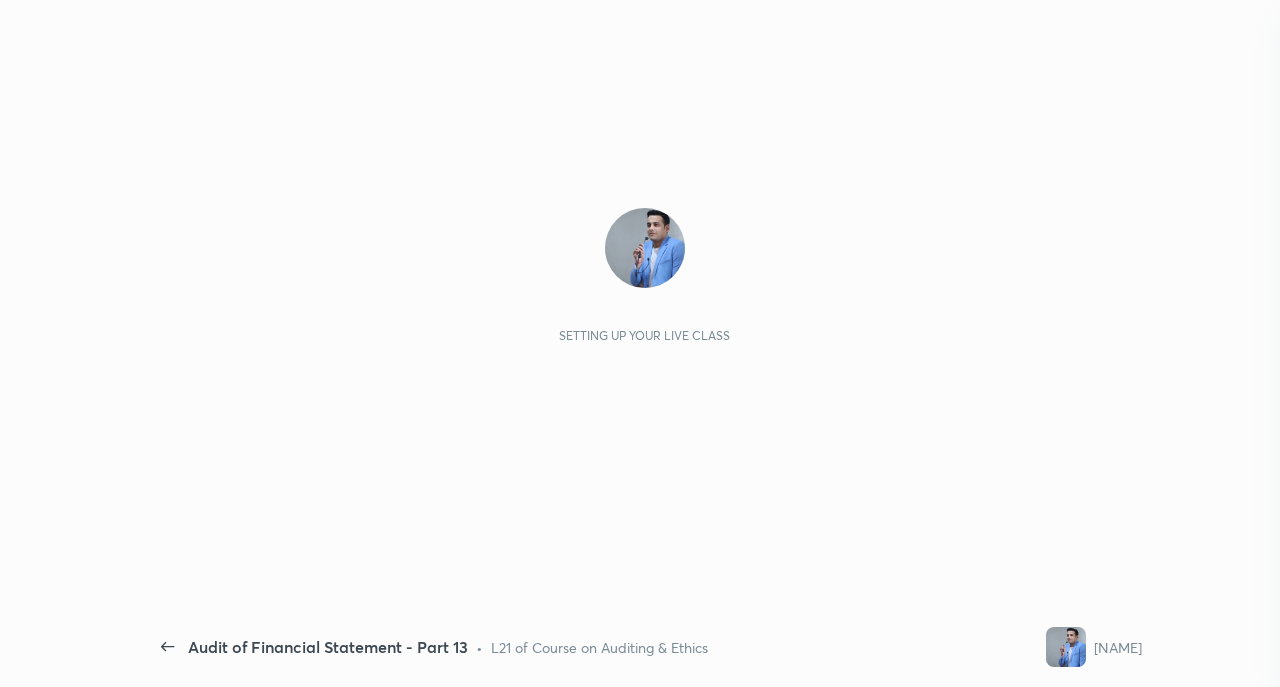 scroll, scrollTop: 0, scrollLeft: 0, axis: both 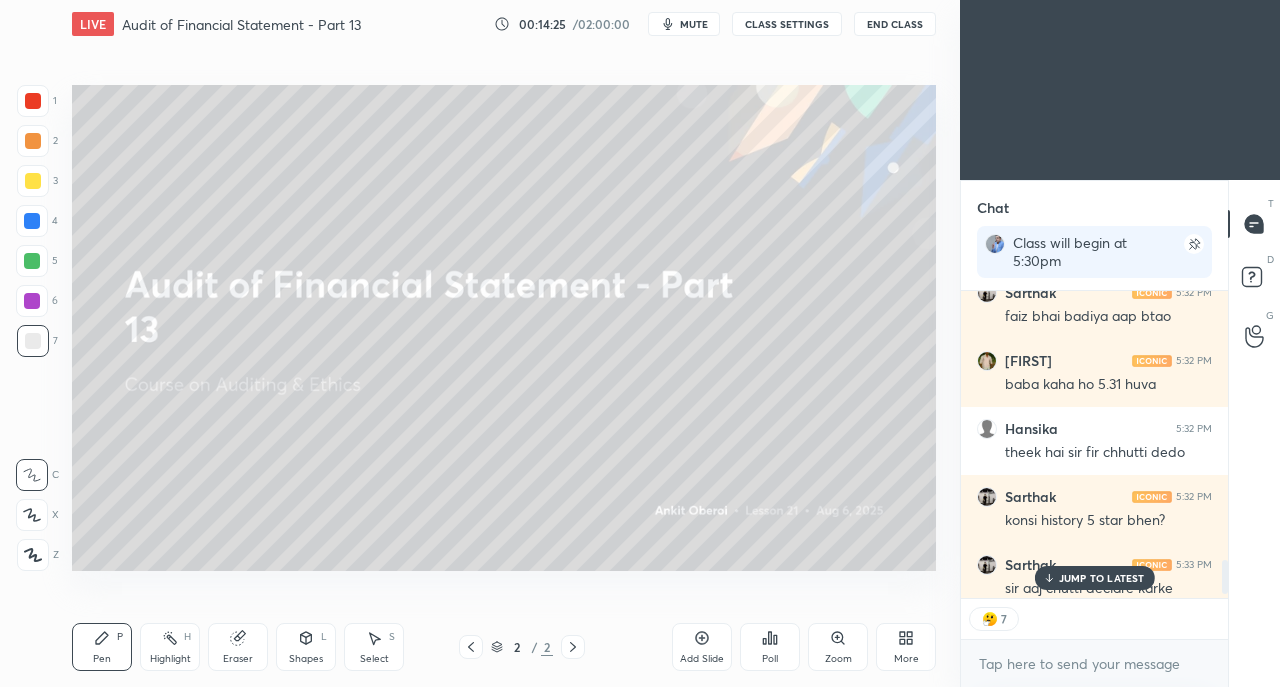 type on "x" 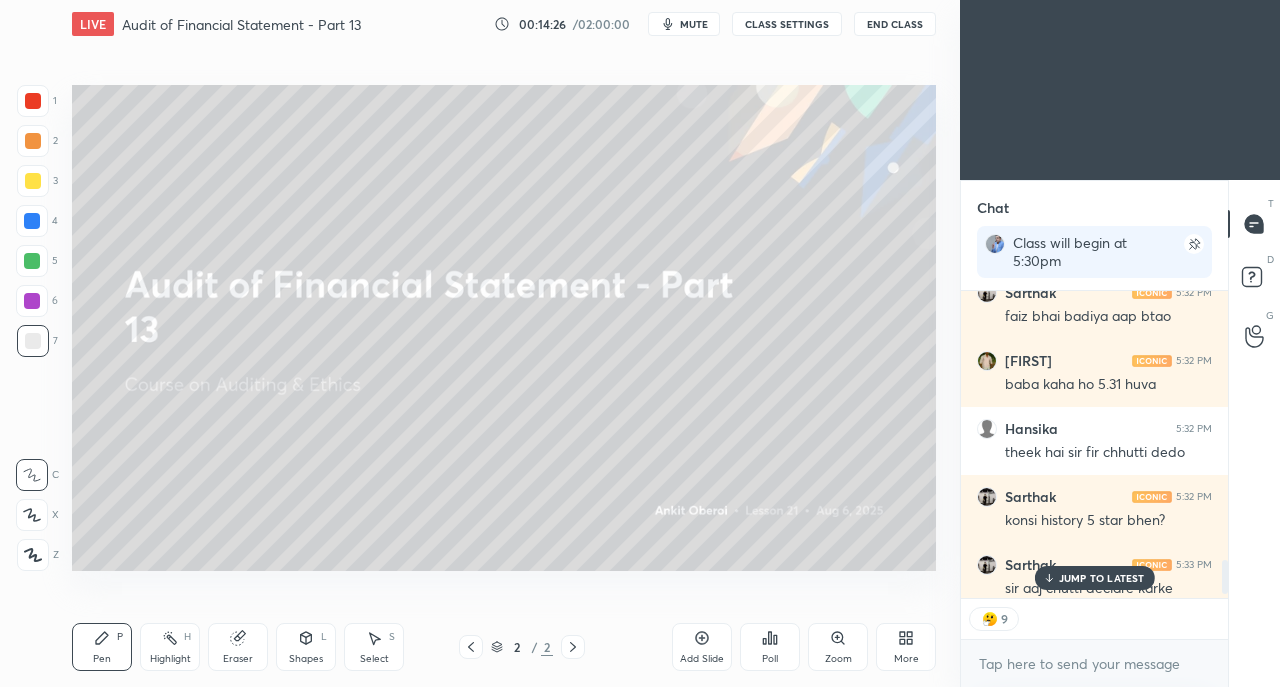 click on "JUMP TO LATEST" at bounding box center (1102, 578) 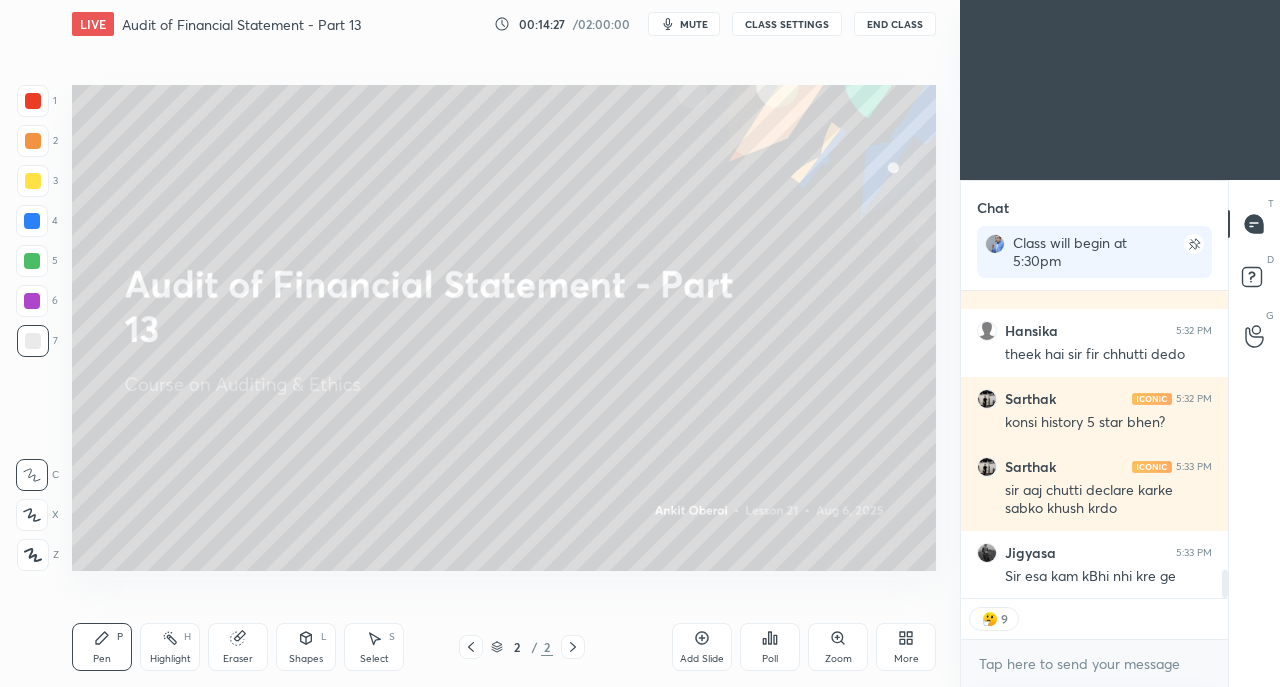 click on "CLASS SETTINGS" at bounding box center [787, 24] 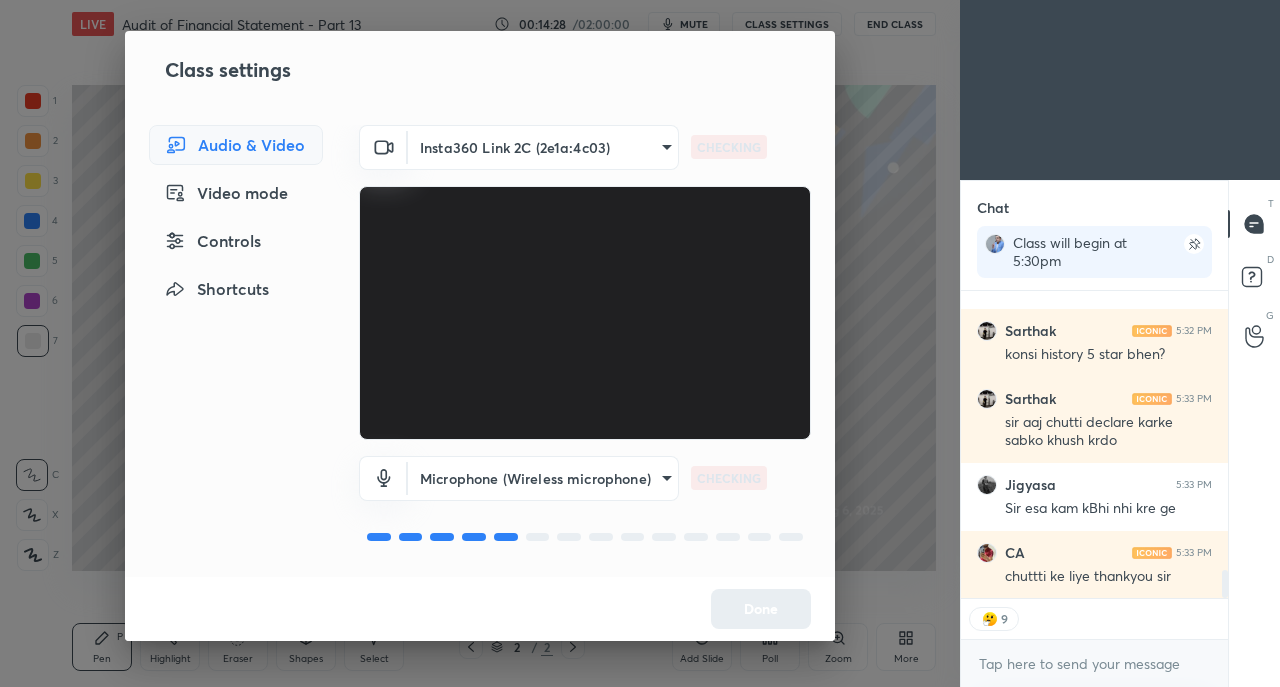 click on "Controls" at bounding box center [236, 241] 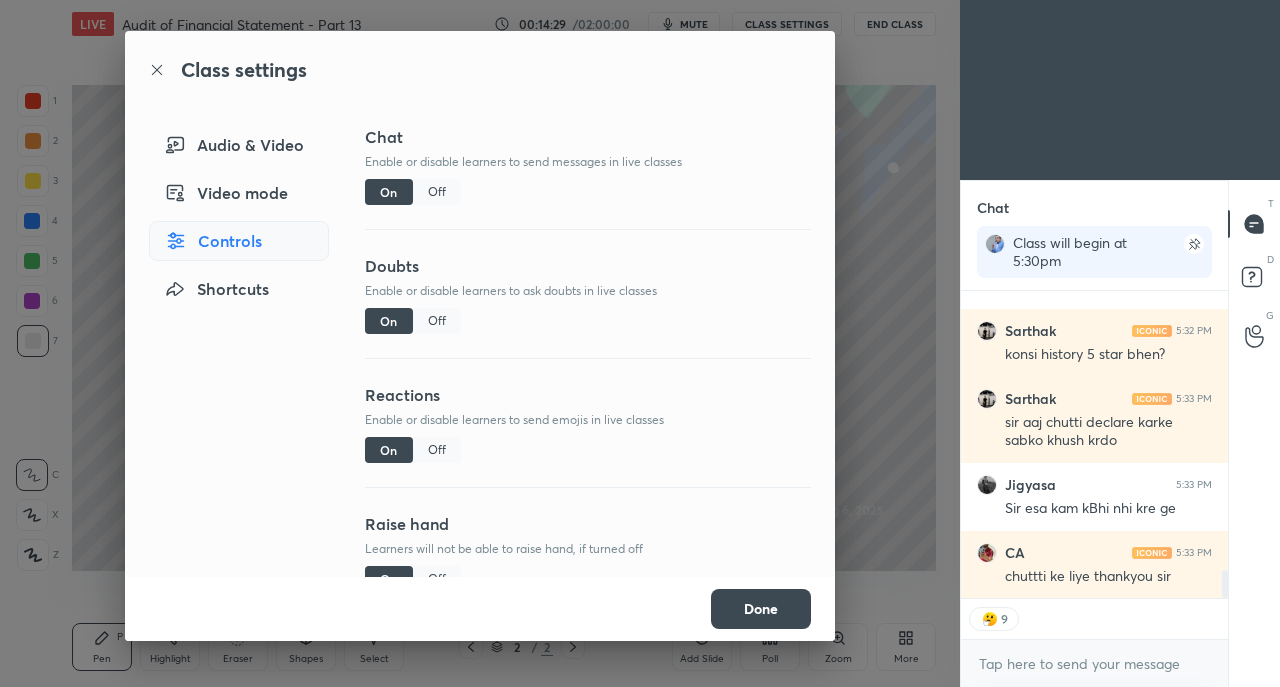 click on "Off" at bounding box center (437, 450) 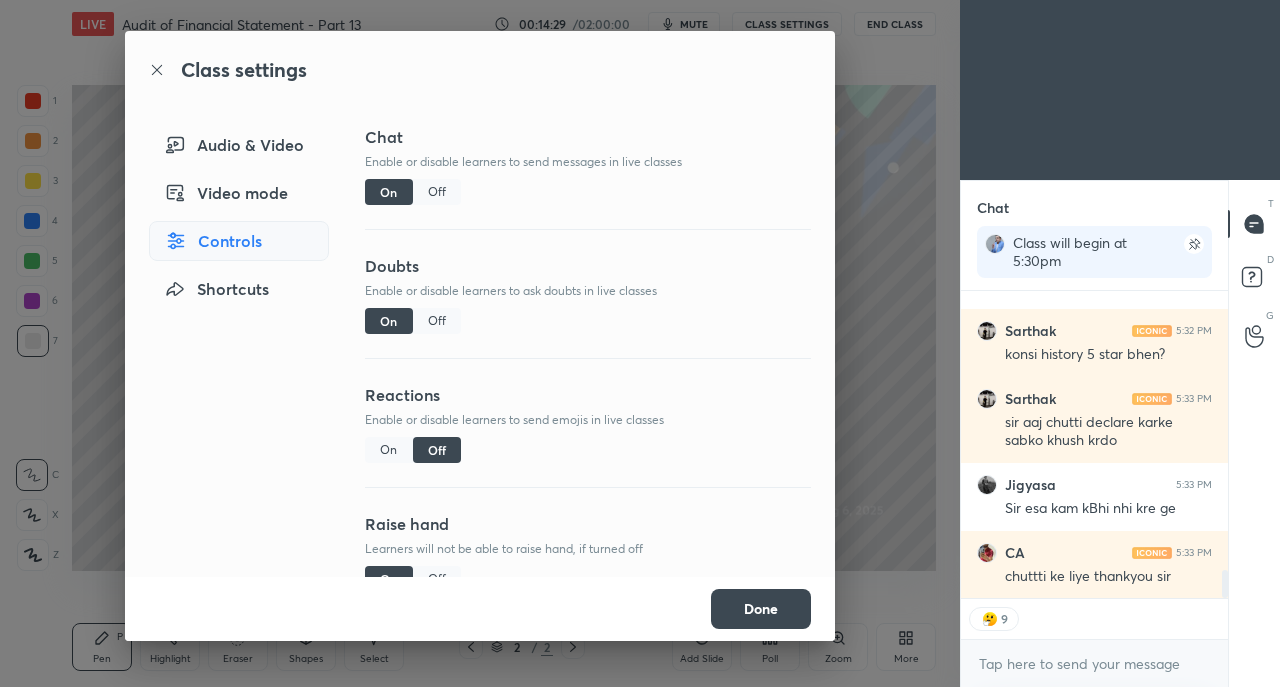 scroll, scrollTop: 7, scrollLeft: 6, axis: both 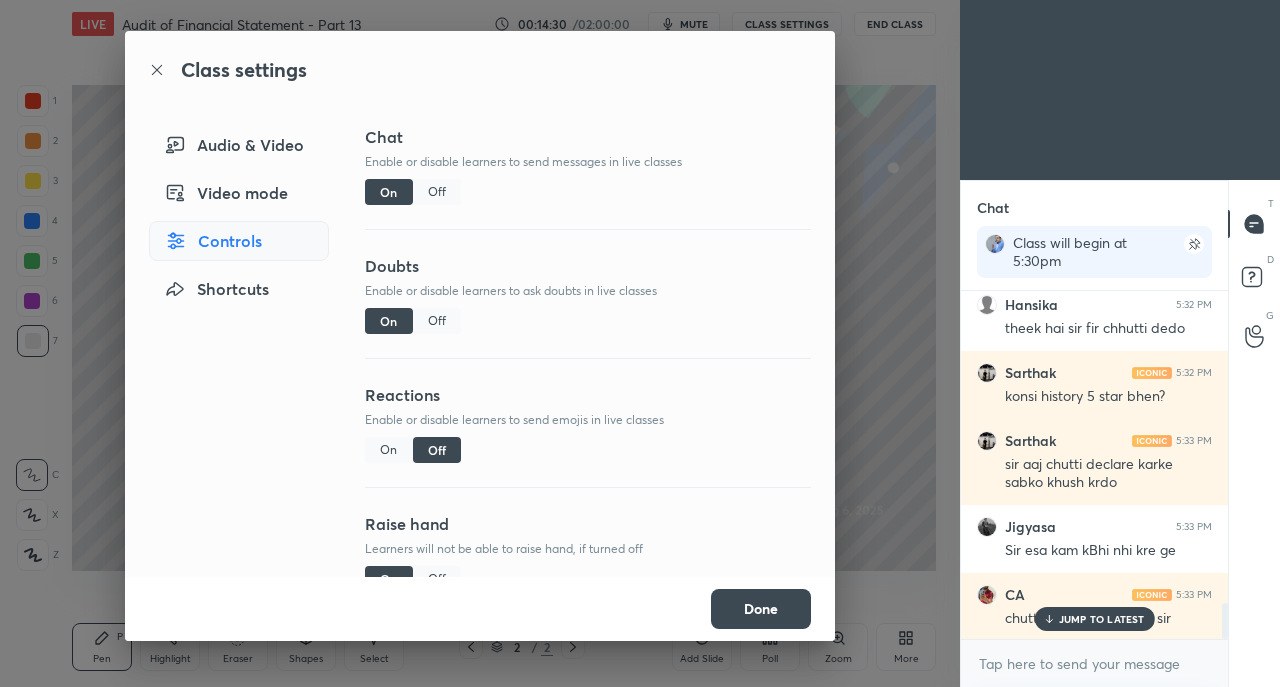 click on "Done" at bounding box center [761, 609] 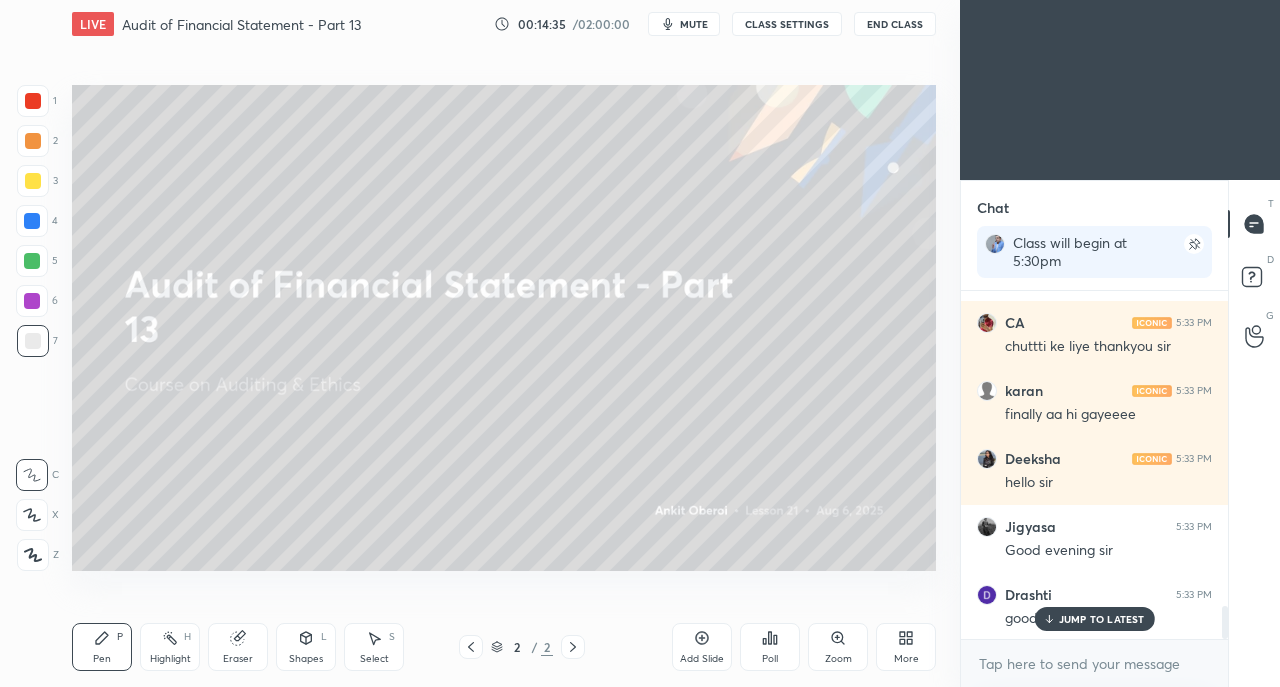 scroll, scrollTop: 3376, scrollLeft: 0, axis: vertical 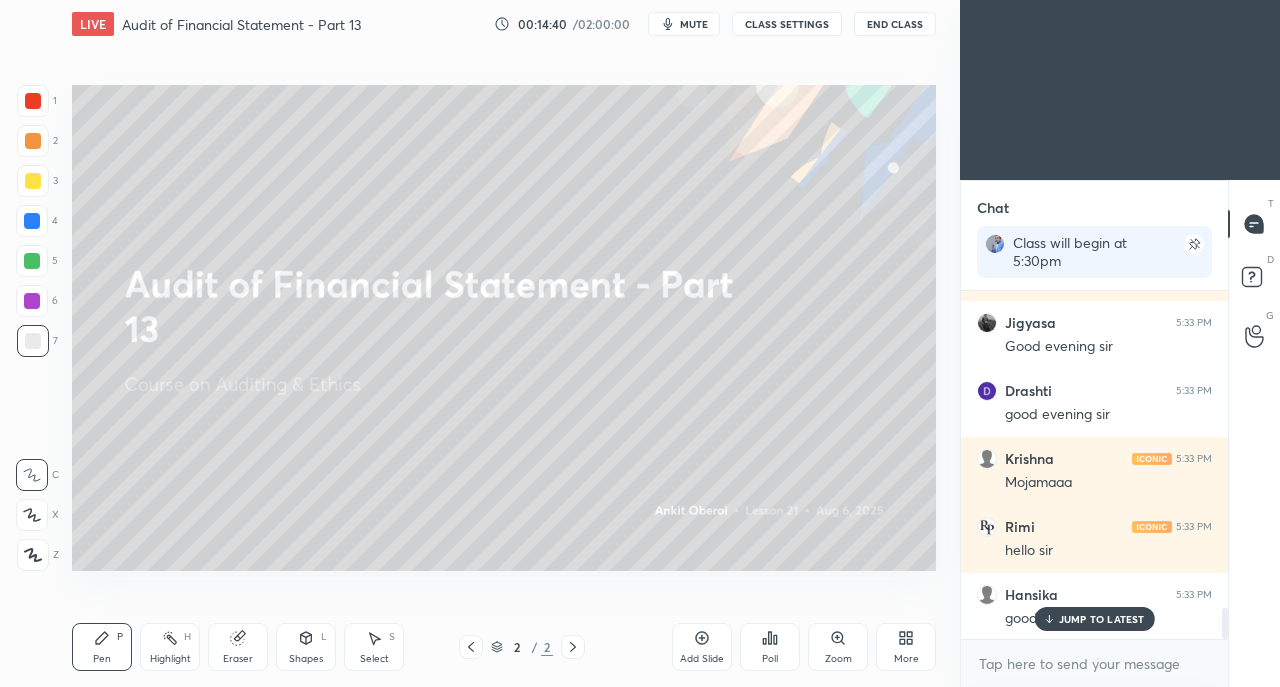 click at bounding box center (1190, 252) 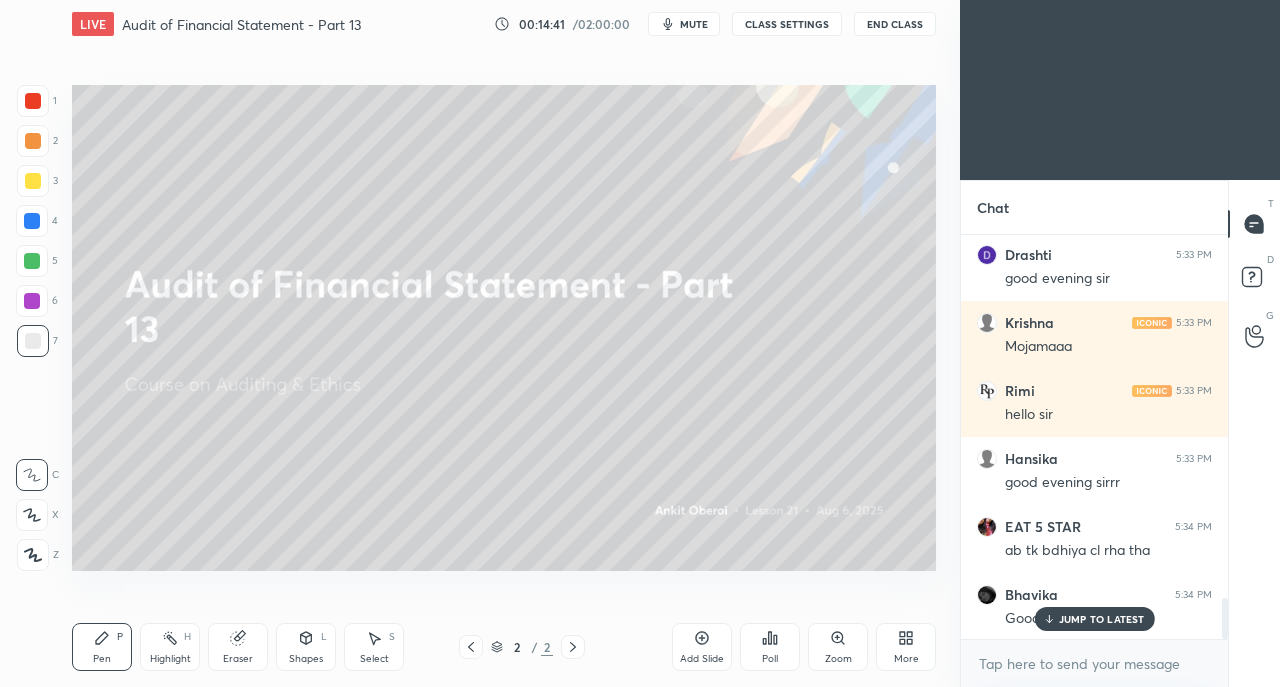 click on "JUMP TO LATEST" at bounding box center (1102, 619) 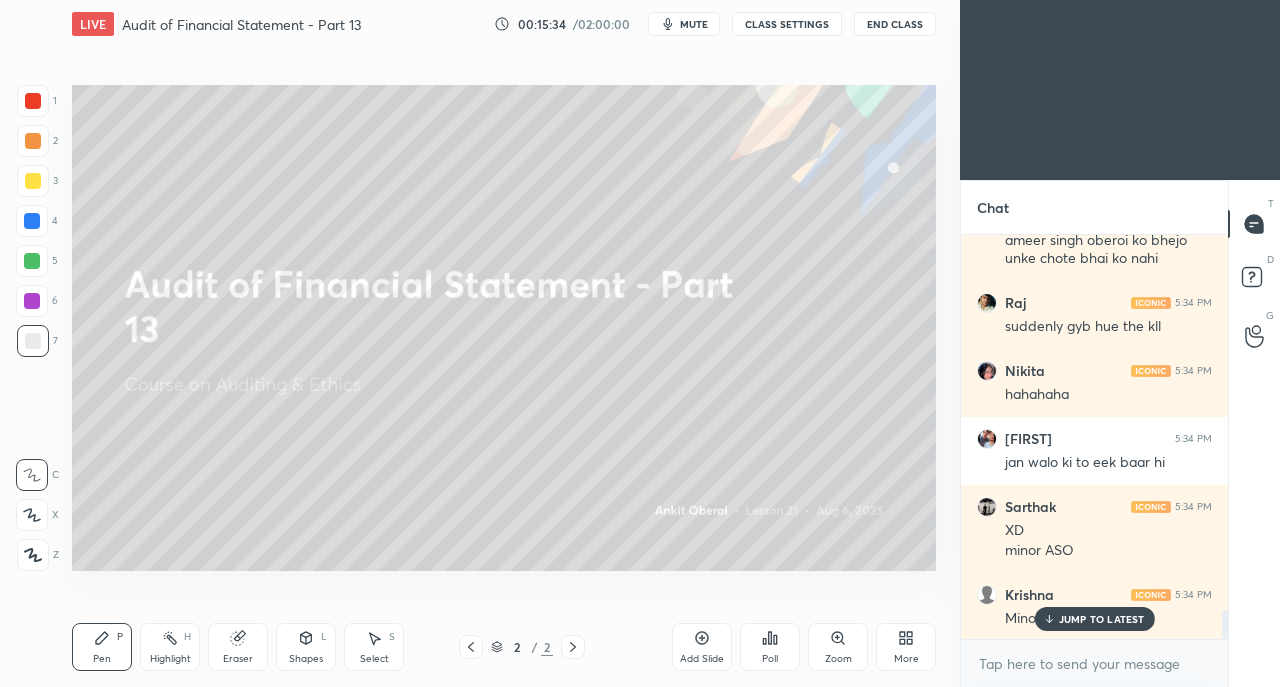 scroll, scrollTop: 5284, scrollLeft: 0, axis: vertical 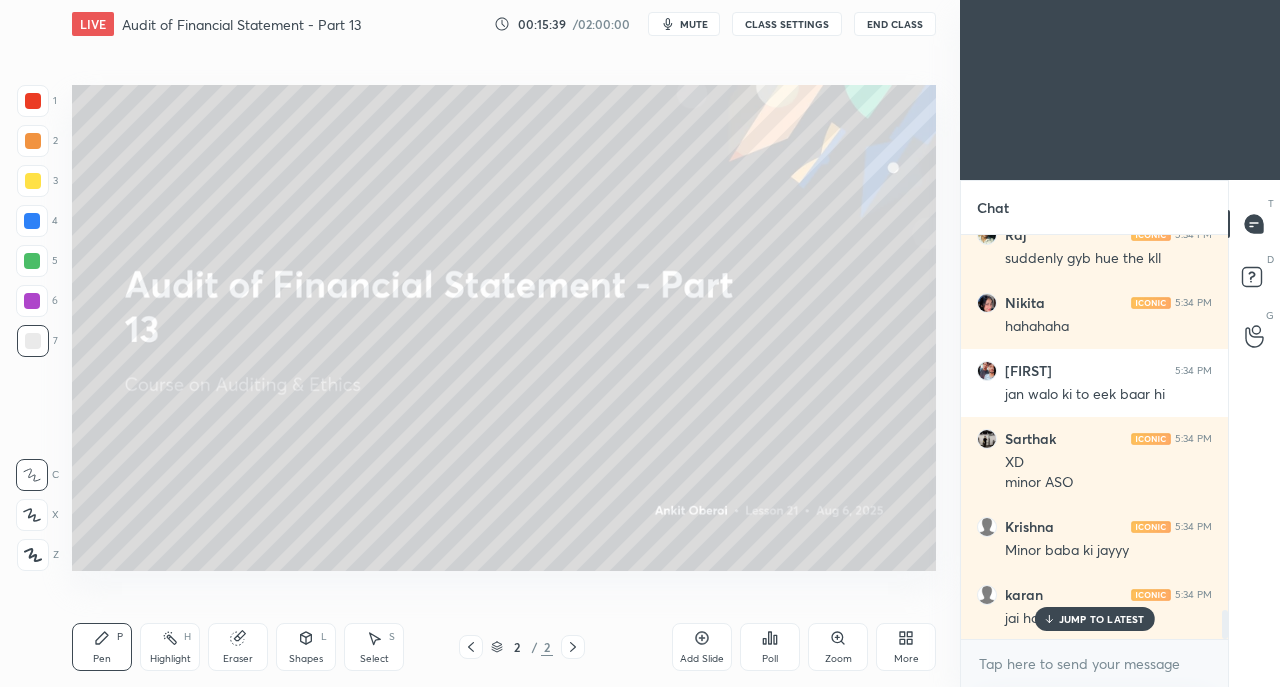 click on "JUMP TO LATEST" at bounding box center [1102, 619] 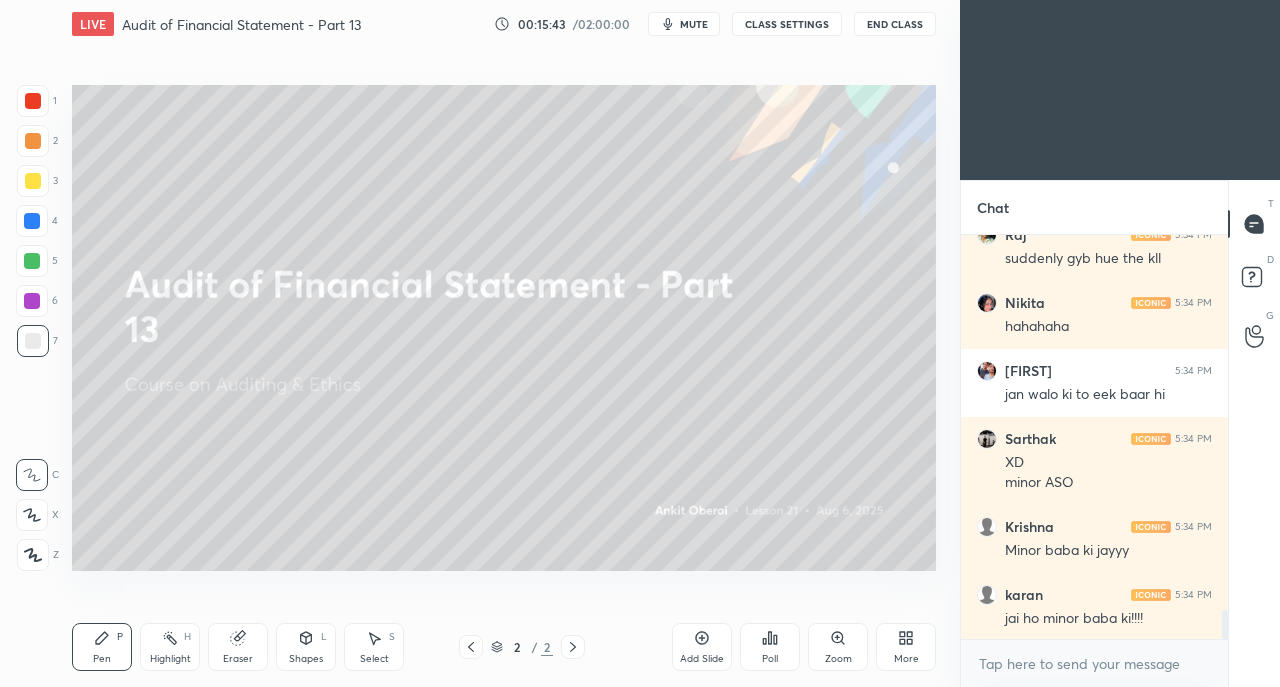 click 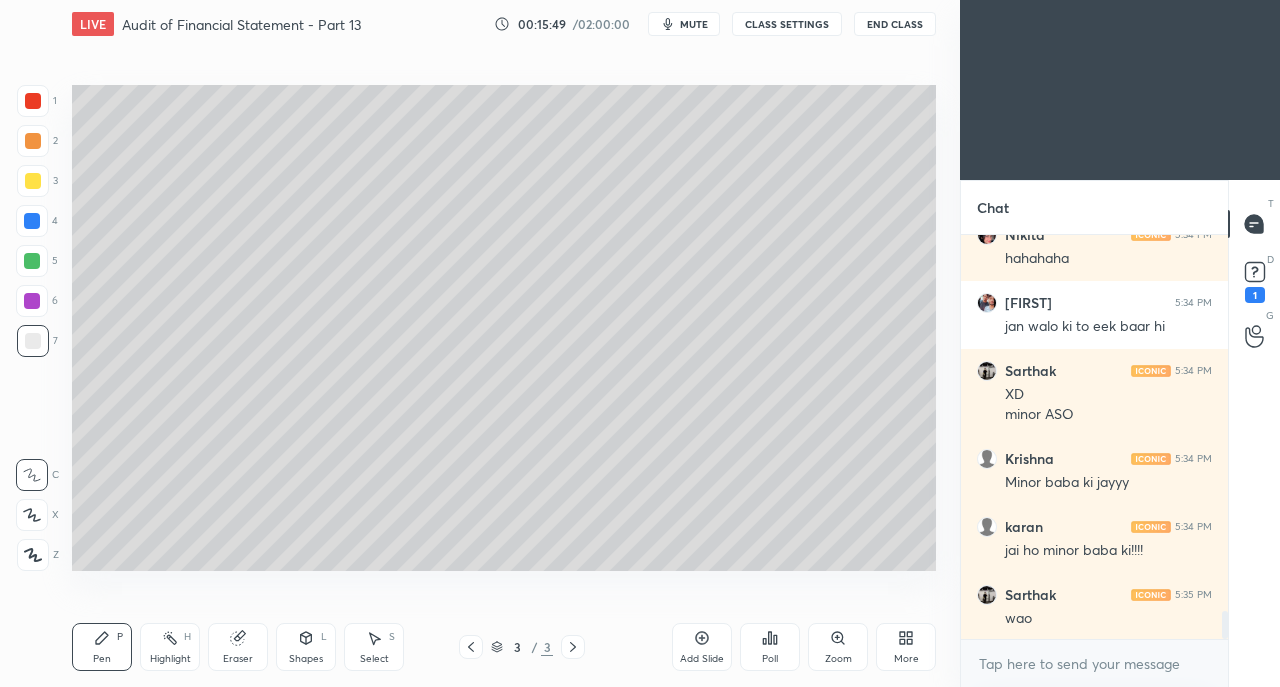 scroll, scrollTop: 5420, scrollLeft: 0, axis: vertical 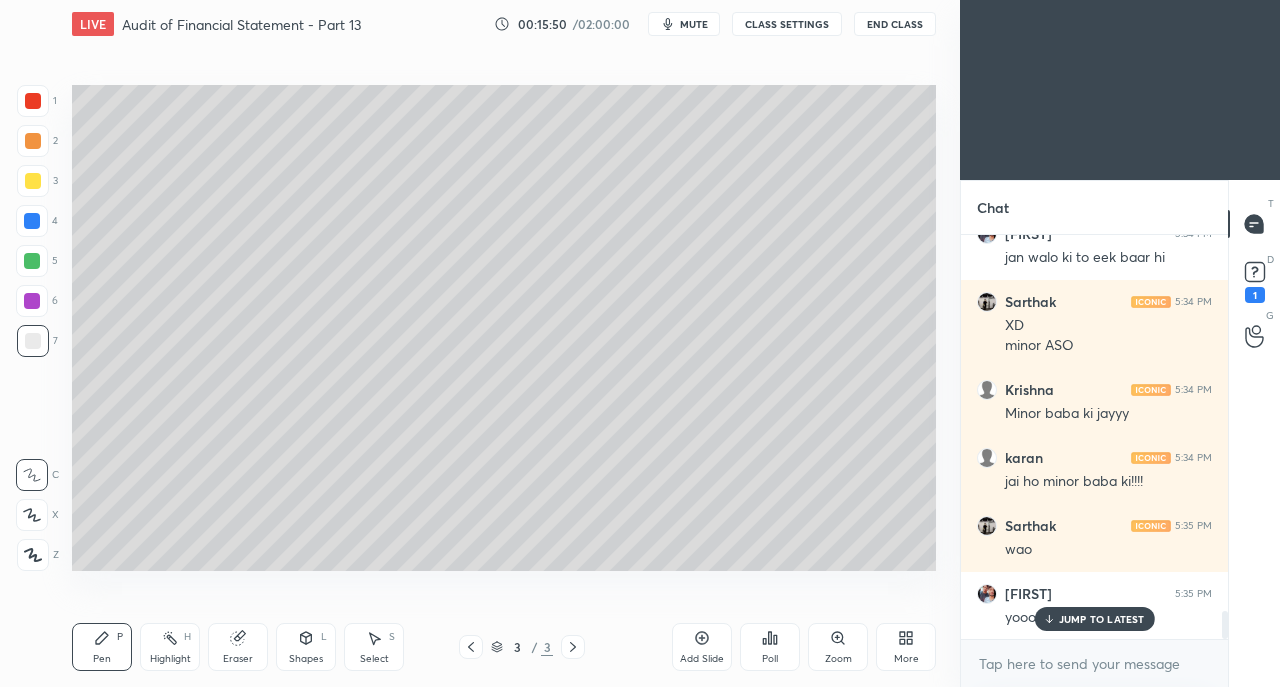 click at bounding box center [33, 181] 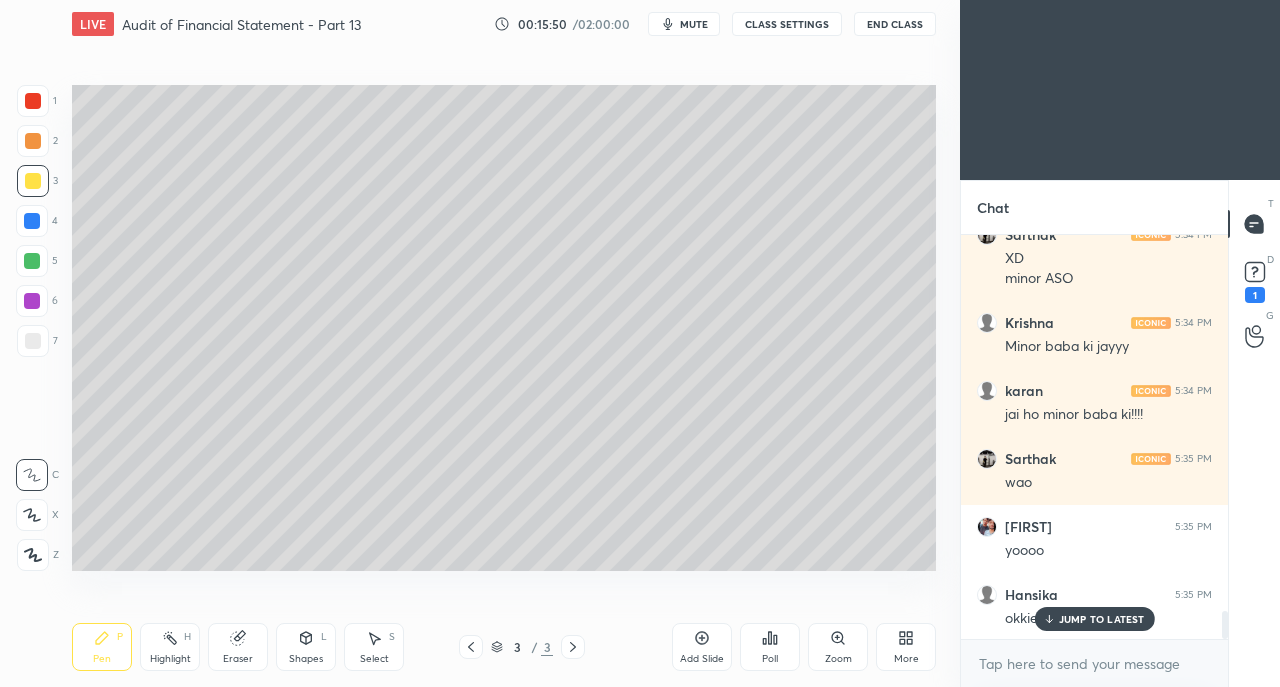 scroll, scrollTop: 5556, scrollLeft: 0, axis: vertical 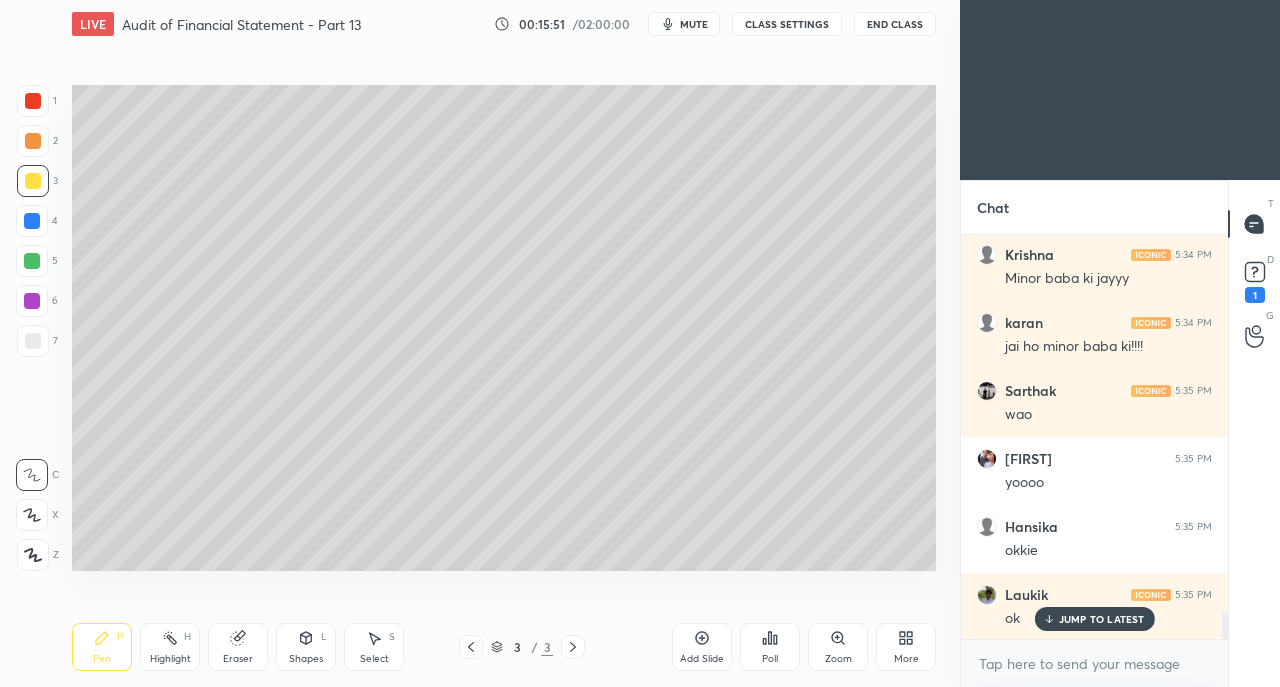 click on "JUMP TO LATEST" at bounding box center (1094, 619) 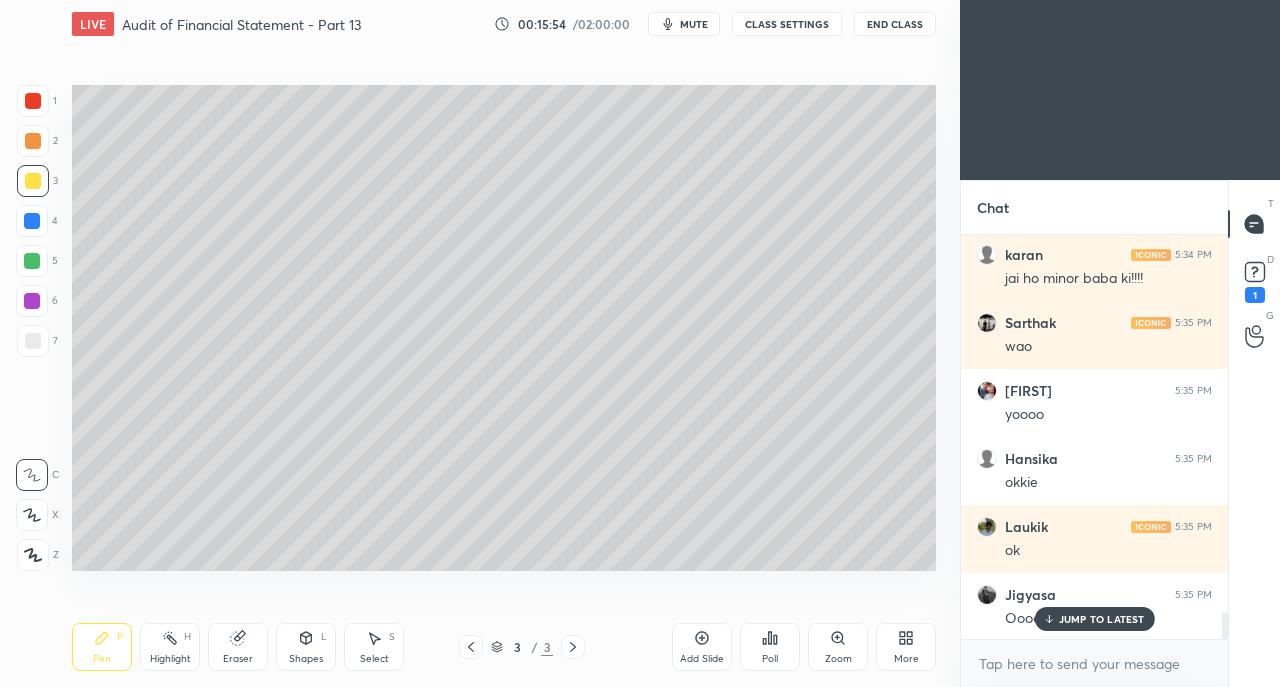 scroll, scrollTop: 5692, scrollLeft: 0, axis: vertical 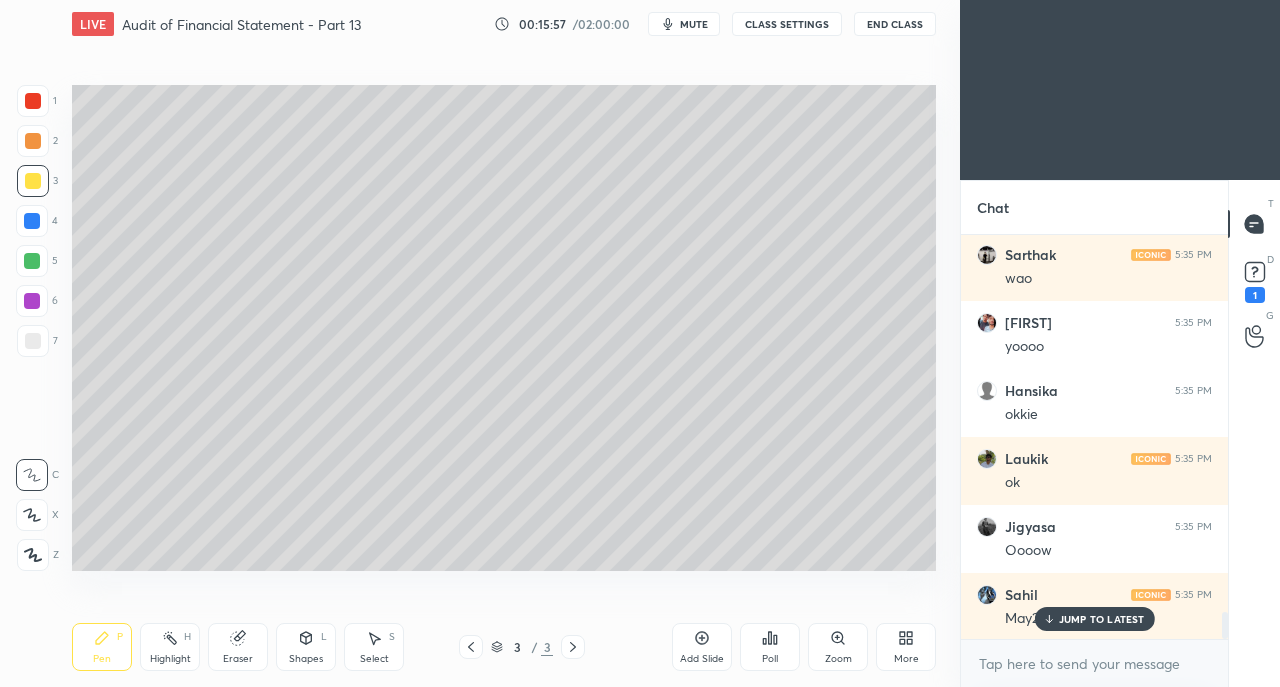 click on "JUMP TO LATEST" at bounding box center (1102, 619) 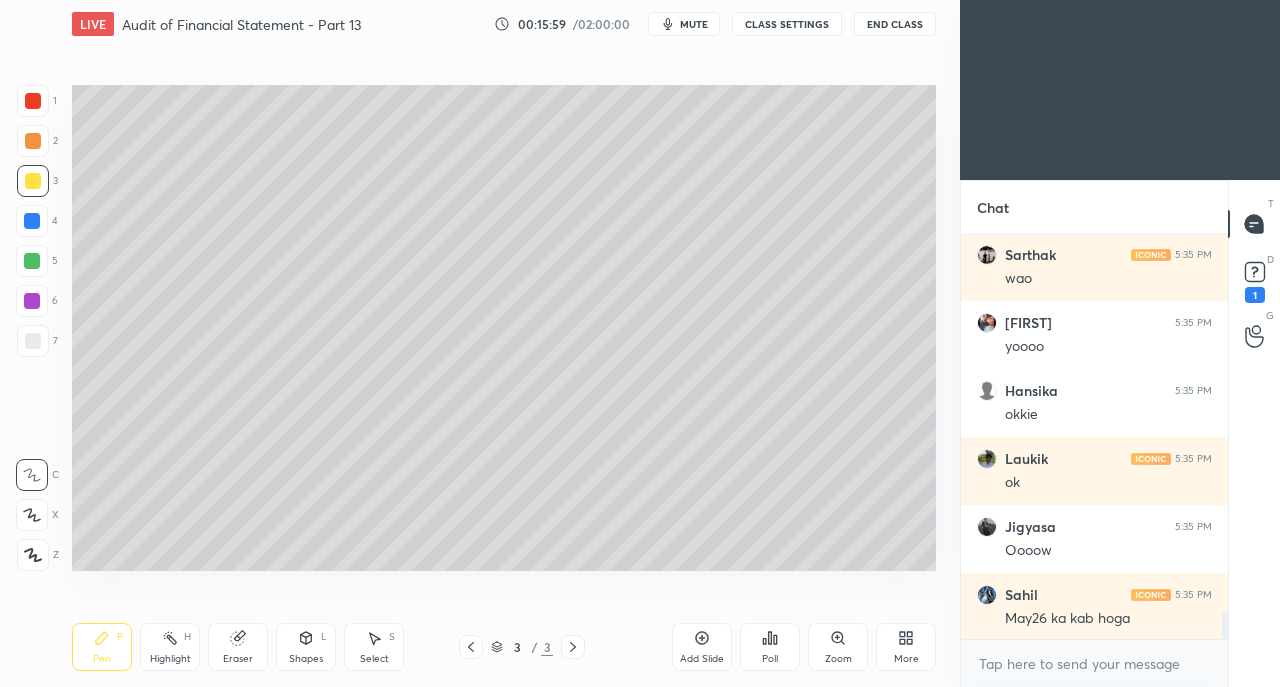 scroll, scrollTop: 5760, scrollLeft: 0, axis: vertical 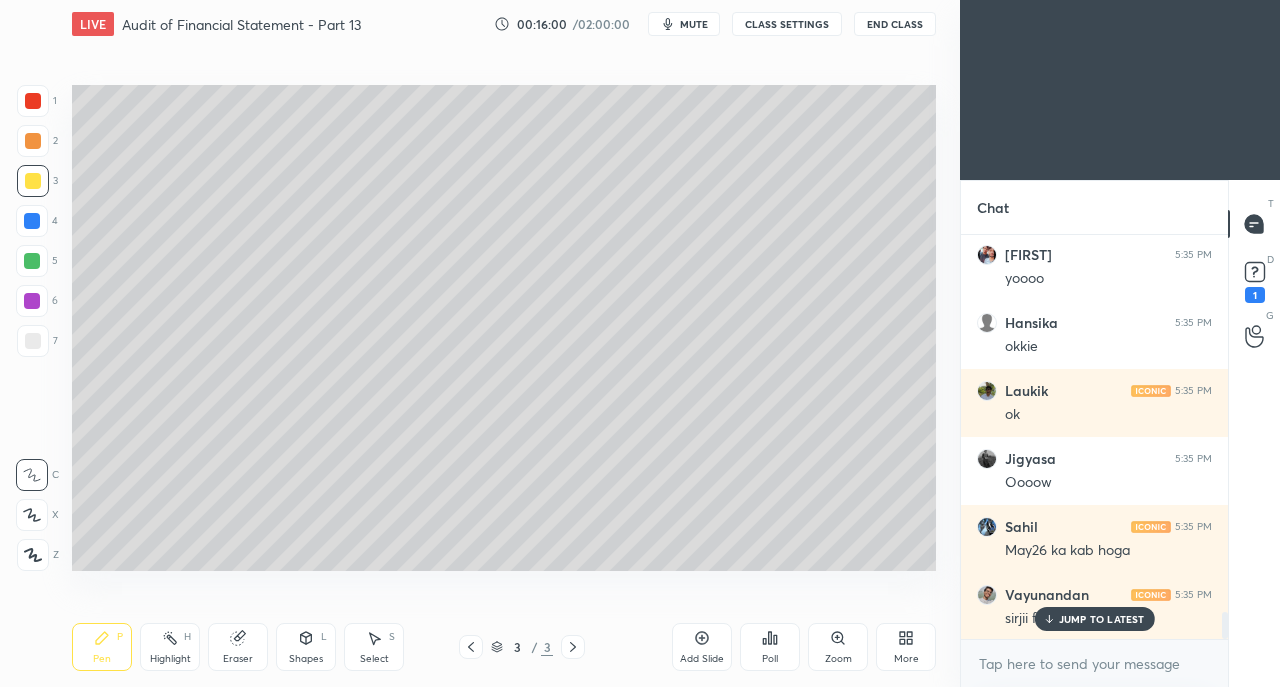 click on "JUMP TO LATEST" at bounding box center [1102, 619] 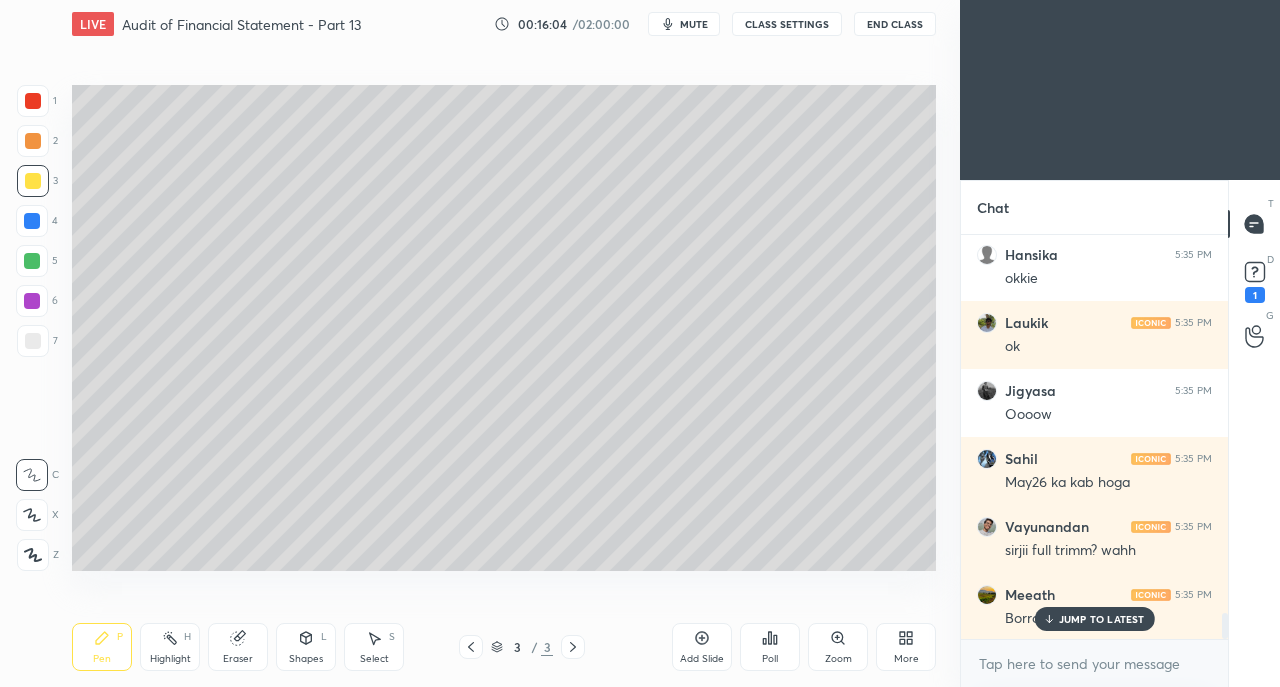 scroll, scrollTop: 5896, scrollLeft: 0, axis: vertical 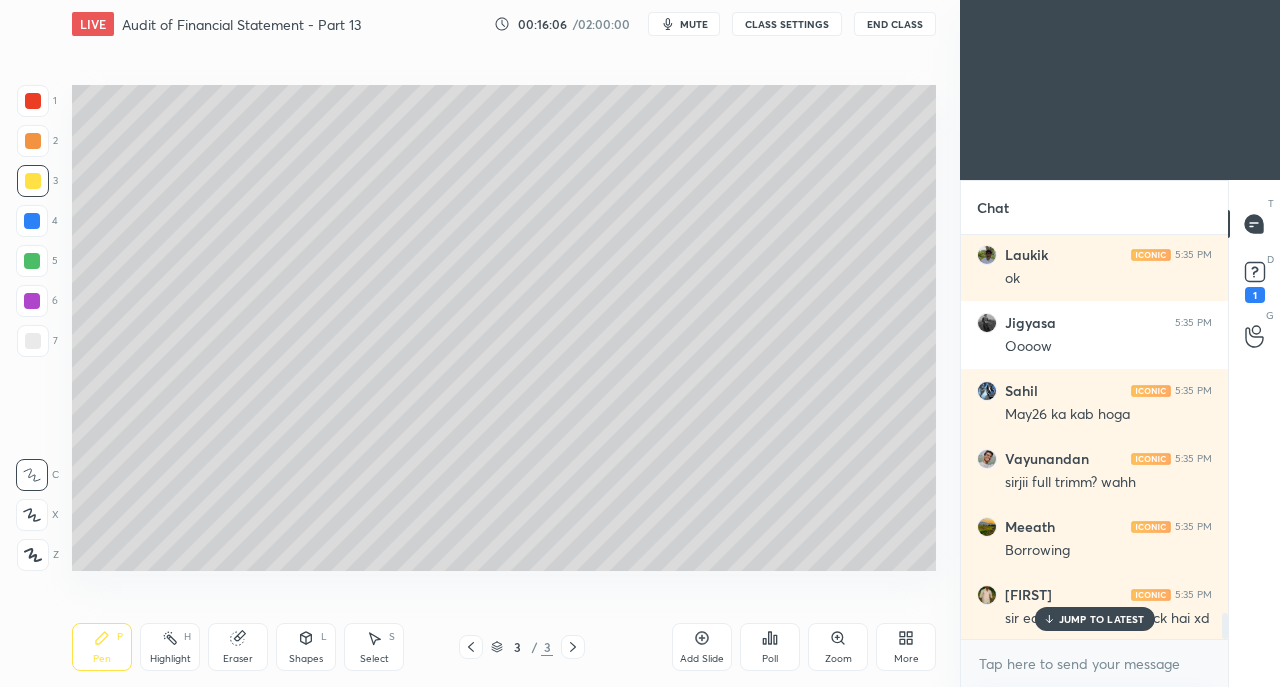 click on "JUMP TO LATEST" at bounding box center [1102, 619] 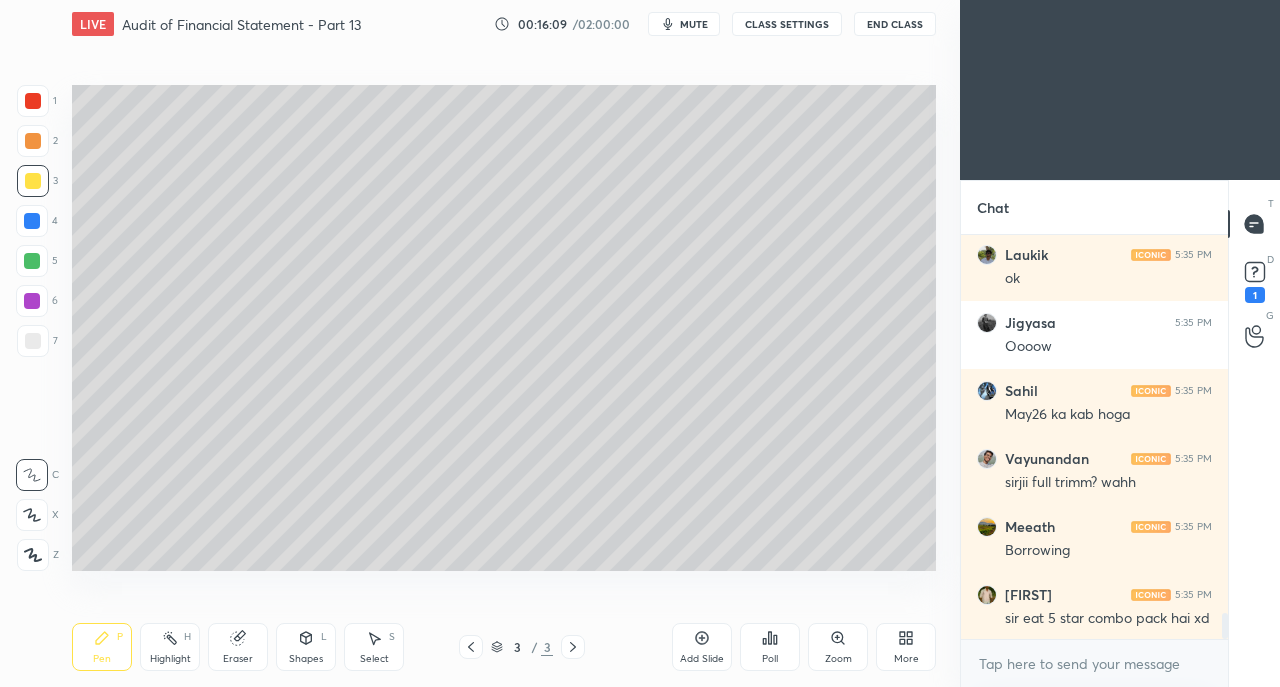 click on "Eraser" at bounding box center [238, 647] 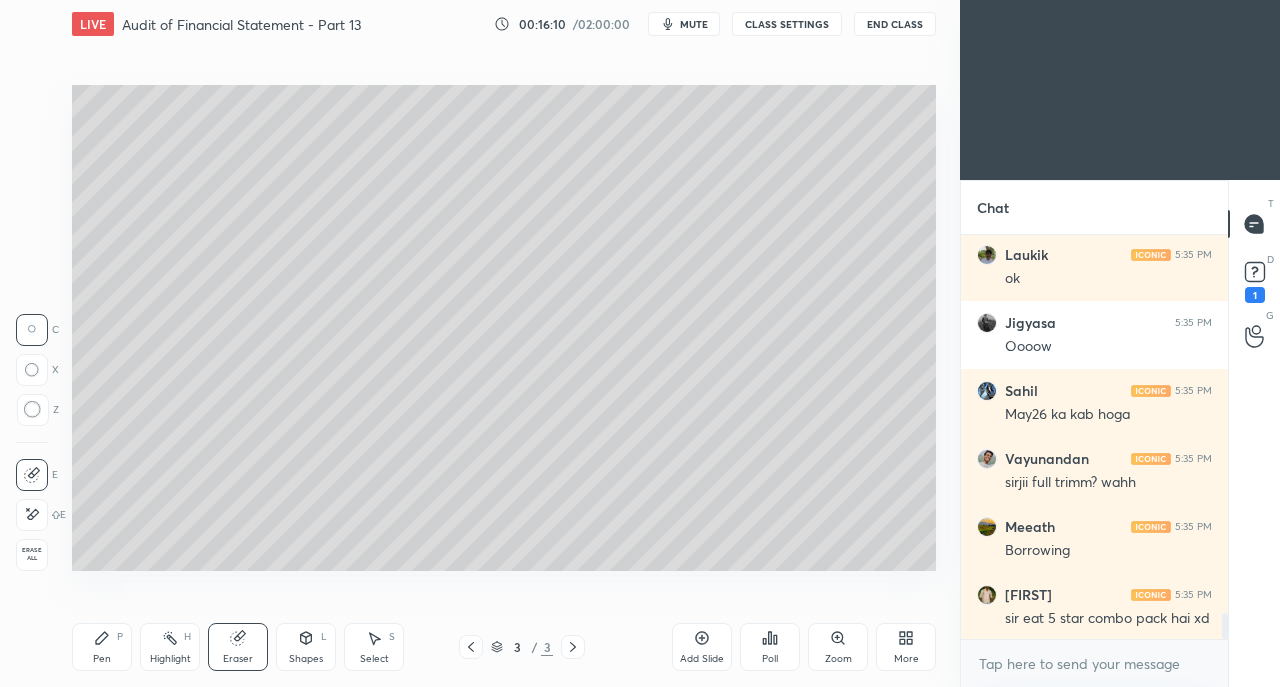 scroll, scrollTop: 5964, scrollLeft: 0, axis: vertical 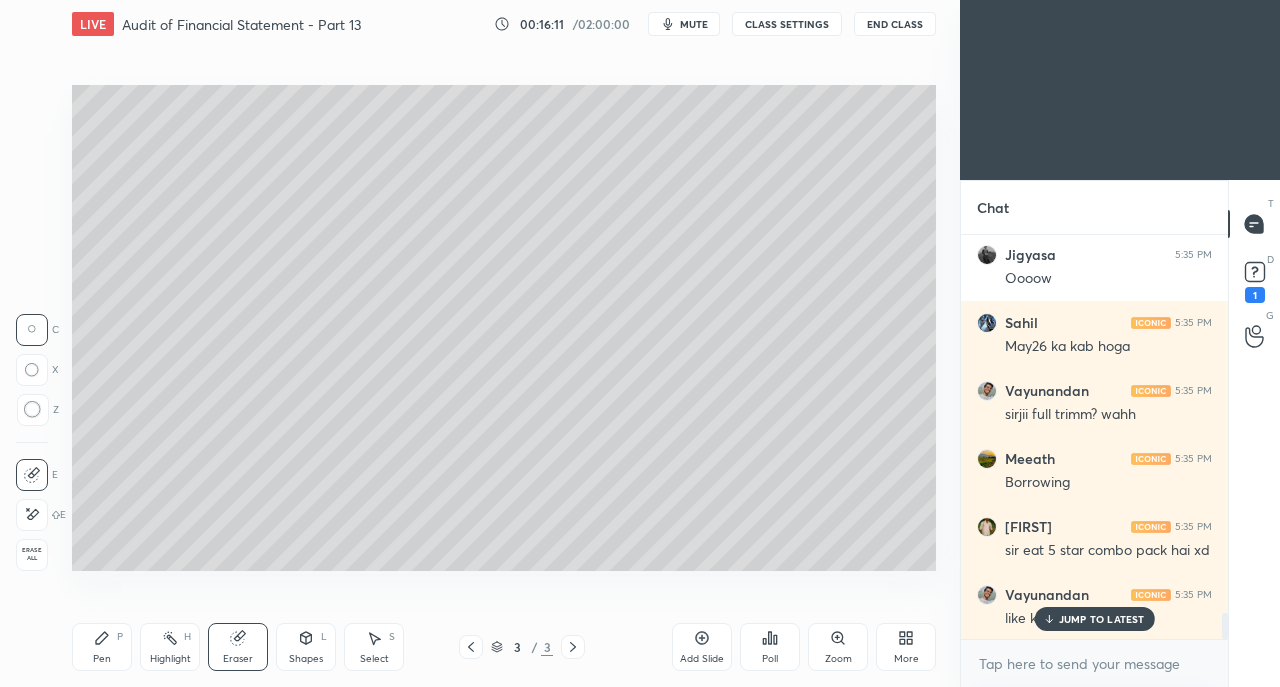 click on "Pen P" at bounding box center (102, 647) 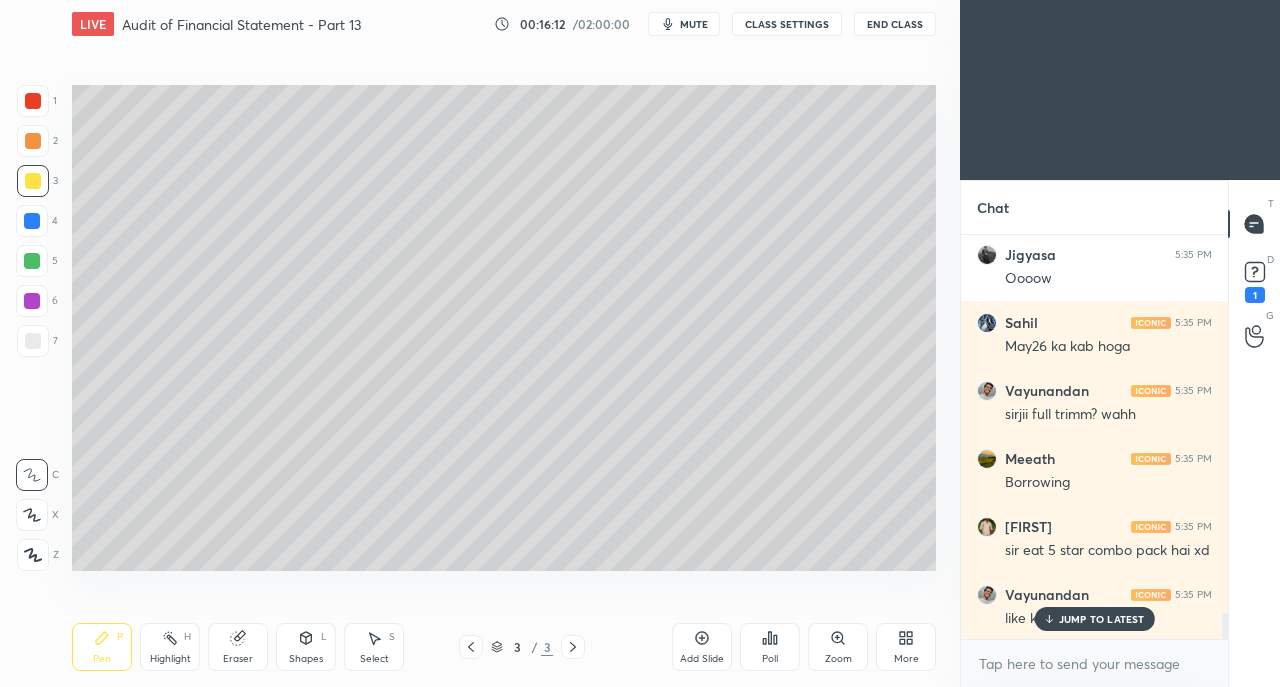 click at bounding box center [32, 515] 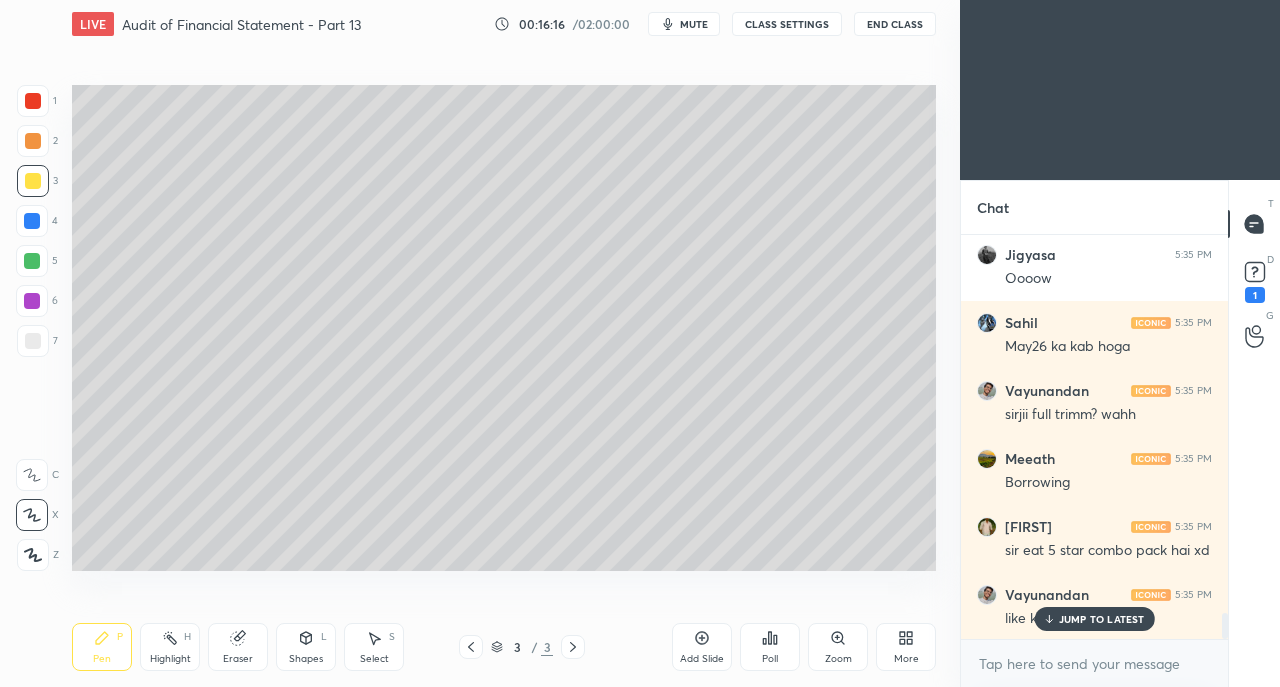 scroll, scrollTop: 6032, scrollLeft: 0, axis: vertical 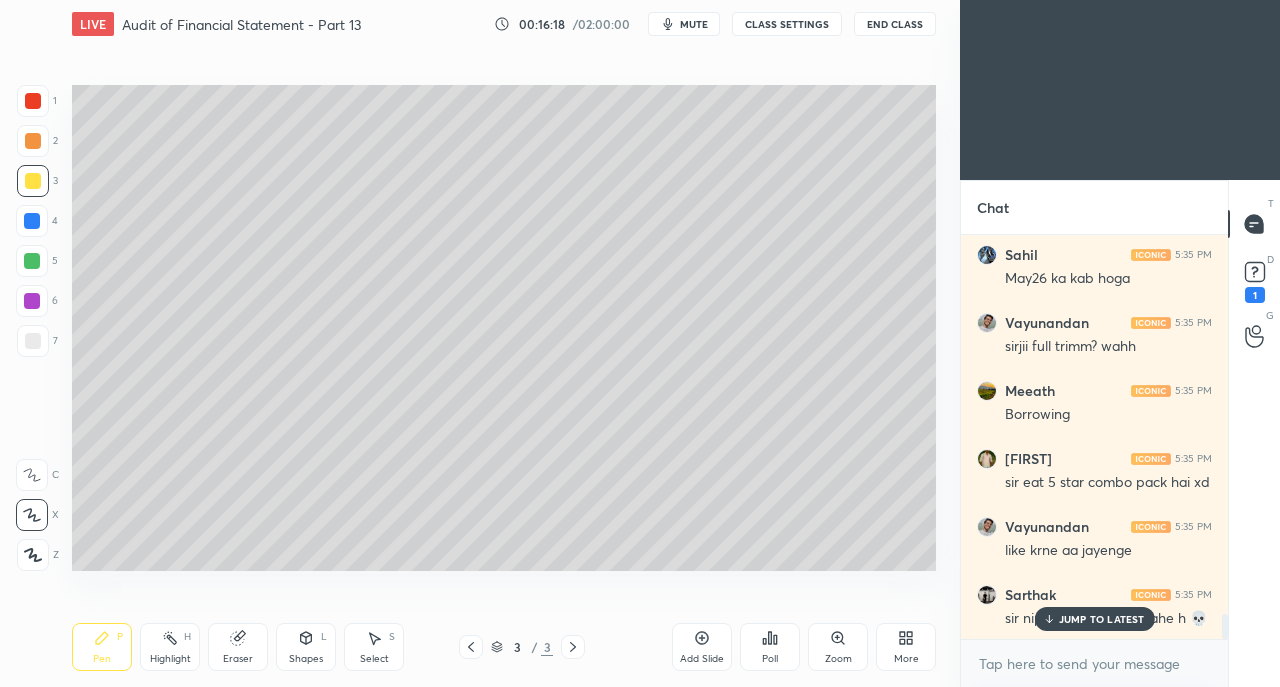 click 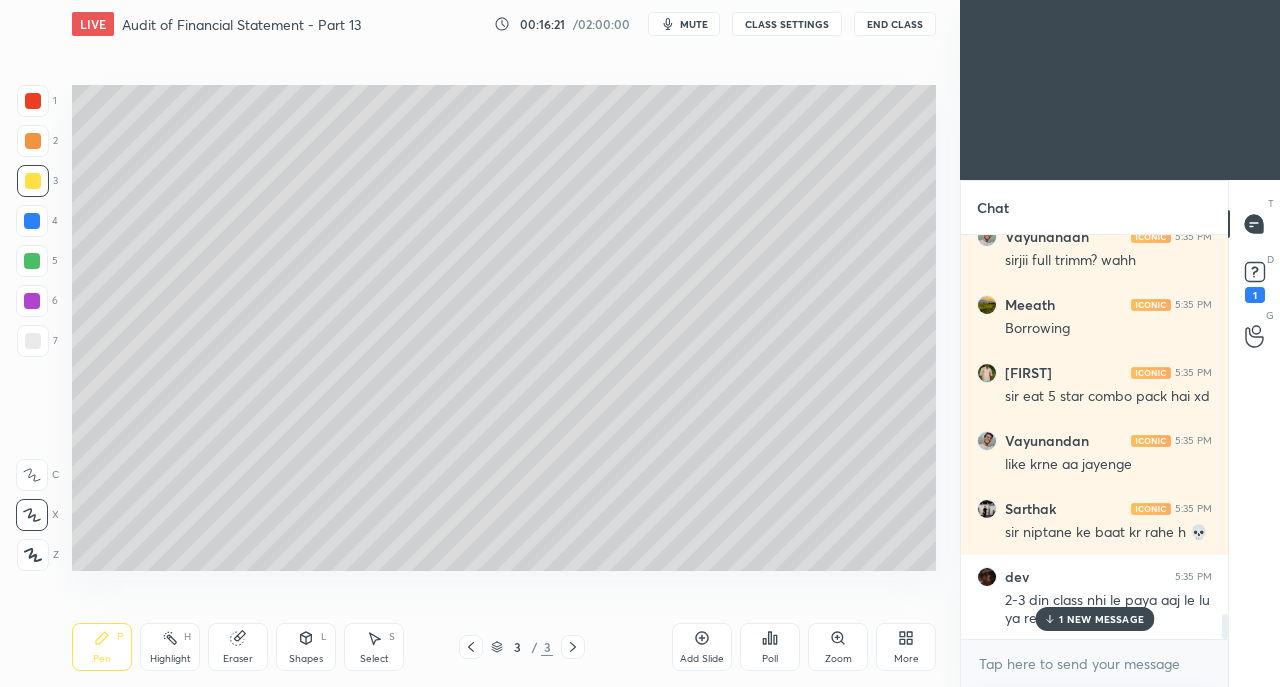 scroll, scrollTop: 6186, scrollLeft: 0, axis: vertical 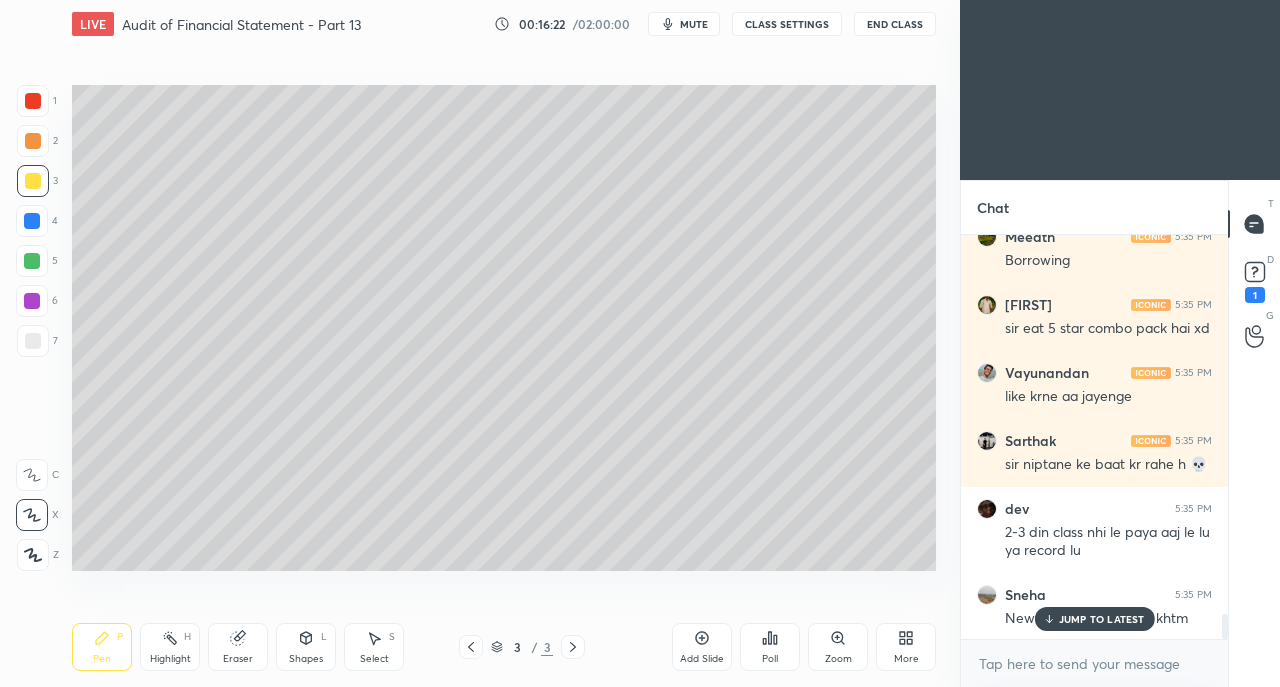 click on "JUMP TO LATEST" at bounding box center (1094, 619) 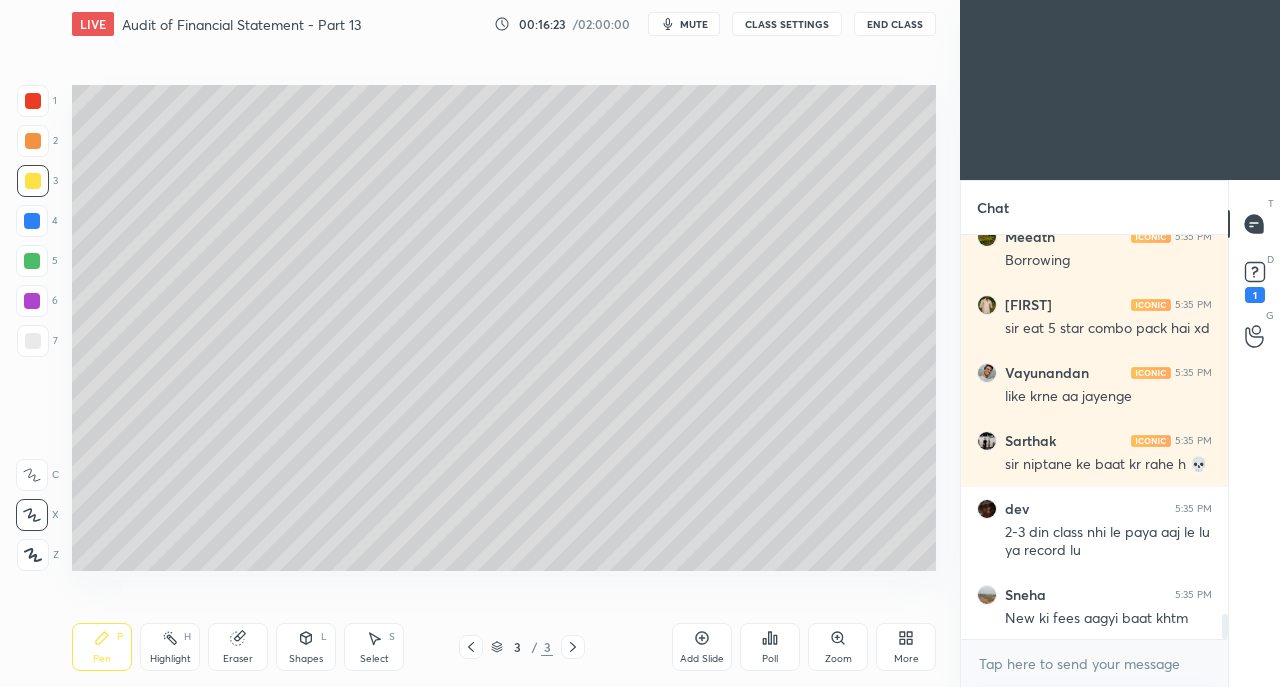 click on "Eraser" at bounding box center [238, 647] 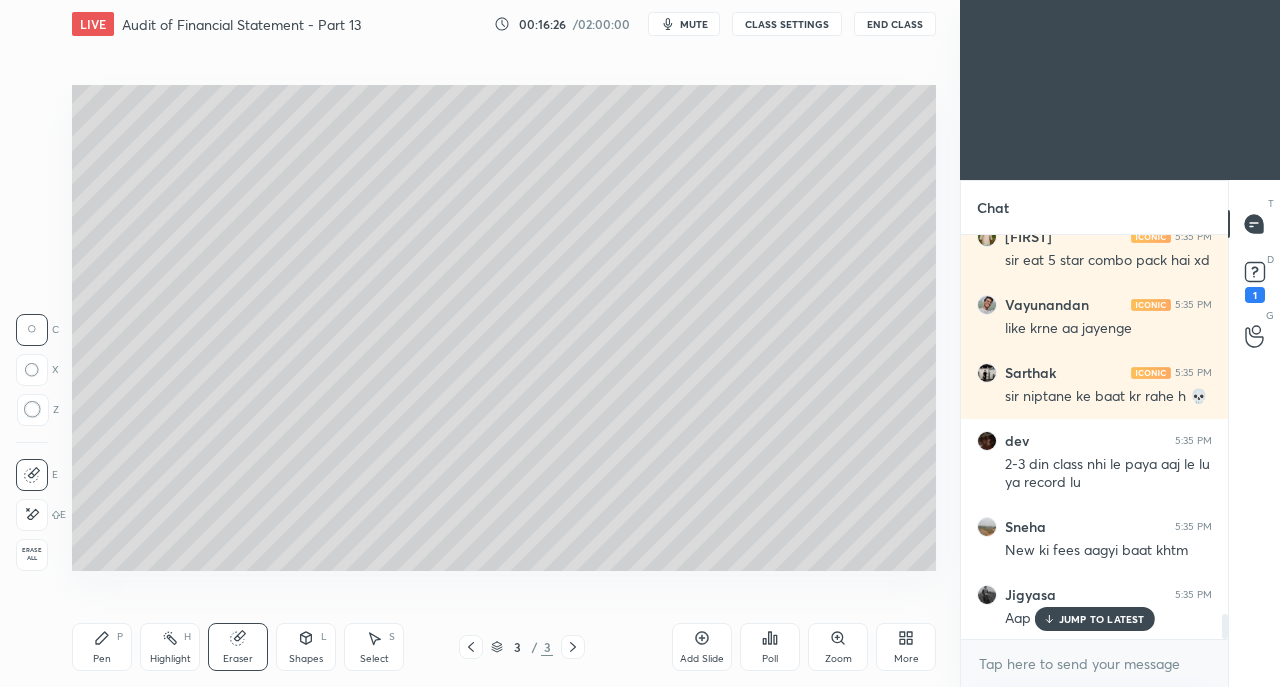 scroll, scrollTop: 6322, scrollLeft: 0, axis: vertical 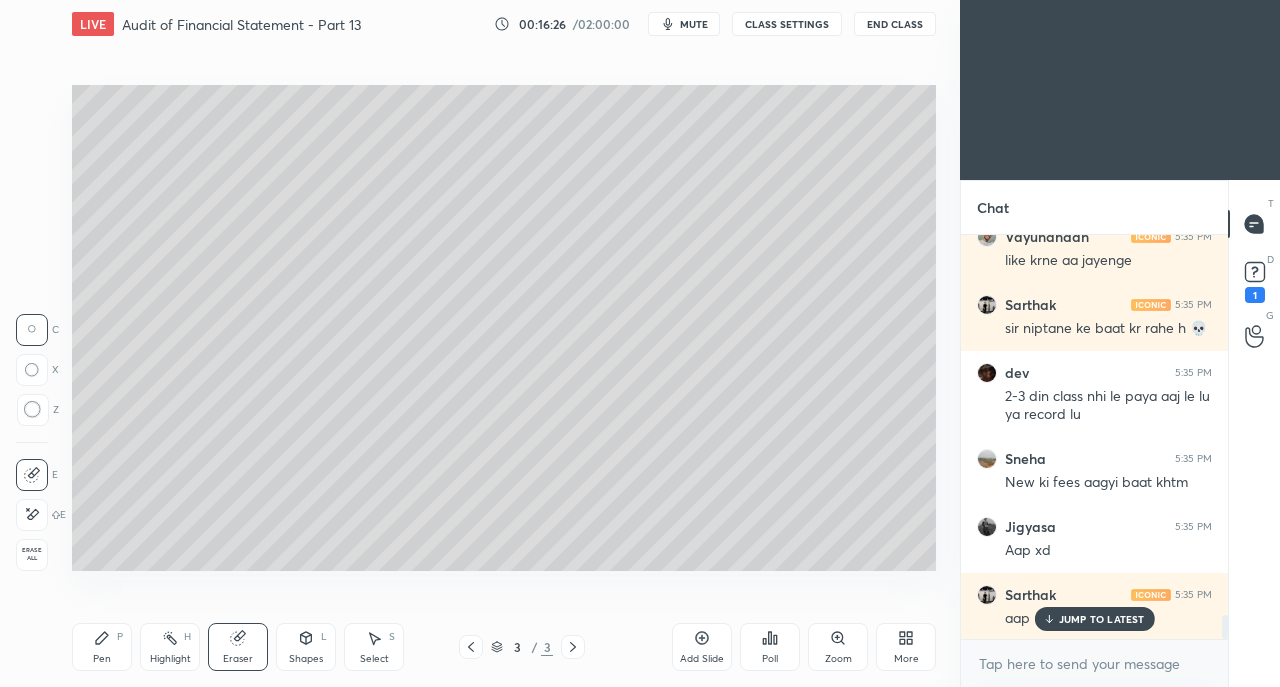 click 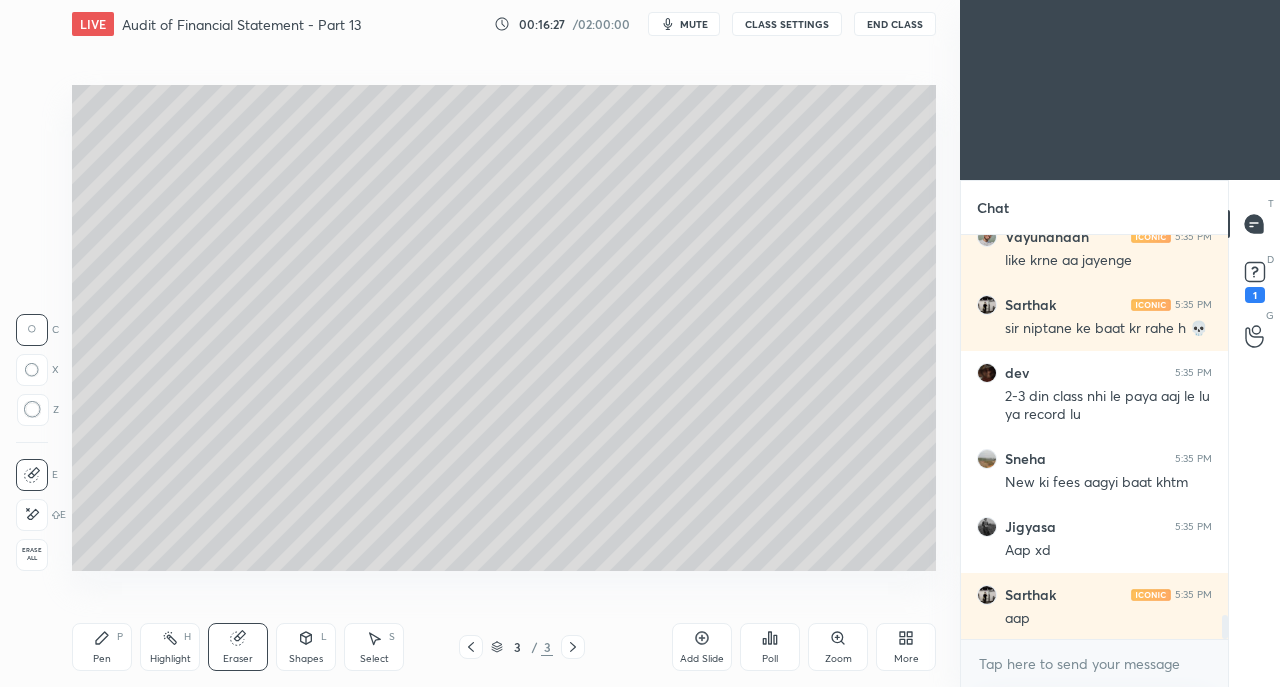 click on "Pen P" at bounding box center (102, 647) 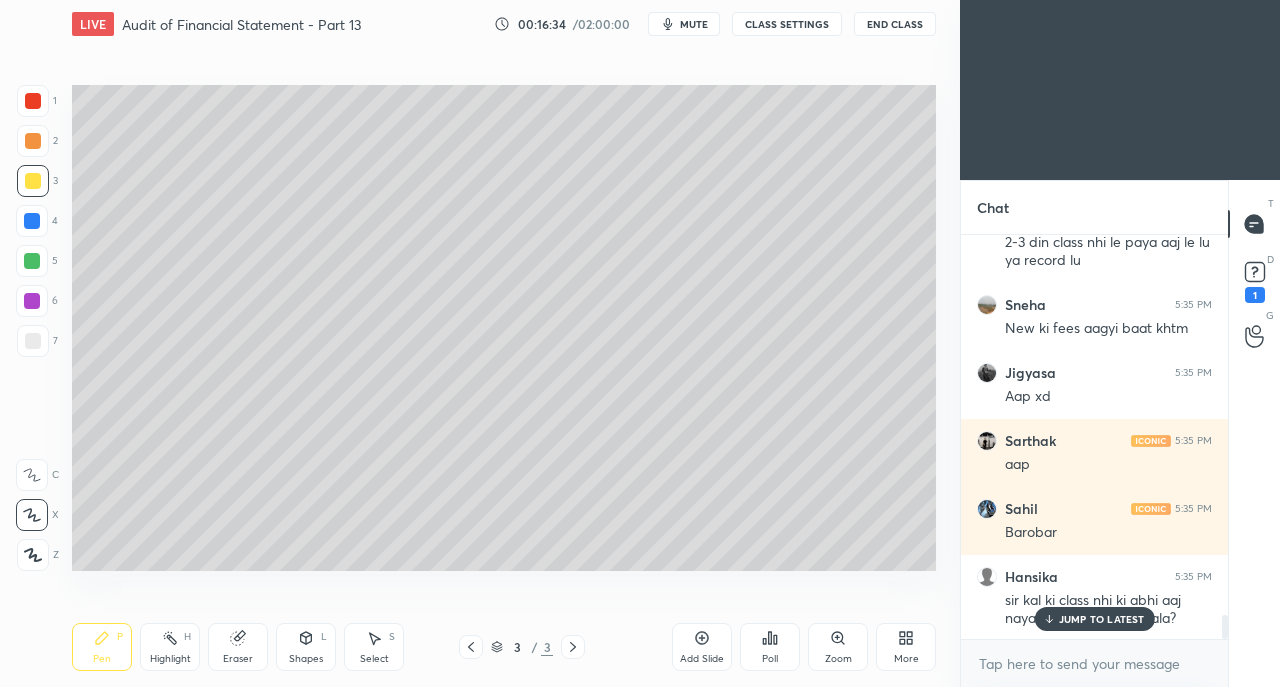 scroll, scrollTop: 6544, scrollLeft: 0, axis: vertical 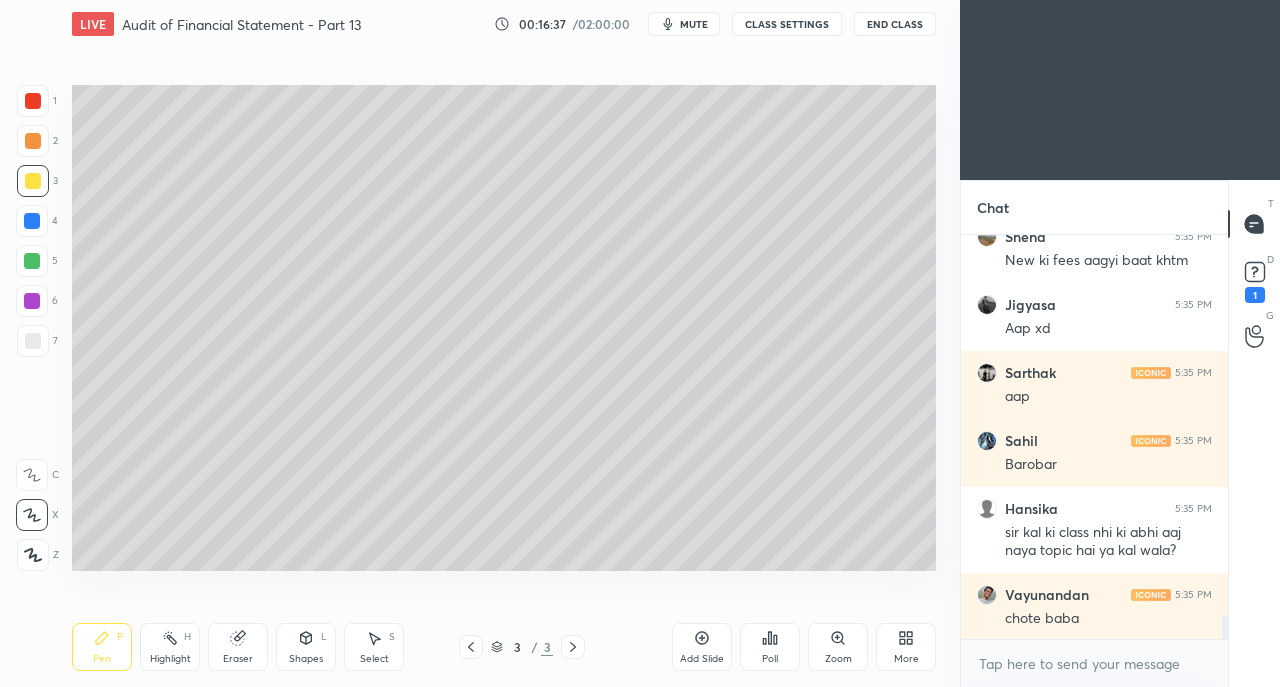 click at bounding box center [33, 341] 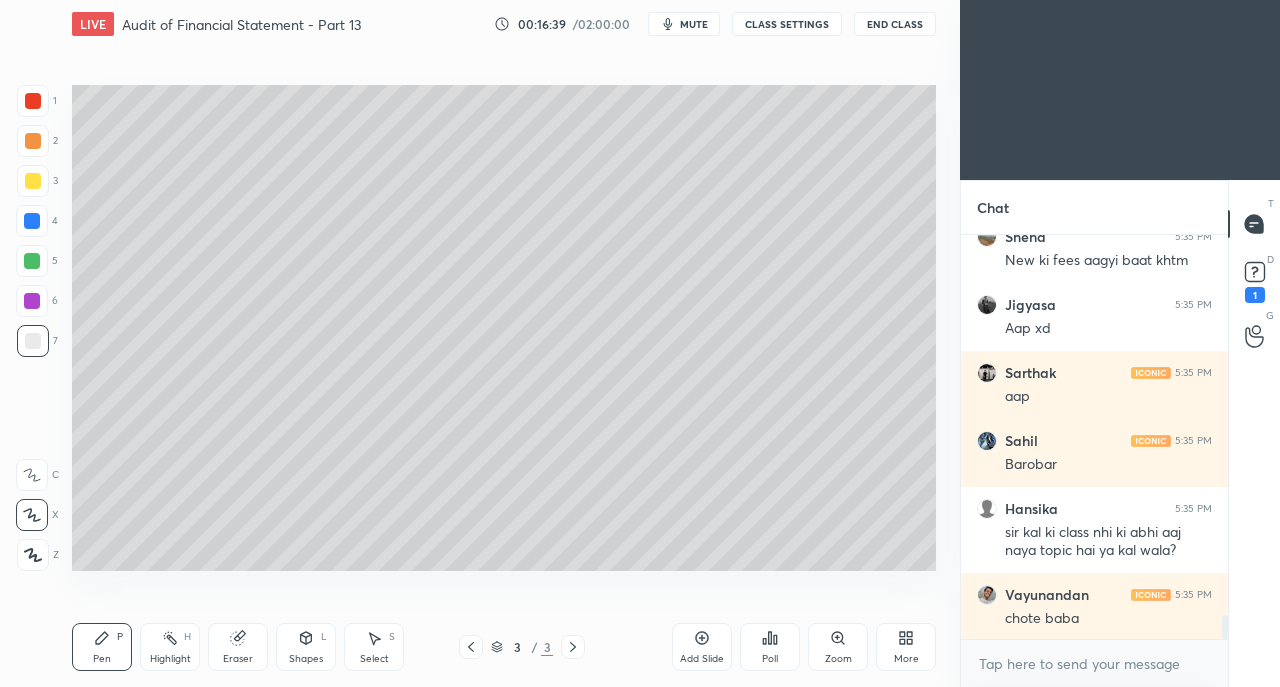 scroll, scrollTop: 6612, scrollLeft: 0, axis: vertical 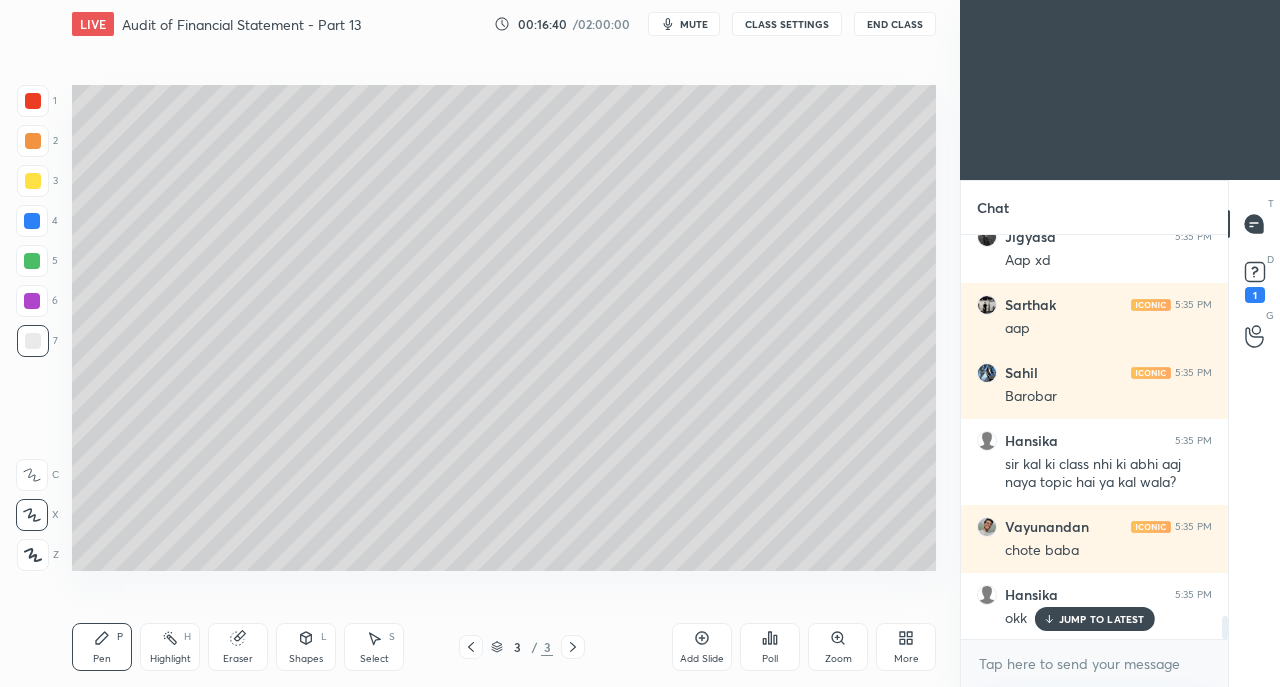 click on "Eraser" at bounding box center [238, 647] 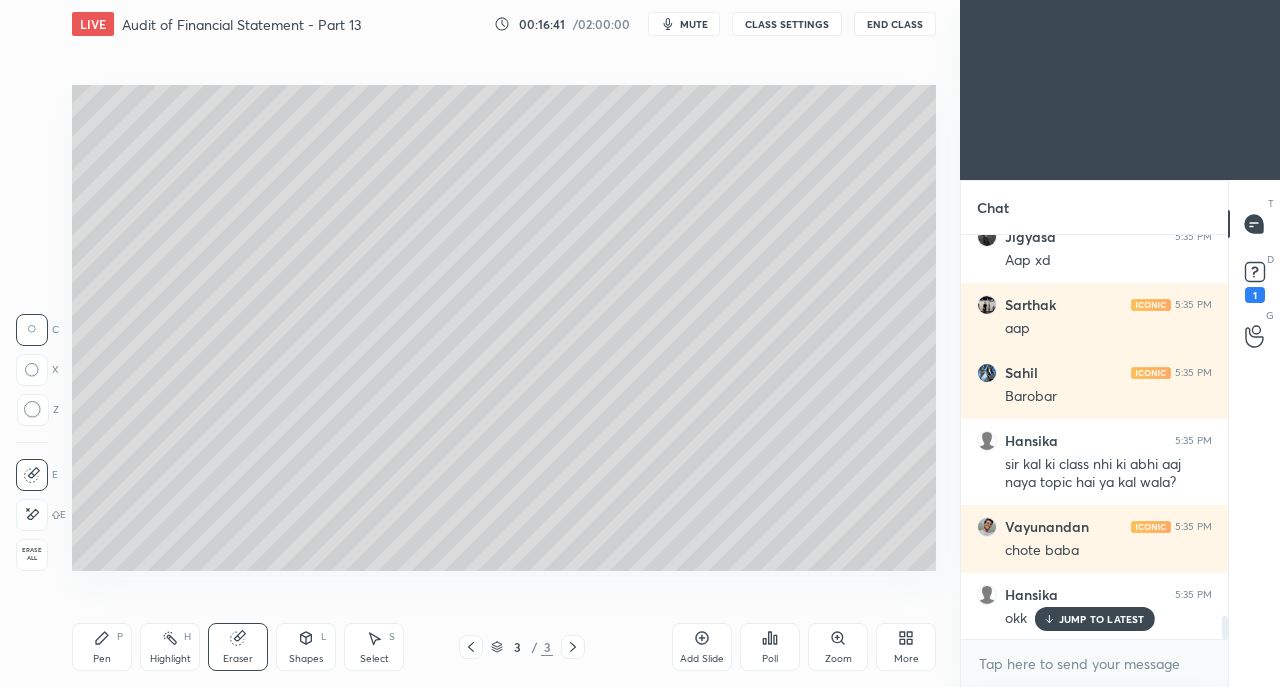 click on "Shapes L" at bounding box center (306, 647) 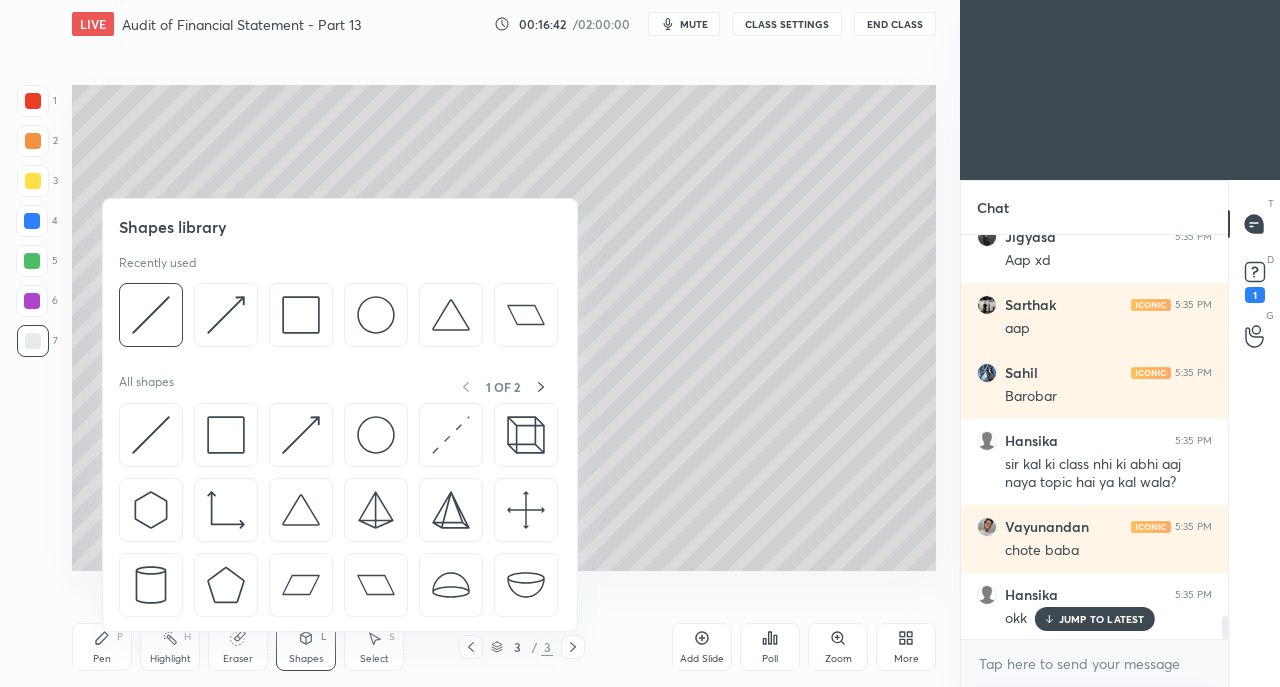 click at bounding box center (226, 435) 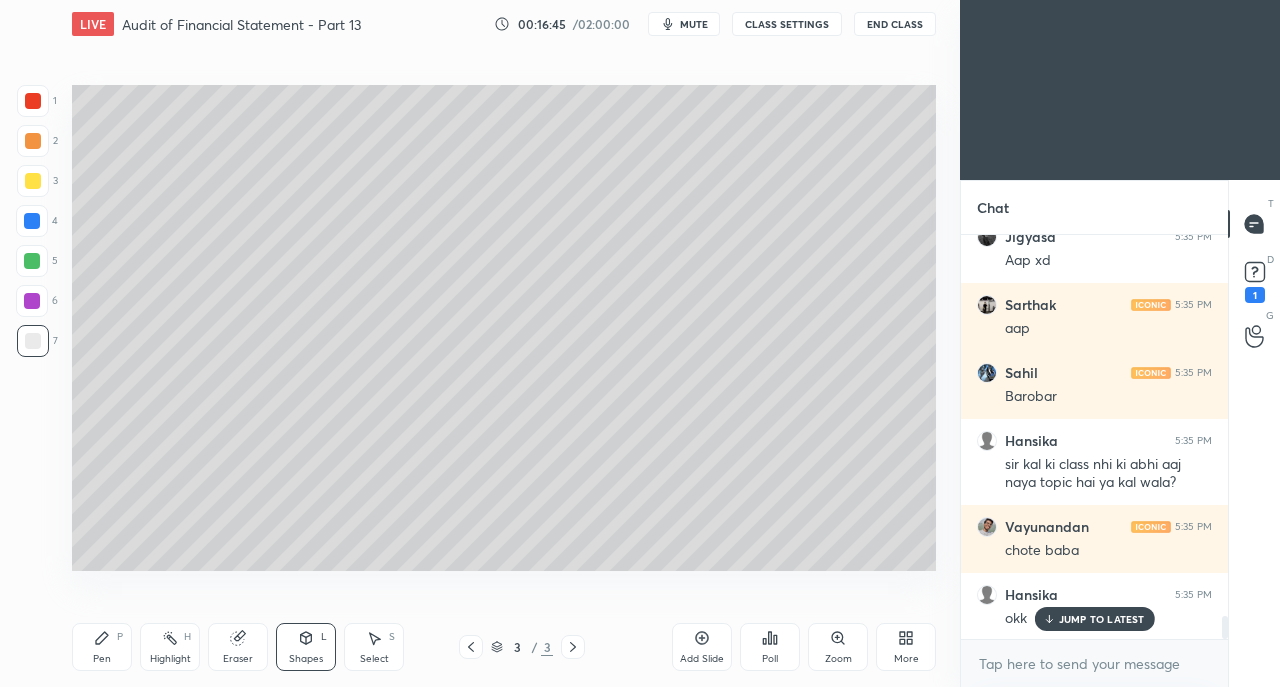 click 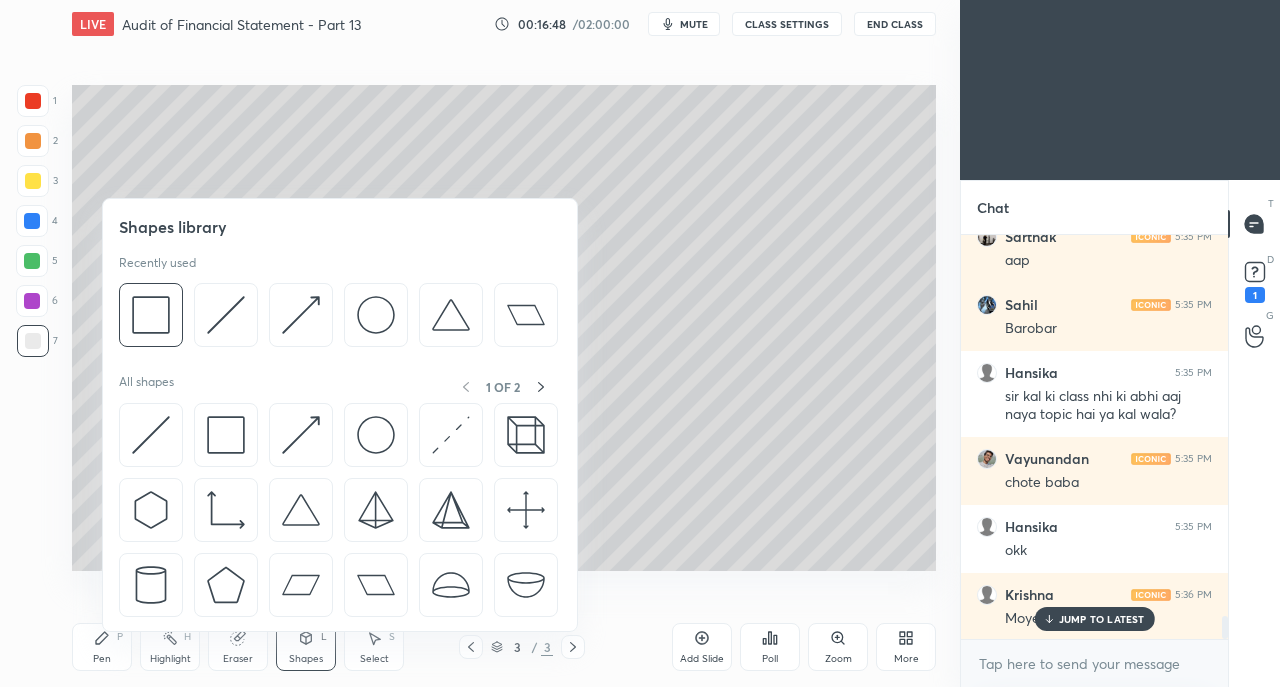 scroll, scrollTop: 6748, scrollLeft: 0, axis: vertical 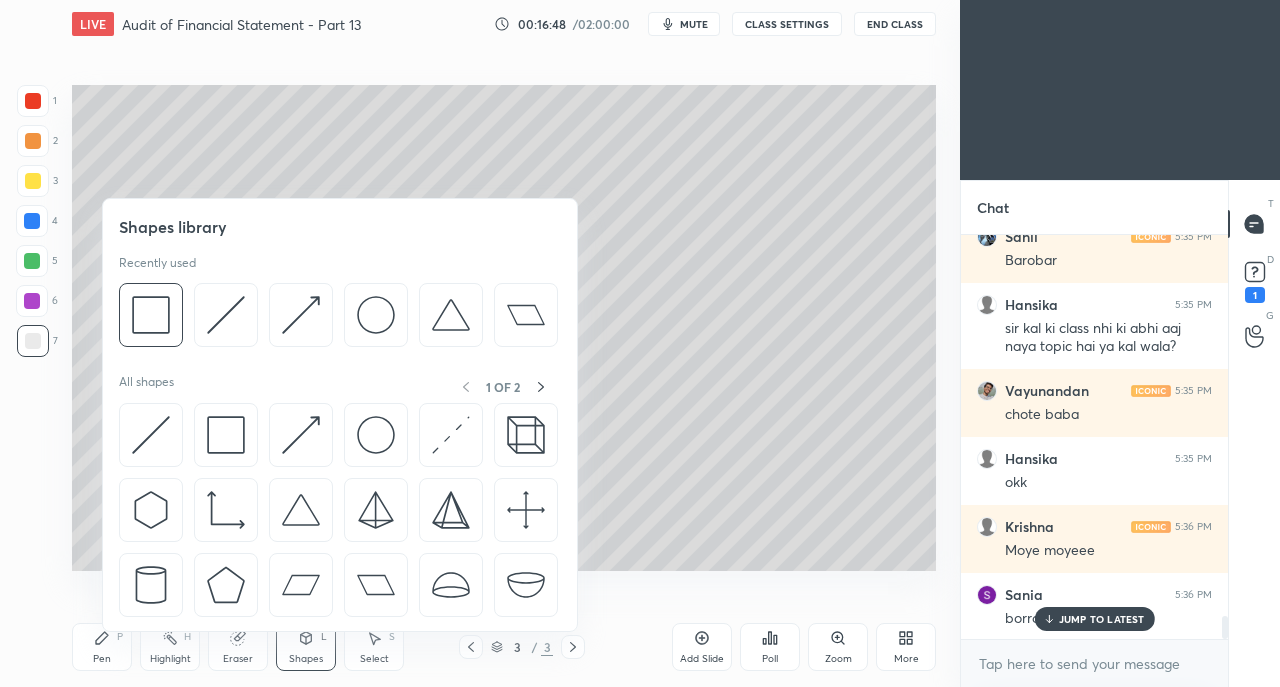 click 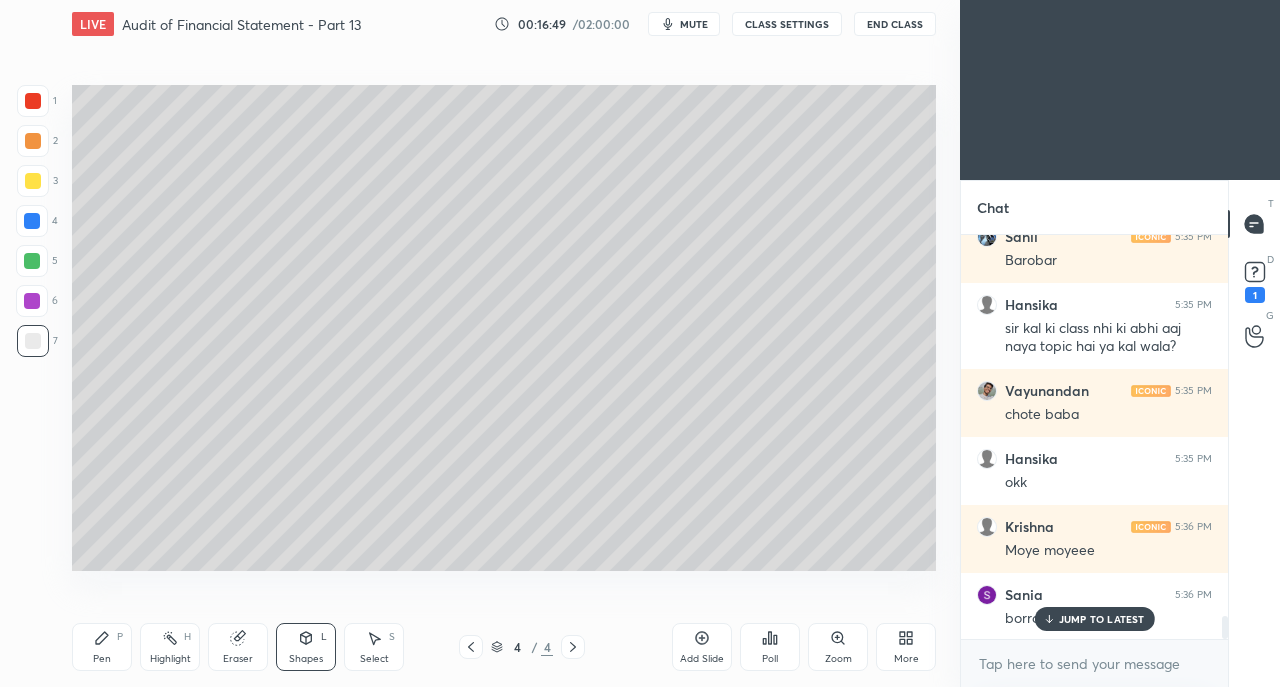 click at bounding box center (33, 181) 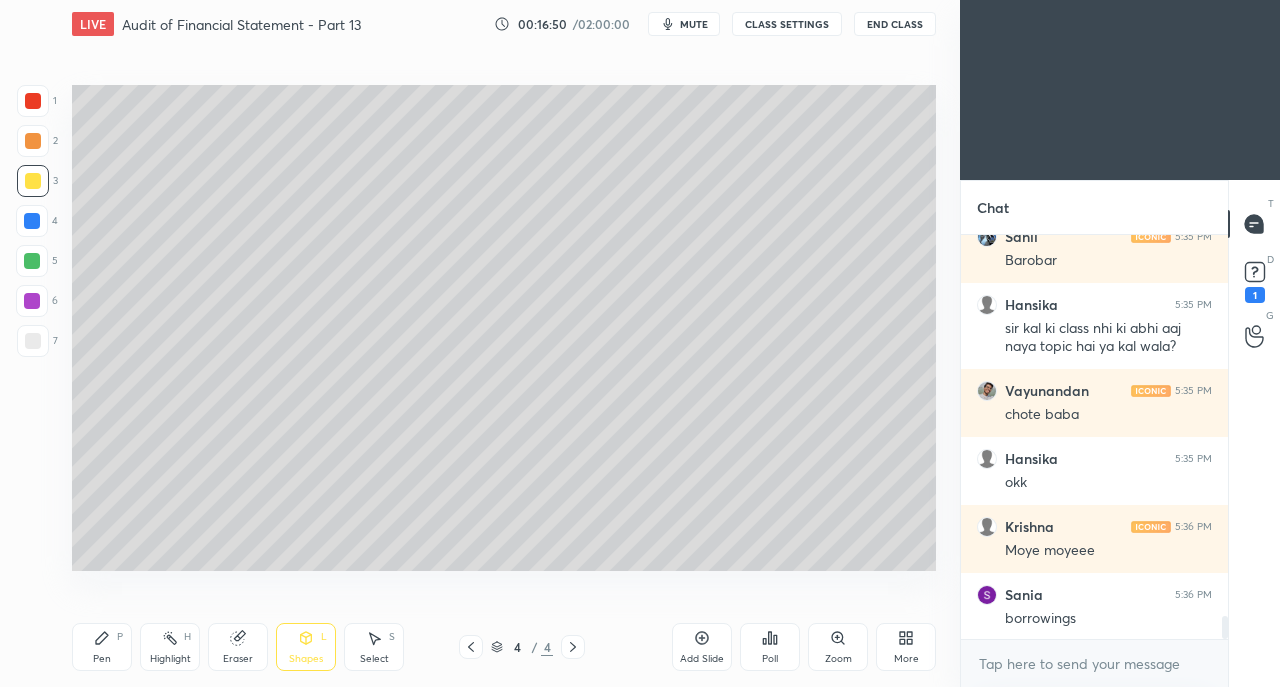 scroll, scrollTop: 6816, scrollLeft: 0, axis: vertical 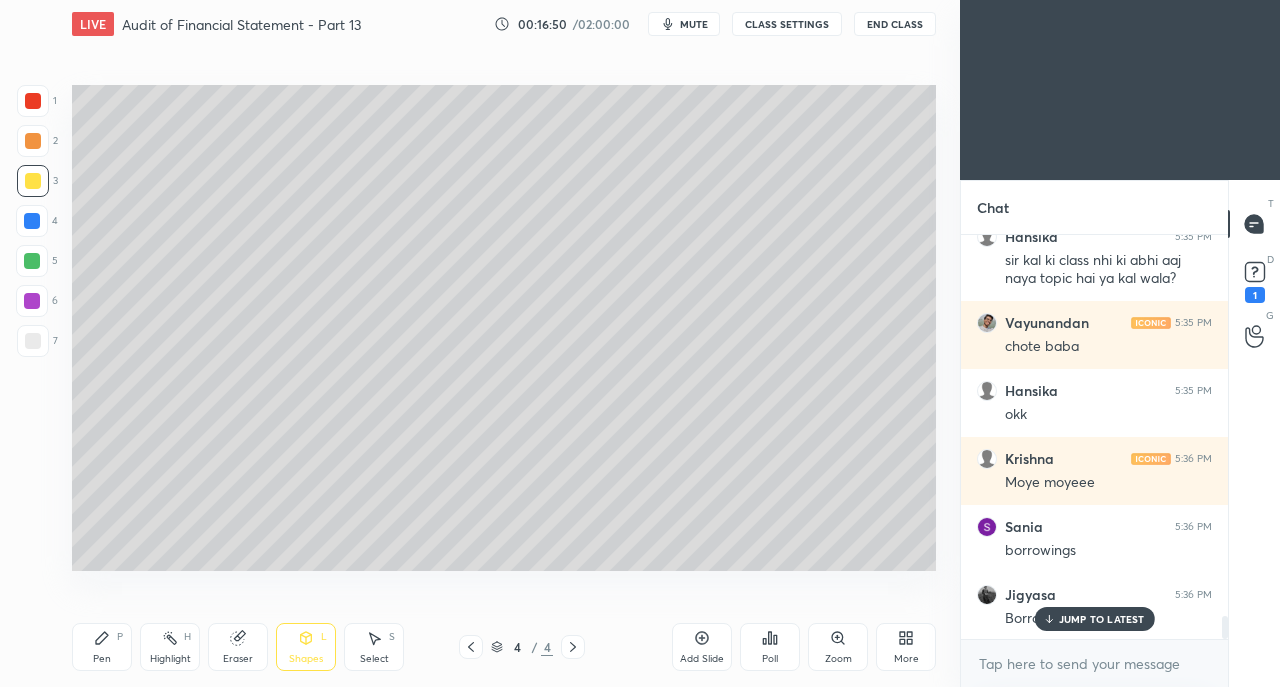 click on "Pen P" at bounding box center [102, 647] 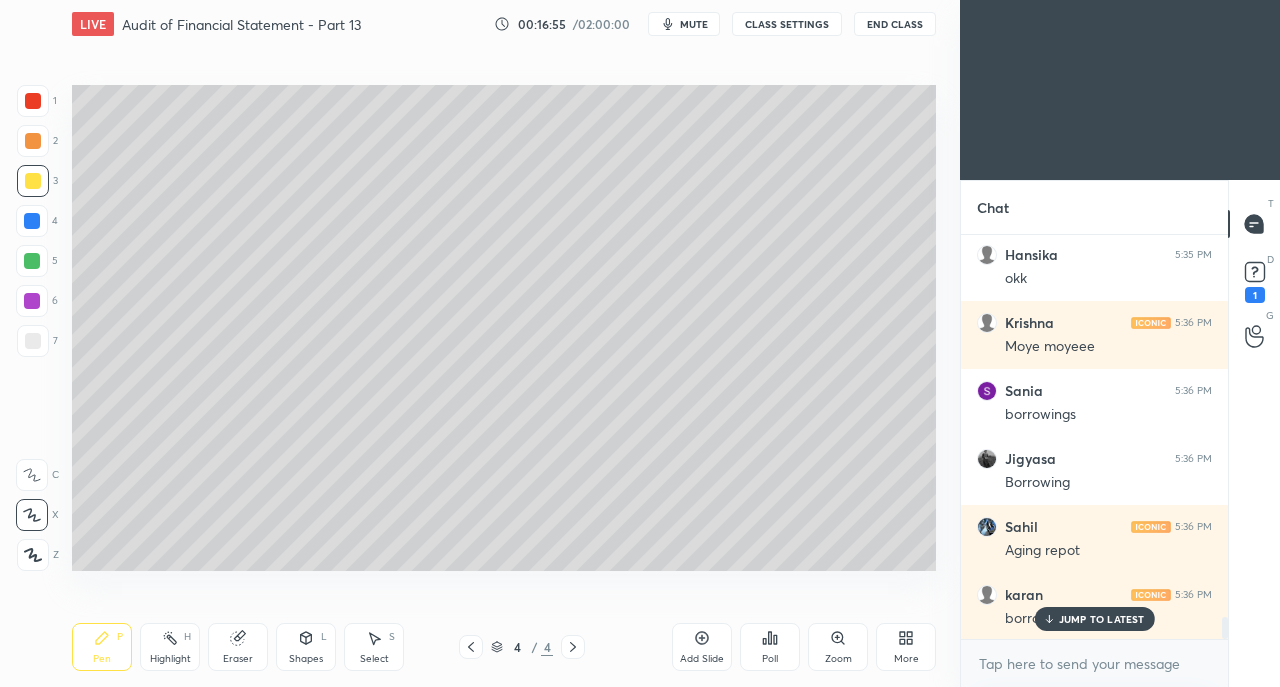 scroll, scrollTop: 7020, scrollLeft: 0, axis: vertical 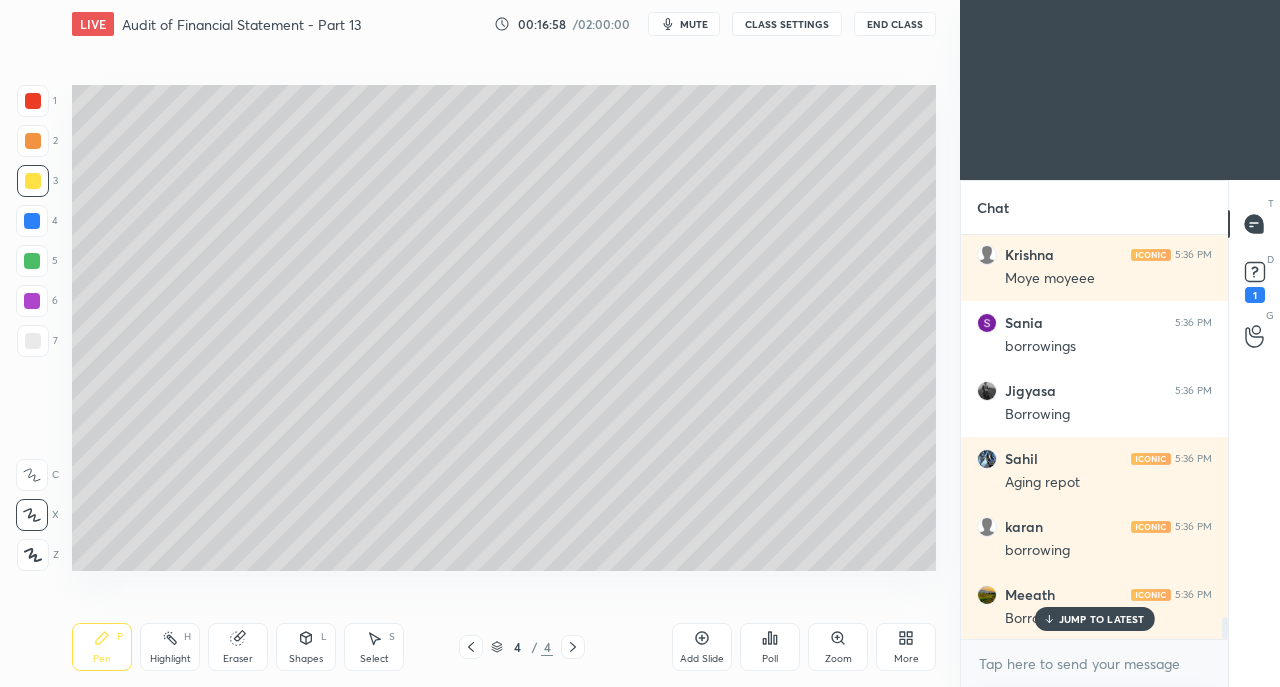 click on "Shapes L" at bounding box center [306, 647] 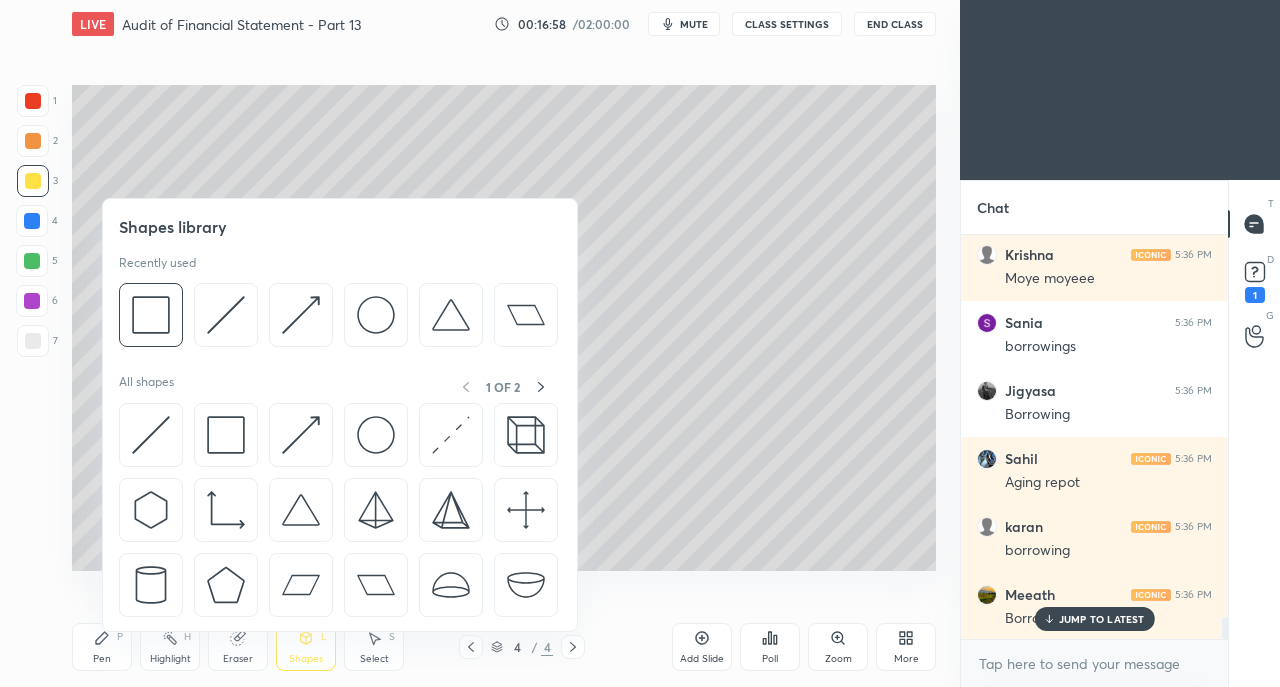 click at bounding box center (226, 435) 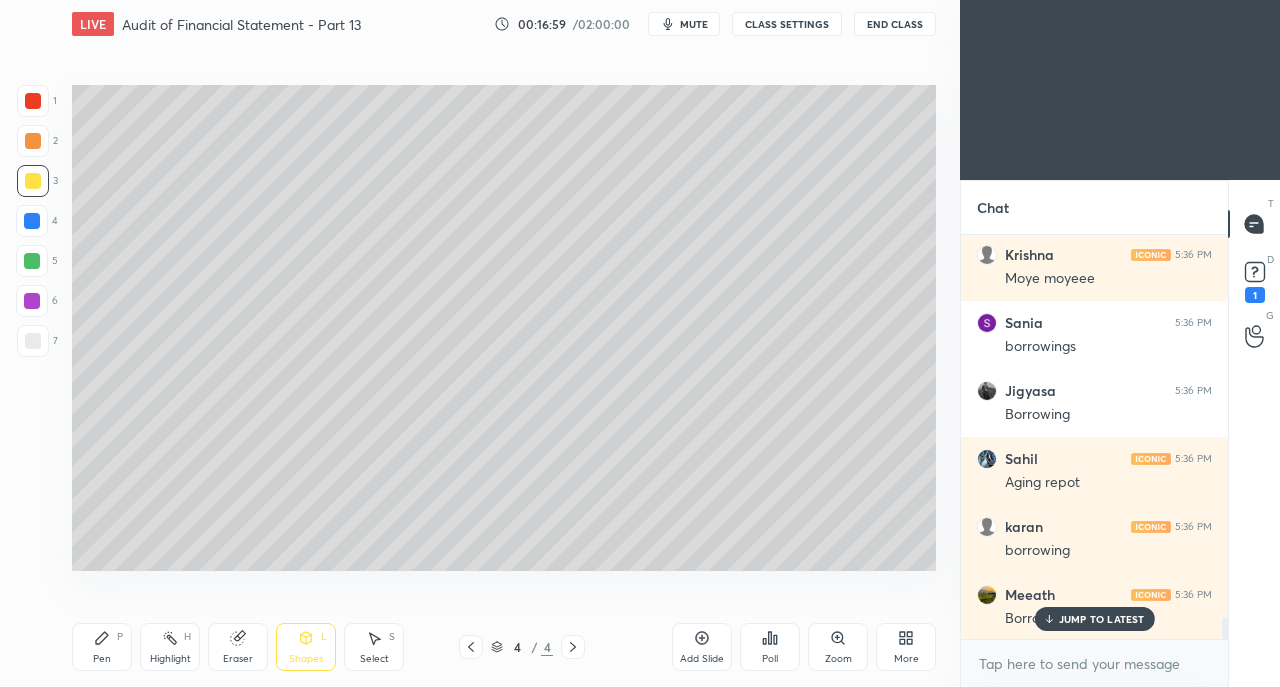 click at bounding box center (33, 341) 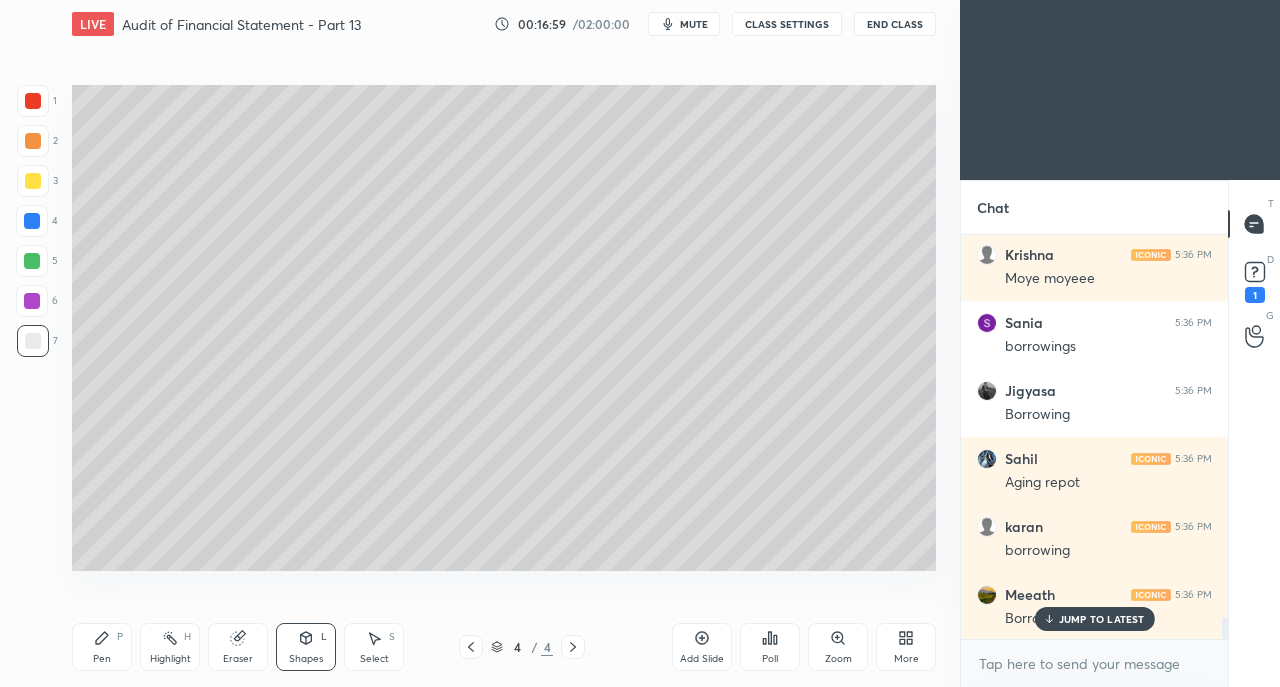 click 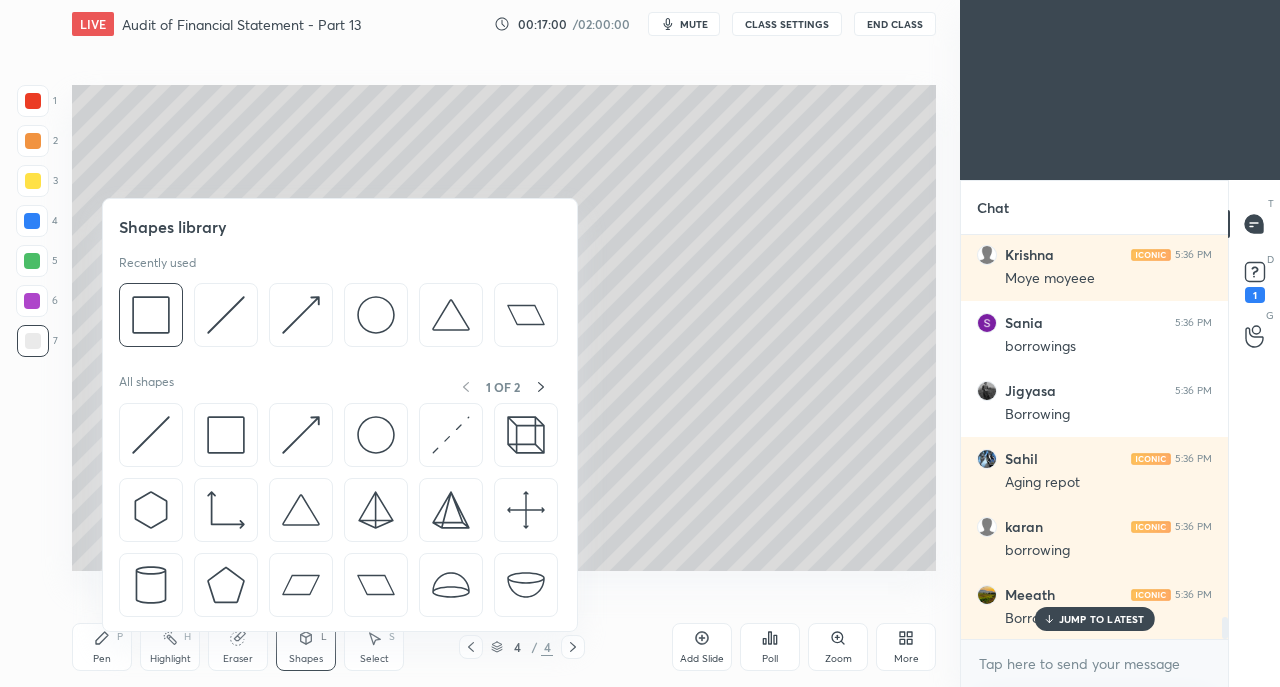 click at bounding box center (226, 435) 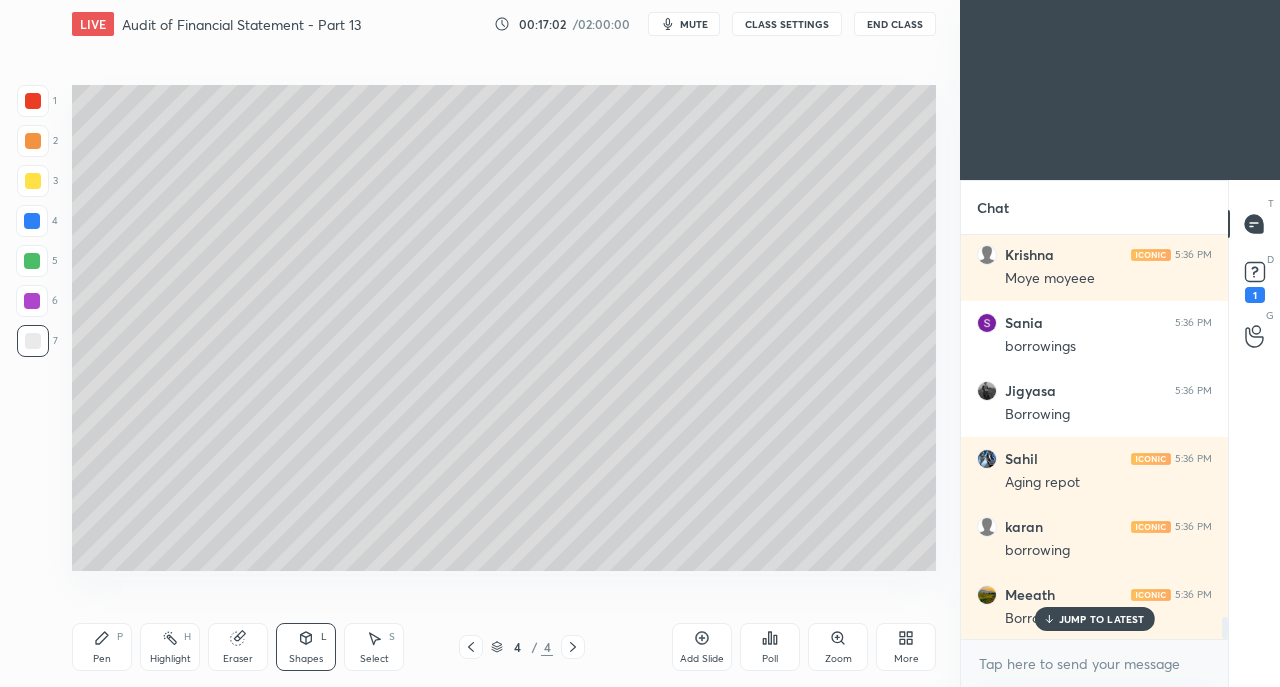 click on "Shapes" at bounding box center (306, 659) 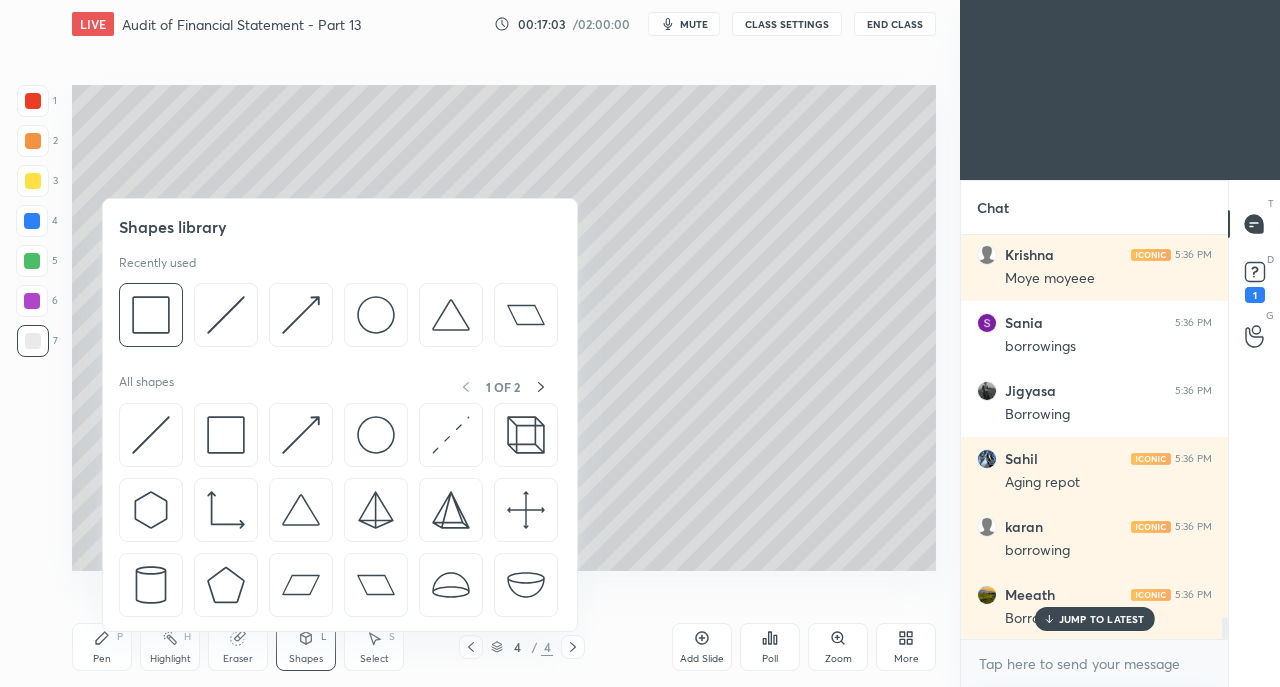 click at bounding box center (151, 435) 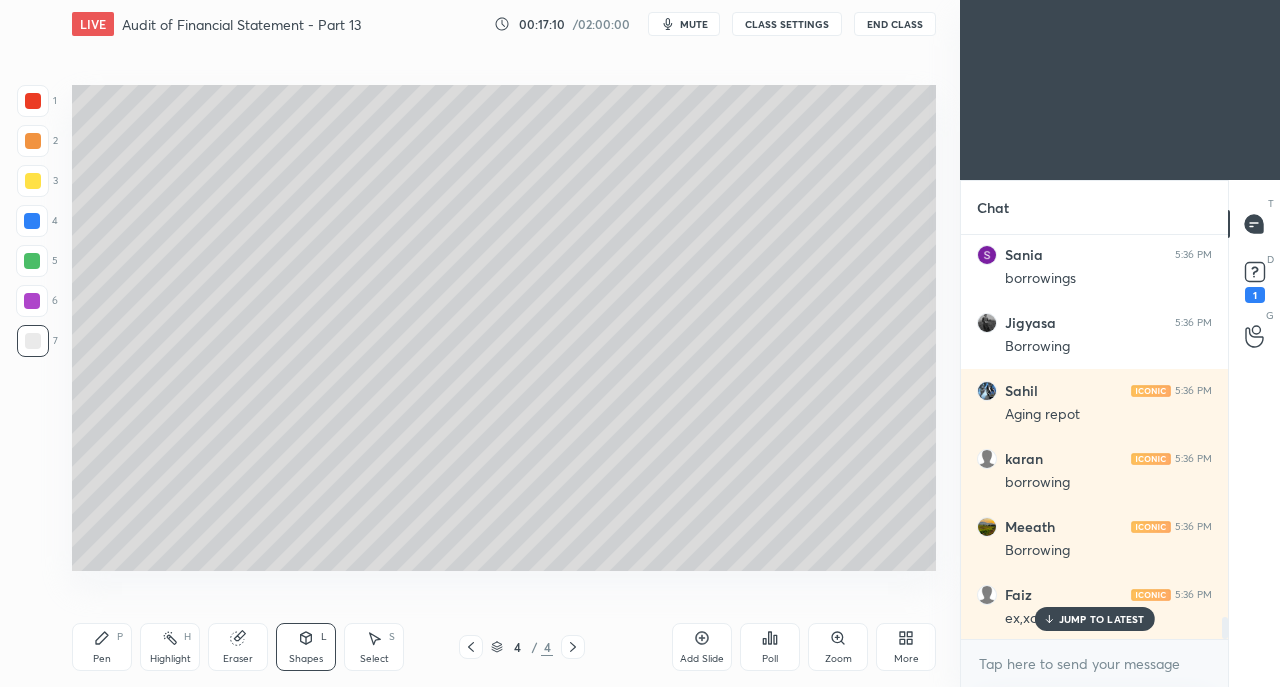 scroll, scrollTop: 7156, scrollLeft: 0, axis: vertical 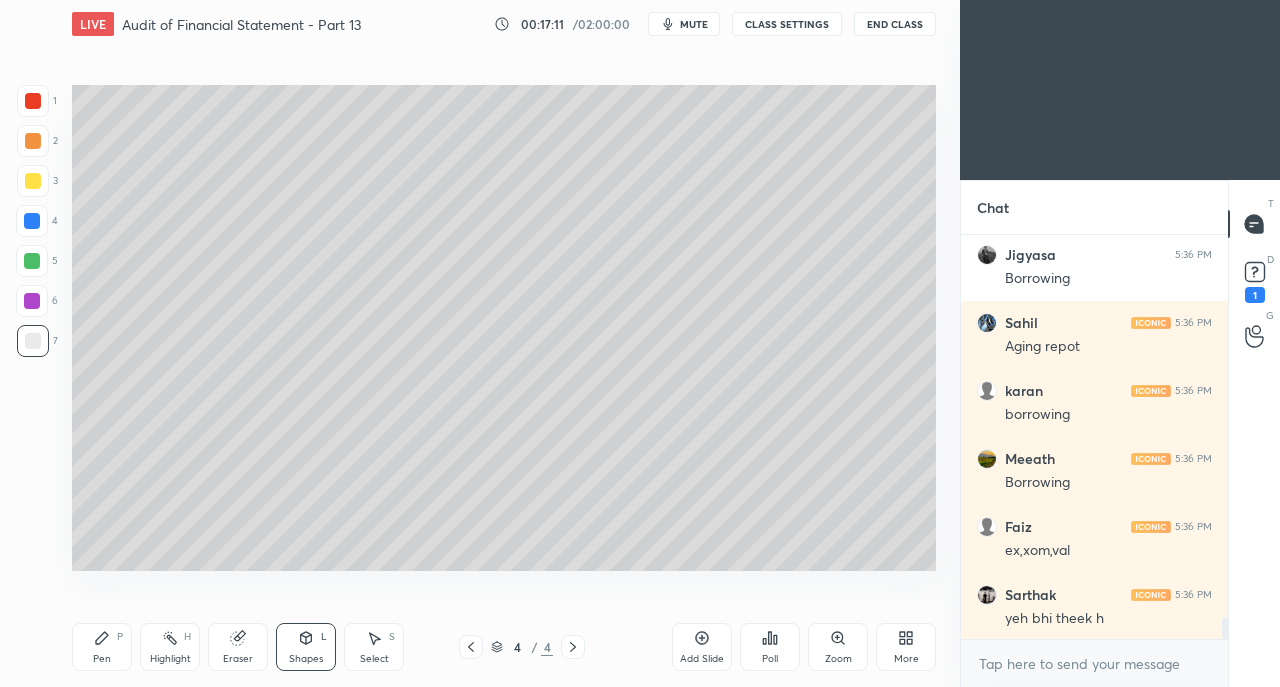 click on "Eraser" at bounding box center (238, 647) 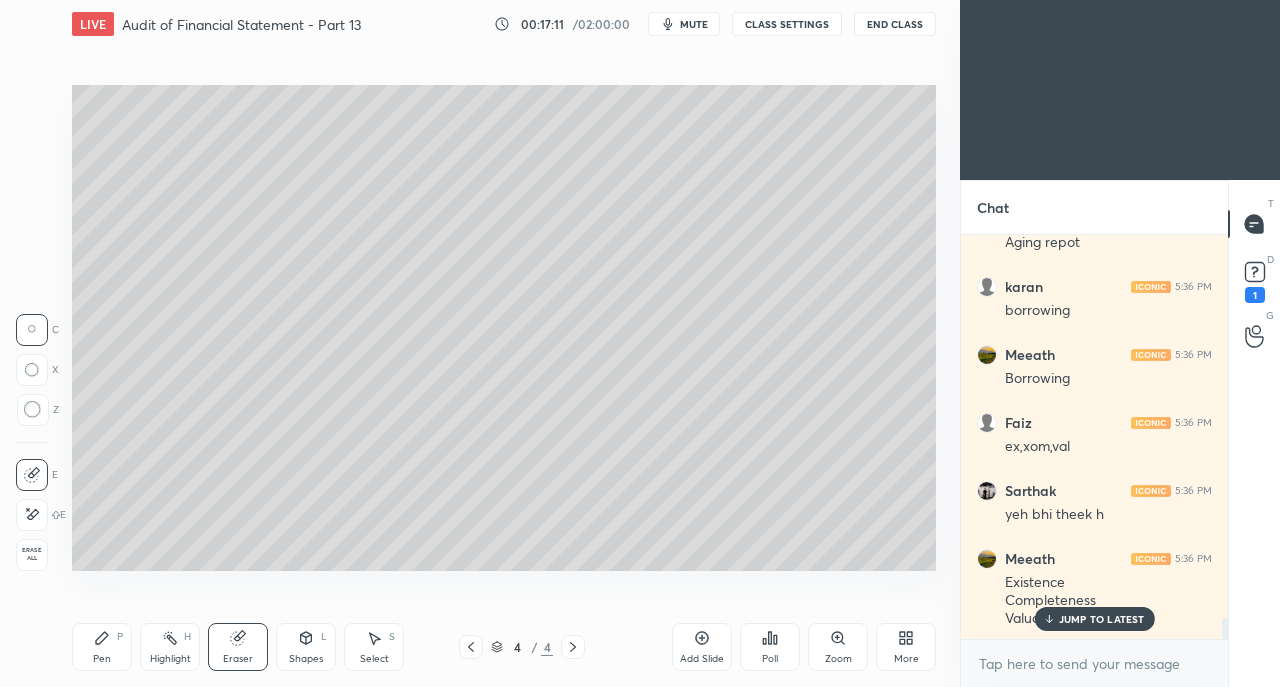click 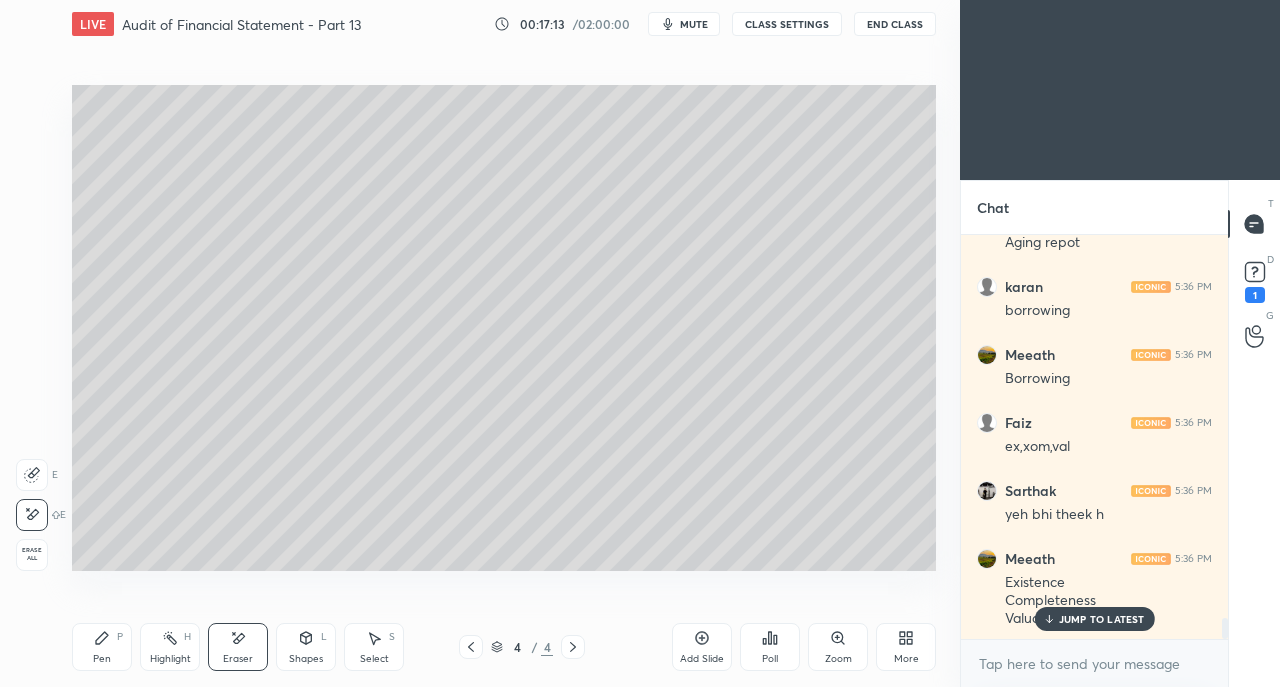 click 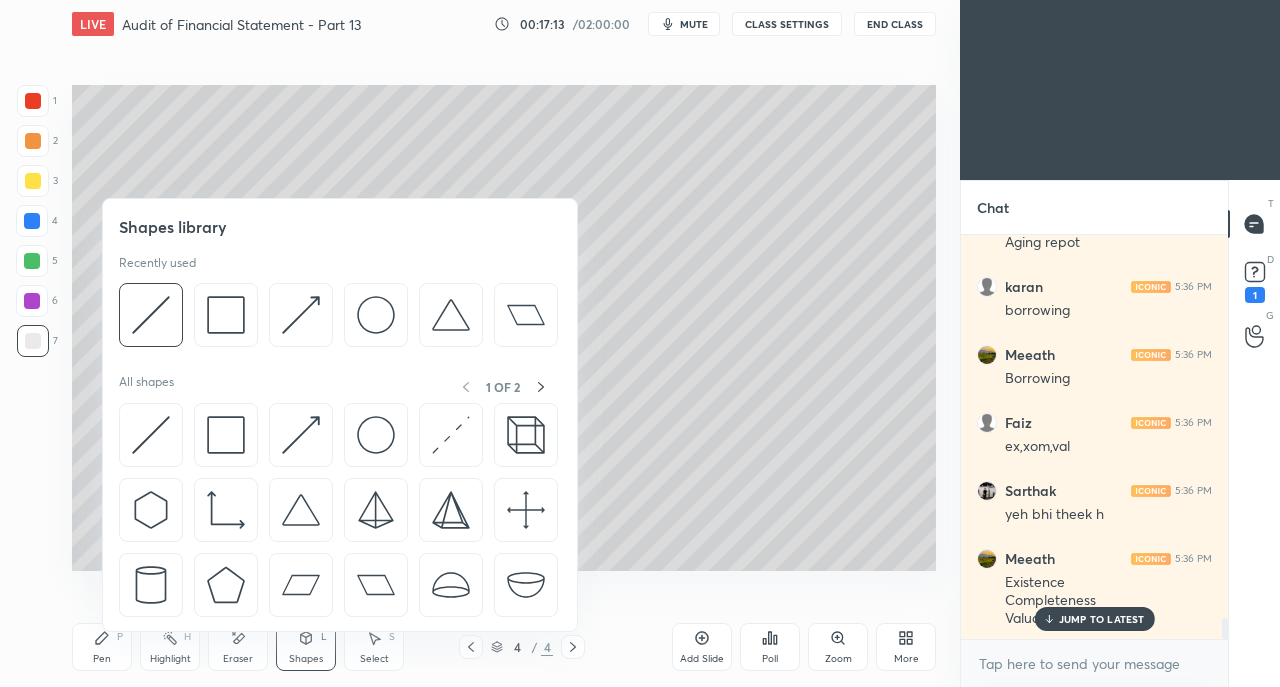 click at bounding box center [151, 435] 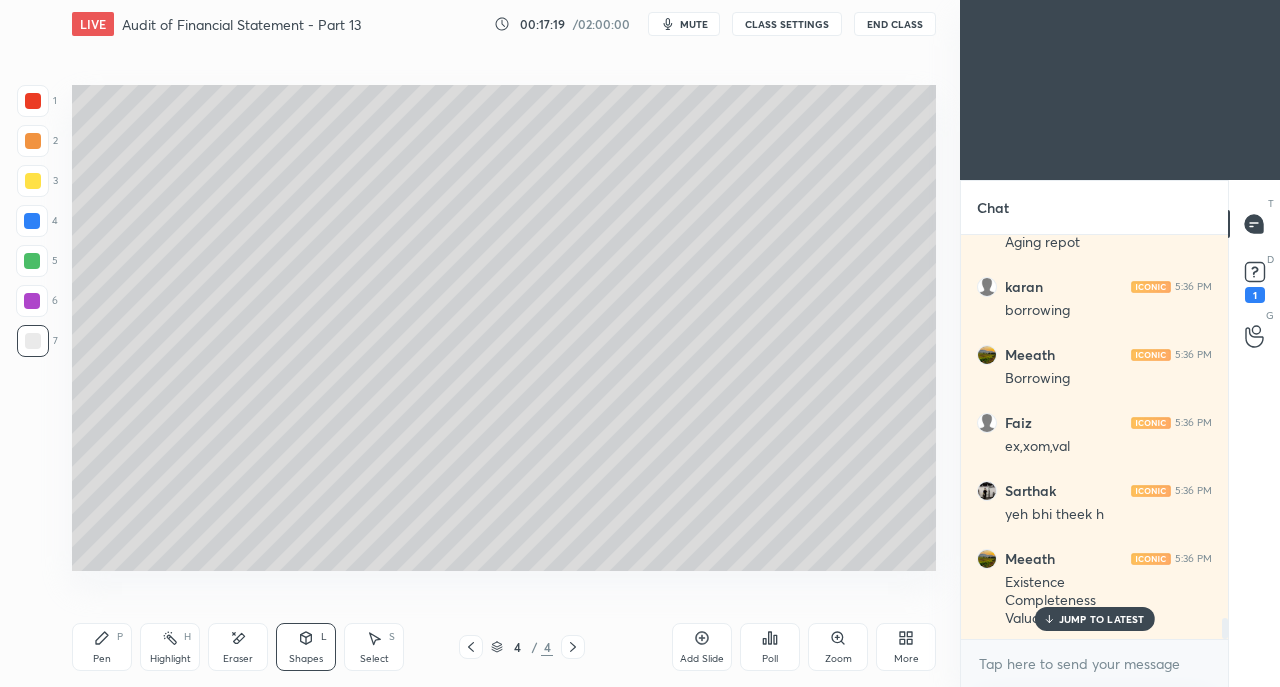 scroll, scrollTop: 7328, scrollLeft: 0, axis: vertical 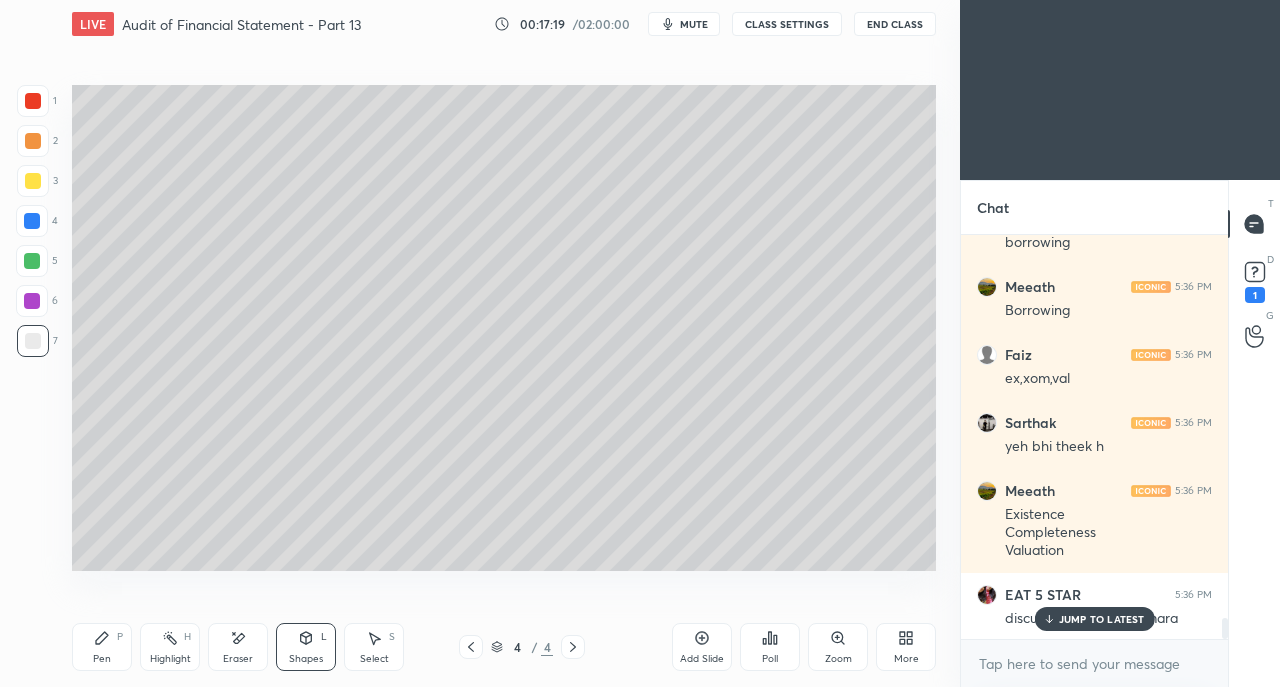 click on "Pen P" at bounding box center (102, 647) 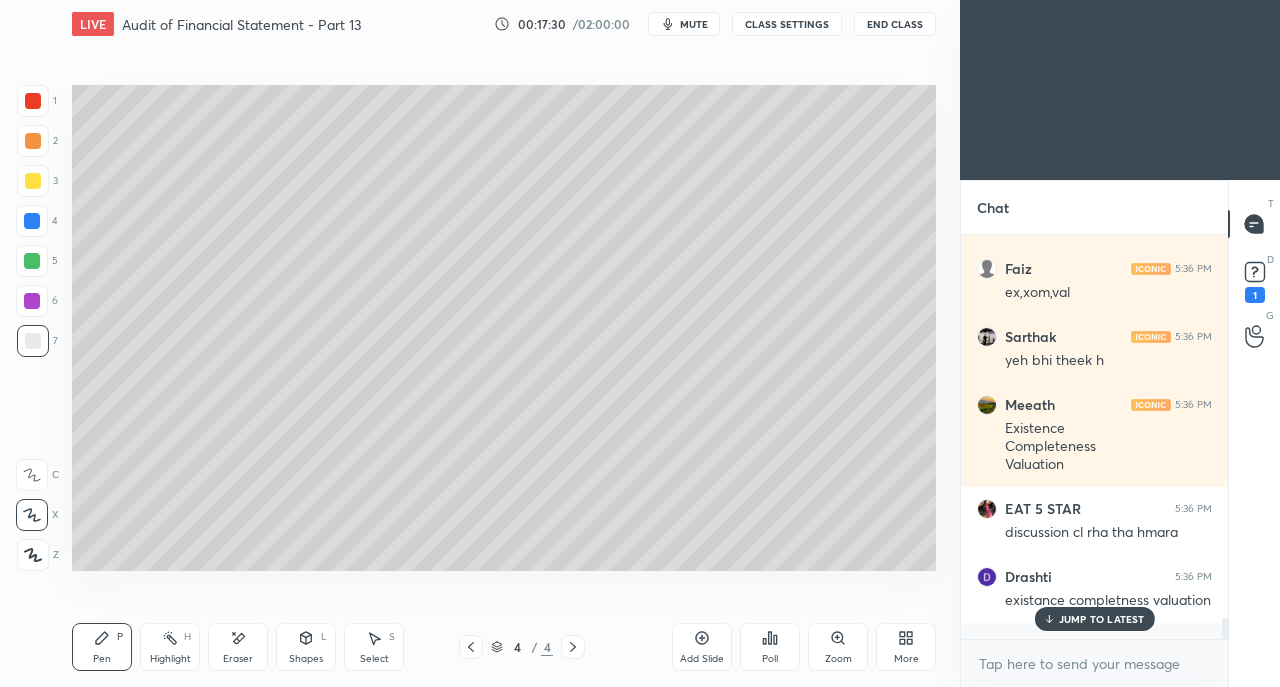 scroll, scrollTop: 7482, scrollLeft: 0, axis: vertical 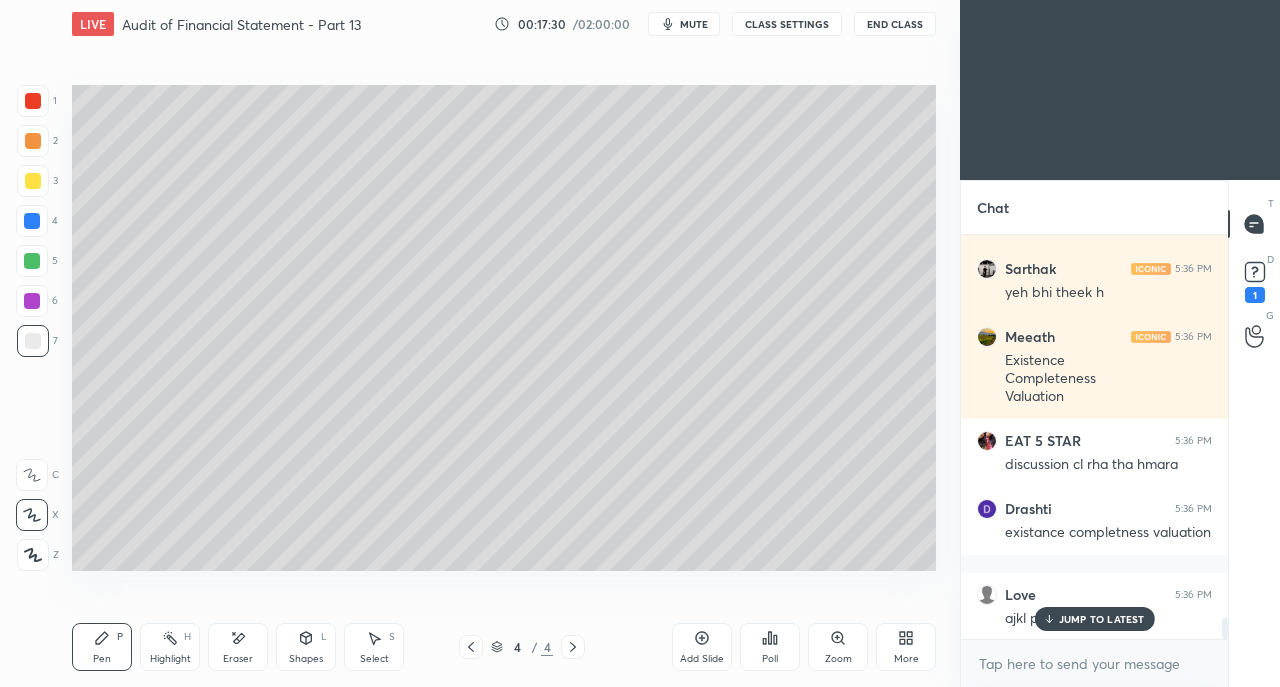 click 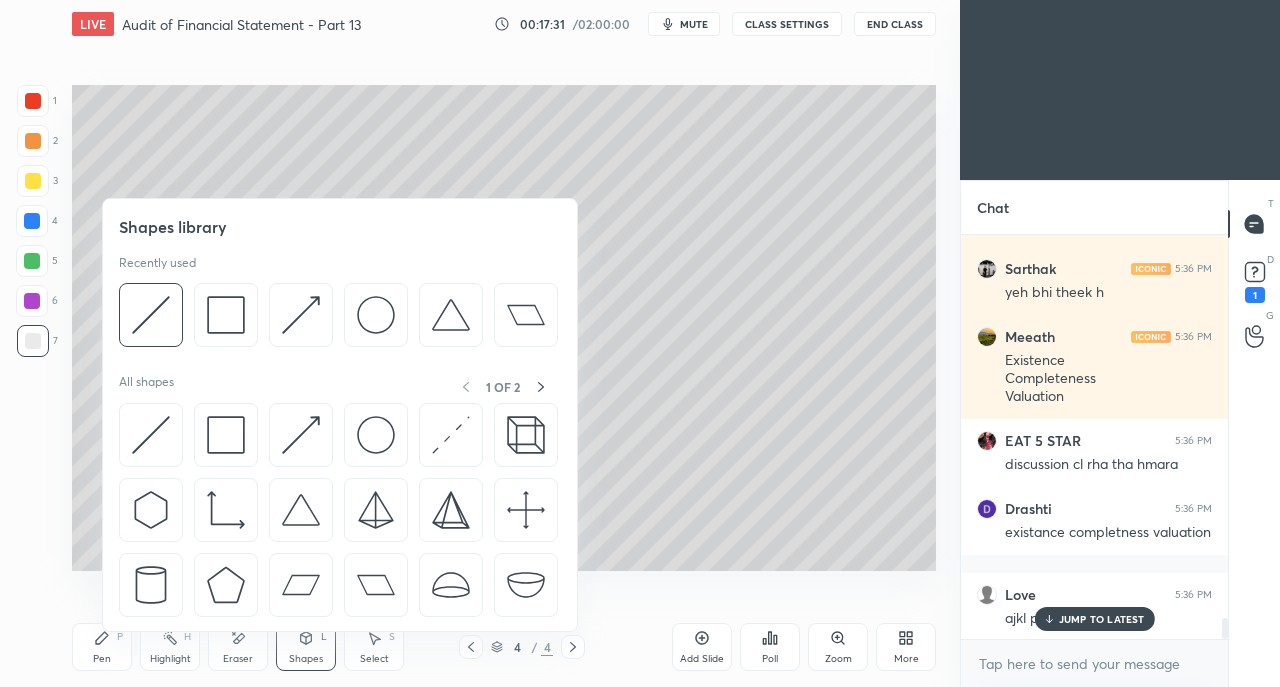 click at bounding box center [151, 435] 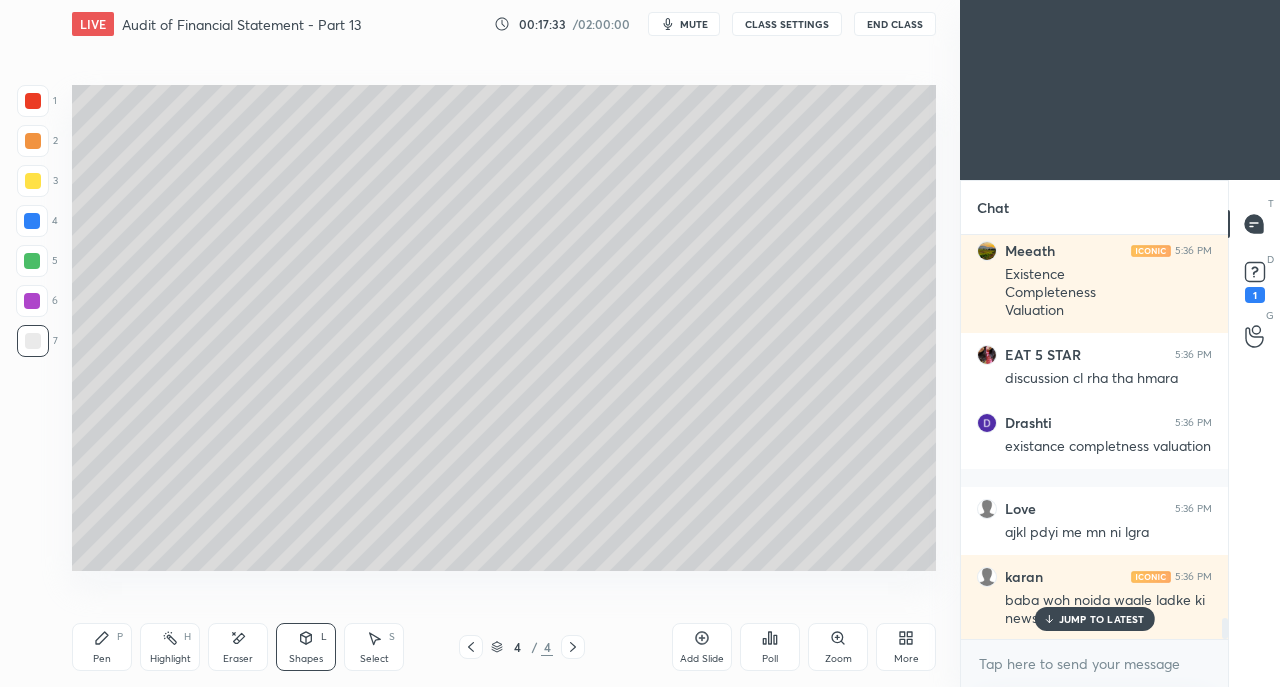 scroll, scrollTop: 7654, scrollLeft: 0, axis: vertical 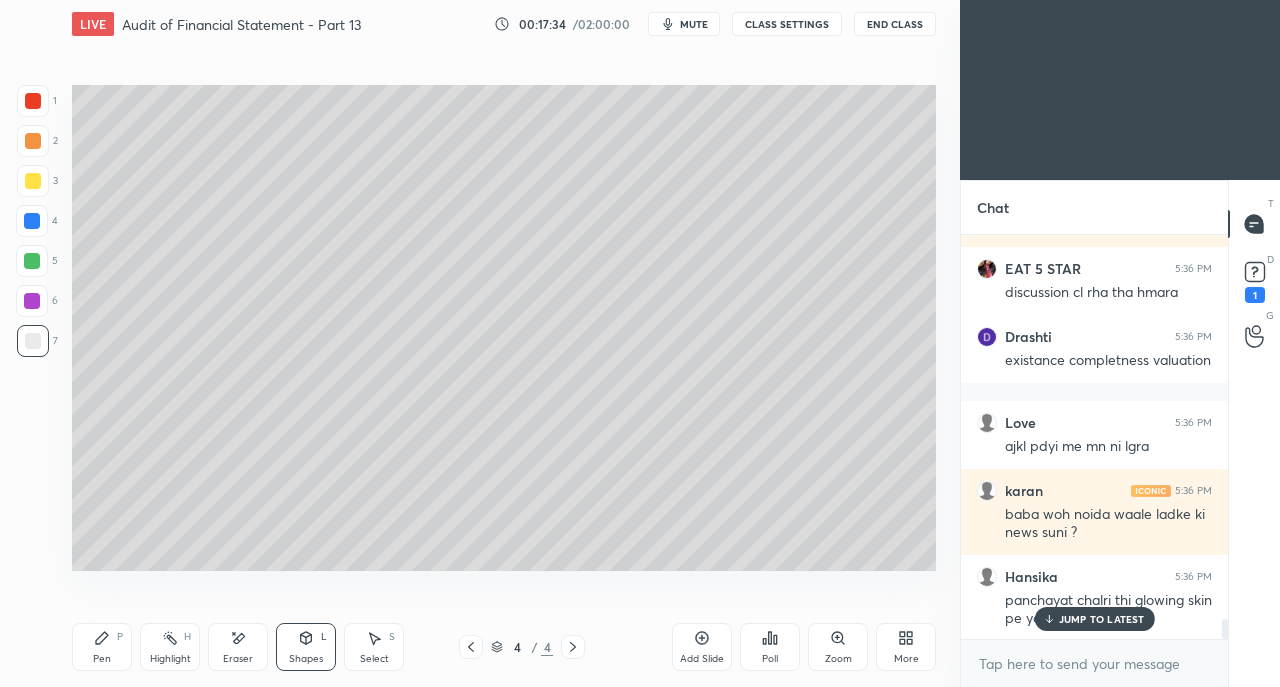click on "Pen P" at bounding box center (102, 647) 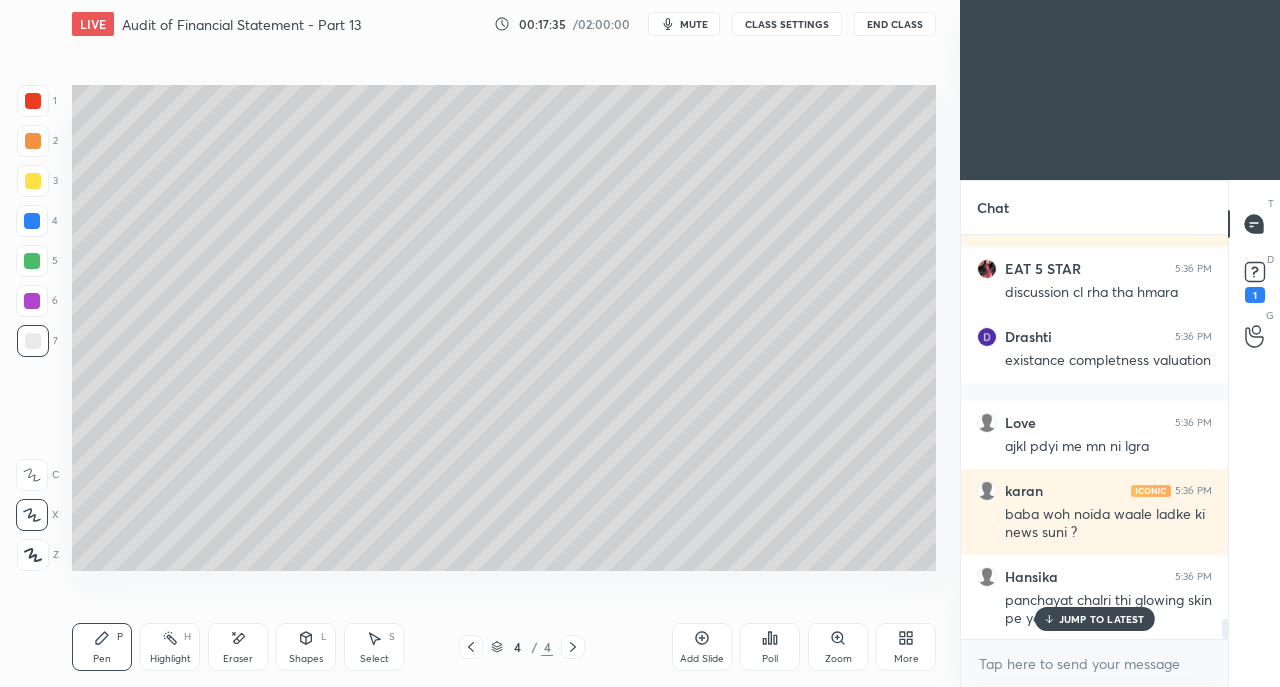 scroll, scrollTop: 7844, scrollLeft: 0, axis: vertical 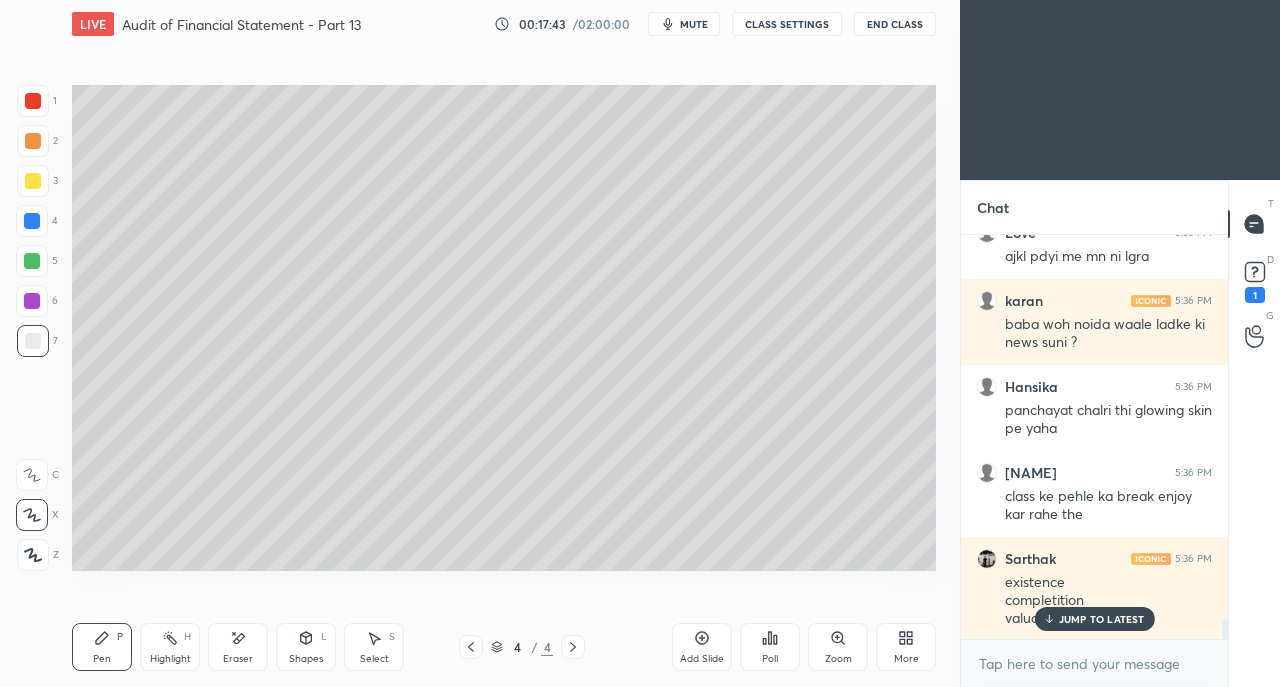 click at bounding box center [33, 181] 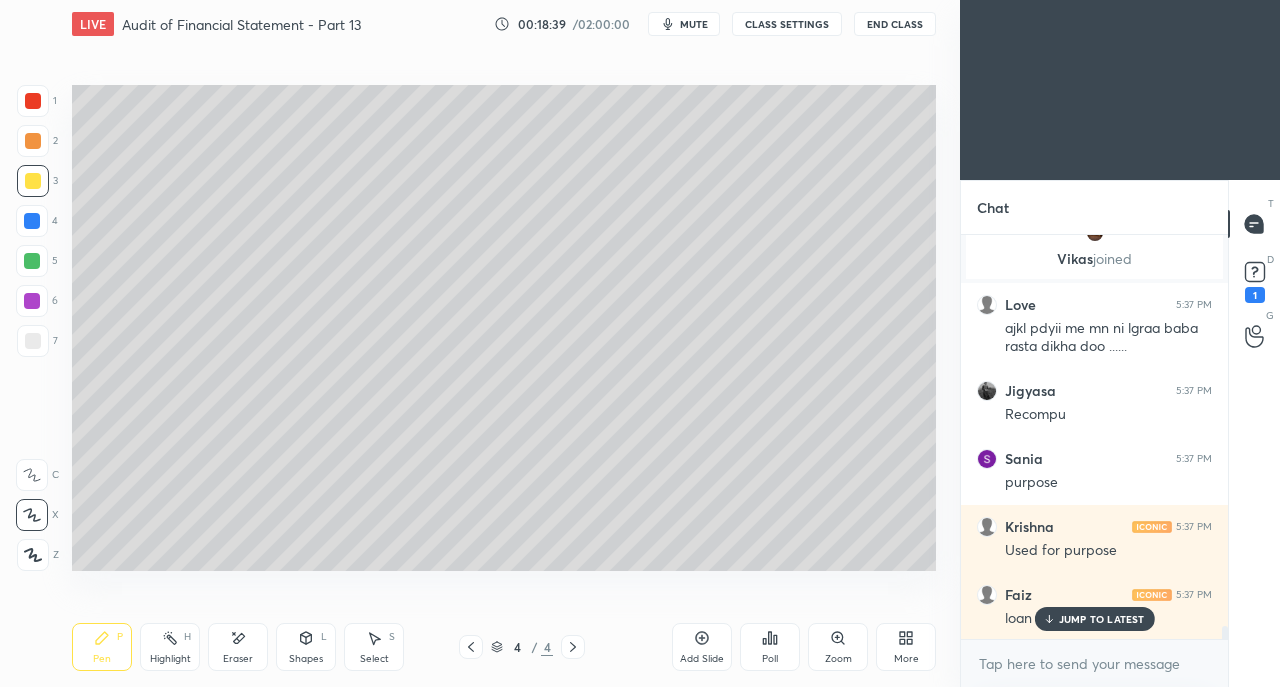 scroll, scrollTop: 12576, scrollLeft: 0, axis: vertical 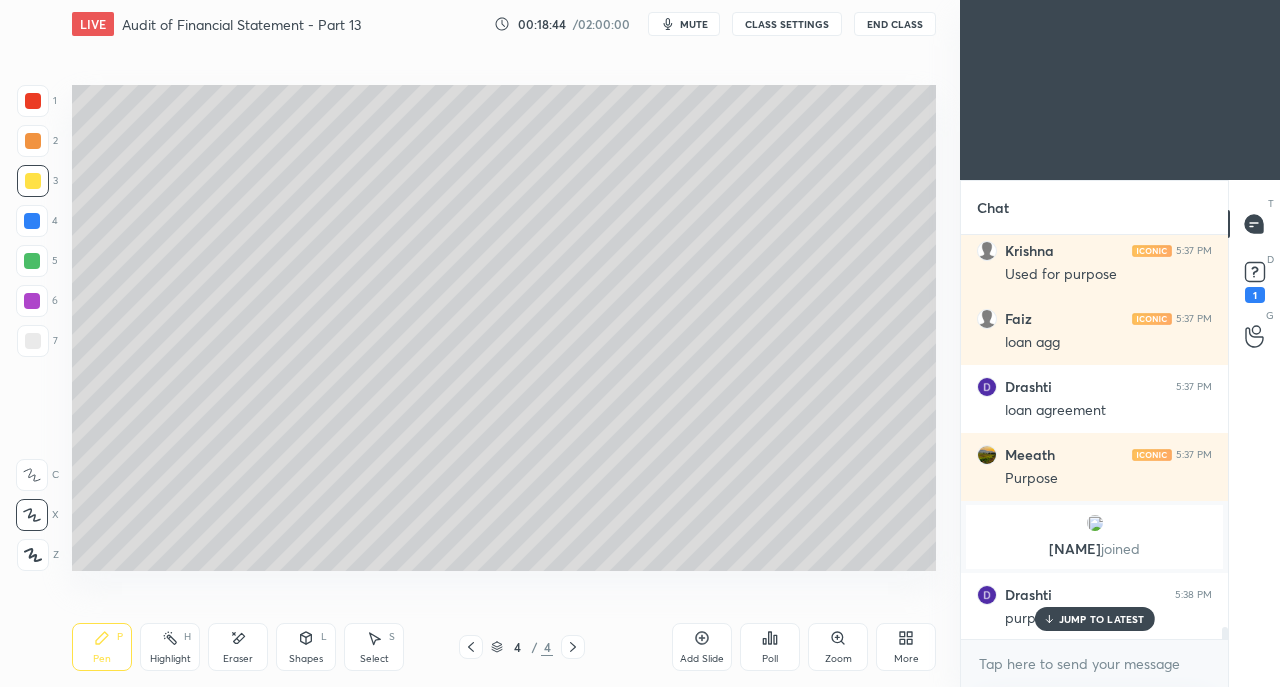 click on "JUMP TO LATEST" at bounding box center [1094, 619] 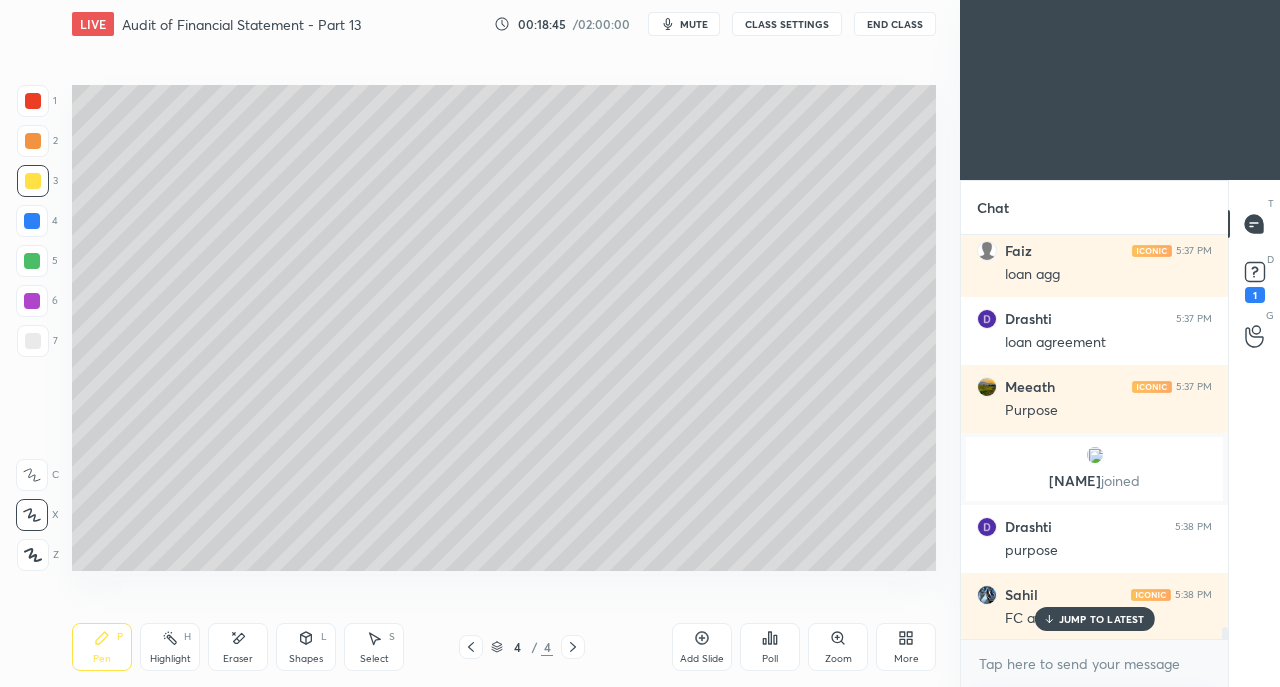 click at bounding box center [33, 341] 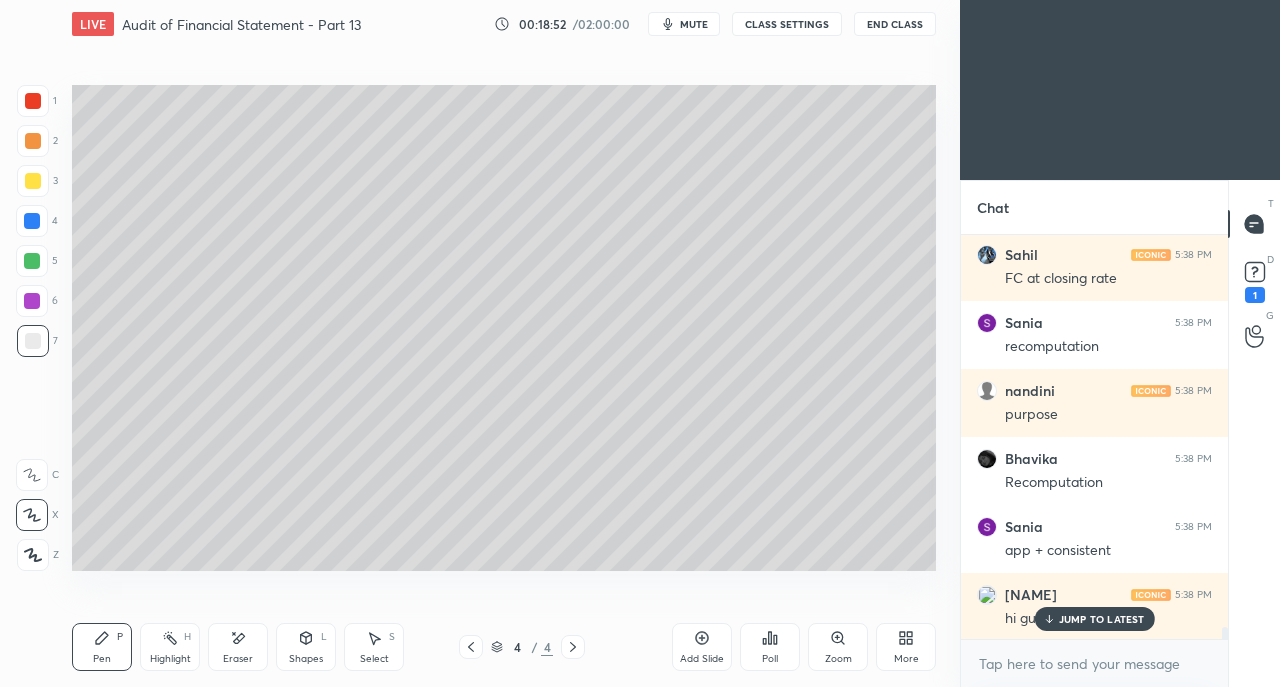 click on "Pen P Highlight H Eraser Shapes L Select S" at bounding box center (222, 647) 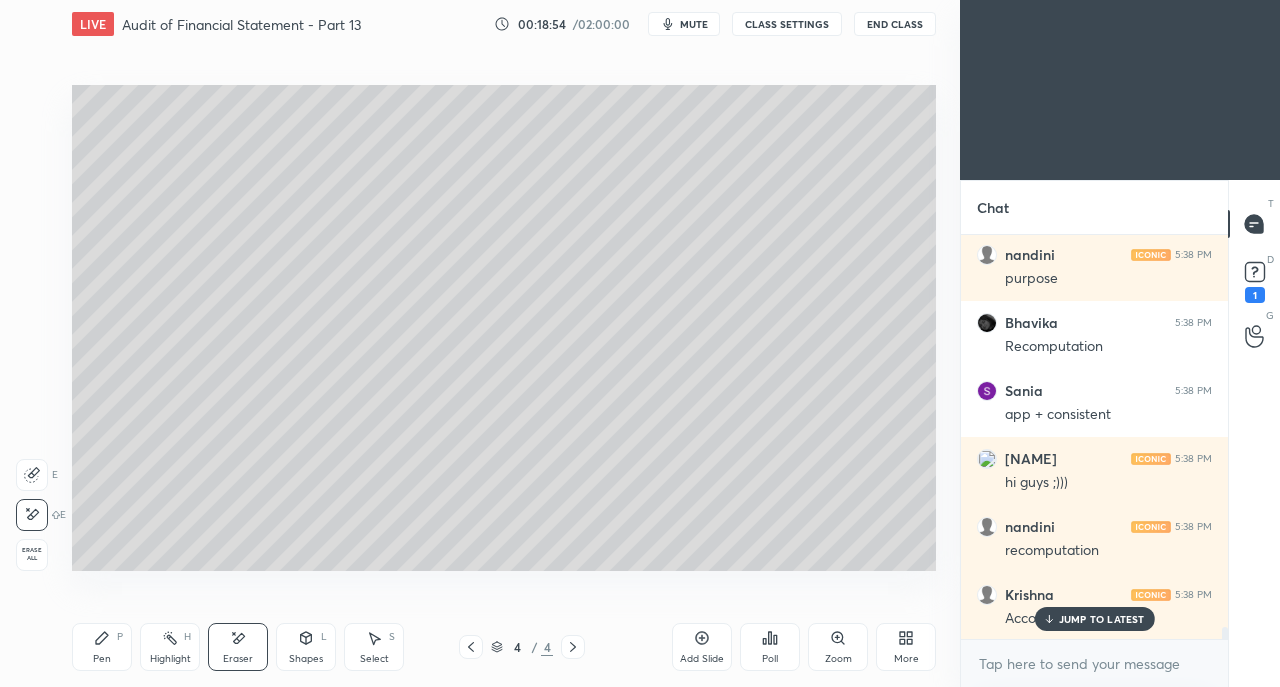 click 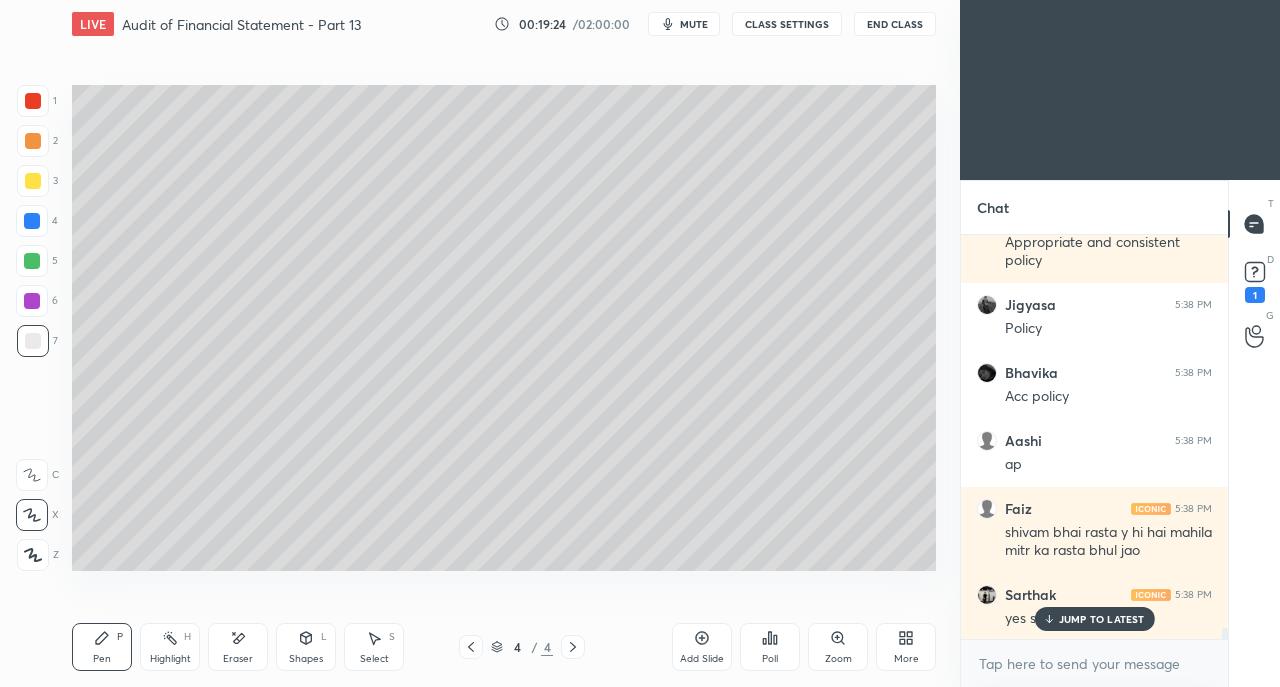 scroll, scrollTop: 14556, scrollLeft: 0, axis: vertical 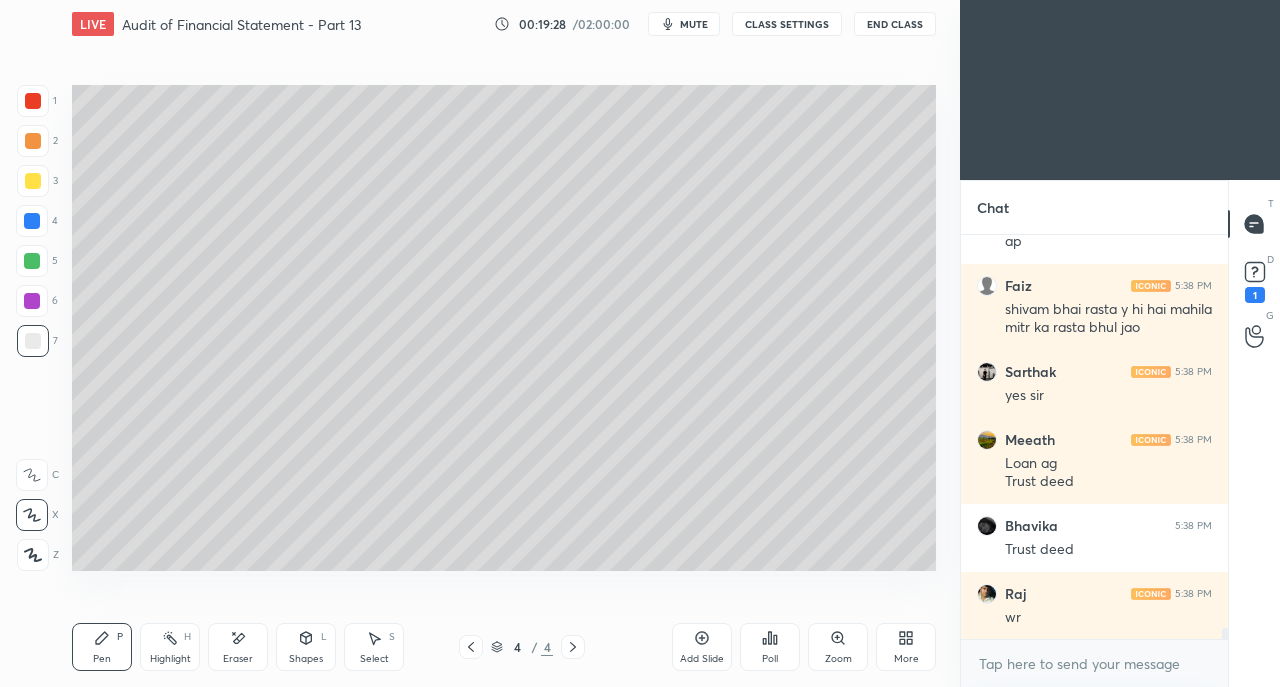 click at bounding box center [33, 181] 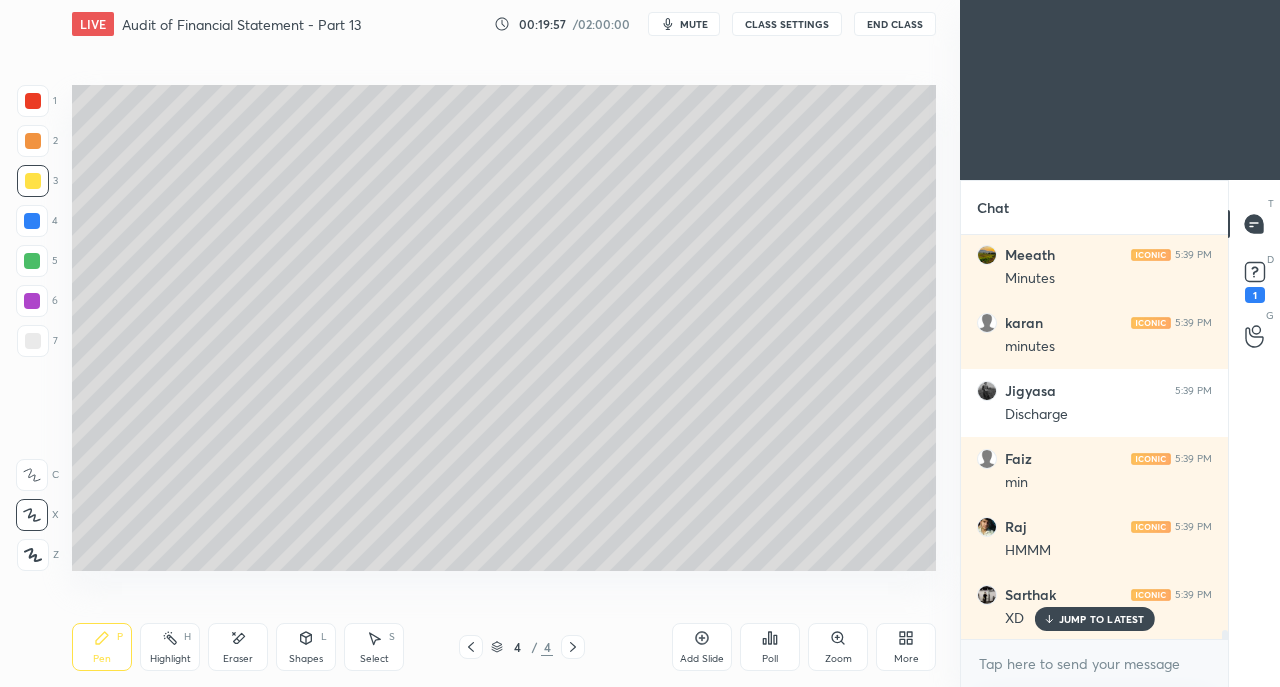 scroll, scrollTop: 16904, scrollLeft: 0, axis: vertical 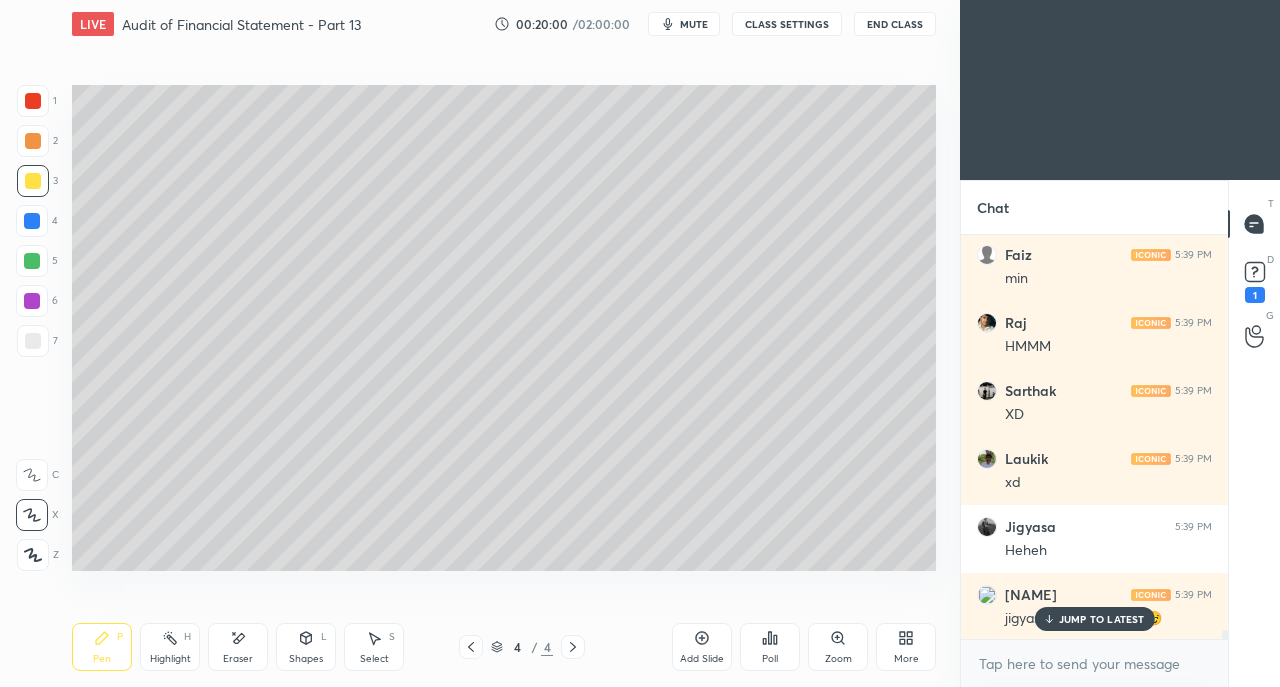 click on "JUMP TO LATEST" at bounding box center [1102, 619] 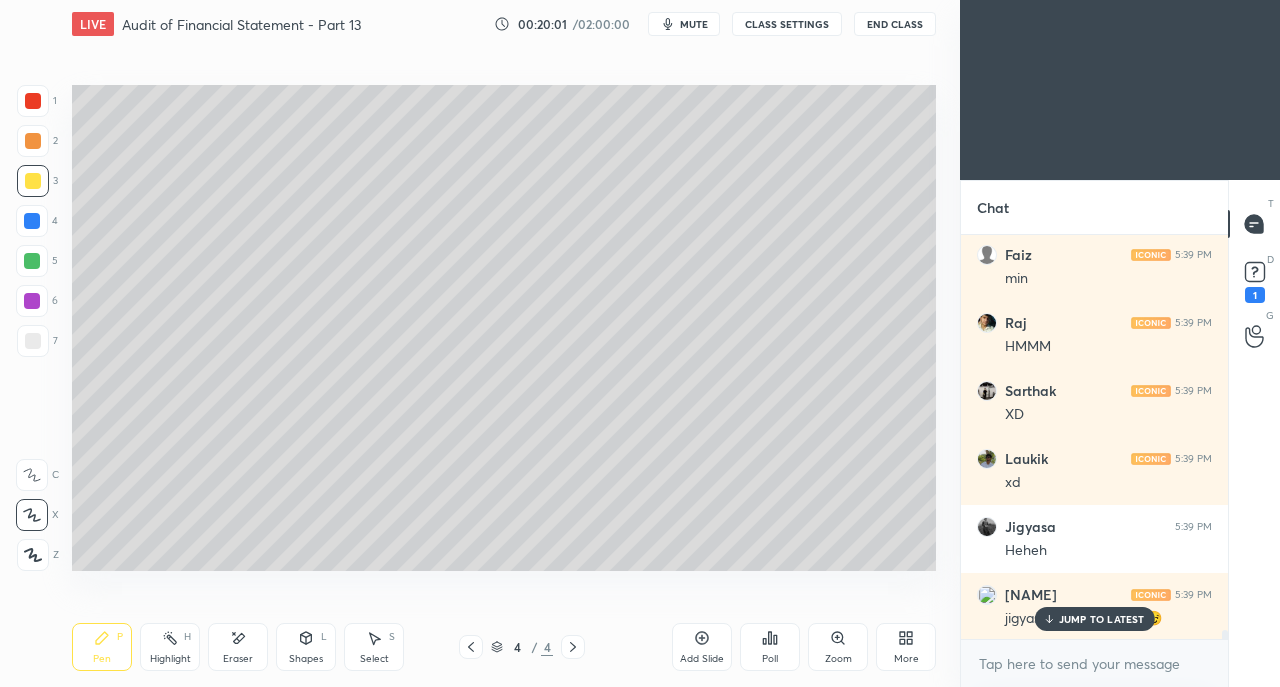 scroll, scrollTop: 16972, scrollLeft: 0, axis: vertical 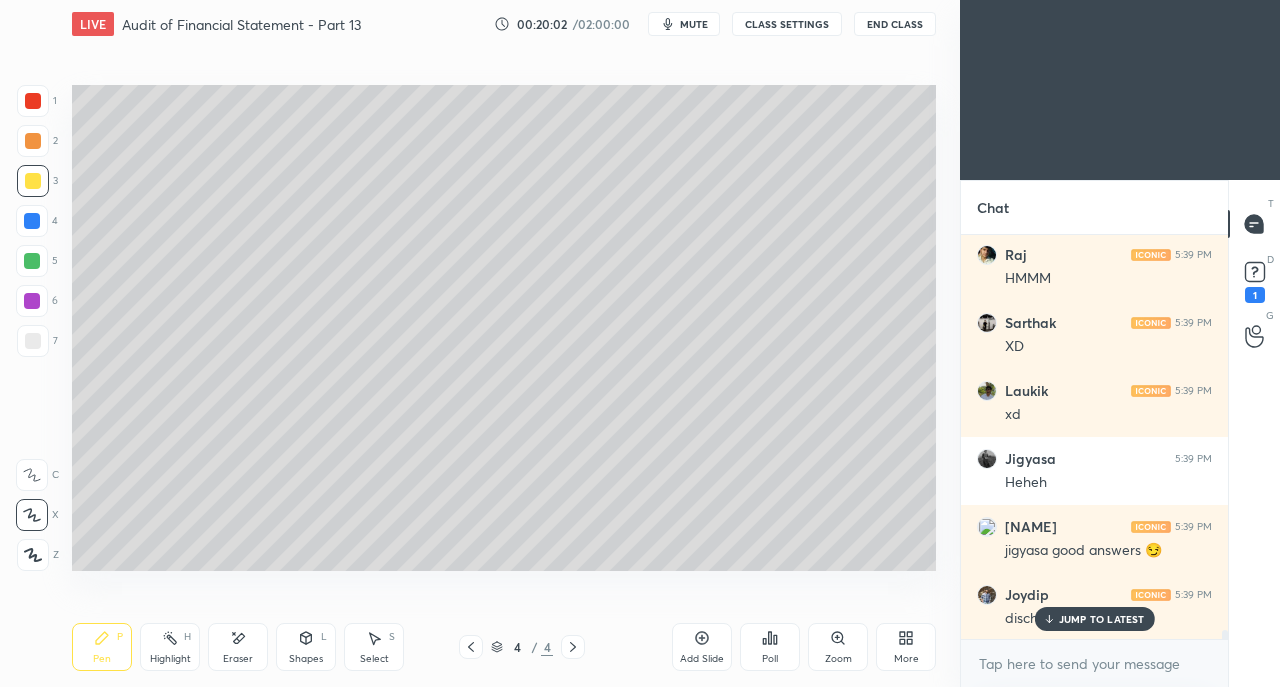 click on "JUMP TO LATEST" at bounding box center [1102, 619] 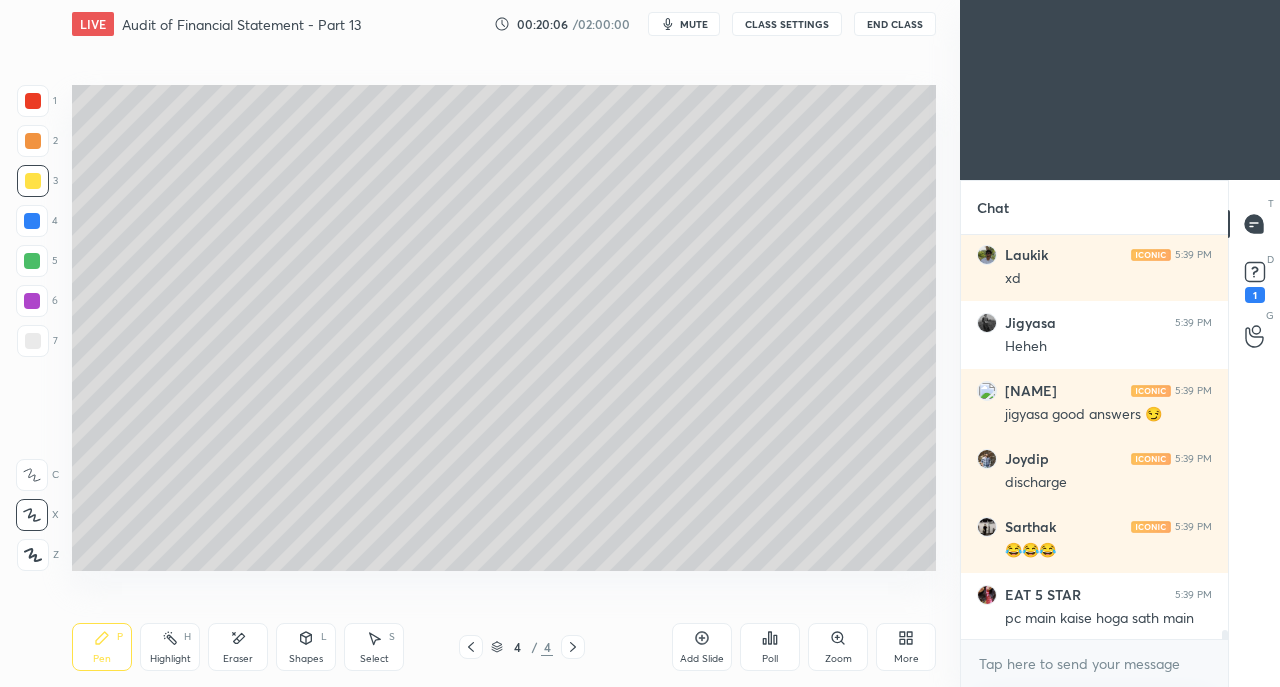 scroll, scrollTop: 17176, scrollLeft: 0, axis: vertical 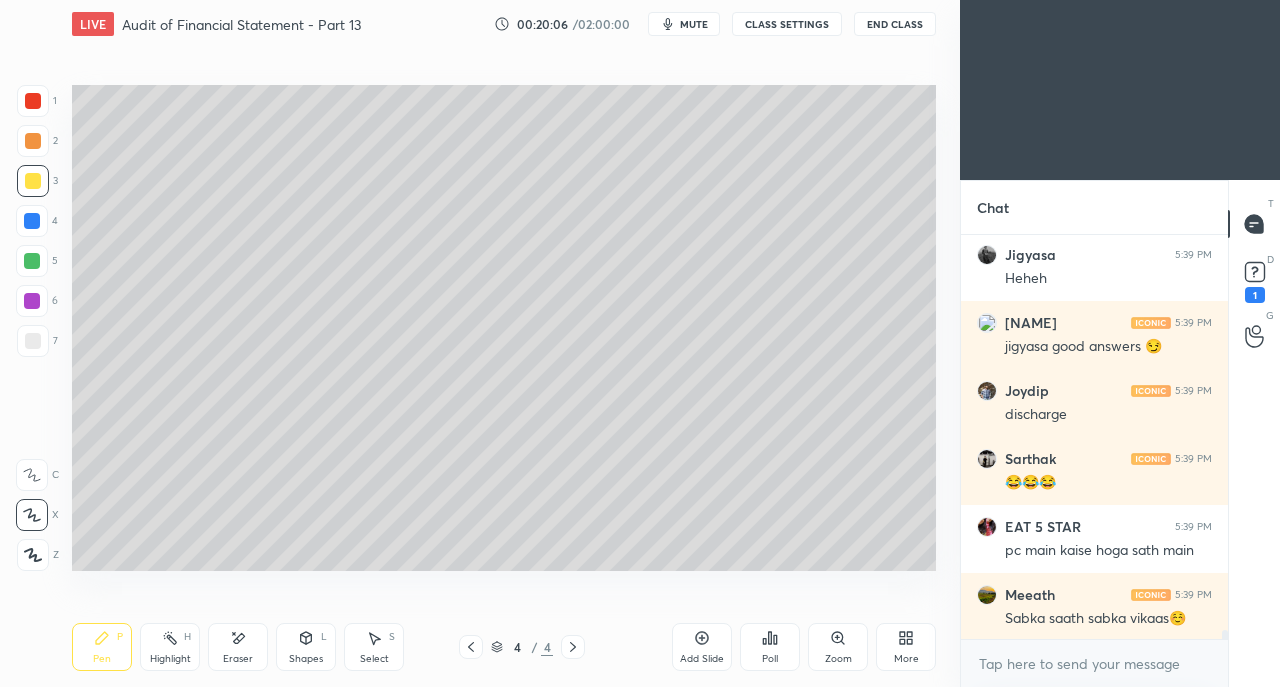 click 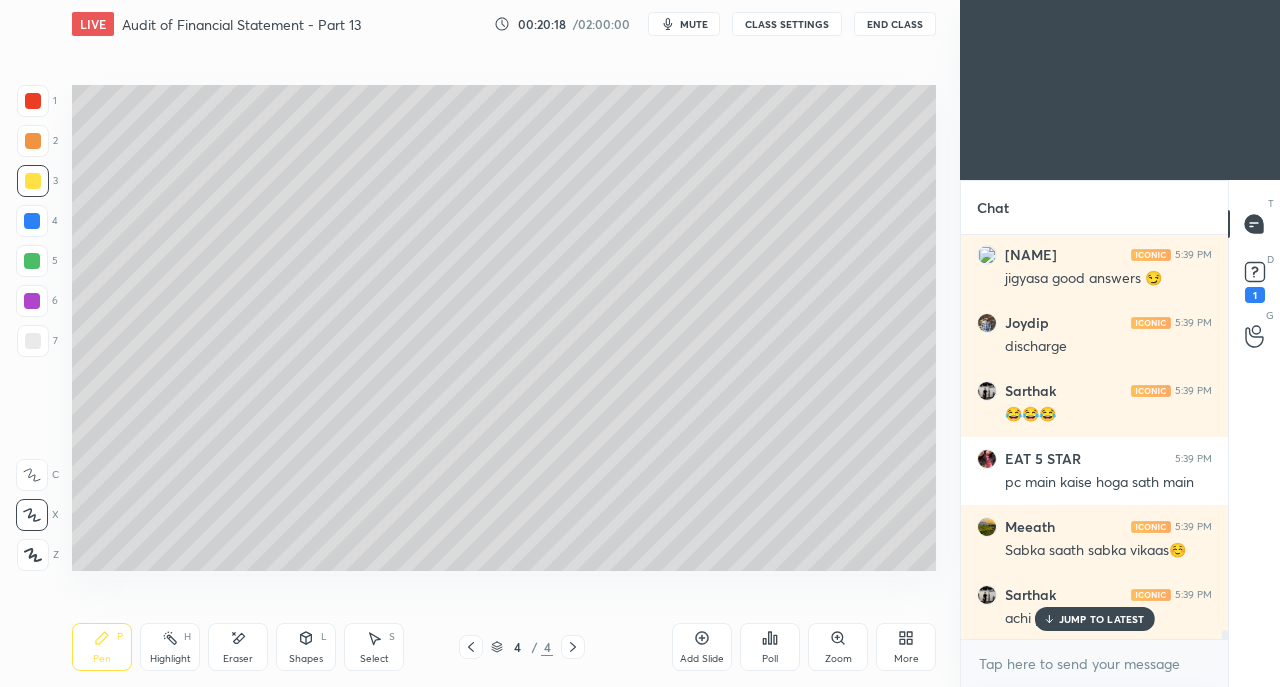 scroll, scrollTop: 17312, scrollLeft: 0, axis: vertical 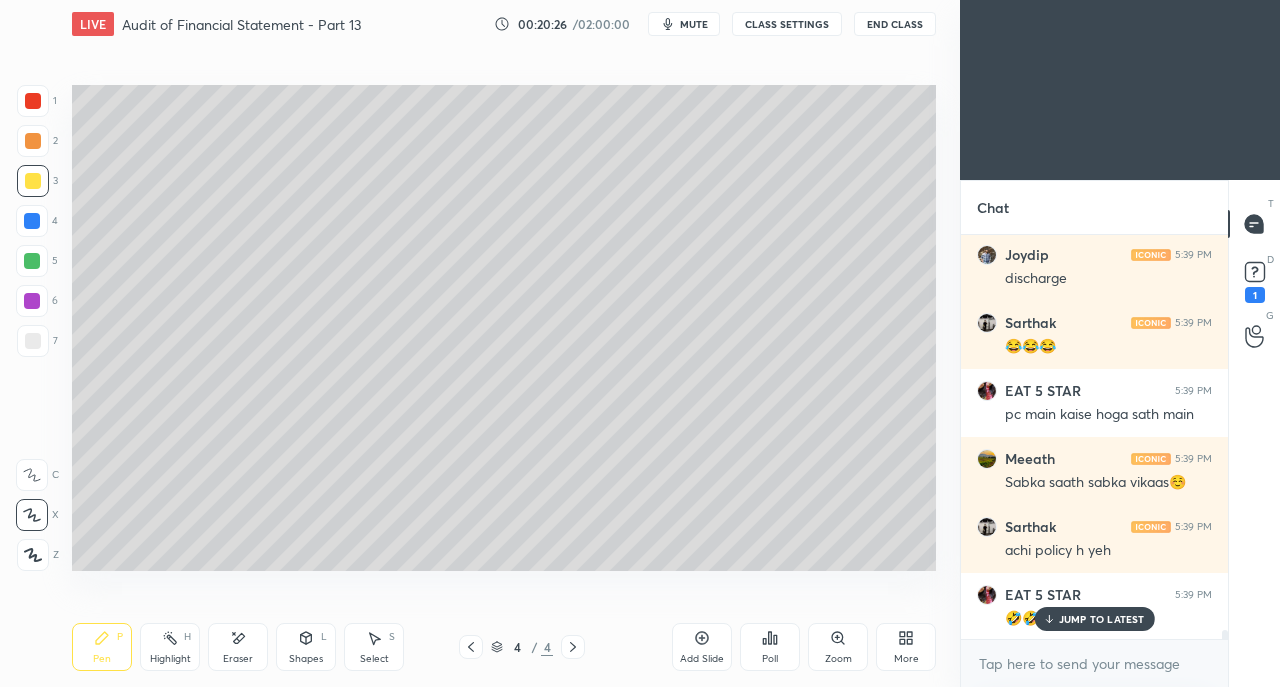 click on "JUMP TO LATEST" at bounding box center (1102, 619) 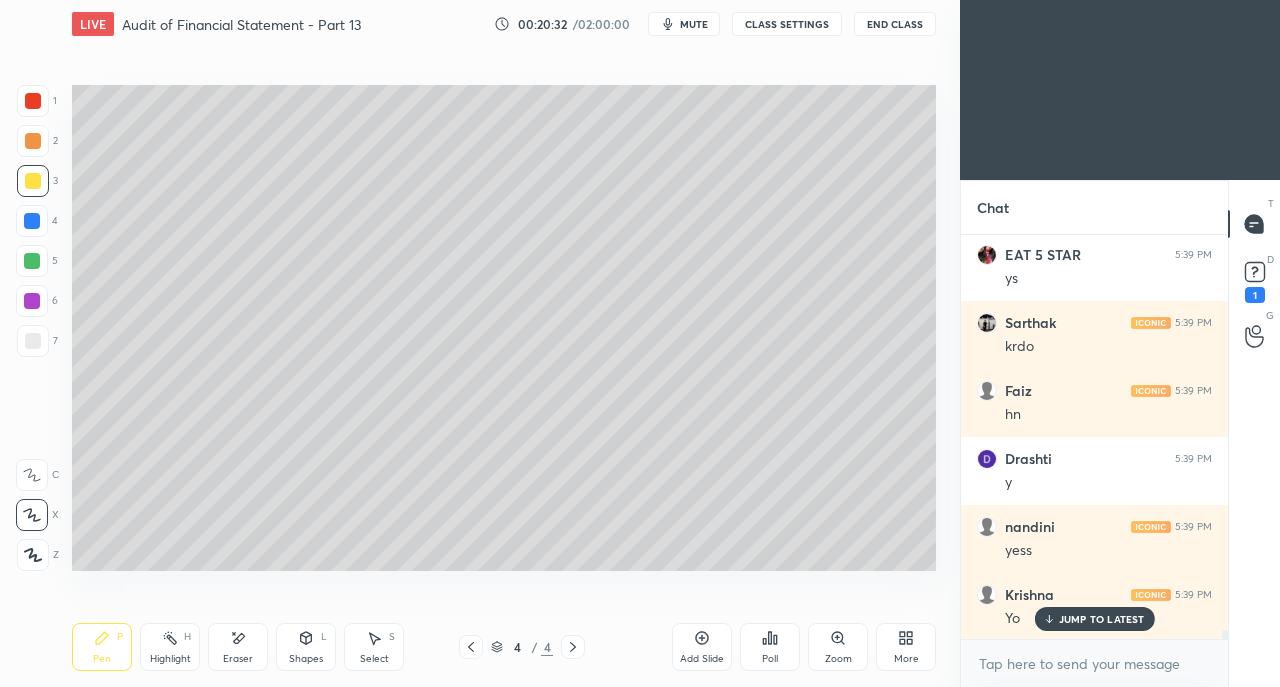 scroll, scrollTop: 17924, scrollLeft: 0, axis: vertical 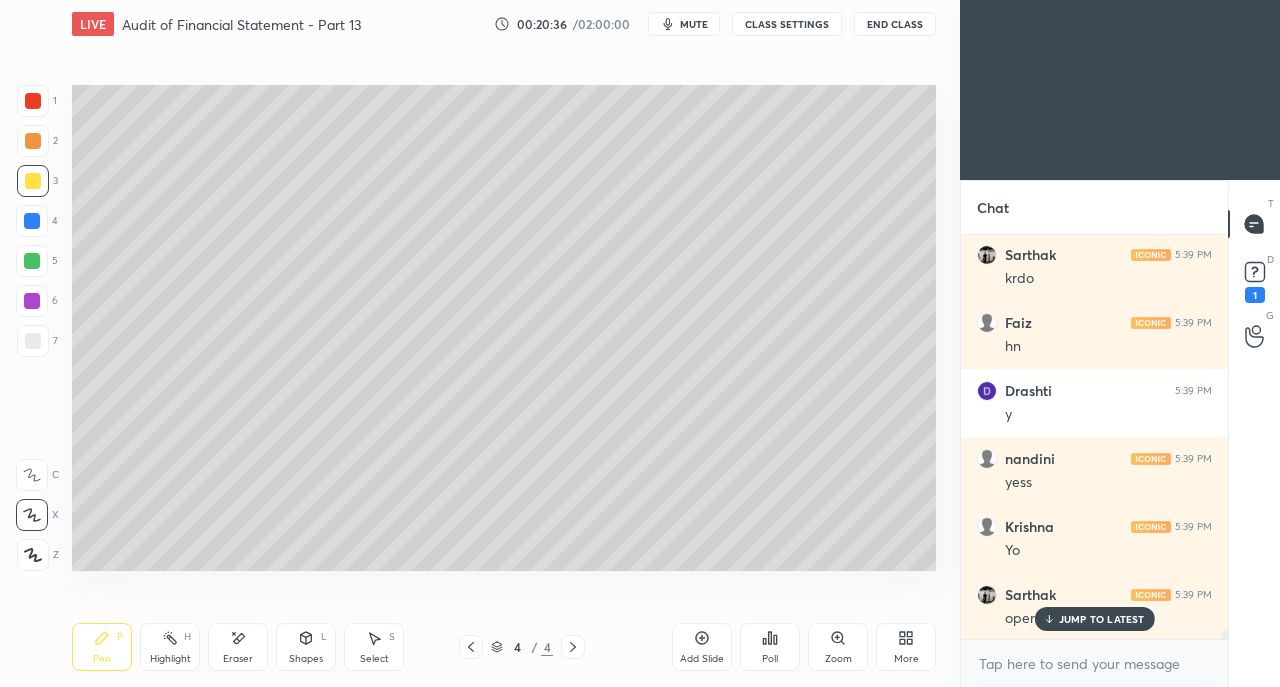 click on "More" at bounding box center [906, 647] 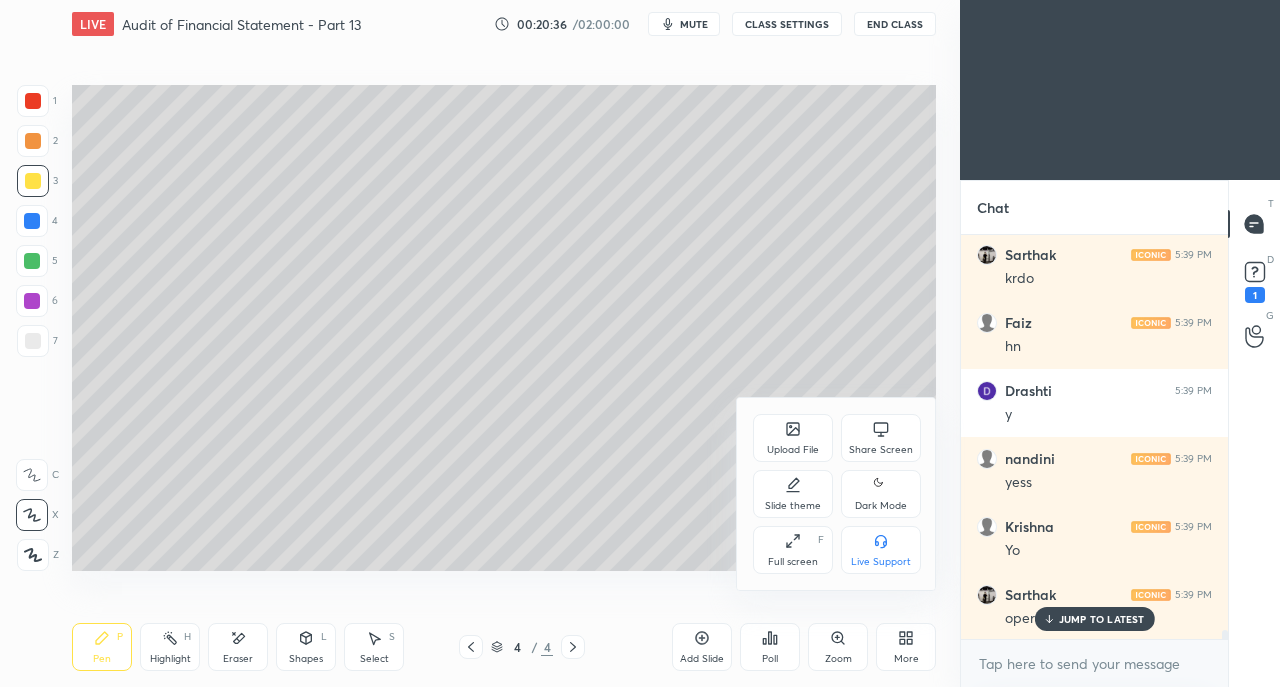 click on "Share Screen" at bounding box center (881, 438) 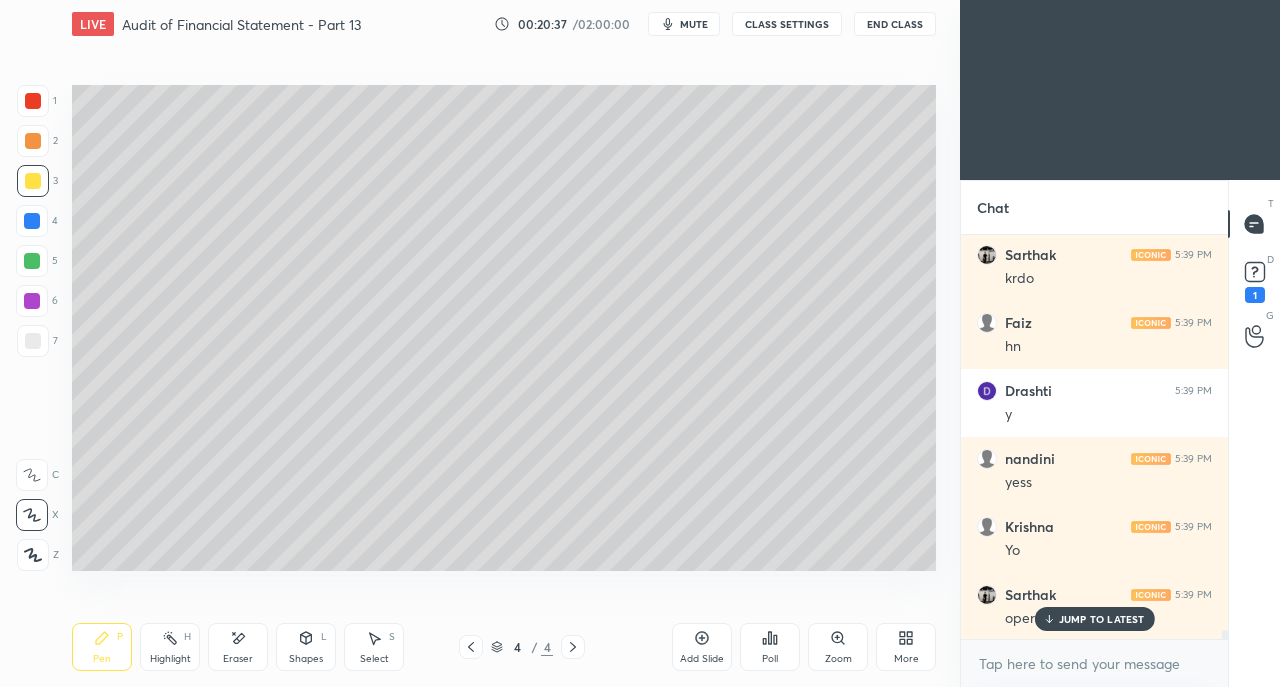 scroll, scrollTop: 17992, scrollLeft: 0, axis: vertical 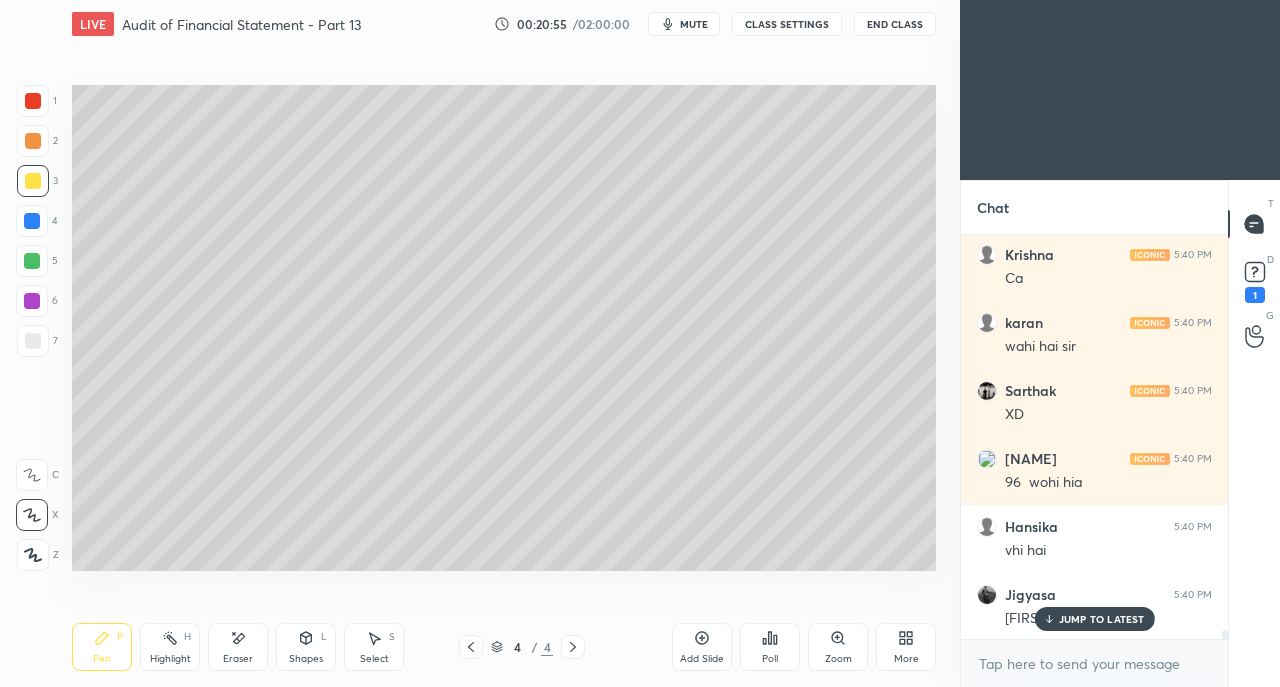click on "JUMP TO LATEST" at bounding box center [1102, 619] 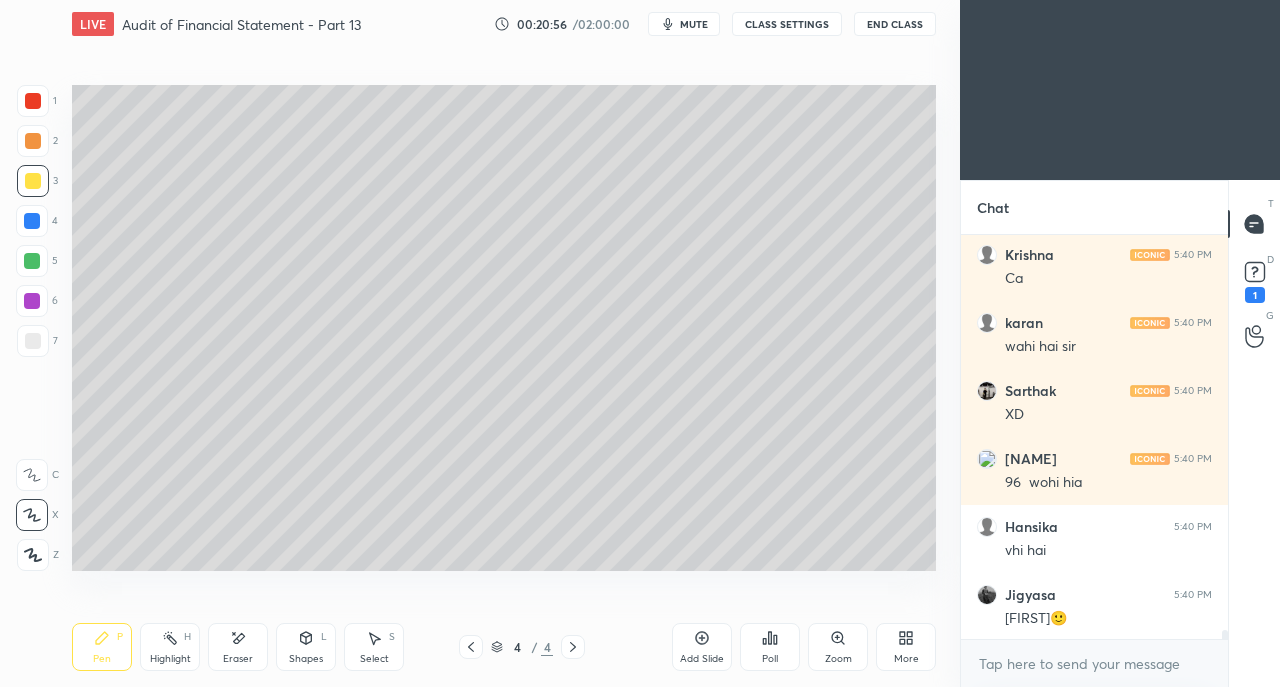scroll, scrollTop: 18604, scrollLeft: 0, axis: vertical 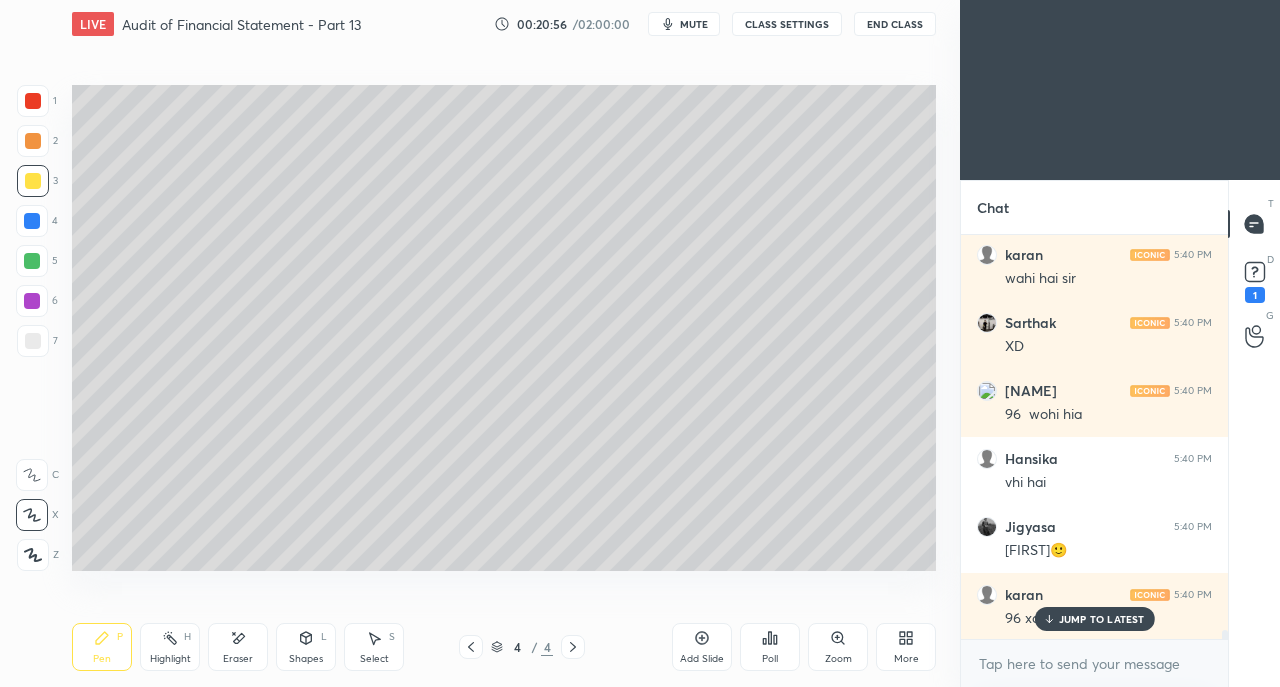 click on "More" at bounding box center (906, 647) 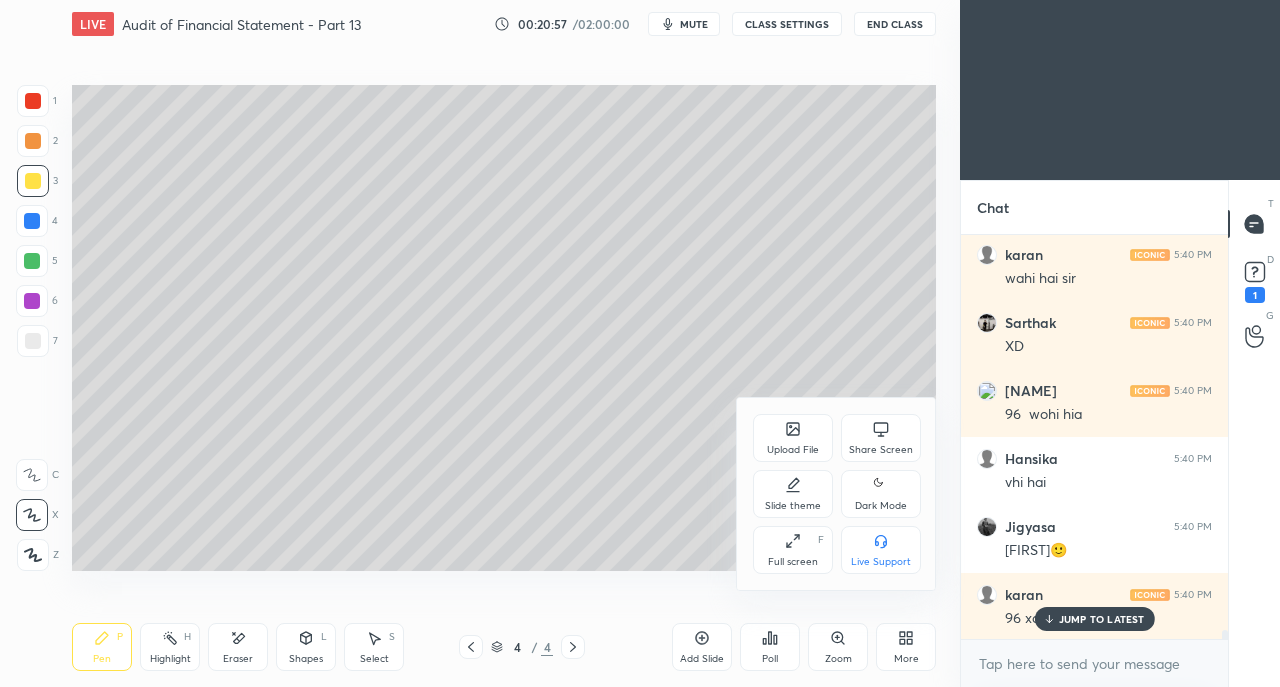 click on "Share Screen" at bounding box center [881, 438] 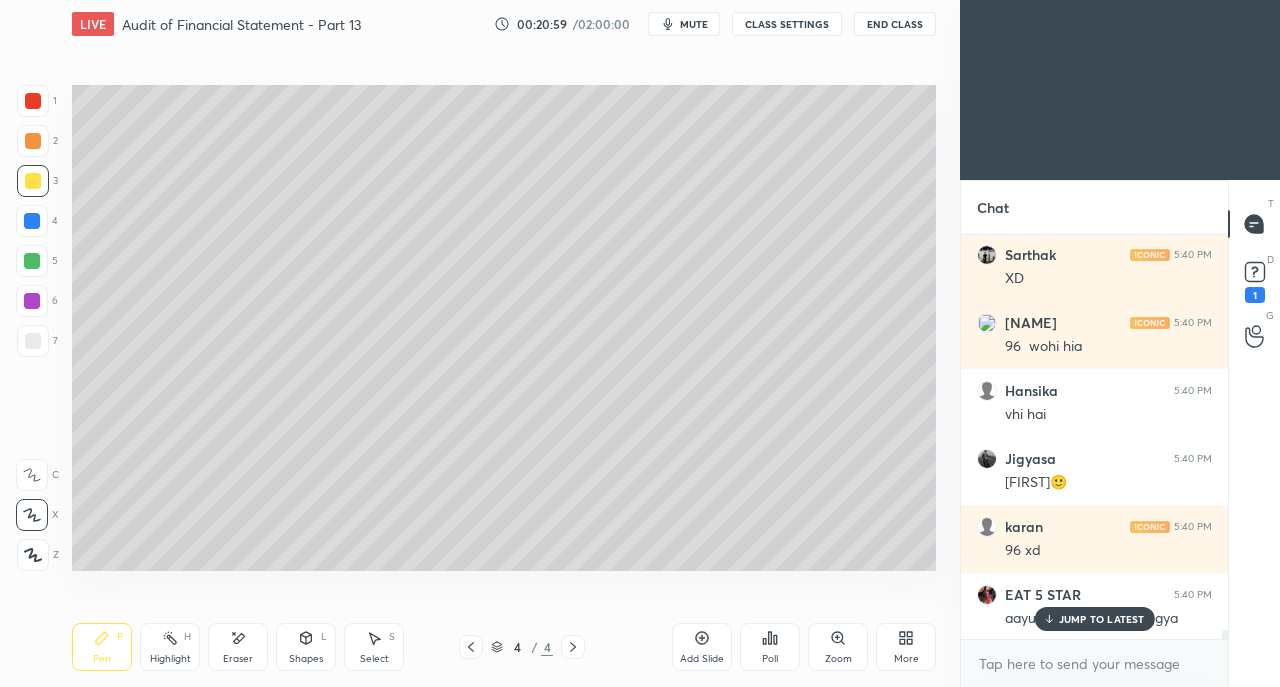 scroll, scrollTop: 18740, scrollLeft: 0, axis: vertical 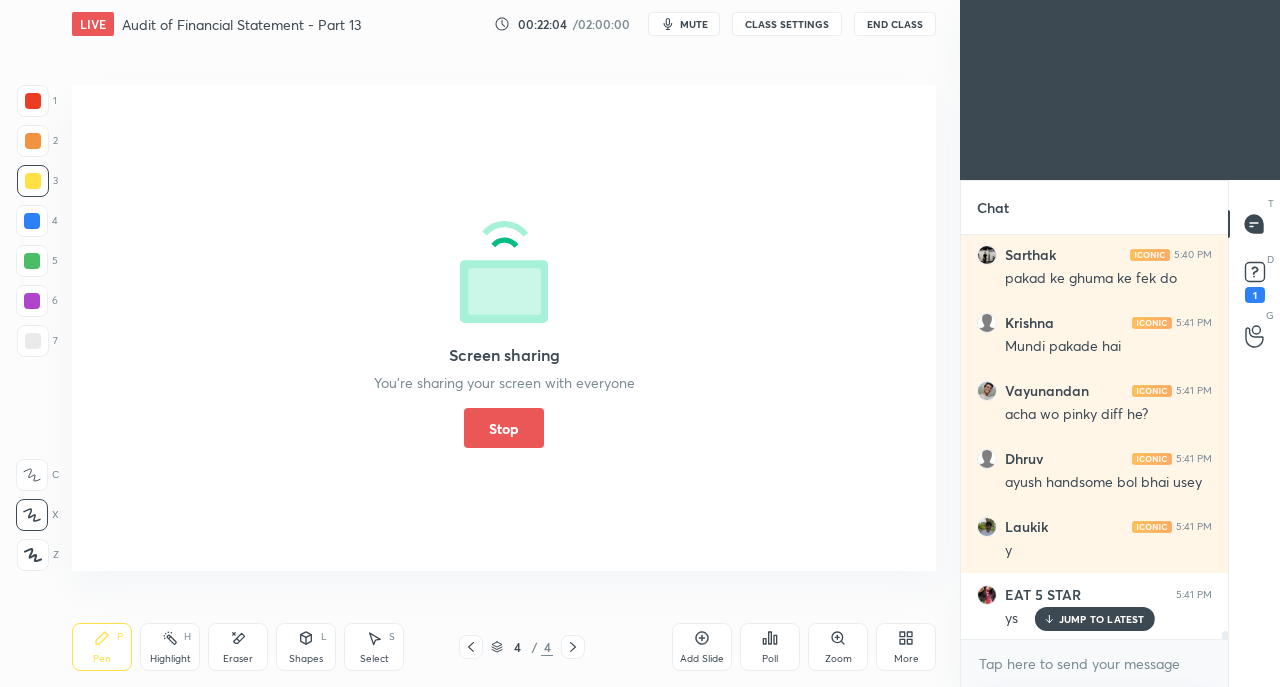 click on "Stop" at bounding box center [504, 428] 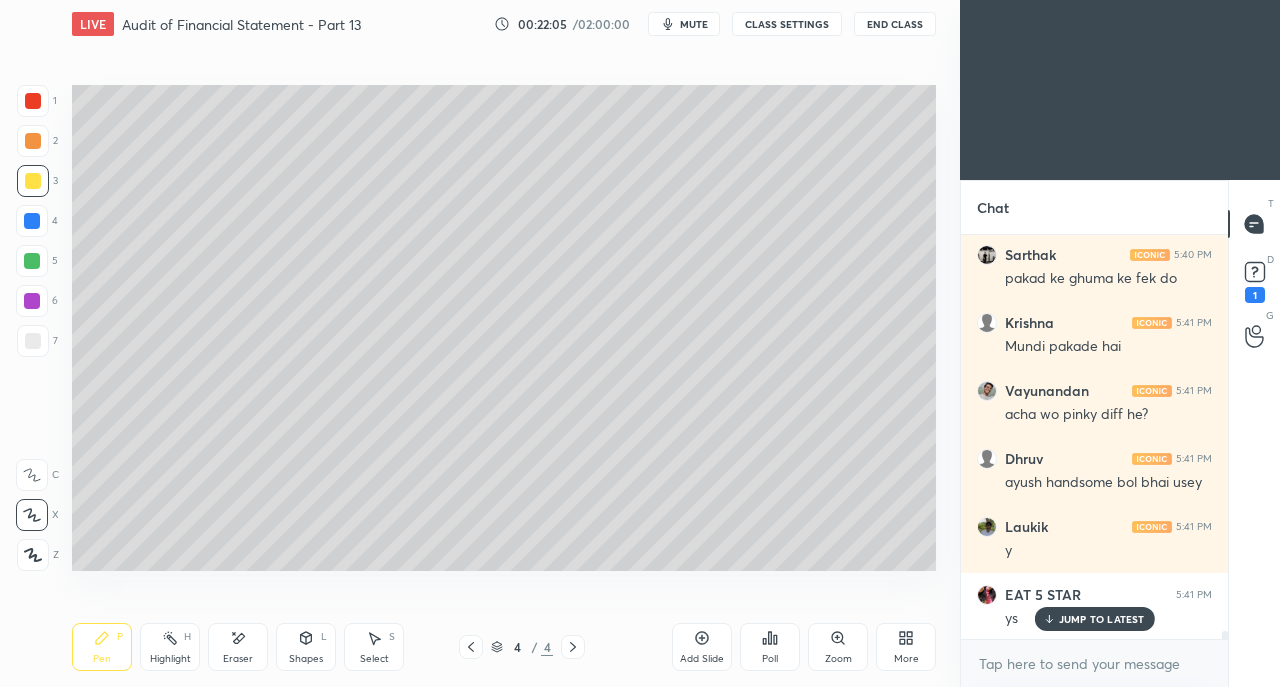 scroll, scrollTop: 19882, scrollLeft: 0, axis: vertical 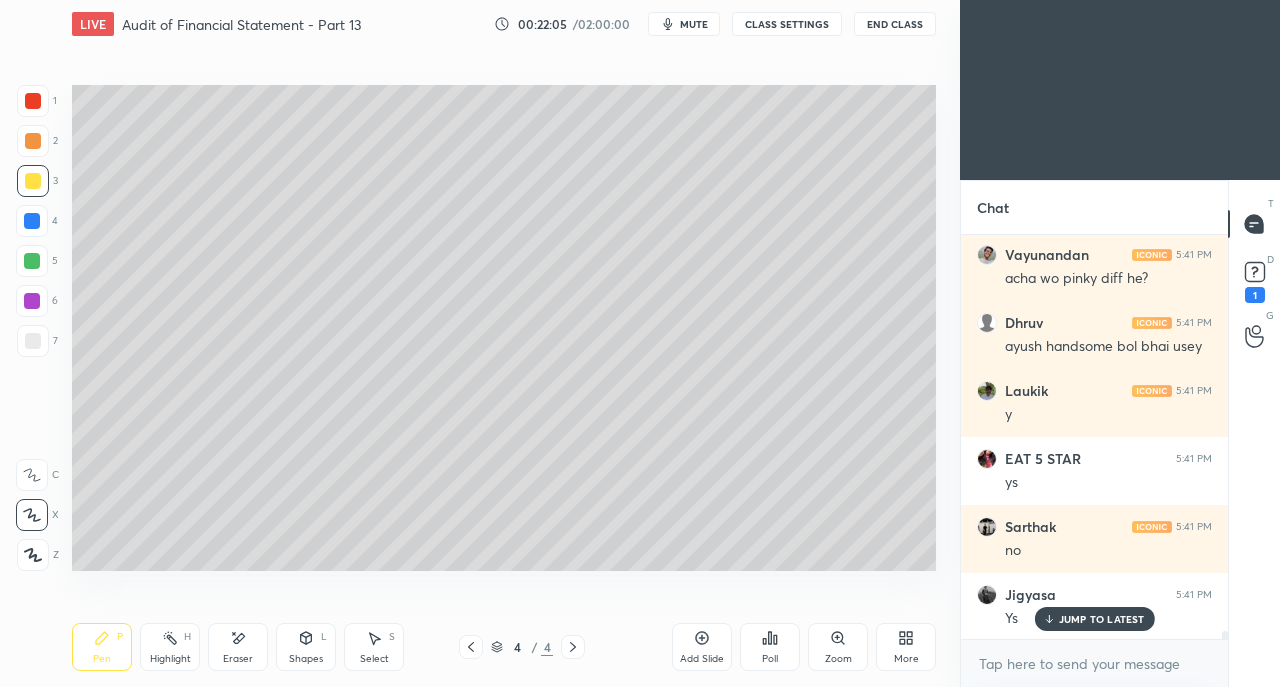 click 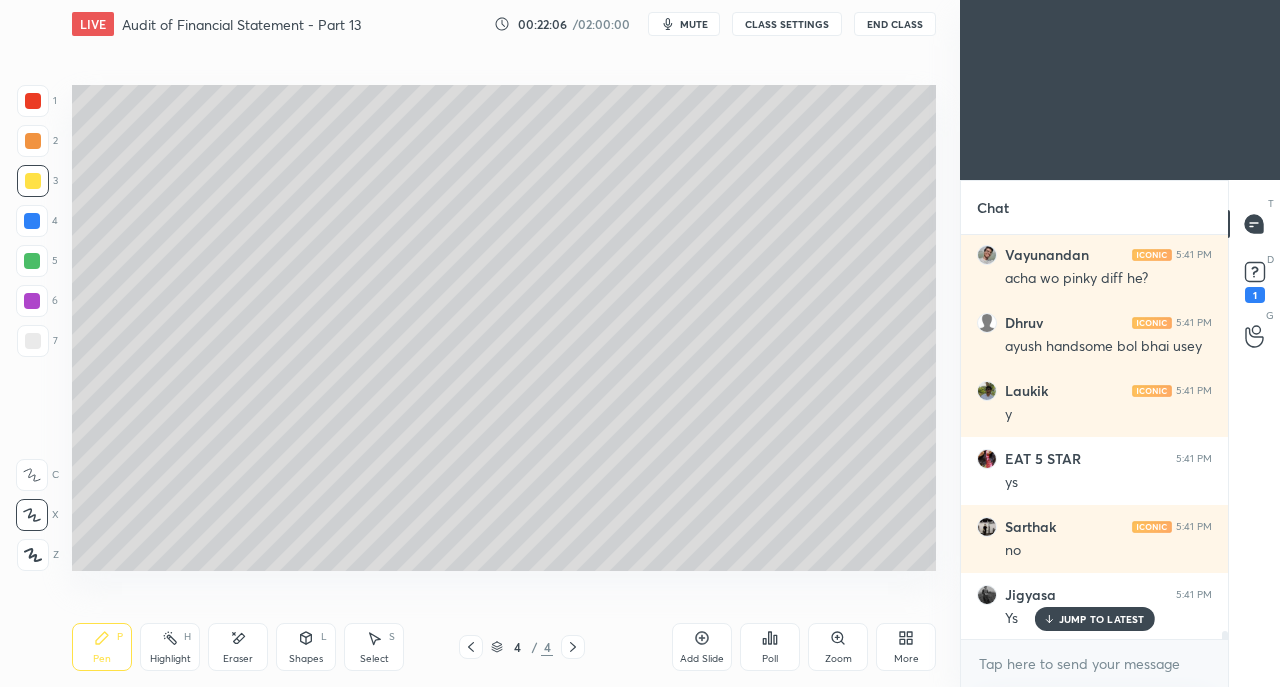 click on "Add Slide" at bounding box center (702, 647) 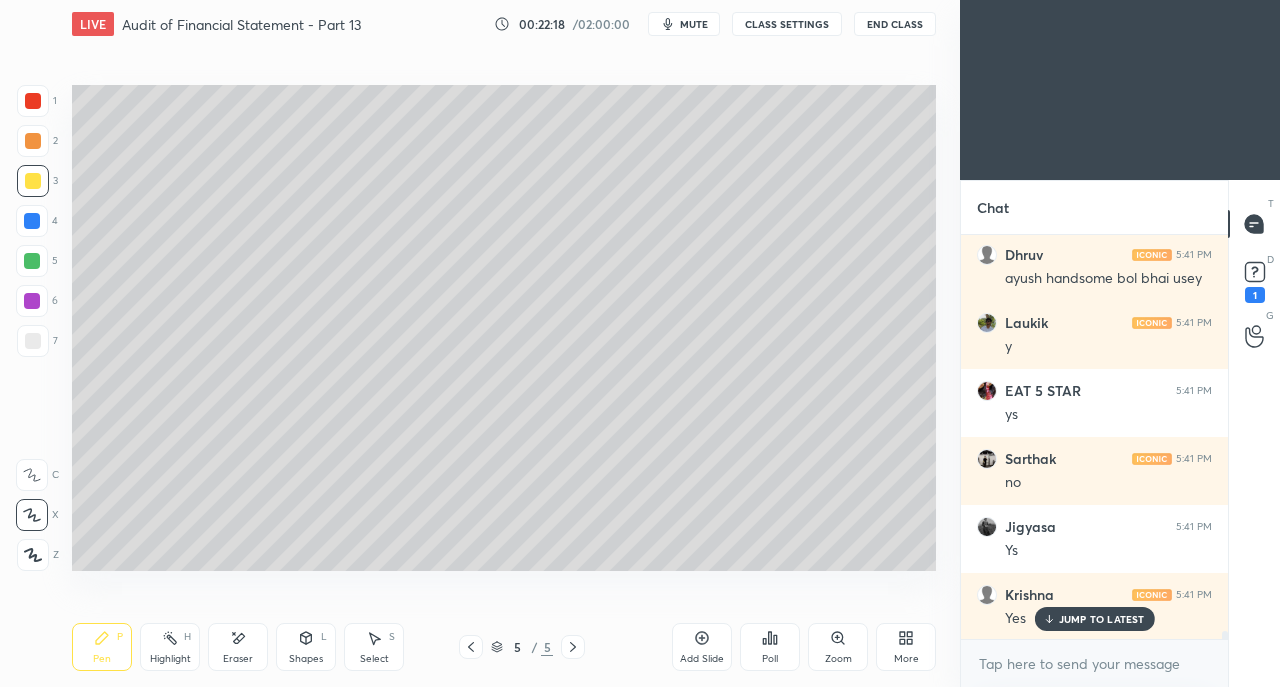 scroll, scrollTop: 20018, scrollLeft: 0, axis: vertical 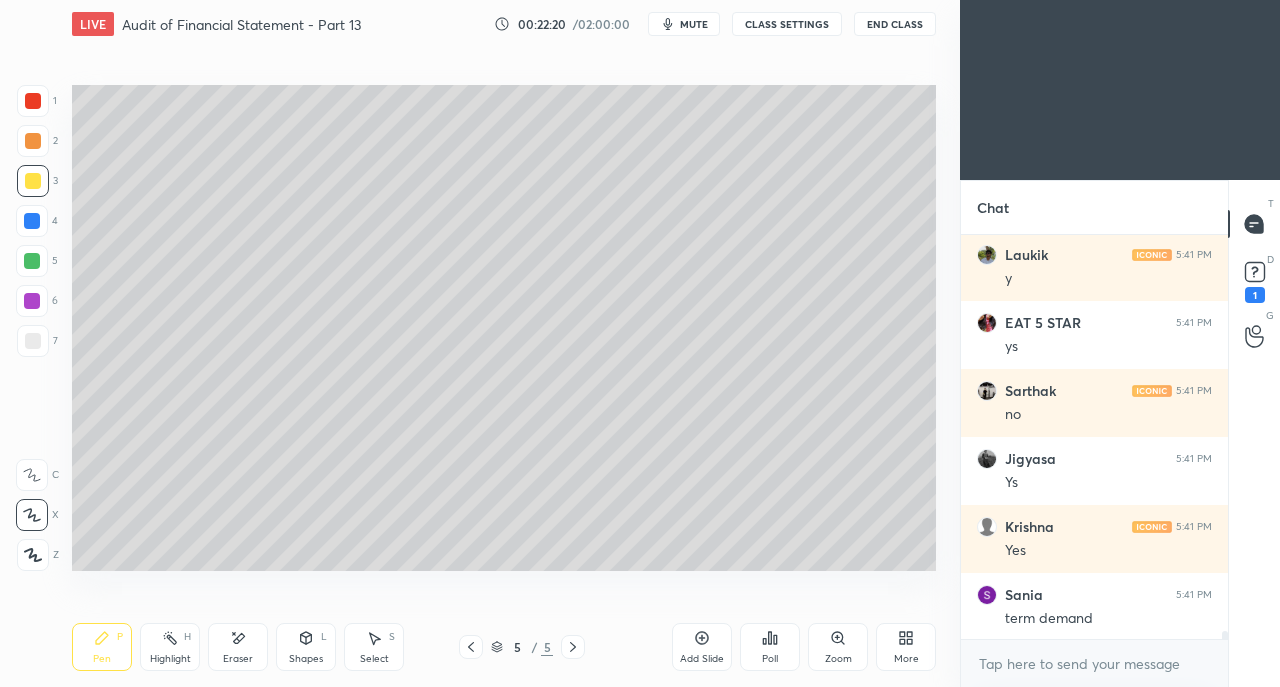 click on "Eraser" at bounding box center [238, 647] 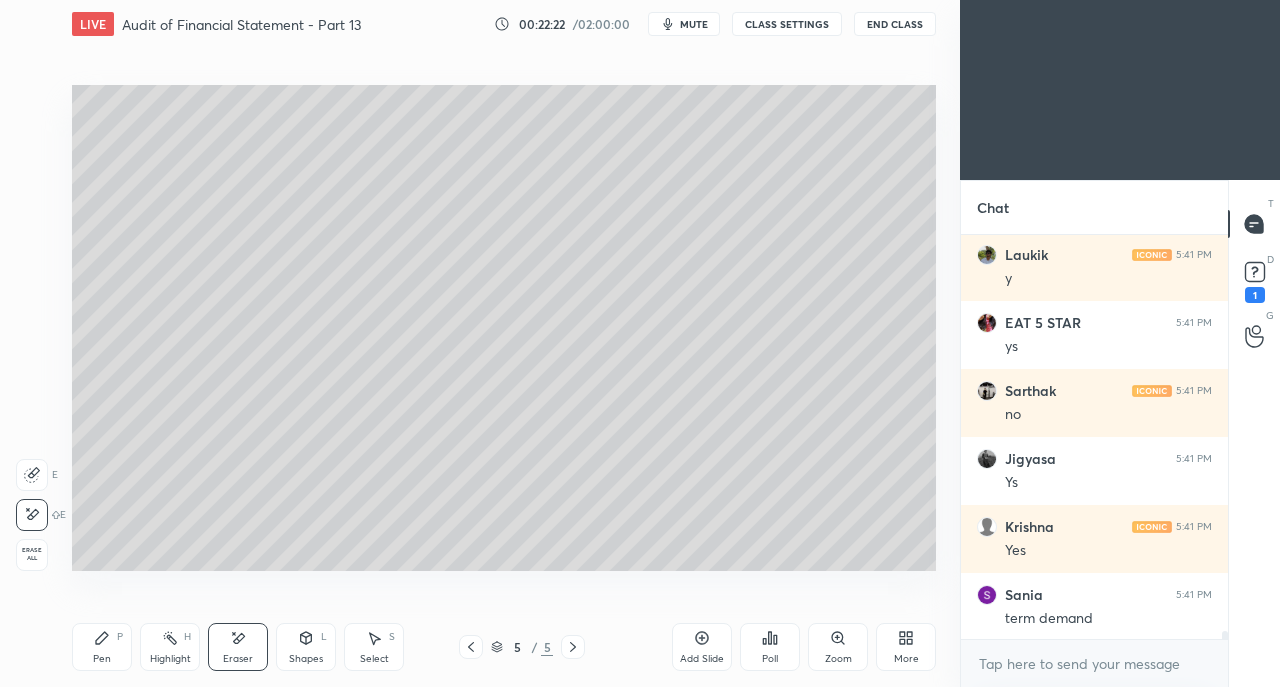 click on "Pen" at bounding box center (102, 659) 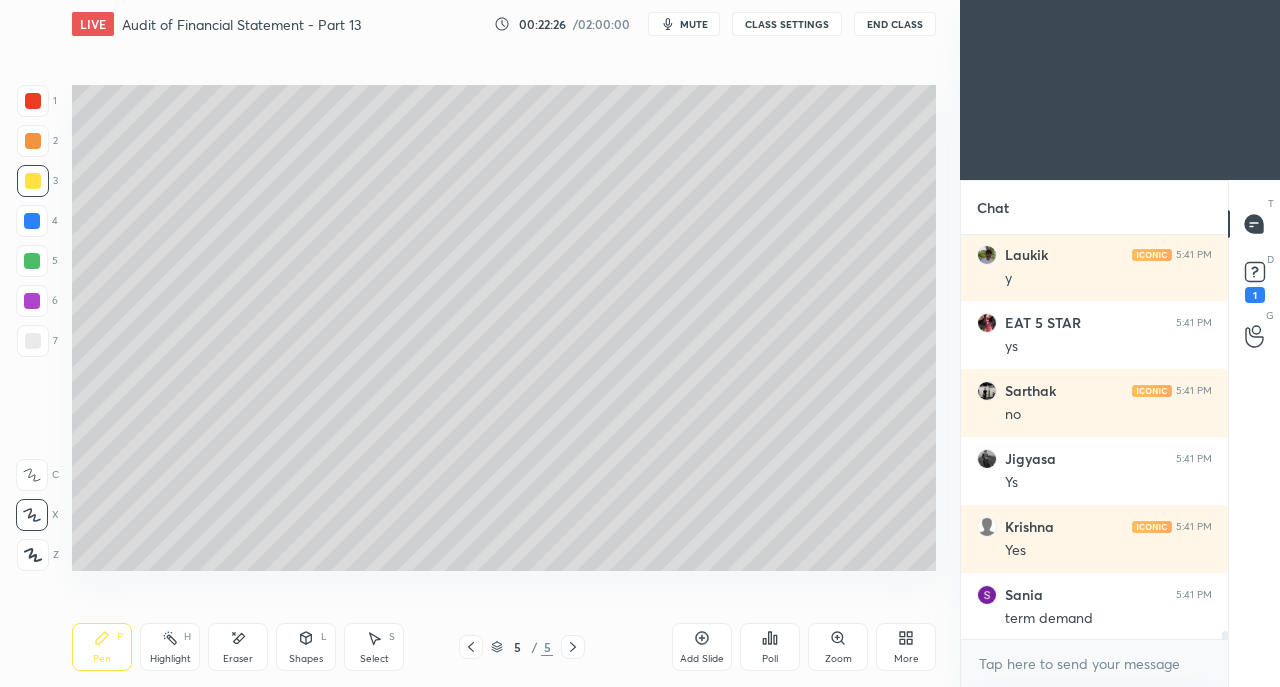scroll, scrollTop: 20038, scrollLeft: 0, axis: vertical 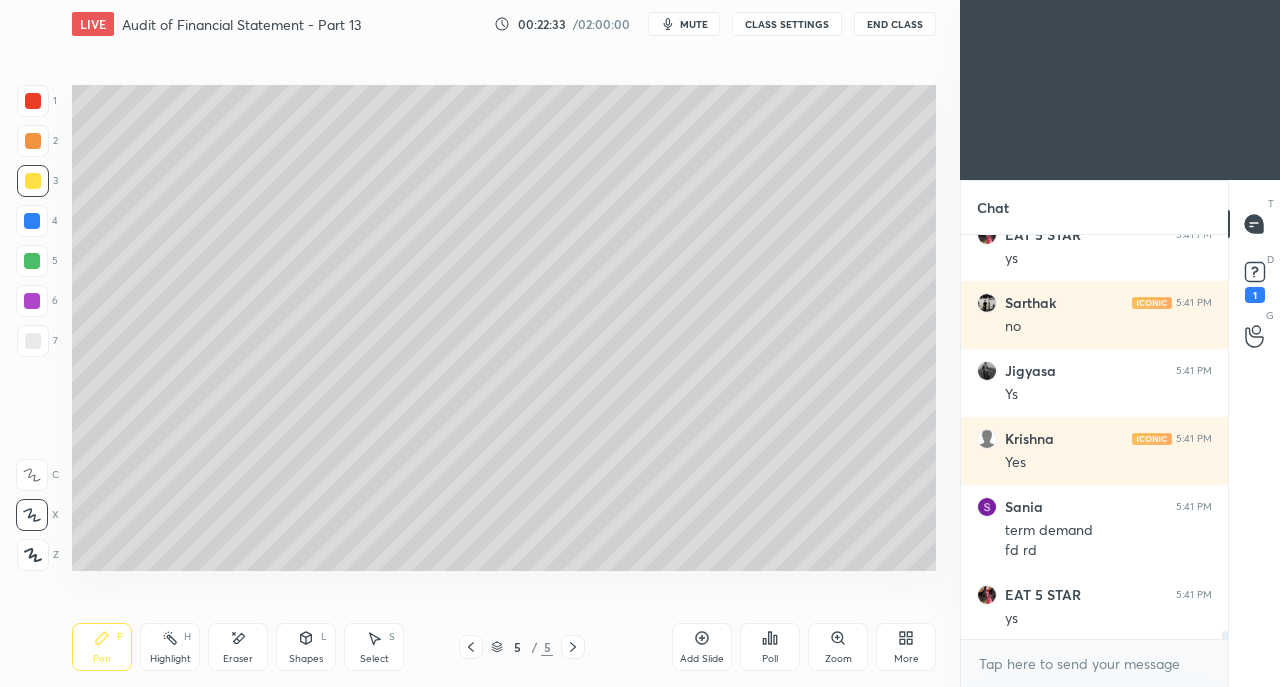 click at bounding box center [33, 341] 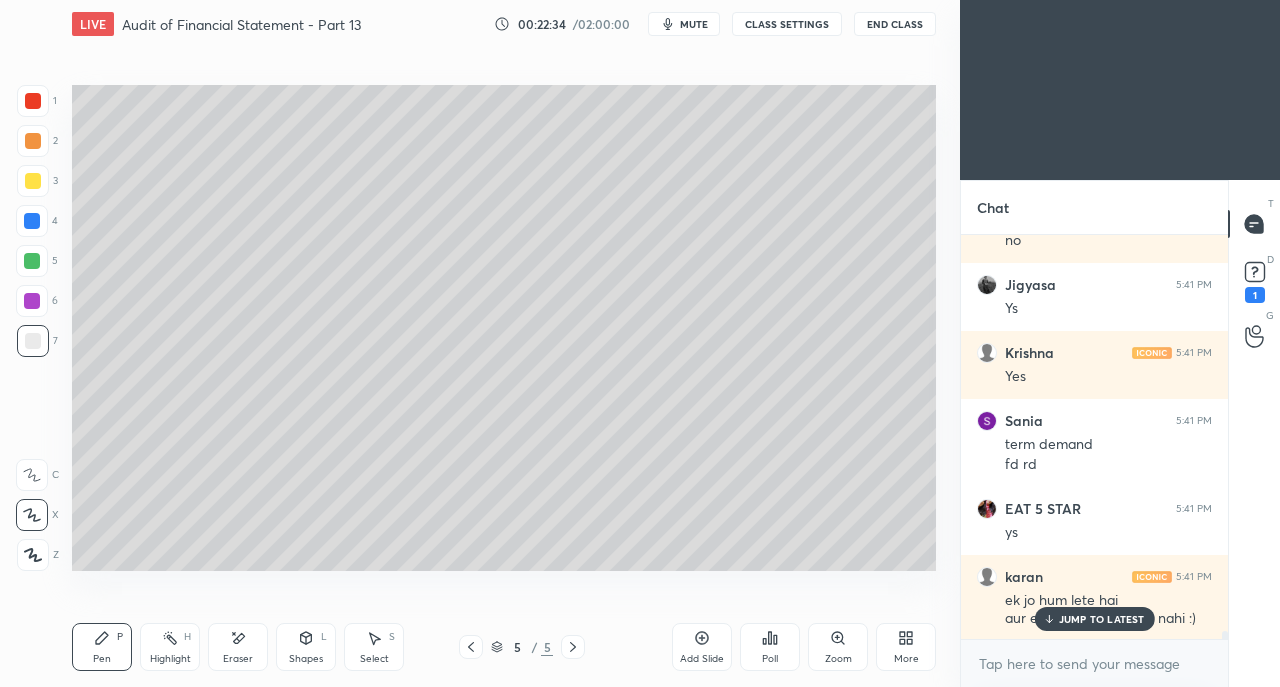 scroll, scrollTop: 20260, scrollLeft: 0, axis: vertical 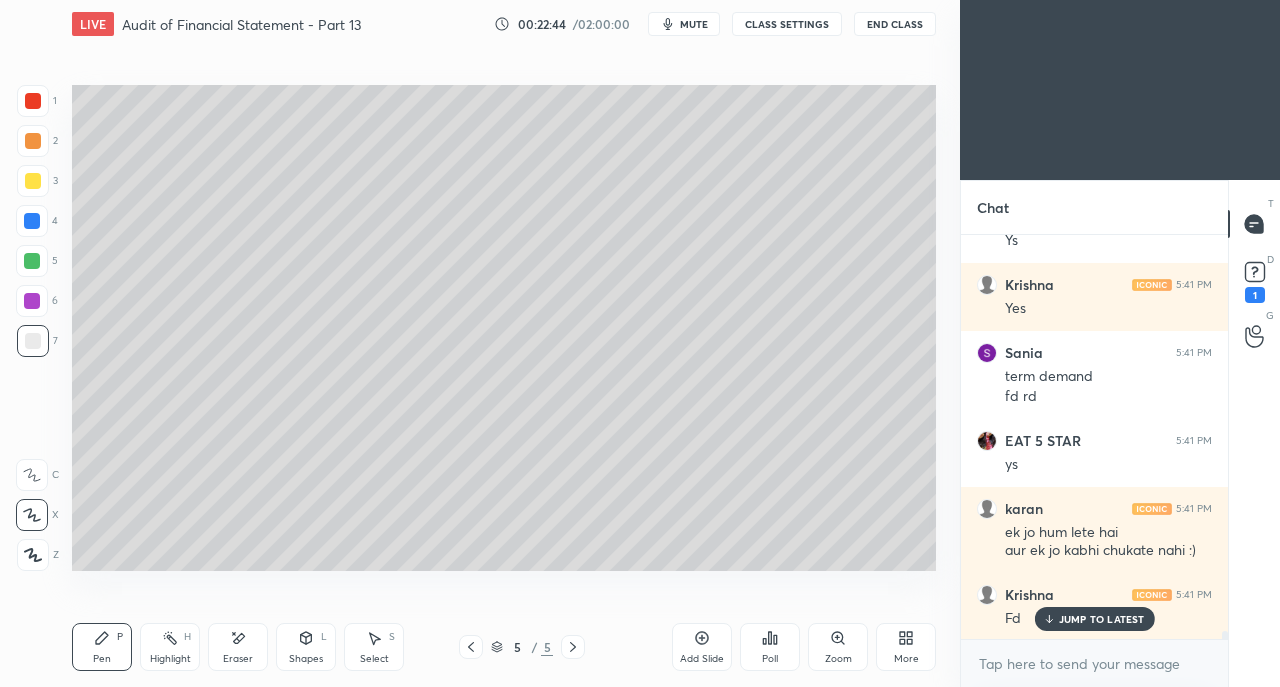 click at bounding box center [33, 181] 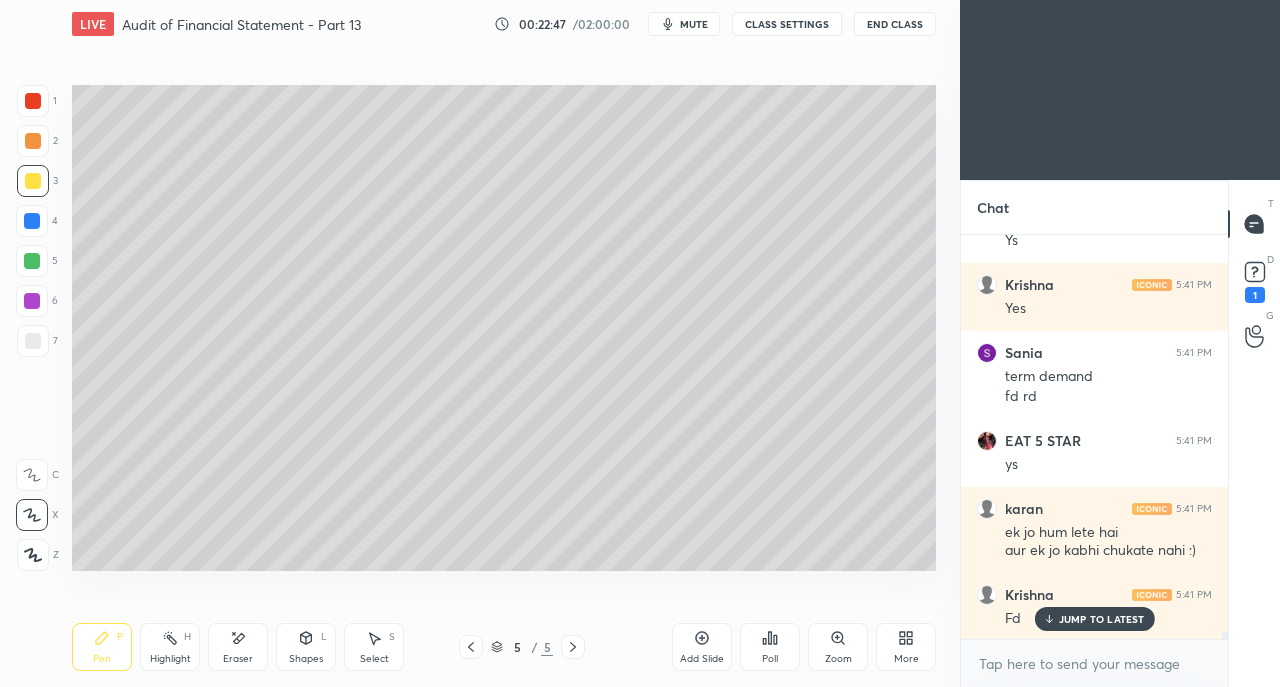 scroll, scrollTop: 20328, scrollLeft: 0, axis: vertical 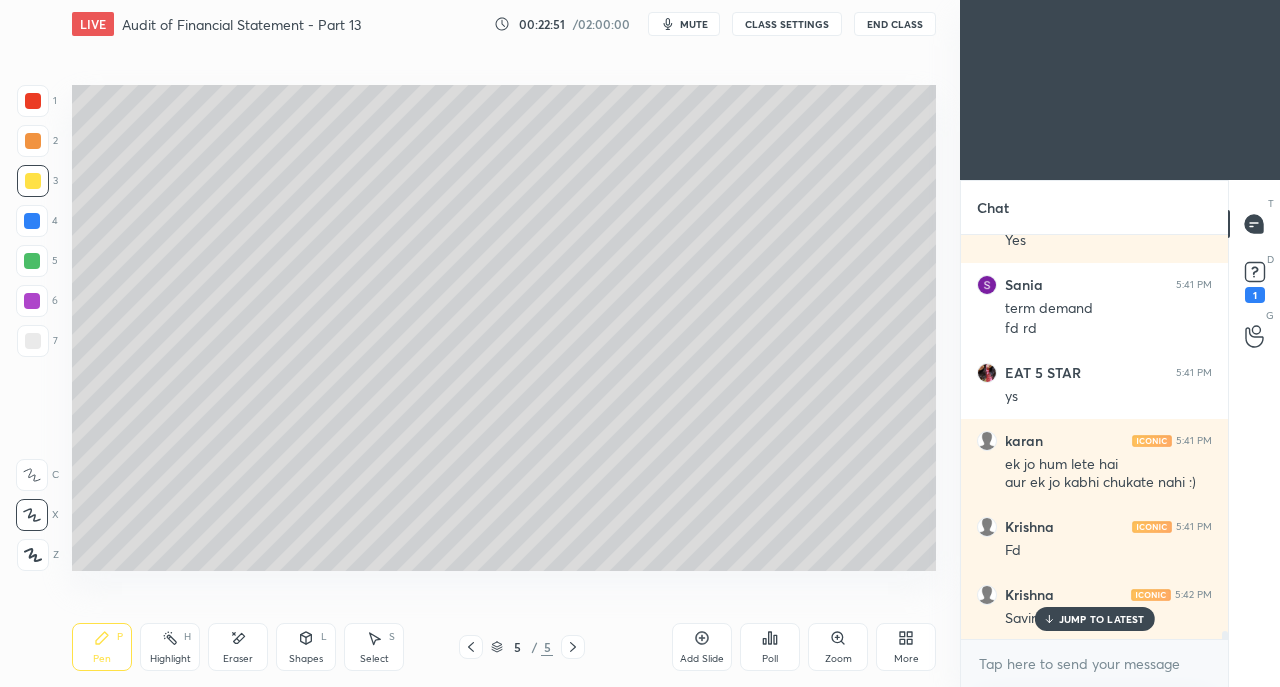 click at bounding box center (33, 341) 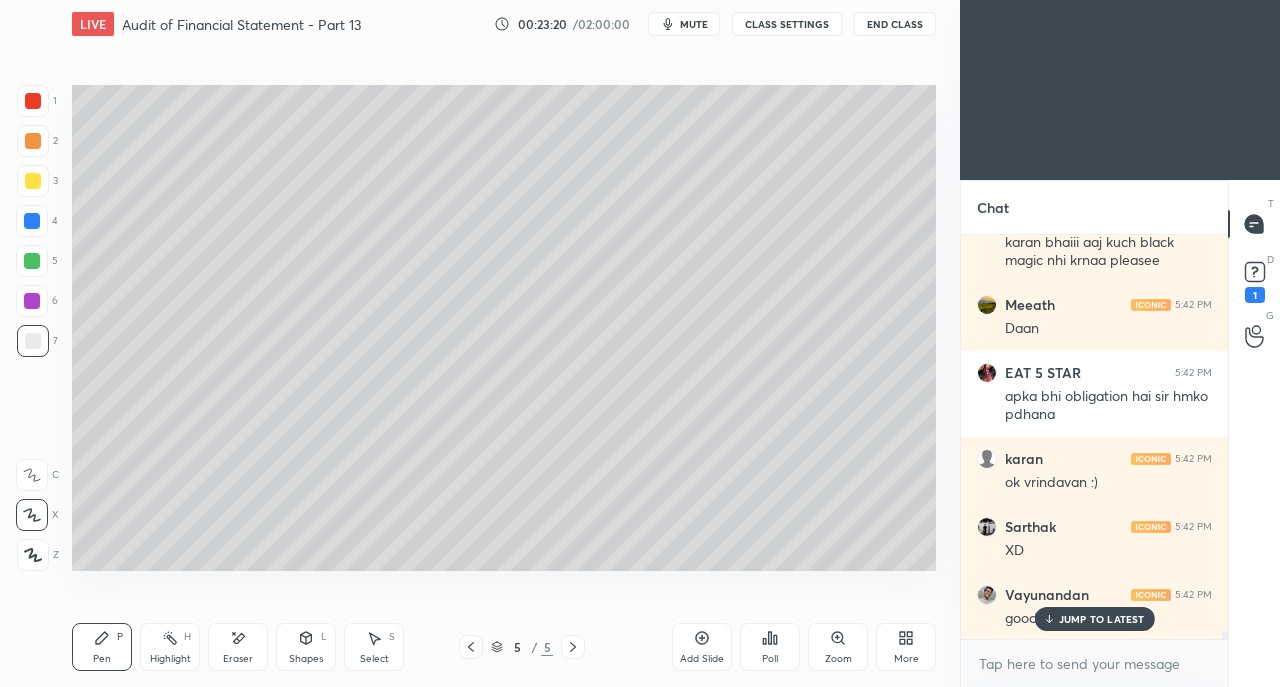 scroll, scrollTop: 20840, scrollLeft: 0, axis: vertical 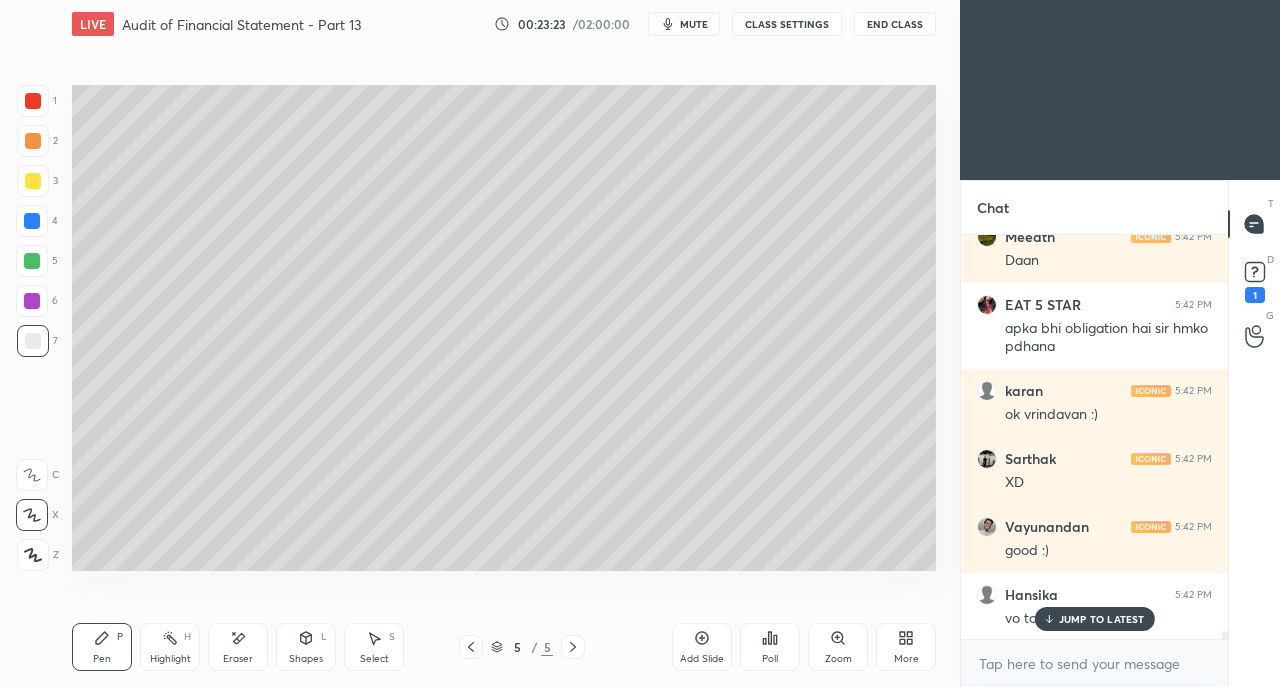 click on "Eraser" at bounding box center [238, 647] 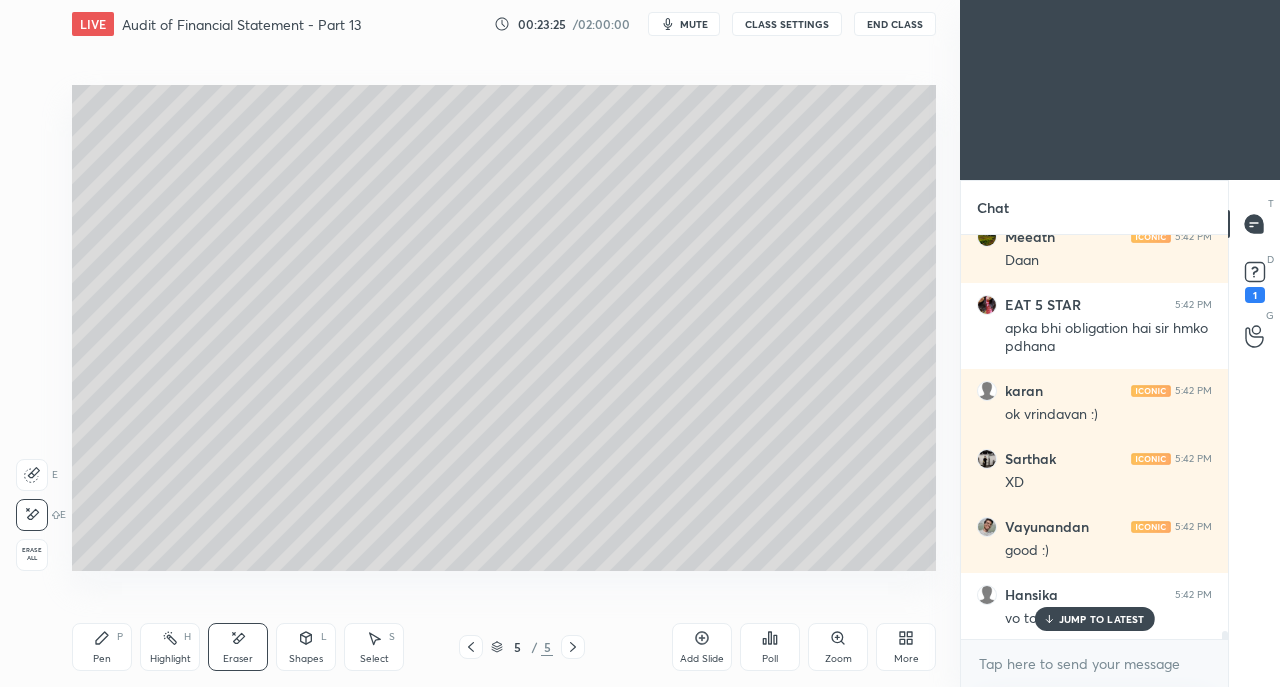 click on "Pen P" at bounding box center [102, 647] 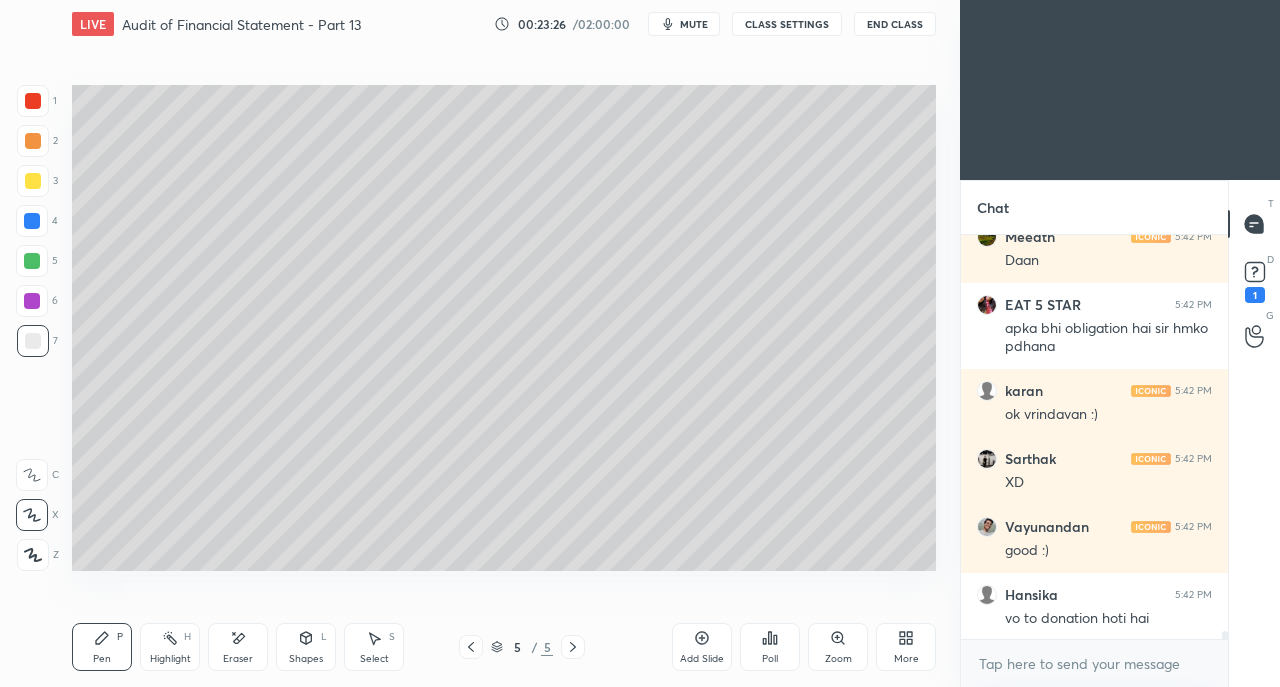 scroll, scrollTop: 20908, scrollLeft: 0, axis: vertical 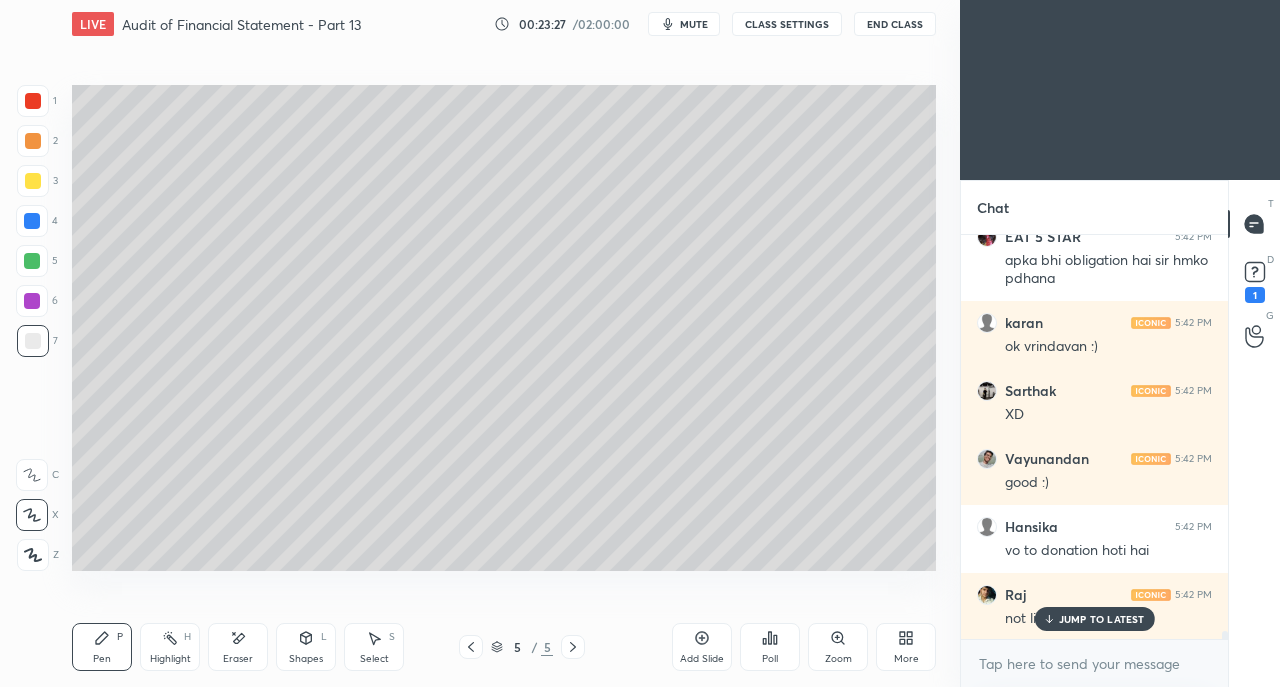 click on "Eraser" at bounding box center (238, 647) 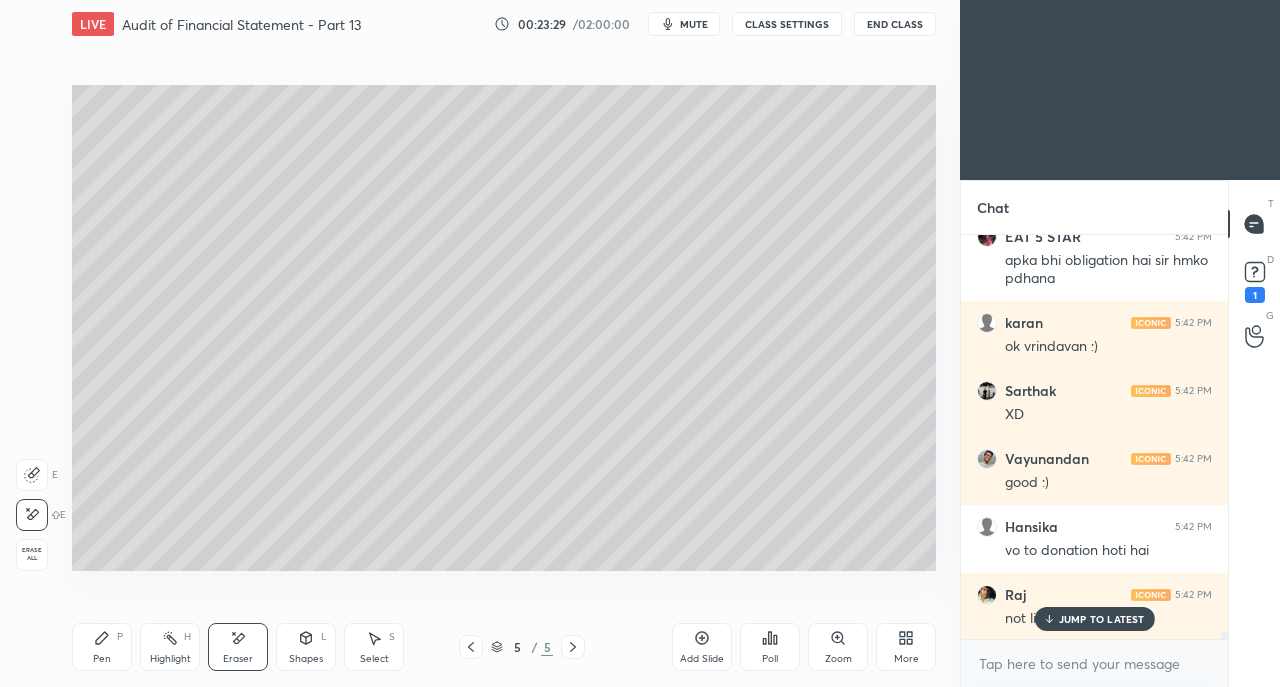 scroll, scrollTop: 20976, scrollLeft: 0, axis: vertical 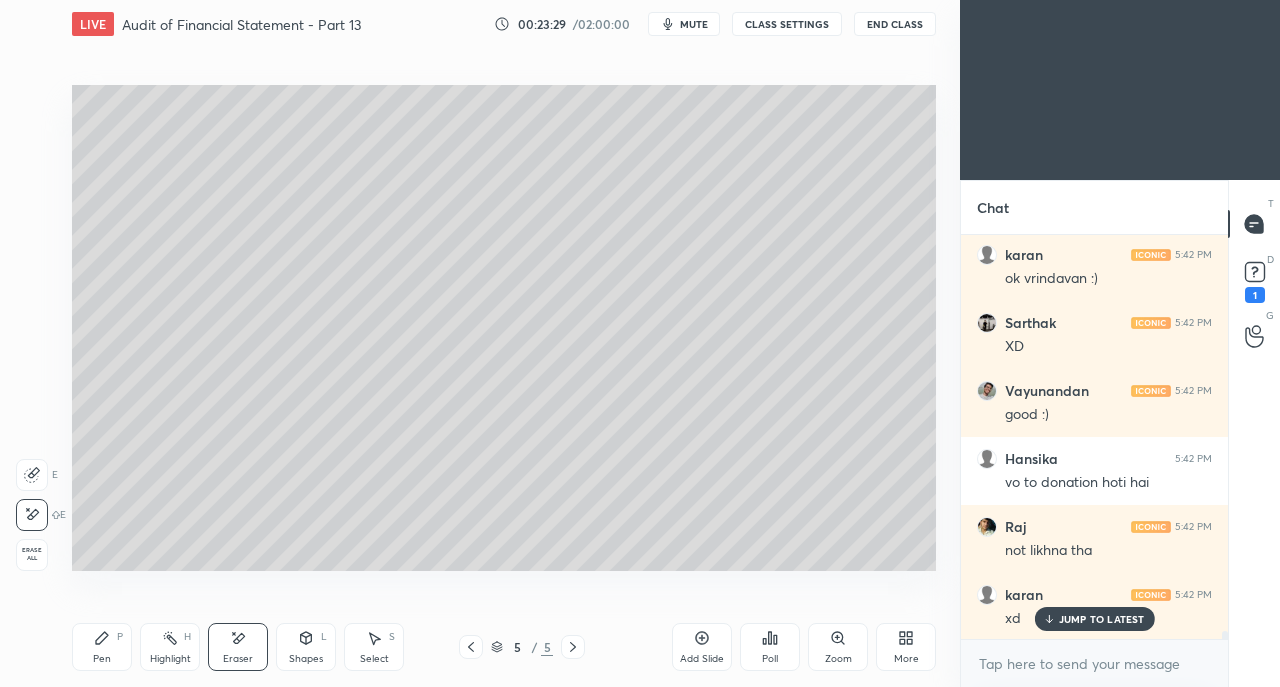 click 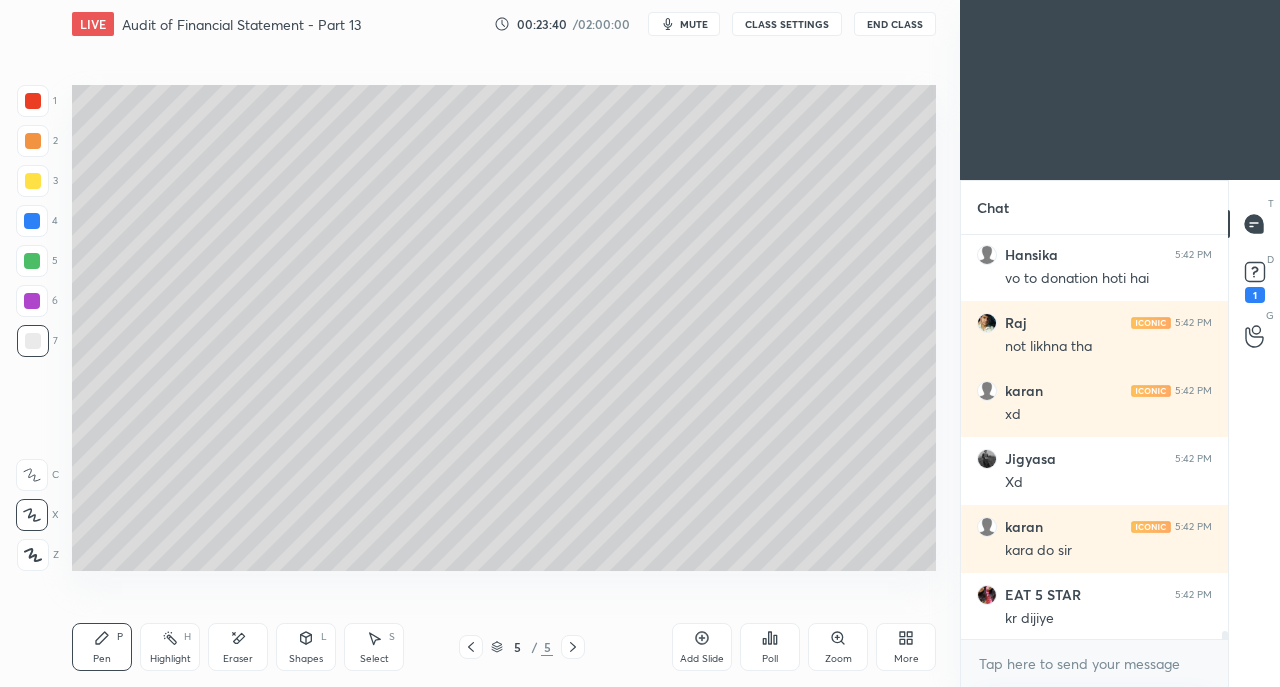 scroll, scrollTop: 21248, scrollLeft: 0, axis: vertical 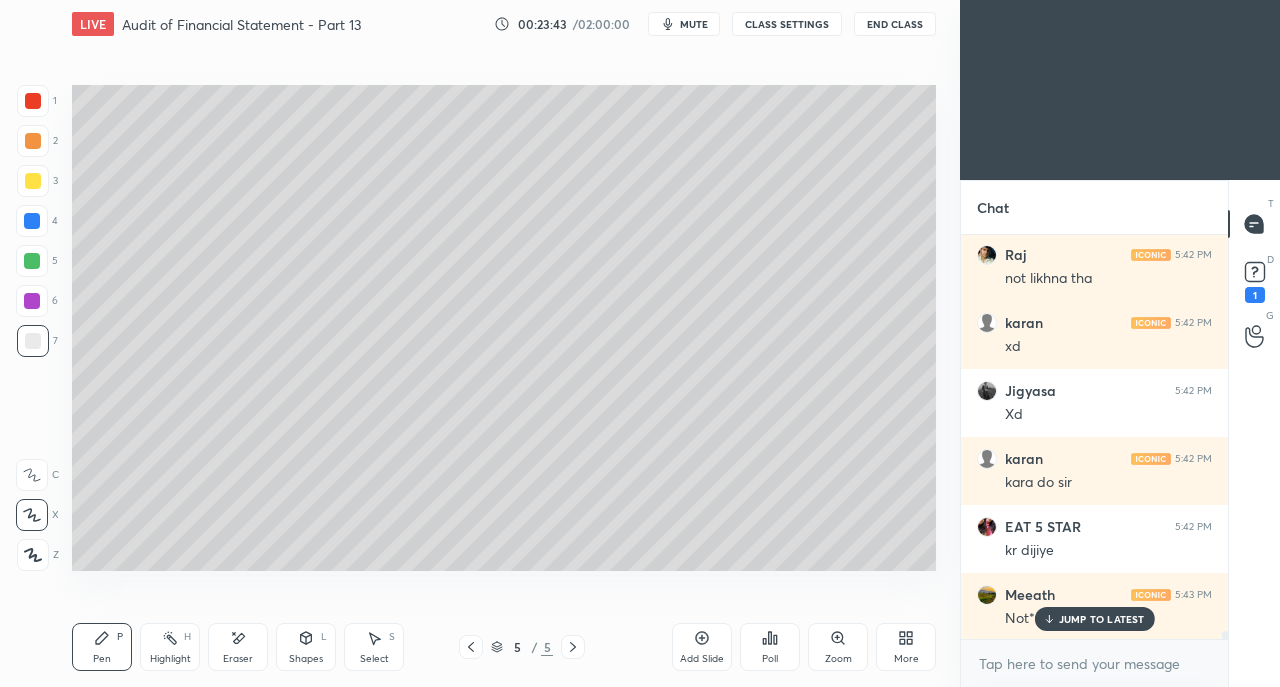 click on "JUMP TO LATEST" at bounding box center [1094, 619] 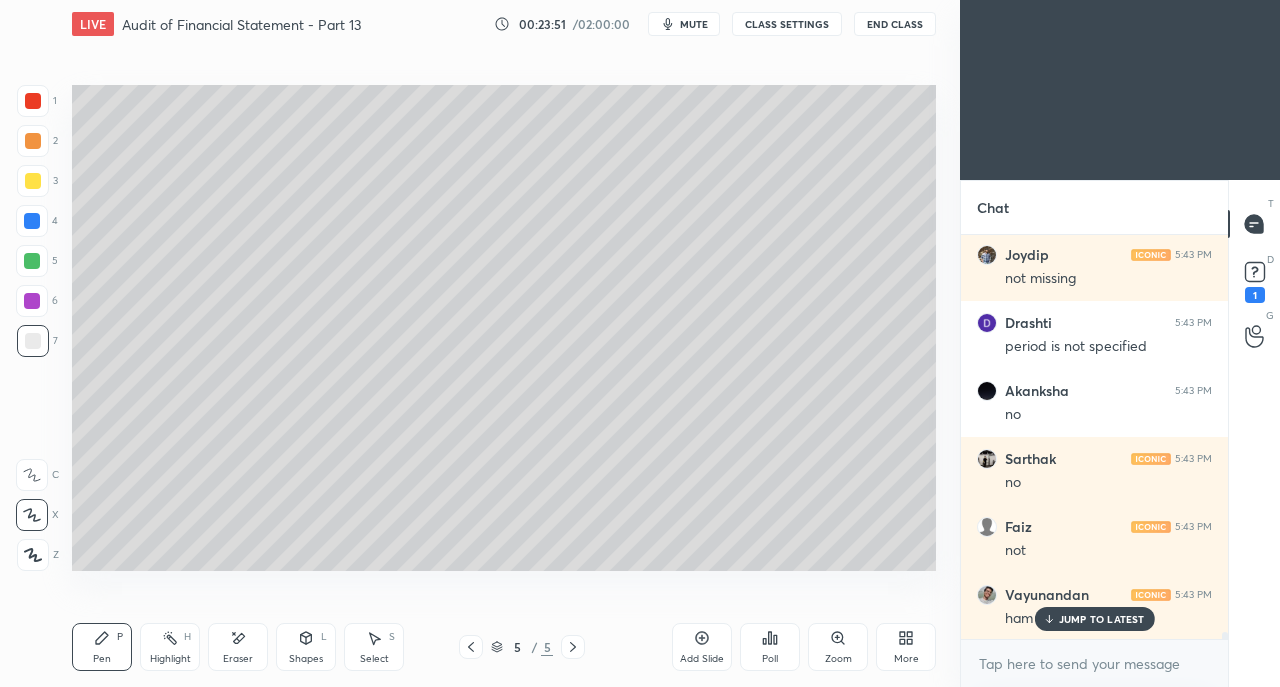 scroll, scrollTop: 22200, scrollLeft: 0, axis: vertical 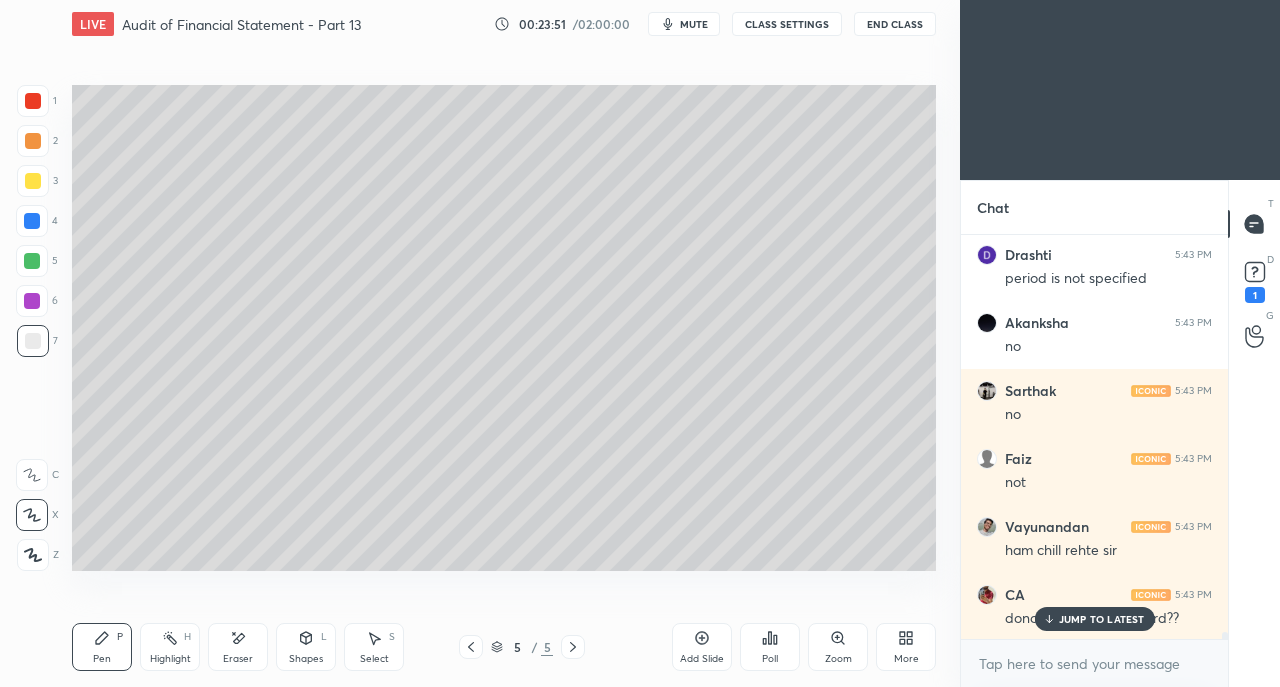 click on "Eraser" at bounding box center (238, 659) 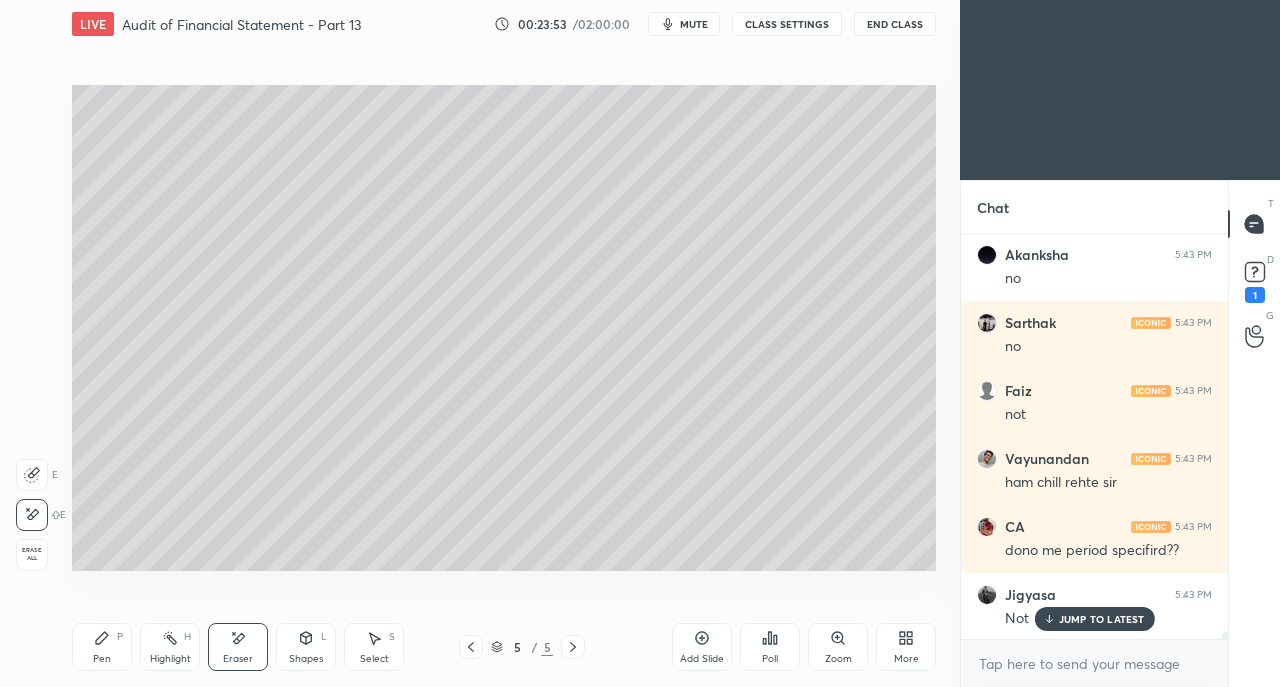 scroll, scrollTop: 22336, scrollLeft: 0, axis: vertical 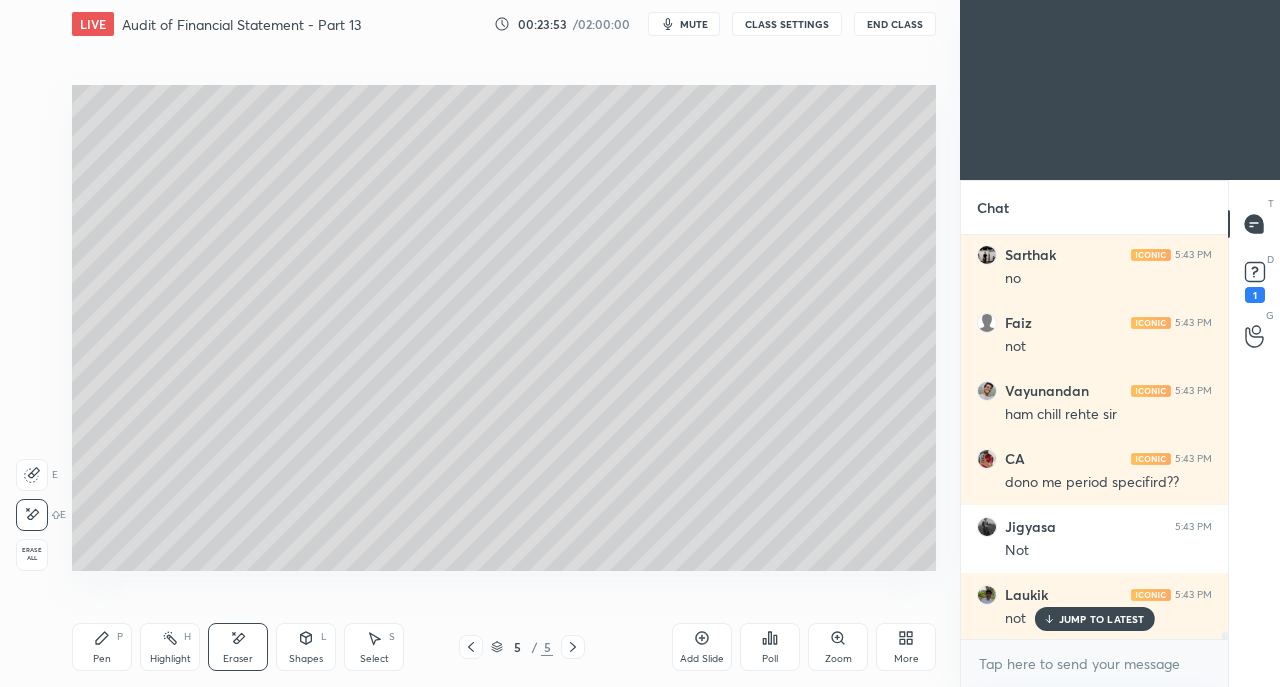 click on "Pen P" at bounding box center (102, 647) 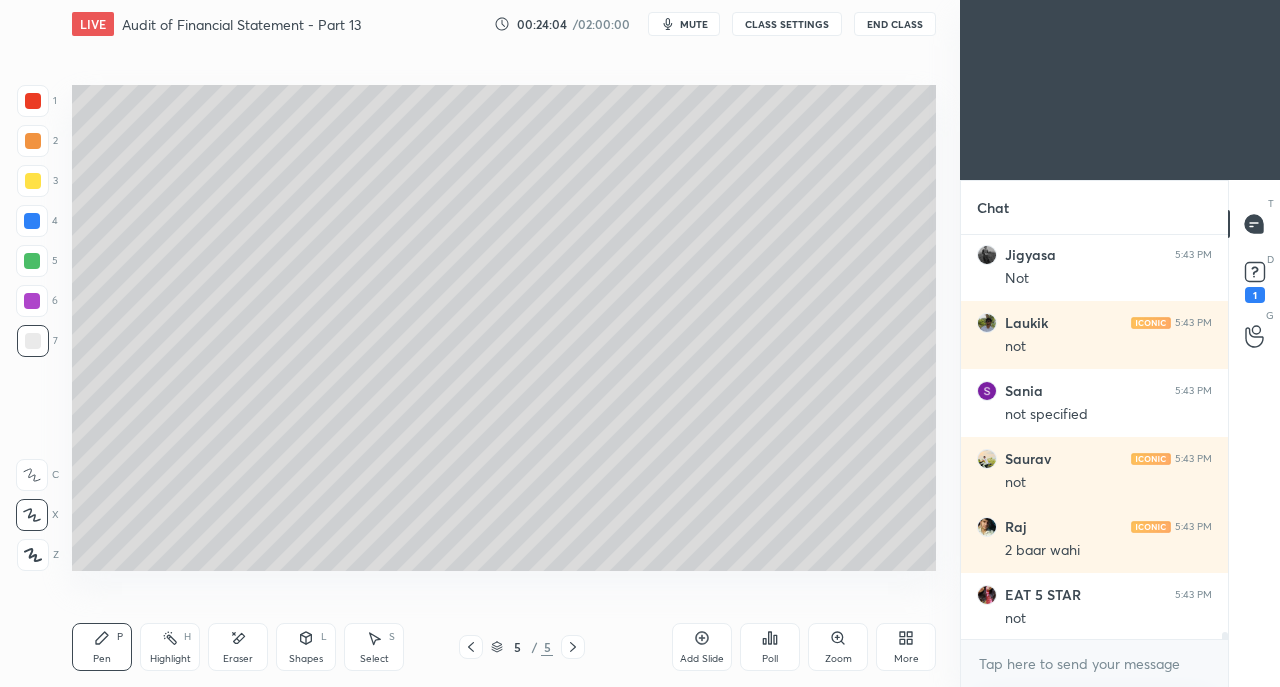 scroll, scrollTop: 22676, scrollLeft: 0, axis: vertical 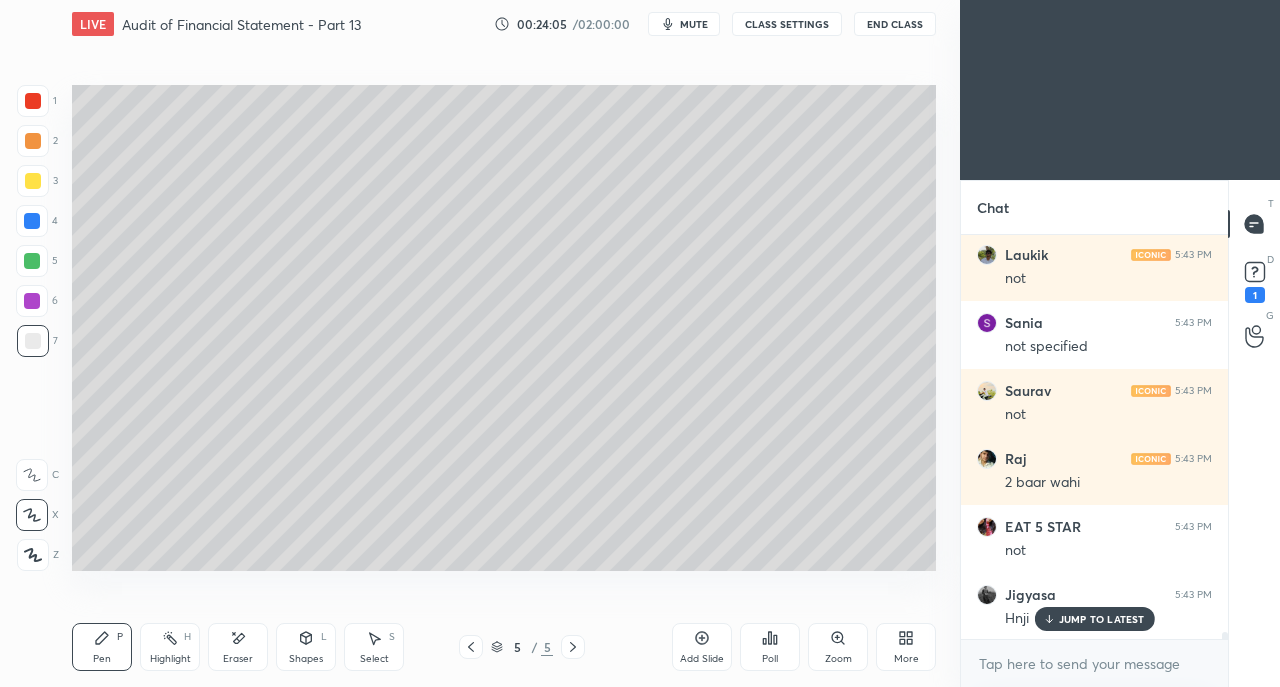click at bounding box center (32, 221) 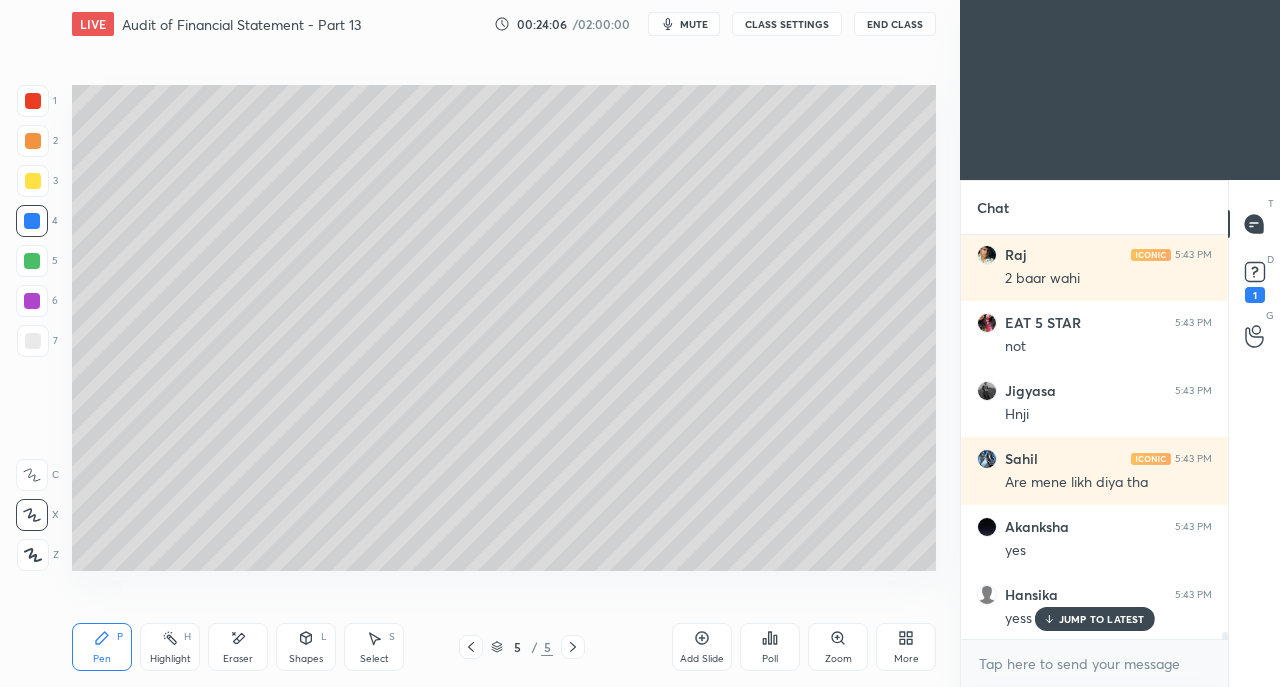 click at bounding box center (33, 141) 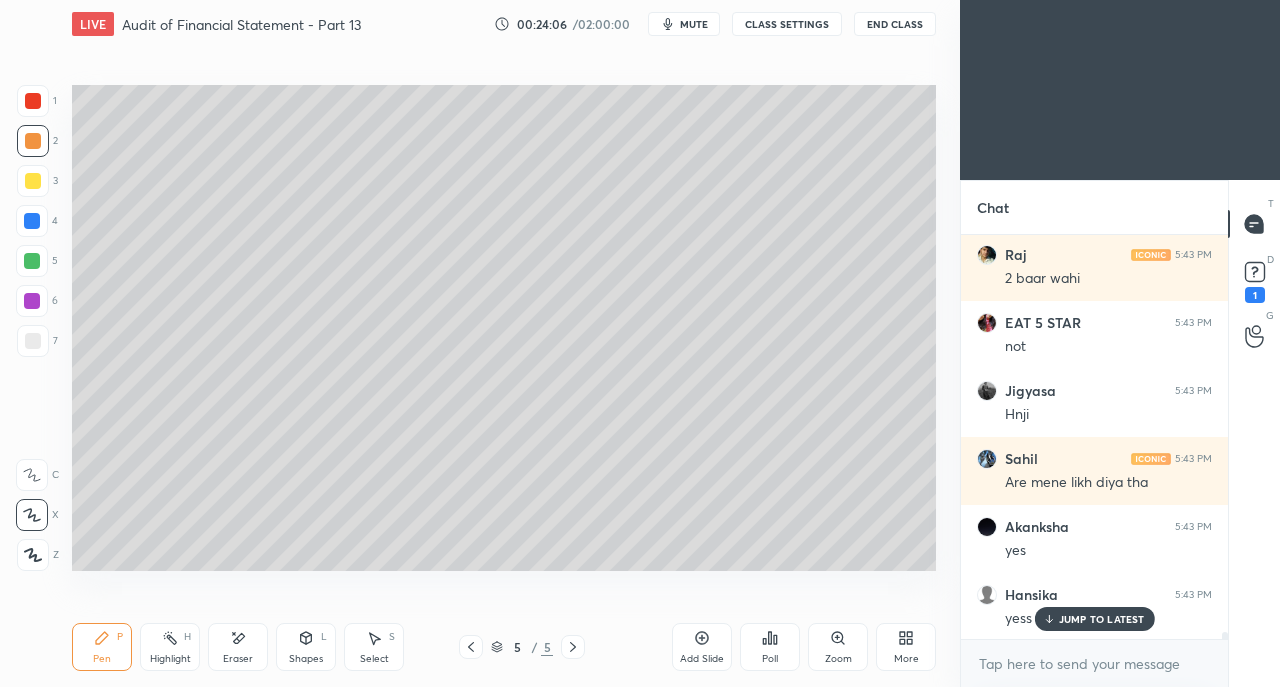click at bounding box center [33, 181] 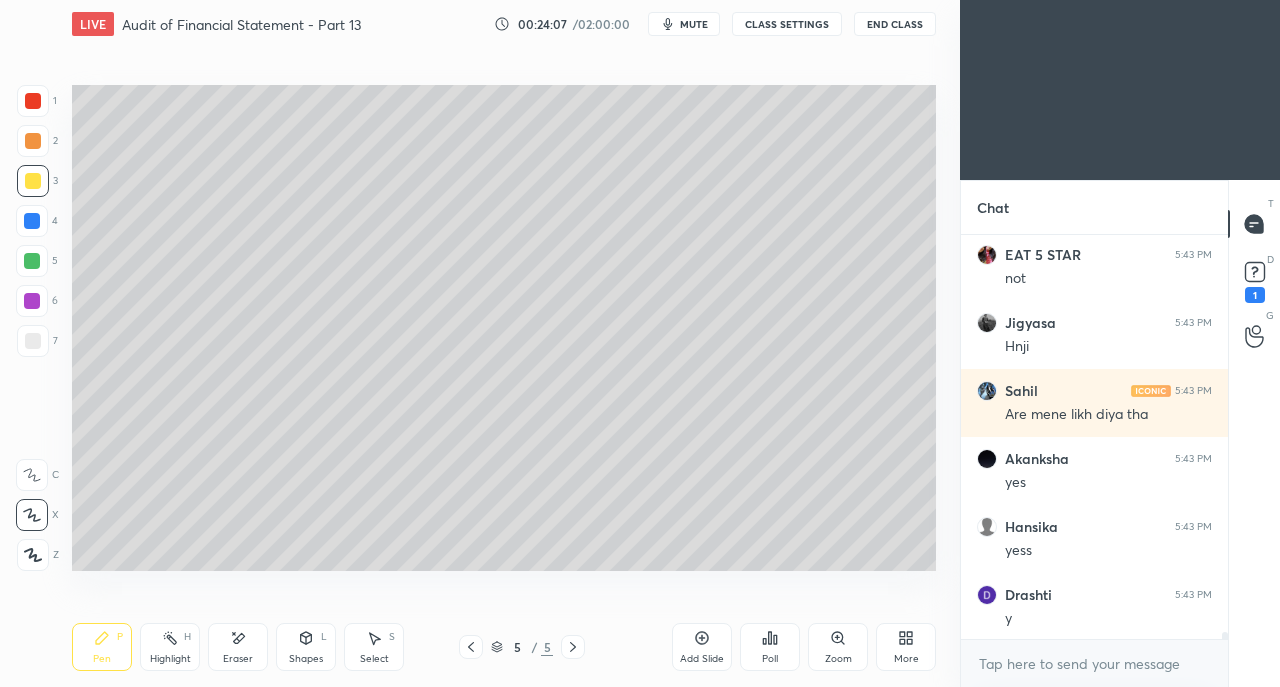 scroll, scrollTop: 23016, scrollLeft: 0, axis: vertical 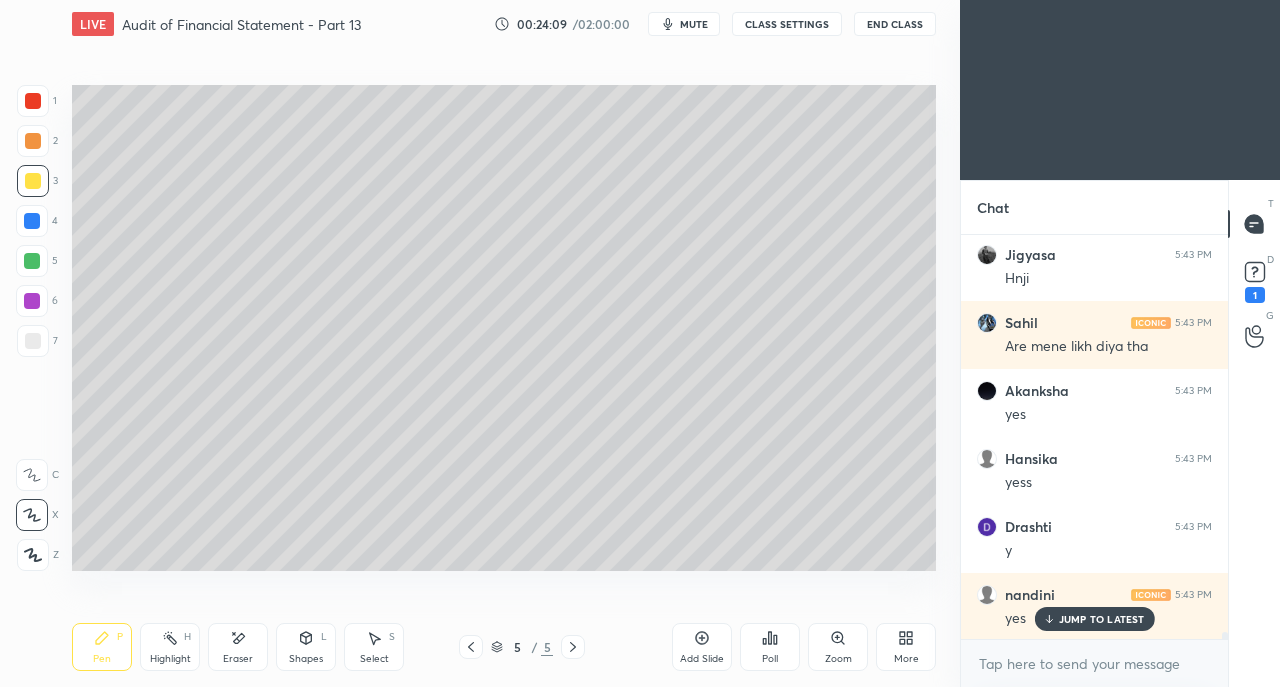 click on "Shapes L" at bounding box center [306, 647] 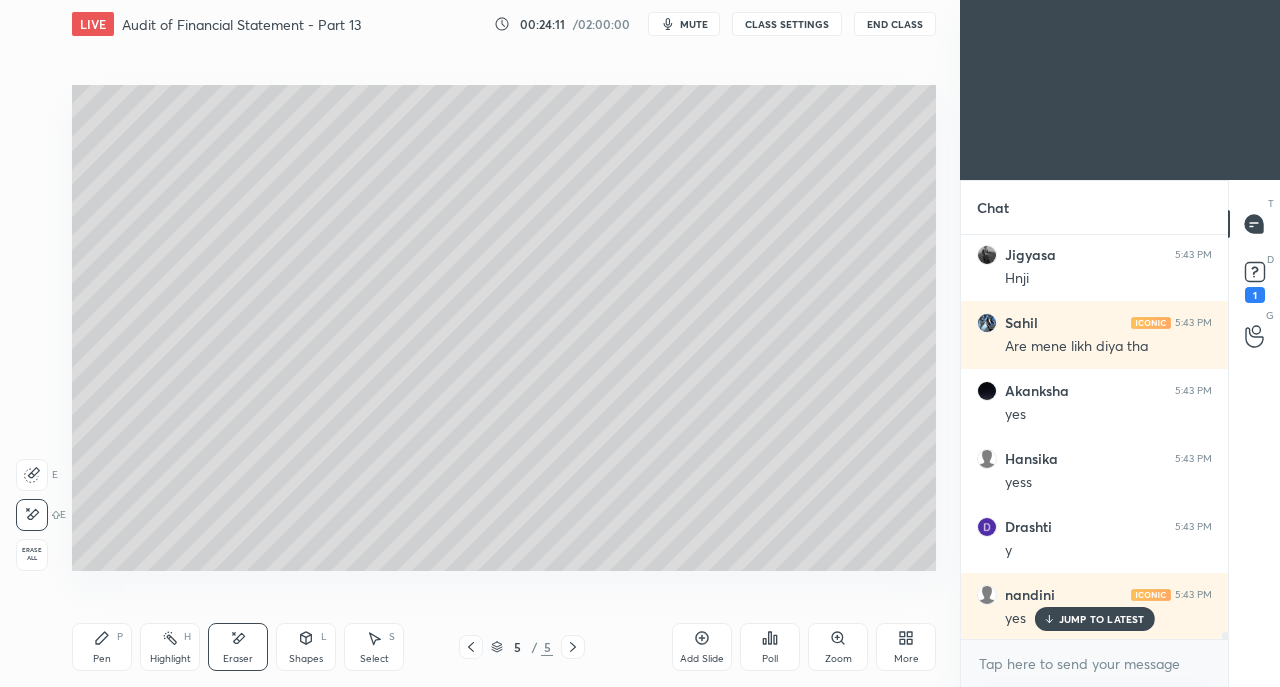 click on "Pen P" at bounding box center [102, 647] 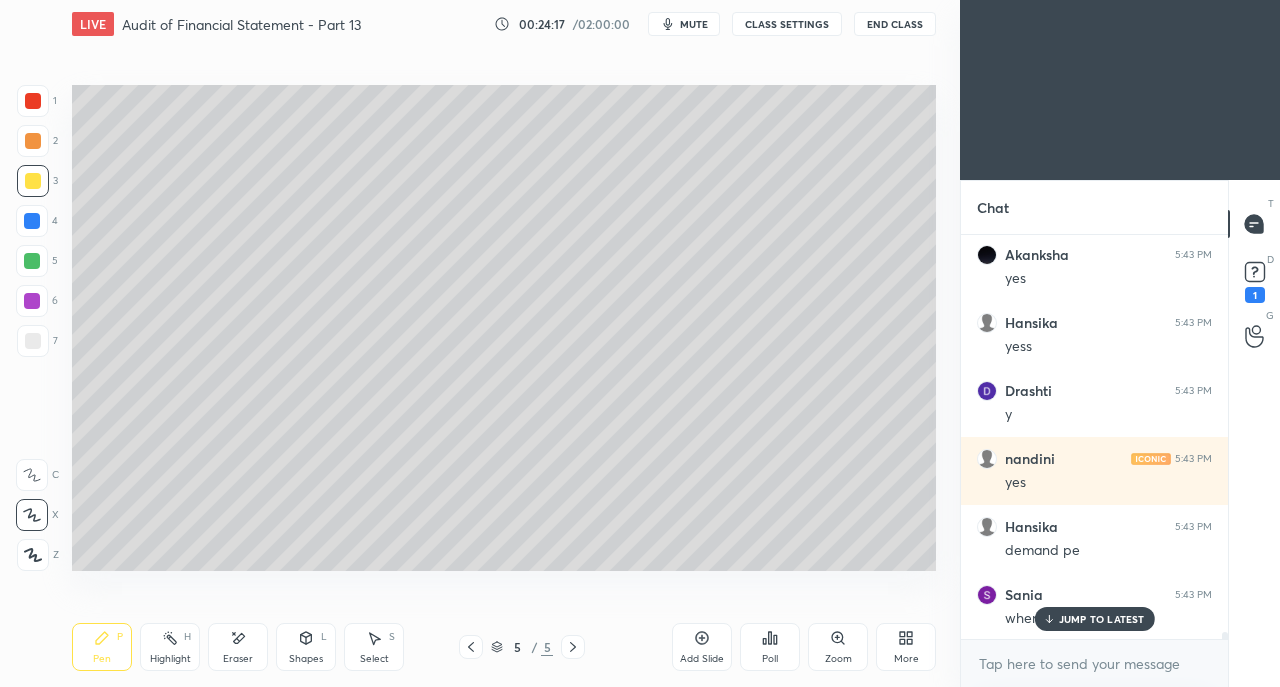 scroll, scrollTop: 23220, scrollLeft: 0, axis: vertical 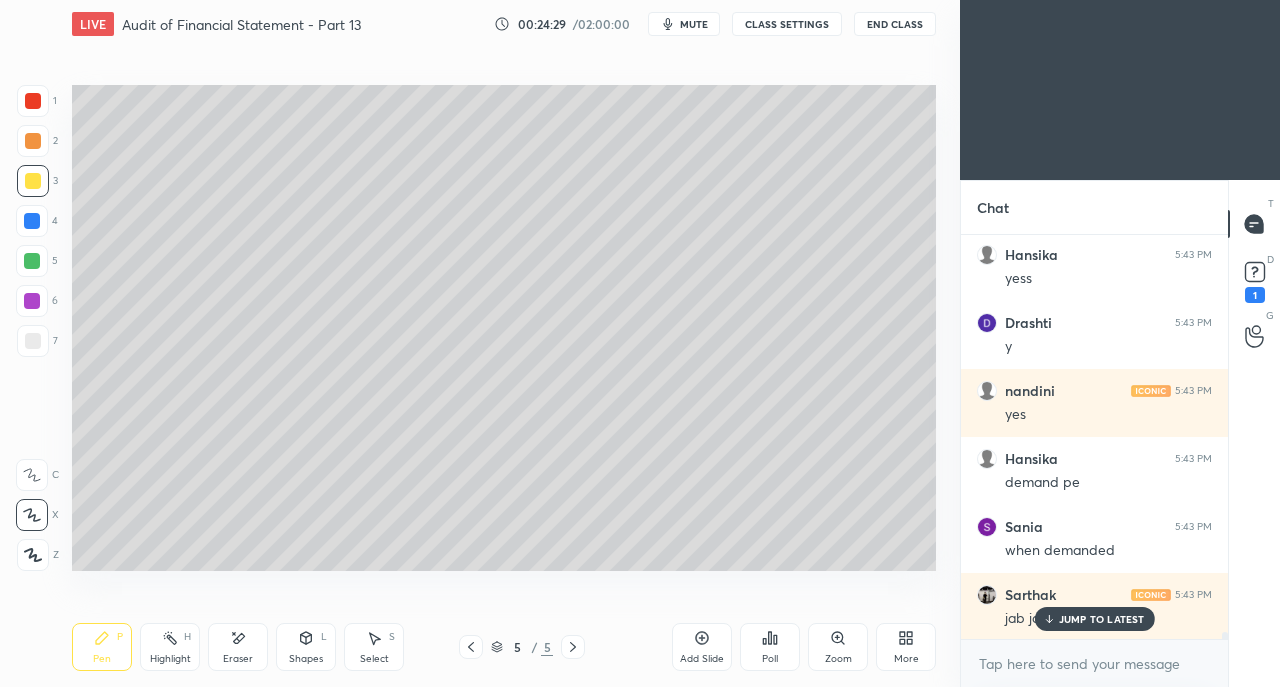click on "JUMP TO LATEST" at bounding box center (1102, 619) 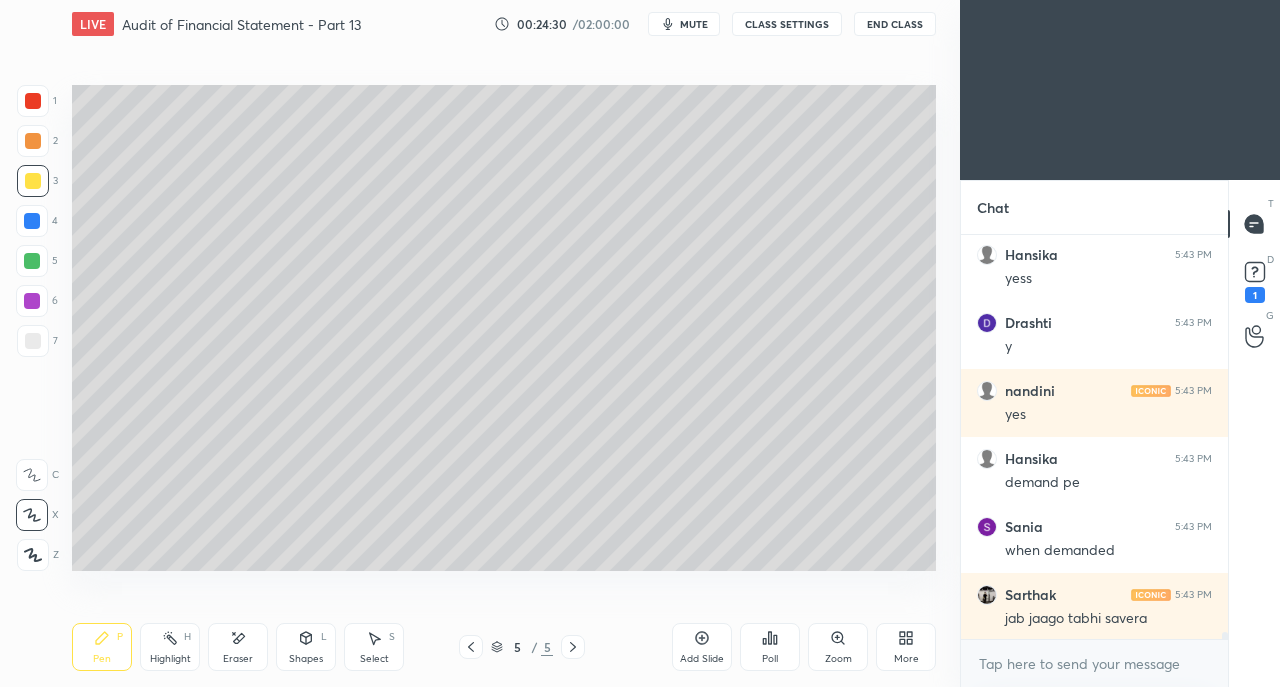 click at bounding box center (33, 341) 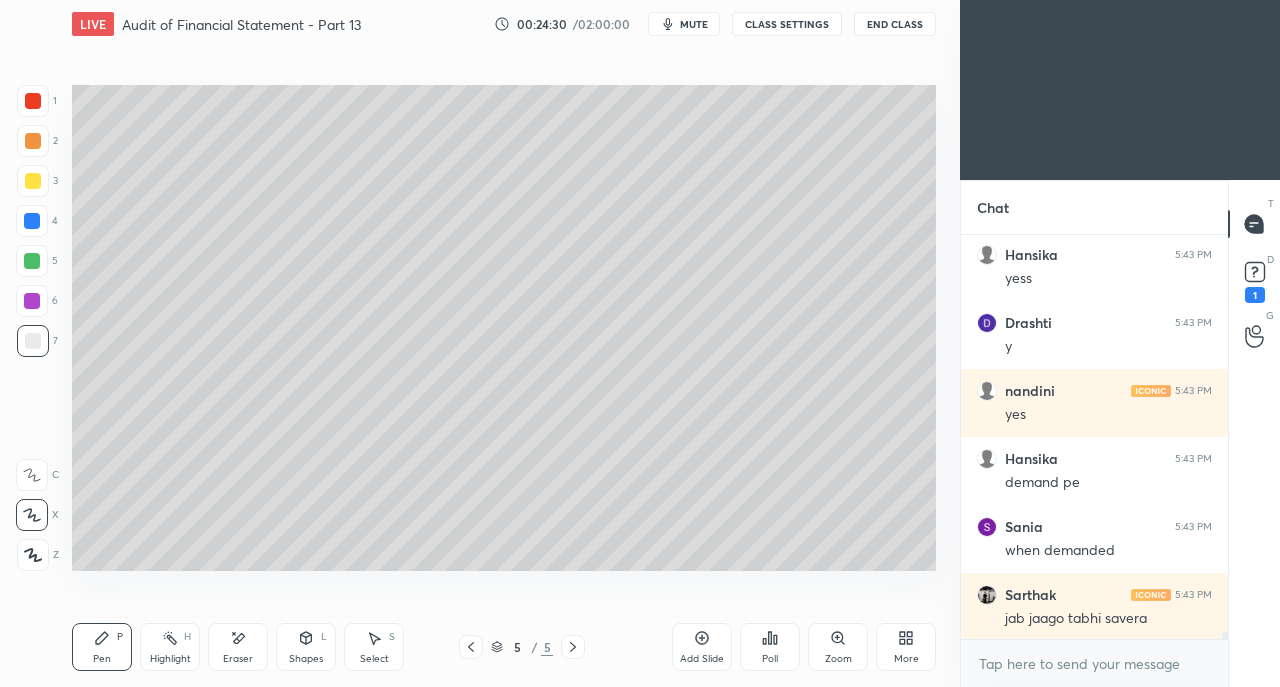 click at bounding box center [33, 341] 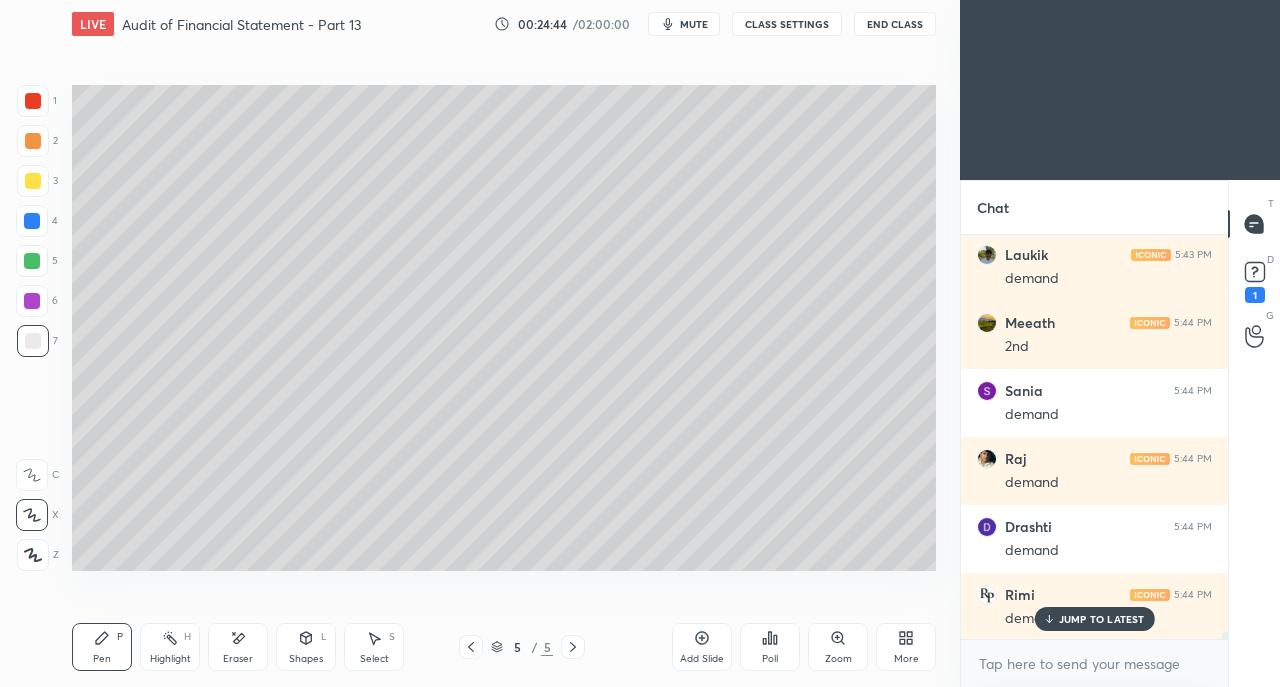scroll, scrollTop: 23764, scrollLeft: 0, axis: vertical 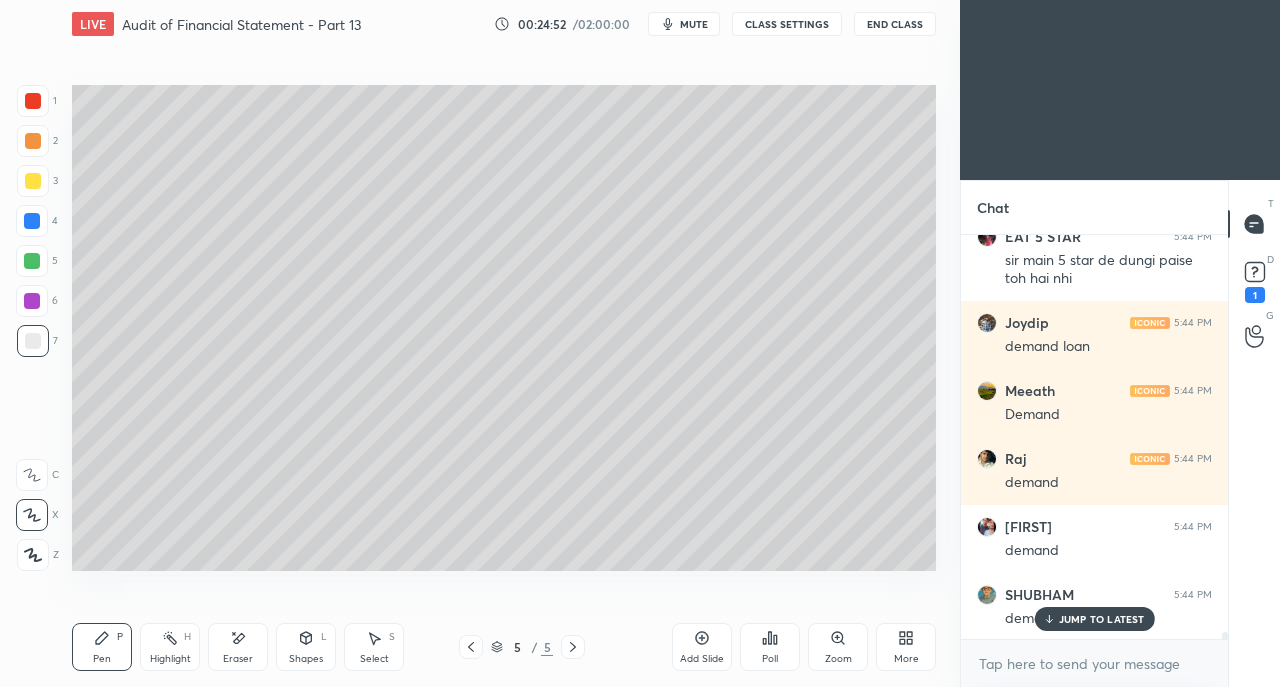 click on "Eraser" at bounding box center (238, 647) 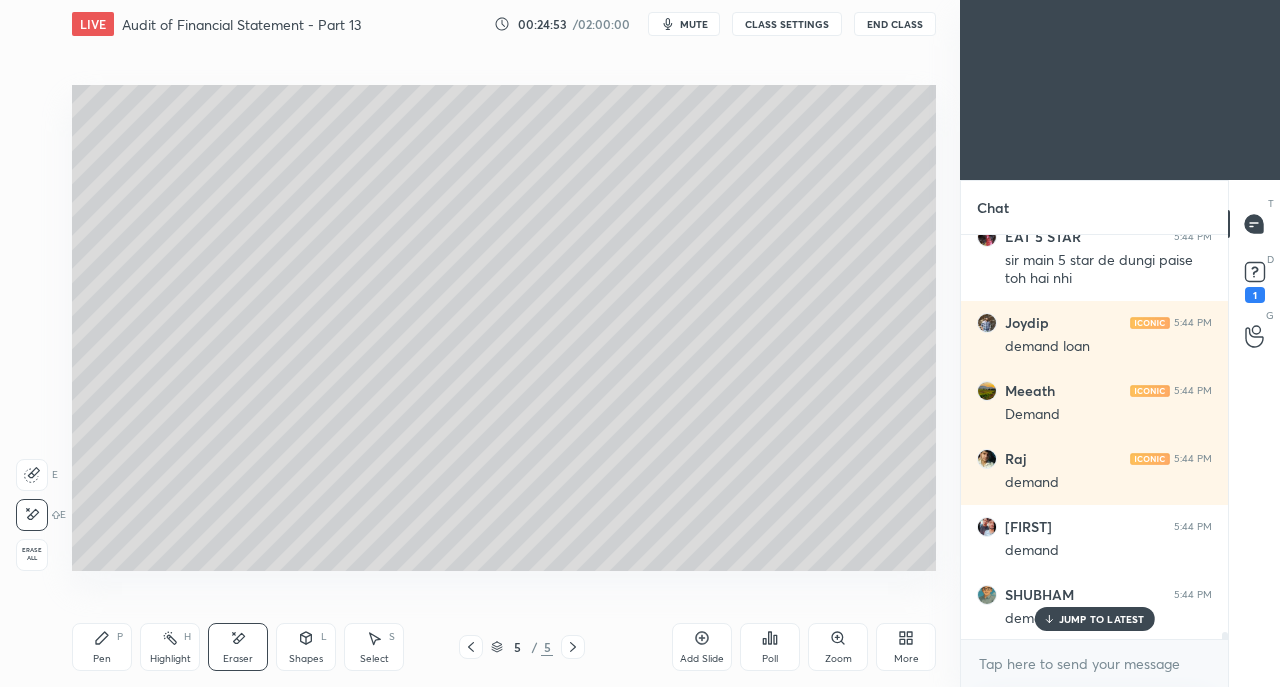 scroll, scrollTop: 24734, scrollLeft: 0, axis: vertical 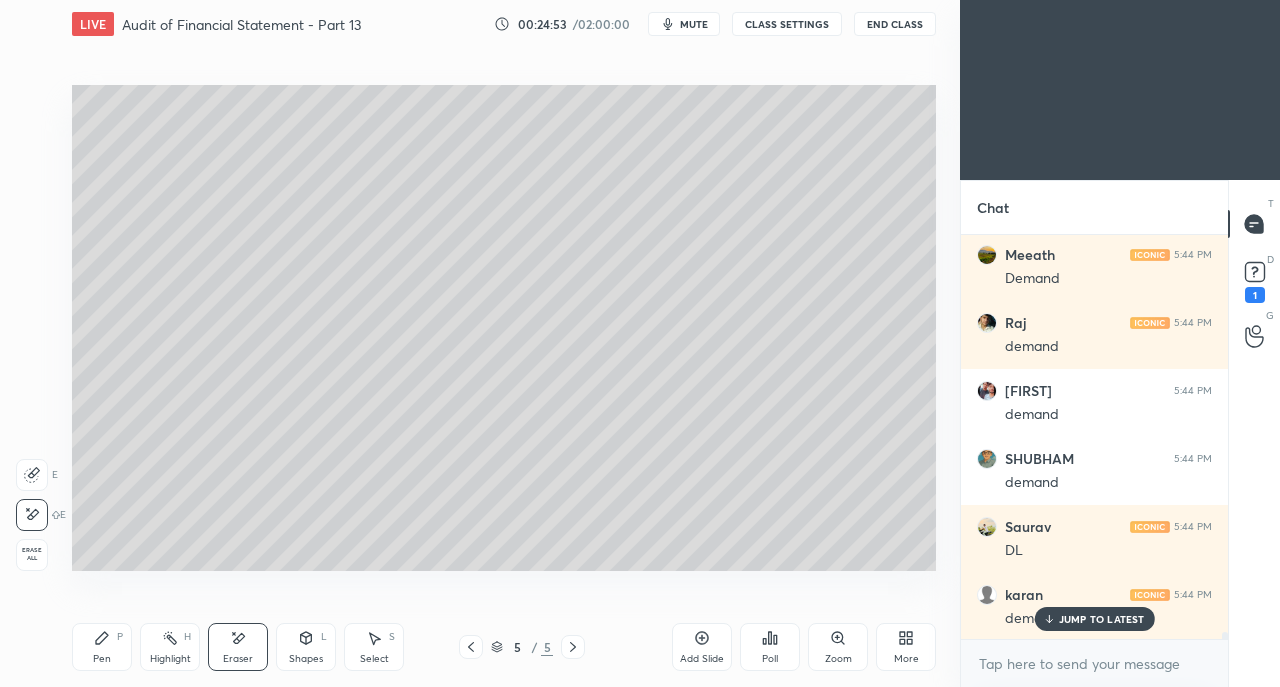 click 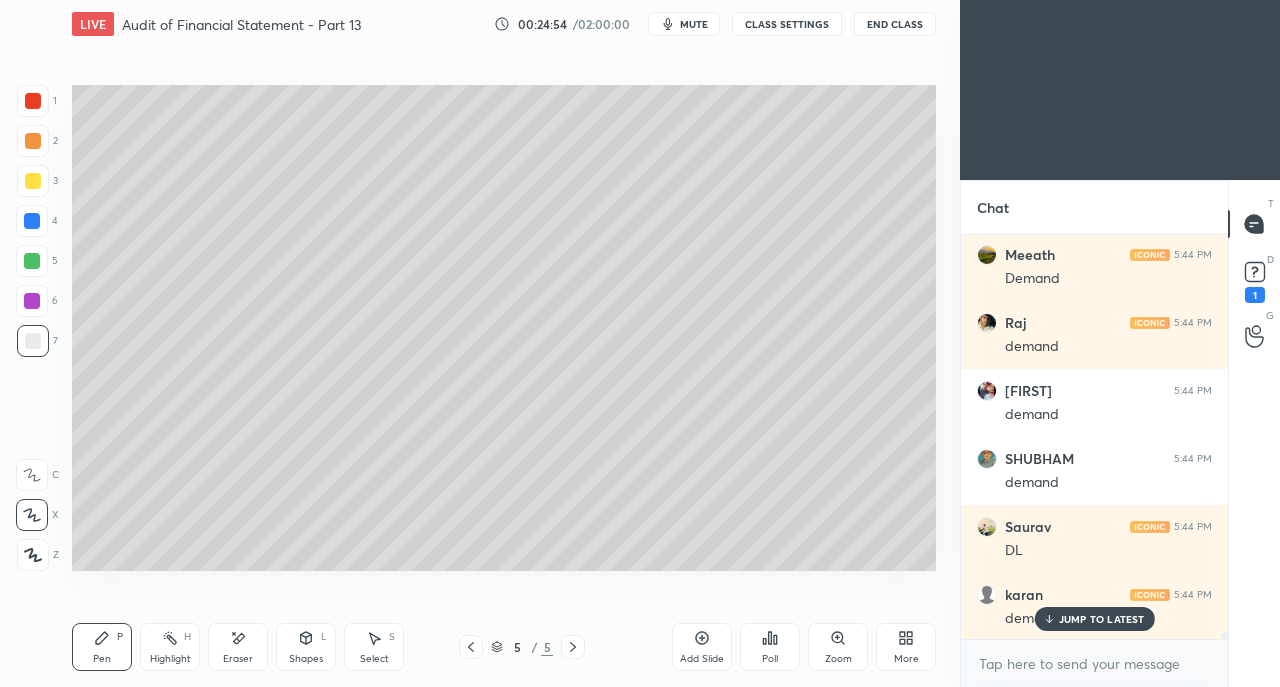 scroll, scrollTop: 24870, scrollLeft: 0, axis: vertical 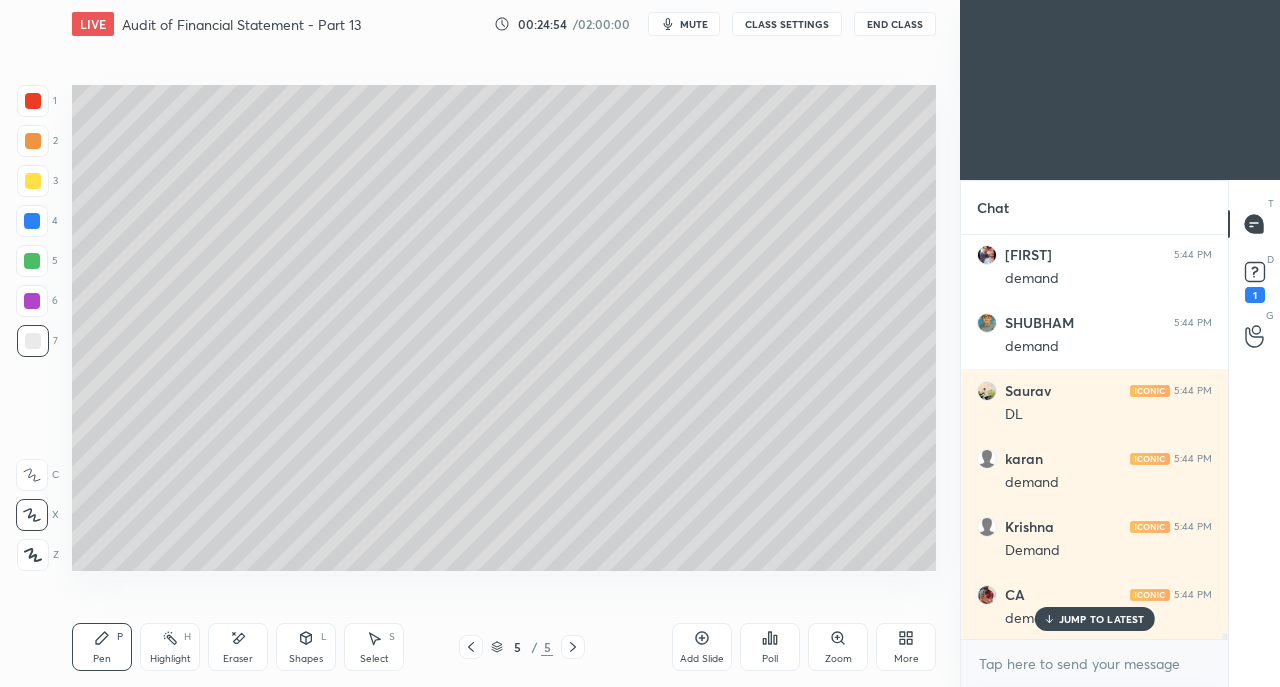 click at bounding box center [33, 101] 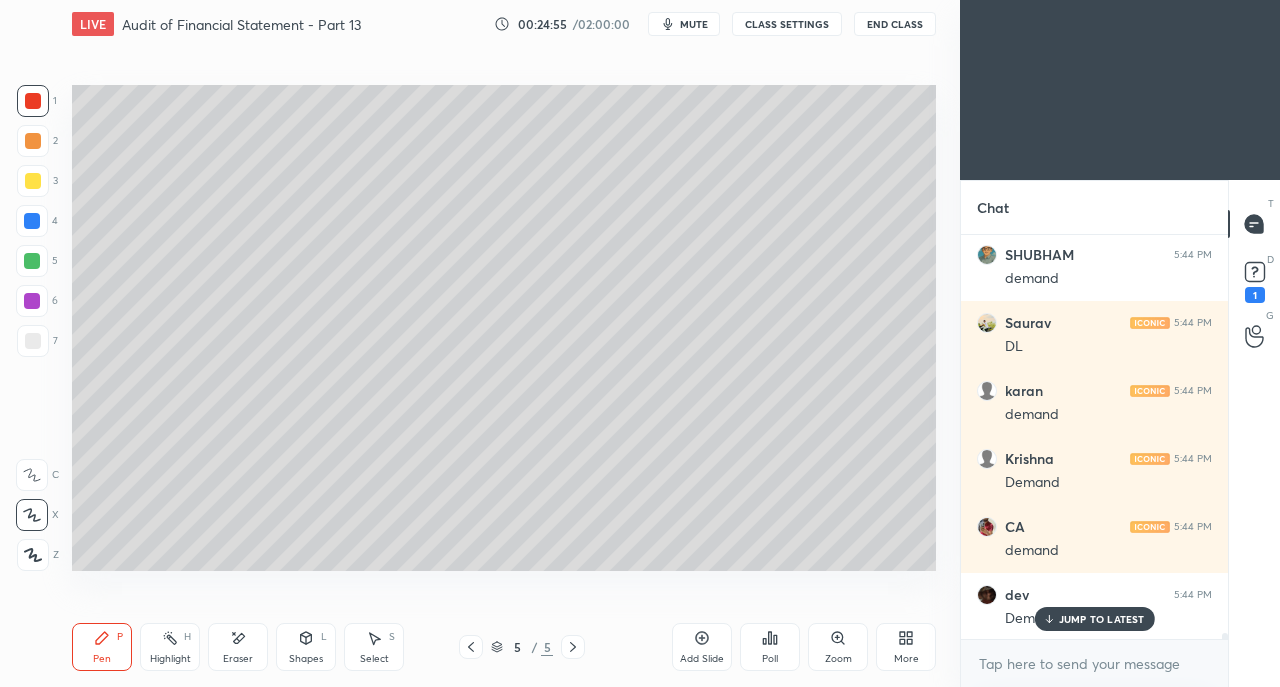 scroll, scrollTop: 25024, scrollLeft: 0, axis: vertical 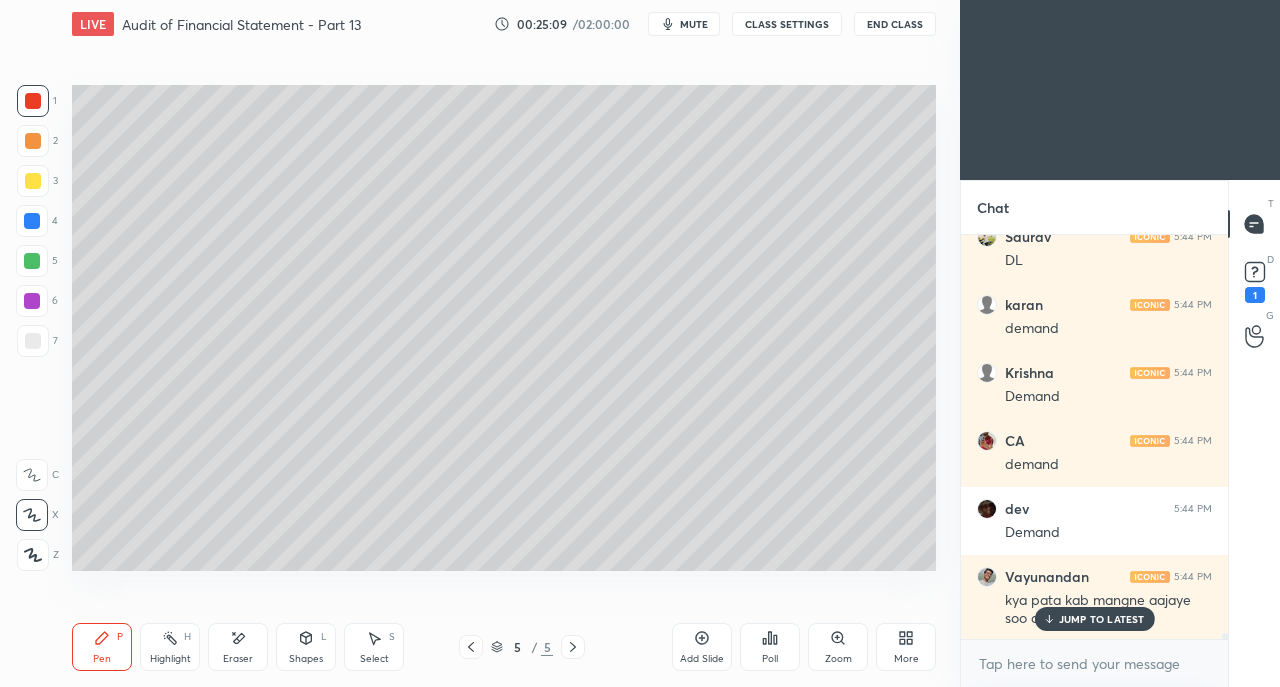 click on "Add Slide" at bounding box center [702, 647] 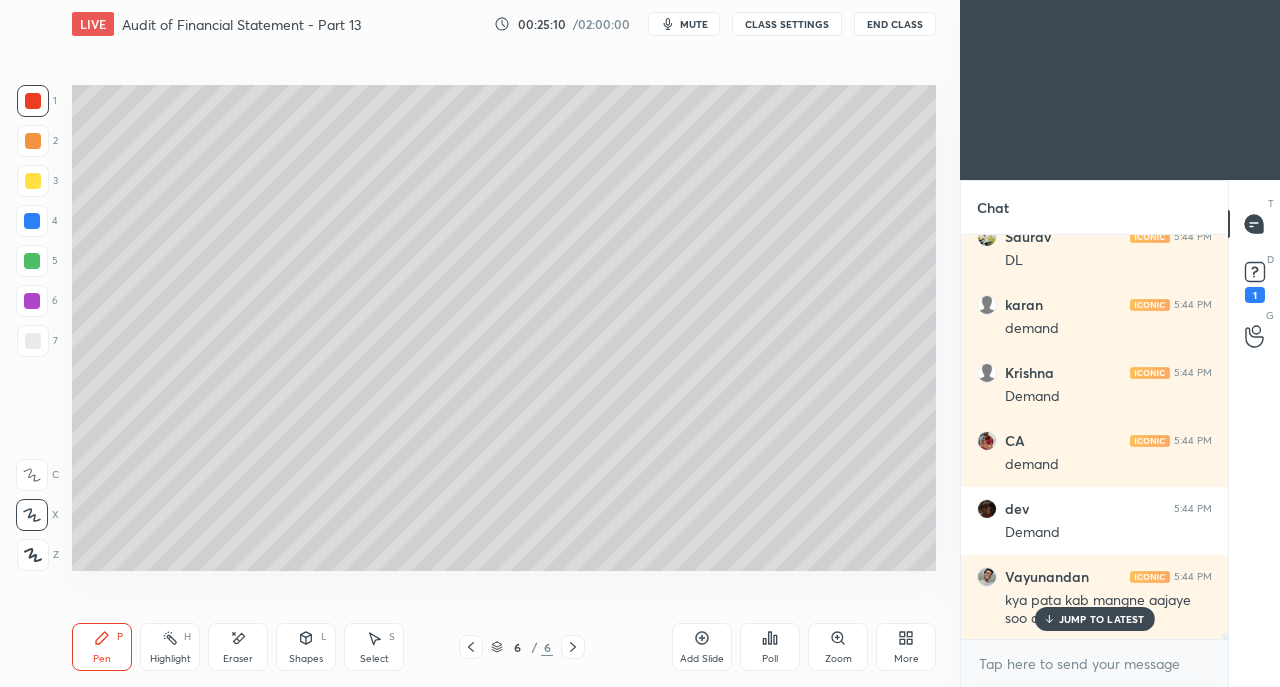 click at bounding box center [33, 341] 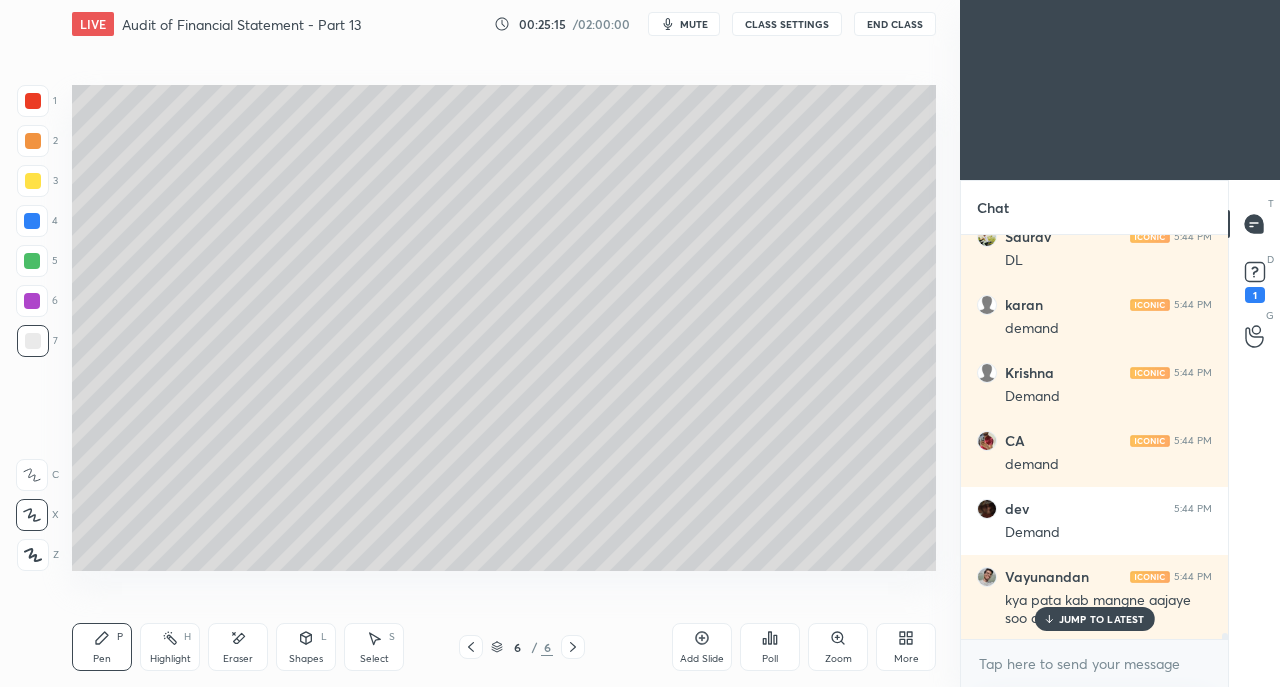 click on "Poll" at bounding box center (770, 647) 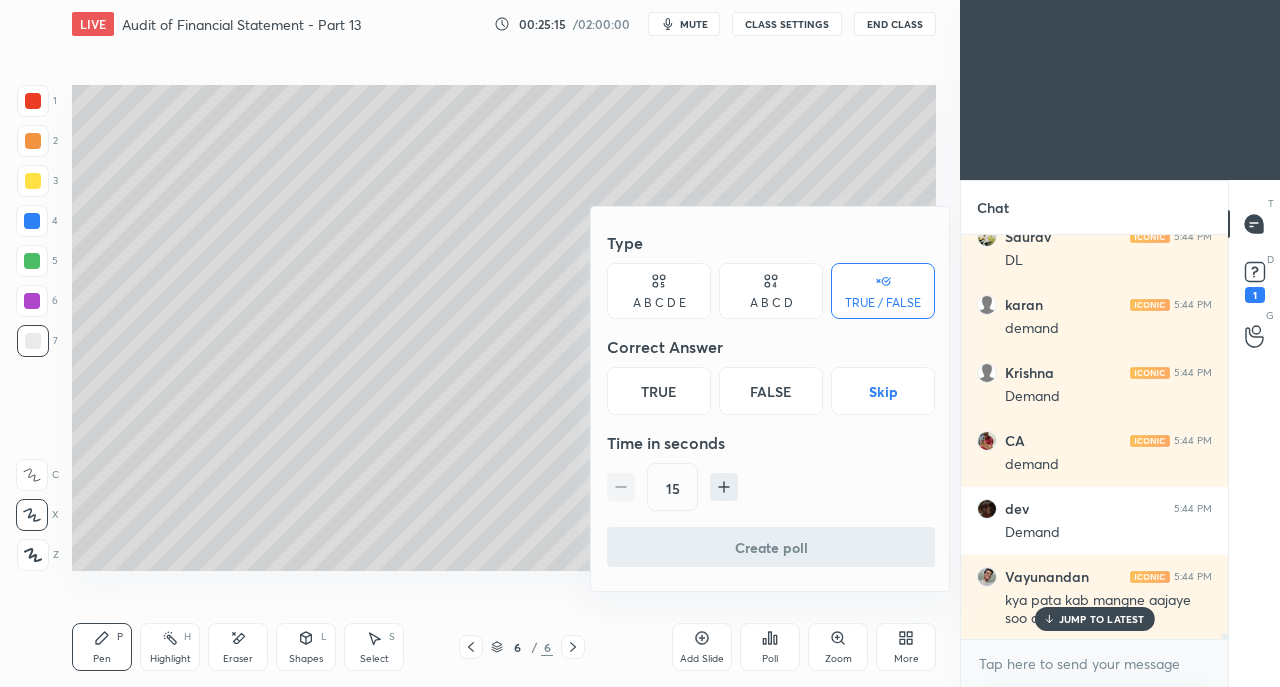 click on "Type A B C D E A B C D TRUE / FALSE Correct Answer True False Skip Time in seconds 15 Create poll" at bounding box center (771, 399) 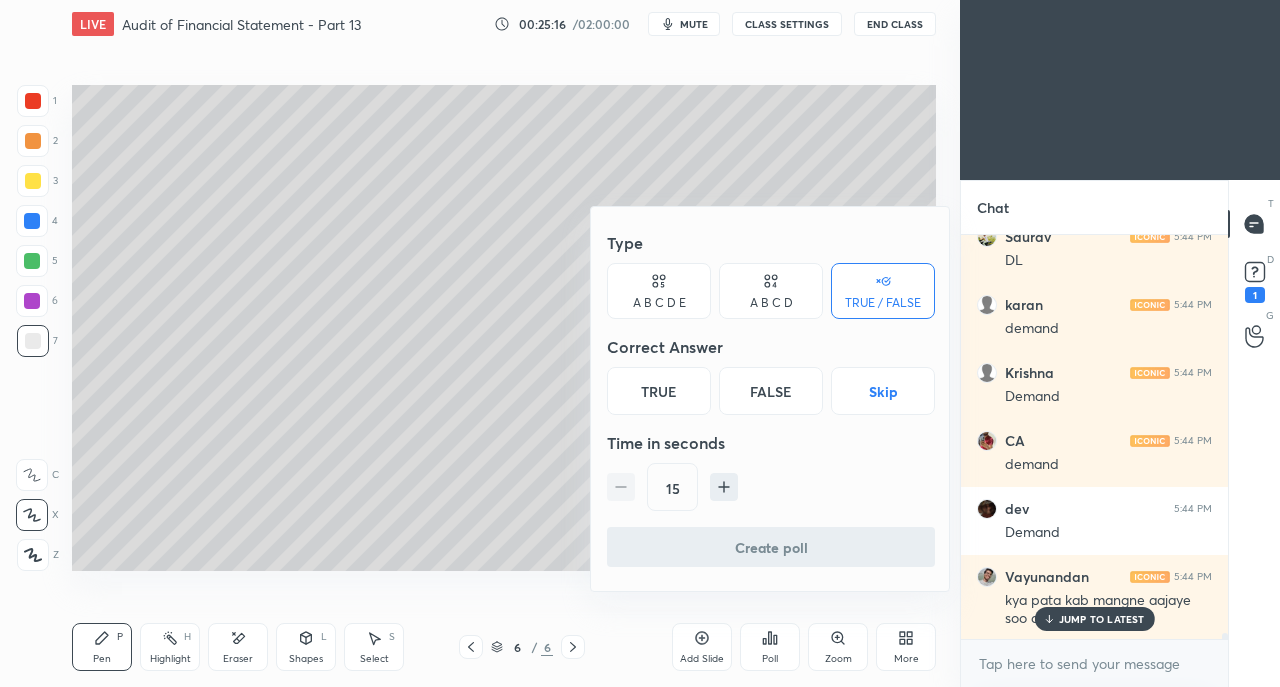 click at bounding box center [640, 343] 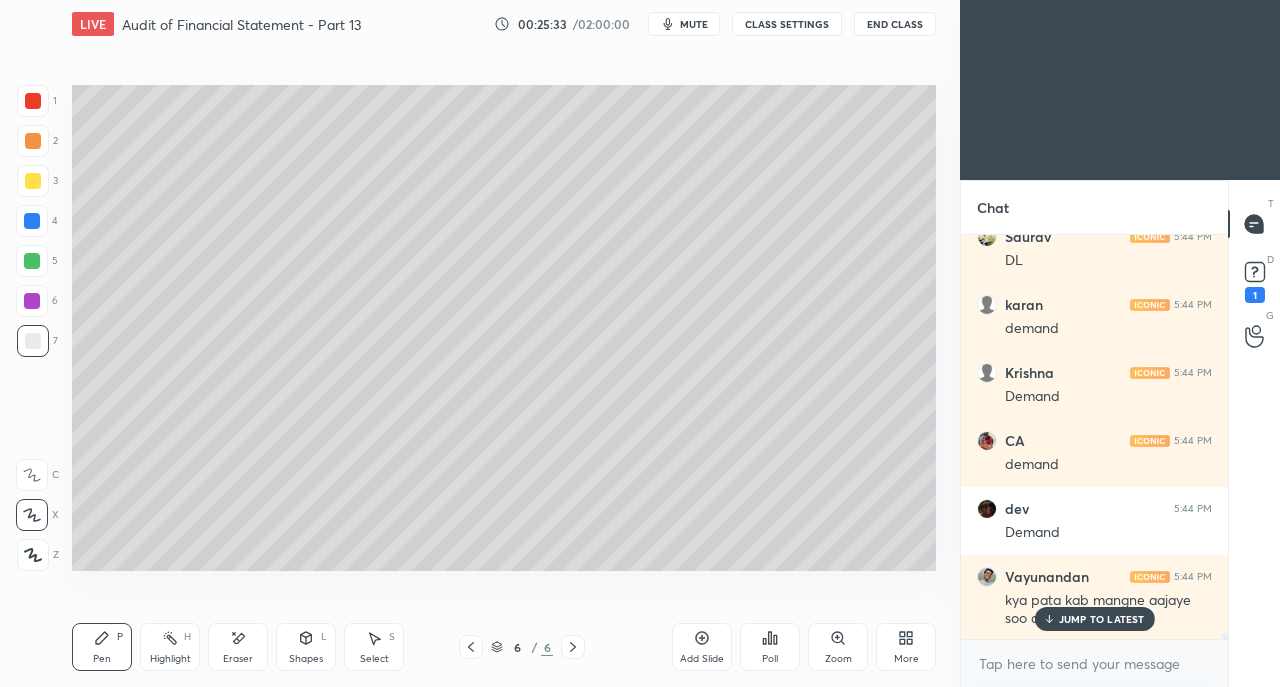 click 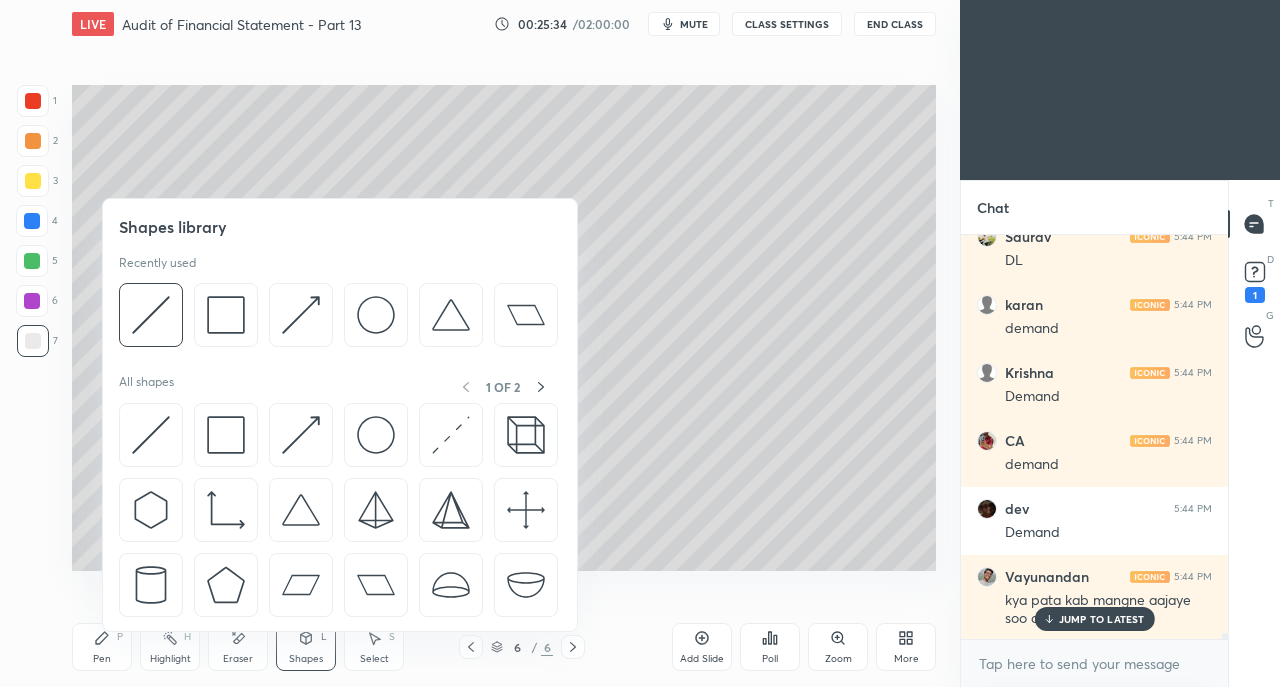 click at bounding box center [301, 435] 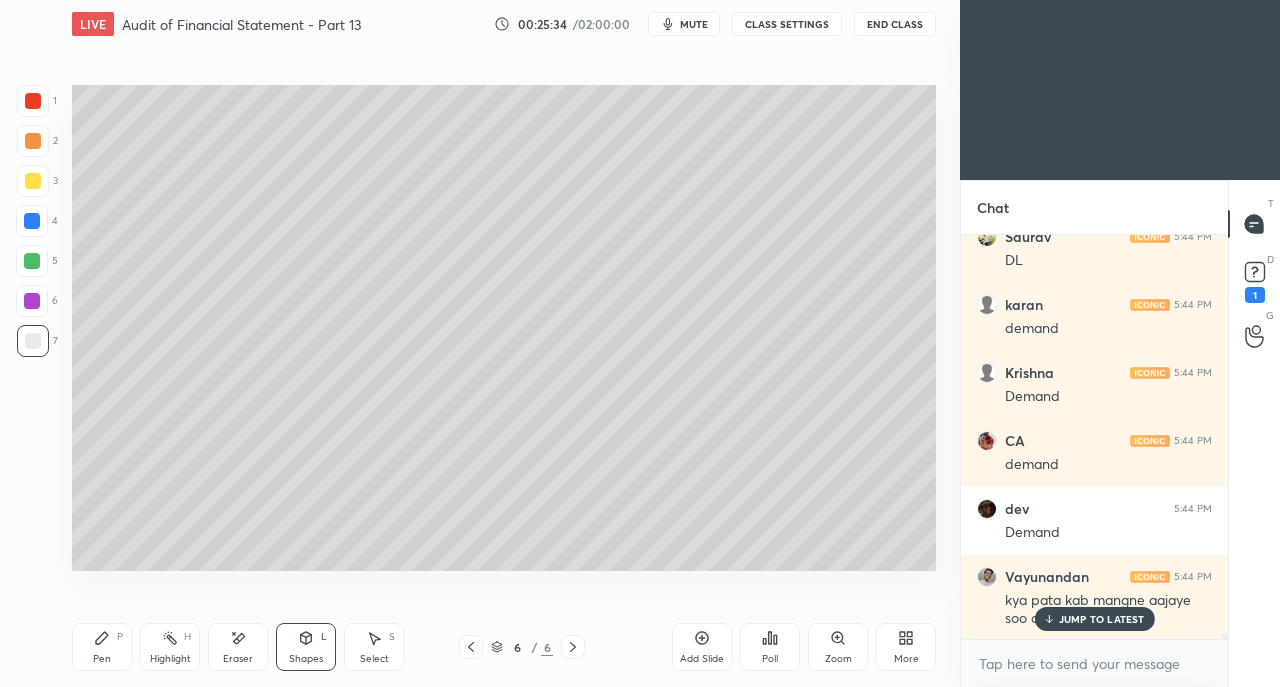 click at bounding box center [33, 181] 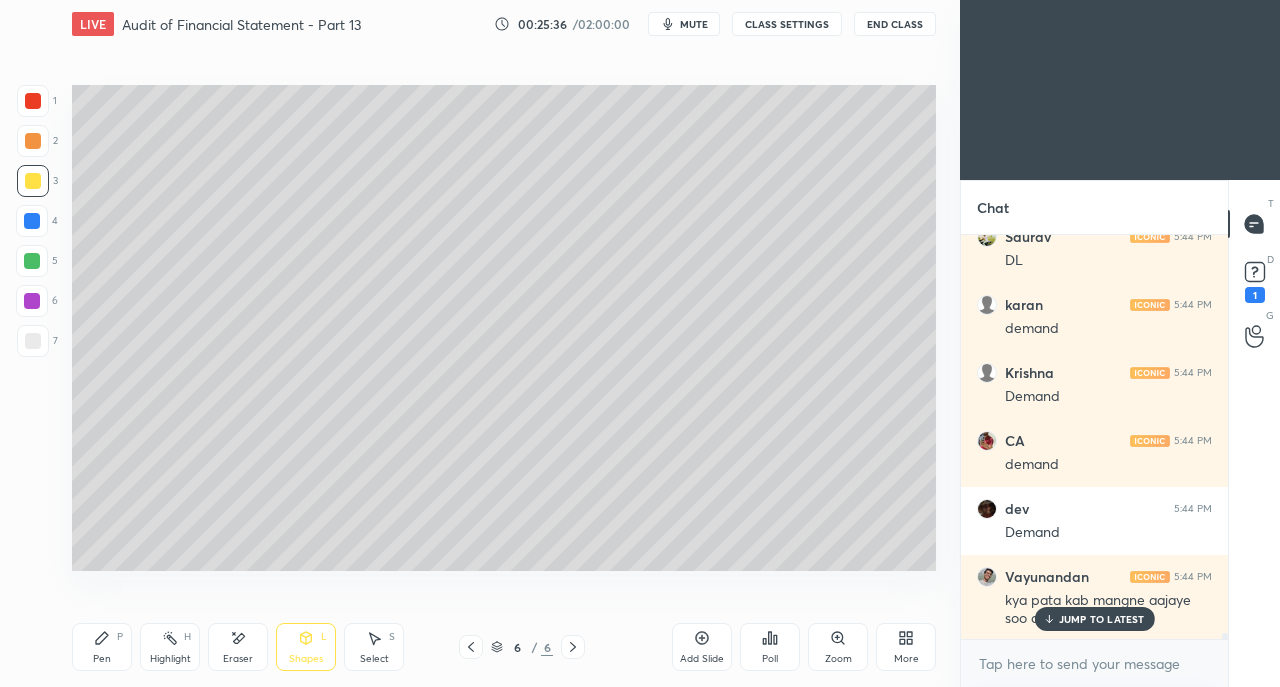 click 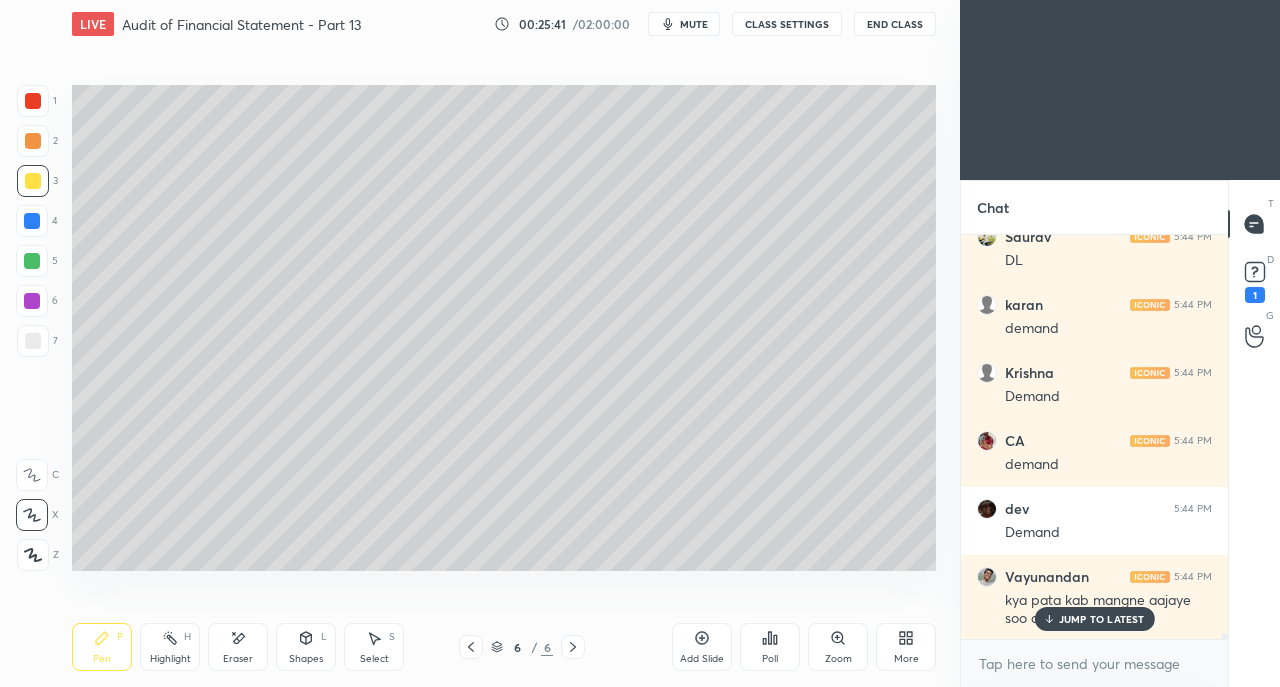 click 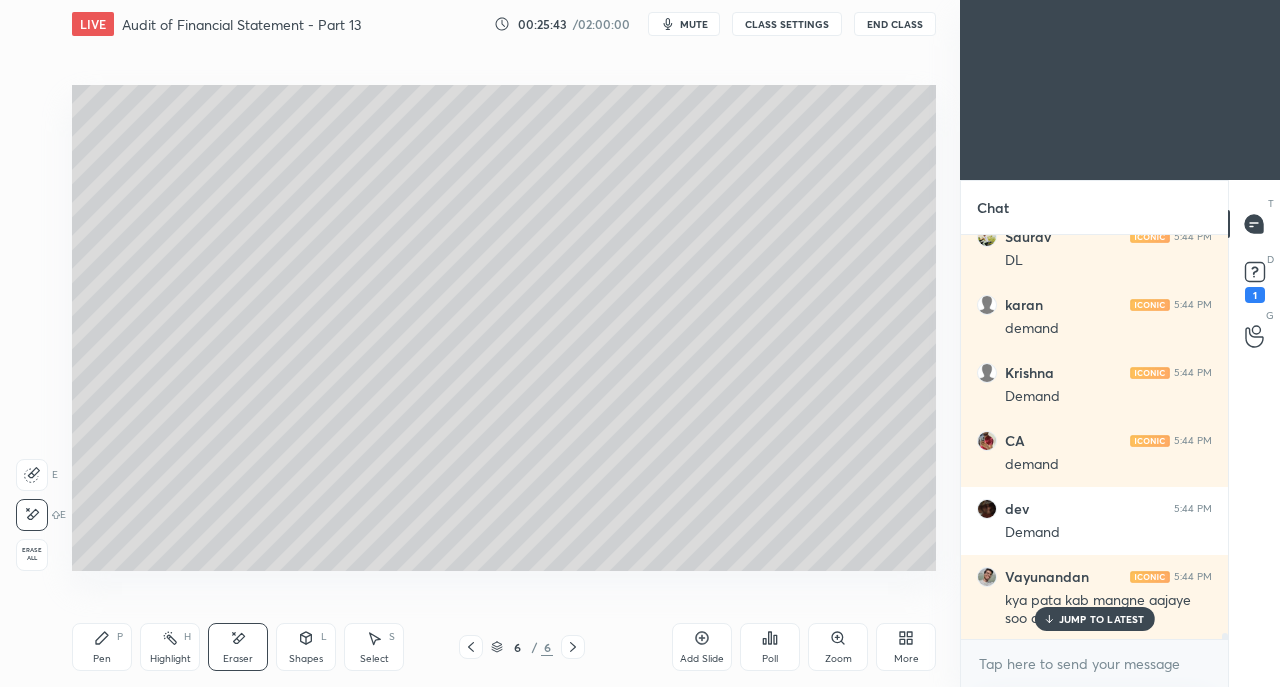 click 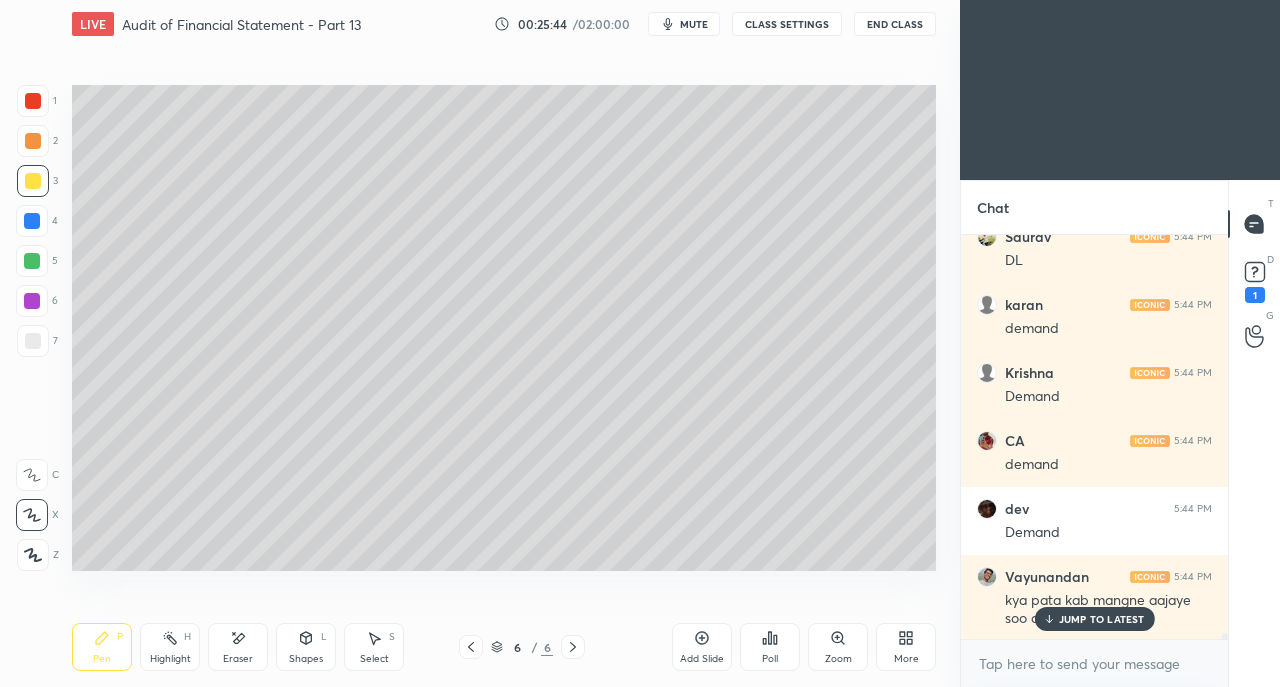 click at bounding box center [33, 341] 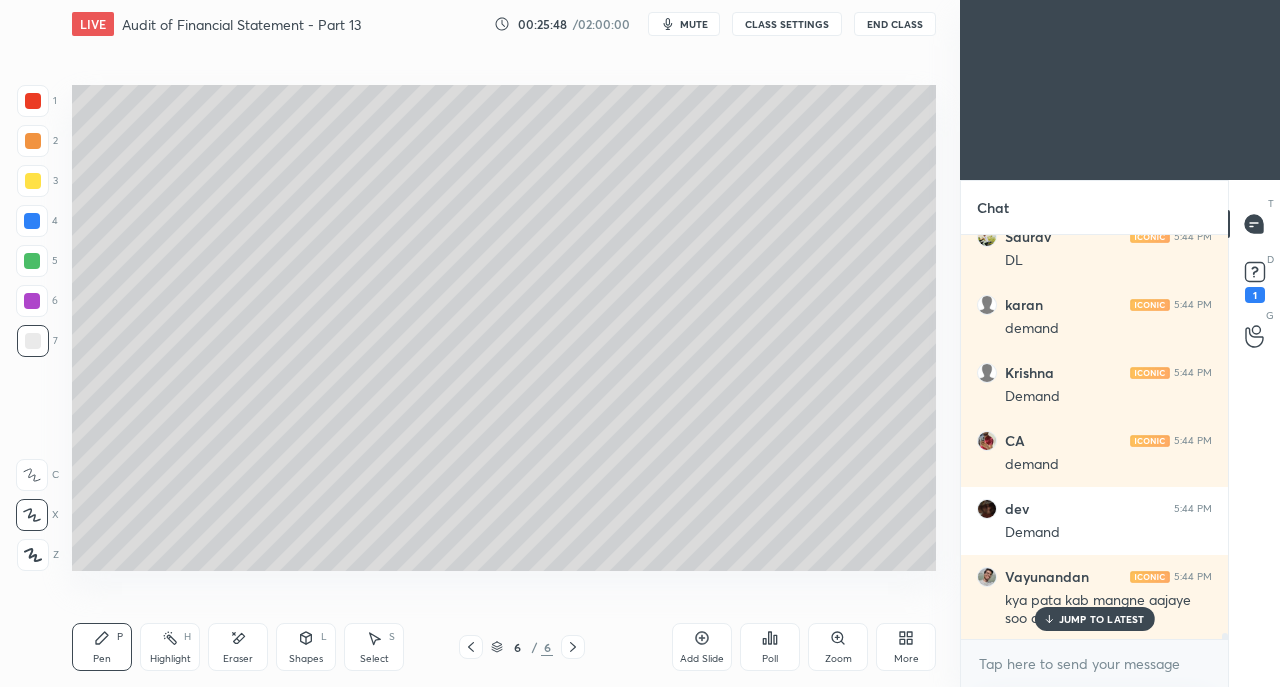 click at bounding box center (33, 181) 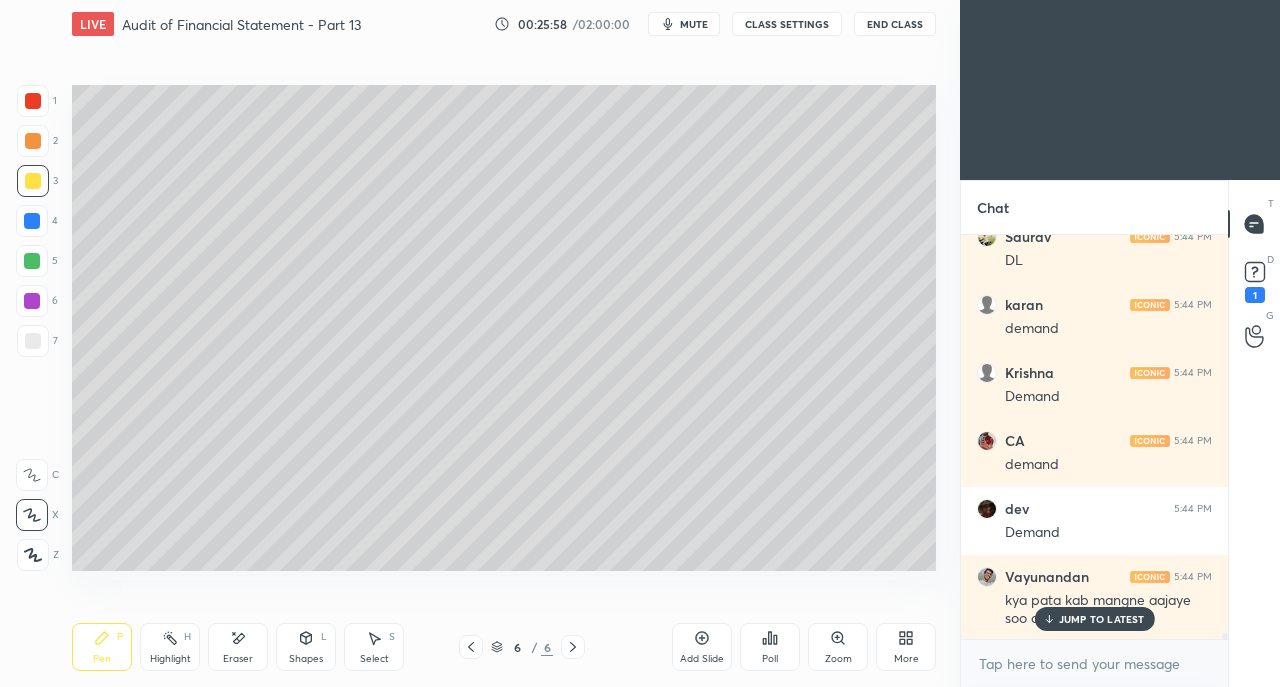 scroll, scrollTop: 25092, scrollLeft: 0, axis: vertical 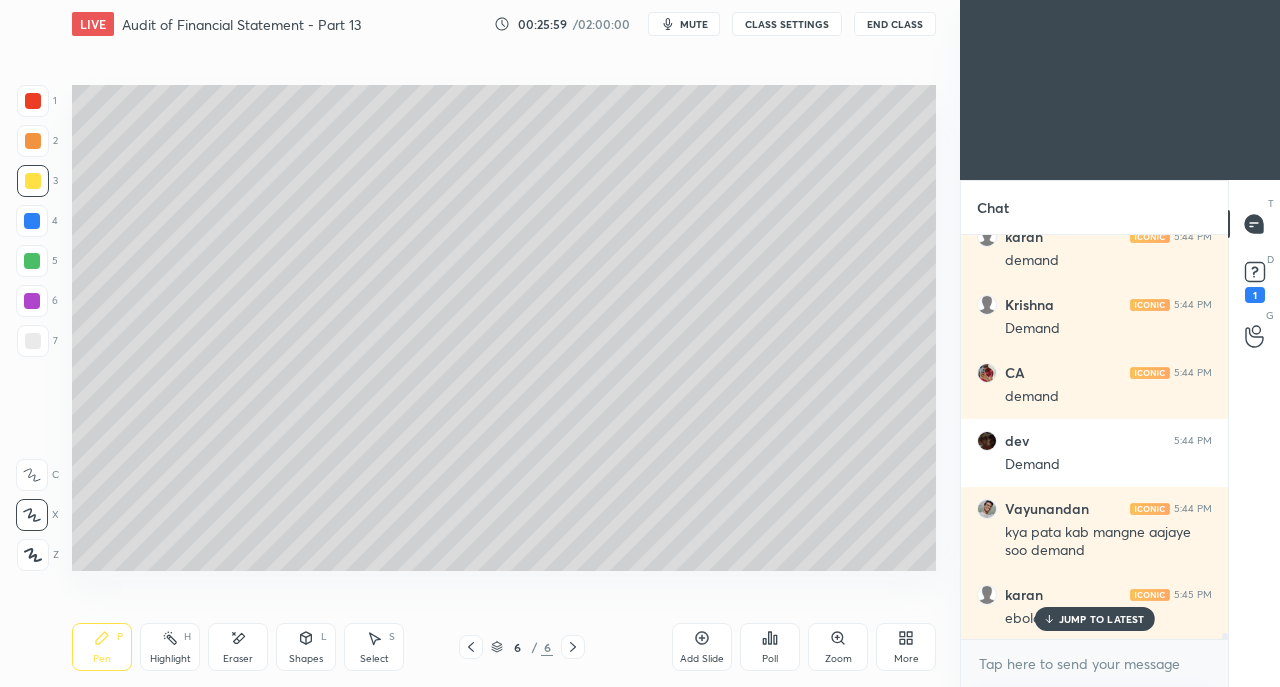 click 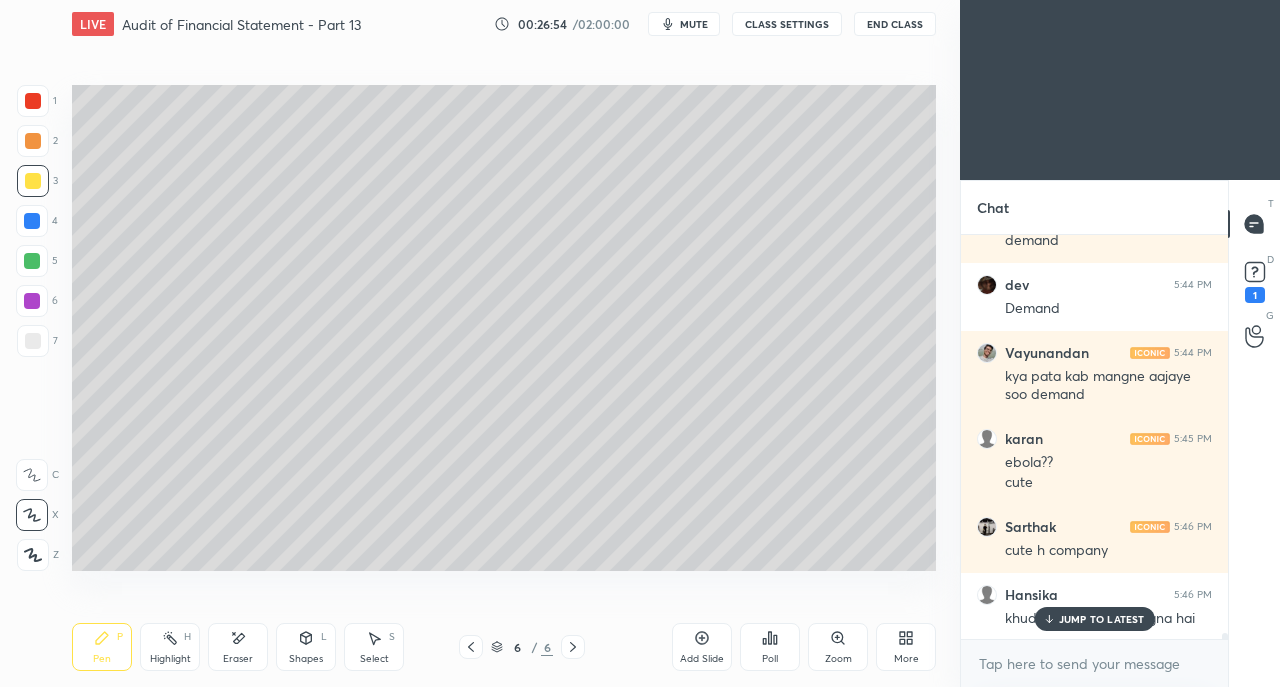 scroll, scrollTop: 25316, scrollLeft: 0, axis: vertical 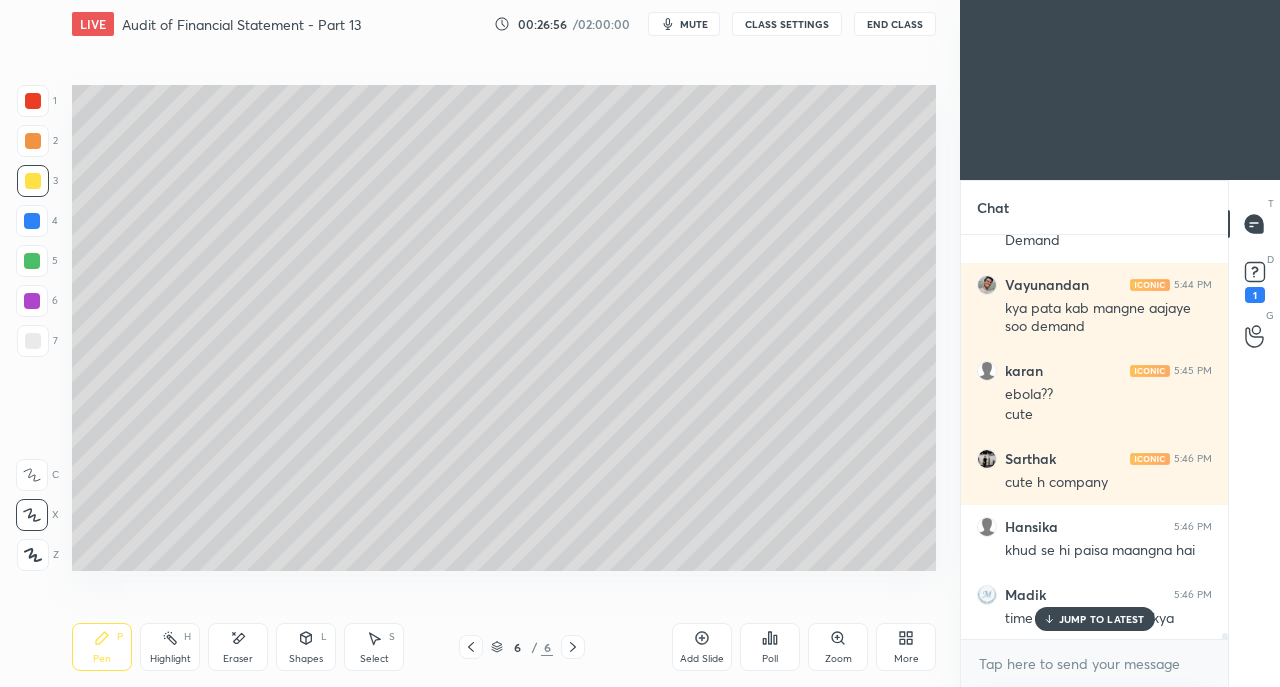 click on "JUMP TO LATEST" at bounding box center (1102, 619) 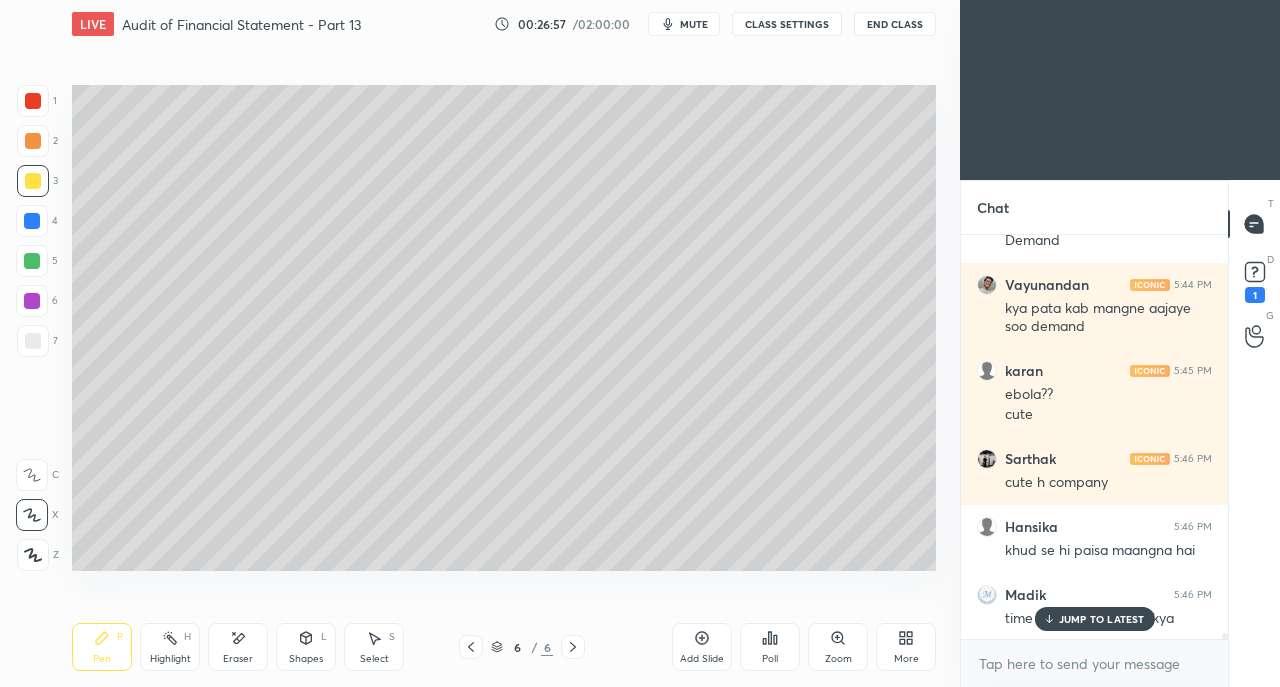 scroll, scrollTop: 25402, scrollLeft: 0, axis: vertical 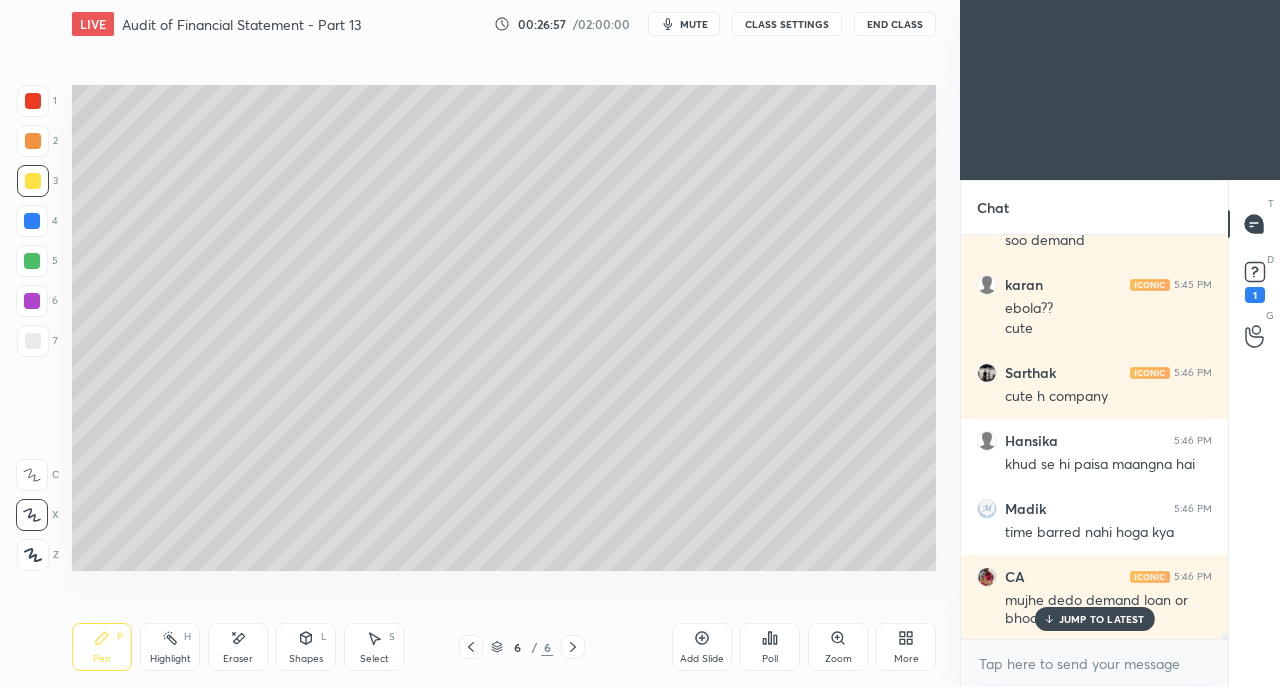 click on "JUMP TO LATEST" at bounding box center [1102, 619] 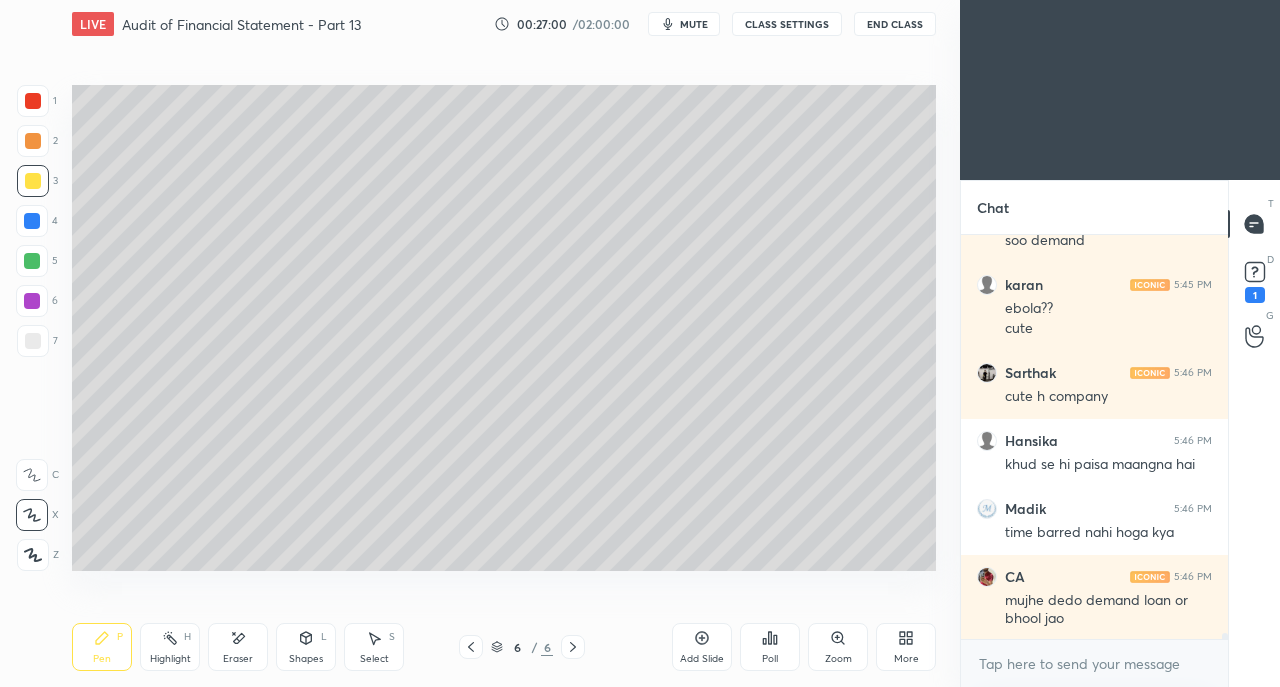 scroll, scrollTop: 25488, scrollLeft: 0, axis: vertical 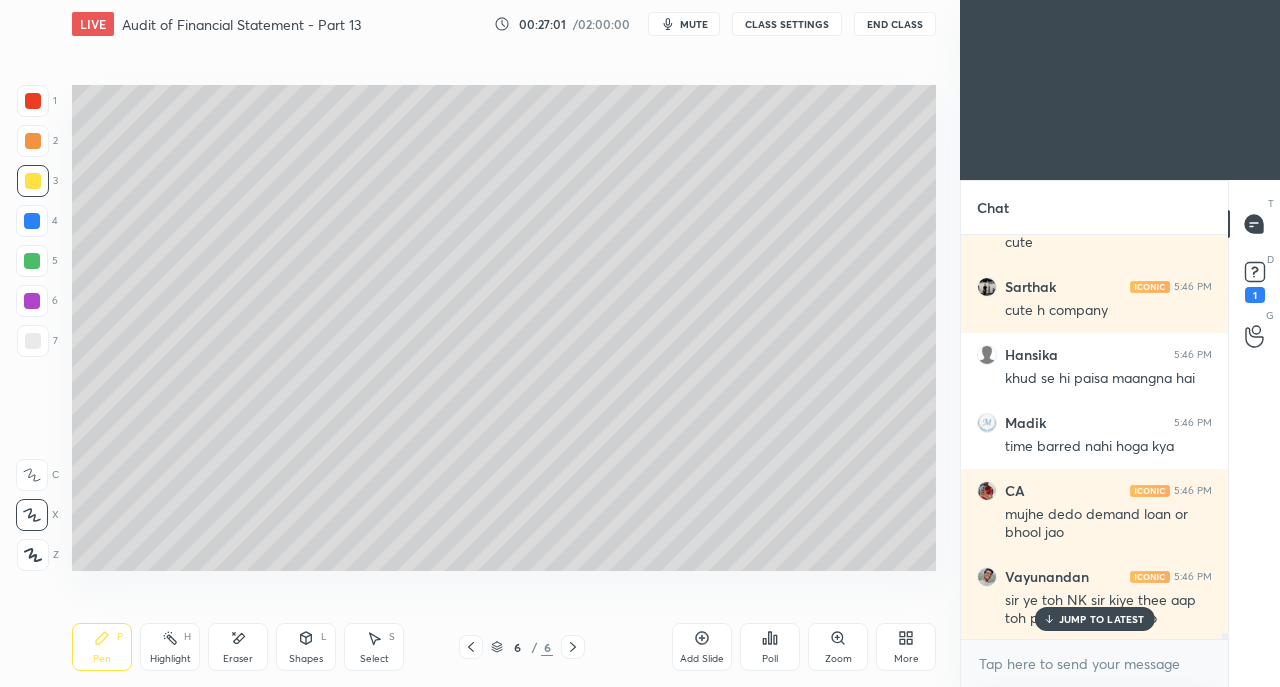 click on "JUMP TO LATEST" at bounding box center [1102, 619] 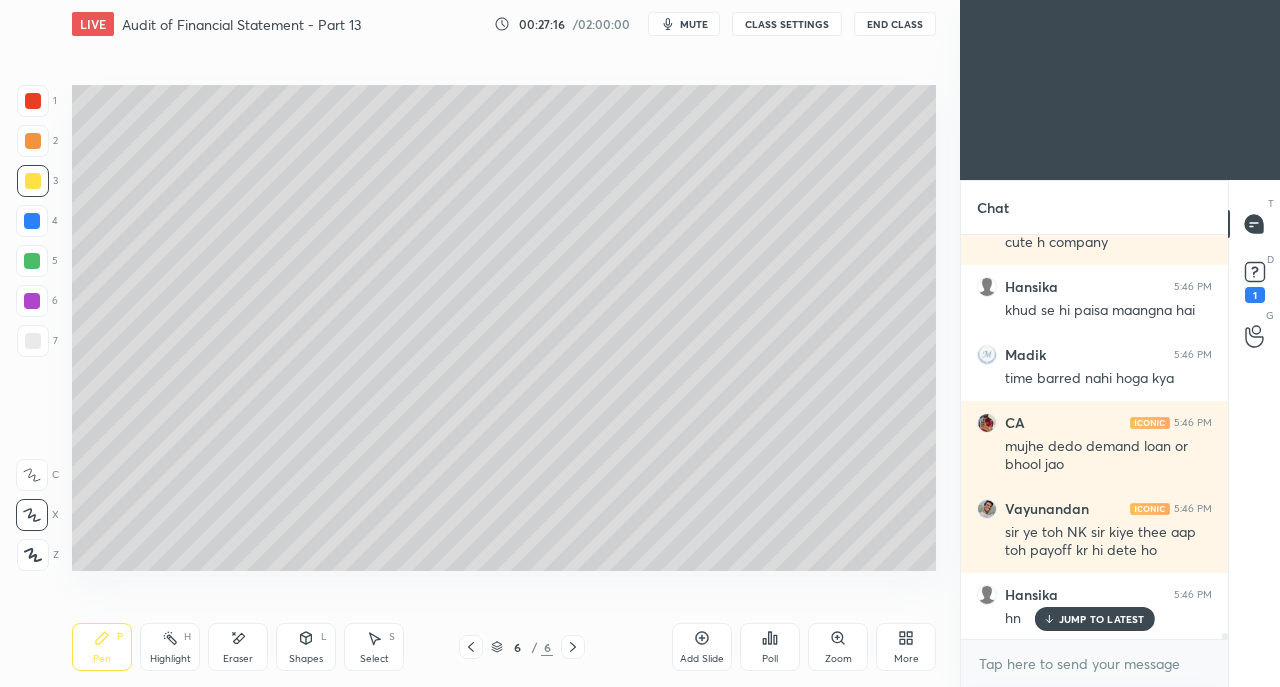 scroll, scrollTop: 25624, scrollLeft: 0, axis: vertical 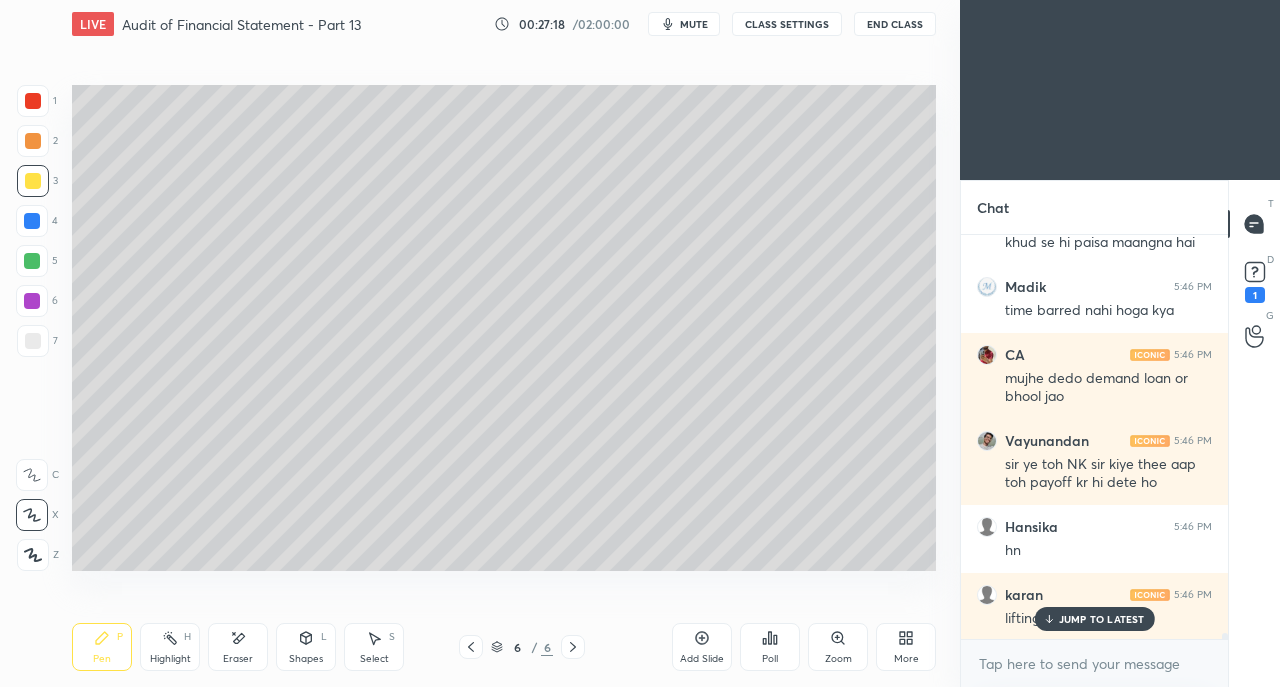 click on "Eraser" at bounding box center (238, 659) 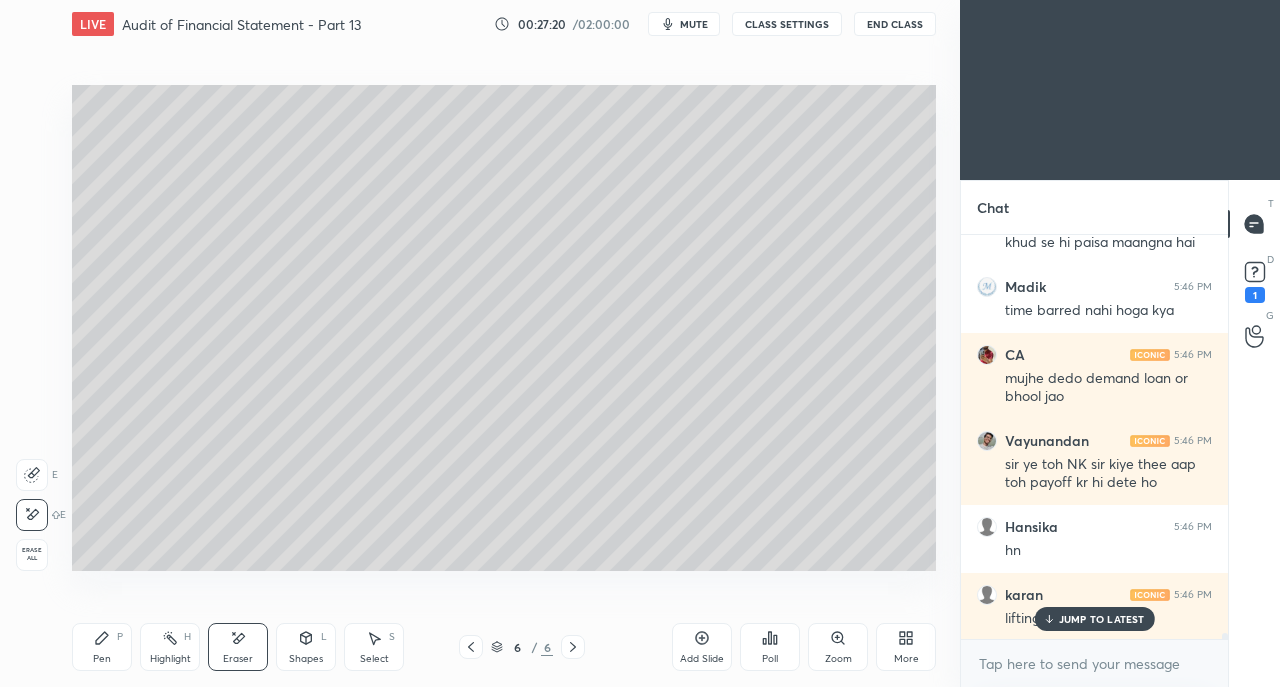 click 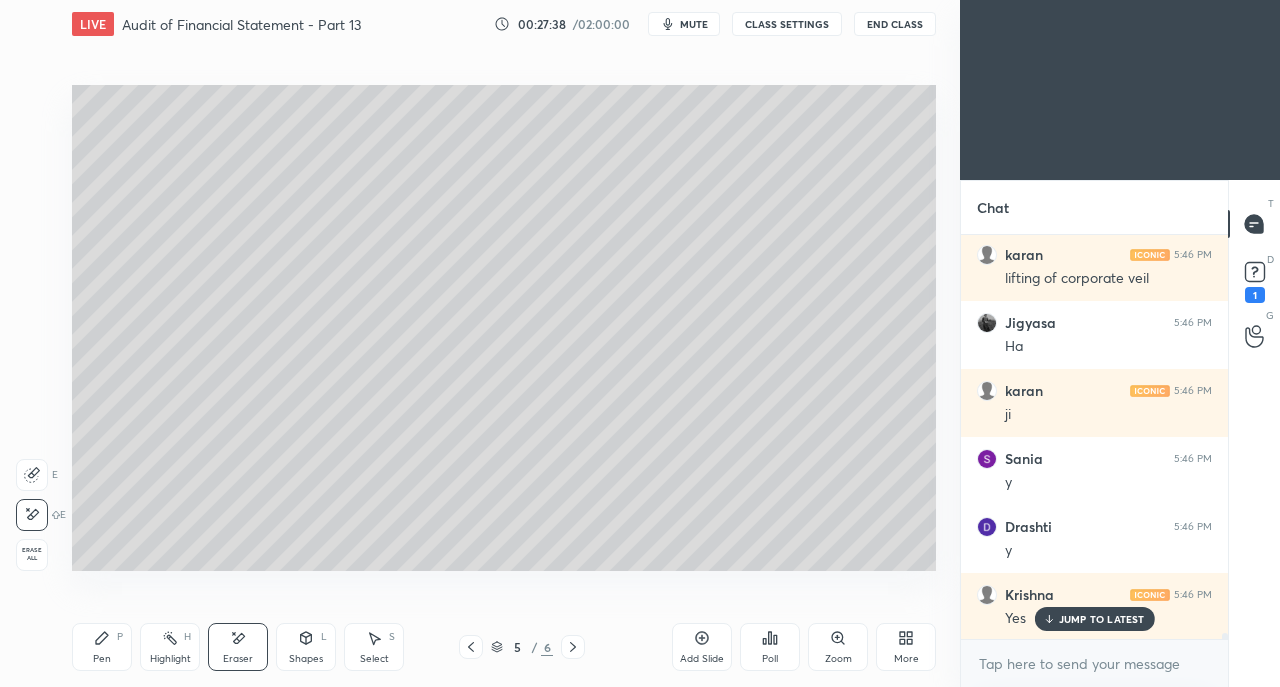 scroll, scrollTop: 26100, scrollLeft: 0, axis: vertical 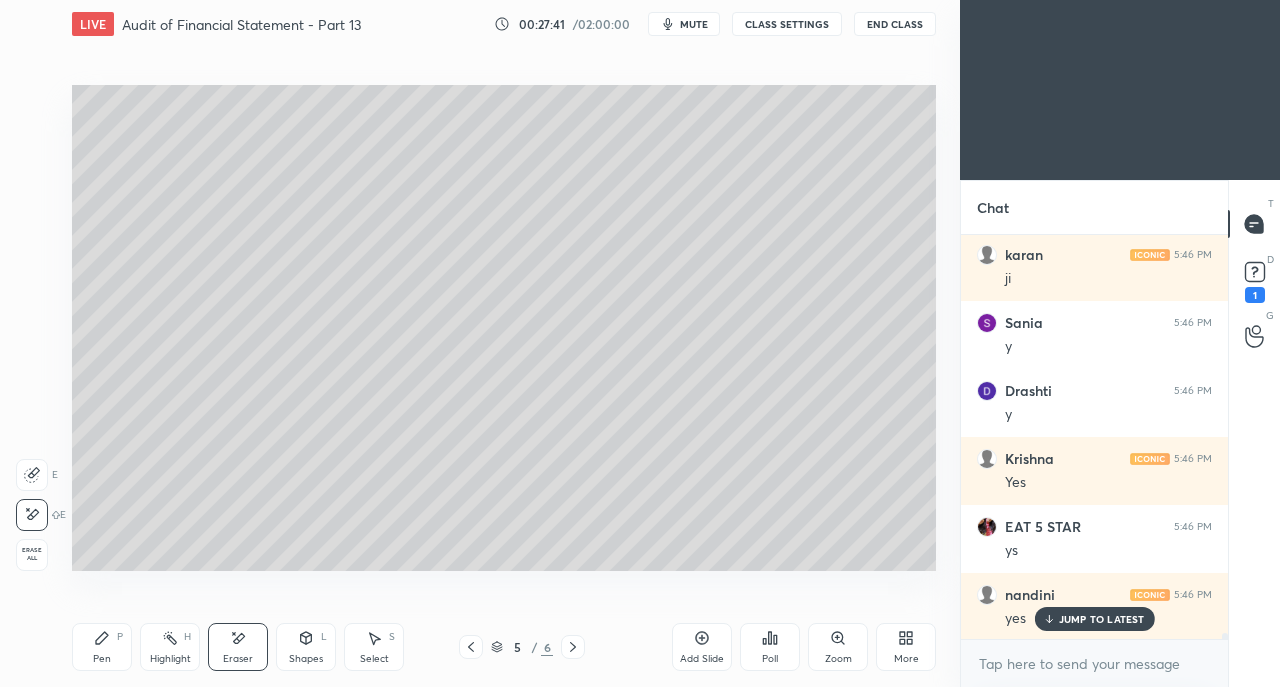 click 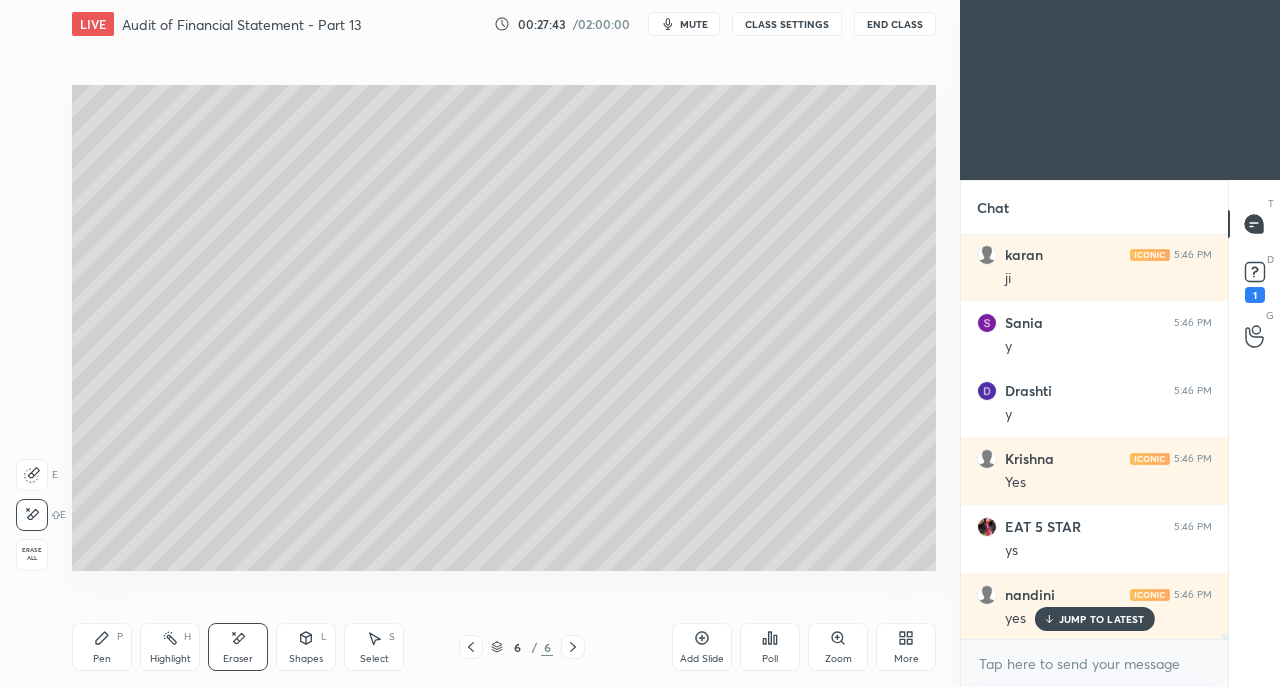 click on "Pen P" at bounding box center (102, 647) 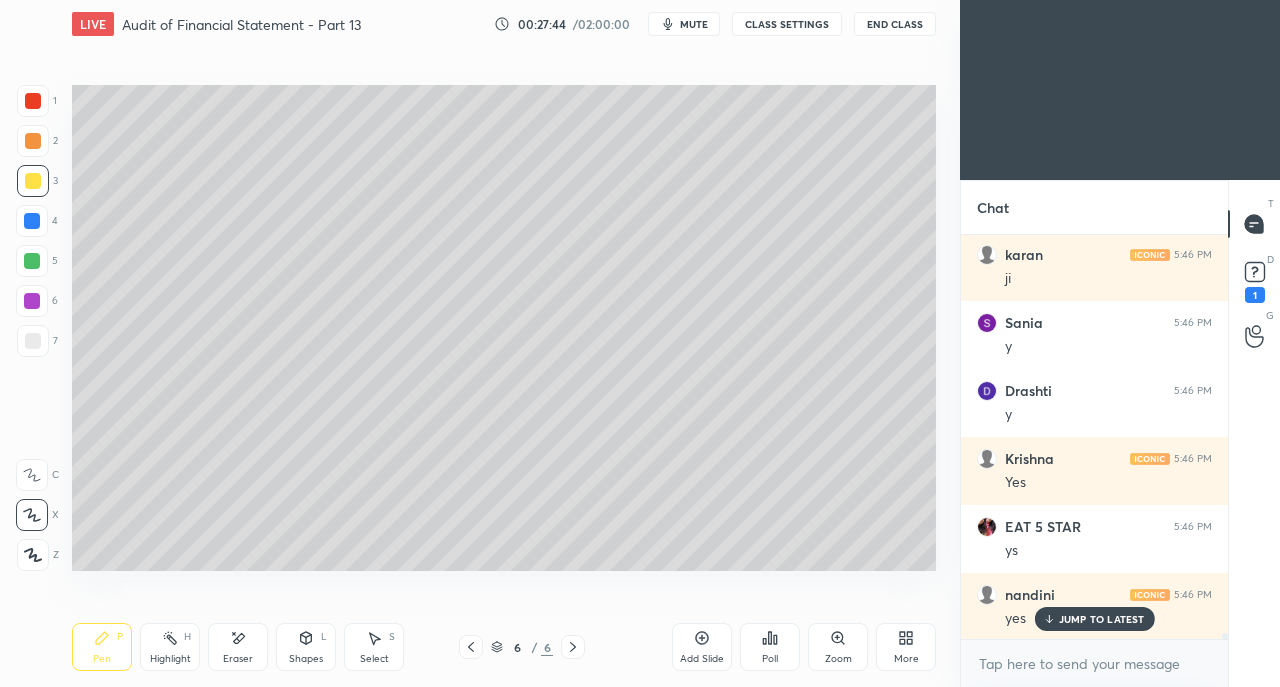 click at bounding box center [33, 341] 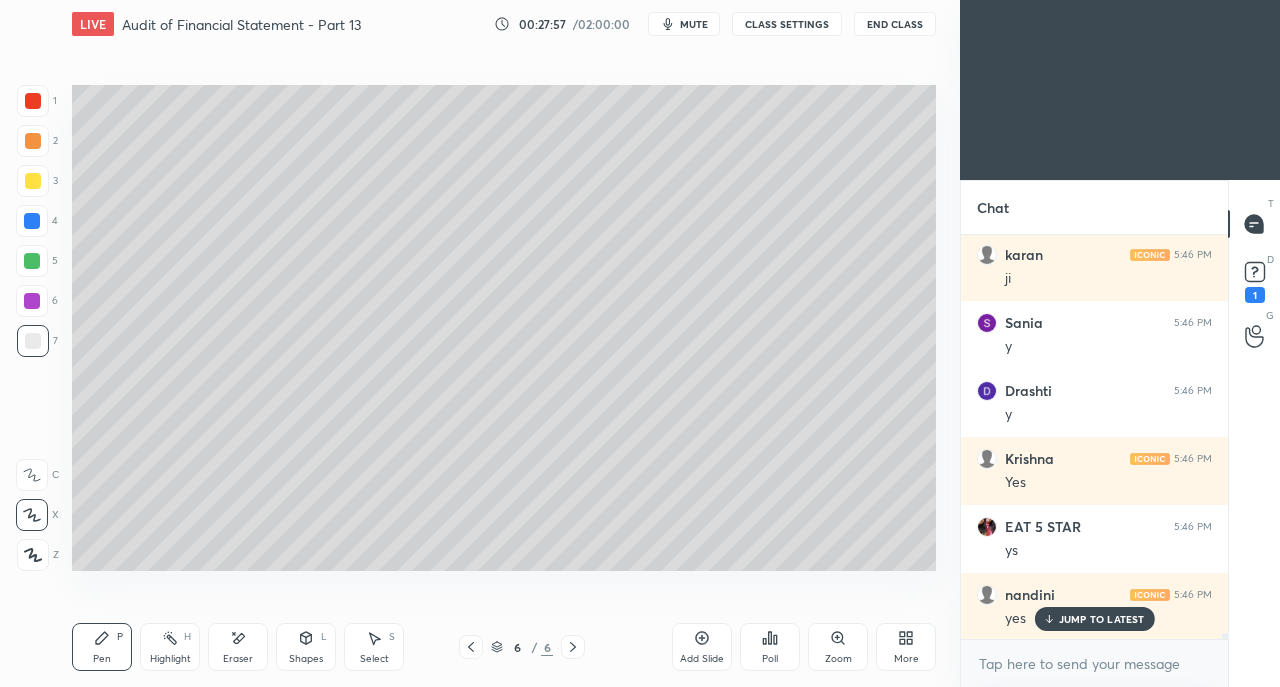 click at bounding box center (33, 181) 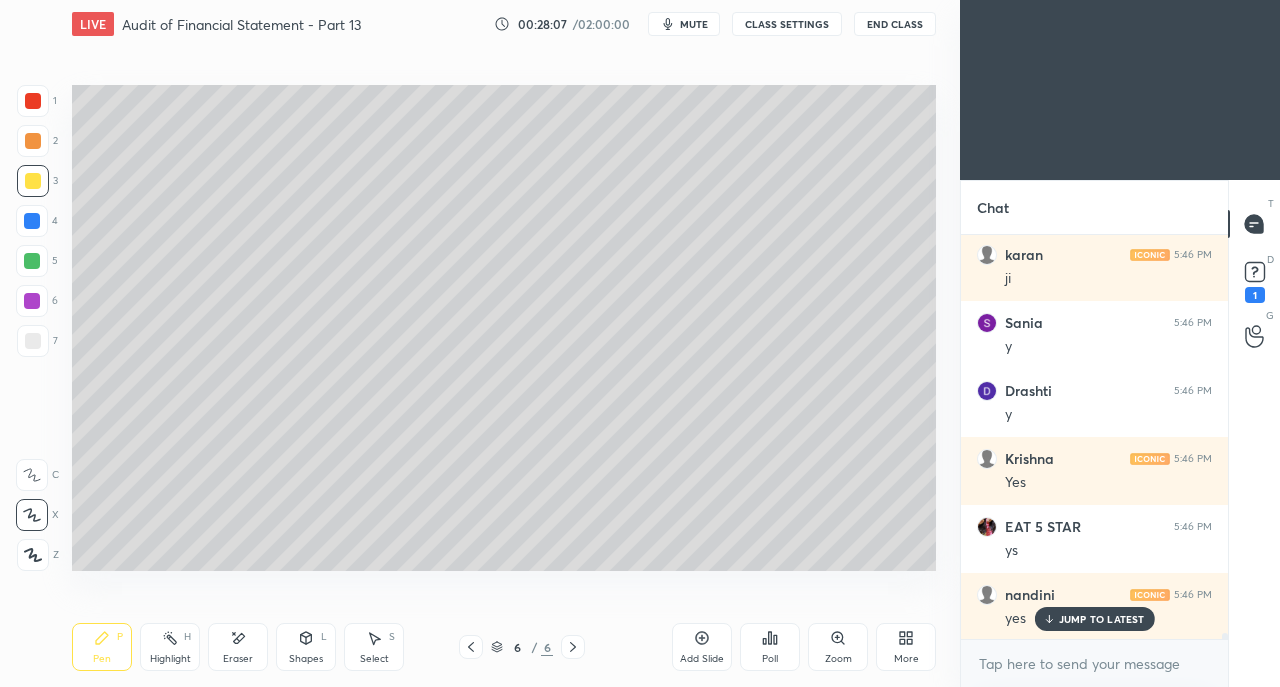 scroll, scrollTop: 26168, scrollLeft: 0, axis: vertical 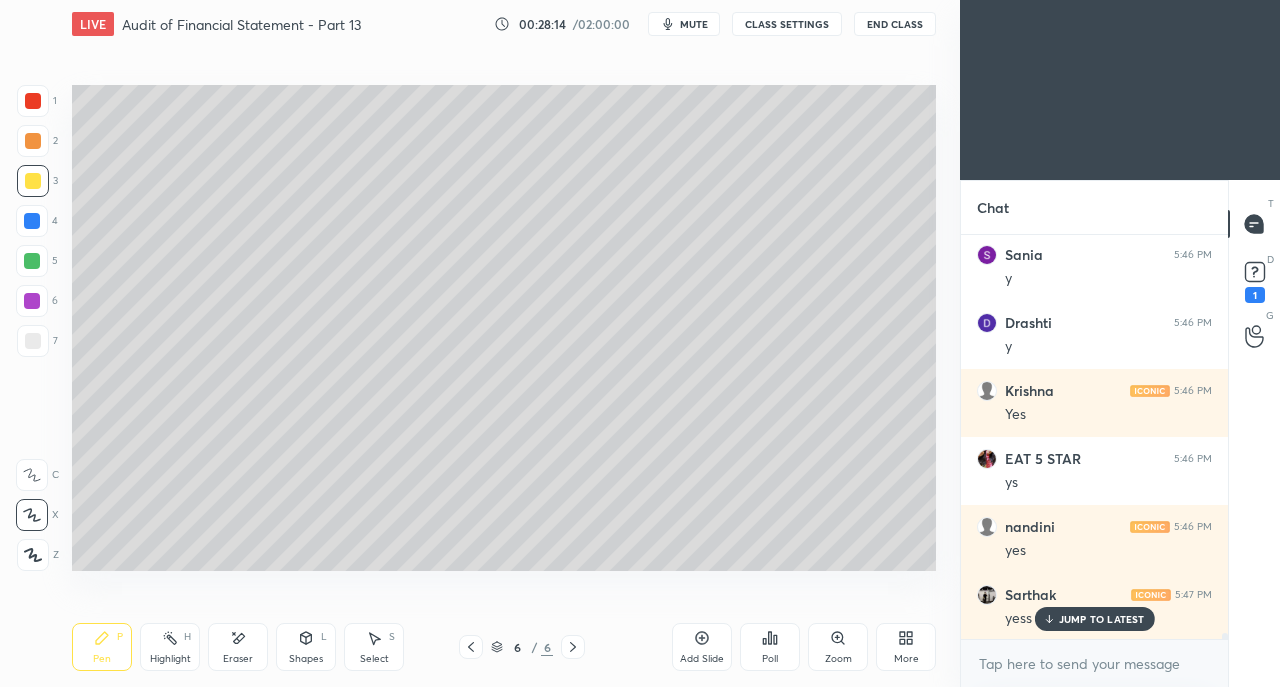 click at bounding box center [32, 221] 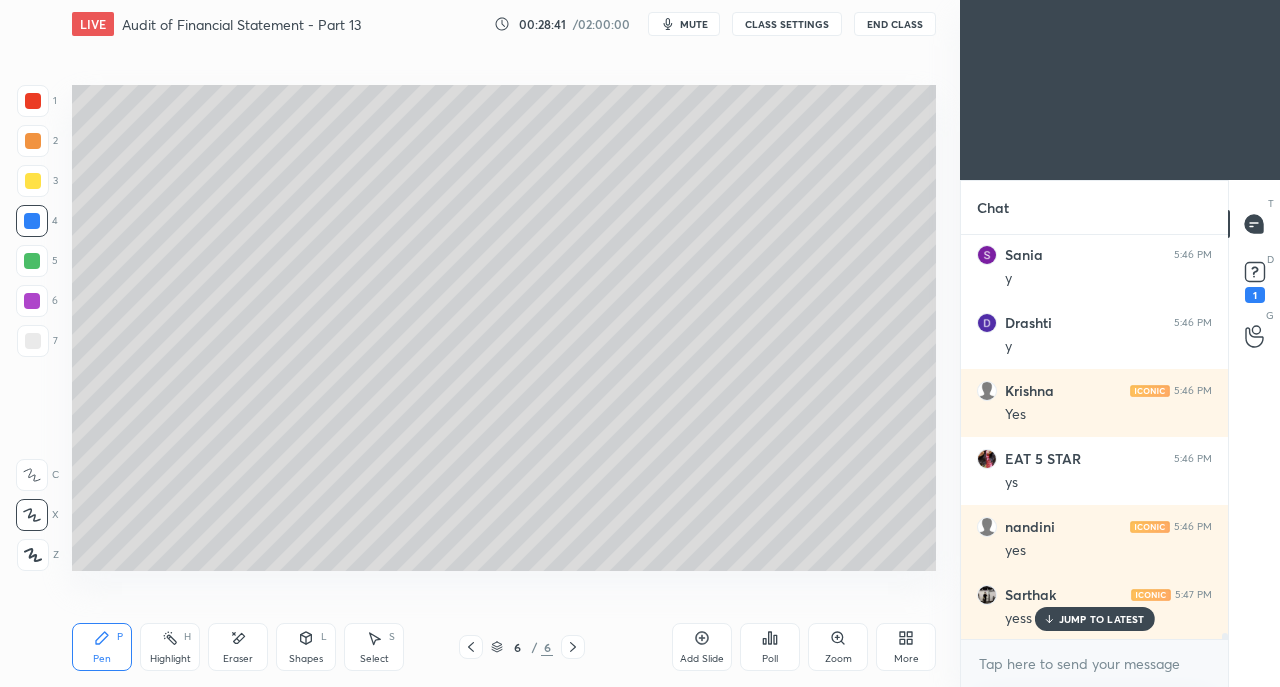 click at bounding box center [33, 341] 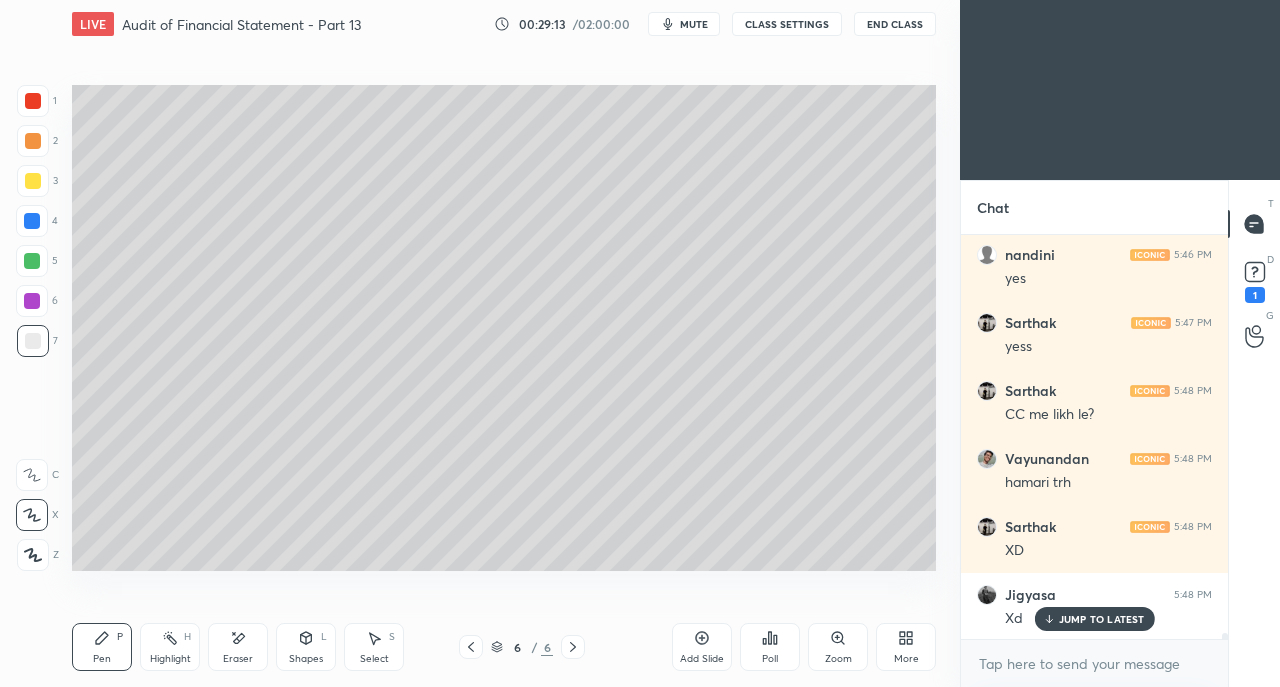 scroll, scrollTop: 26508, scrollLeft: 0, axis: vertical 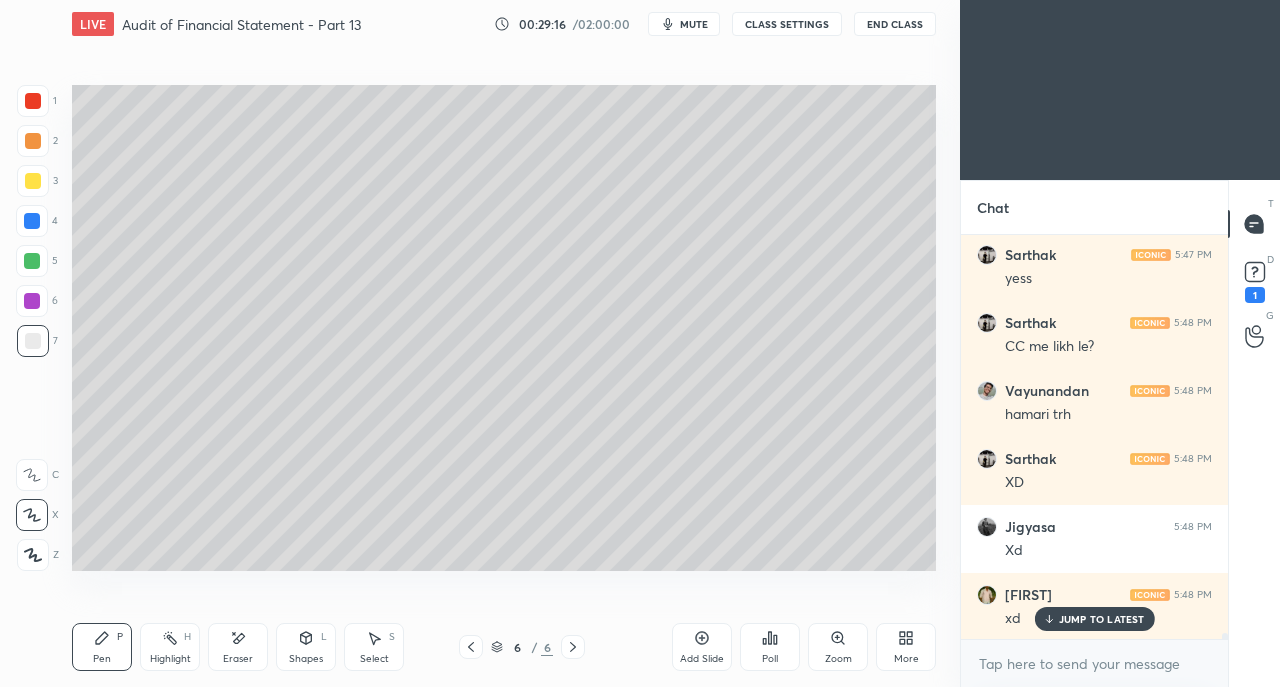 click on "JUMP TO LATEST" at bounding box center [1102, 619] 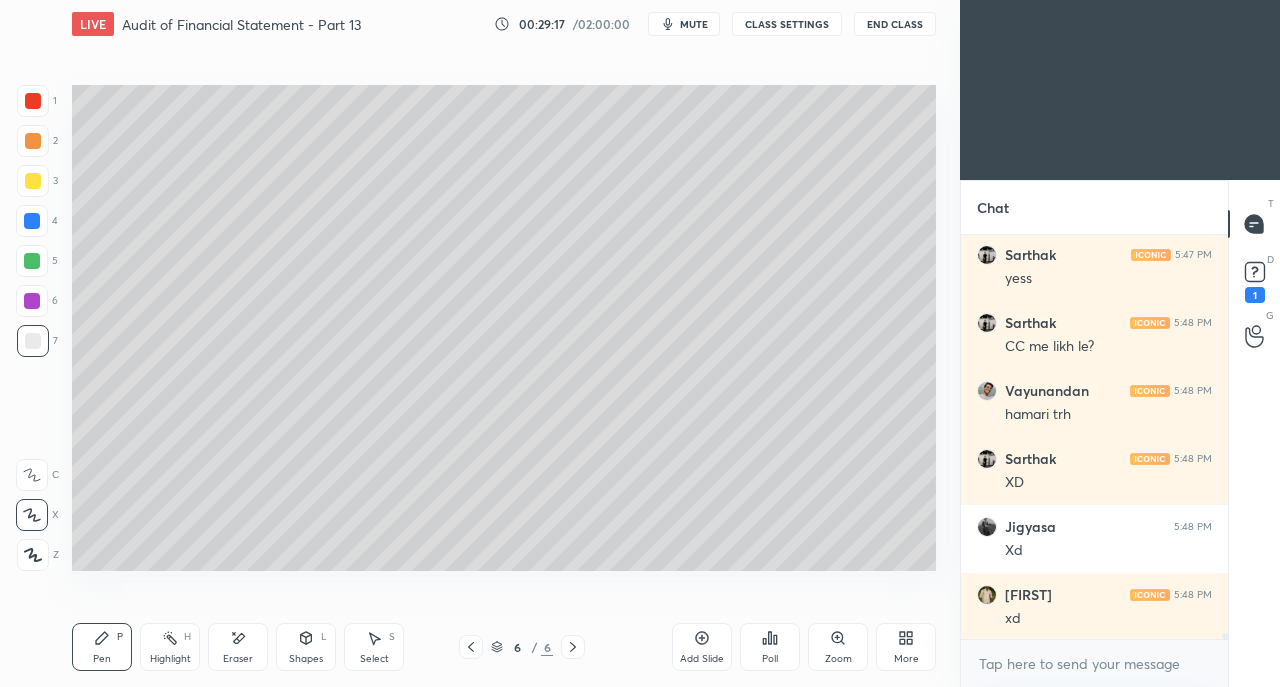 click 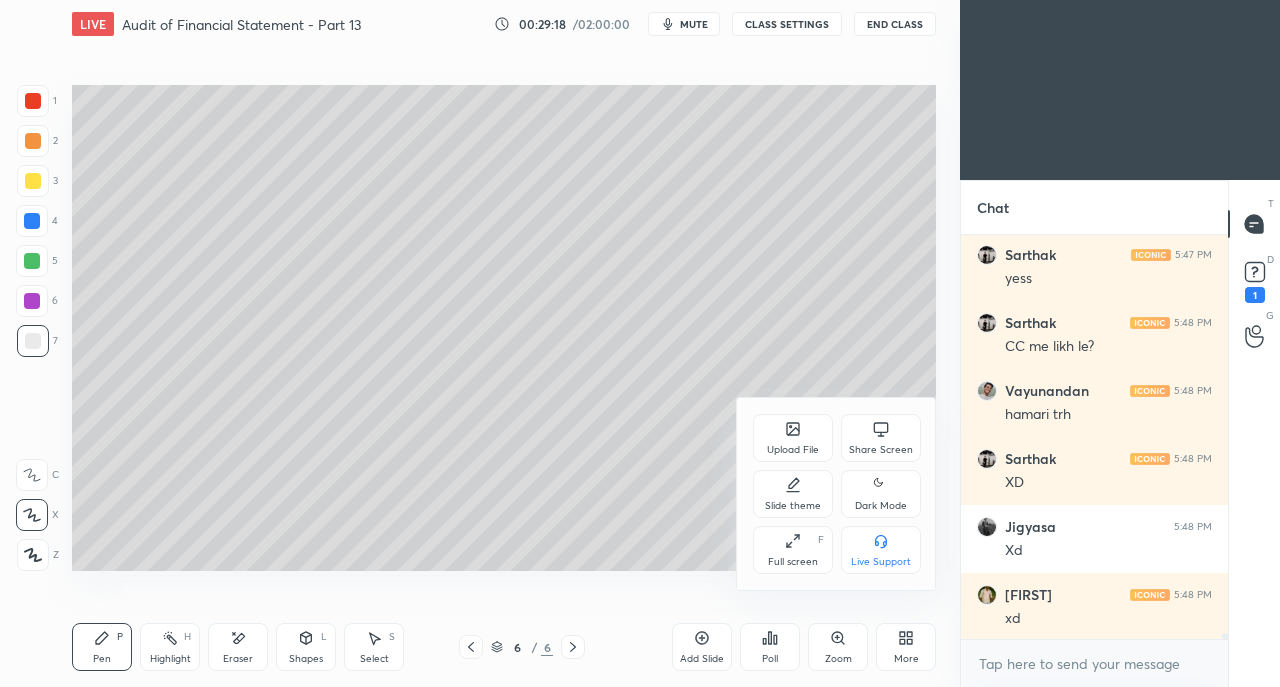 click 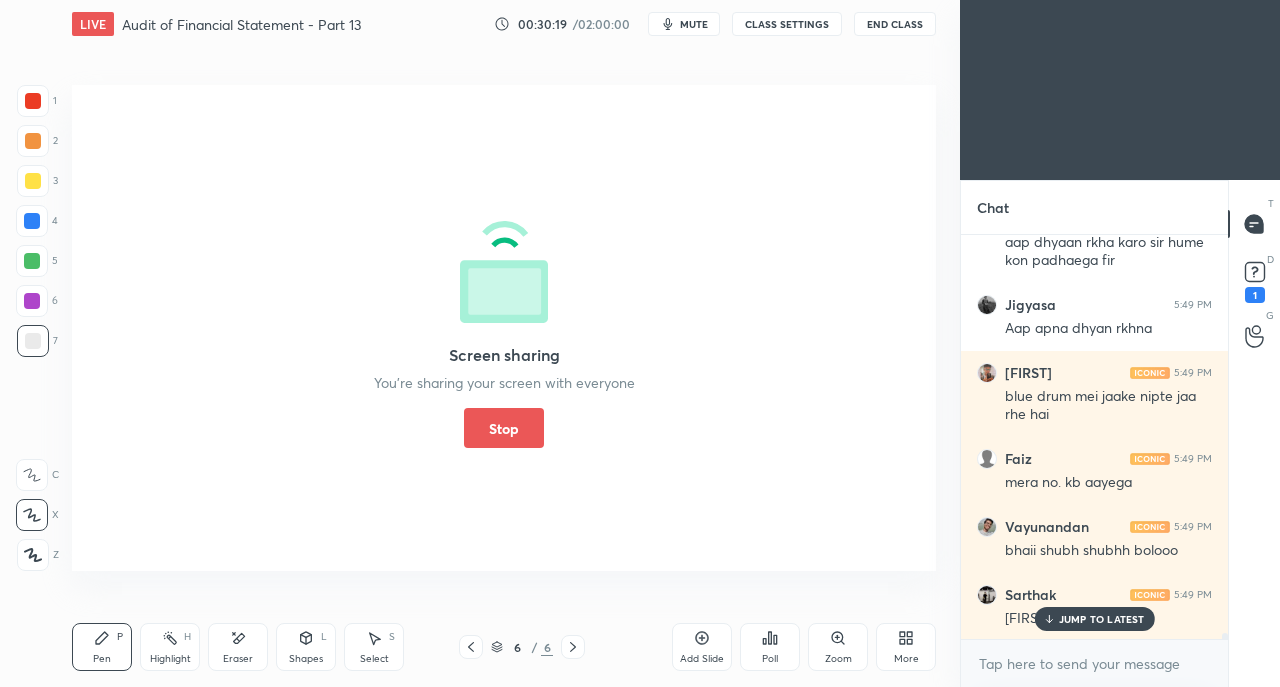 scroll, scrollTop: 27224, scrollLeft: 0, axis: vertical 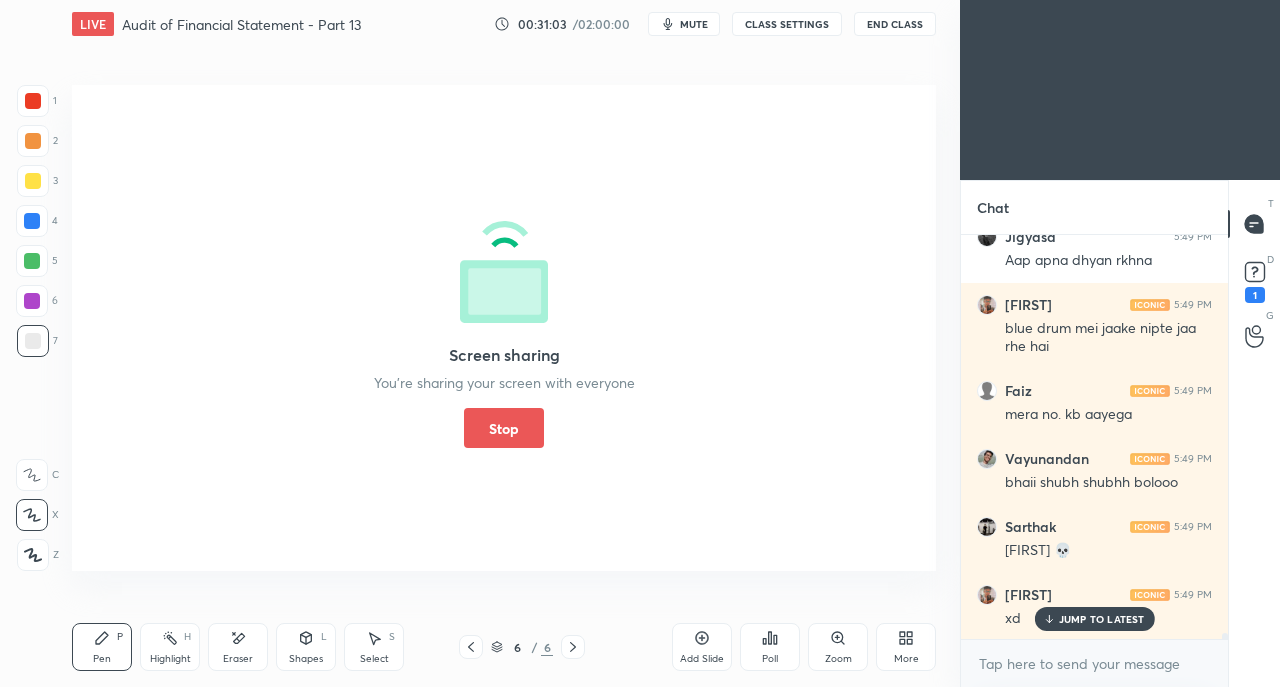 click on "Stop" at bounding box center [504, 428] 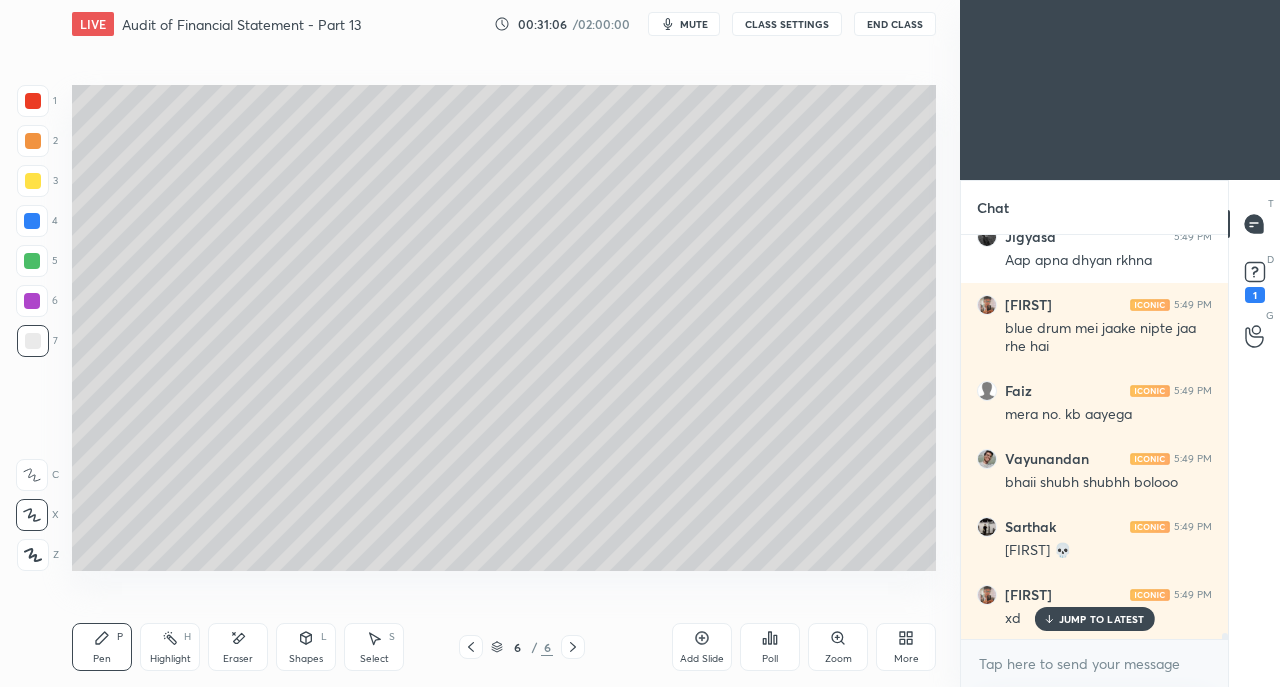 click on "JUMP TO LATEST" at bounding box center [1102, 619] 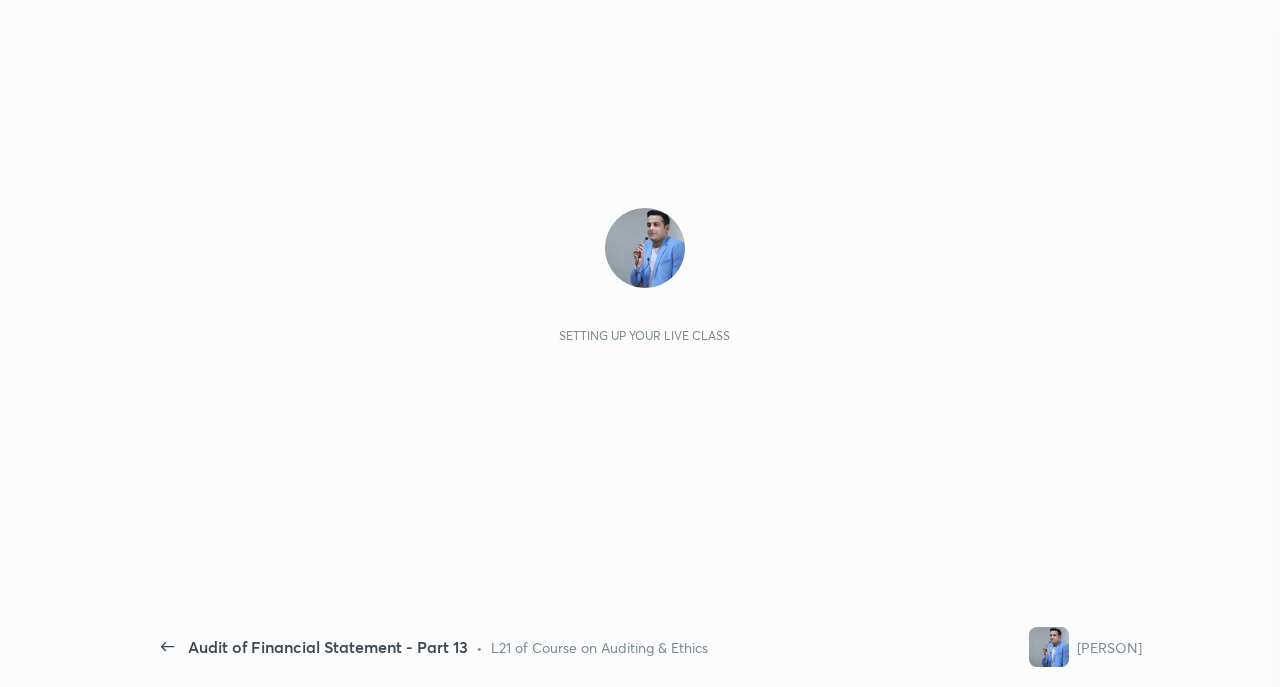 scroll, scrollTop: 0, scrollLeft: 0, axis: both 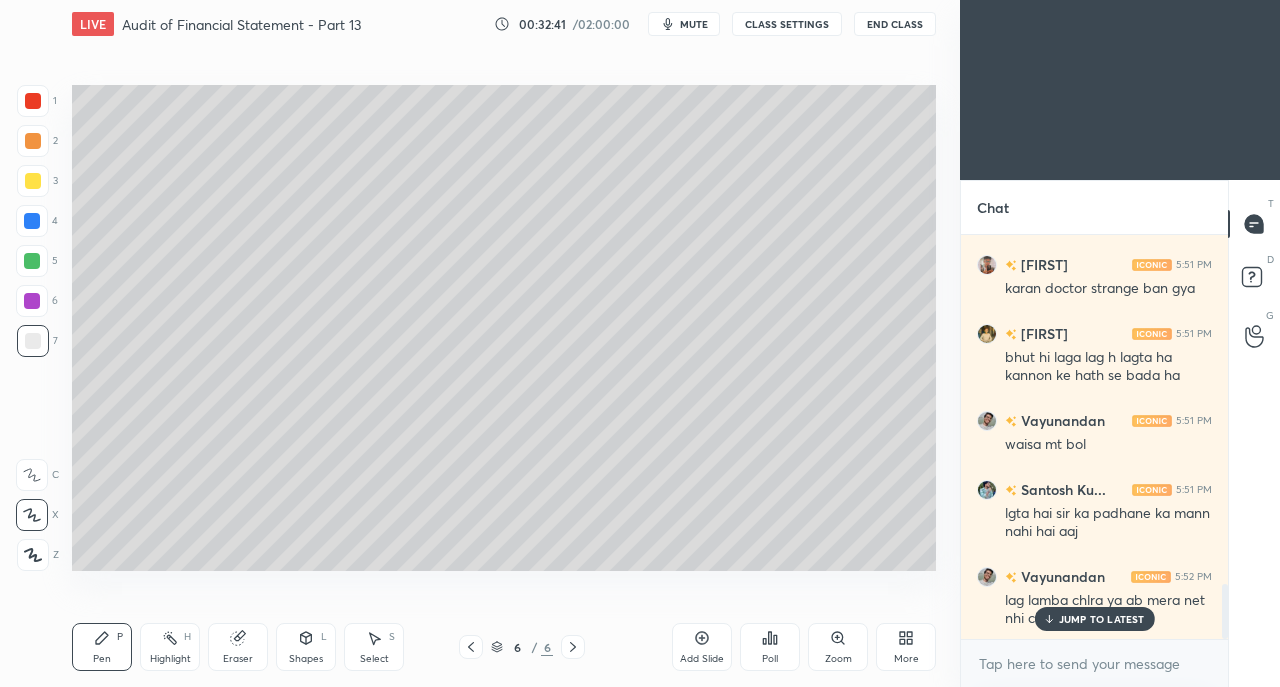 click on "JUMP TO LATEST" at bounding box center (1102, 619) 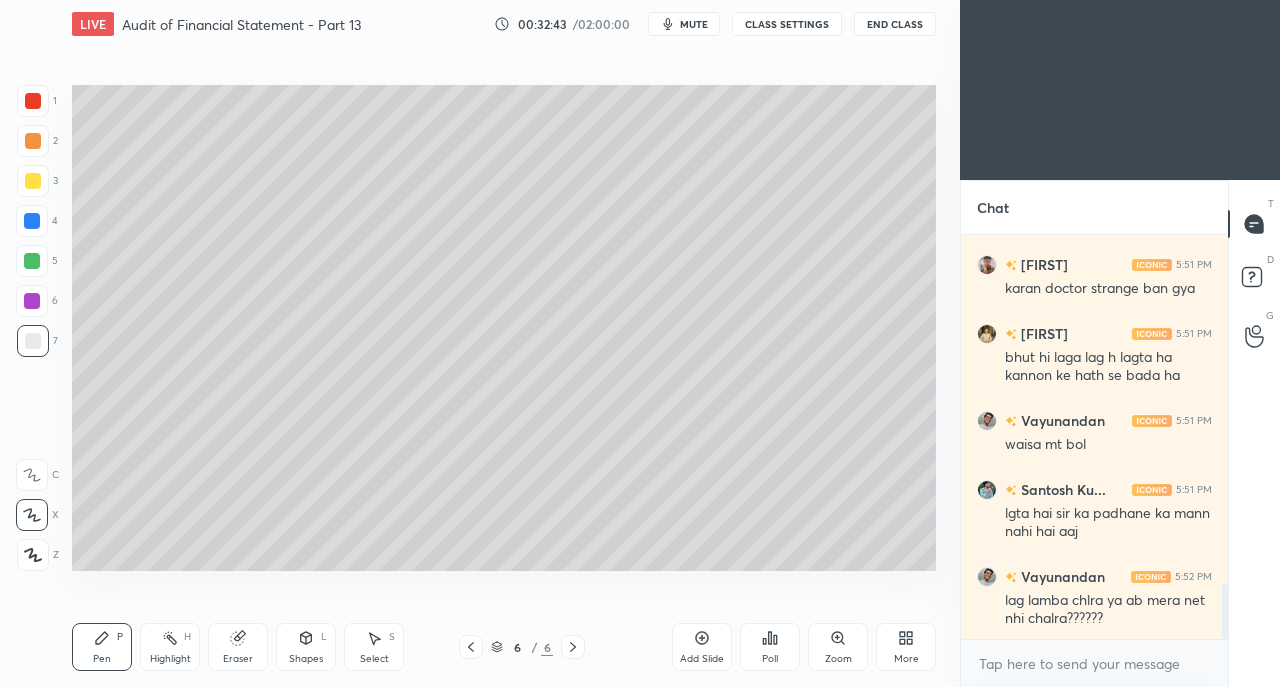 click on "More" at bounding box center [906, 647] 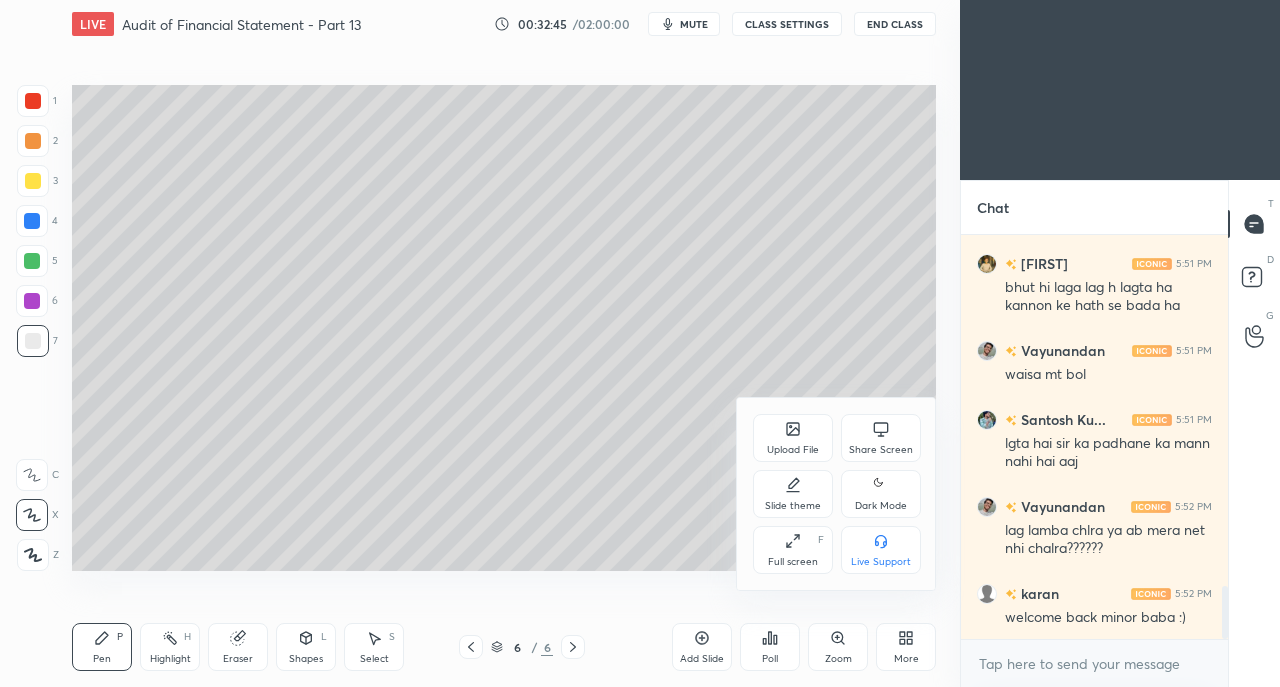 scroll, scrollTop: 2798, scrollLeft: 0, axis: vertical 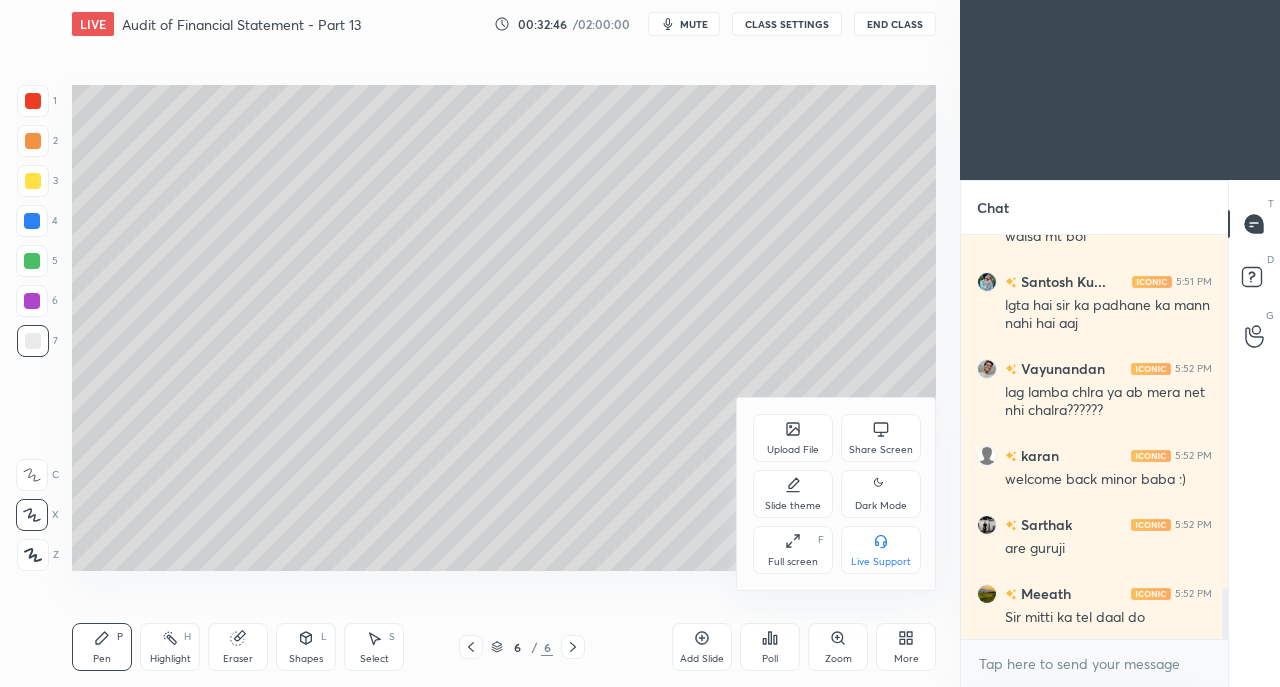 click on "Share Screen" at bounding box center (881, 438) 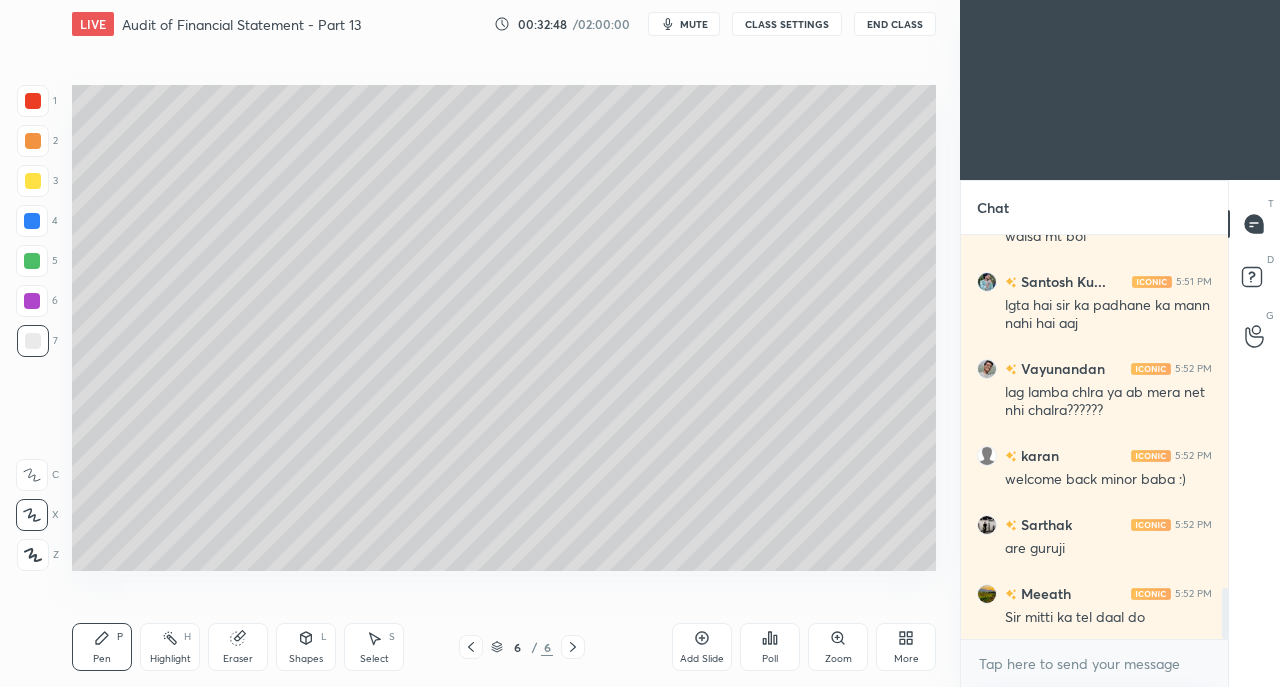 click 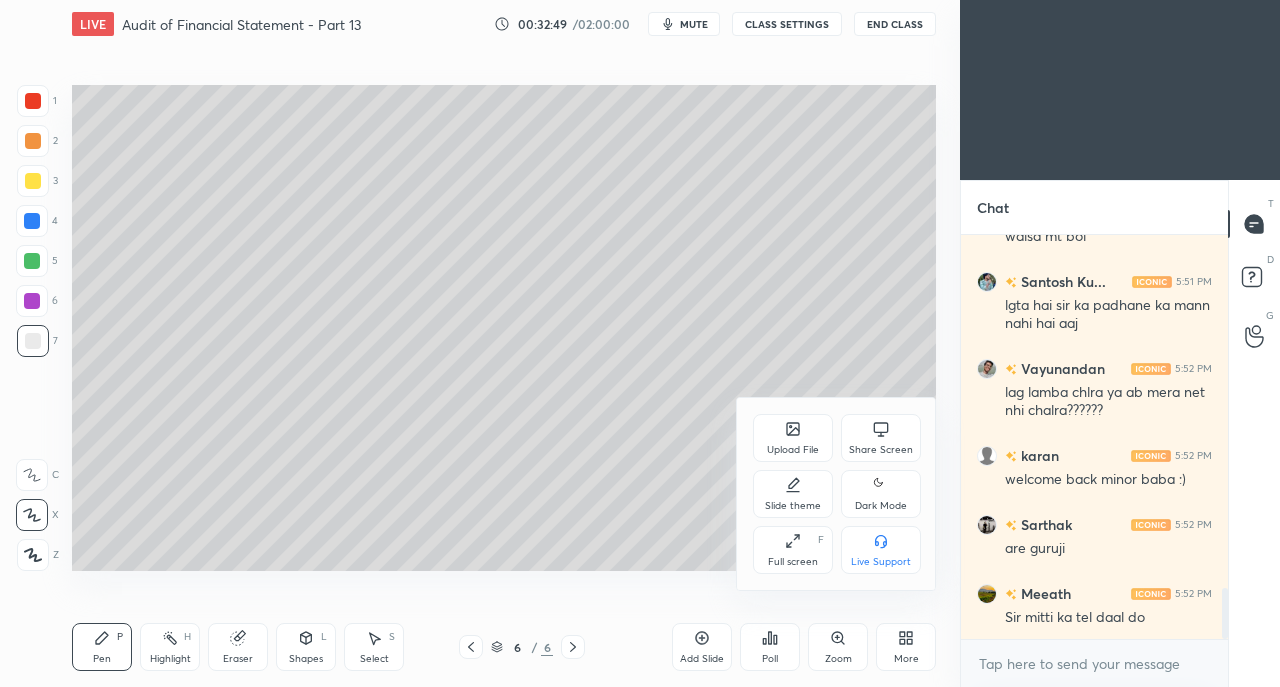 click on "Share Screen" at bounding box center (881, 438) 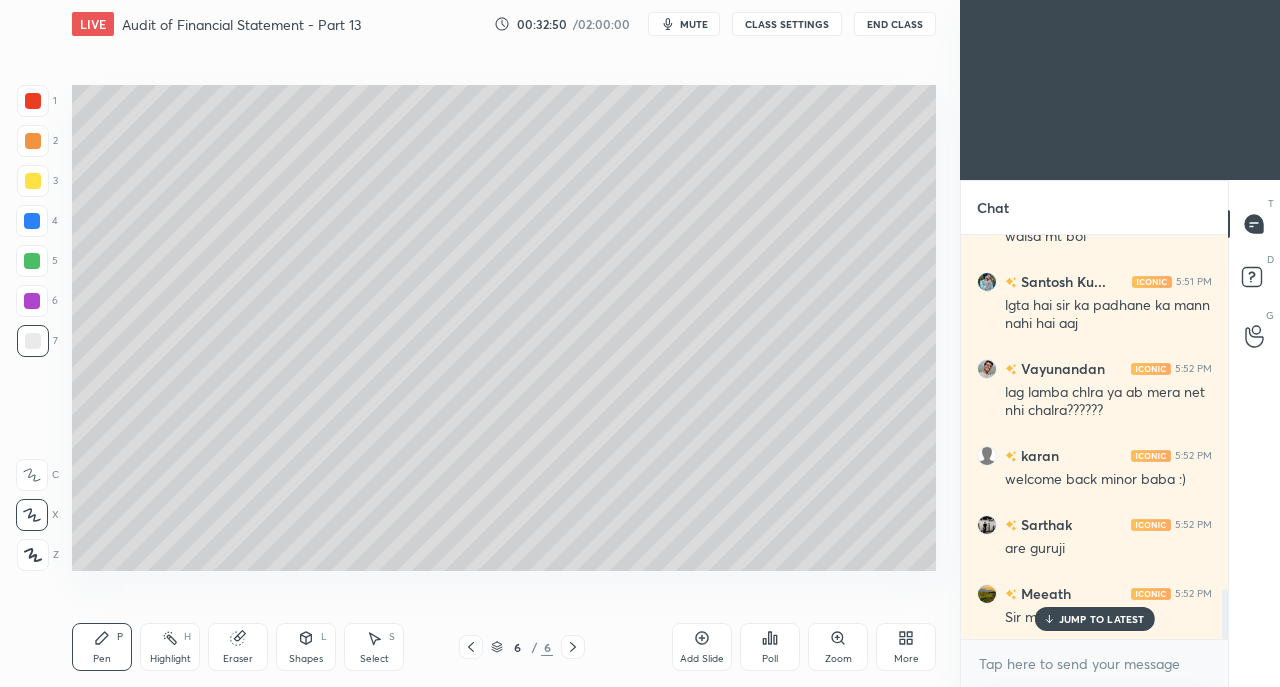 scroll, scrollTop: 2866, scrollLeft: 0, axis: vertical 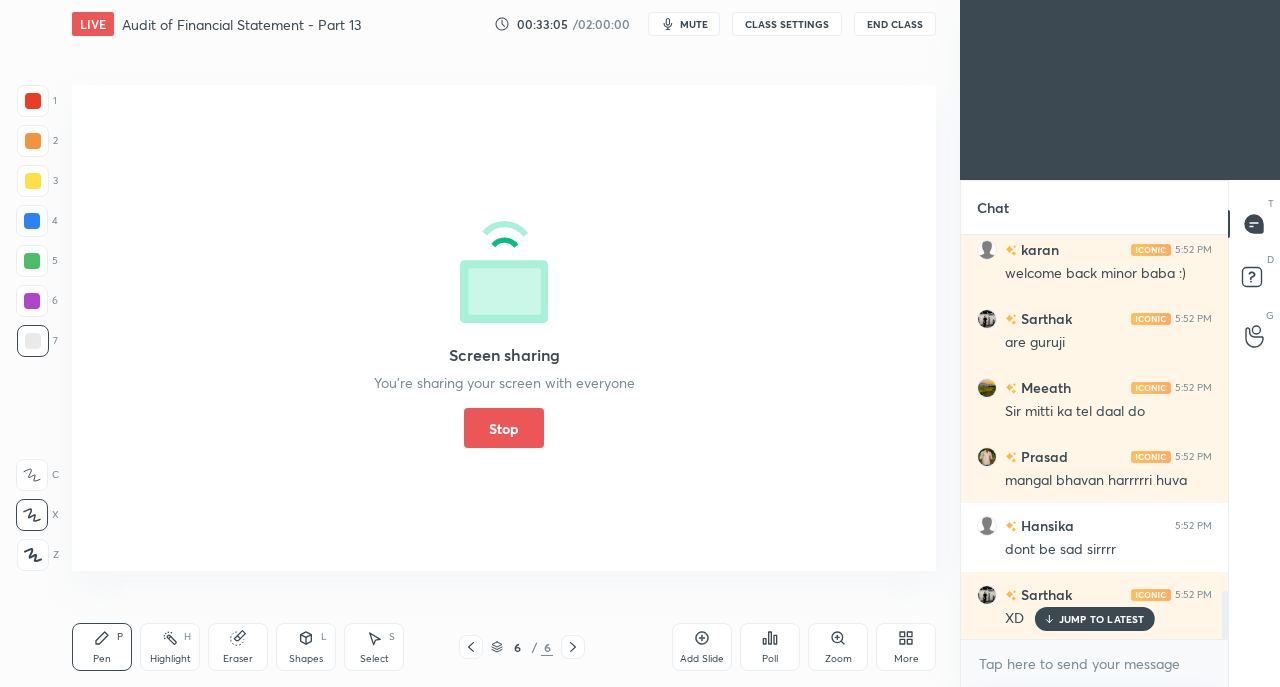 click on "Stop" at bounding box center (504, 428) 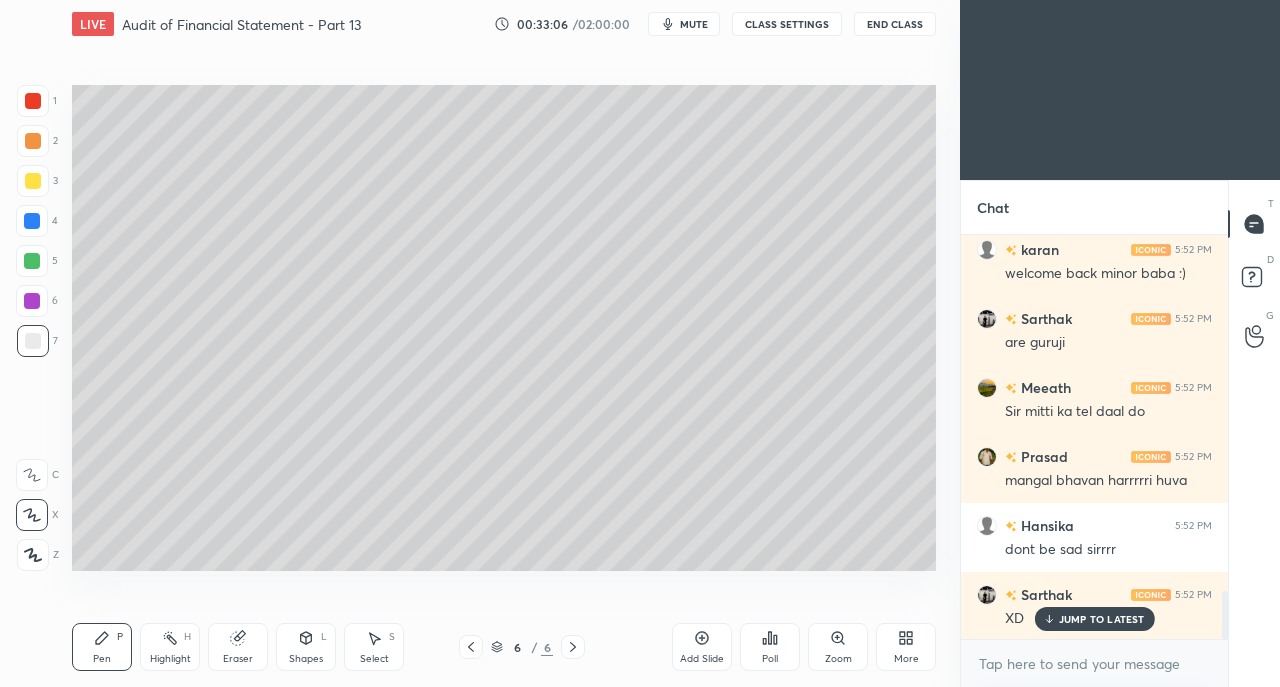 click on "JUMP TO LATEST" at bounding box center (1102, 619) 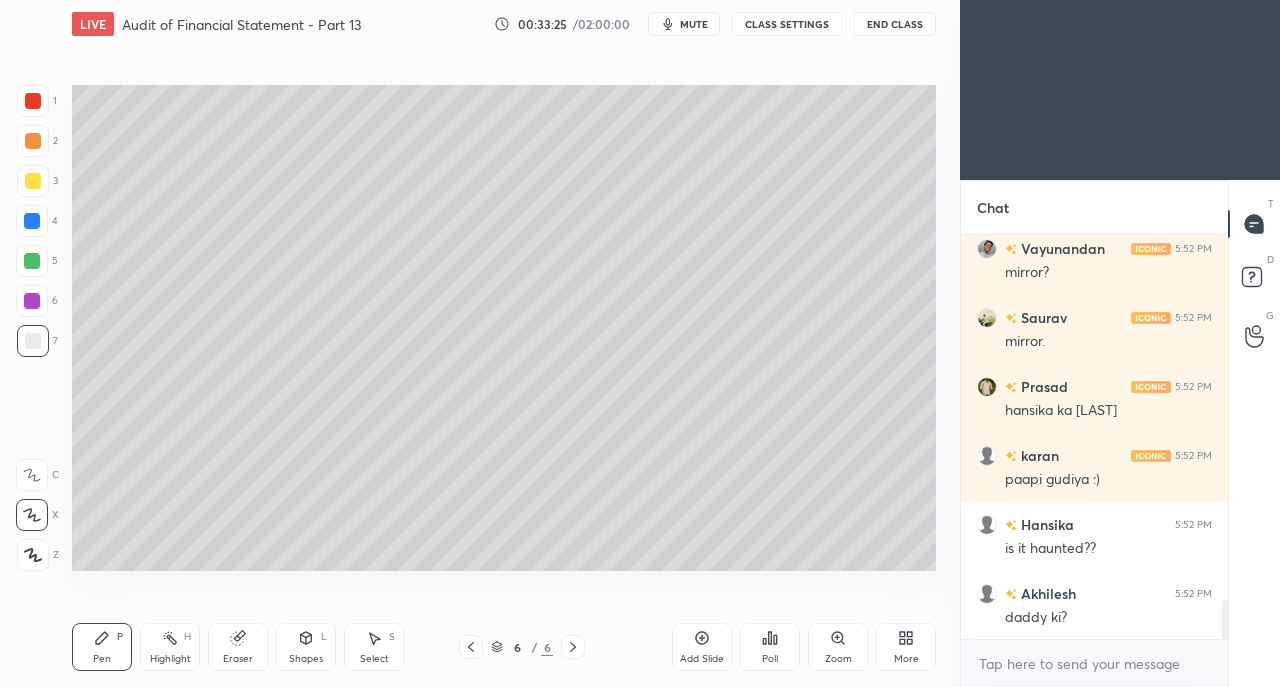 scroll, scrollTop: 3832, scrollLeft: 0, axis: vertical 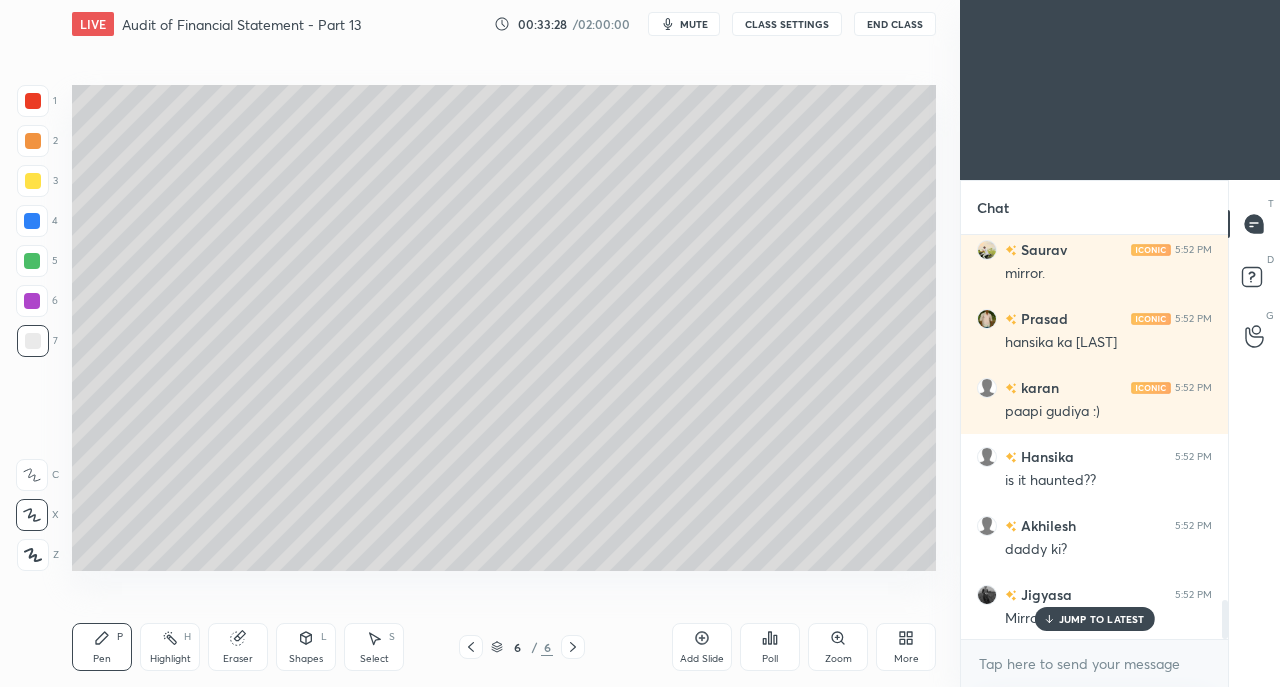 click on "JUMP TO LATEST" at bounding box center (1102, 619) 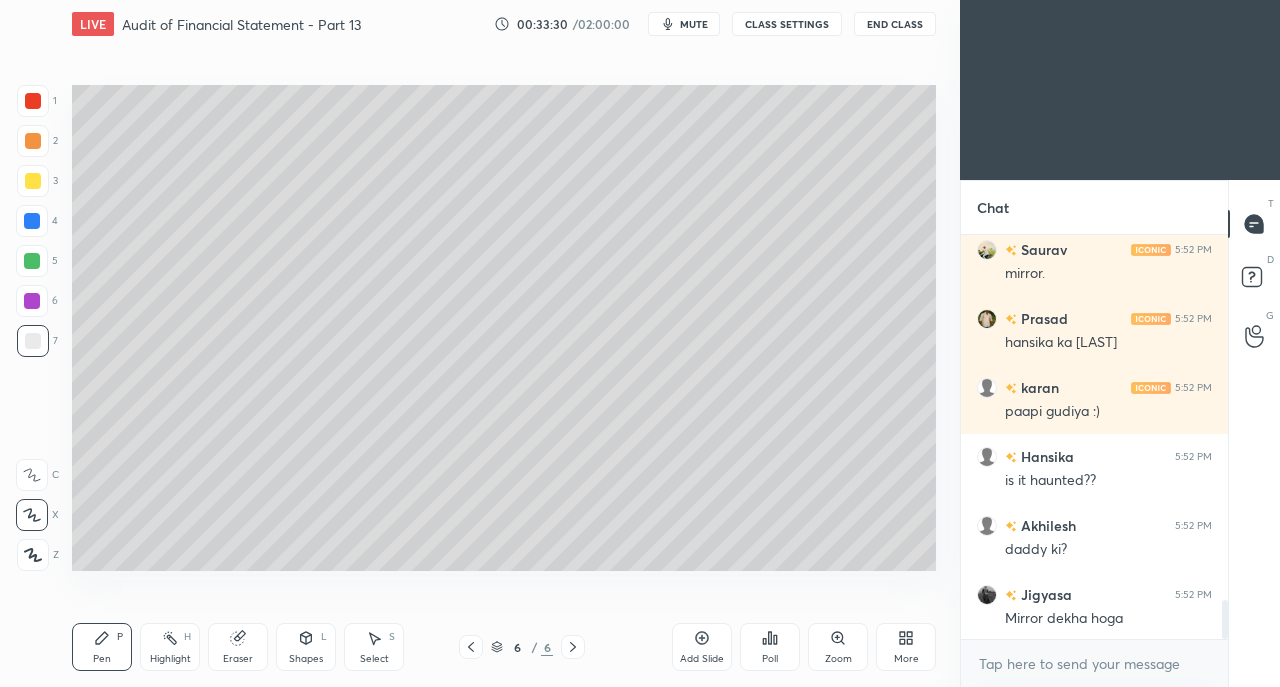 scroll, scrollTop: 3902, scrollLeft: 0, axis: vertical 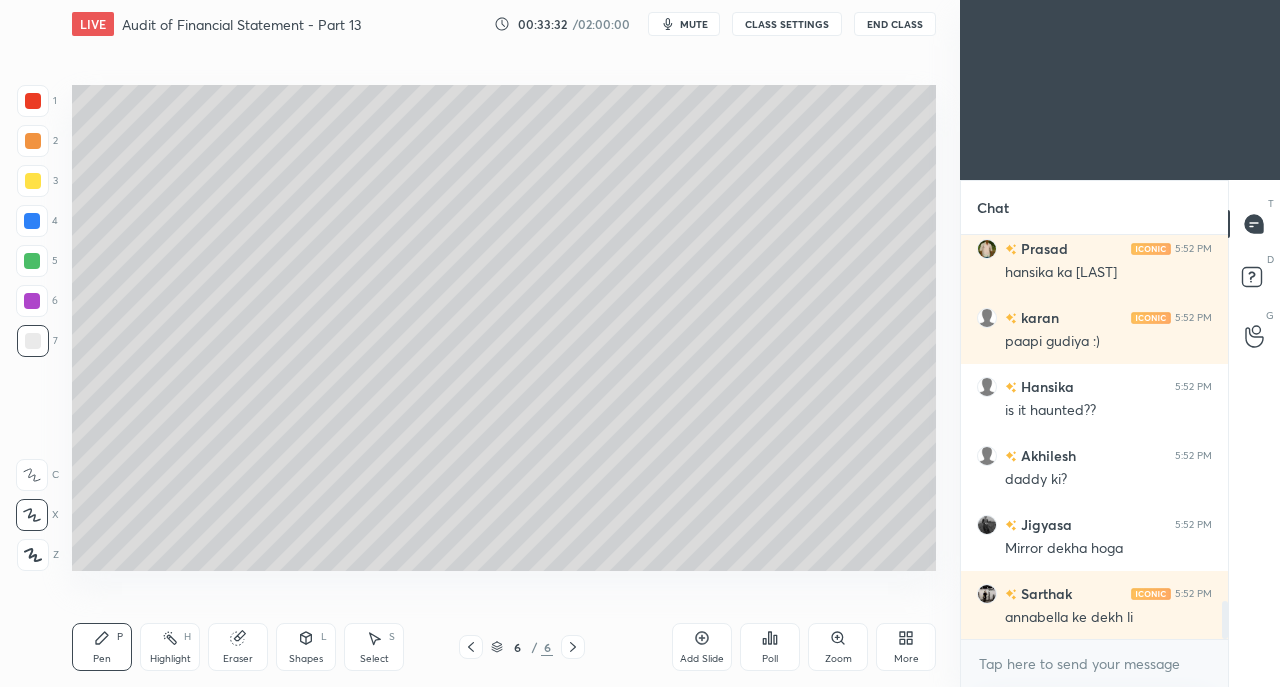 click 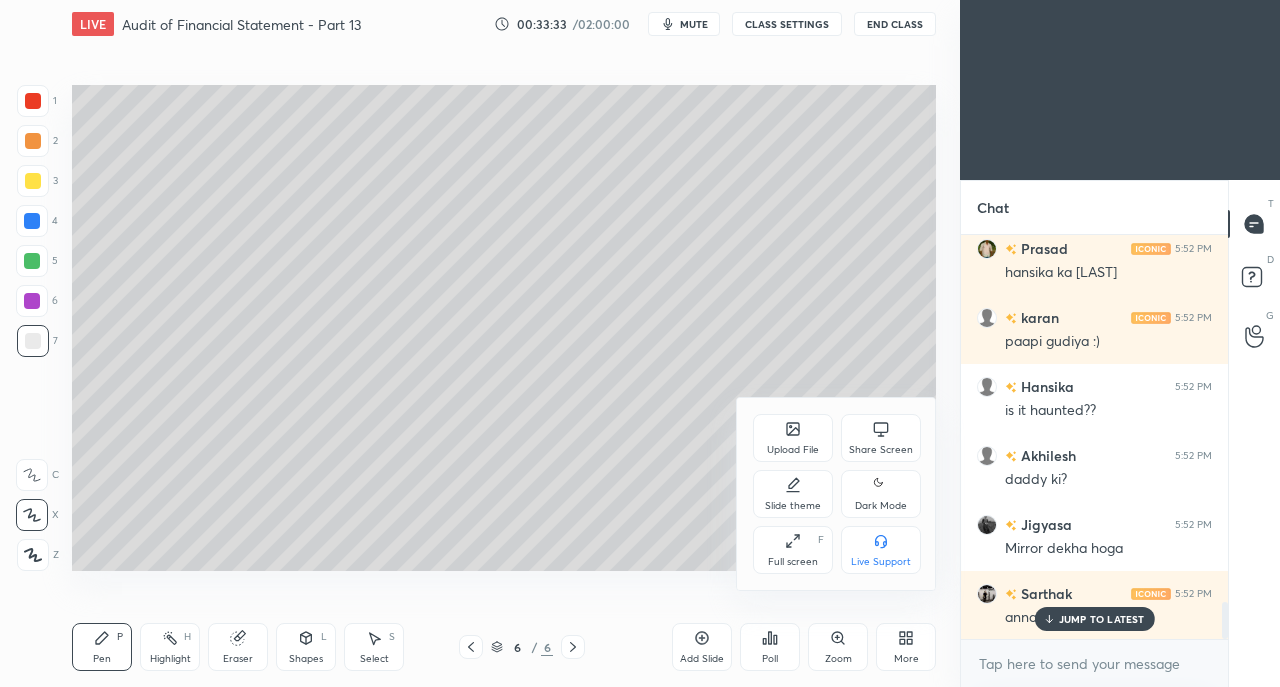scroll, scrollTop: 3970, scrollLeft: 0, axis: vertical 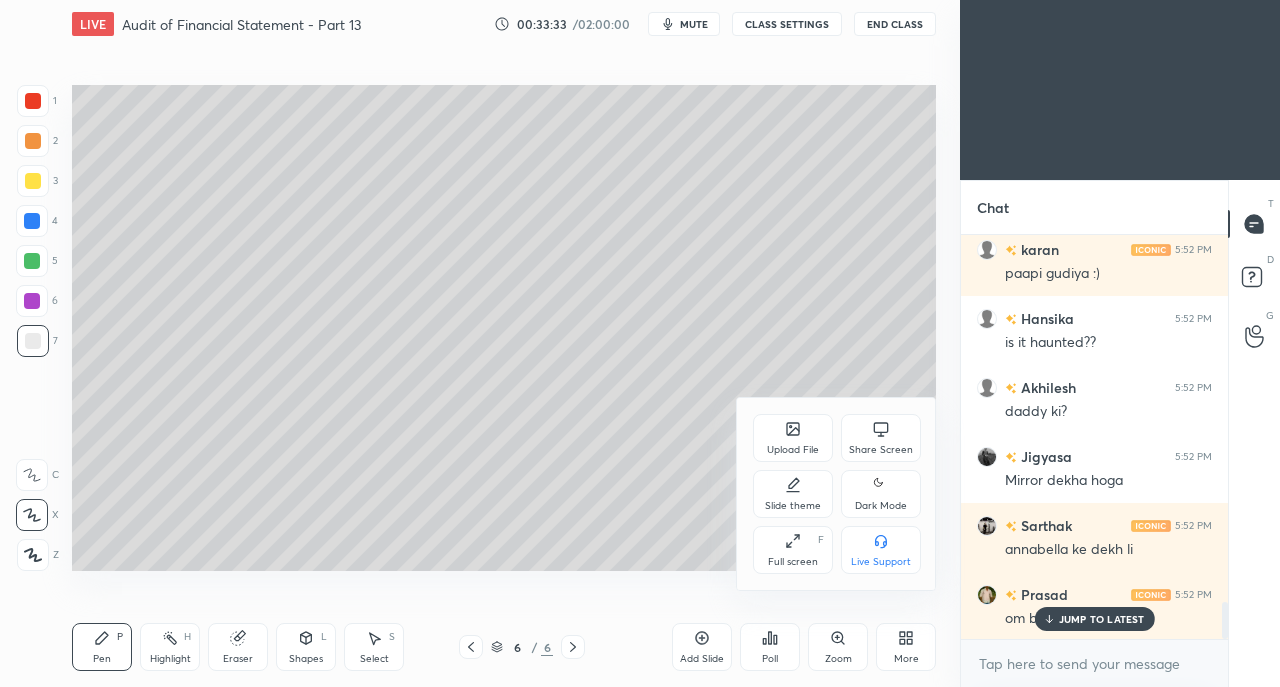 click on "Share Screen" at bounding box center [881, 438] 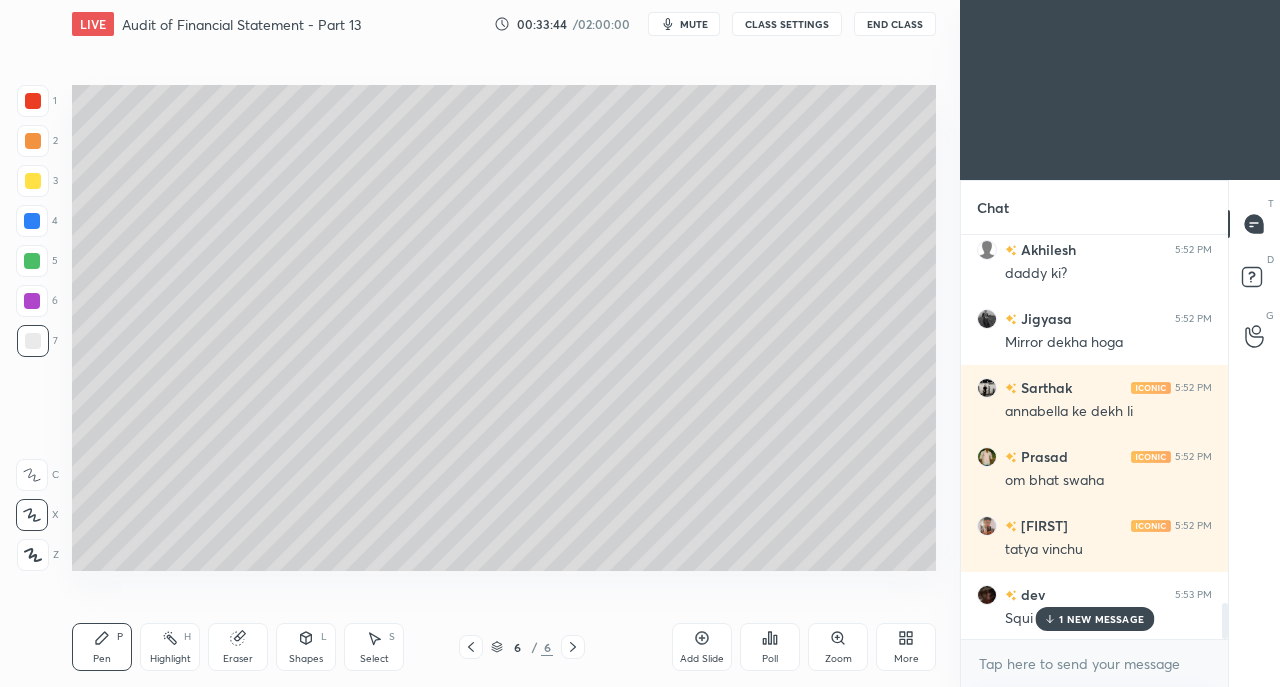 scroll, scrollTop: 4178, scrollLeft: 0, axis: vertical 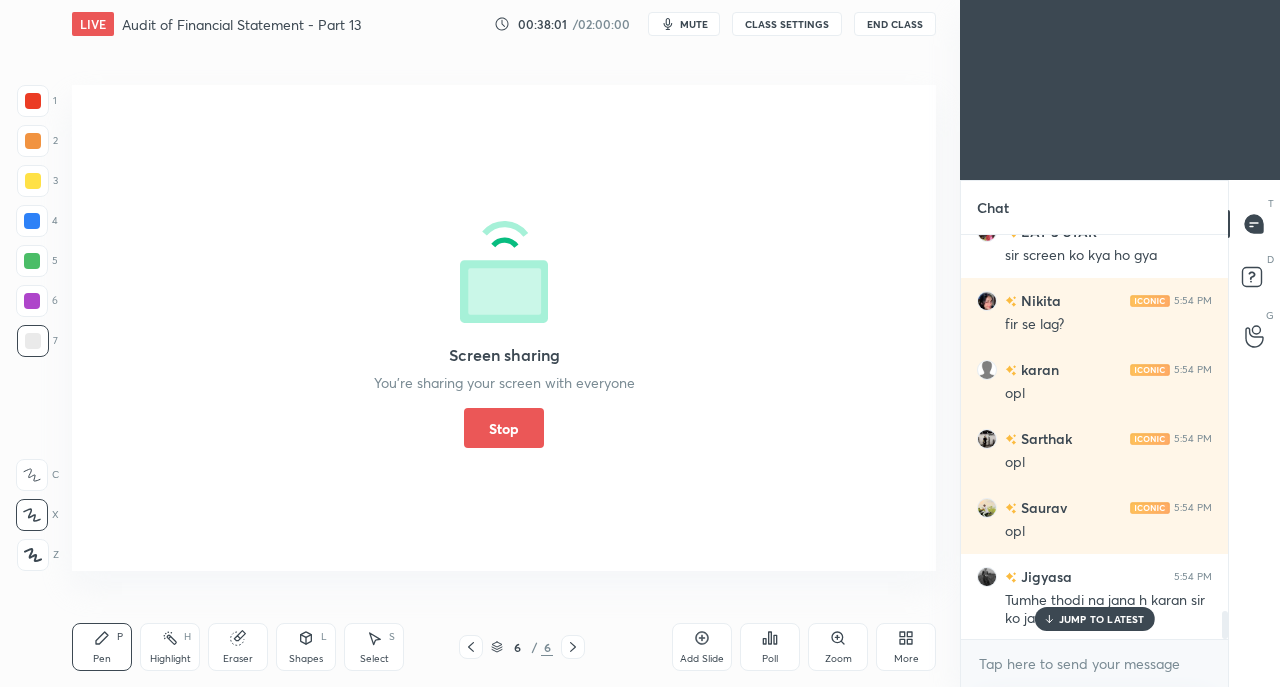 click on "Stop" at bounding box center (504, 428) 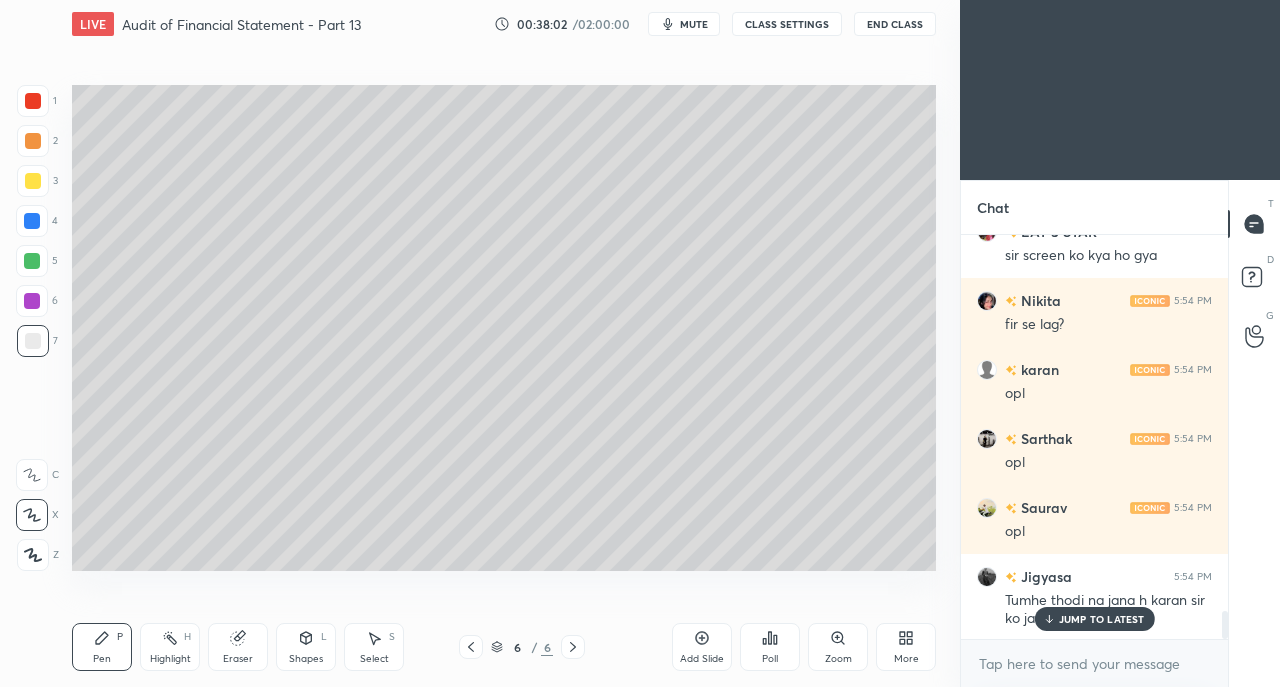 click on "JUMP TO LATEST" at bounding box center [1102, 619] 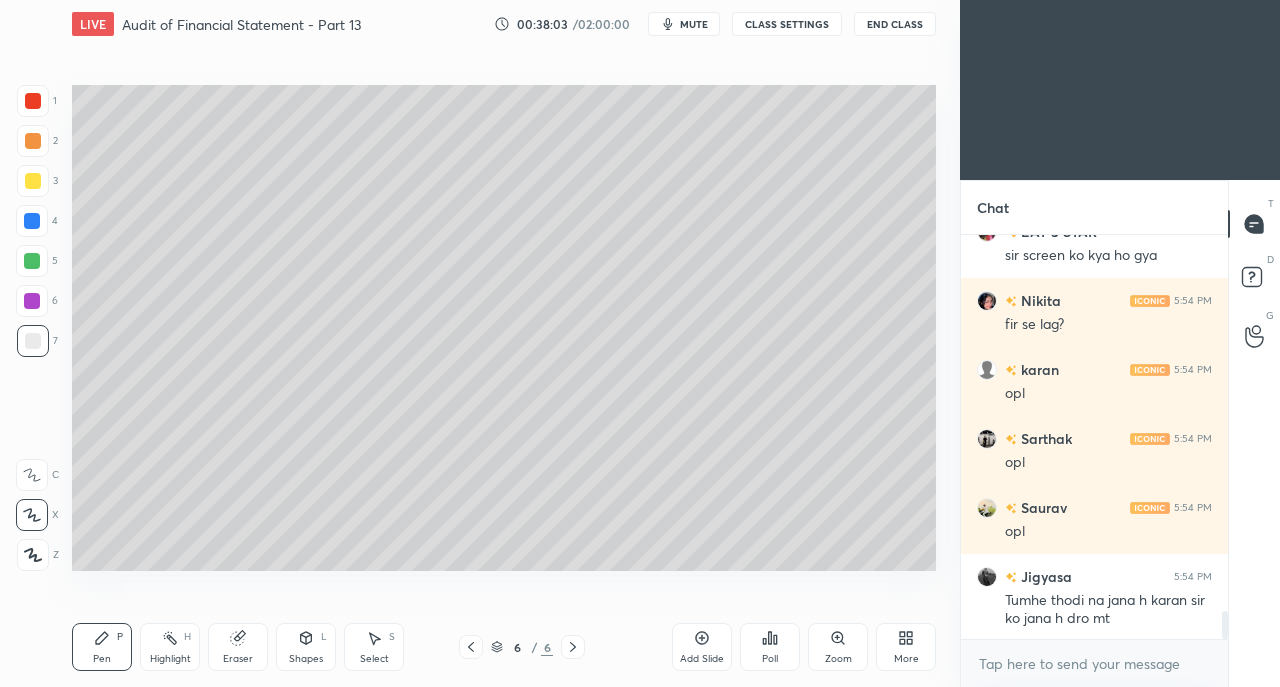 click on "Add Slide" at bounding box center [702, 647] 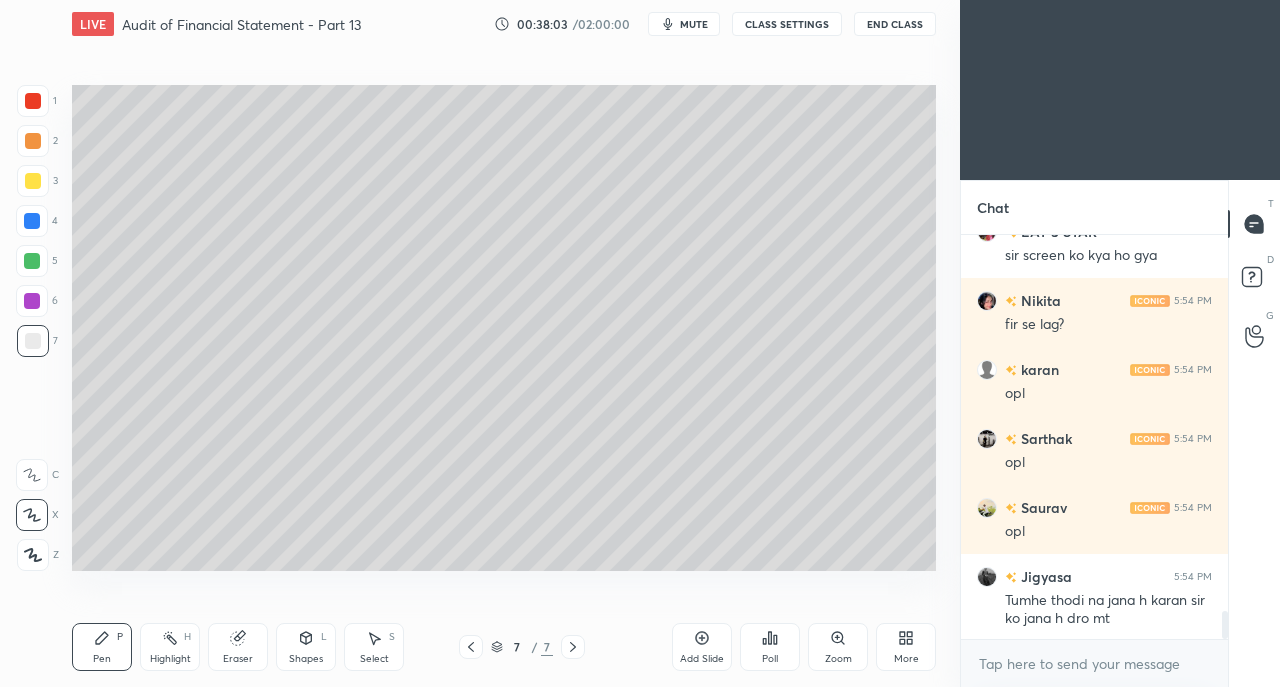 click at bounding box center (33, 181) 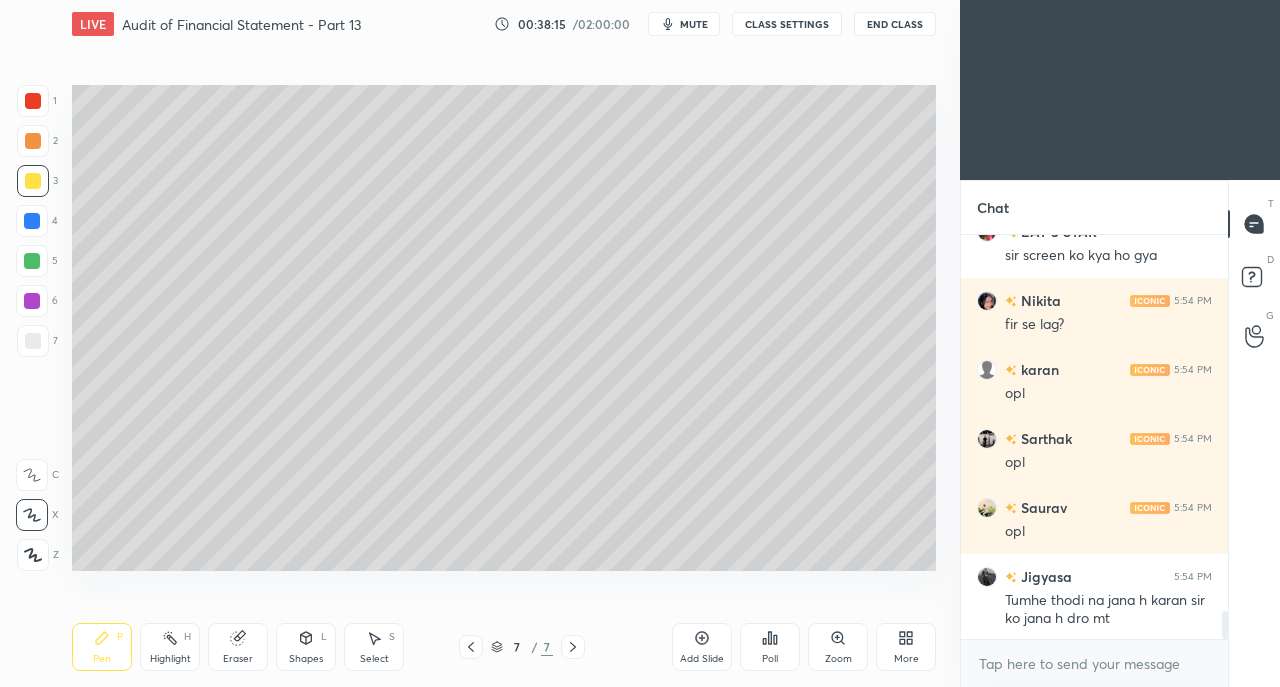 scroll, scrollTop: 5504, scrollLeft: 0, axis: vertical 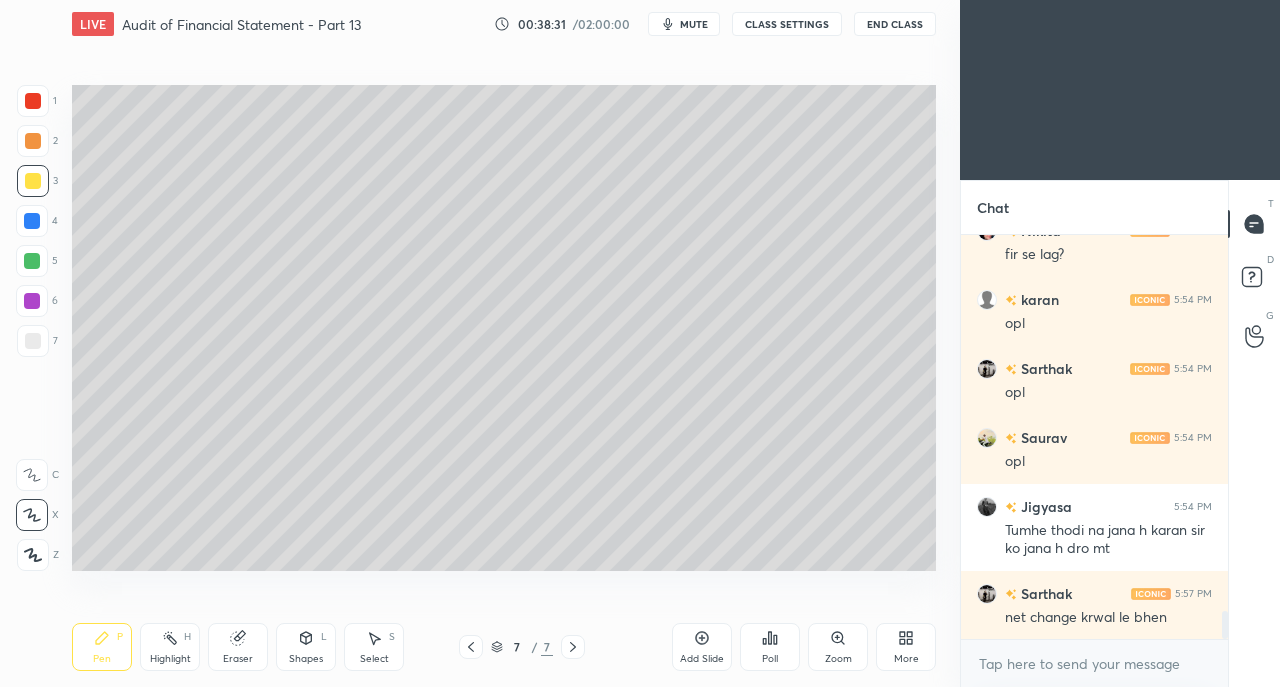 click on "6" at bounding box center (37, 305) 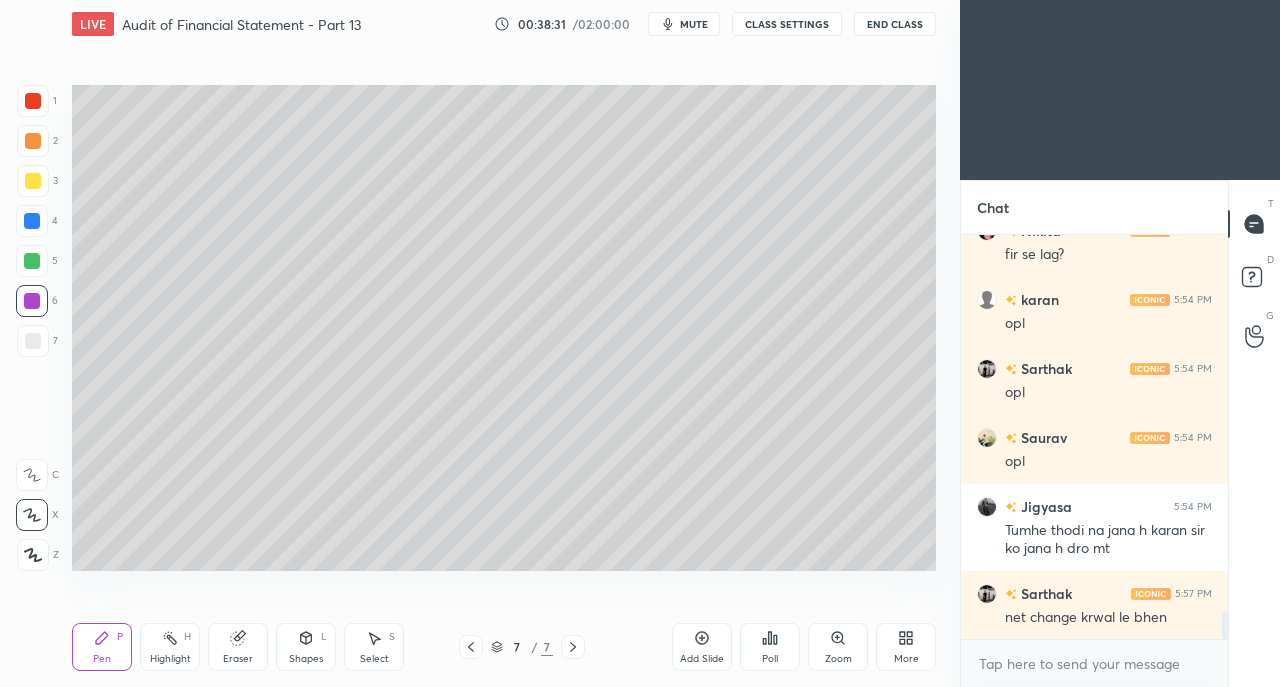 click at bounding box center [33, 341] 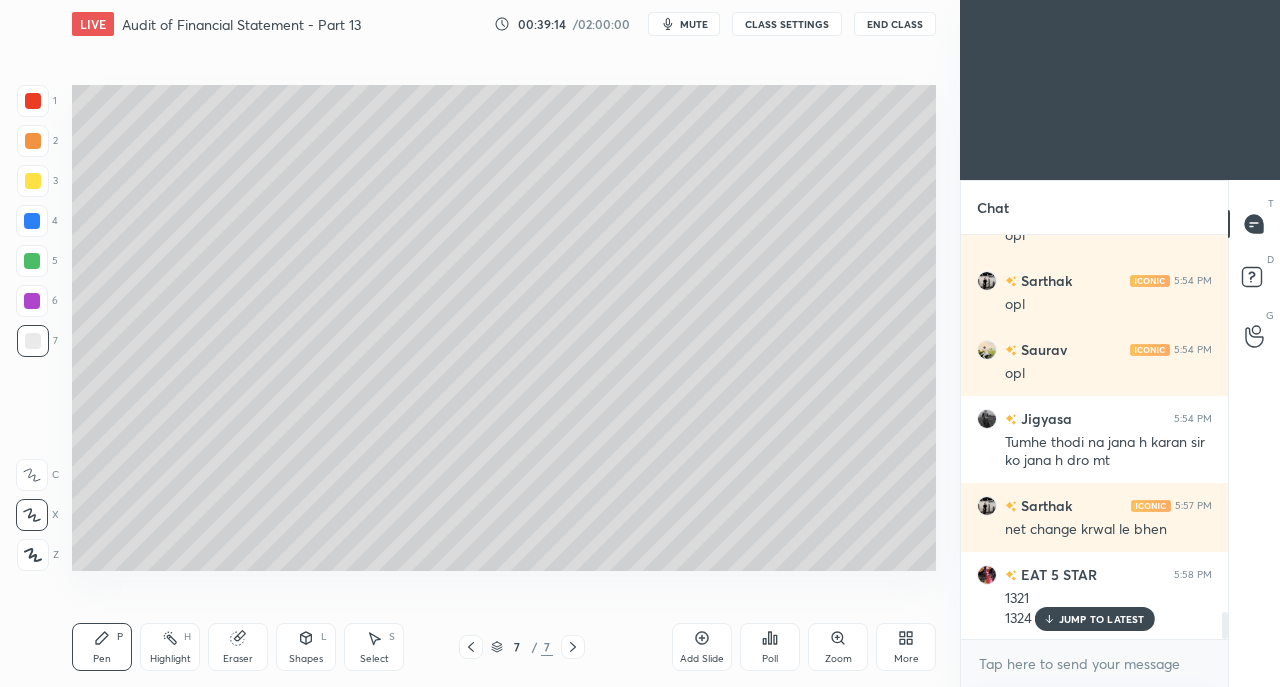 scroll, scrollTop: 5662, scrollLeft: 0, axis: vertical 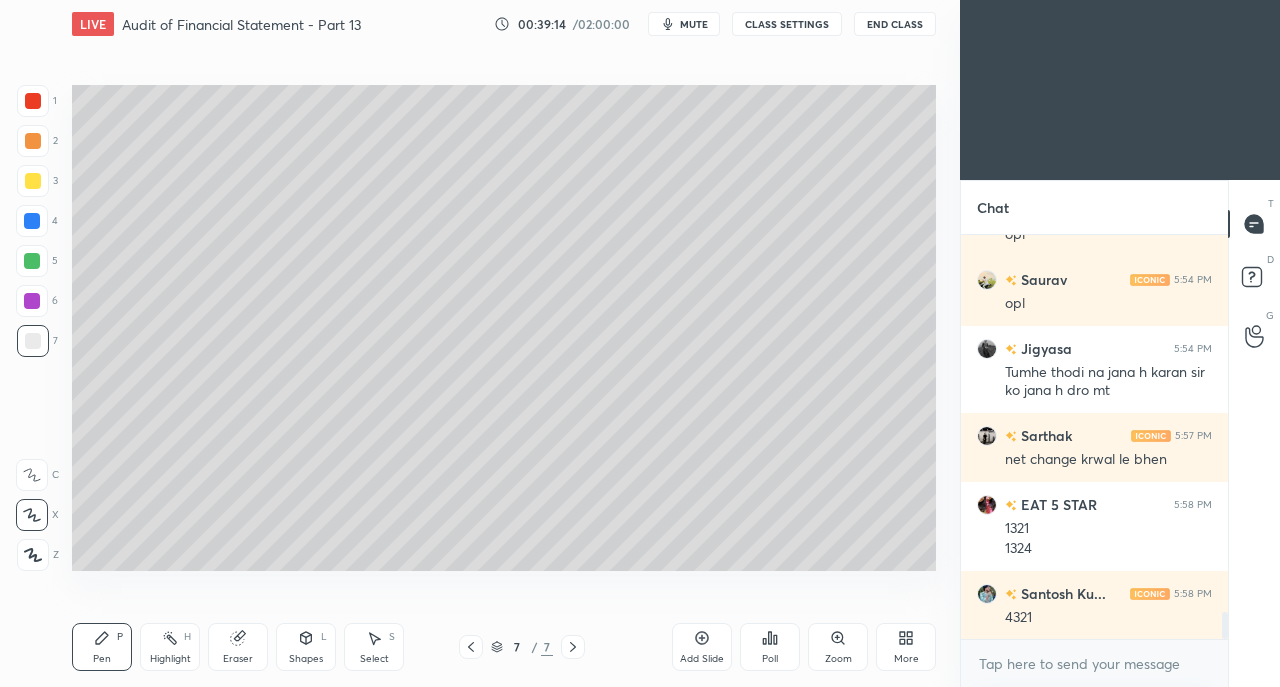 click at bounding box center (33, 181) 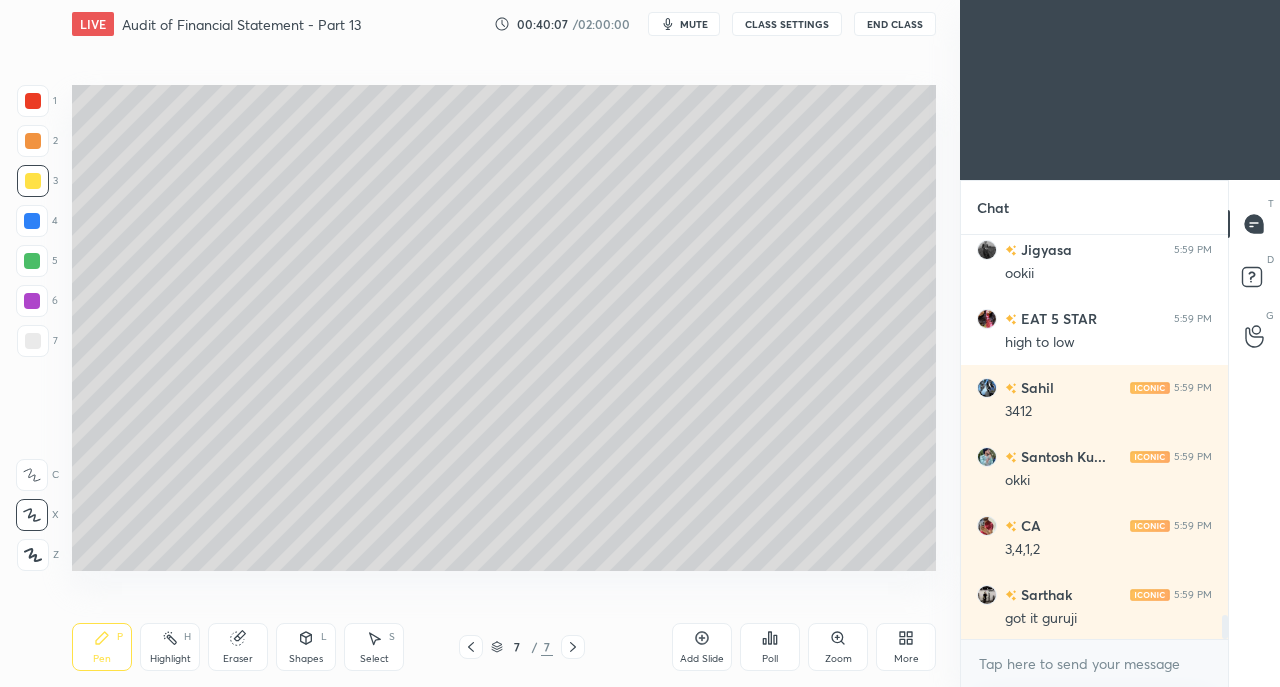 scroll, scrollTop: 6490, scrollLeft: 0, axis: vertical 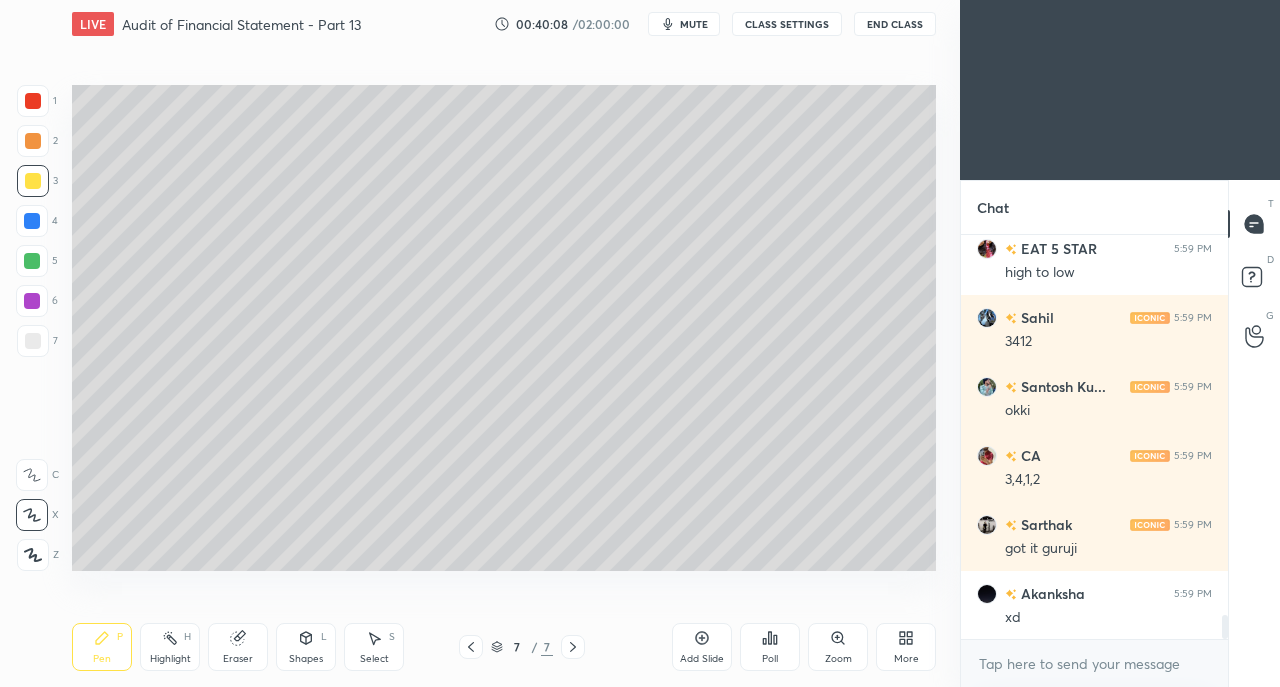 click on "Pen P Highlight H Eraser Shapes L Select S 7 / 7 Add Slide Poll Zoom More" at bounding box center (504, 647) 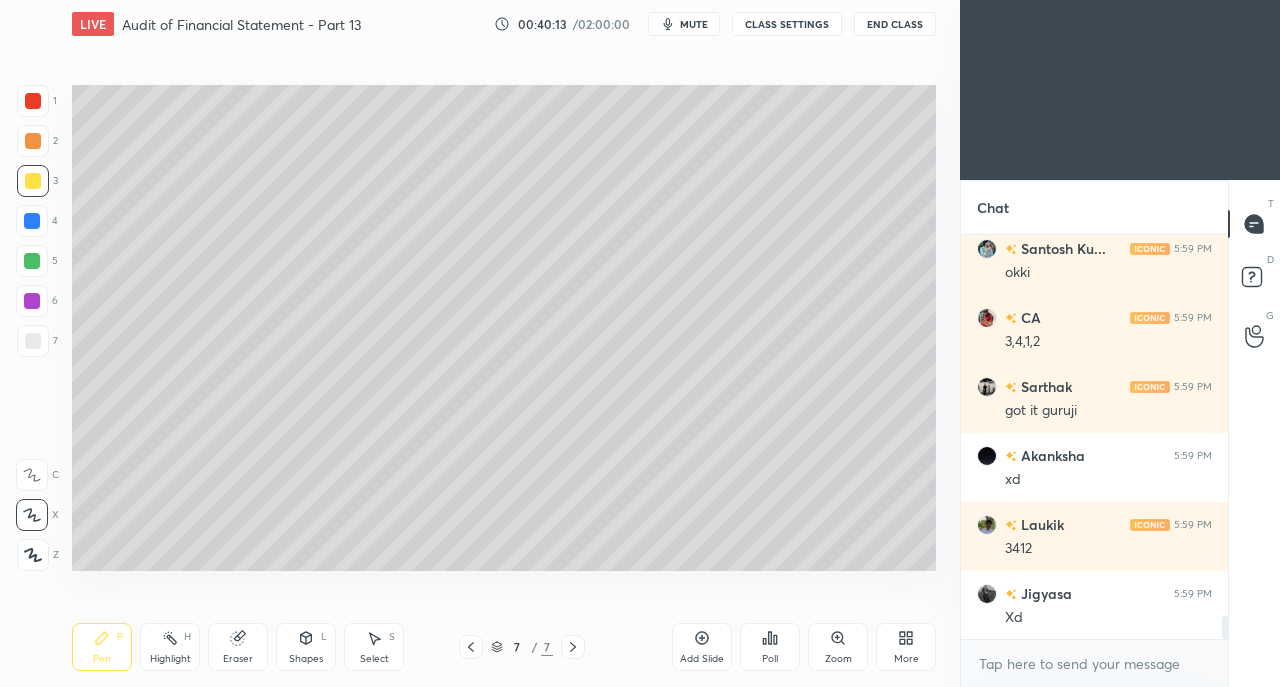 scroll, scrollTop: 6696, scrollLeft: 0, axis: vertical 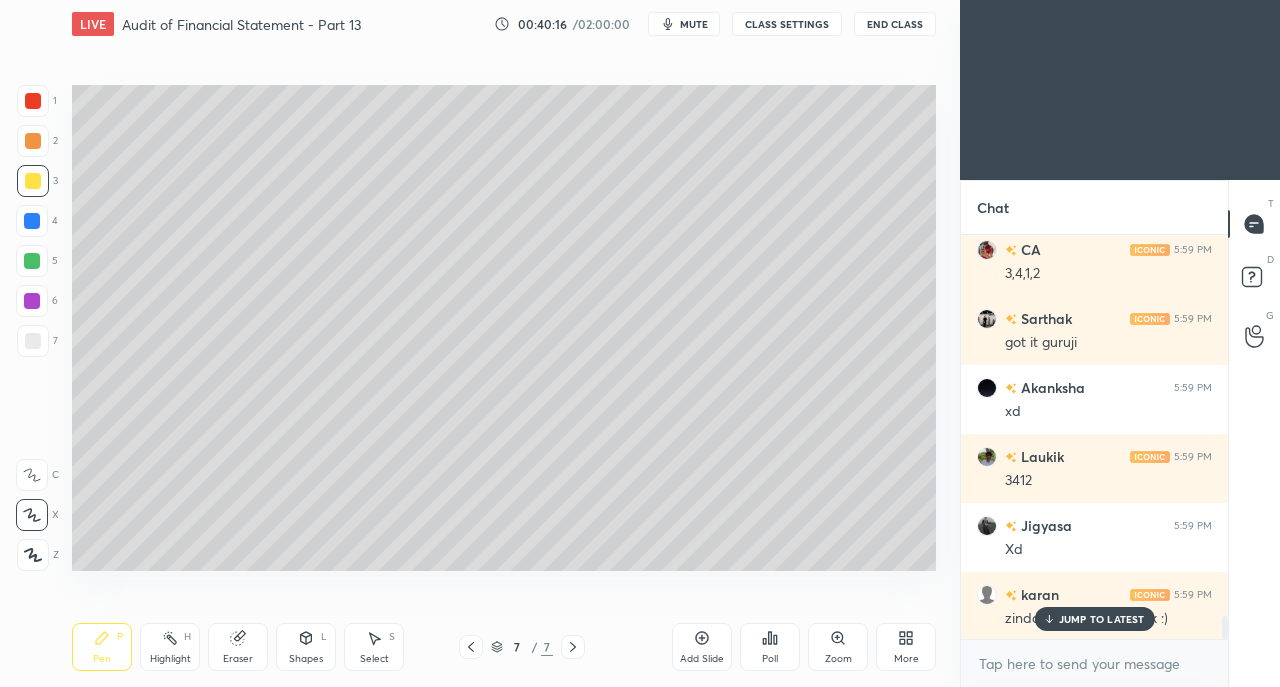 click on "JUMP TO LATEST" at bounding box center [1102, 619] 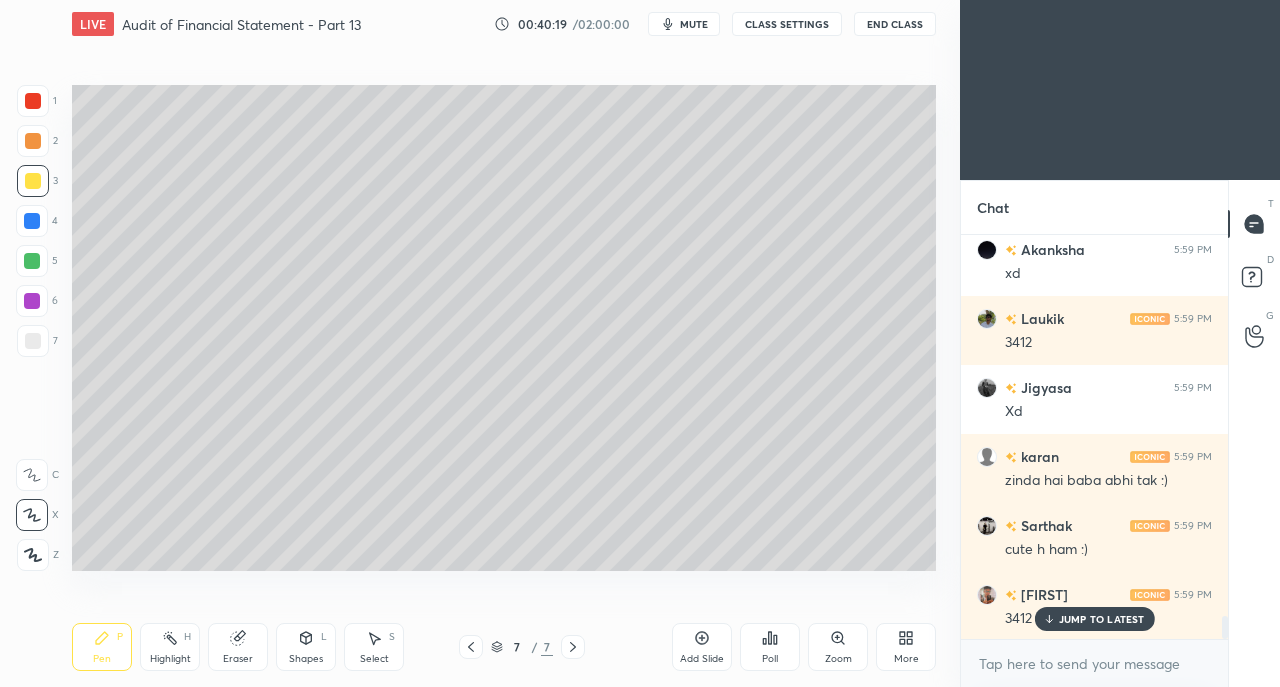 scroll, scrollTop: 6972, scrollLeft: 0, axis: vertical 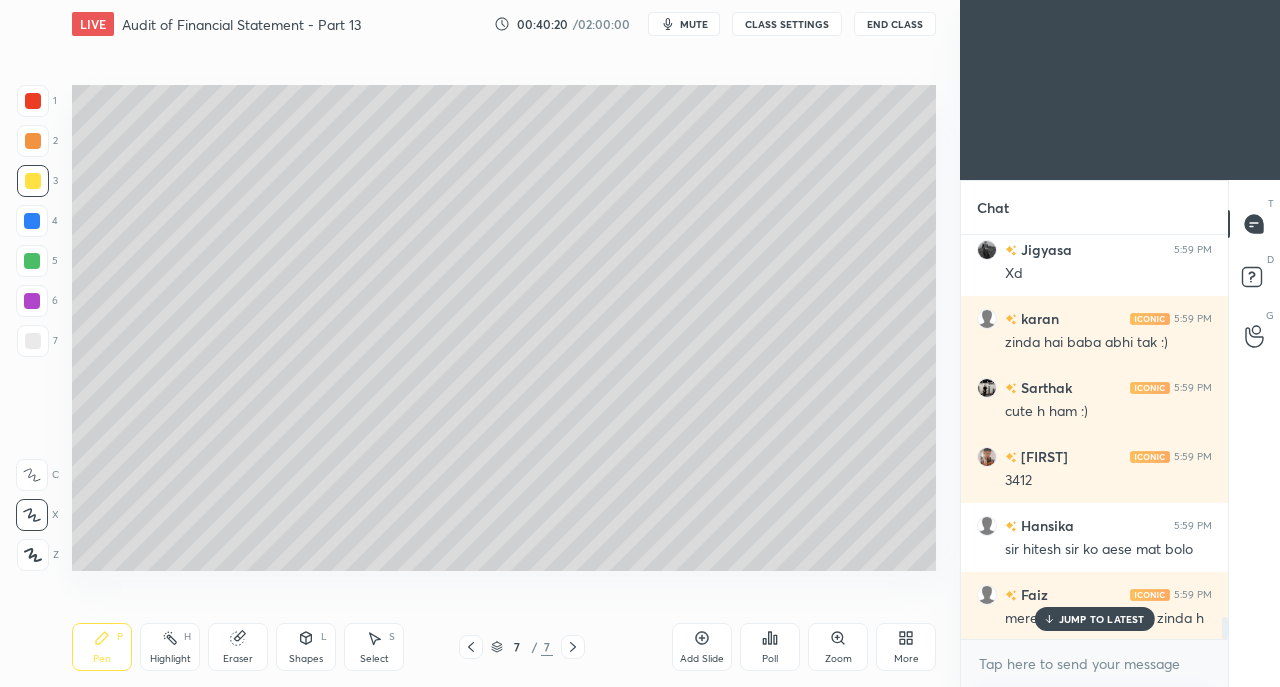 click on "JUMP TO LATEST" at bounding box center [1102, 619] 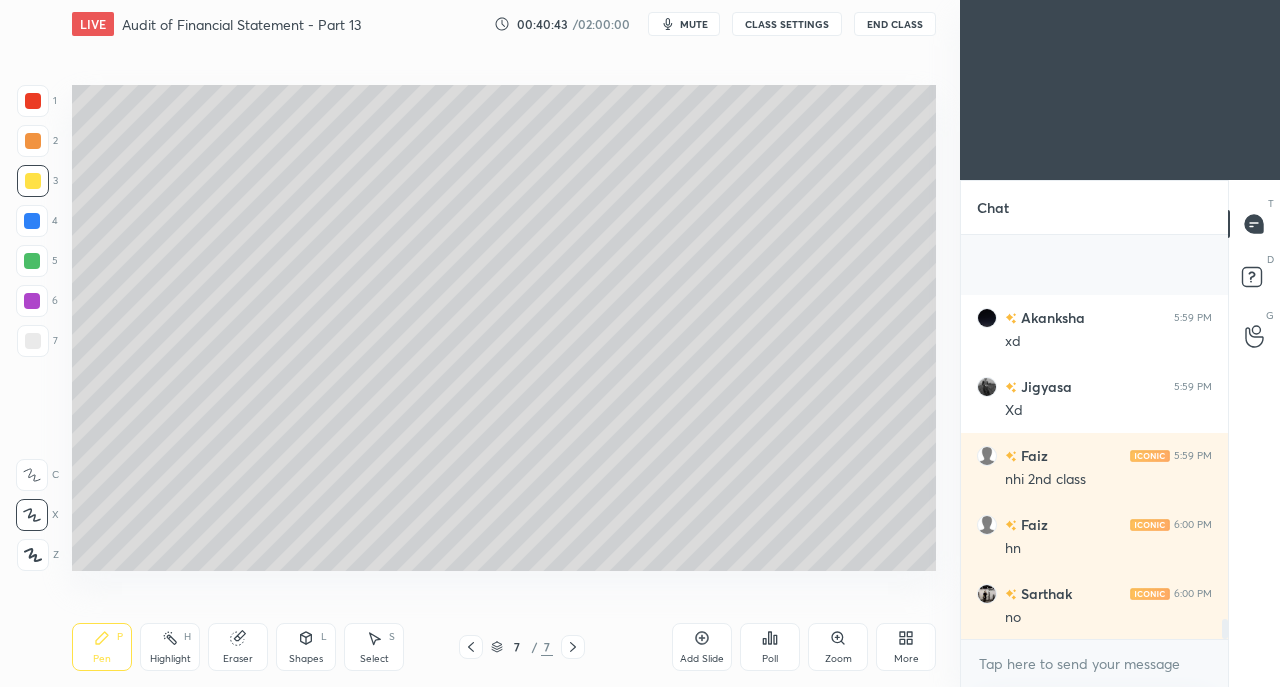 scroll, scrollTop: 7750, scrollLeft: 0, axis: vertical 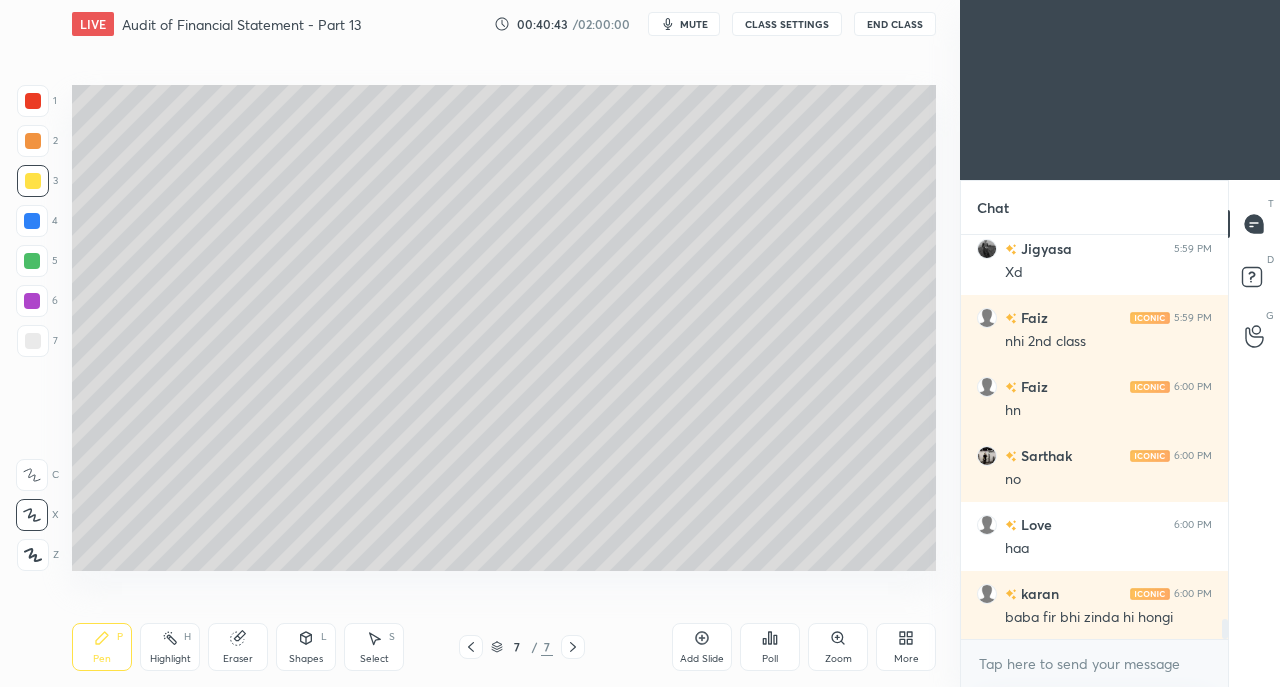 click 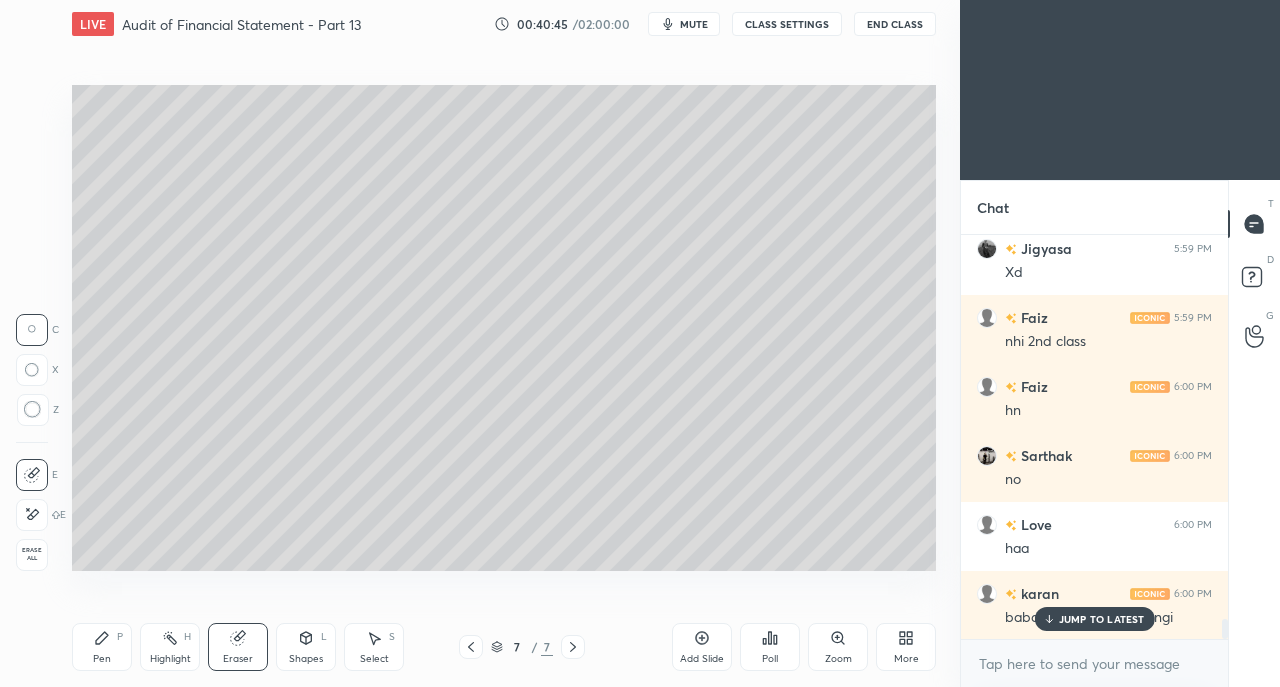 scroll, scrollTop: 7818, scrollLeft: 0, axis: vertical 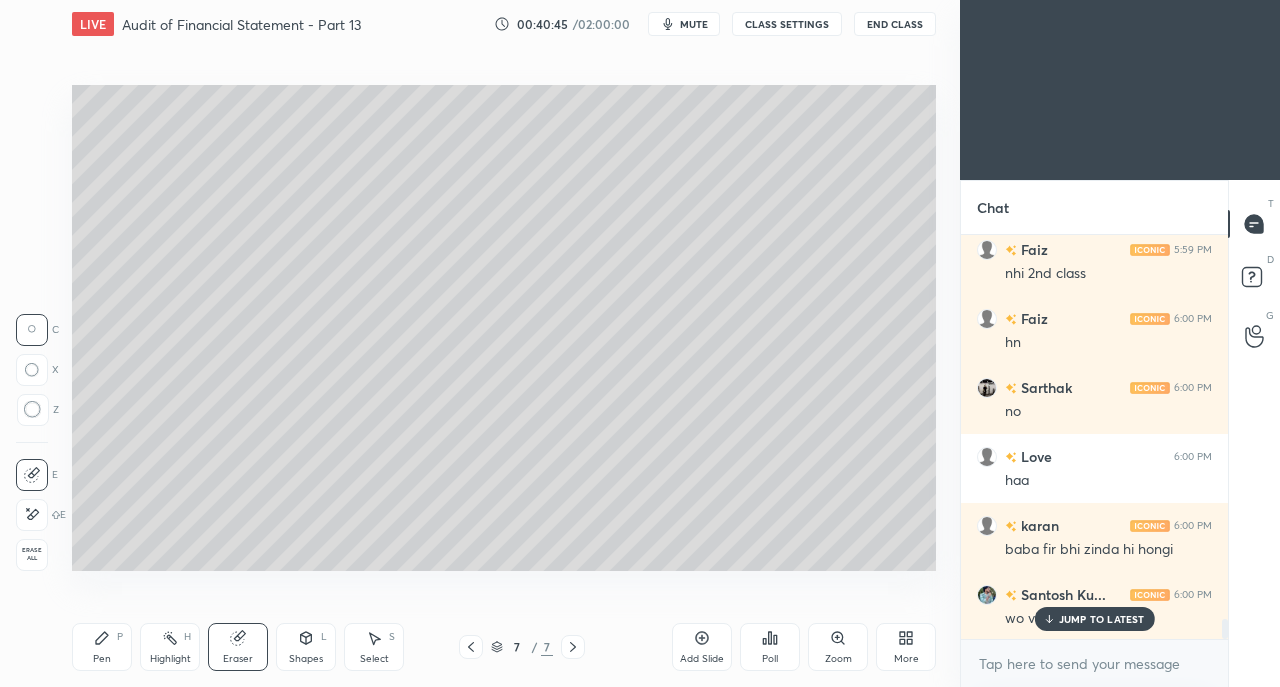 click 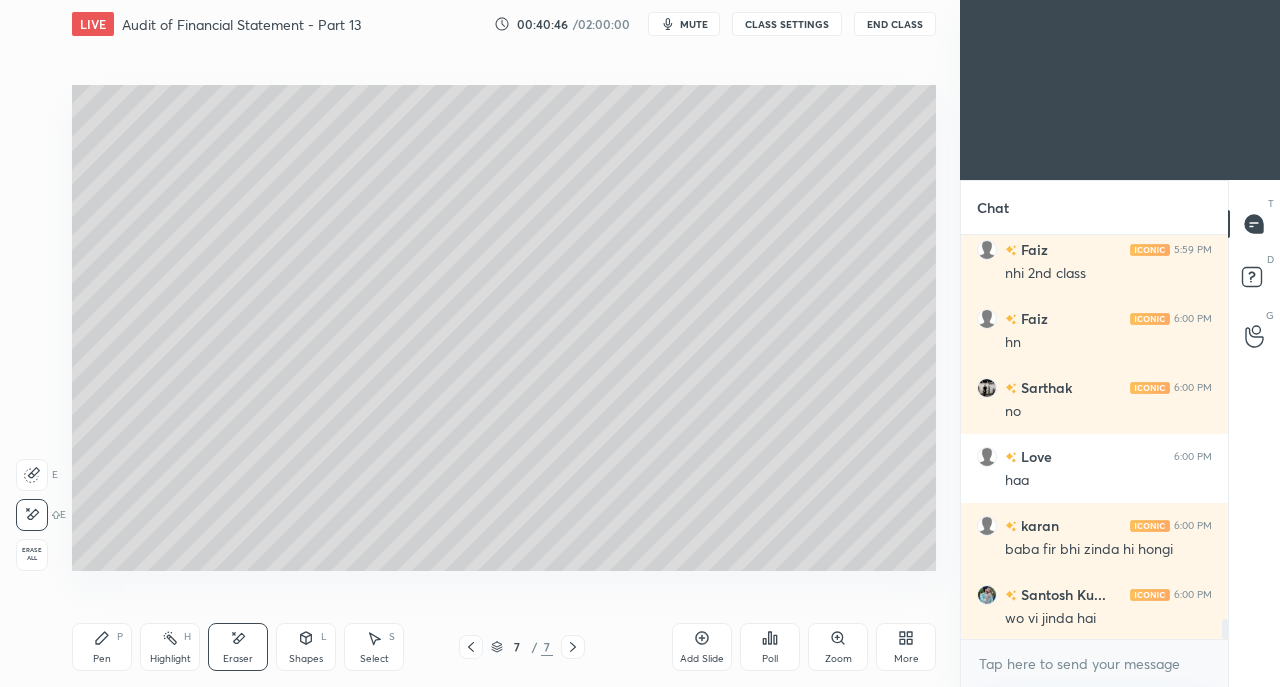 scroll, scrollTop: 7888, scrollLeft: 0, axis: vertical 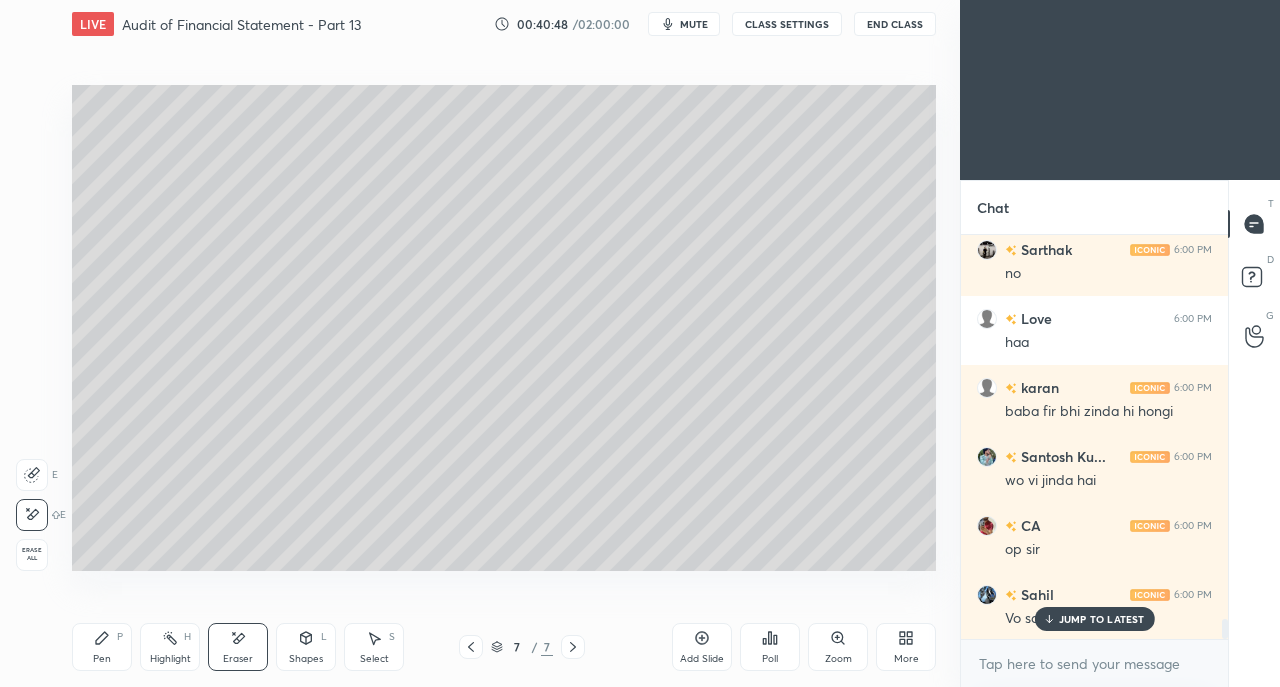 click 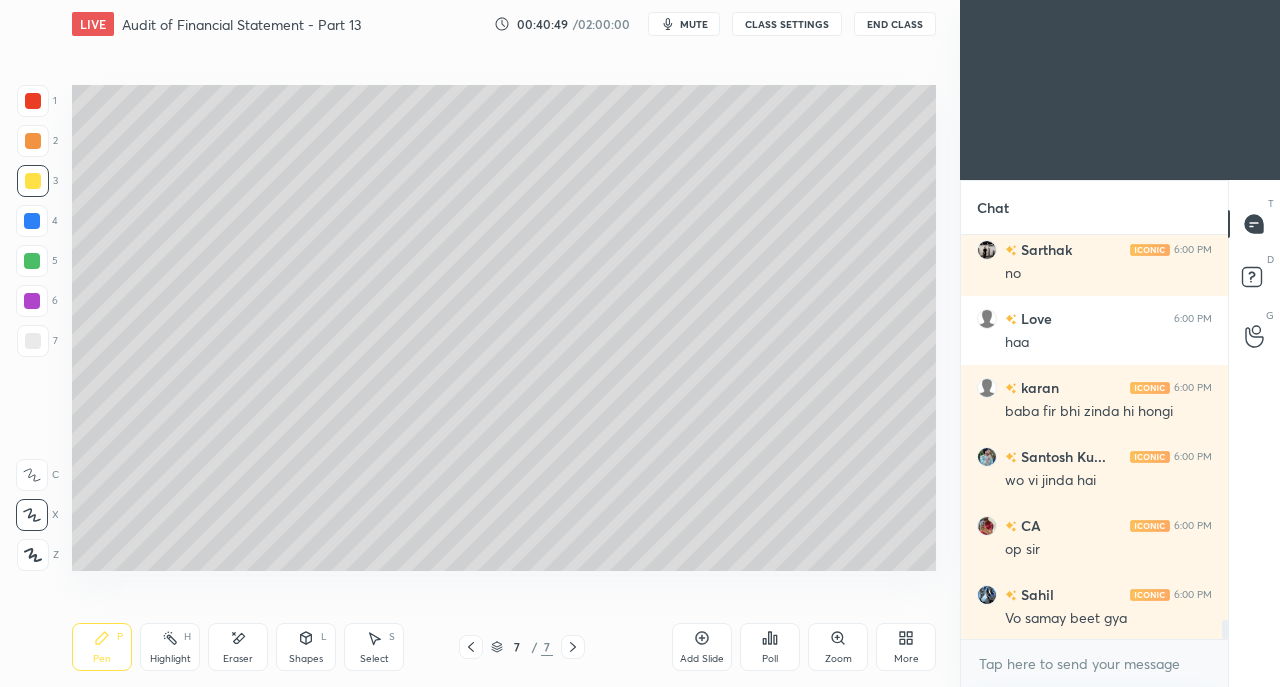 scroll, scrollTop: 8026, scrollLeft: 0, axis: vertical 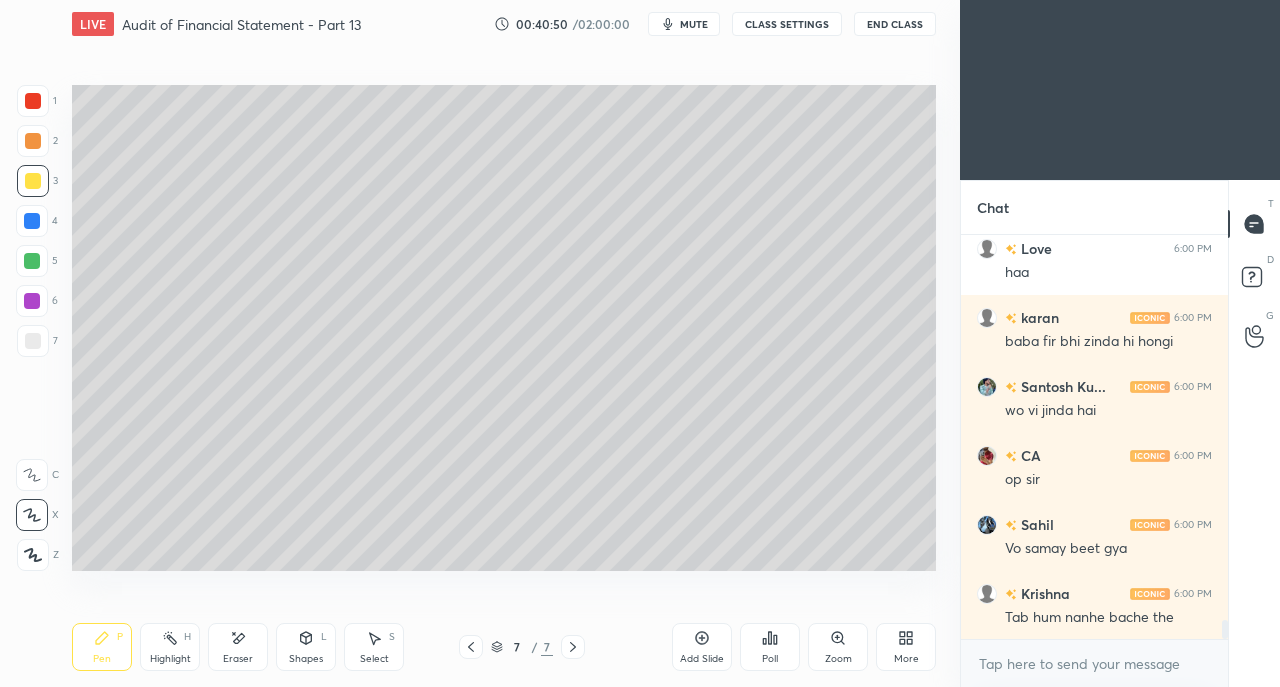 click at bounding box center (33, 341) 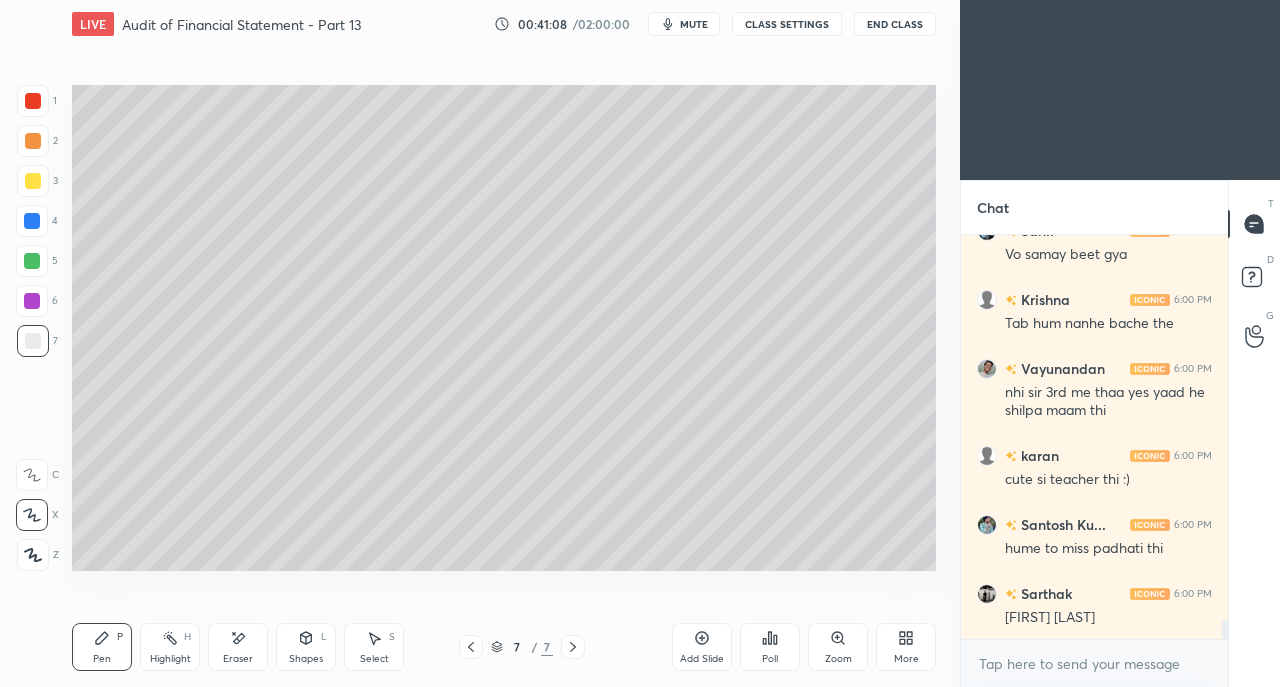 scroll, scrollTop: 8388, scrollLeft: 0, axis: vertical 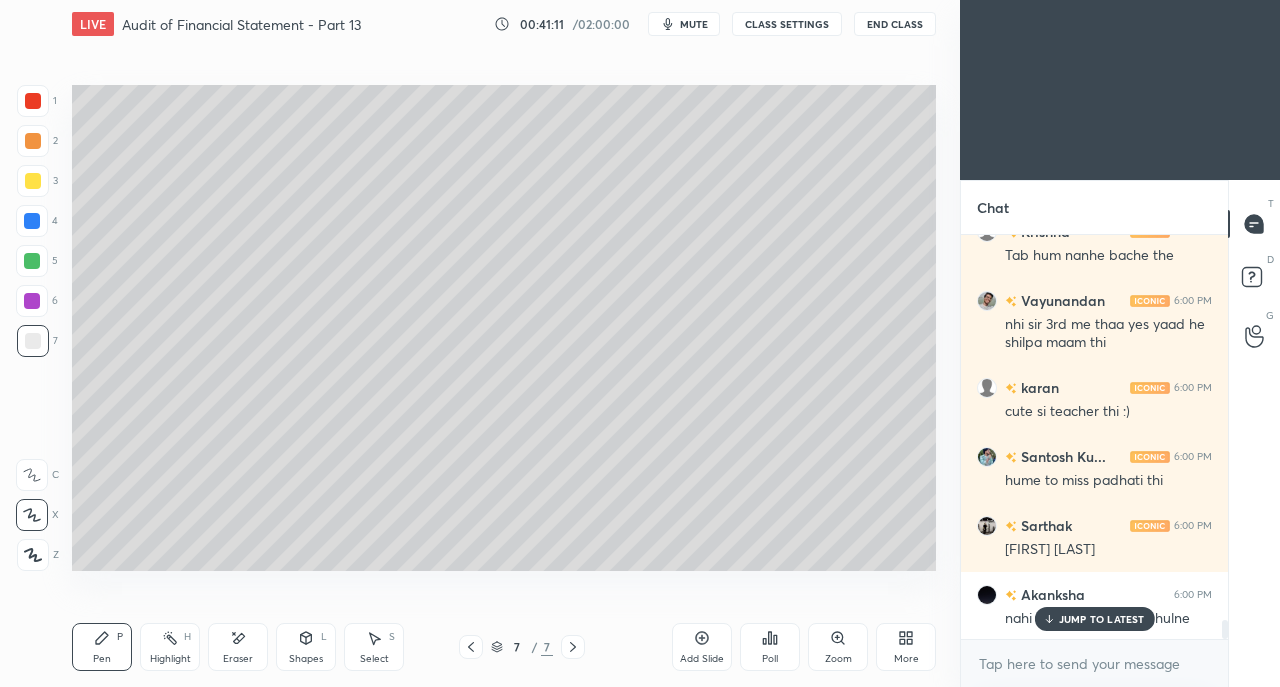click on "JUMP TO LATEST" at bounding box center (1102, 619) 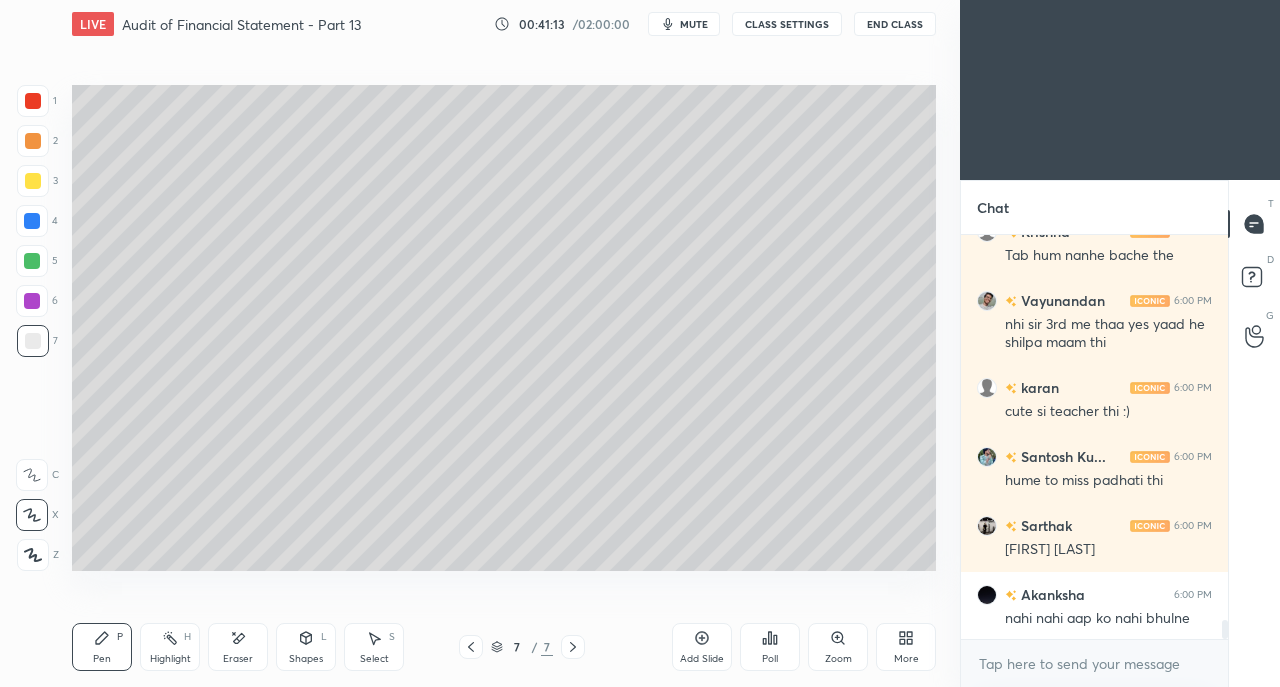 scroll, scrollTop: 8408, scrollLeft: 0, axis: vertical 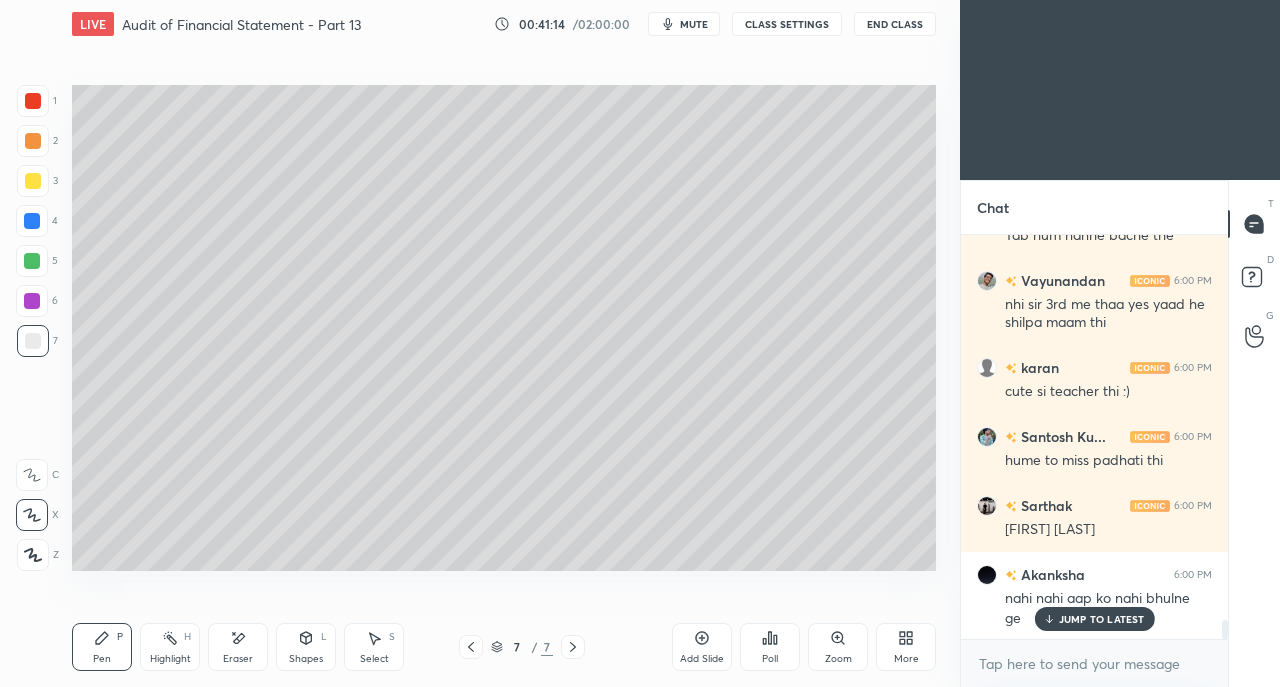 click on "JUMP TO LATEST" at bounding box center (1102, 619) 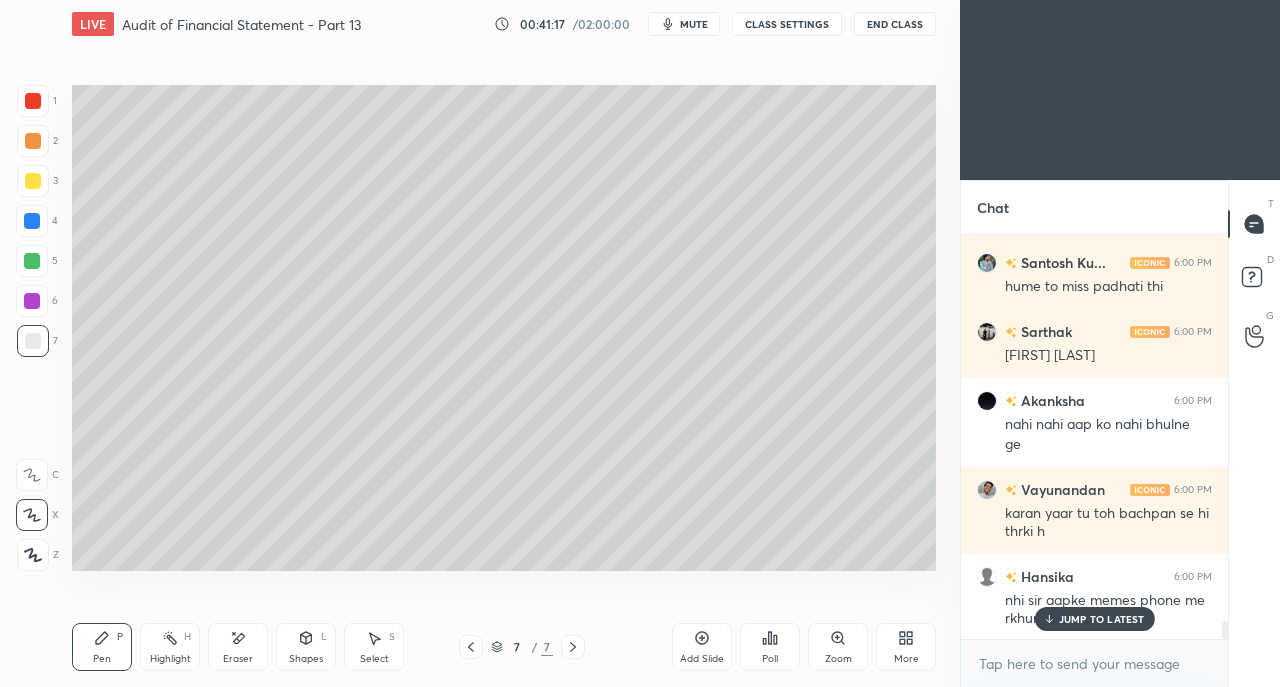 scroll, scrollTop: 8670, scrollLeft: 0, axis: vertical 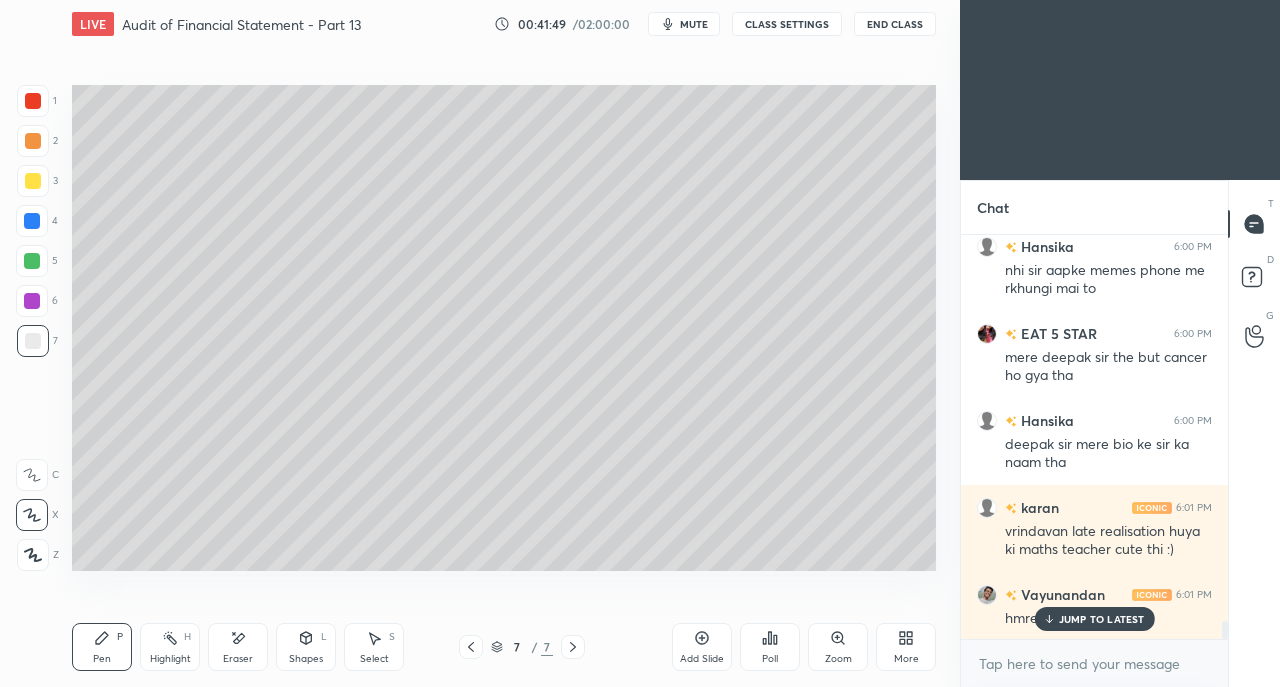 click on "JUMP TO LATEST" at bounding box center [1094, 619] 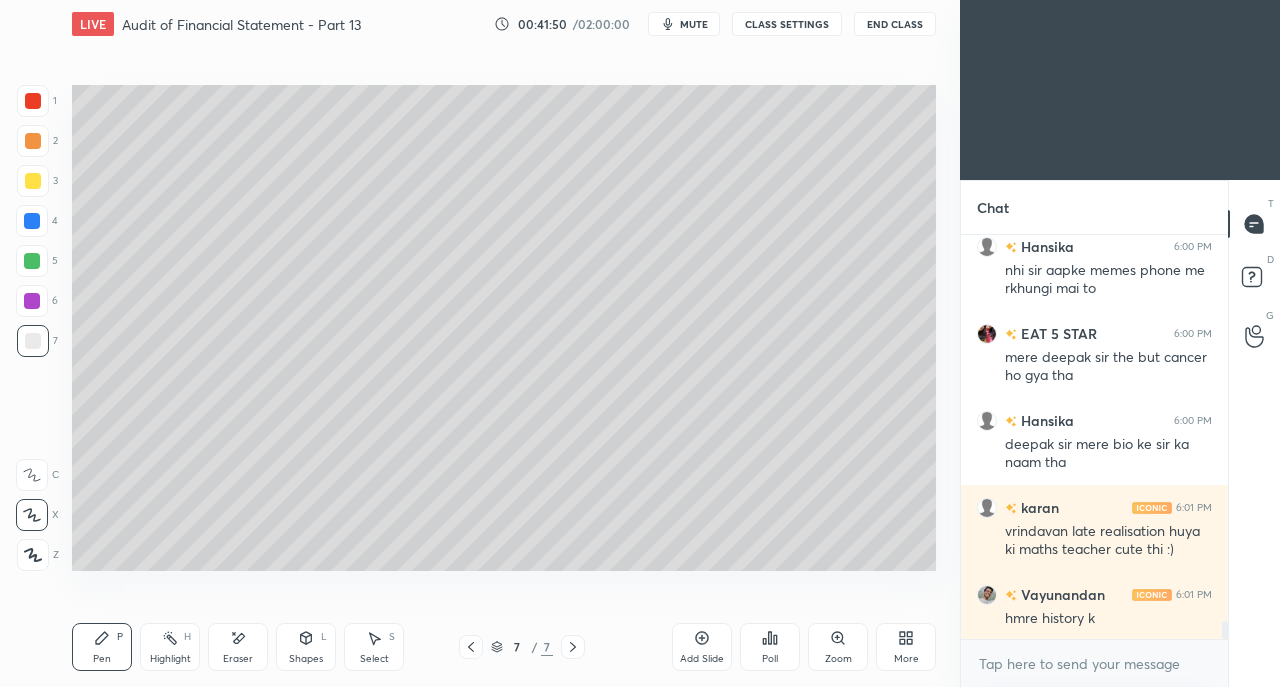 click 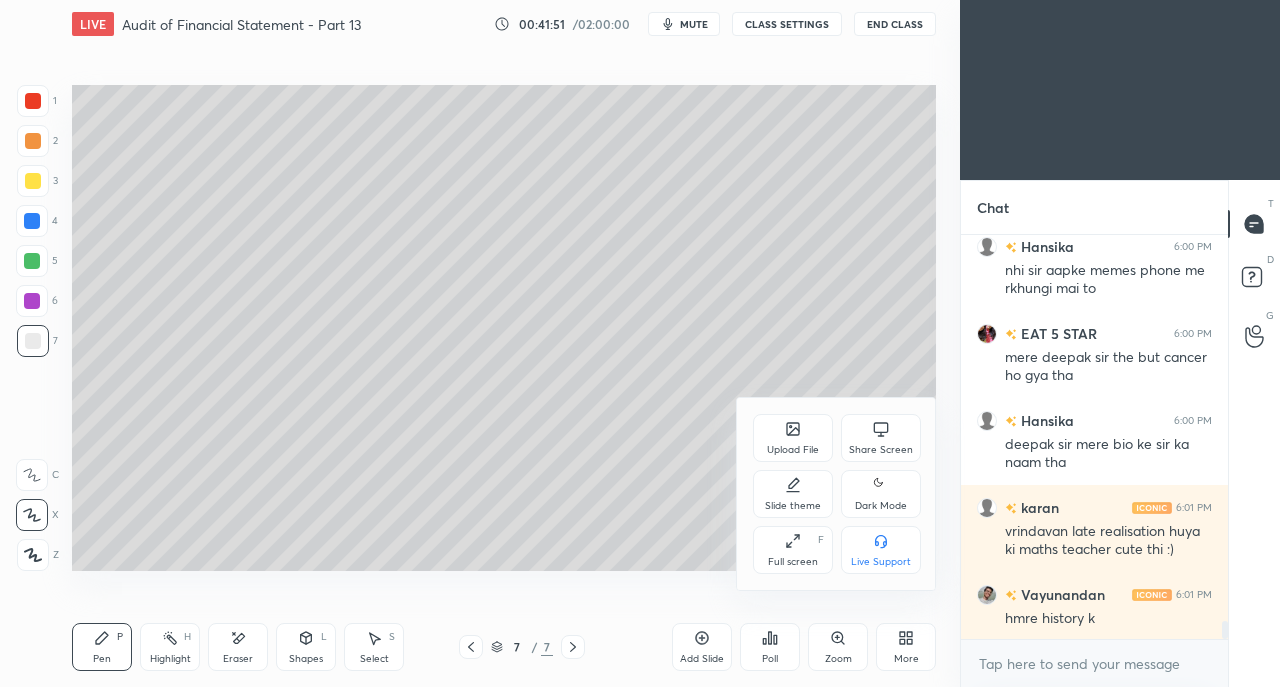 click 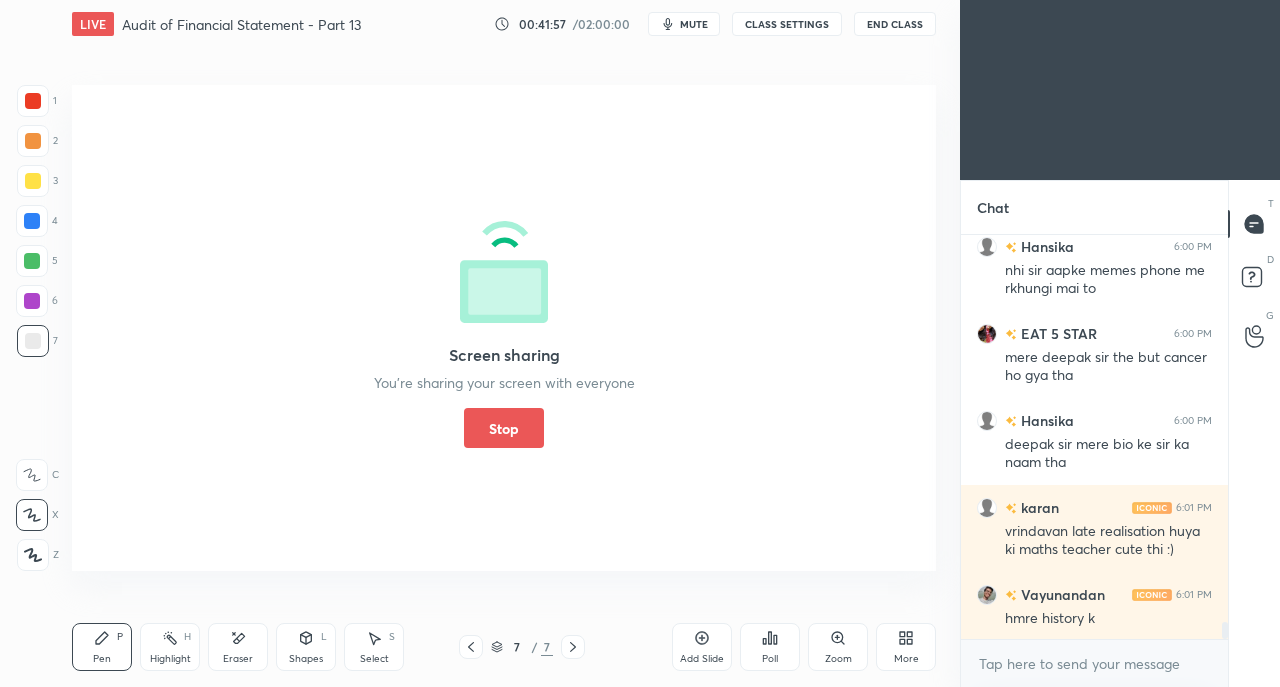 scroll, scrollTop: 8982, scrollLeft: 0, axis: vertical 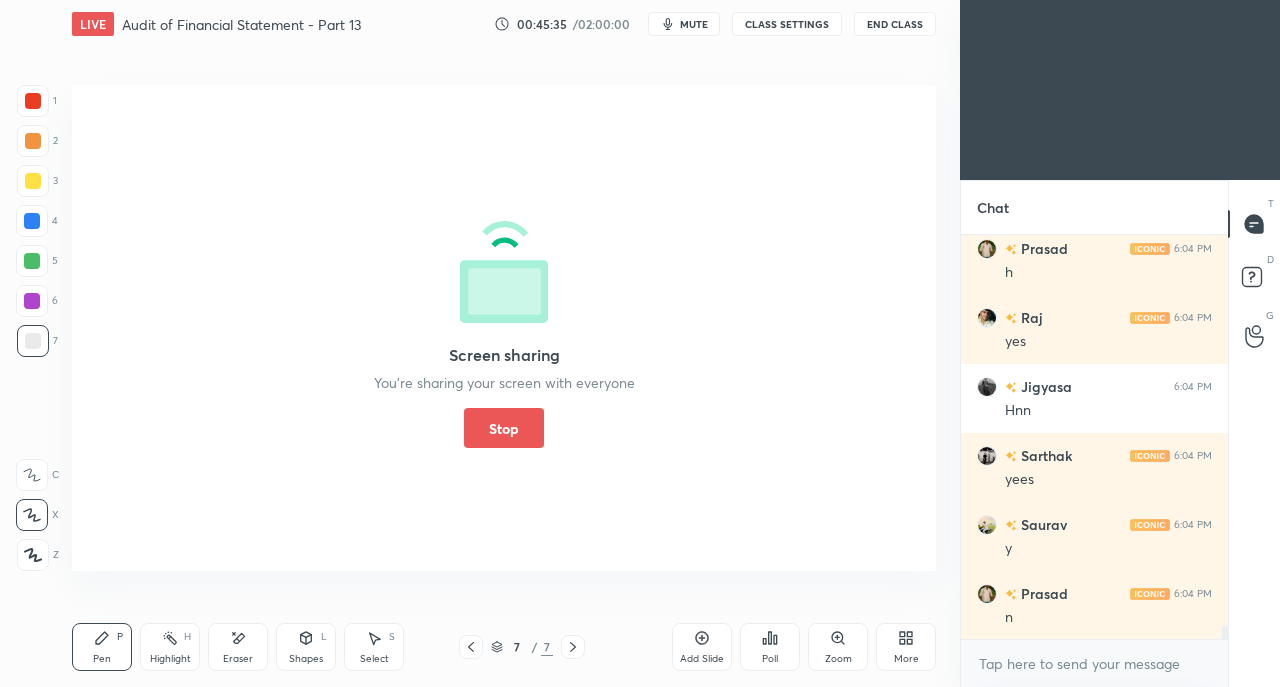 click on "Stop" at bounding box center [504, 428] 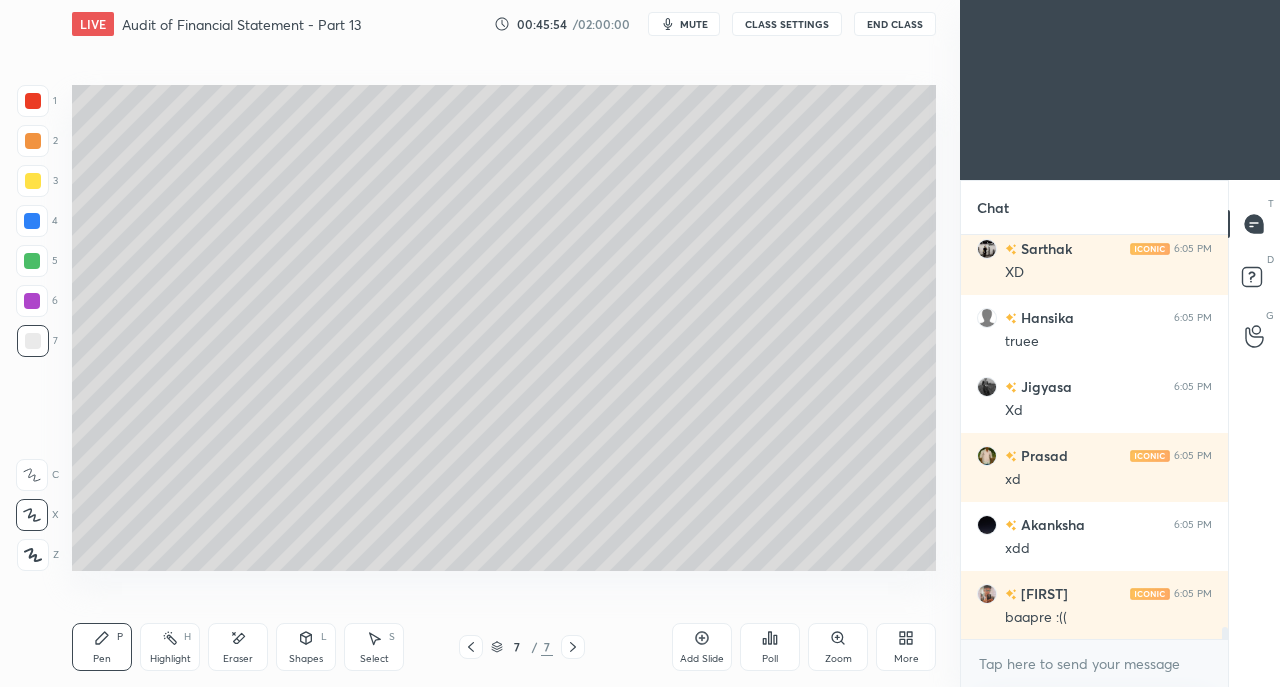 scroll, scrollTop: 13008, scrollLeft: 0, axis: vertical 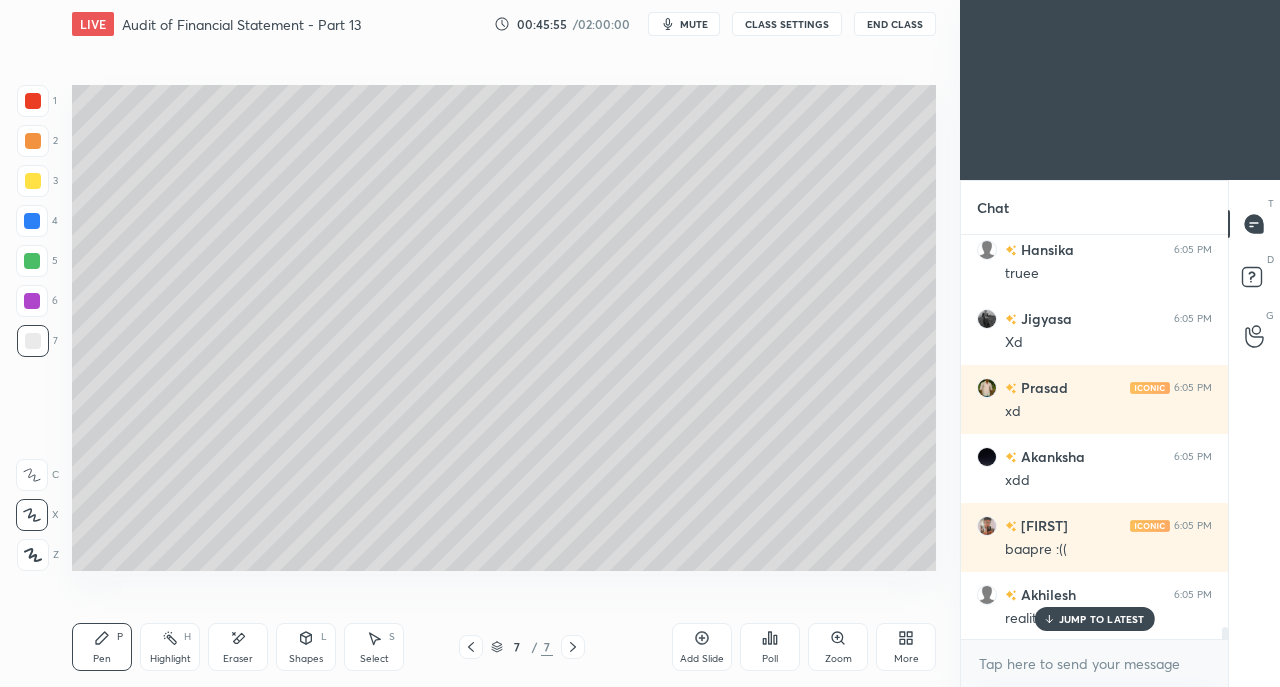 click on "JUMP TO LATEST" at bounding box center (1102, 619) 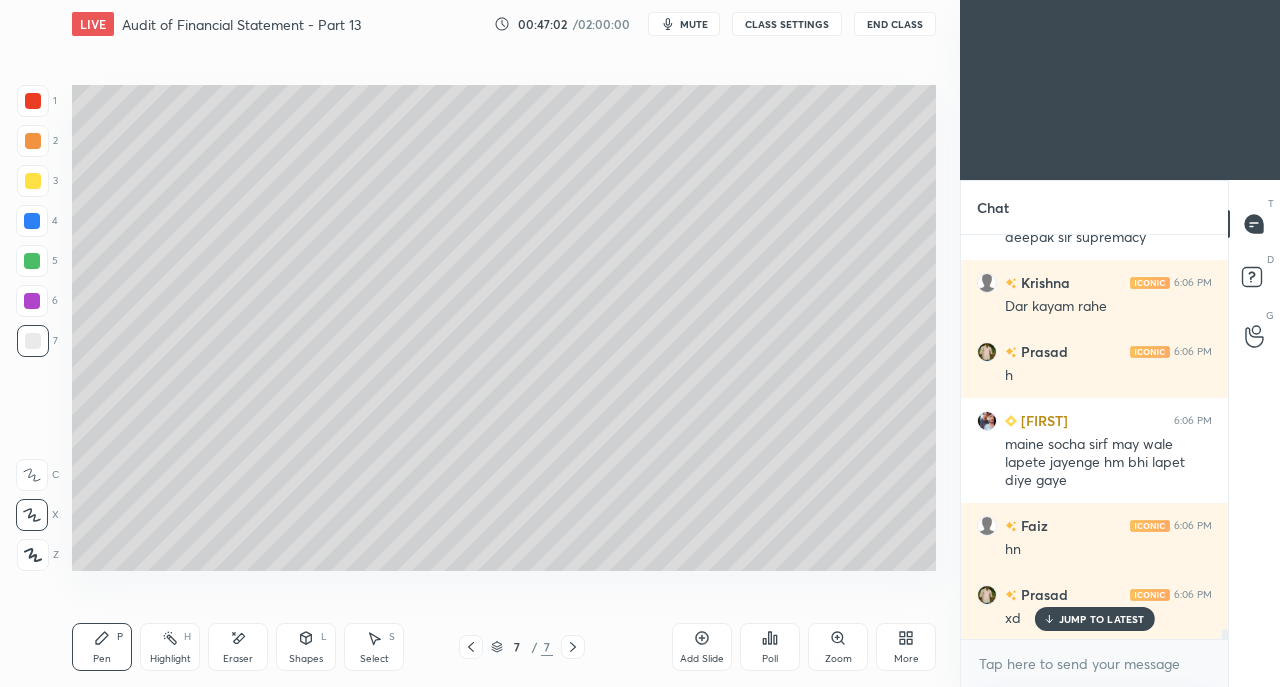 scroll, scrollTop: 15546, scrollLeft: 0, axis: vertical 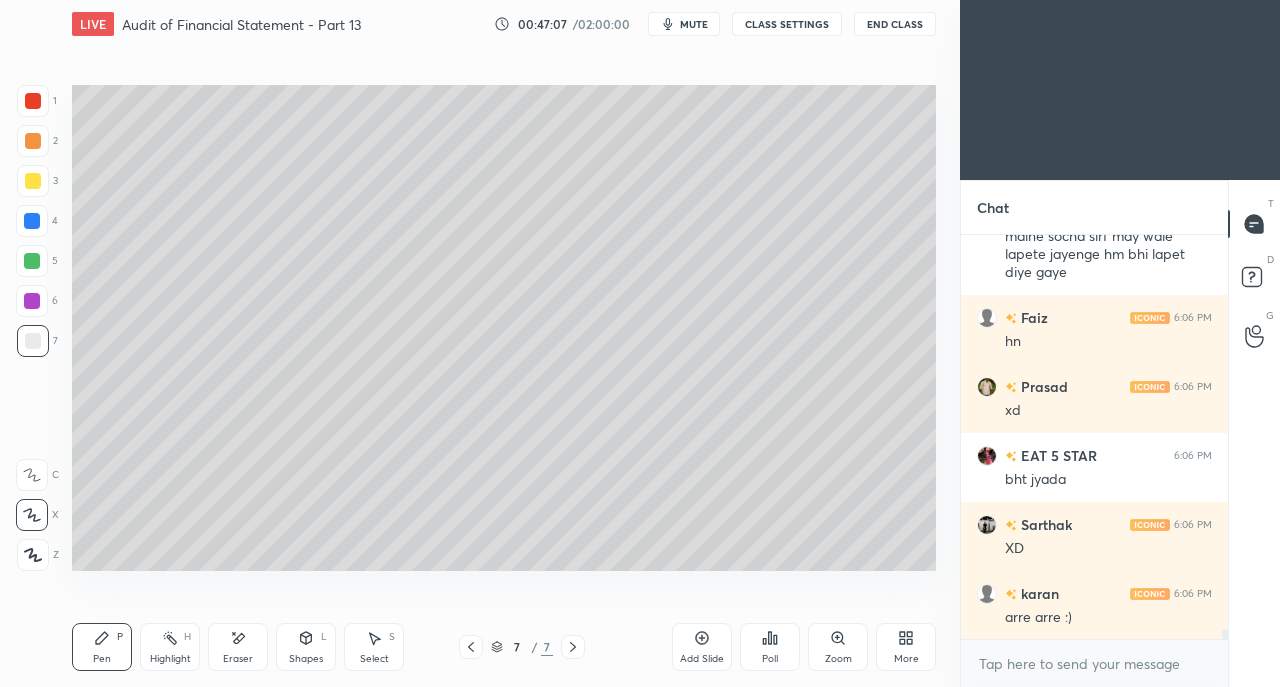 click on "More" at bounding box center [906, 659] 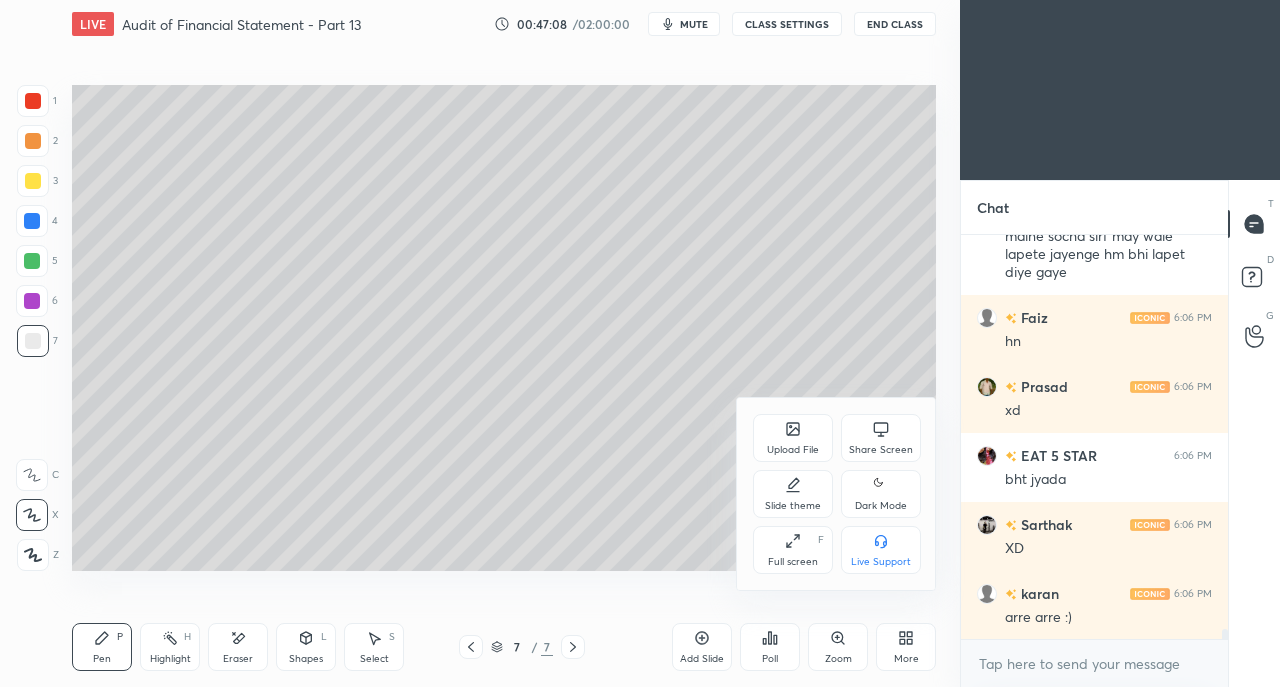 scroll, scrollTop: 15702, scrollLeft: 0, axis: vertical 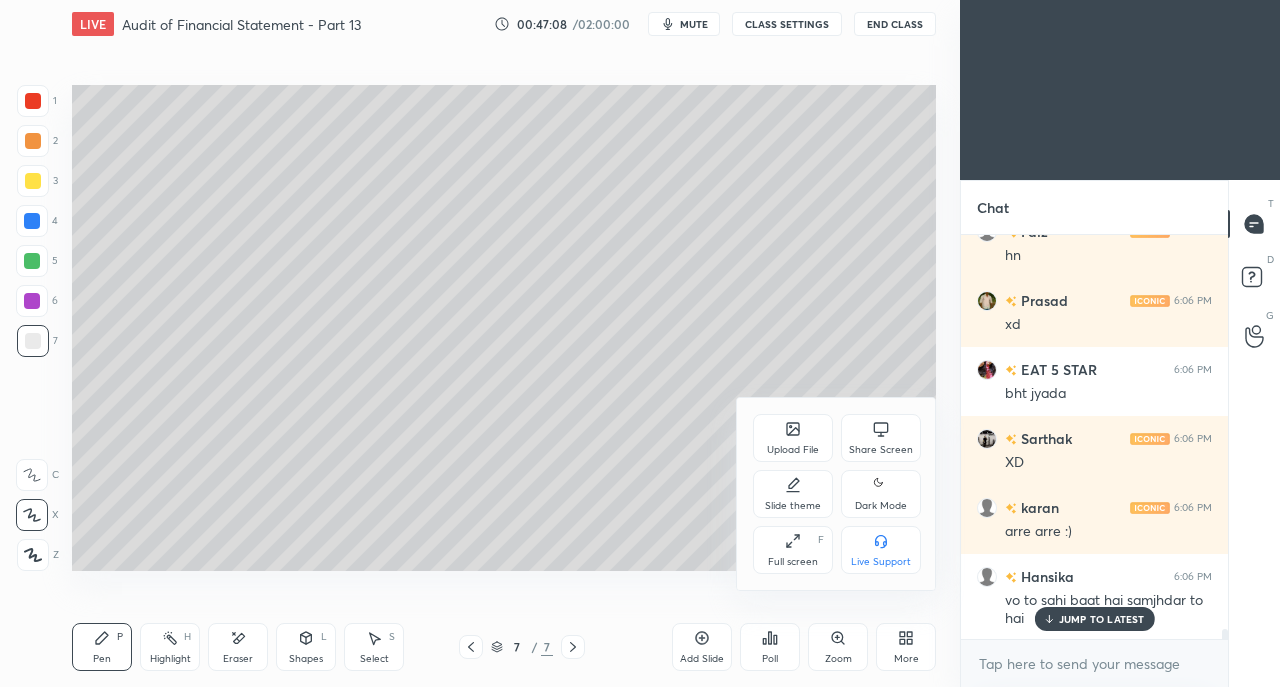 click at bounding box center [640, 343] 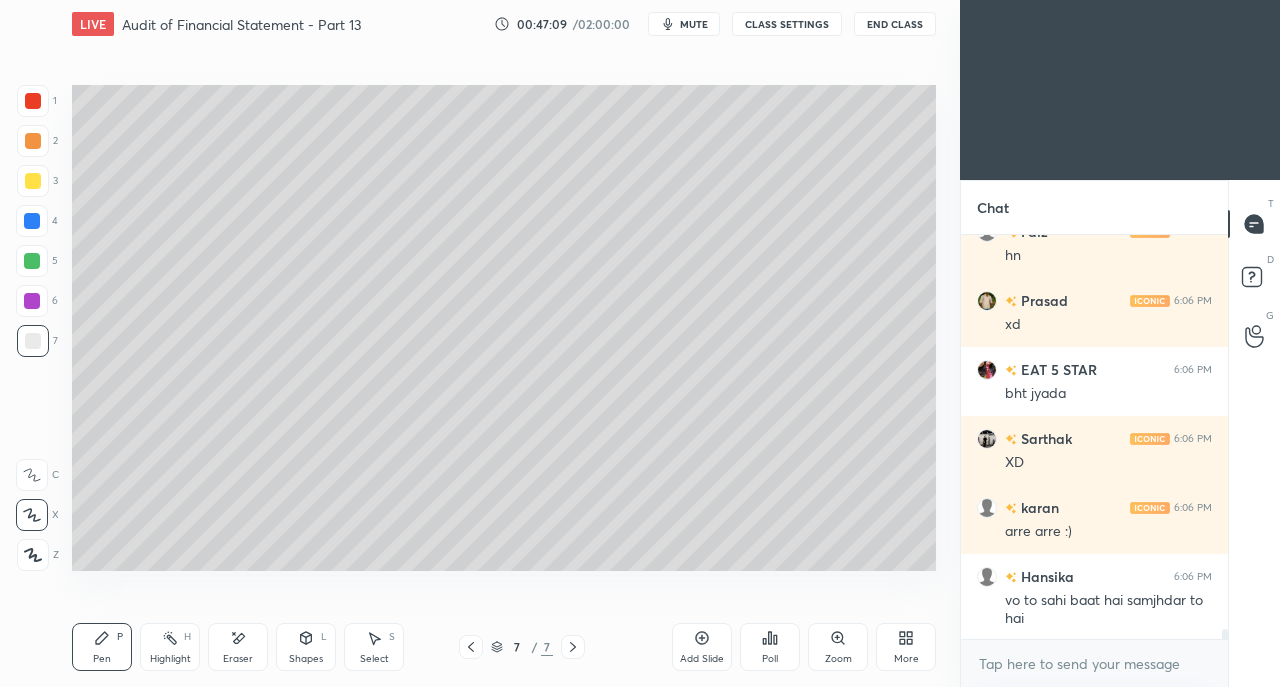 click on "mil jaate h fir :)" at bounding box center [1108, 688] 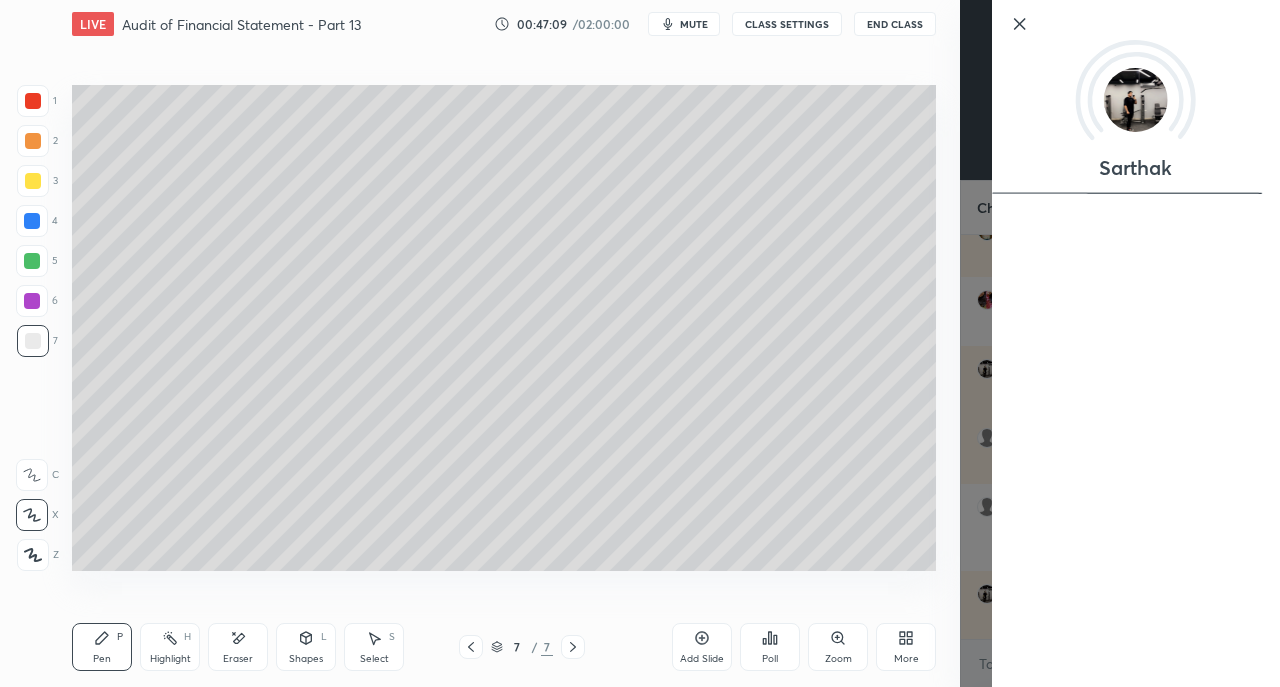 click on "Setting up your live class Poll for   secs No correct answer Start poll" at bounding box center [504, 327] 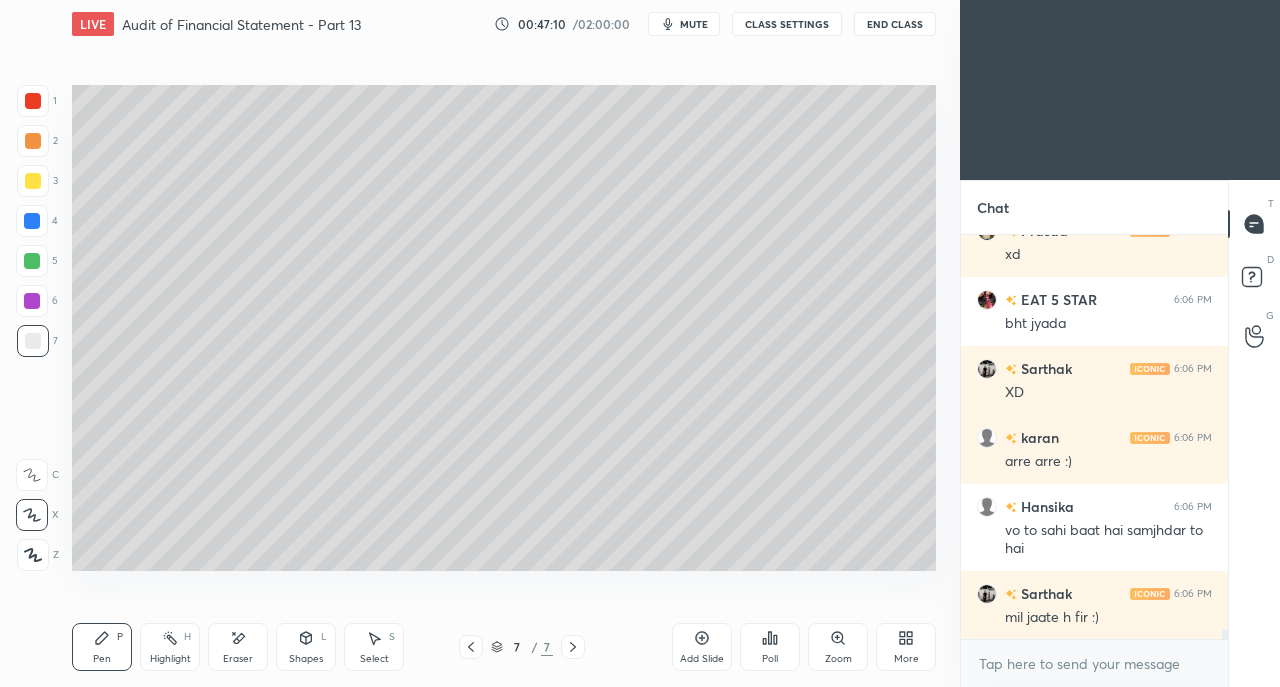click on "Add Slide" at bounding box center (702, 659) 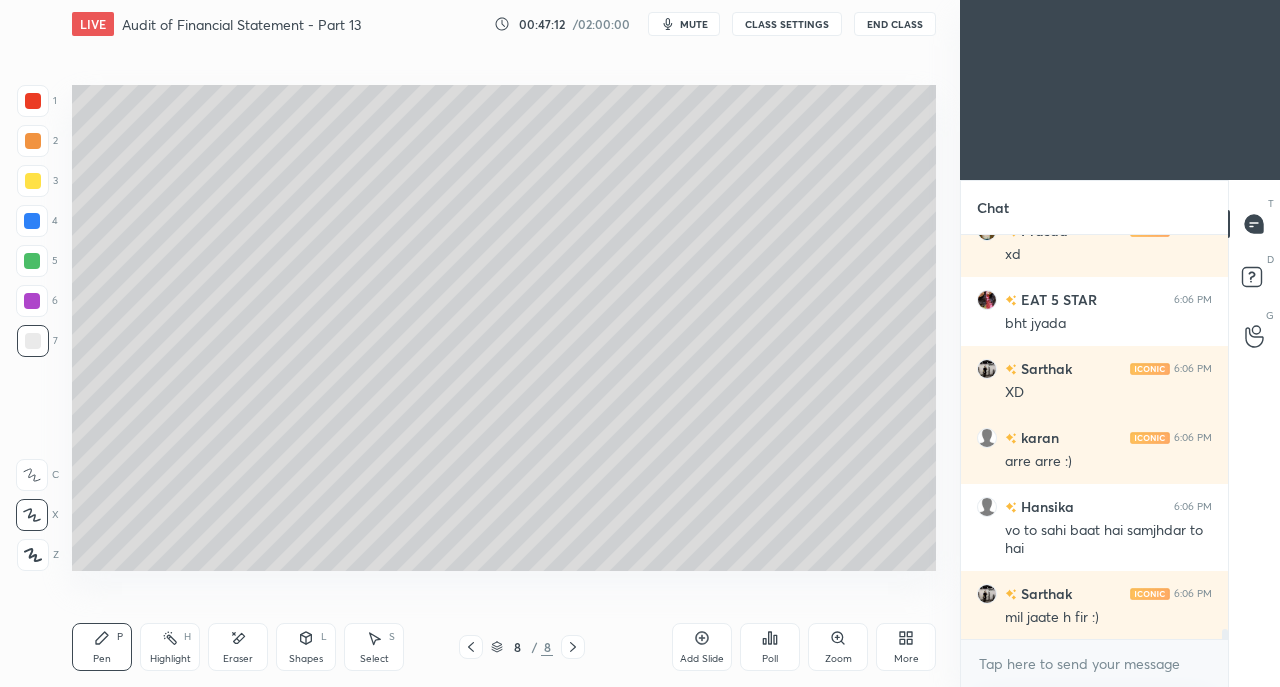 click on "Shapes L" at bounding box center (306, 647) 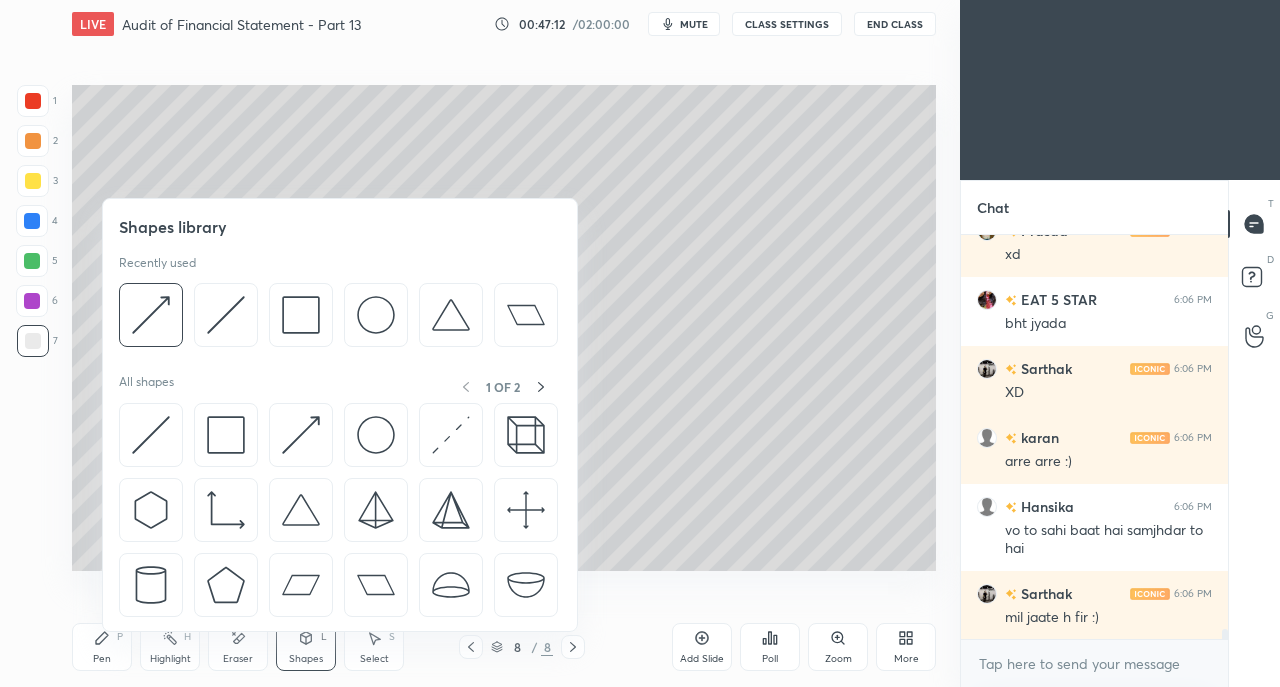 click at bounding box center [226, 435] 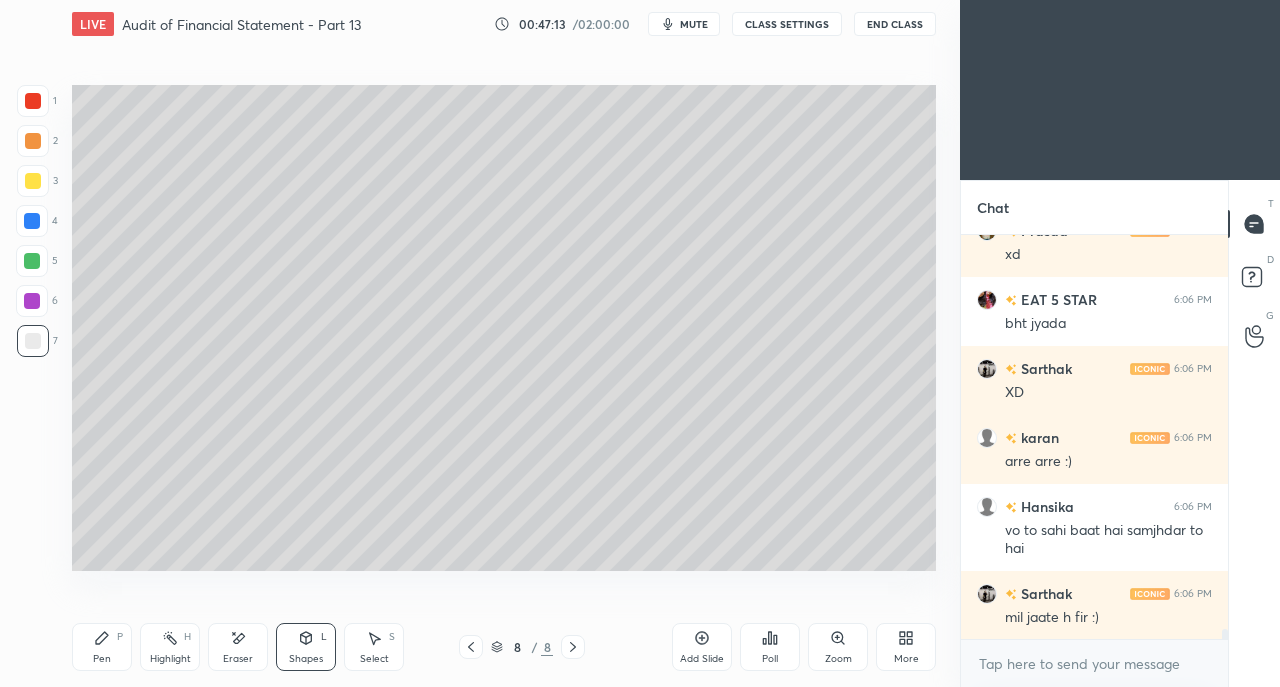click on "3" at bounding box center (37, 185) 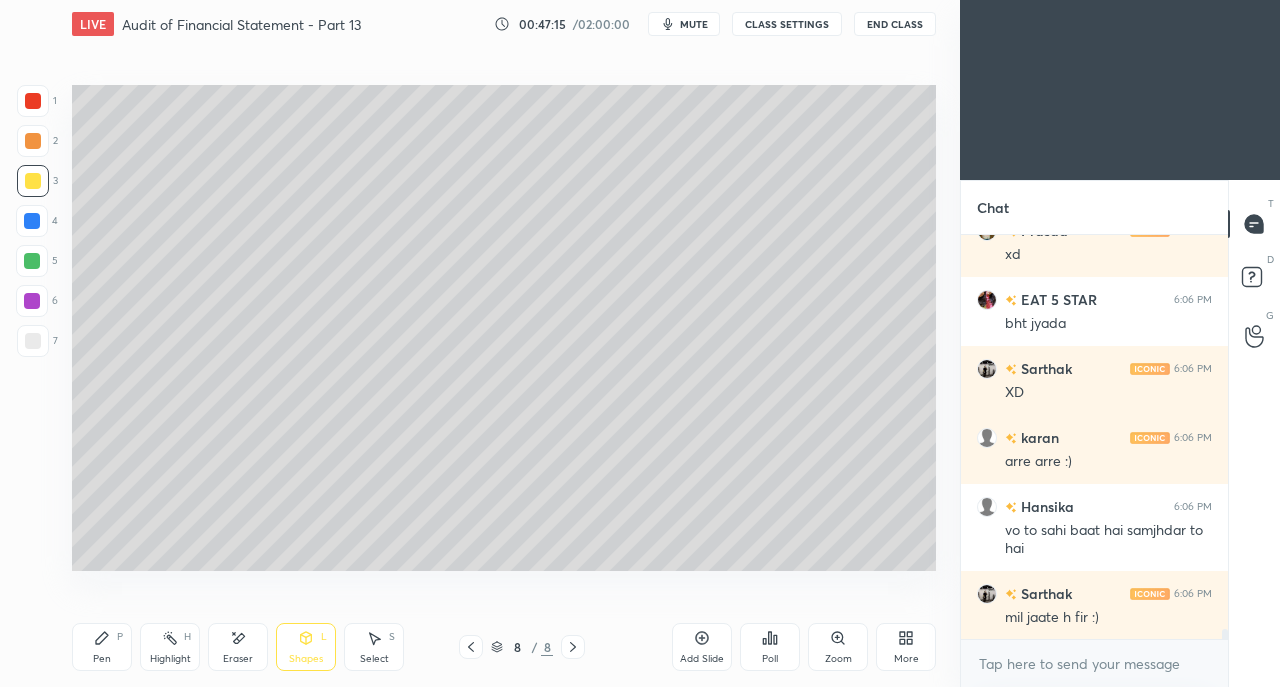 click 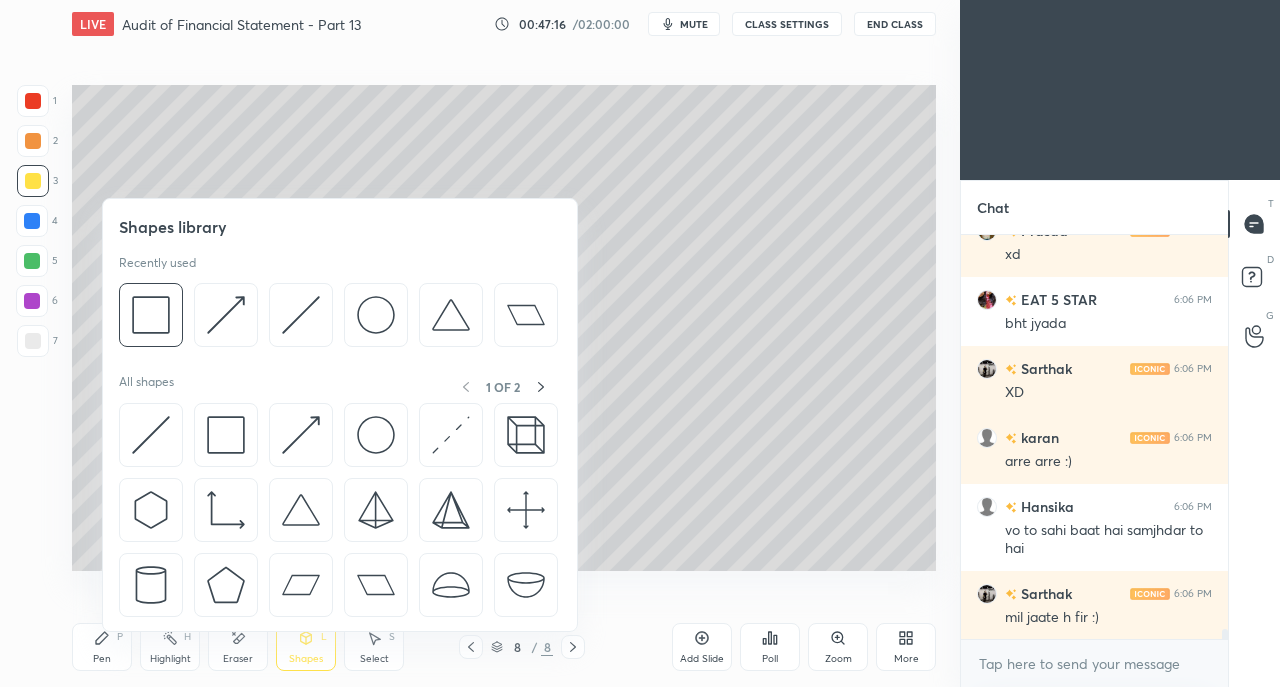 click at bounding box center (151, 435) 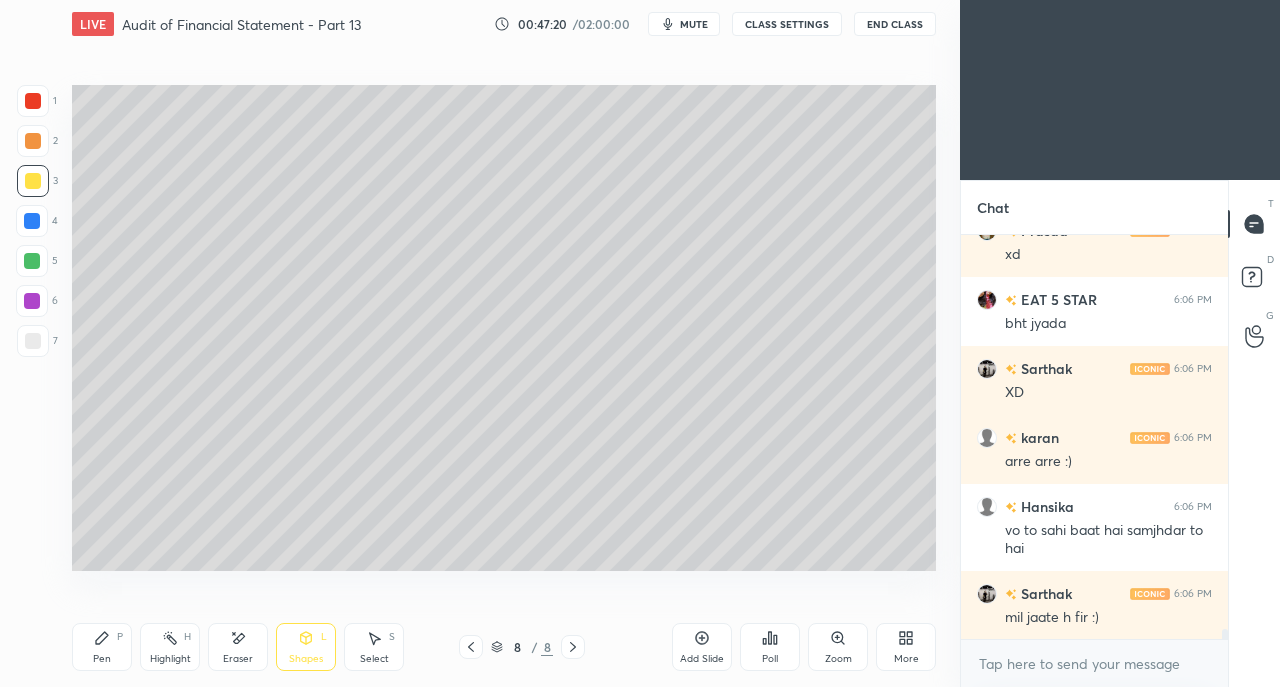 click on "Eraser" at bounding box center (238, 647) 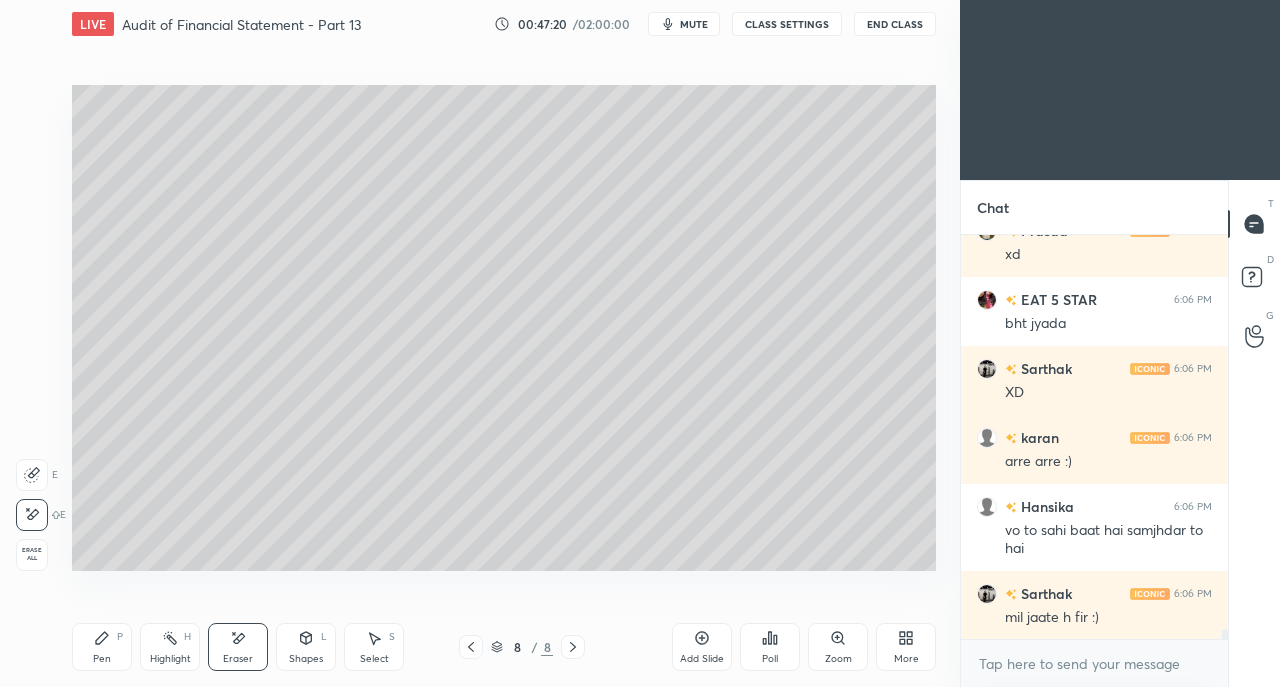 click 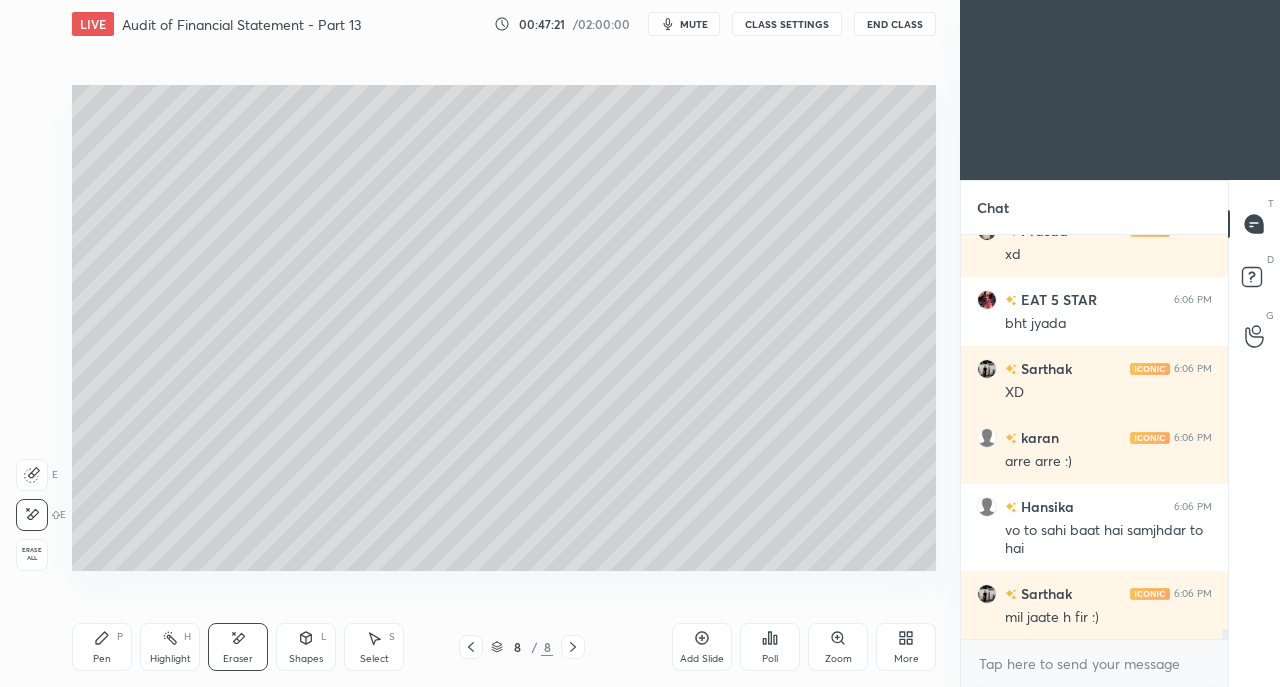 scroll, scrollTop: 15840, scrollLeft: 0, axis: vertical 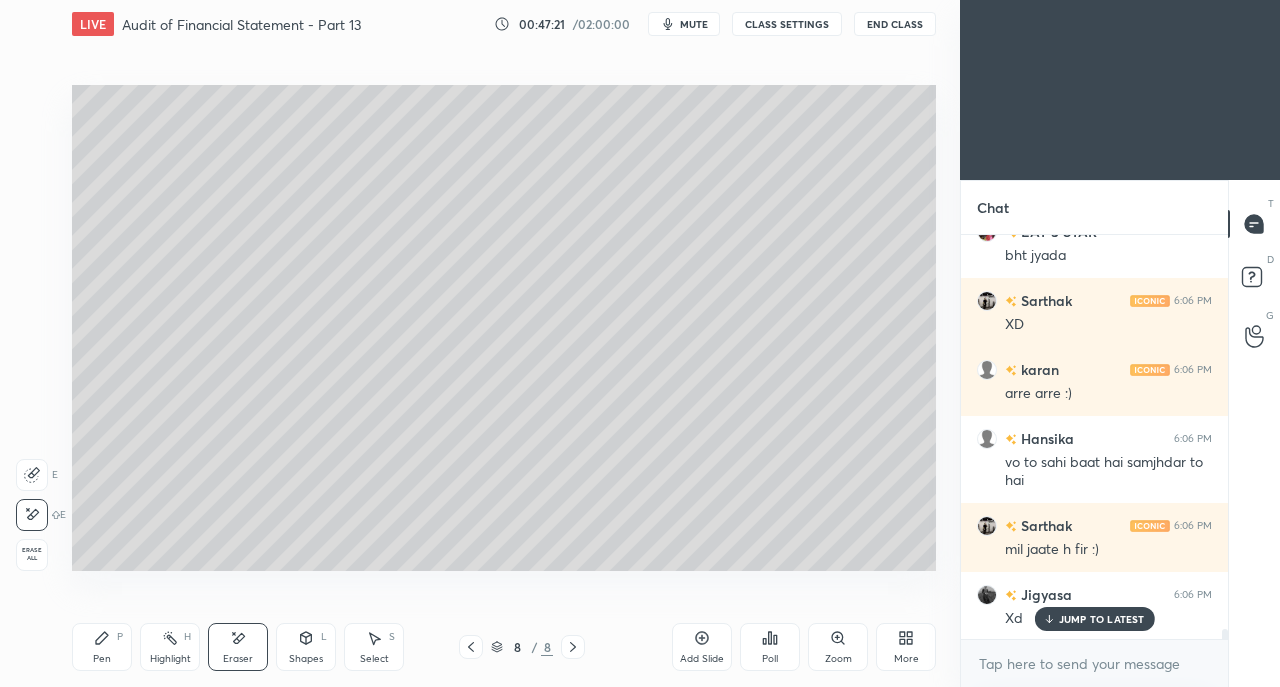 click 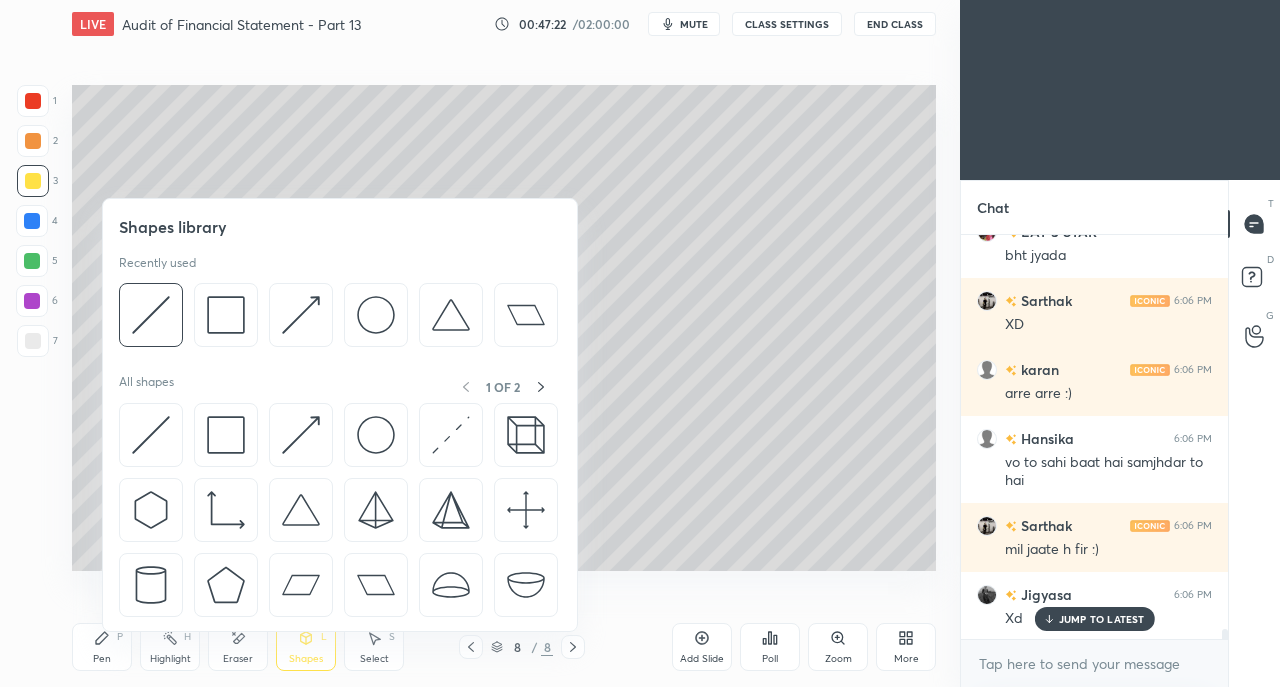 click at bounding box center (151, 435) 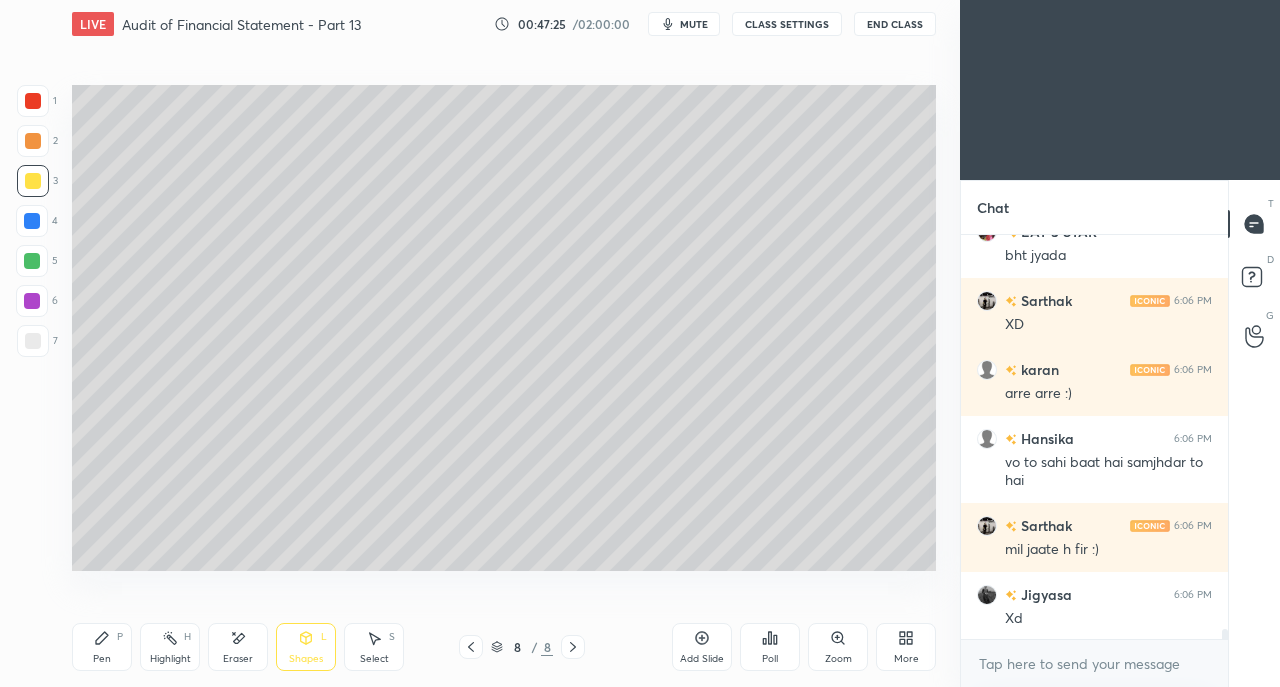 scroll, scrollTop: 15910, scrollLeft: 0, axis: vertical 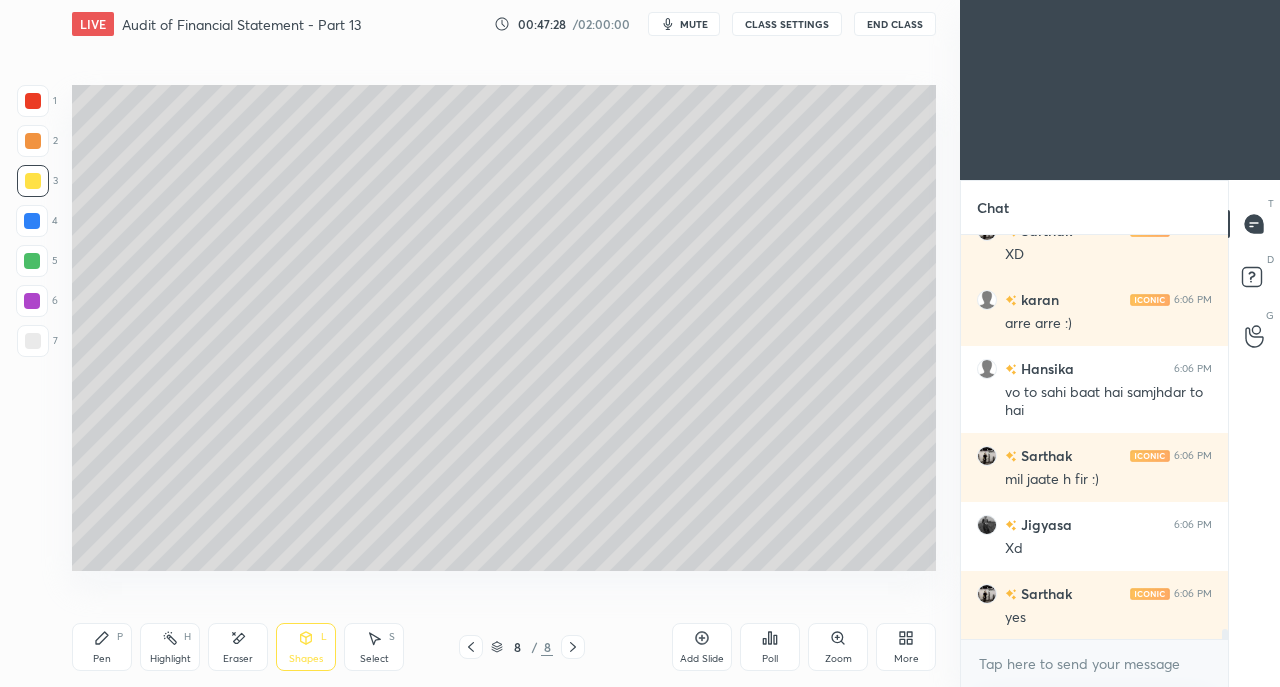 click on "Pen P" at bounding box center [102, 647] 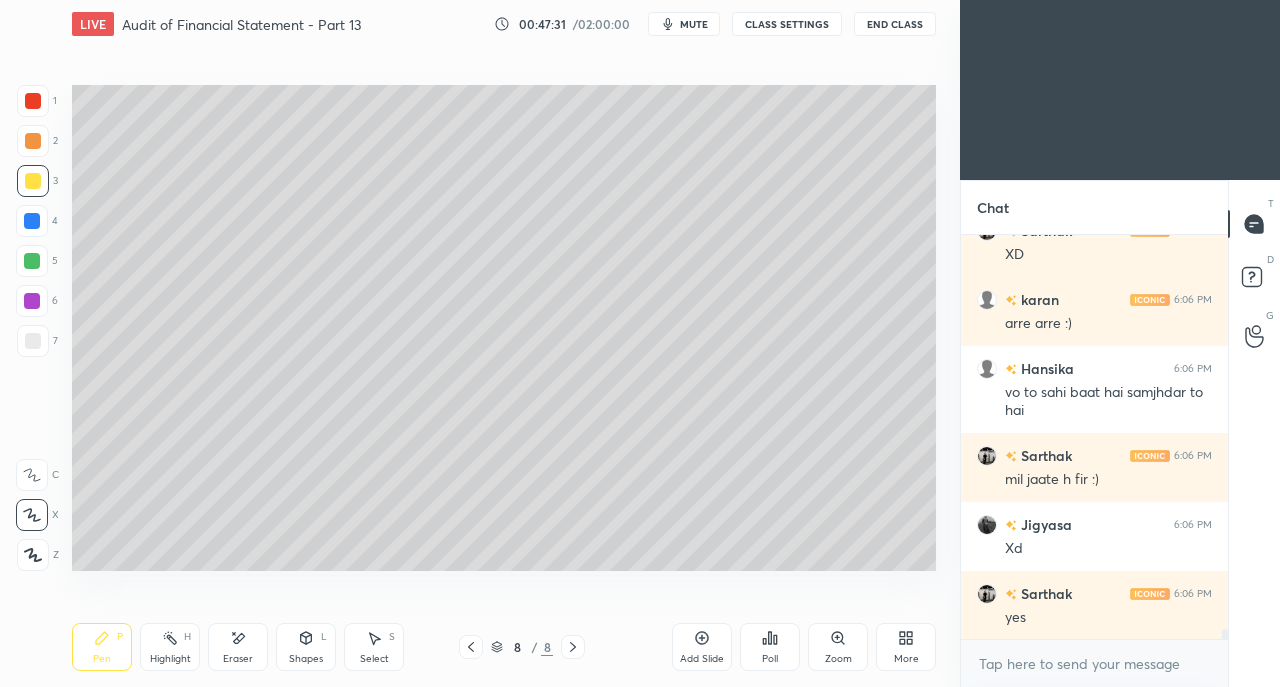 click on "Eraser" at bounding box center (238, 647) 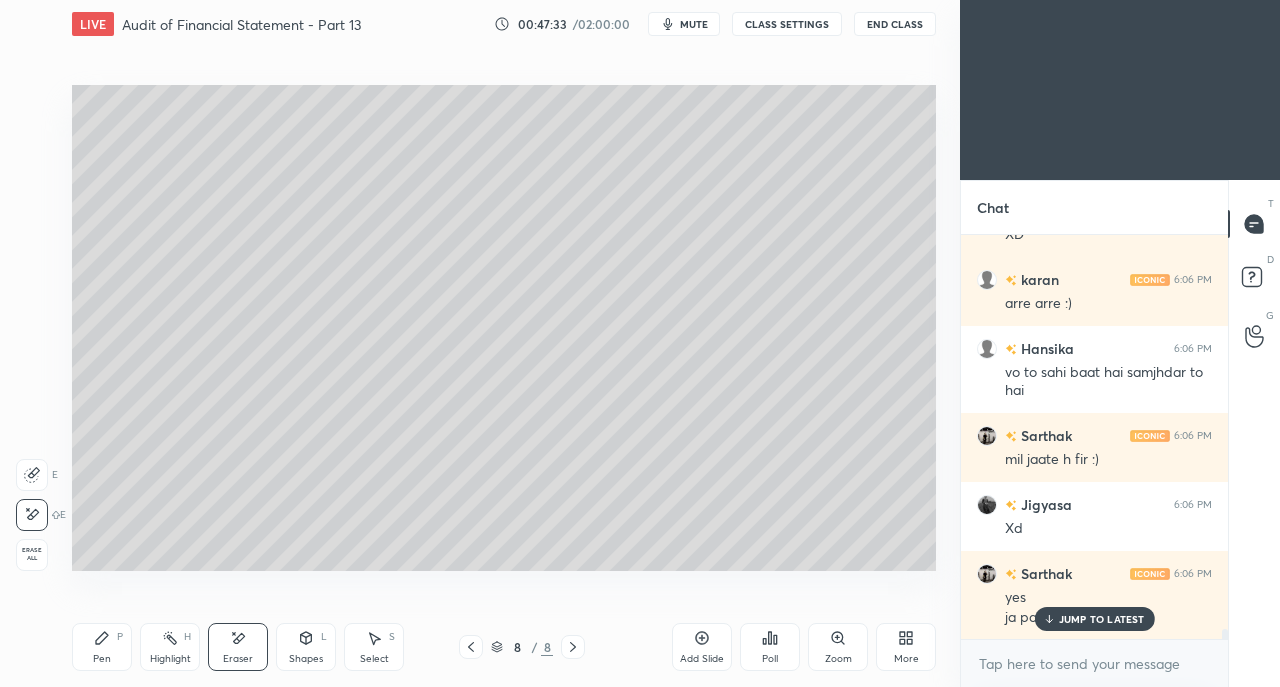 scroll, scrollTop: 15998, scrollLeft: 0, axis: vertical 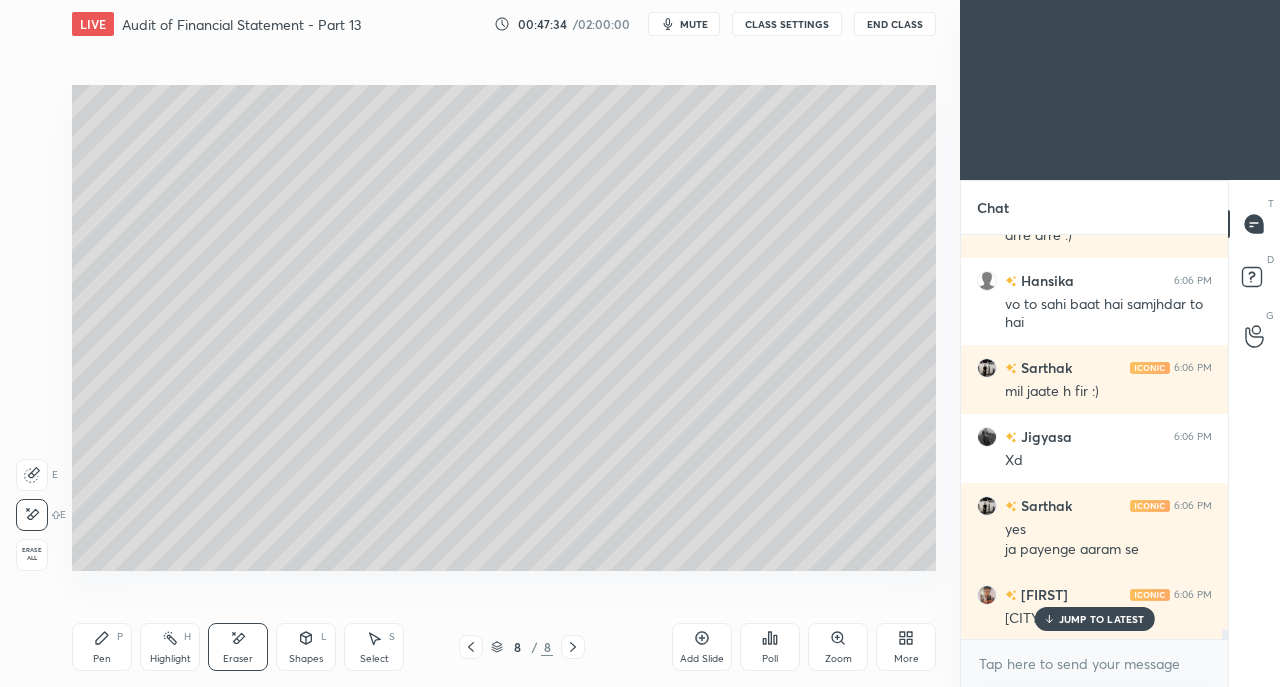 click 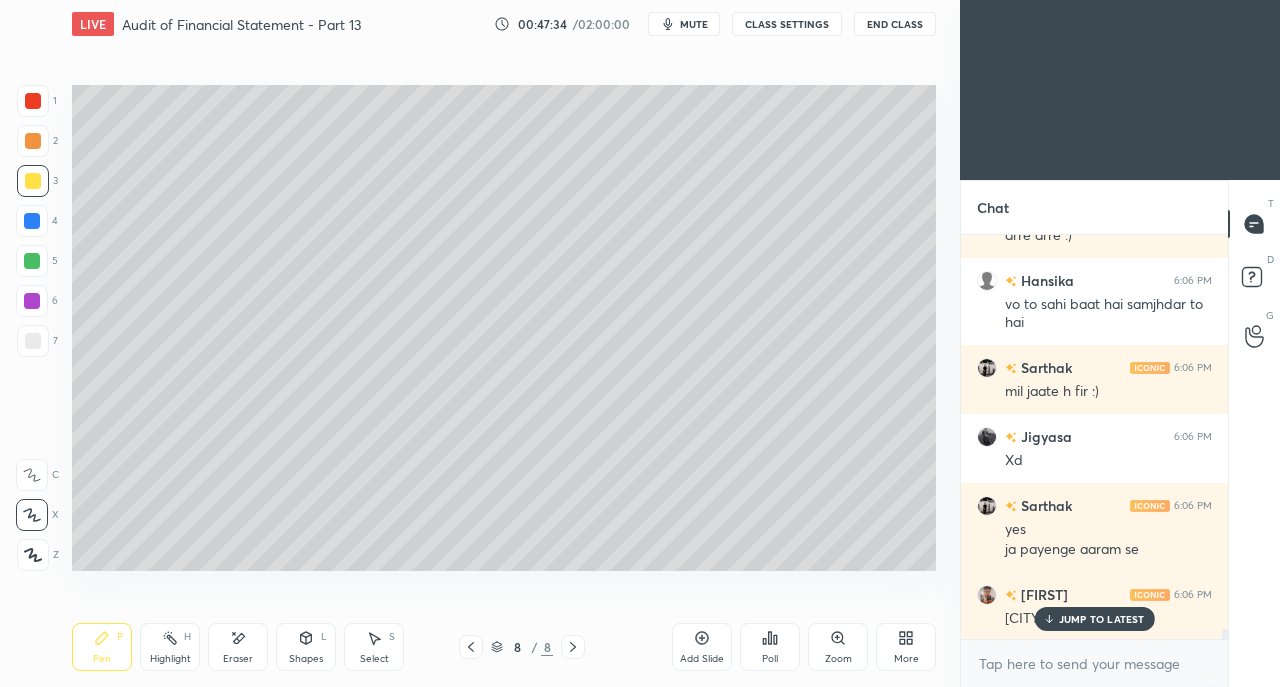 click on "[CITY] mei aao" at bounding box center [1108, 617] 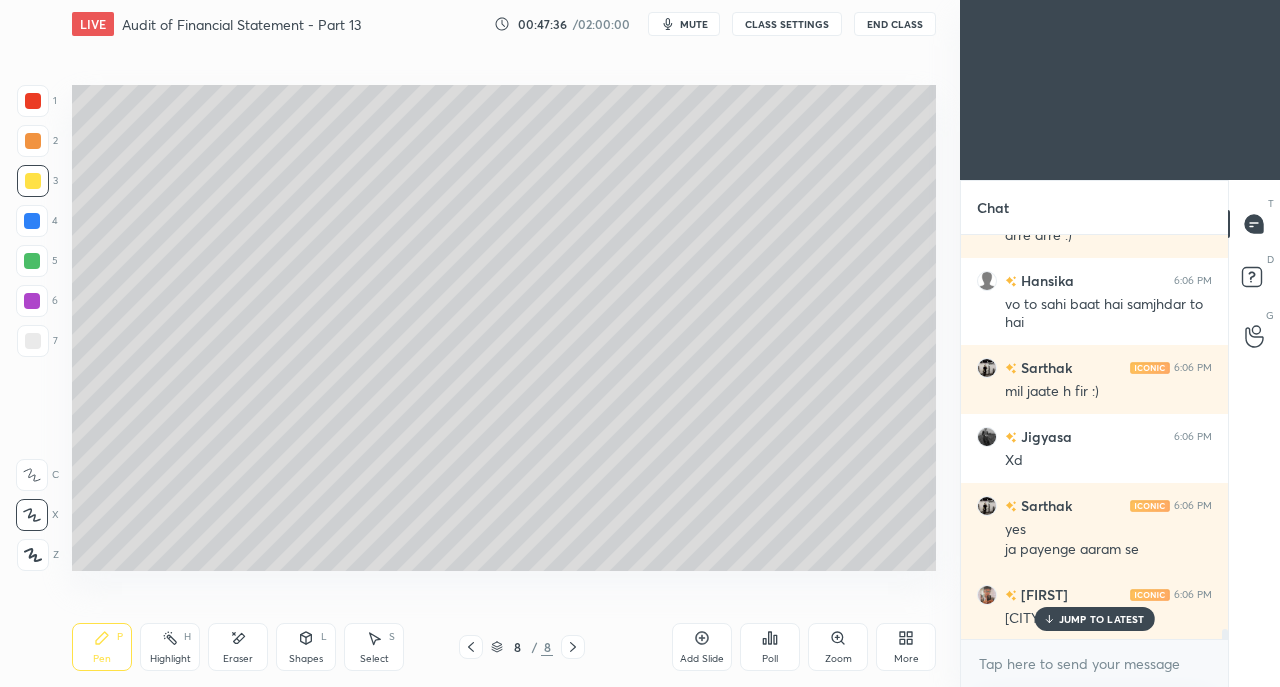 click on "JUMP TO LATEST" at bounding box center [1102, 619] 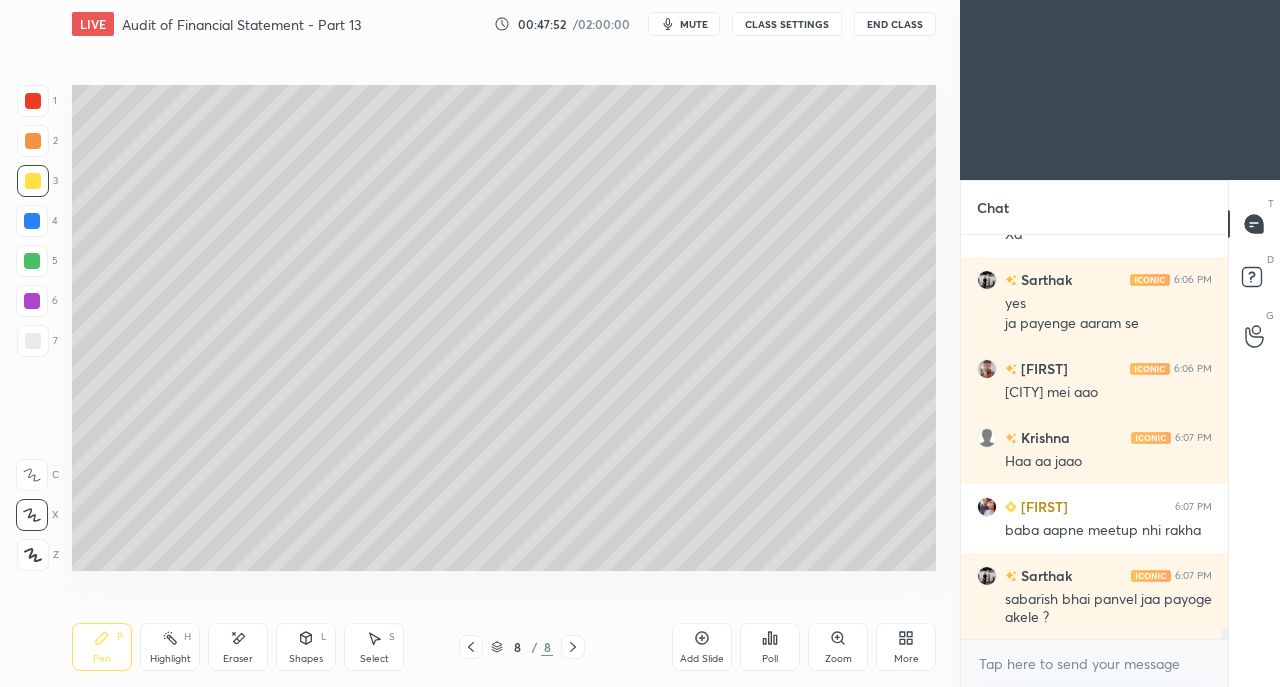 scroll, scrollTop: 16310, scrollLeft: 0, axis: vertical 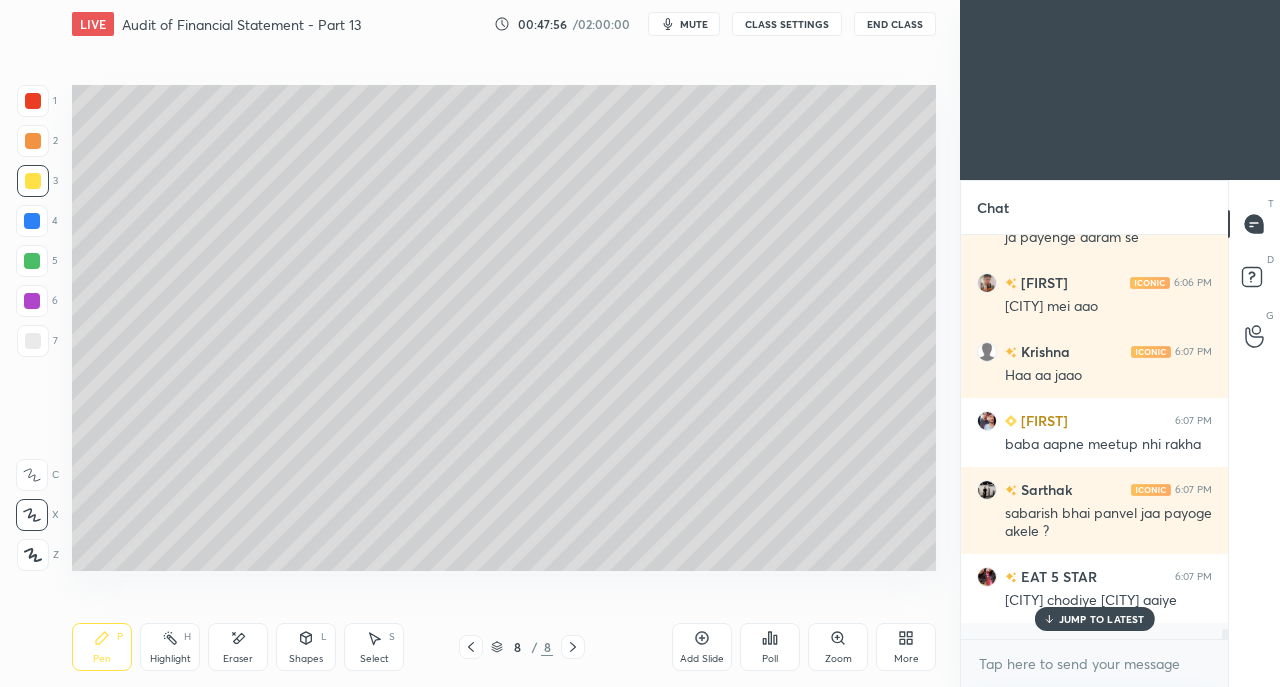 click on "JUMP TO LATEST" at bounding box center (1094, 619) 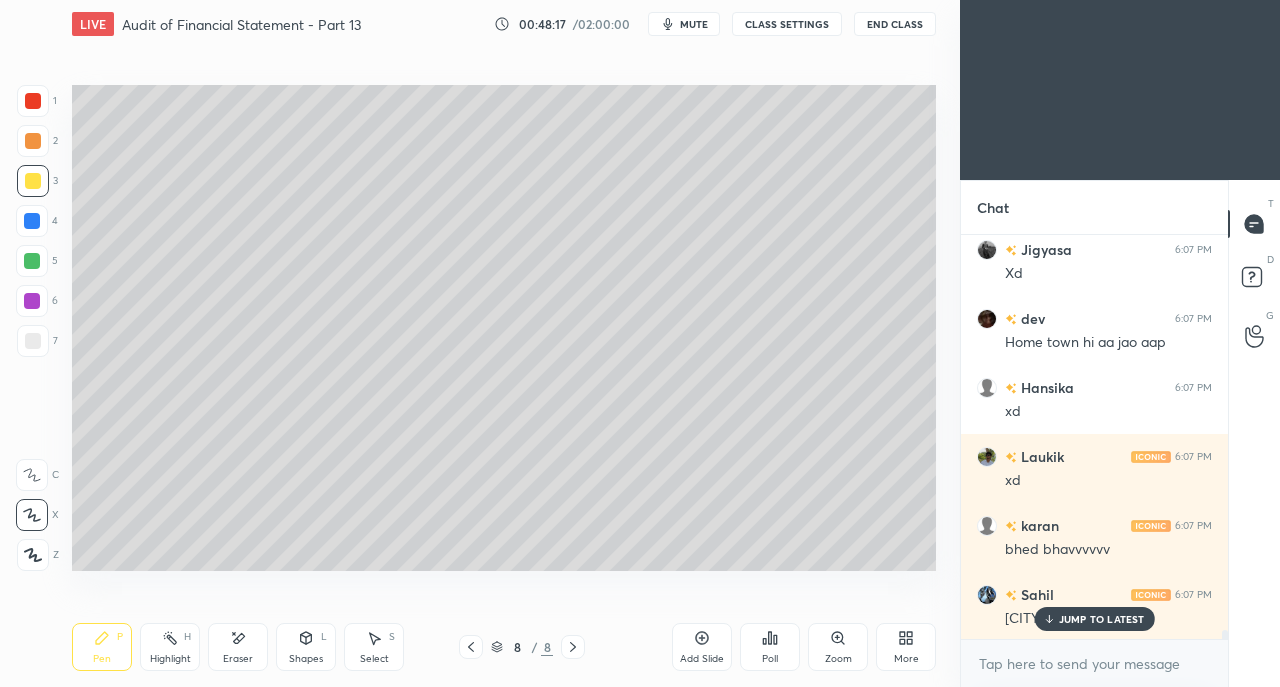 scroll, scrollTop: 17418, scrollLeft: 0, axis: vertical 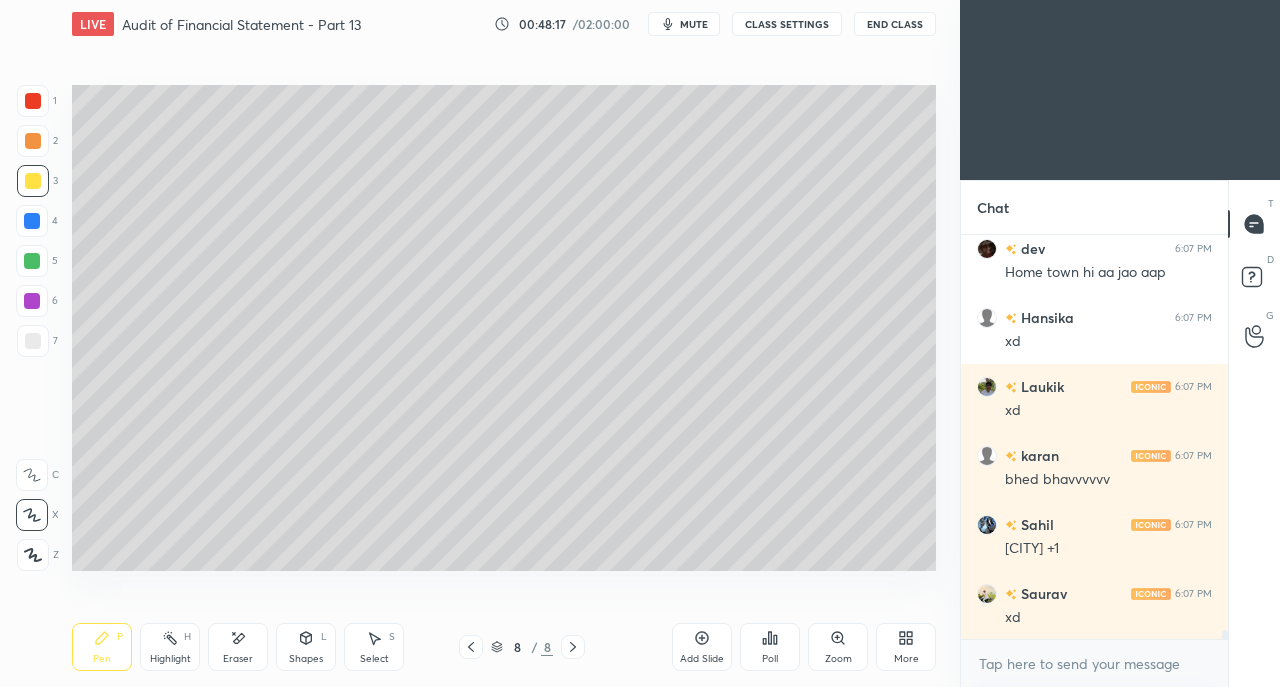 click at bounding box center [33, 341] 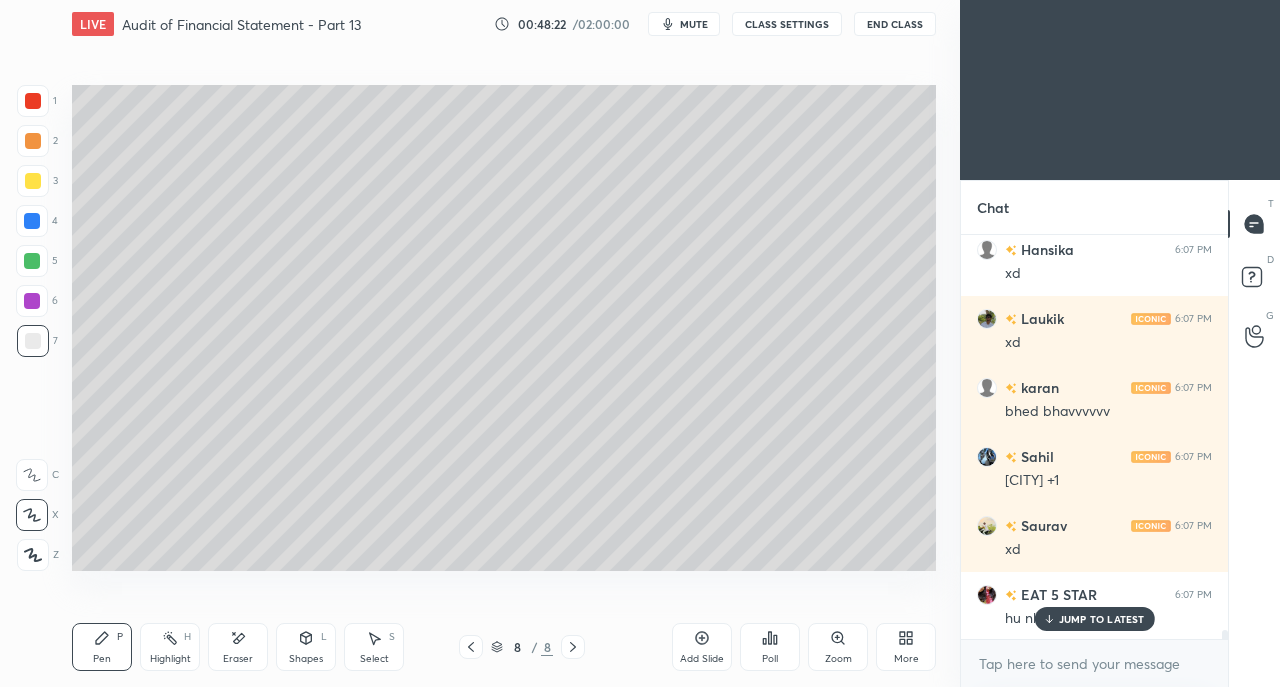 scroll, scrollTop: 17556, scrollLeft: 0, axis: vertical 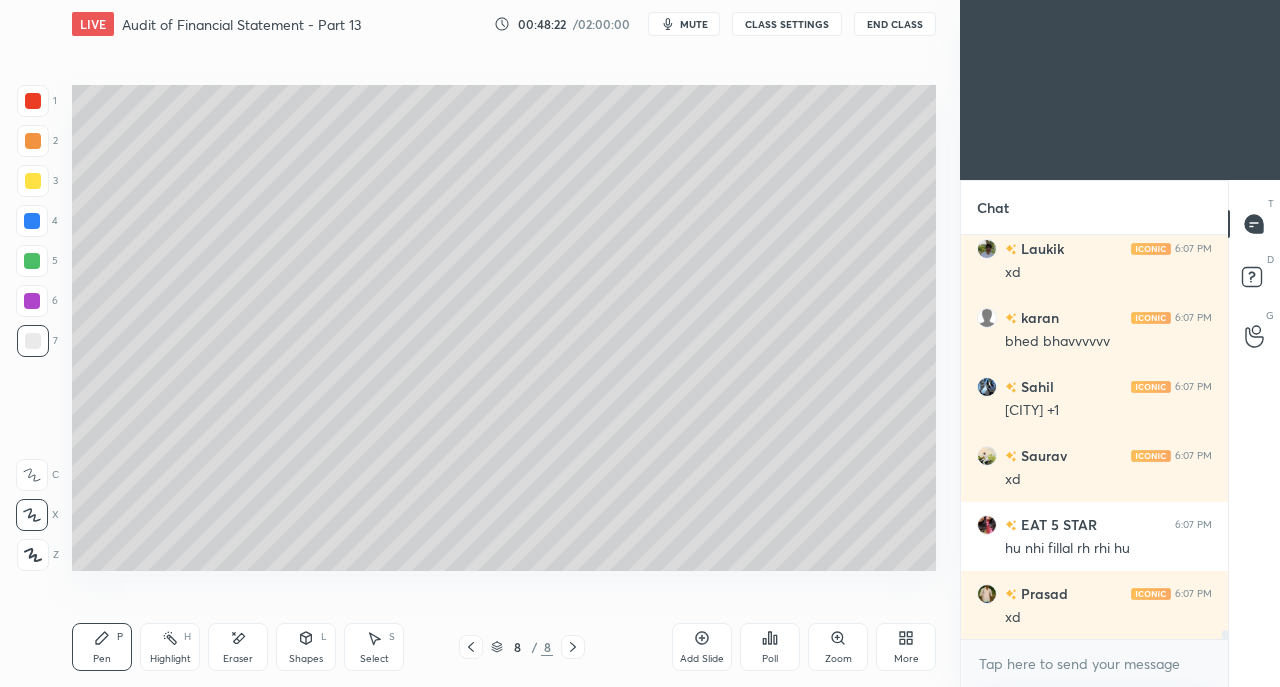 click on "xd" at bounding box center (1108, 618) 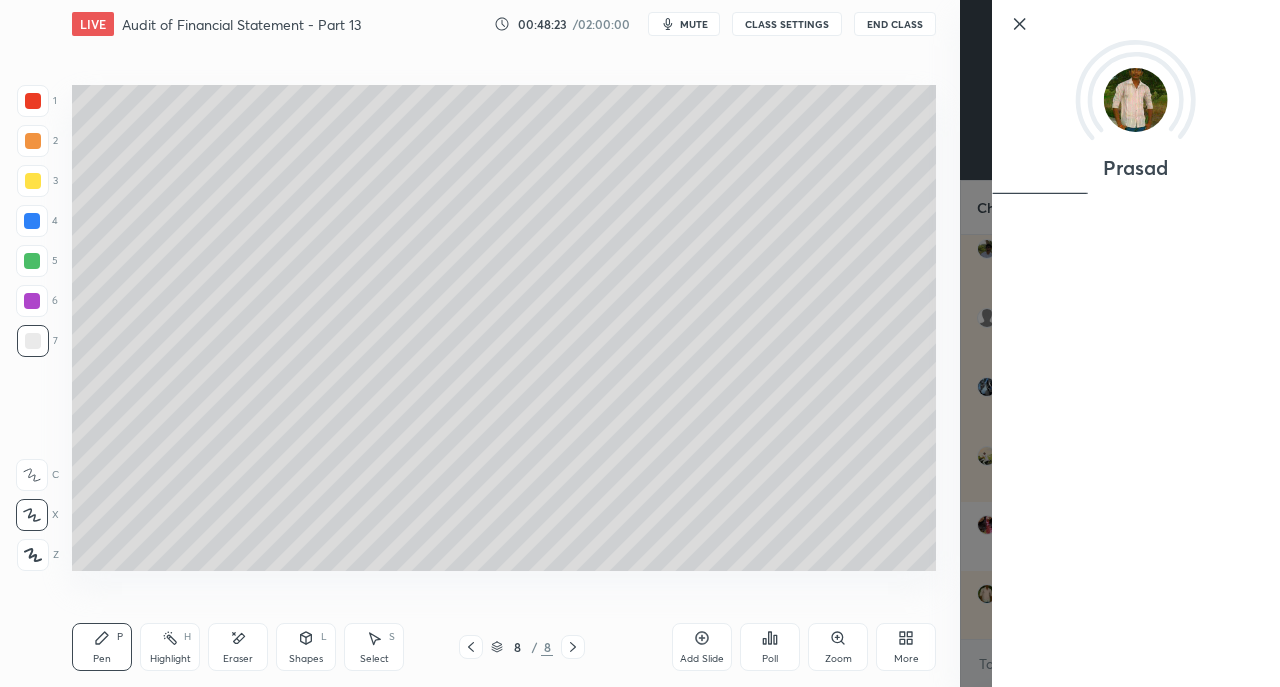 click on "Setting up your live class Poll for   secs No correct answer Start poll" at bounding box center [504, 327] 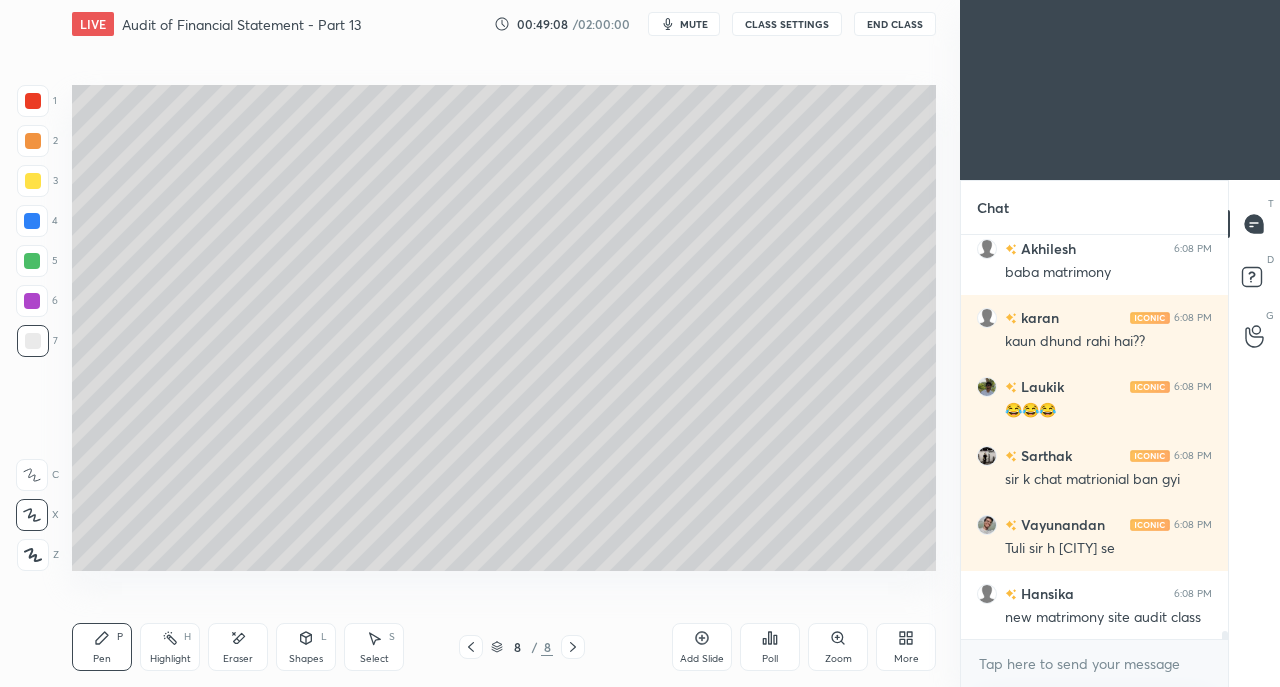 scroll, scrollTop: 19766, scrollLeft: 0, axis: vertical 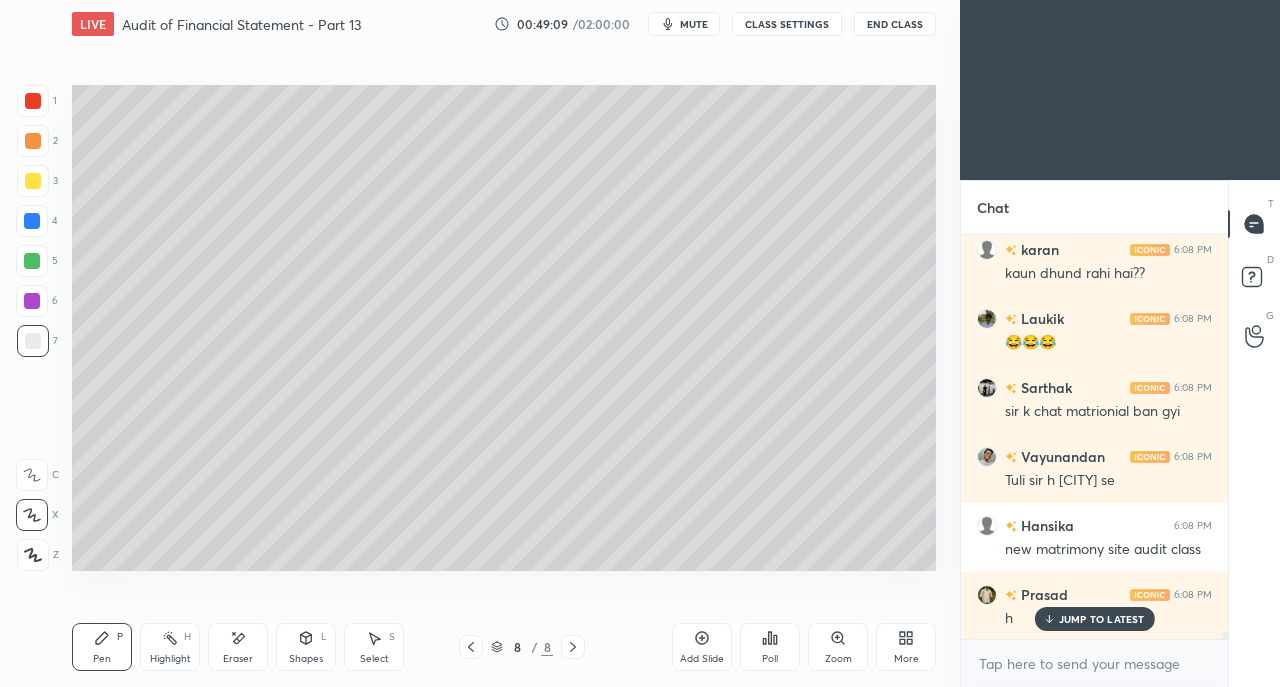 click on "JUMP TO LATEST" at bounding box center (1102, 619) 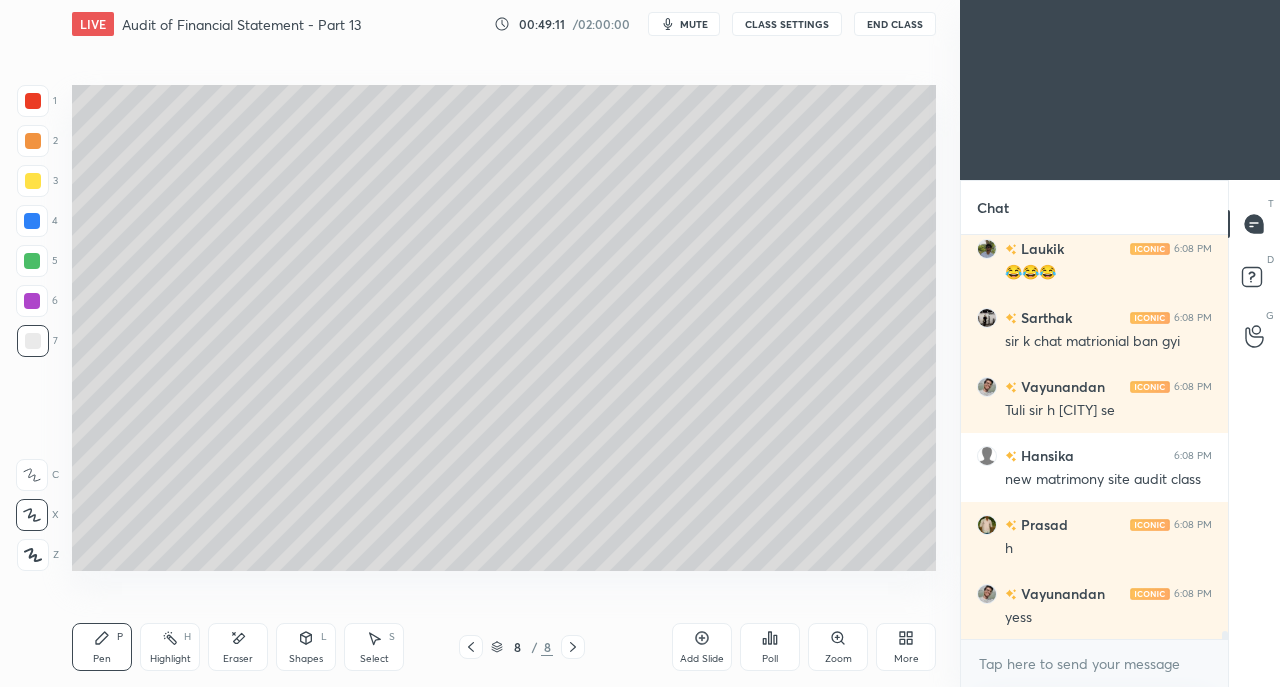 click on "L" at bounding box center [324, 637] 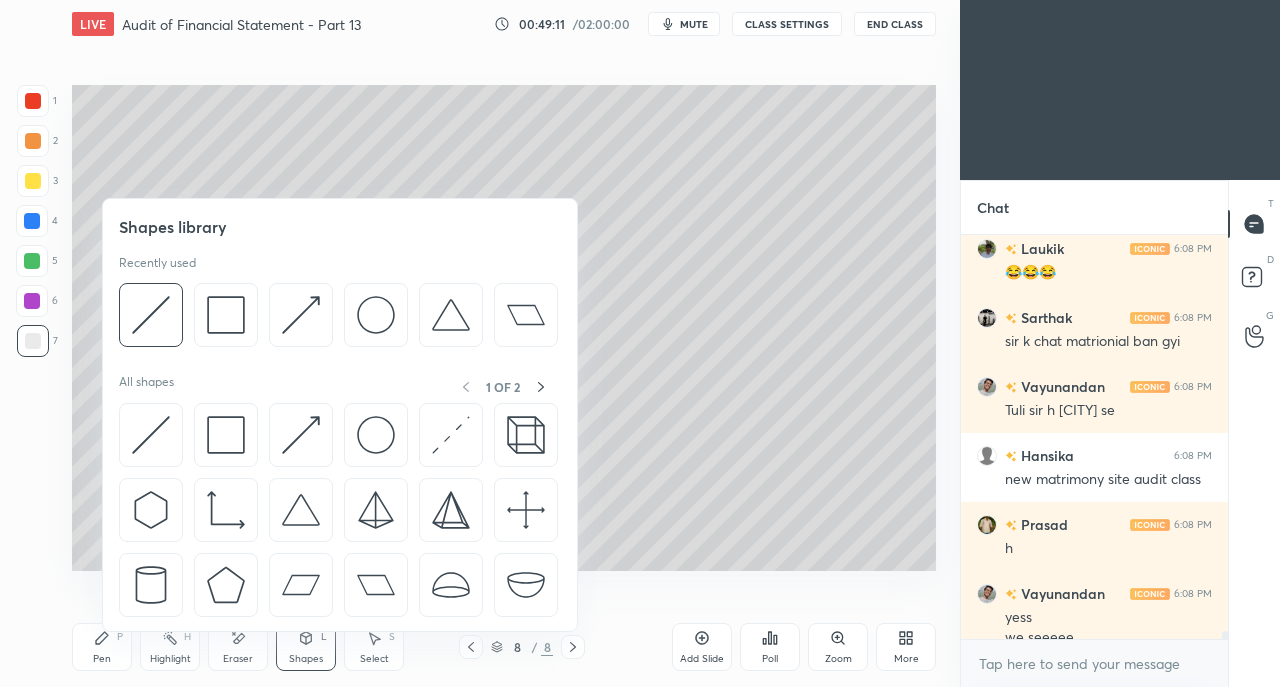 scroll, scrollTop: 19856, scrollLeft: 0, axis: vertical 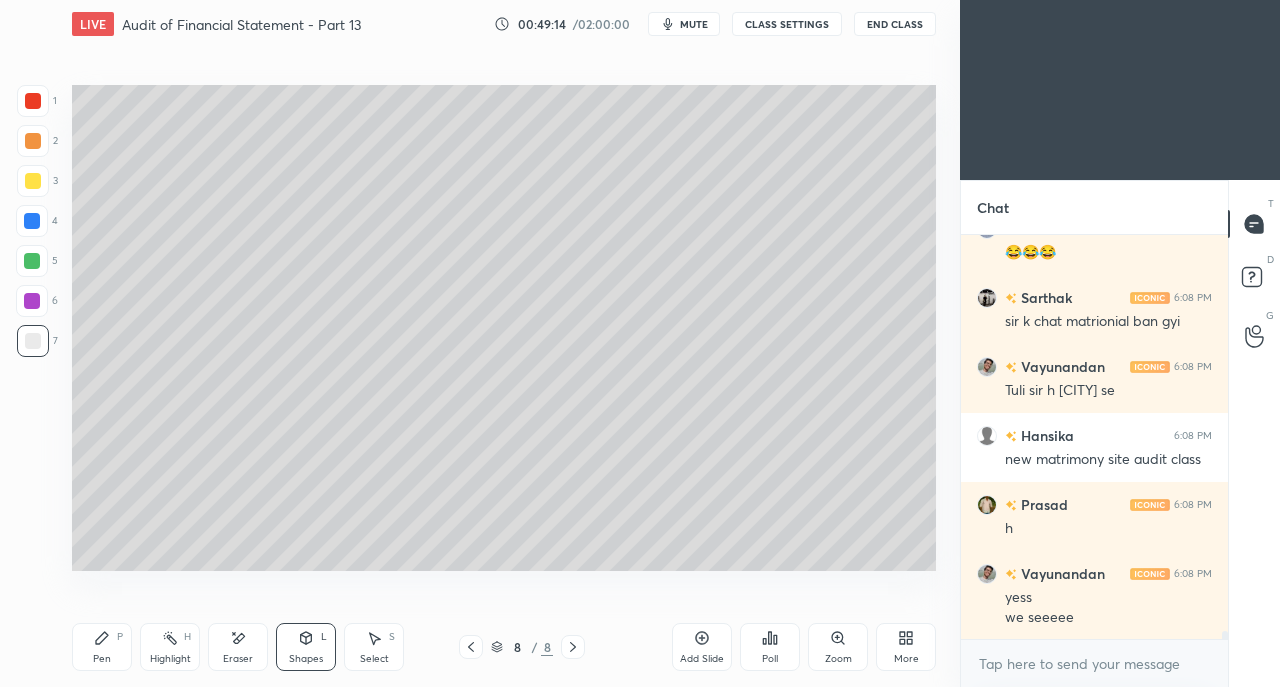 click on "Pen P" at bounding box center [102, 647] 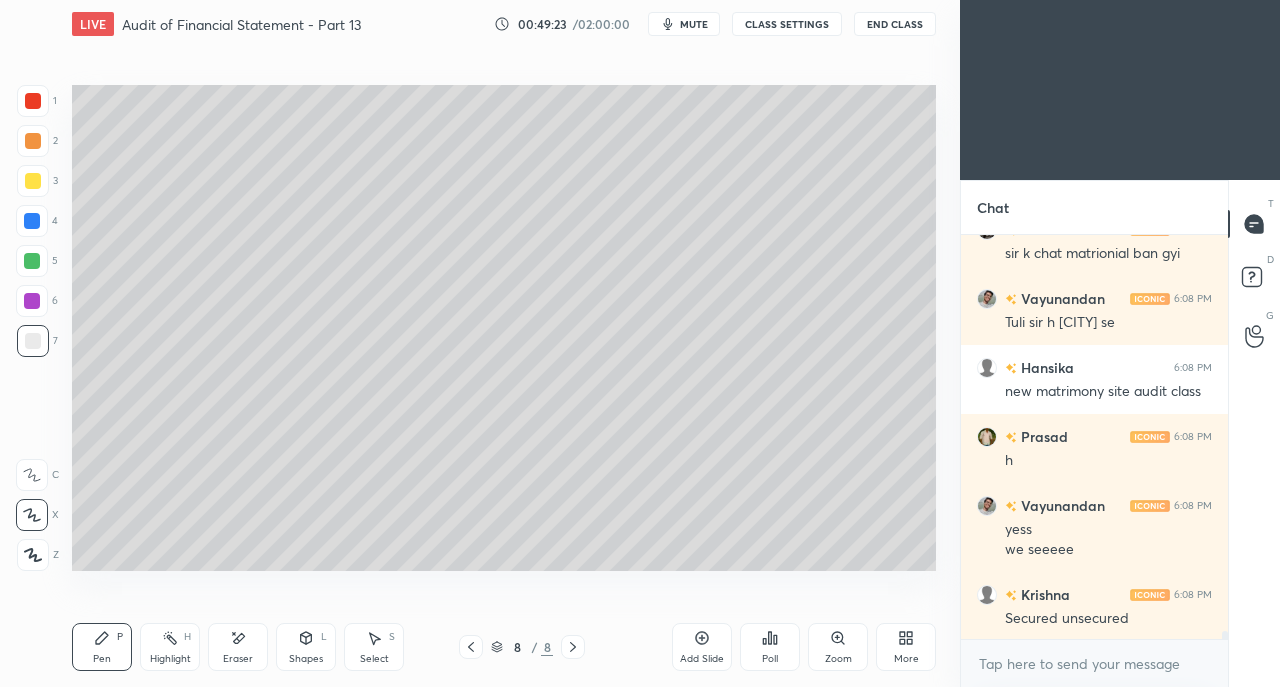 scroll, scrollTop: 19994, scrollLeft: 0, axis: vertical 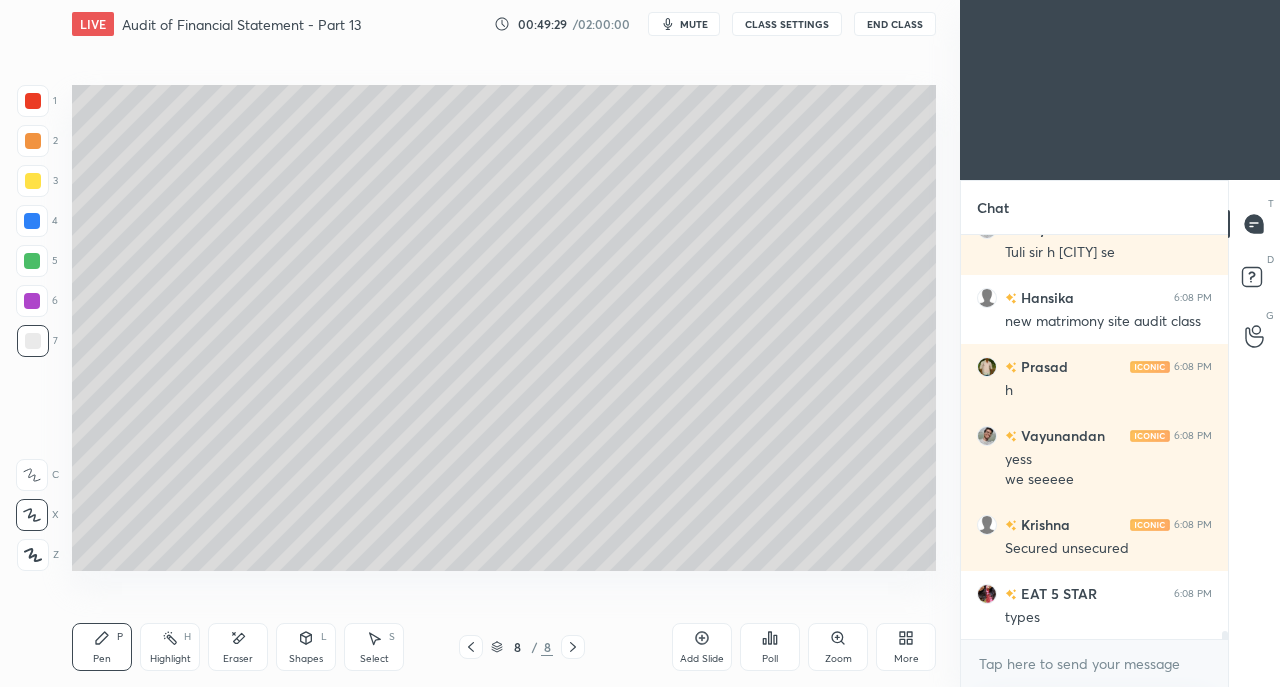 click at bounding box center (33, 181) 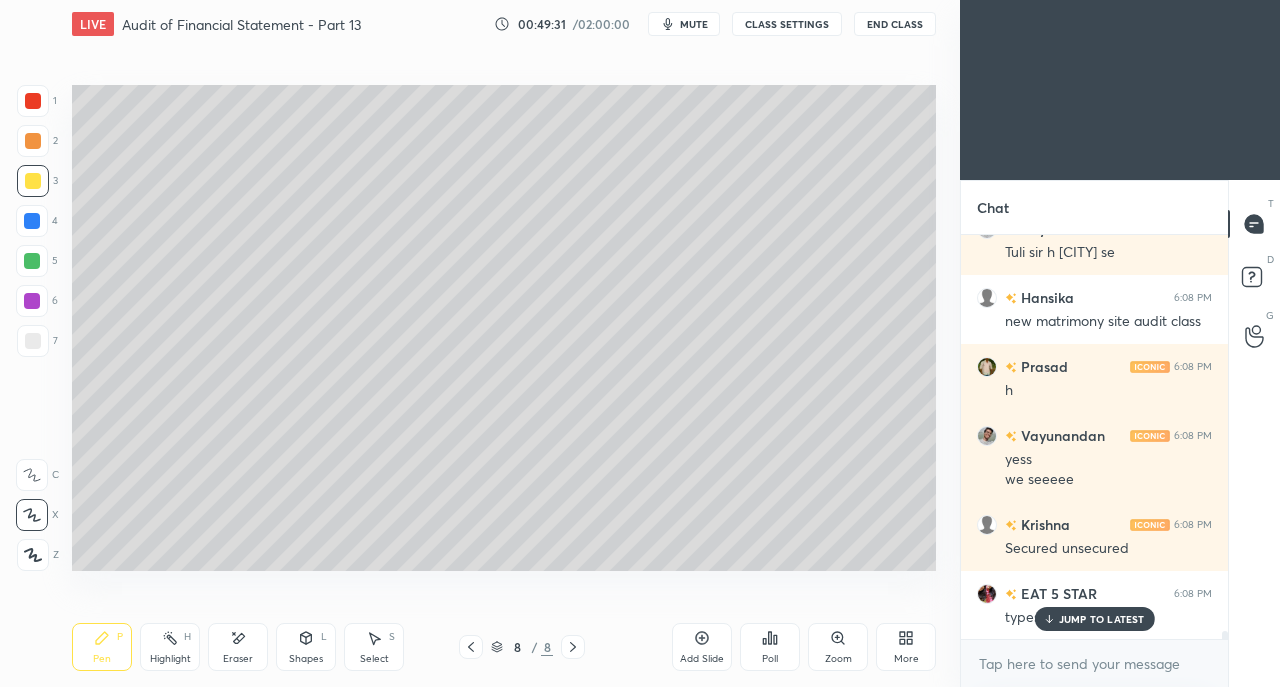 scroll, scrollTop: 20062, scrollLeft: 0, axis: vertical 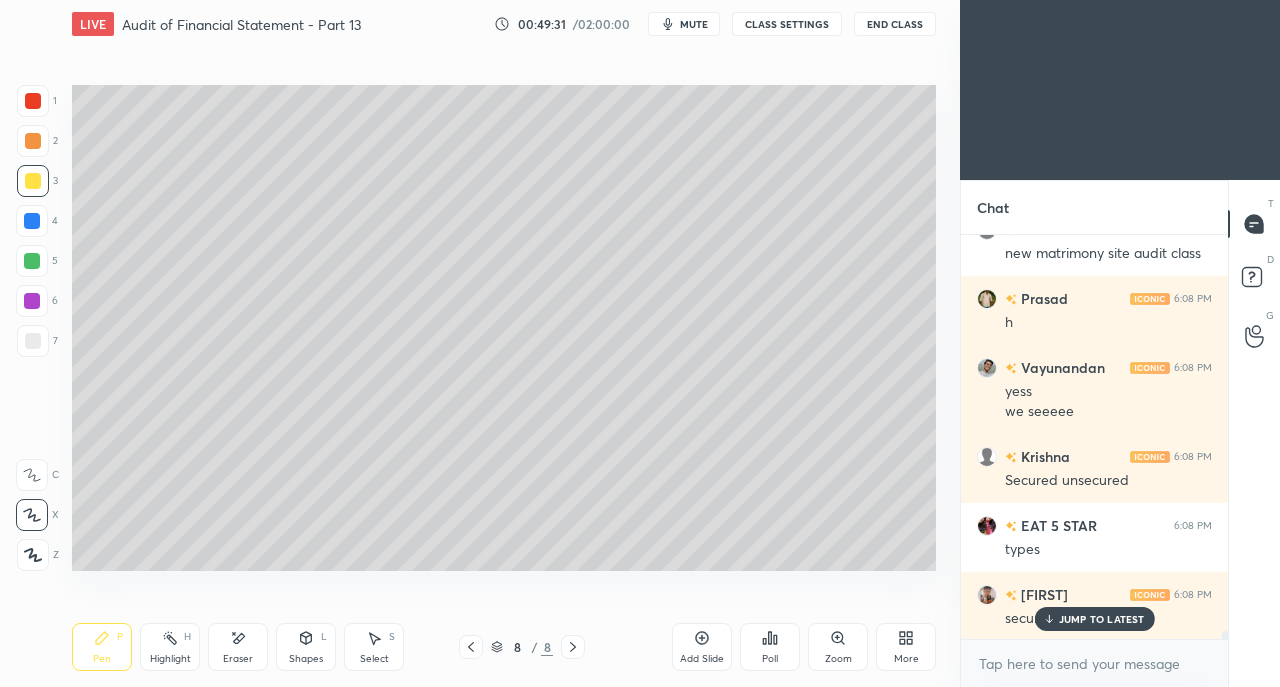 click at bounding box center [33, 341] 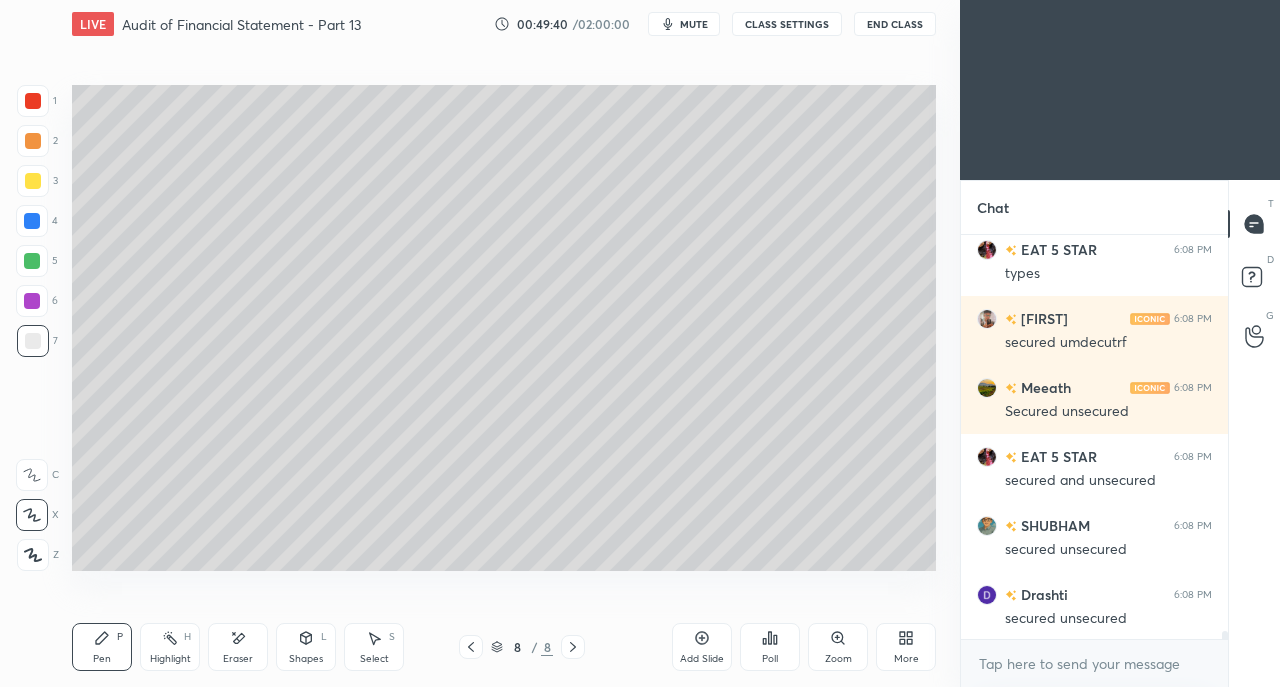 scroll, scrollTop: 20408, scrollLeft: 0, axis: vertical 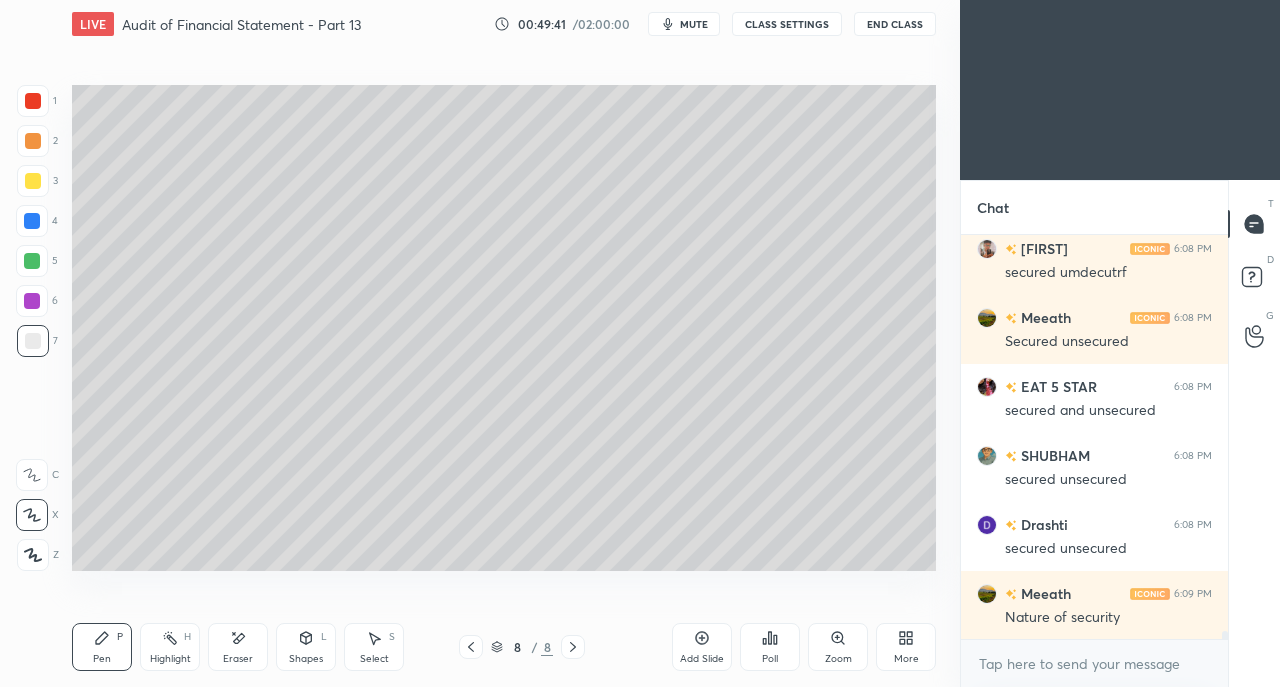 click at bounding box center [33, 101] 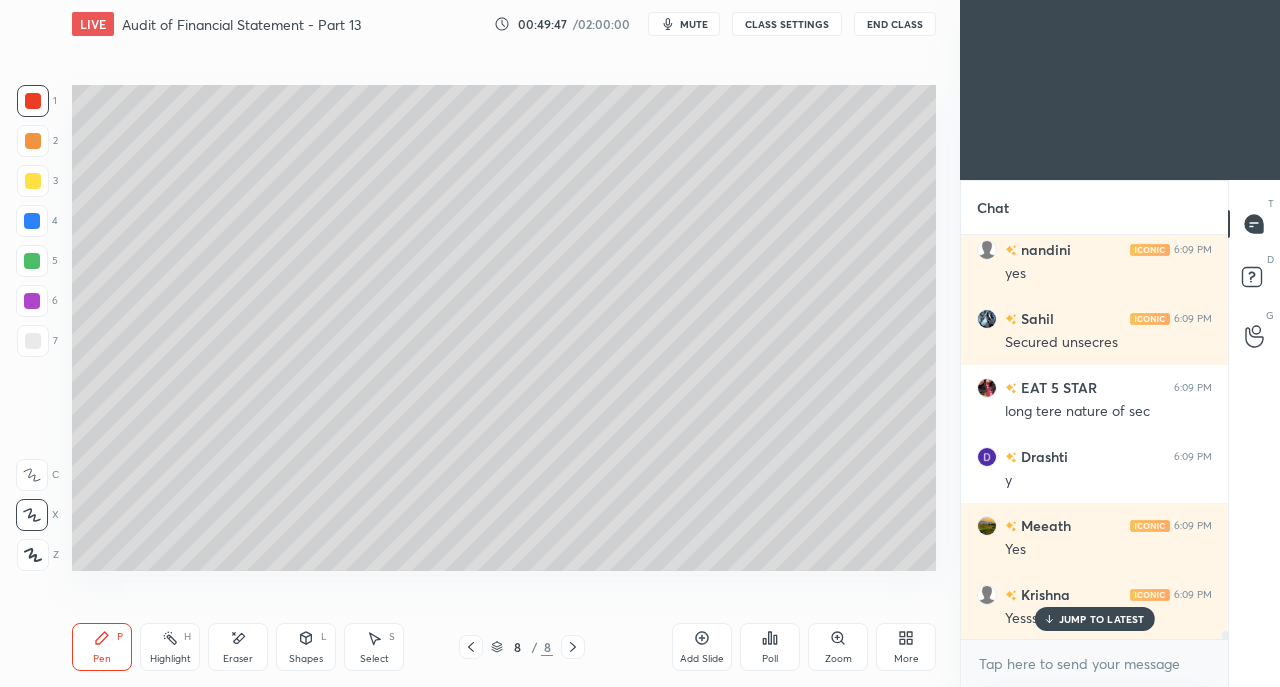 scroll, scrollTop: 20960, scrollLeft: 0, axis: vertical 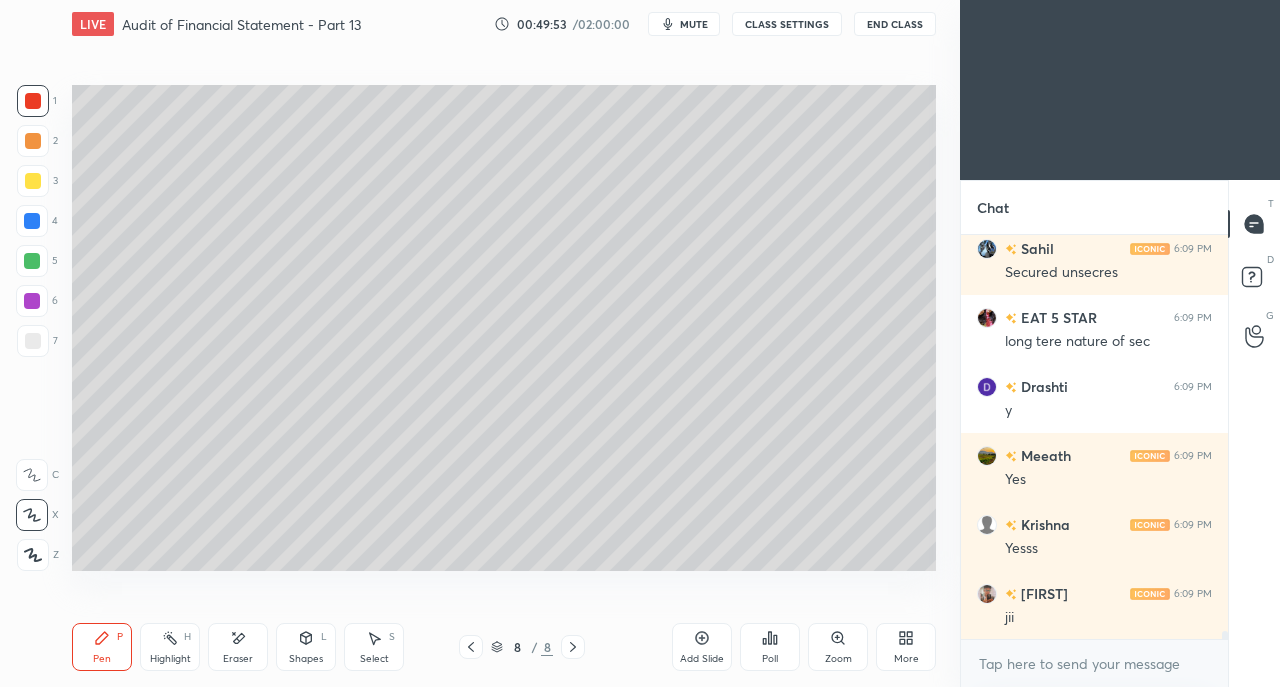 click at bounding box center (33, 341) 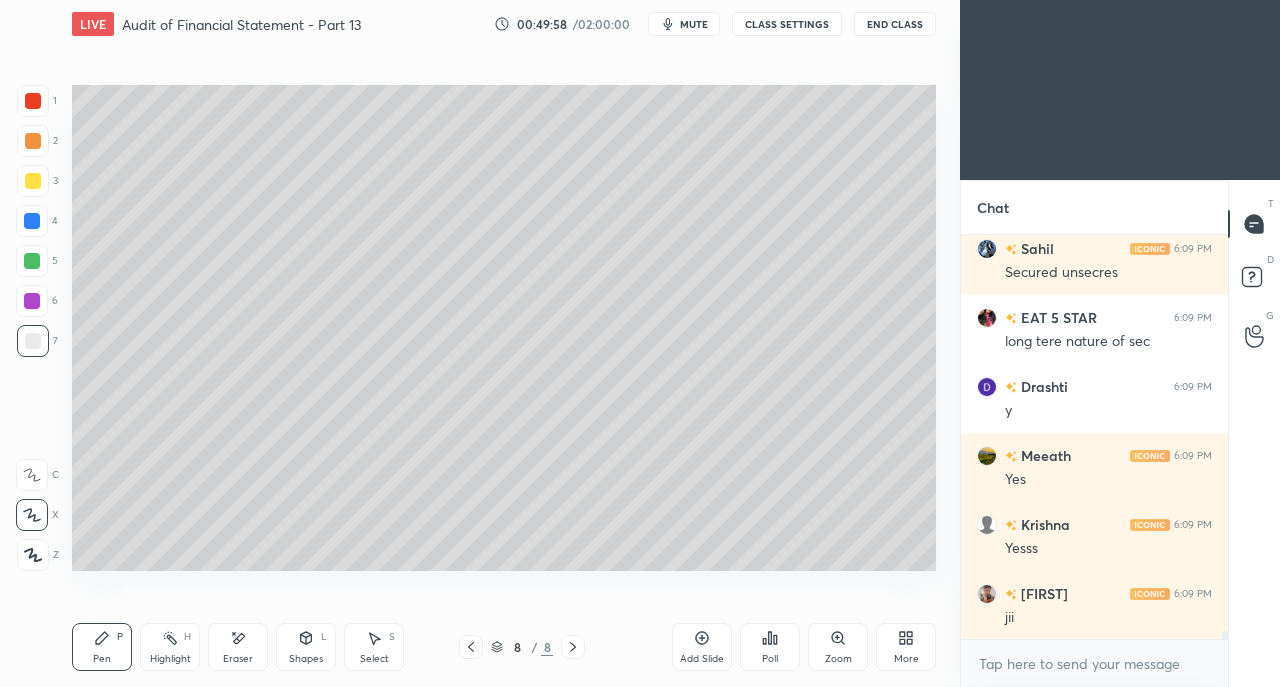 click 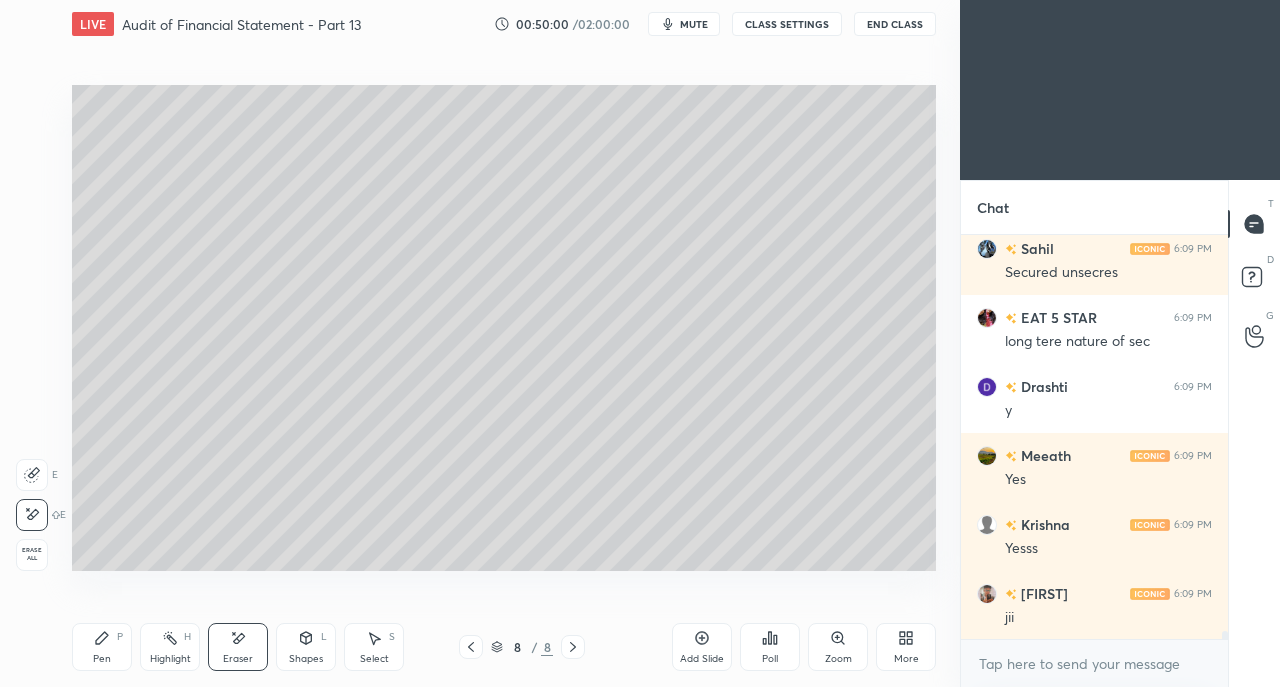 click on "Pen P" at bounding box center [102, 647] 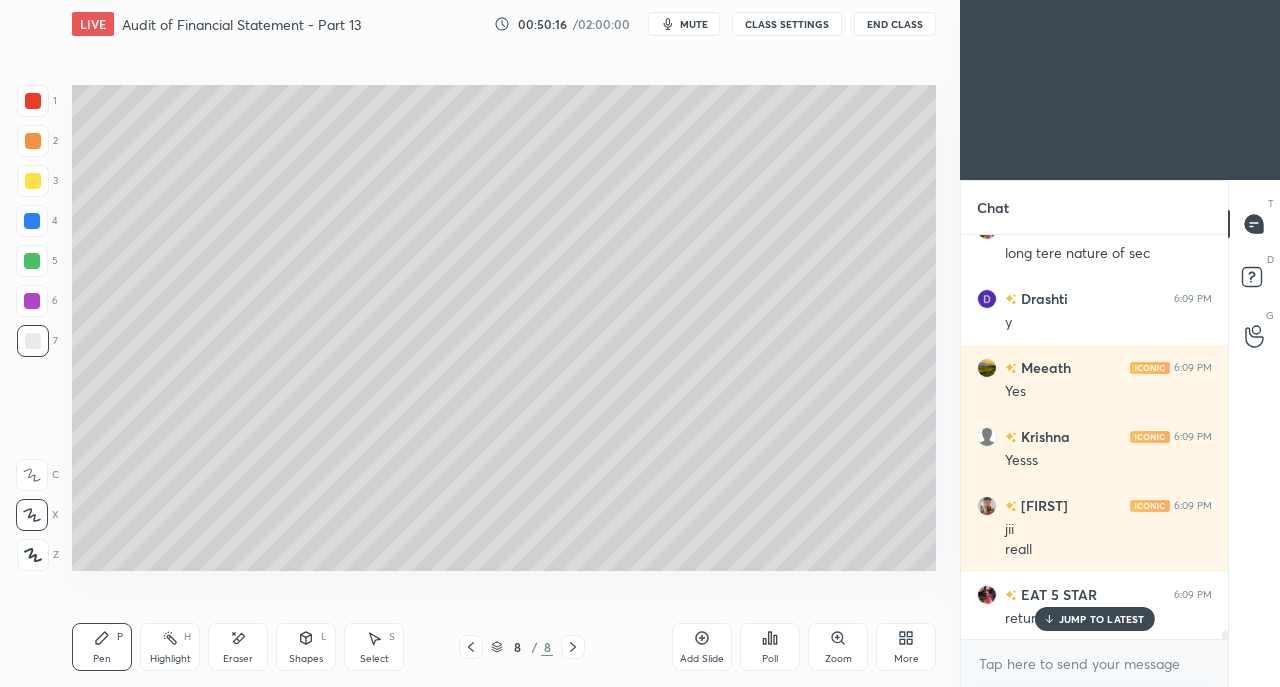 scroll, scrollTop: 21118, scrollLeft: 0, axis: vertical 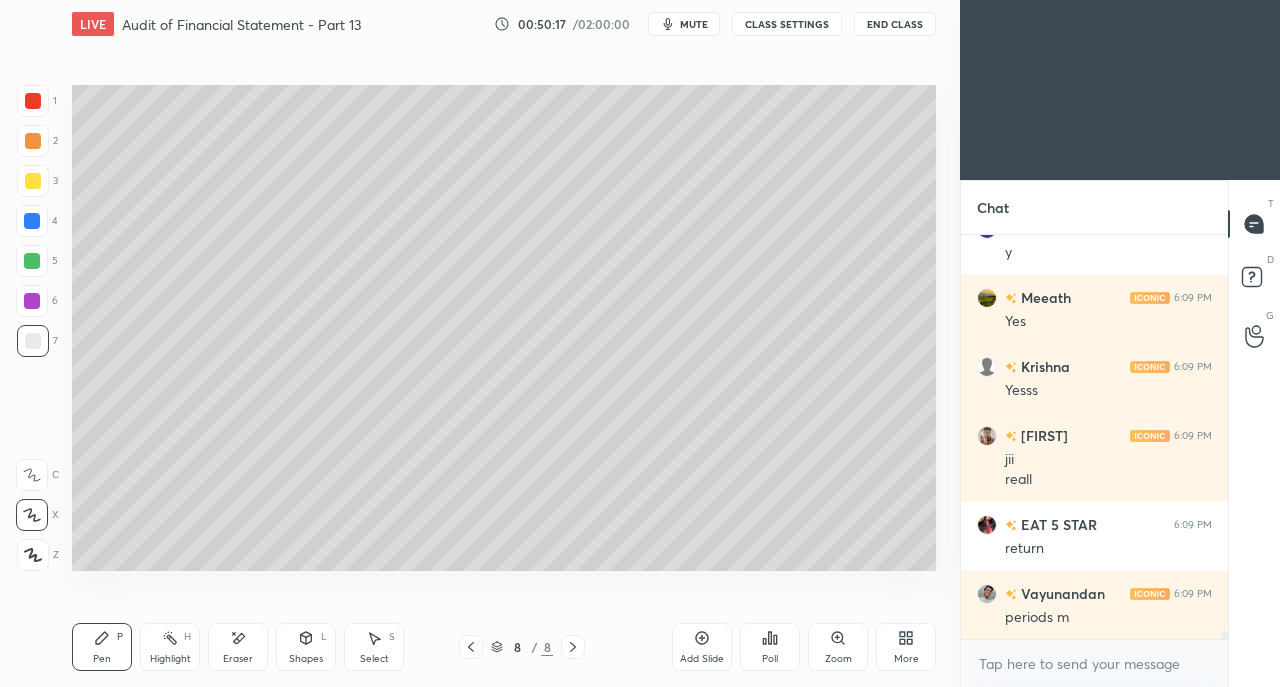 click at bounding box center [33, 181] 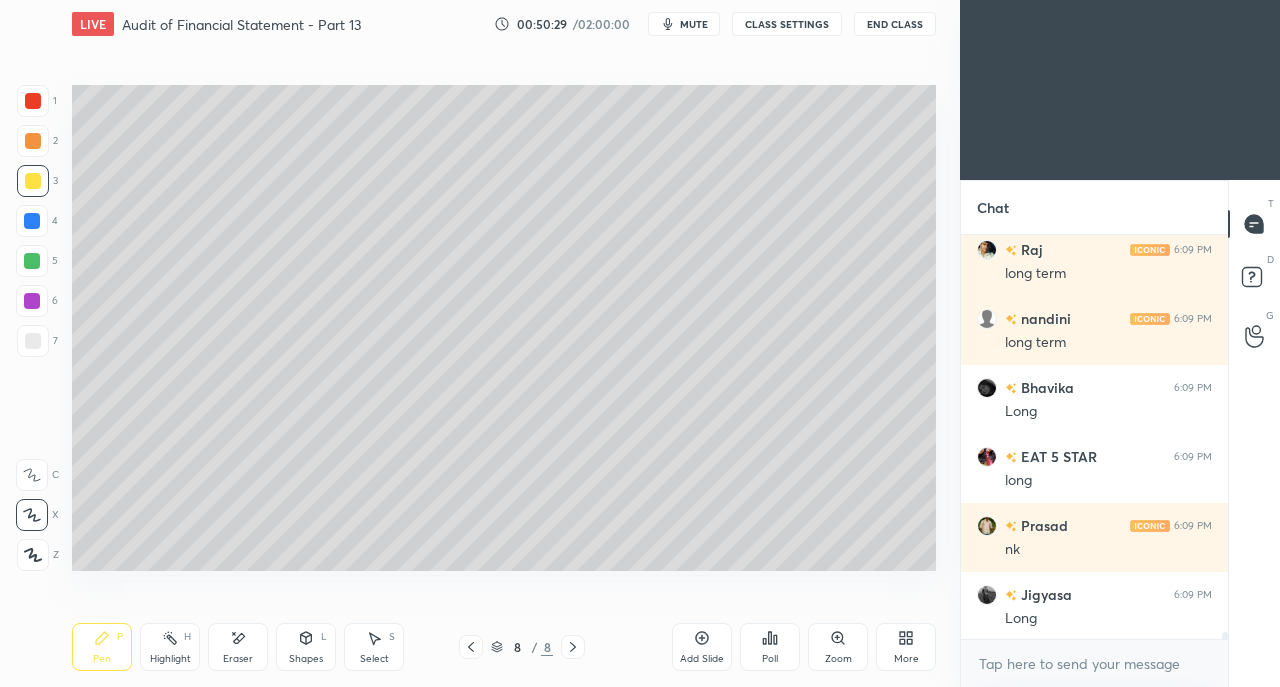 scroll, scrollTop: 22498, scrollLeft: 0, axis: vertical 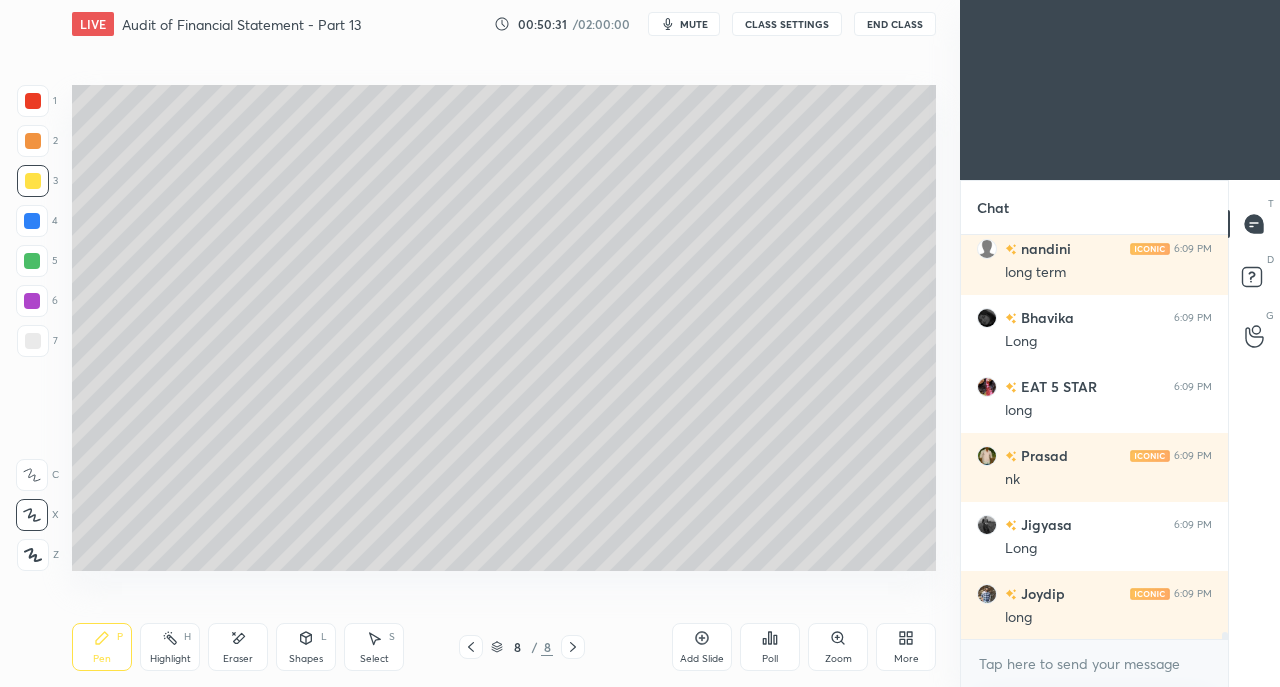 click 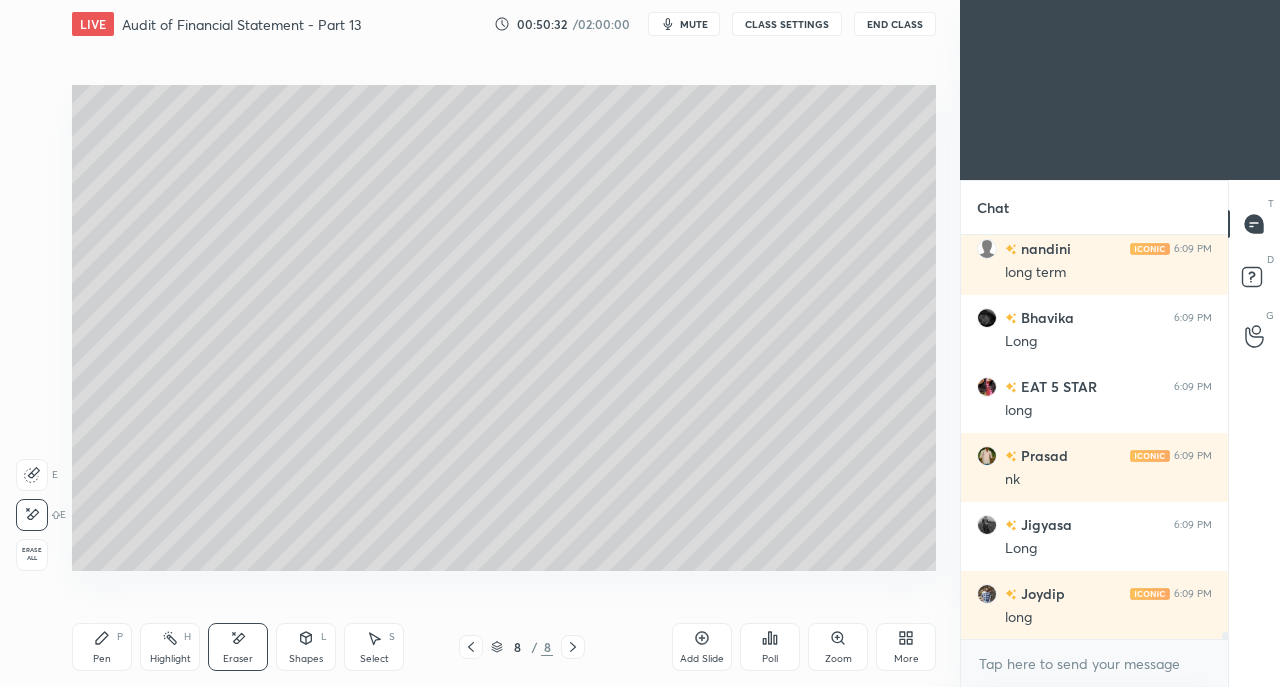 click 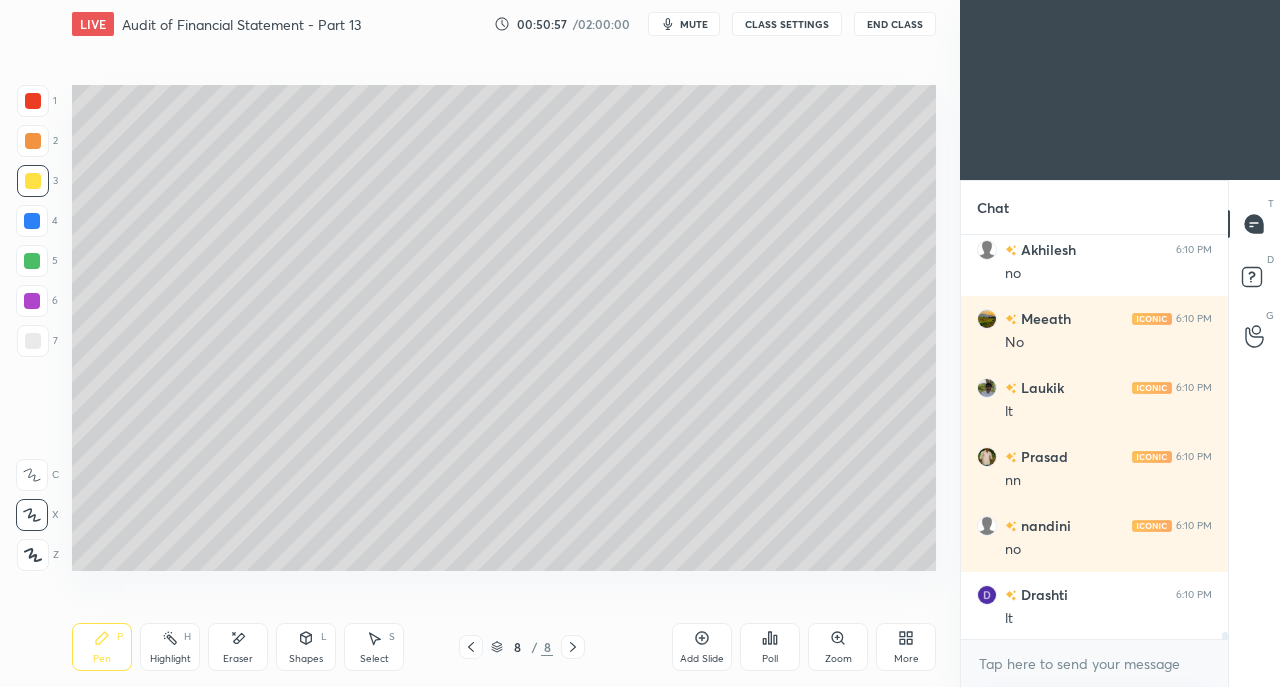 scroll, scrollTop: 24310, scrollLeft: 0, axis: vertical 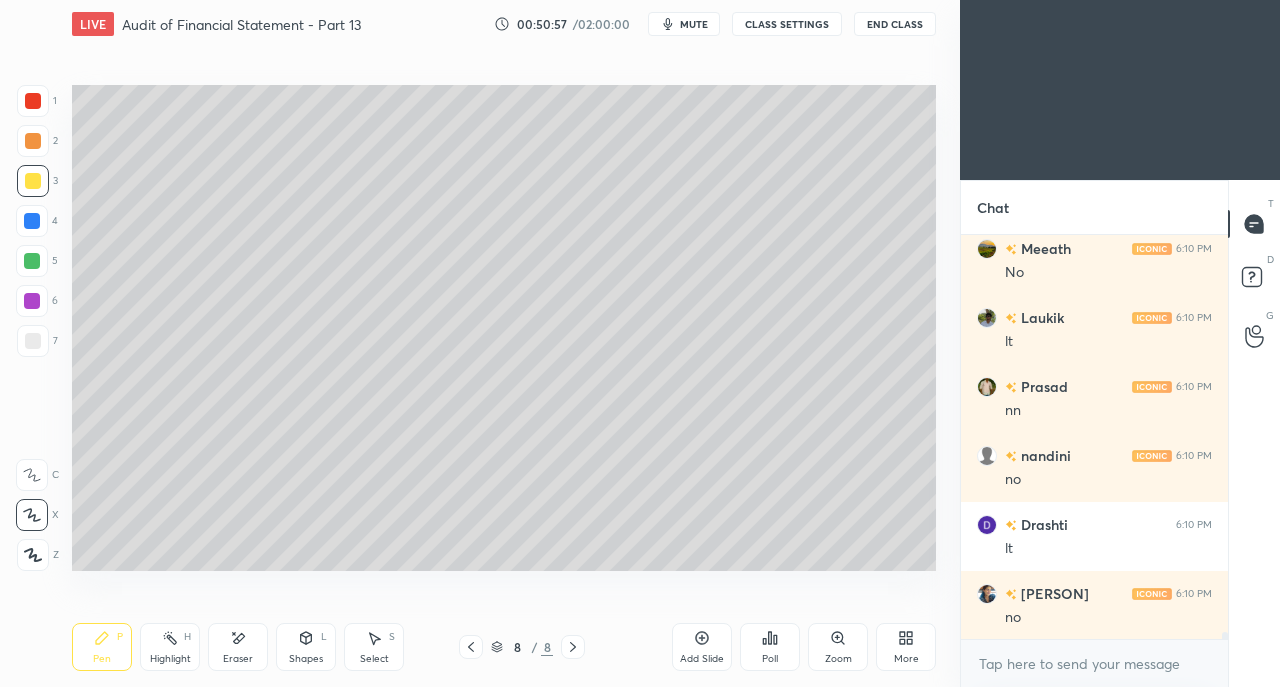 click on "Eraser" at bounding box center [238, 647] 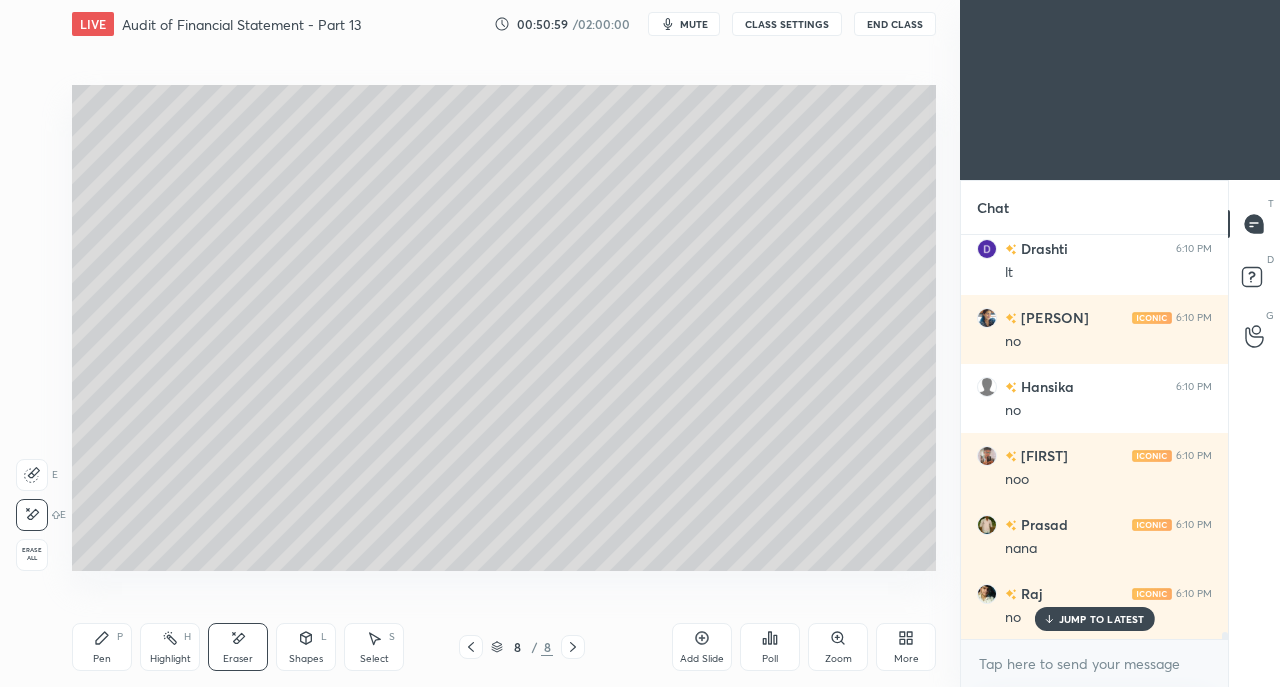 scroll, scrollTop: 24654, scrollLeft: 0, axis: vertical 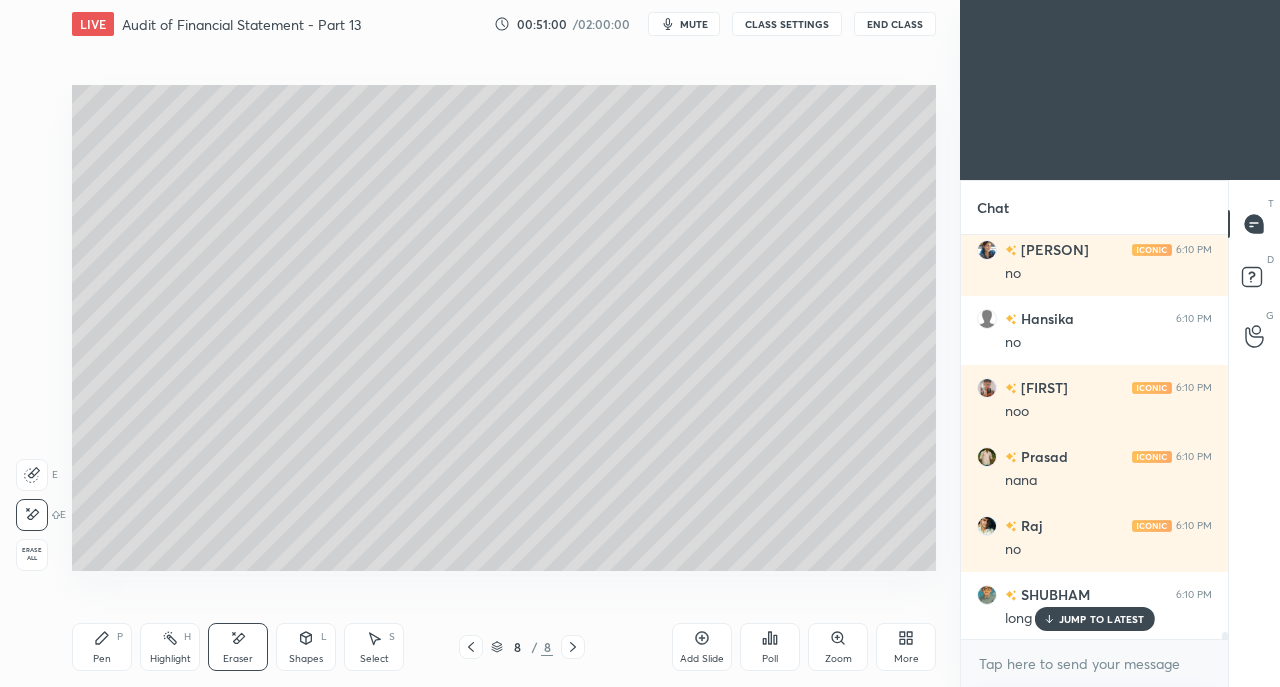 click on "Pen P" at bounding box center (102, 647) 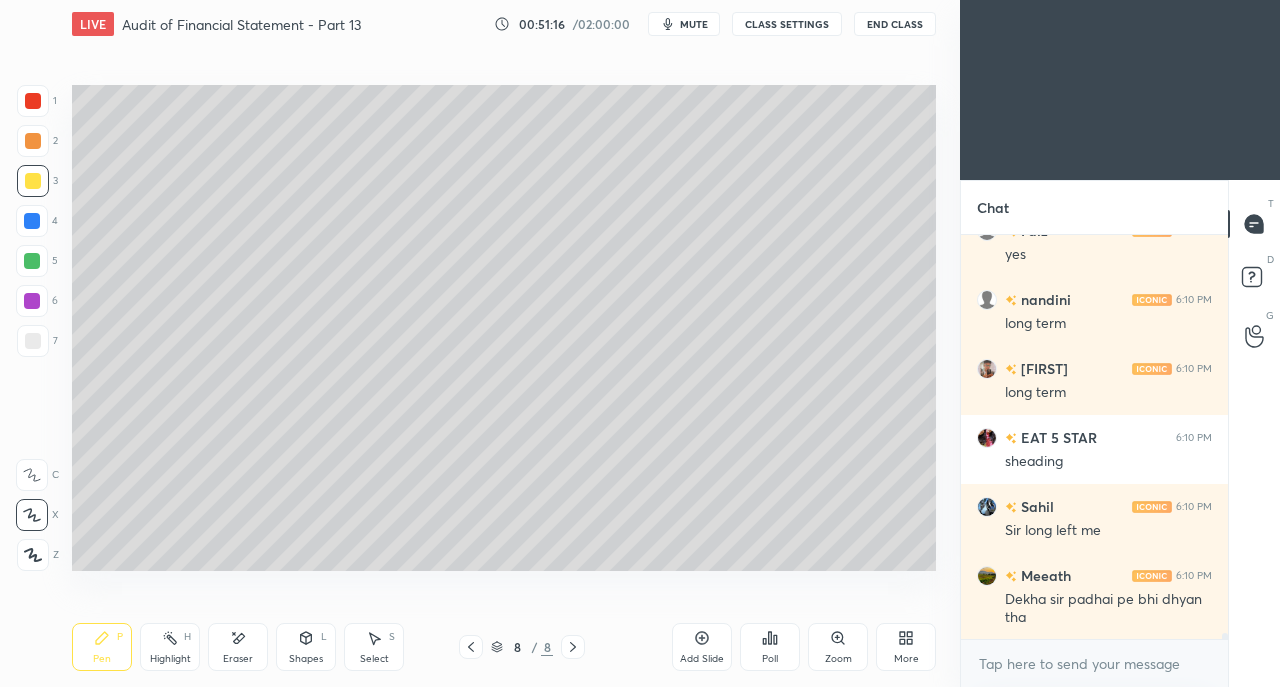 scroll, scrollTop: 25242, scrollLeft: 0, axis: vertical 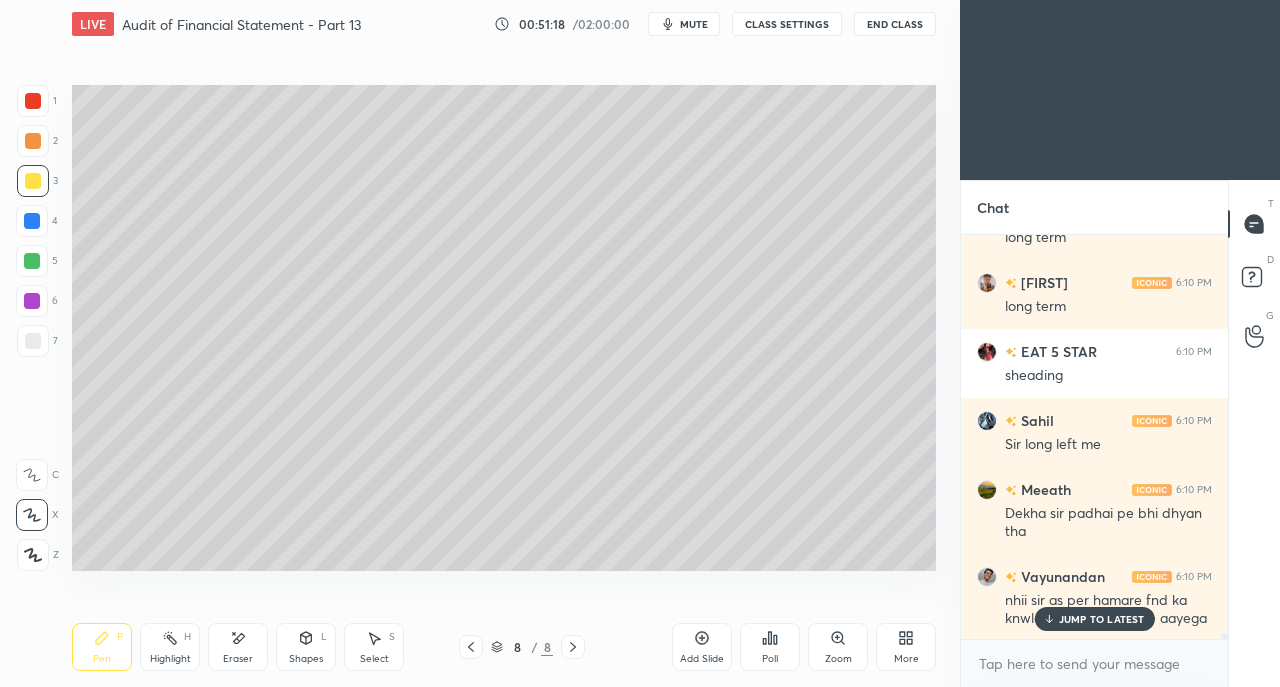 click on "JUMP TO LATEST" at bounding box center [1094, 619] 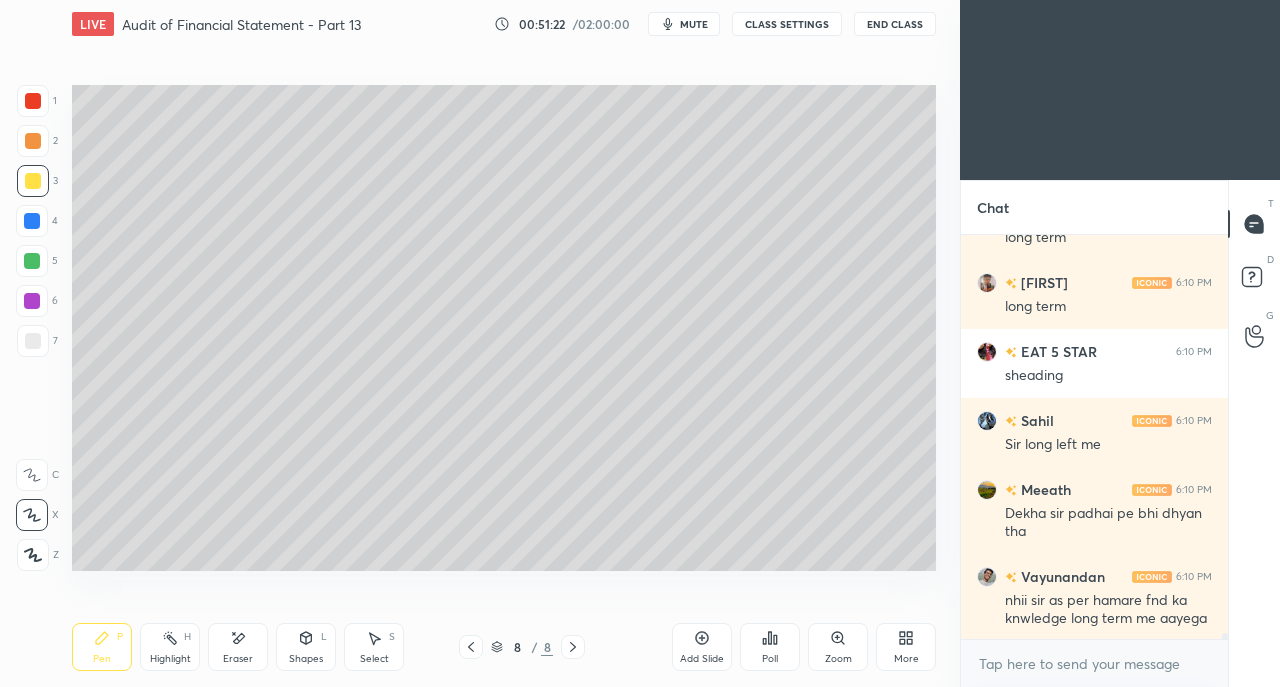 scroll, scrollTop: 25312, scrollLeft: 0, axis: vertical 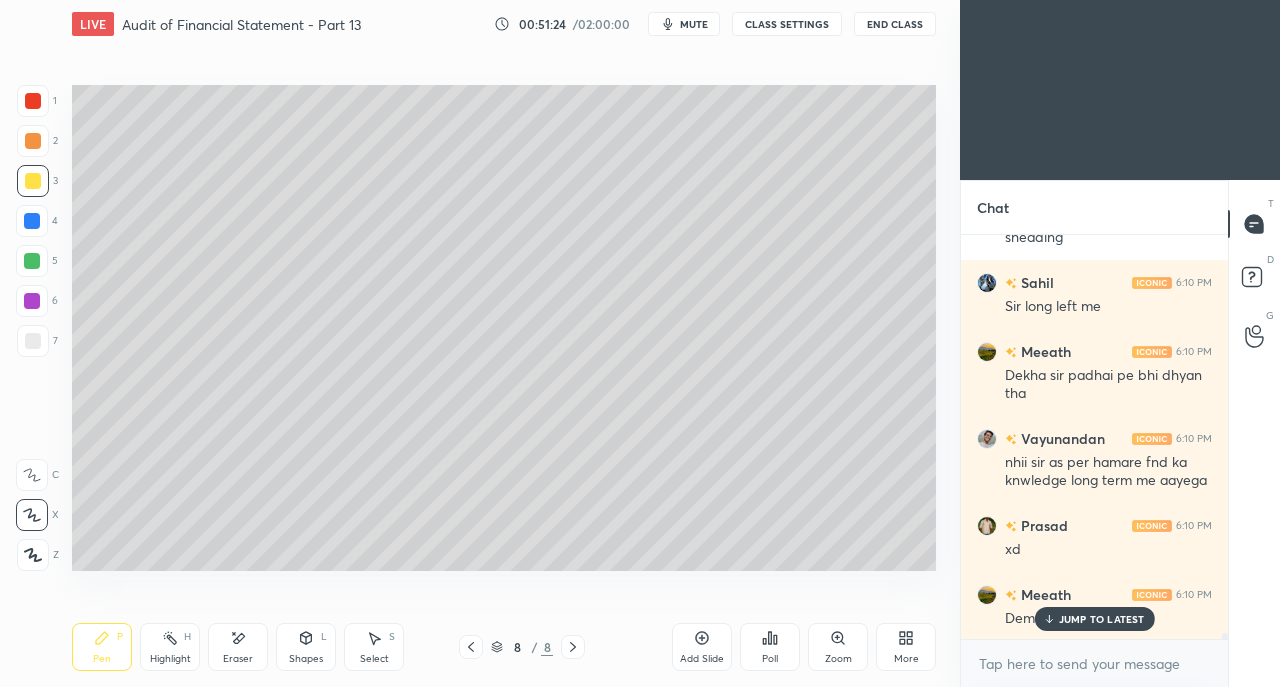 click on "JUMP TO LATEST" at bounding box center [1094, 619] 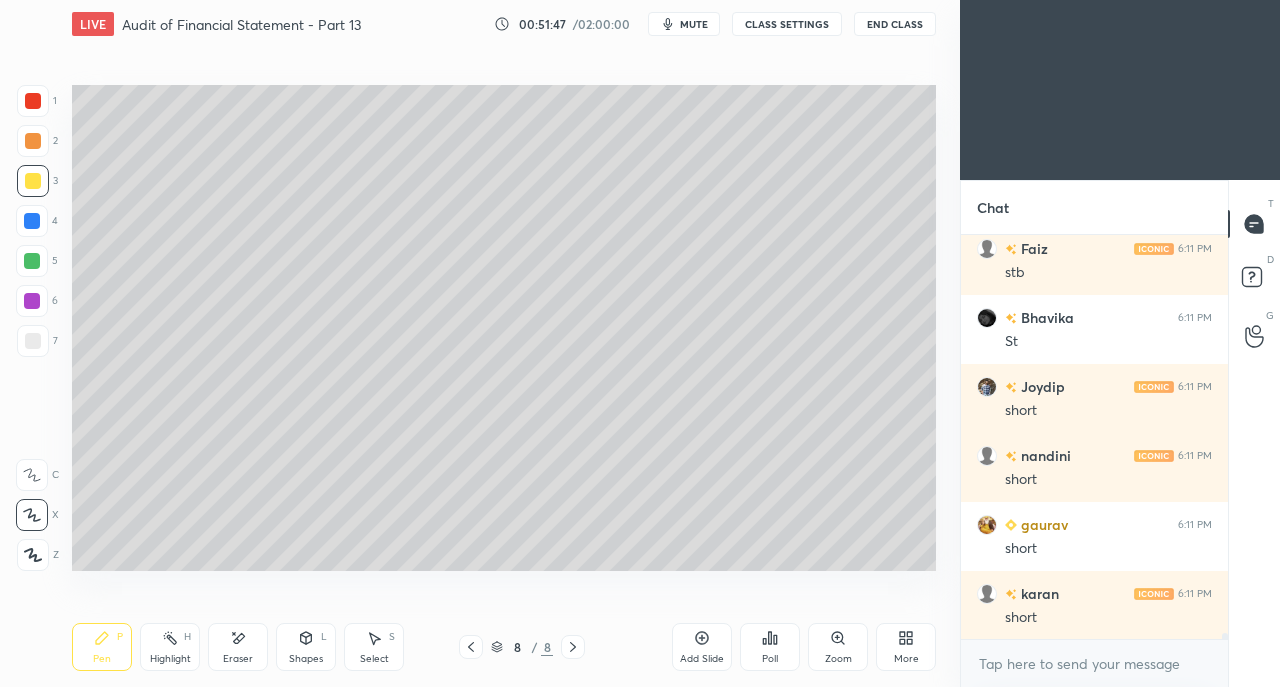 scroll, scrollTop: 28504, scrollLeft: 0, axis: vertical 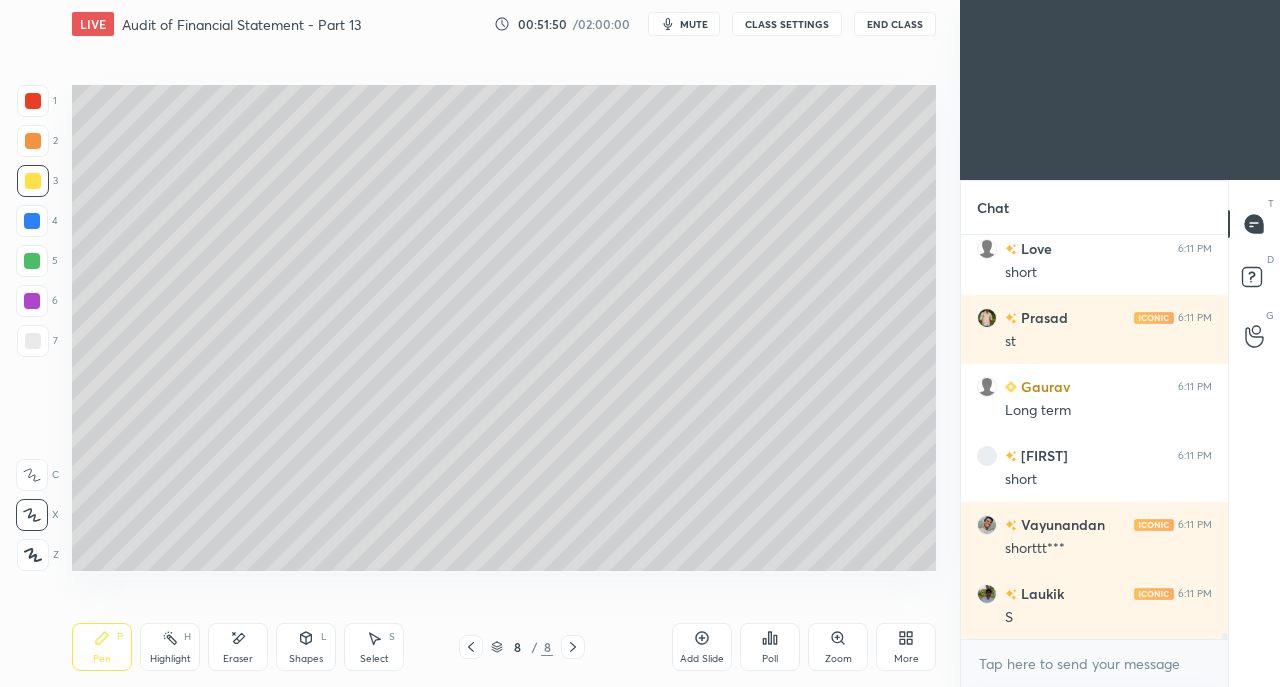 click at bounding box center [33, 341] 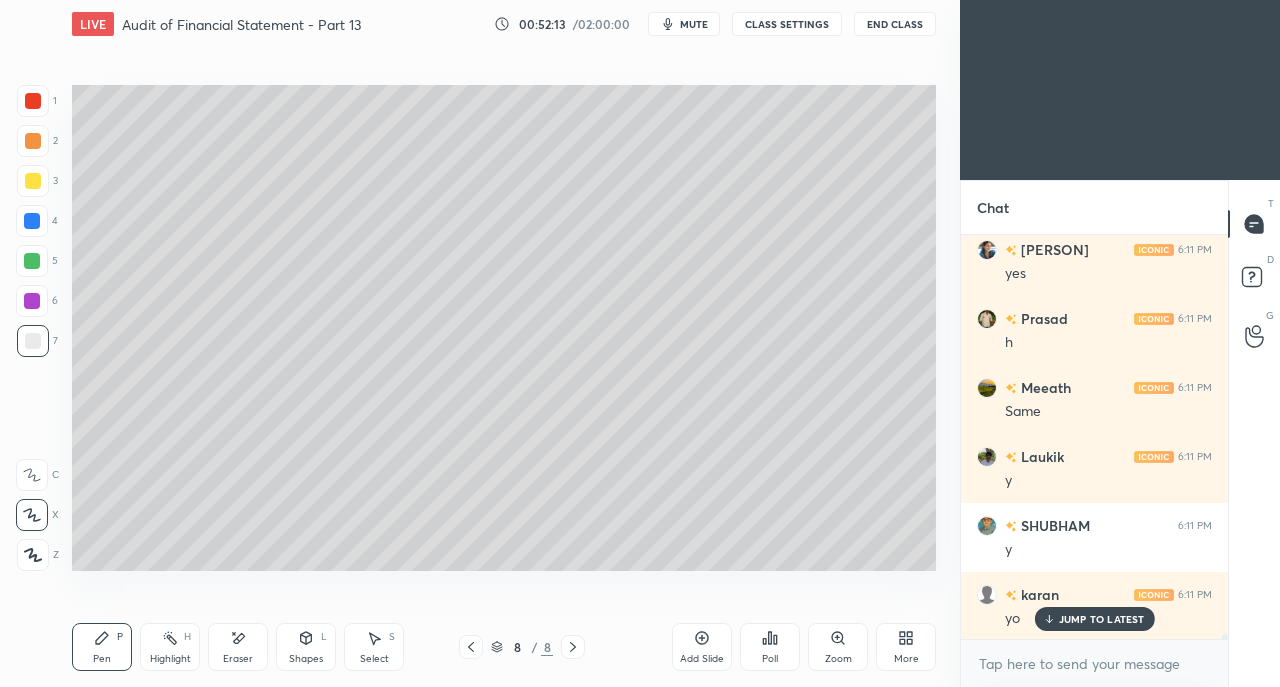 scroll, scrollTop: 30316, scrollLeft: 0, axis: vertical 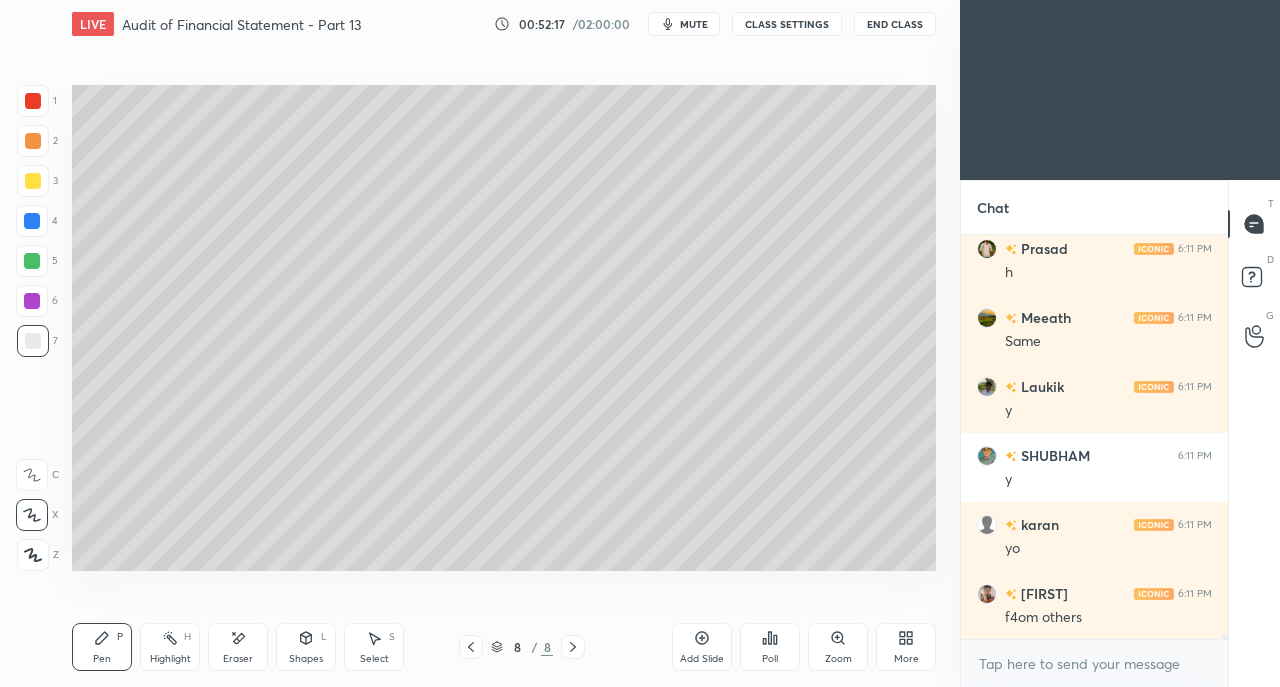 click at bounding box center (33, 181) 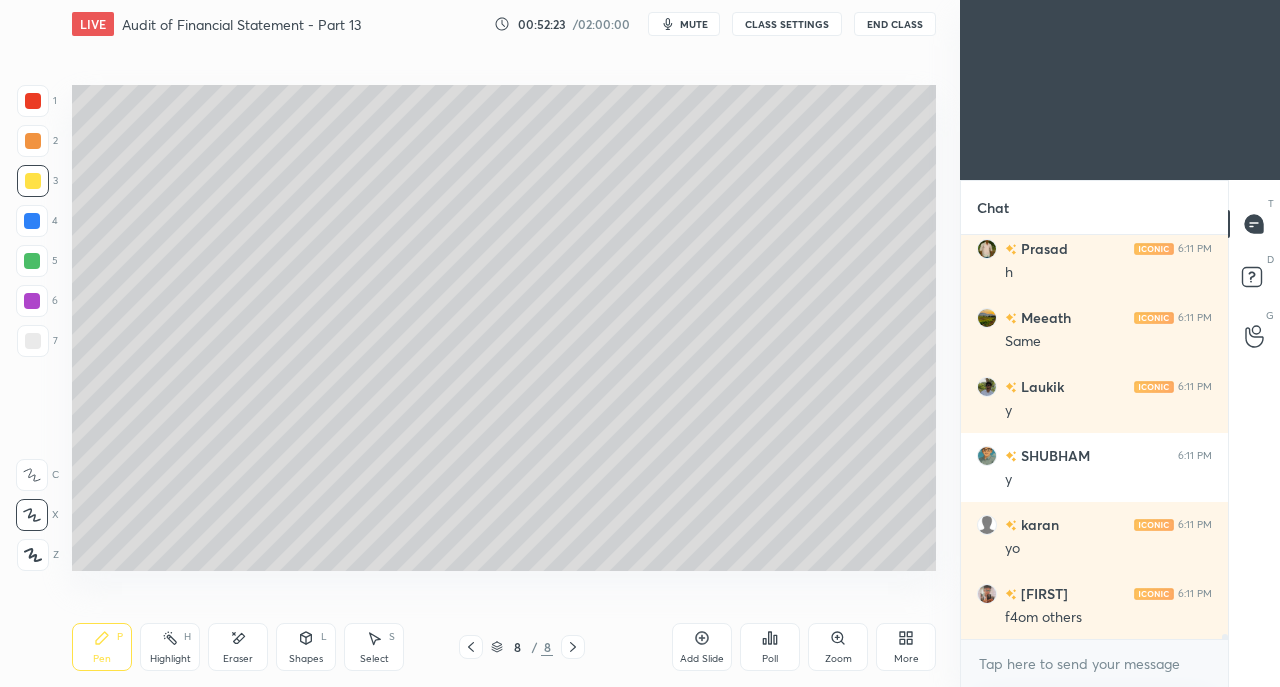 scroll, scrollTop: 30384, scrollLeft: 0, axis: vertical 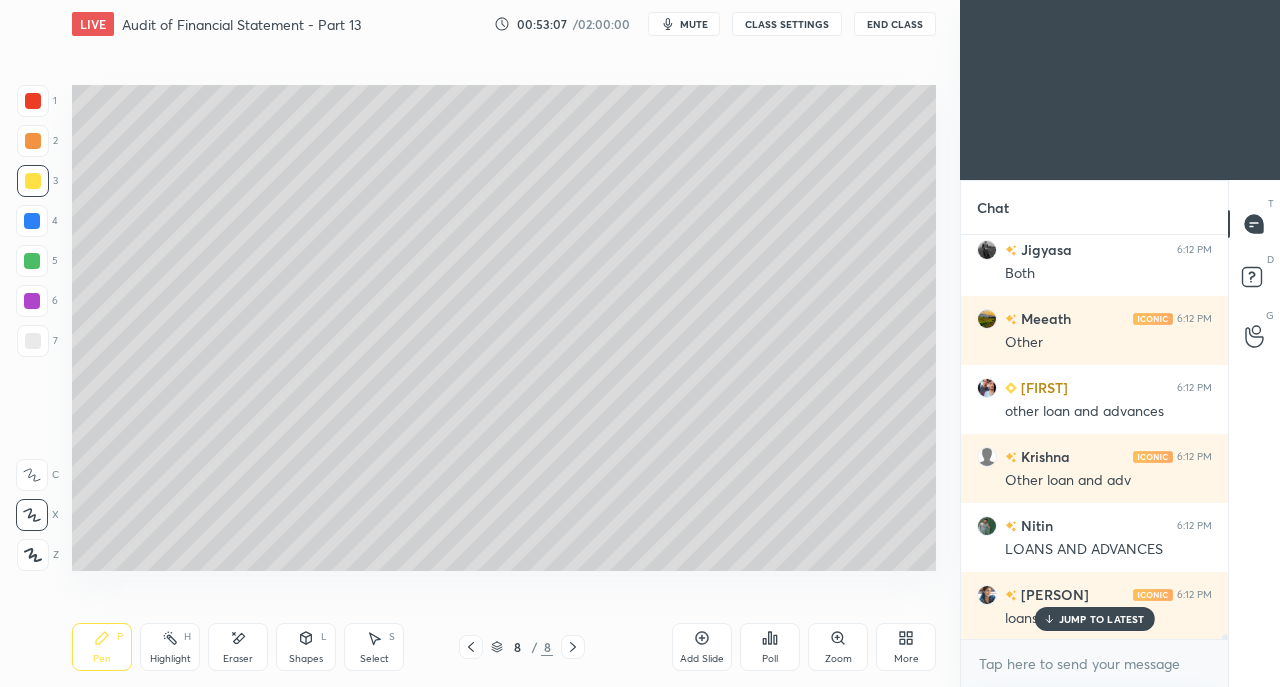 click at bounding box center (33, 181) 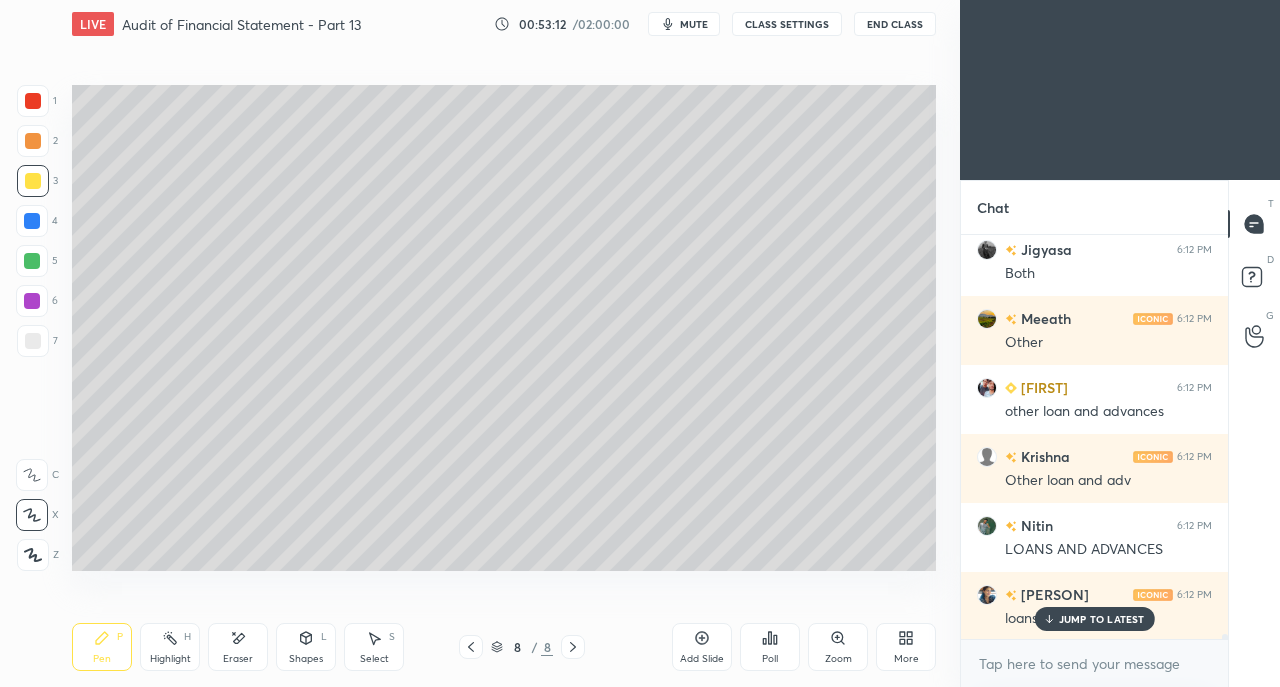 scroll, scrollTop: 32662, scrollLeft: 0, axis: vertical 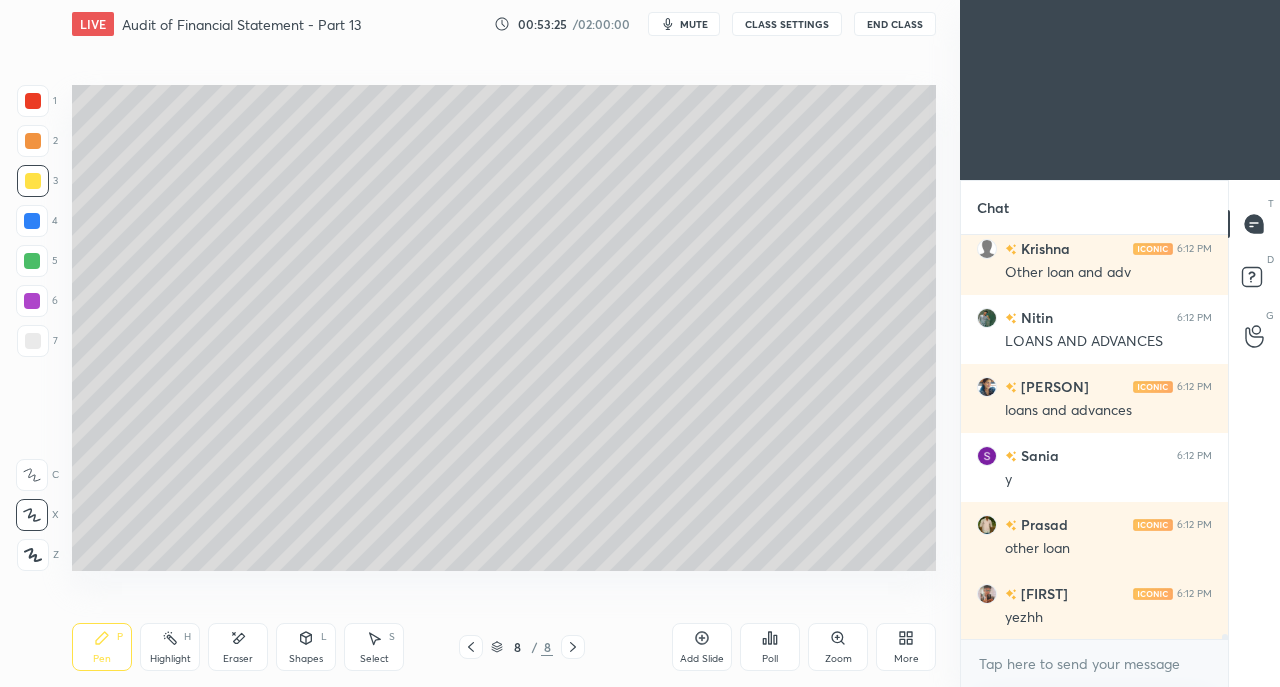 click at bounding box center (33, 341) 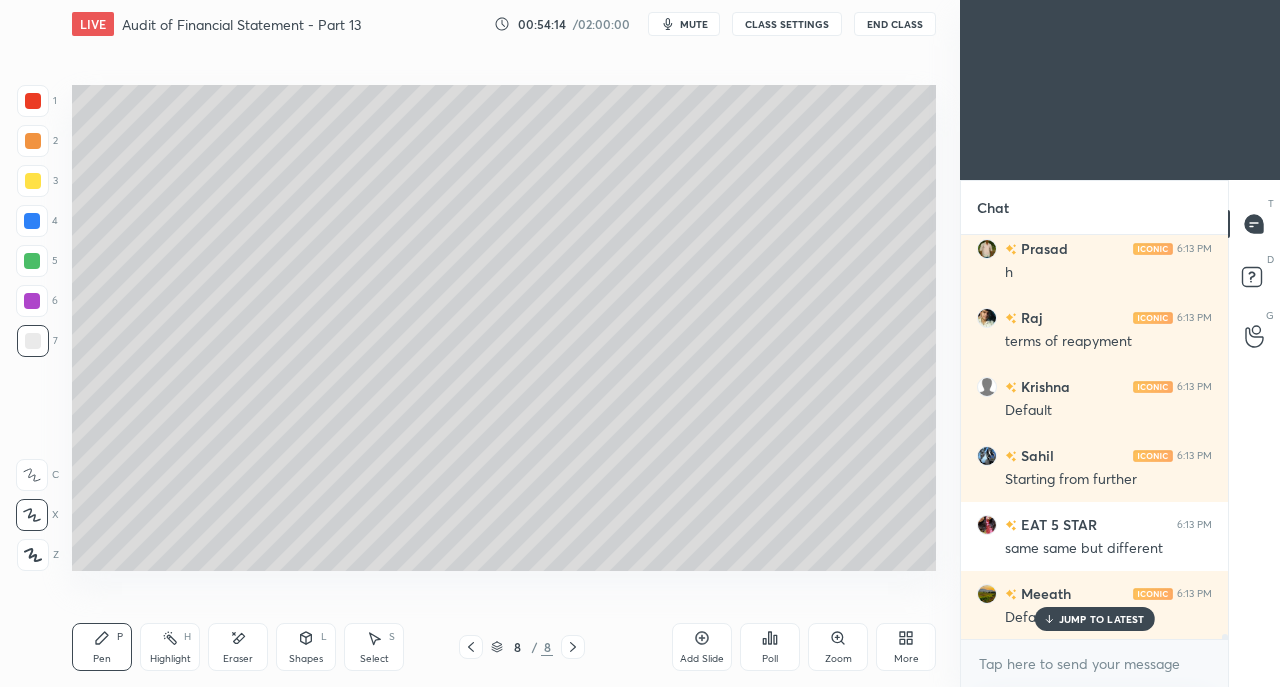 scroll, scrollTop: 34662, scrollLeft: 0, axis: vertical 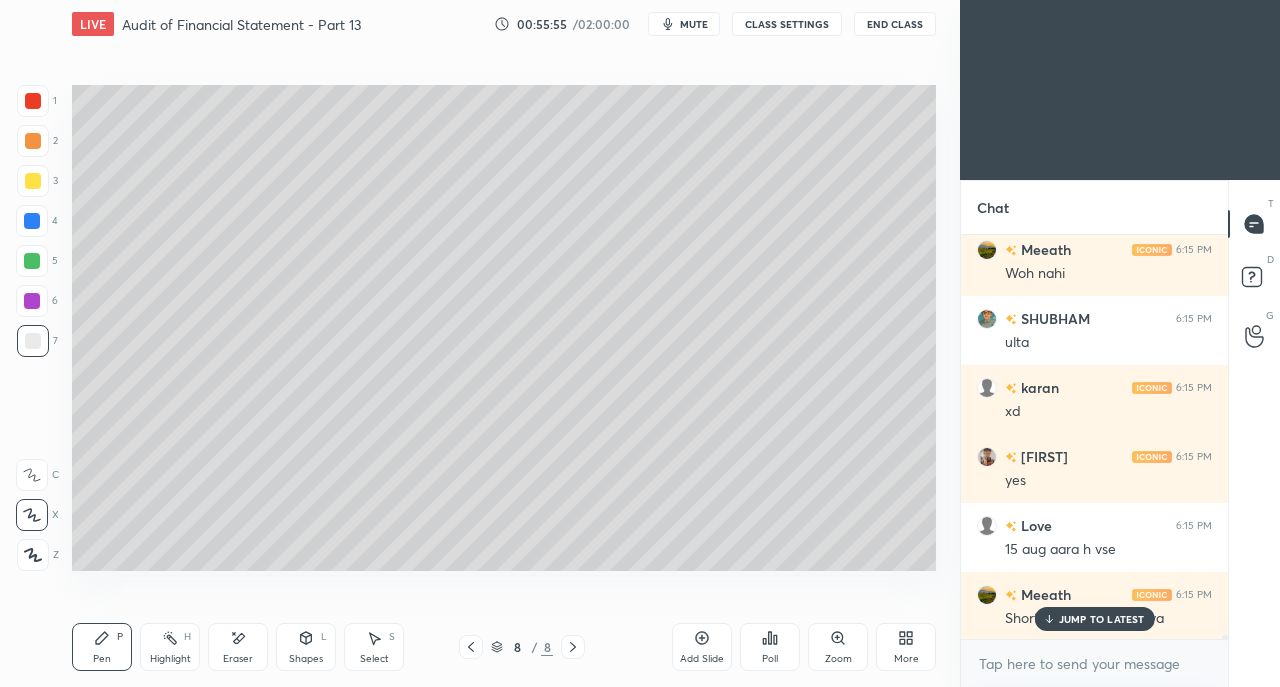 click on "JUMP TO LATEST" at bounding box center (1102, 619) 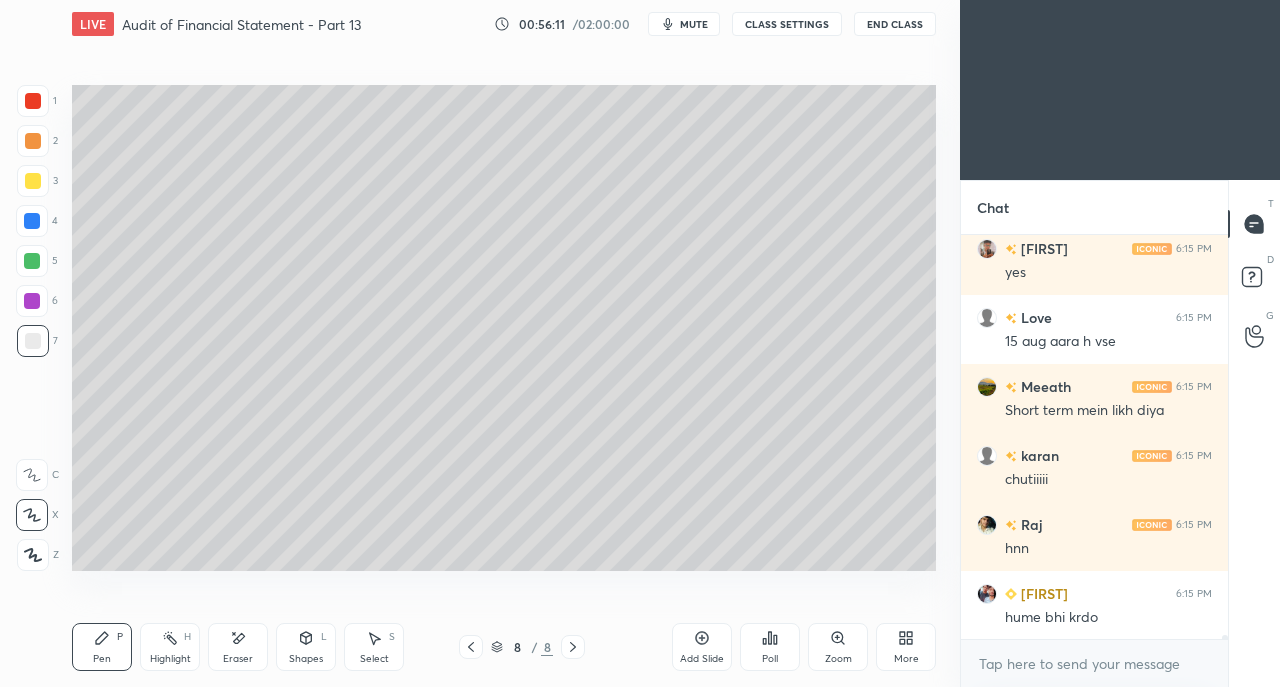 scroll, scrollTop: 36494, scrollLeft: 0, axis: vertical 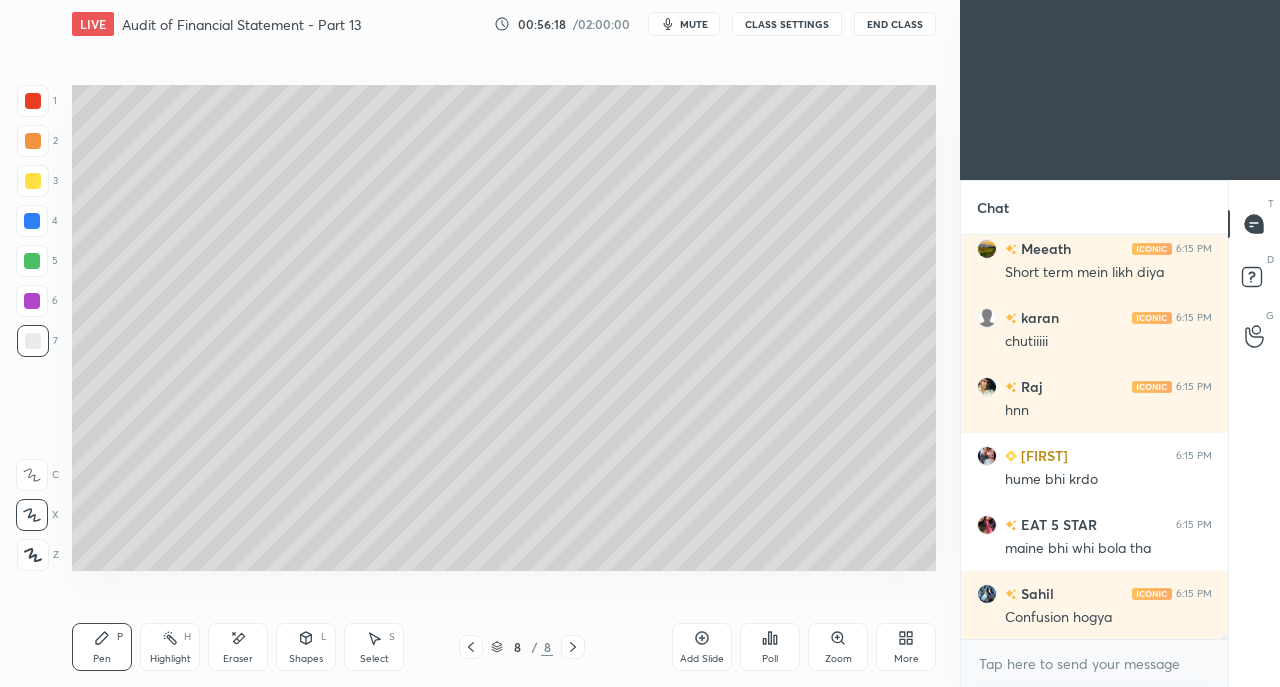 click at bounding box center (33, 181) 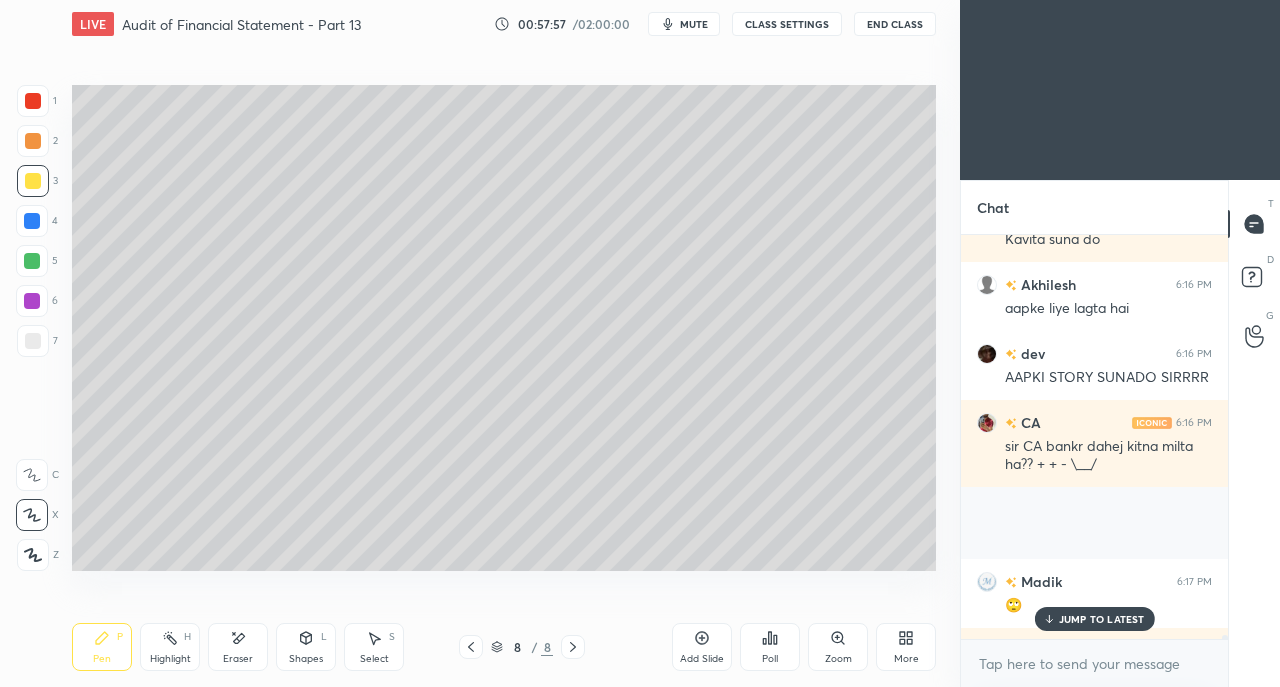 scroll, scrollTop: 37568, scrollLeft: 0, axis: vertical 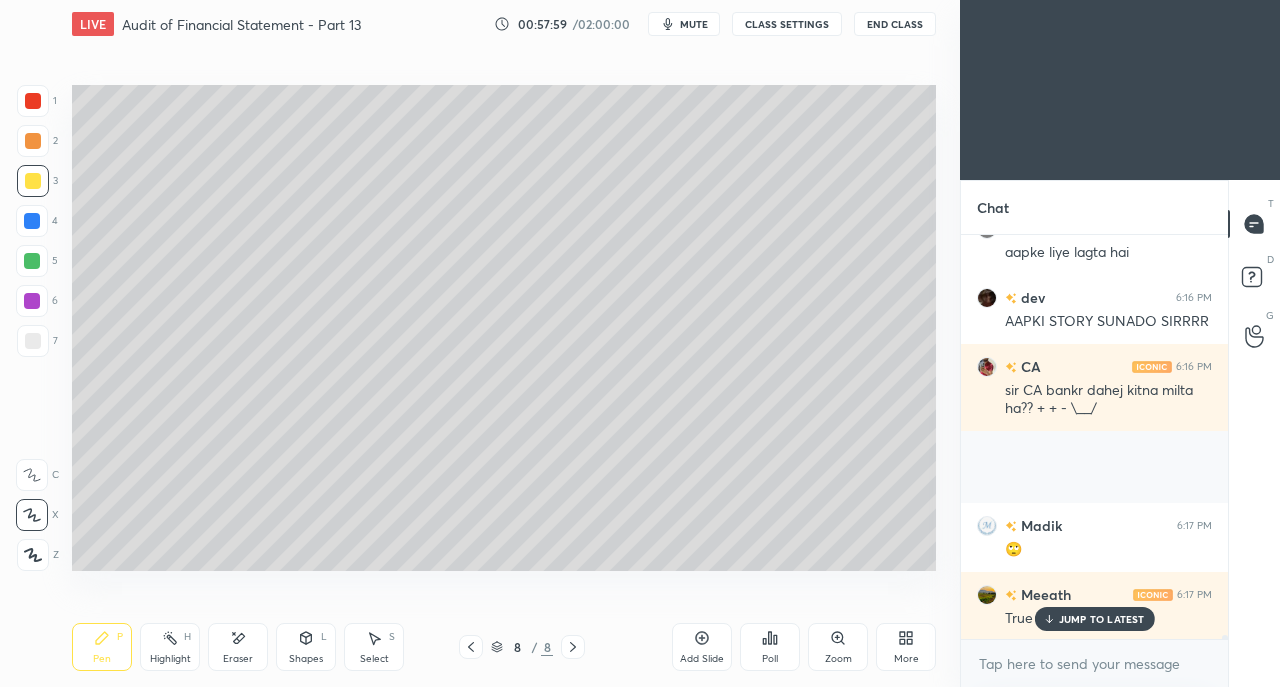 click on "JUMP TO LATEST" at bounding box center [1102, 619] 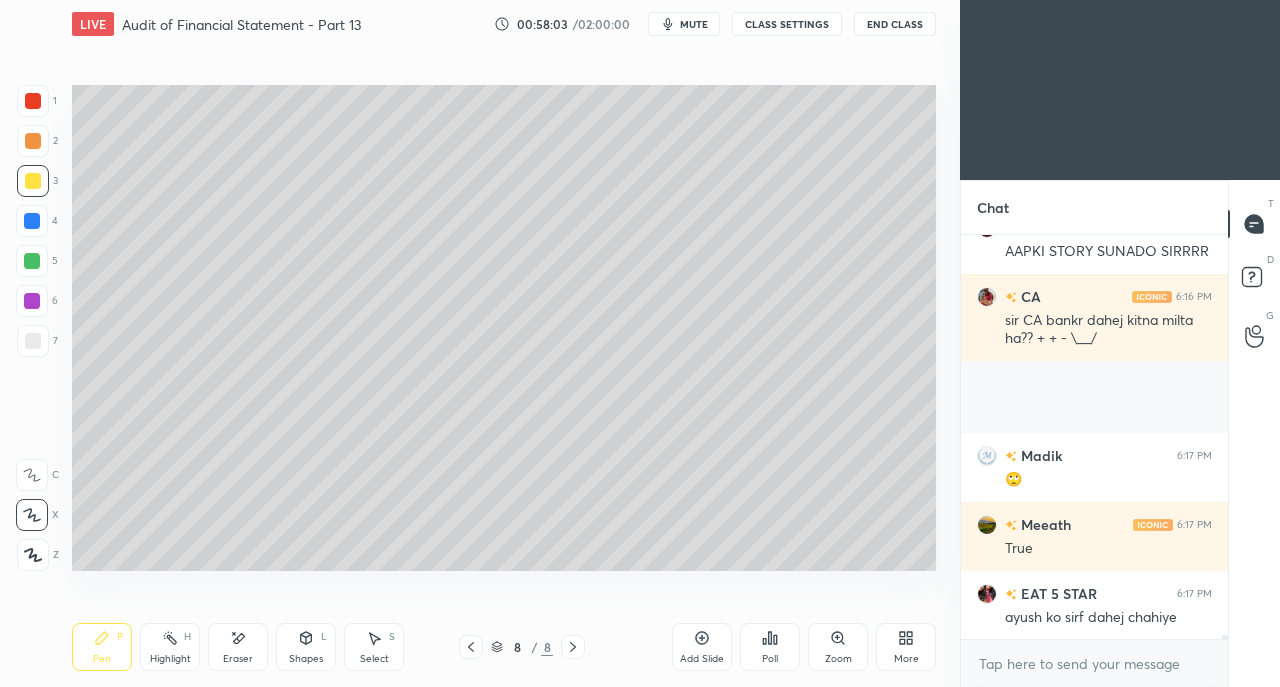 scroll, scrollTop: 37796, scrollLeft: 0, axis: vertical 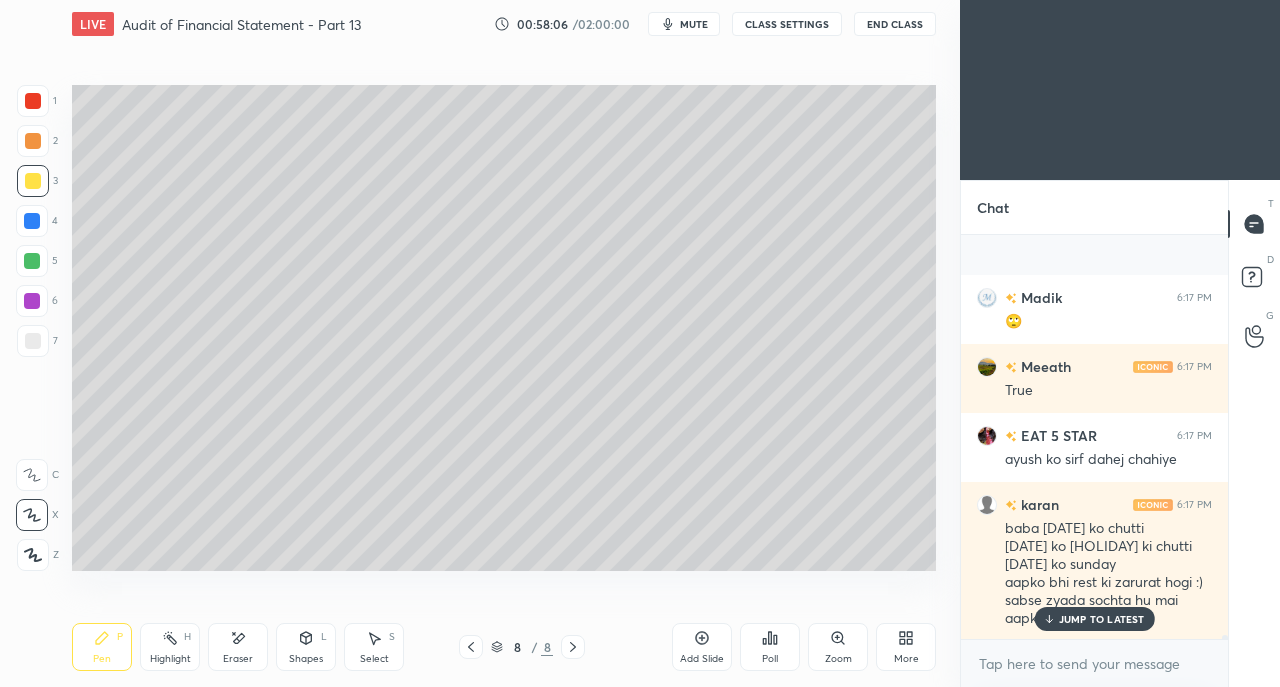 click on "JUMP TO LATEST" at bounding box center (1102, 619) 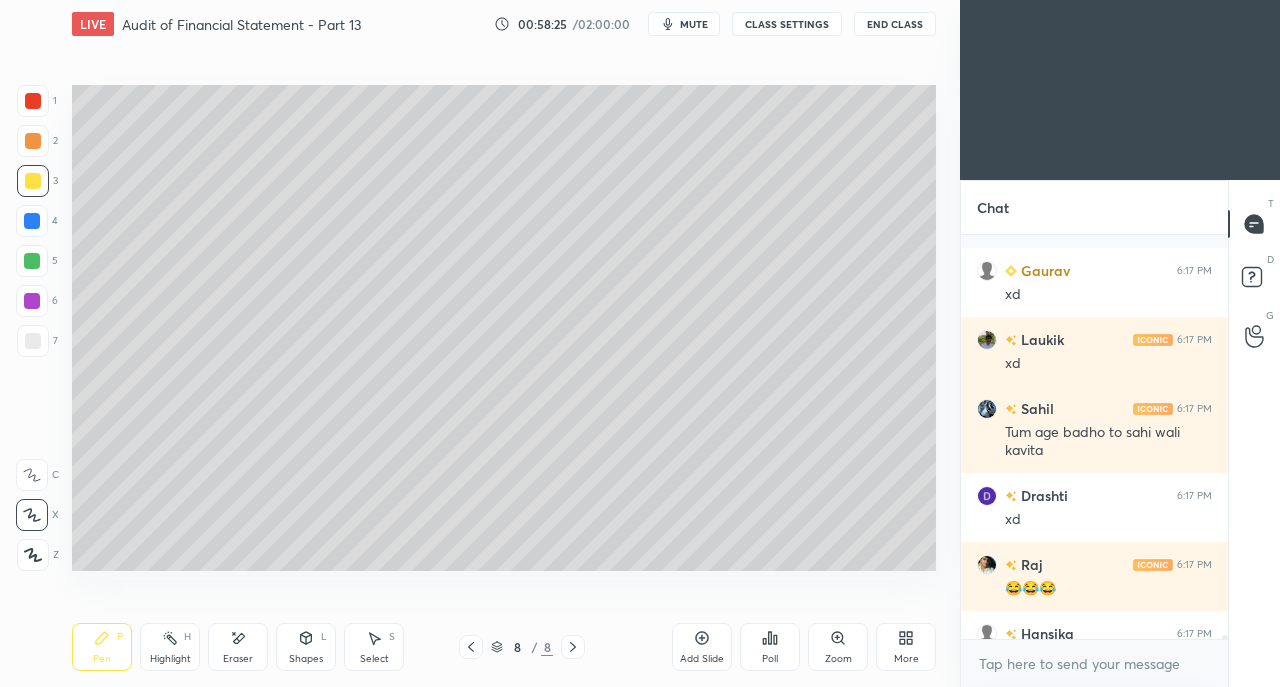 scroll, scrollTop: 38886, scrollLeft: 0, axis: vertical 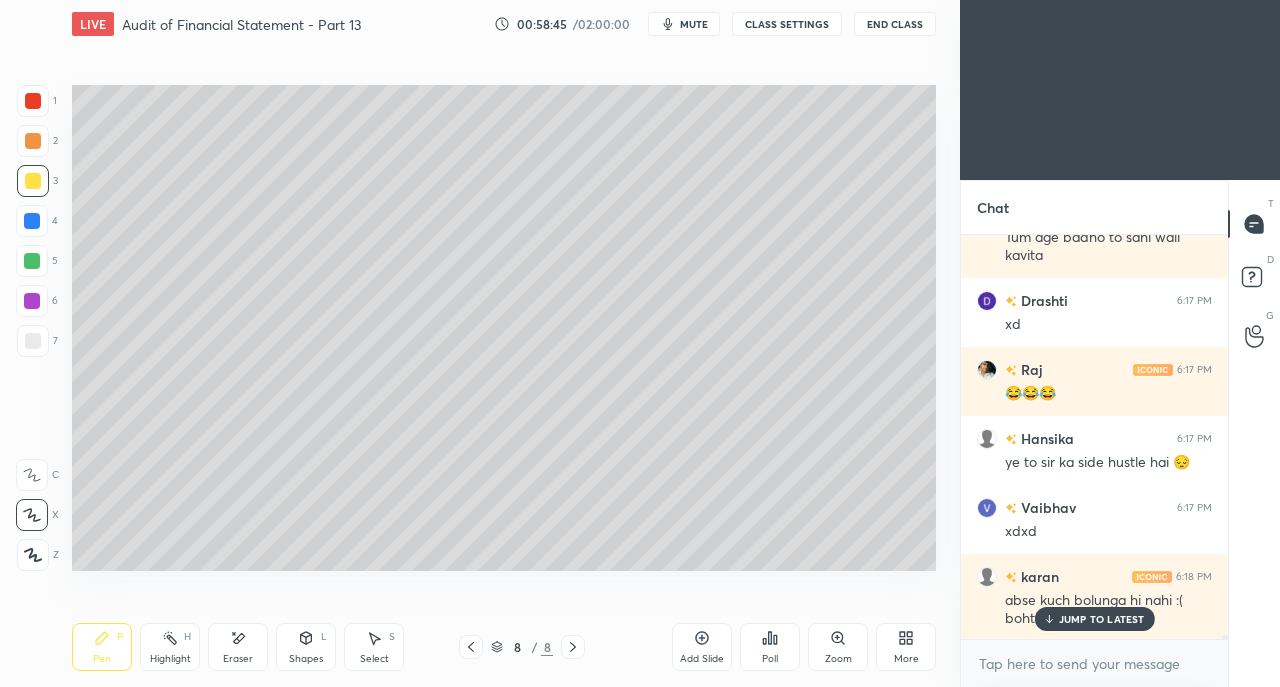click on "JUMP TO LATEST" at bounding box center (1102, 619) 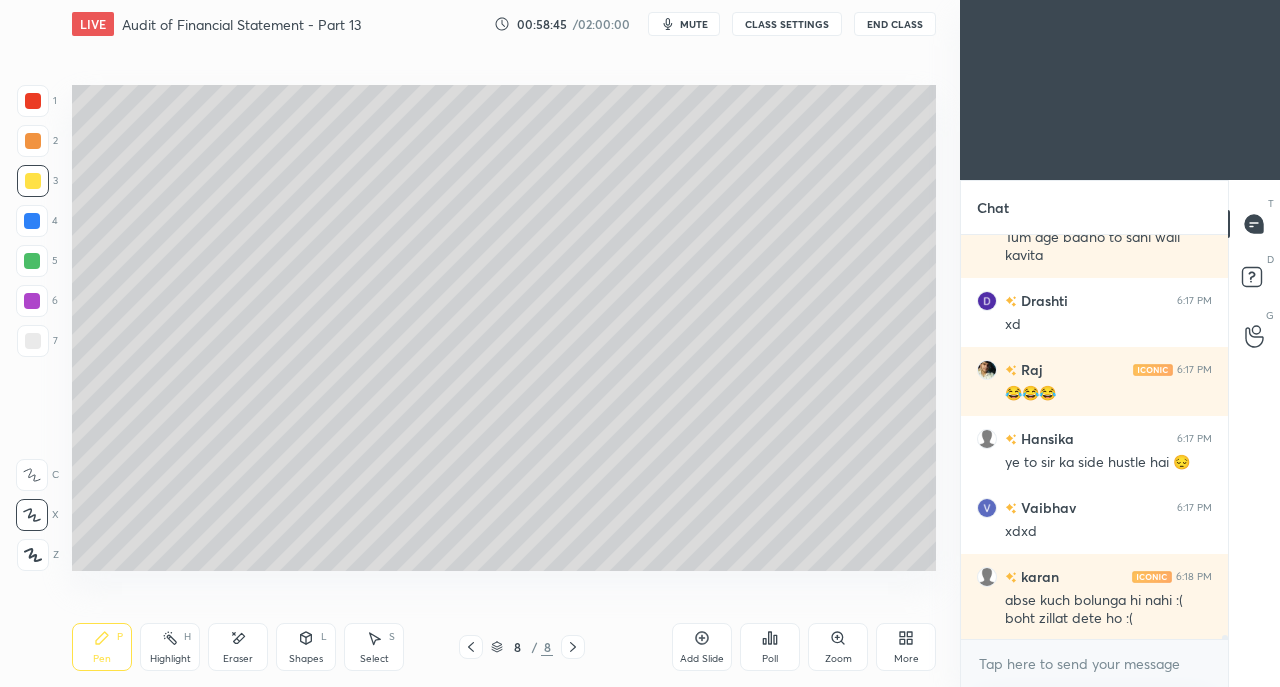 scroll, scrollTop: 39042, scrollLeft: 0, axis: vertical 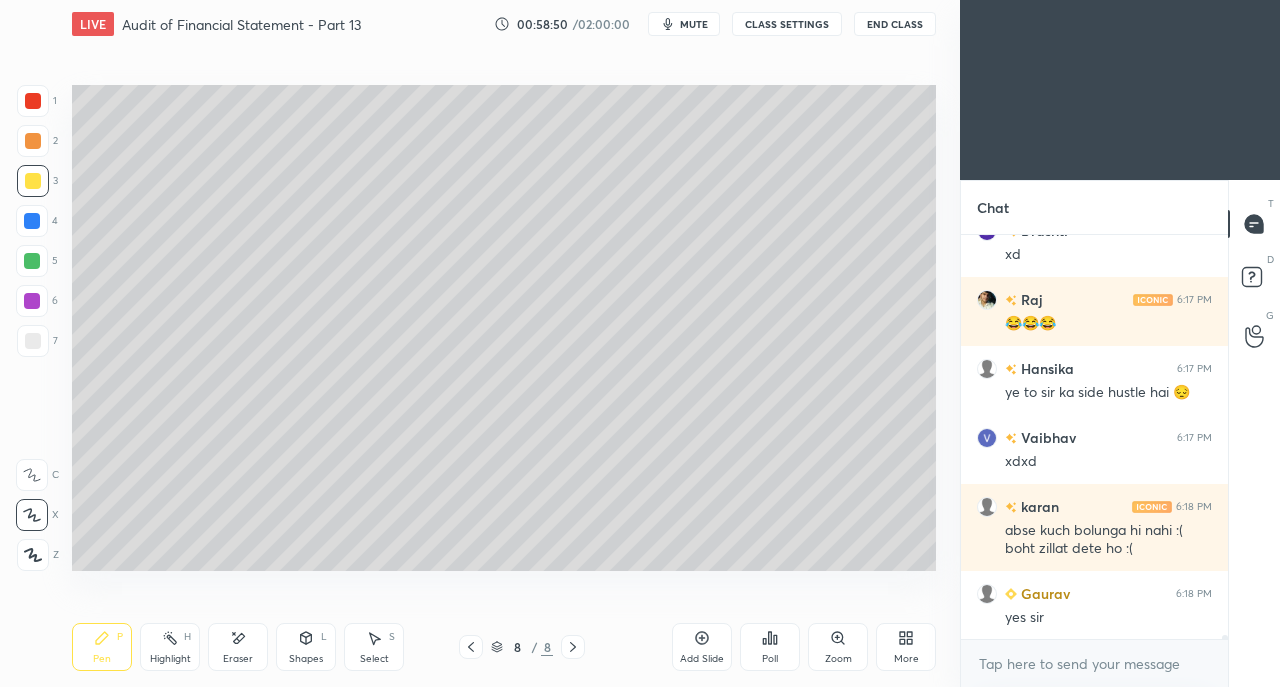 click 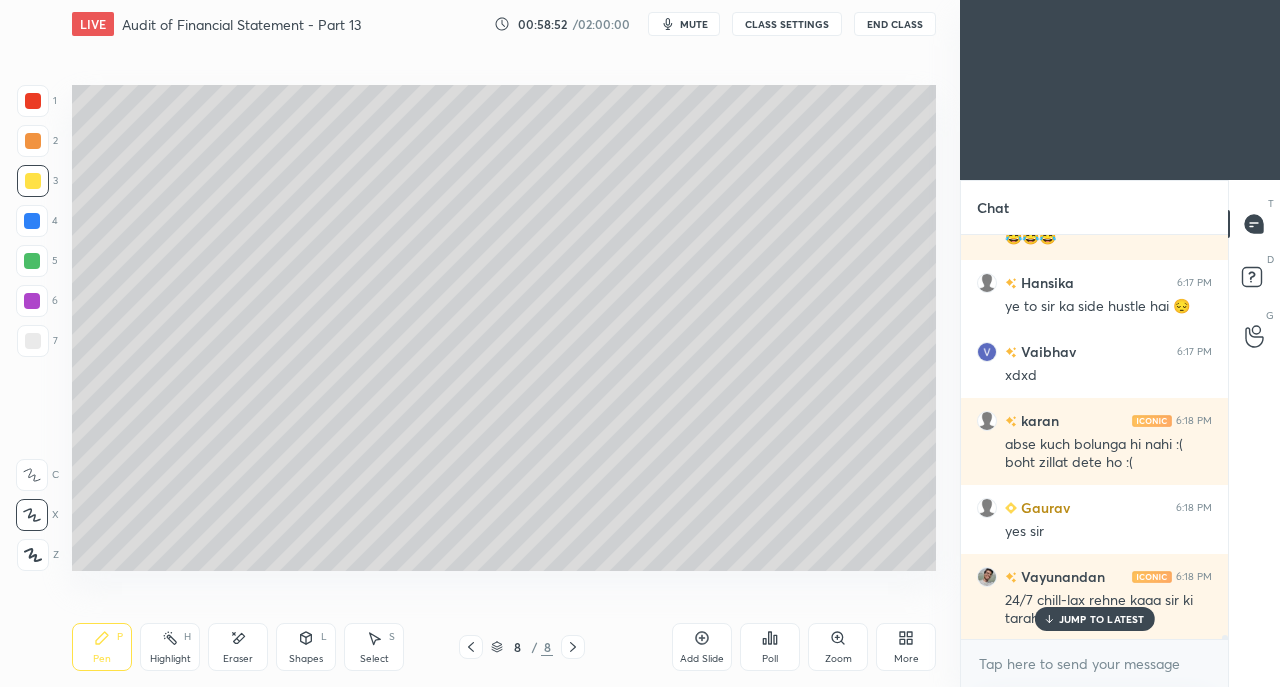 click on "JUMP TO LATEST" at bounding box center (1102, 619) 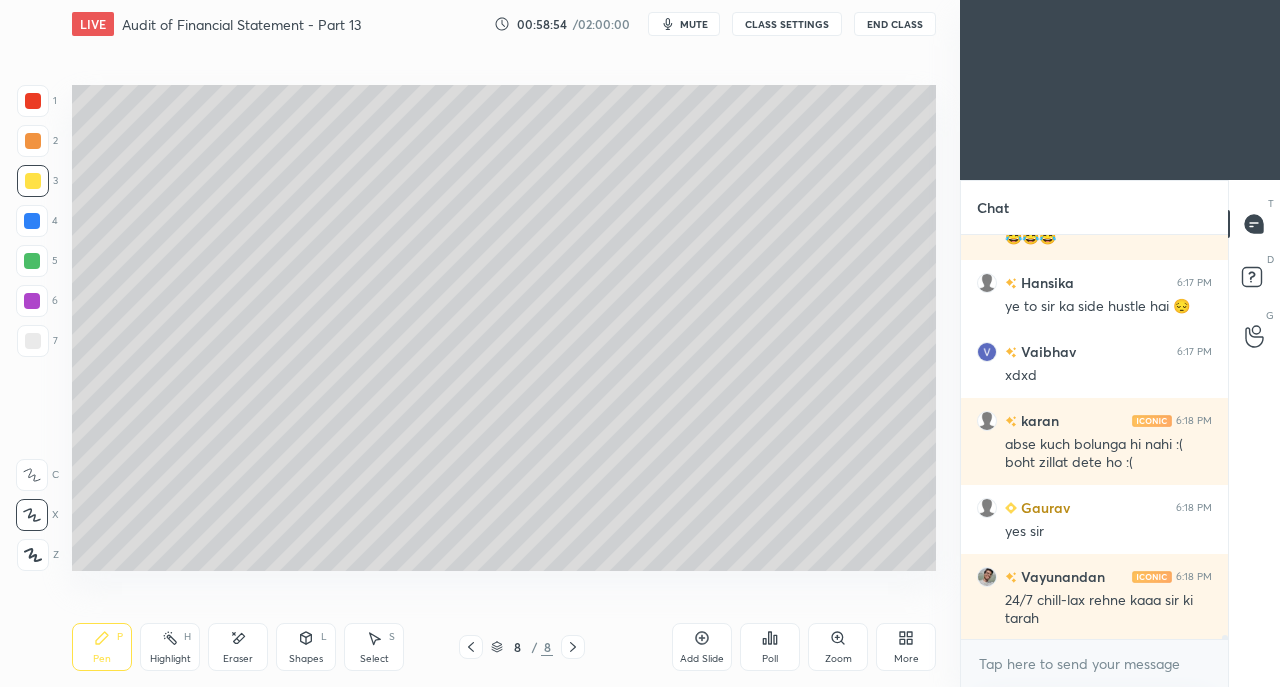 click 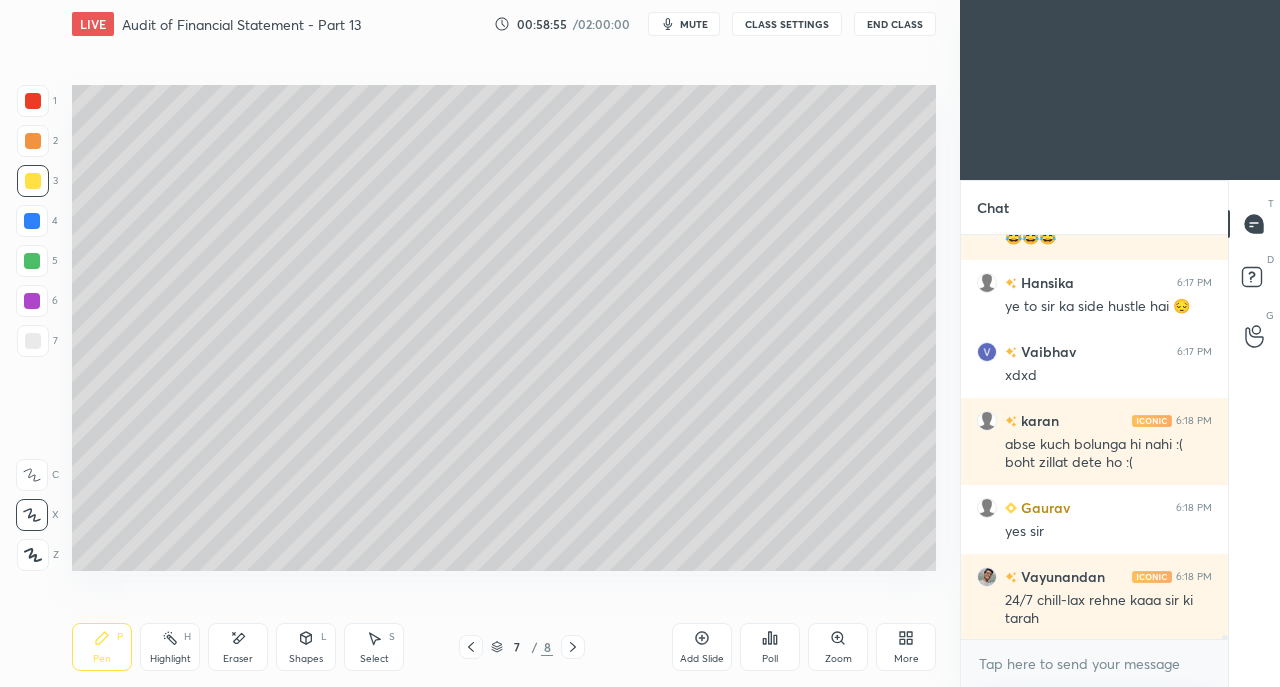 click 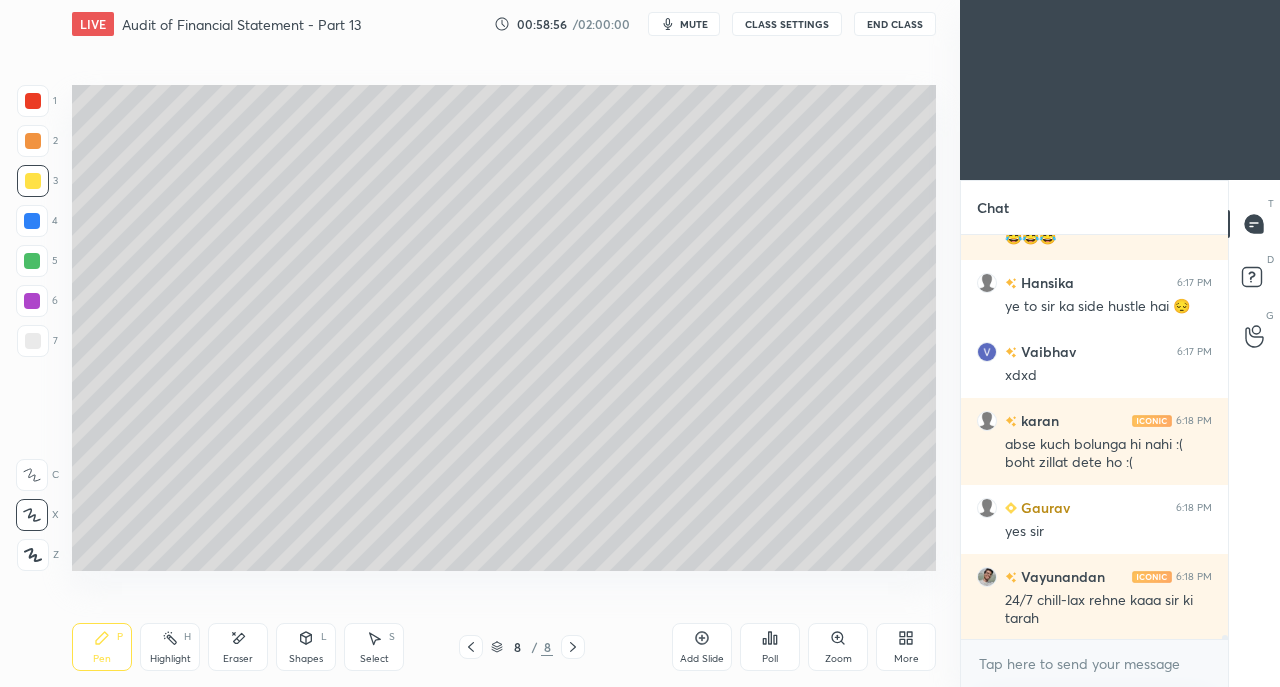 scroll, scrollTop: 39198, scrollLeft: 0, axis: vertical 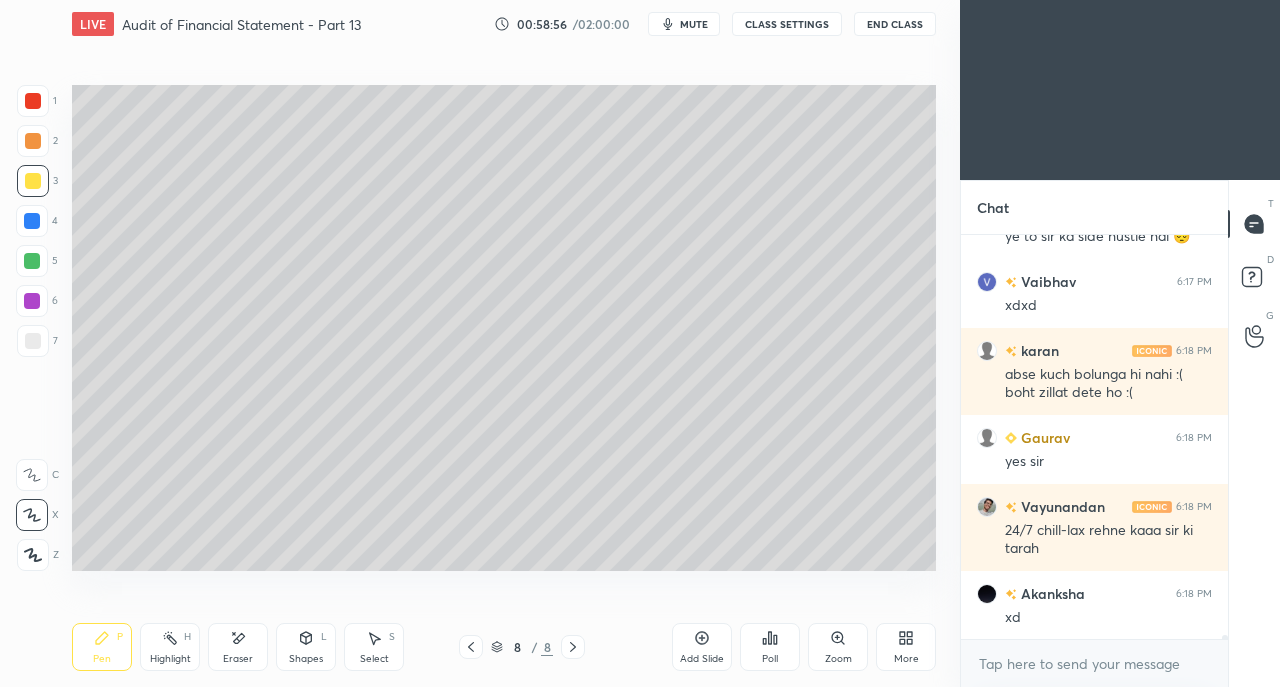 click 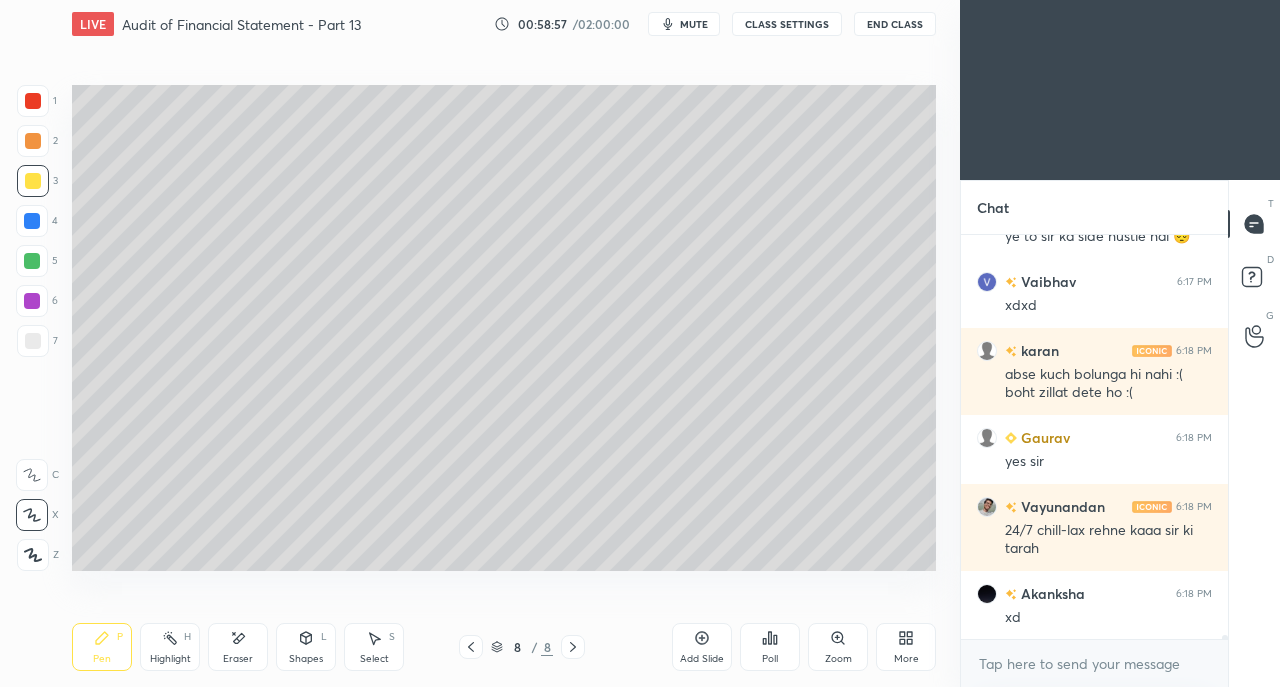 click 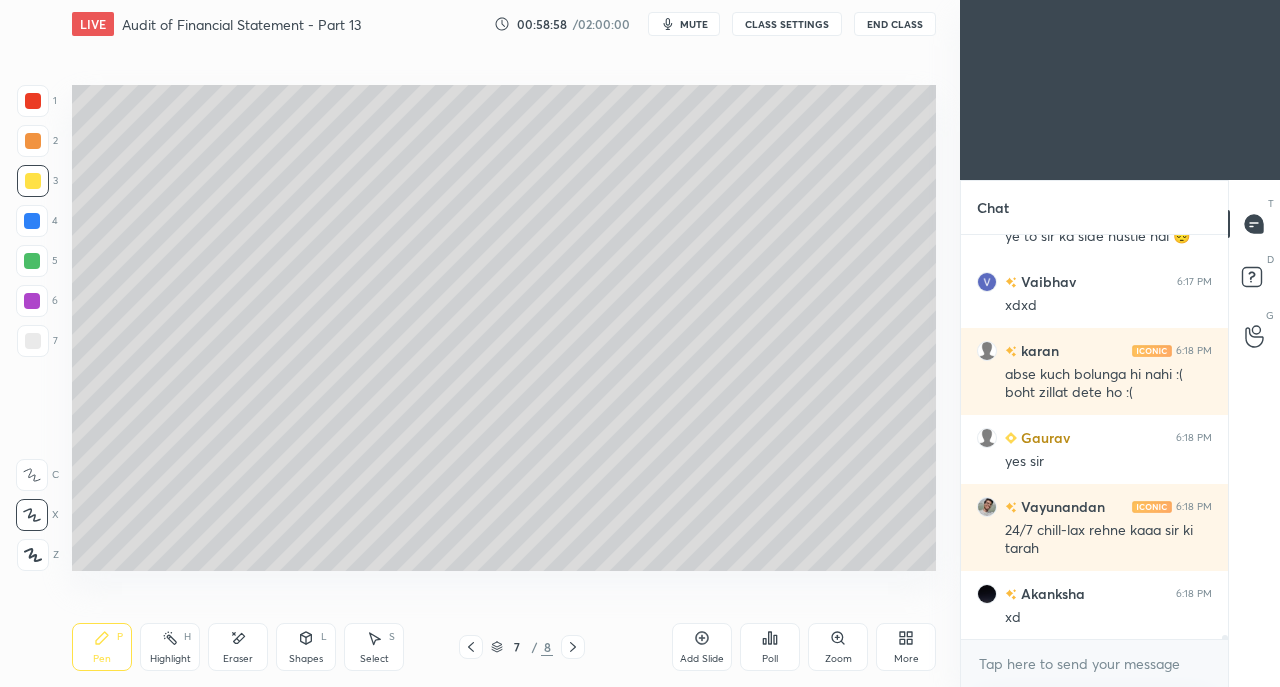 click 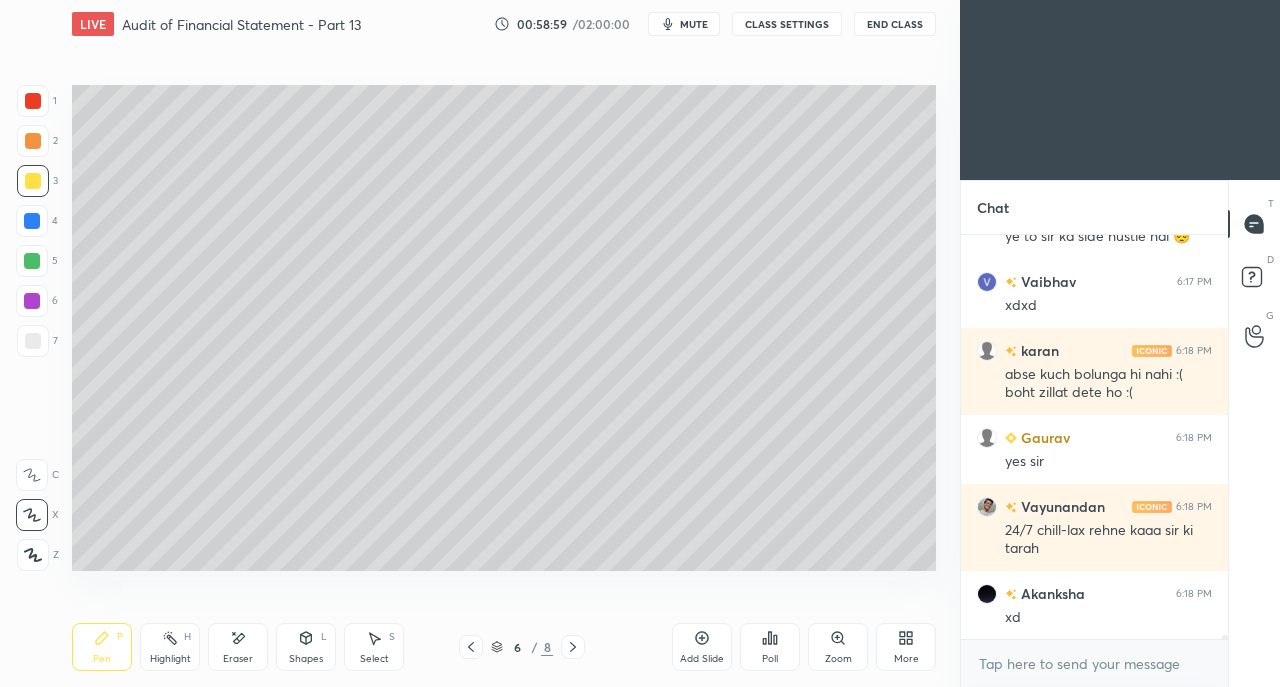 click 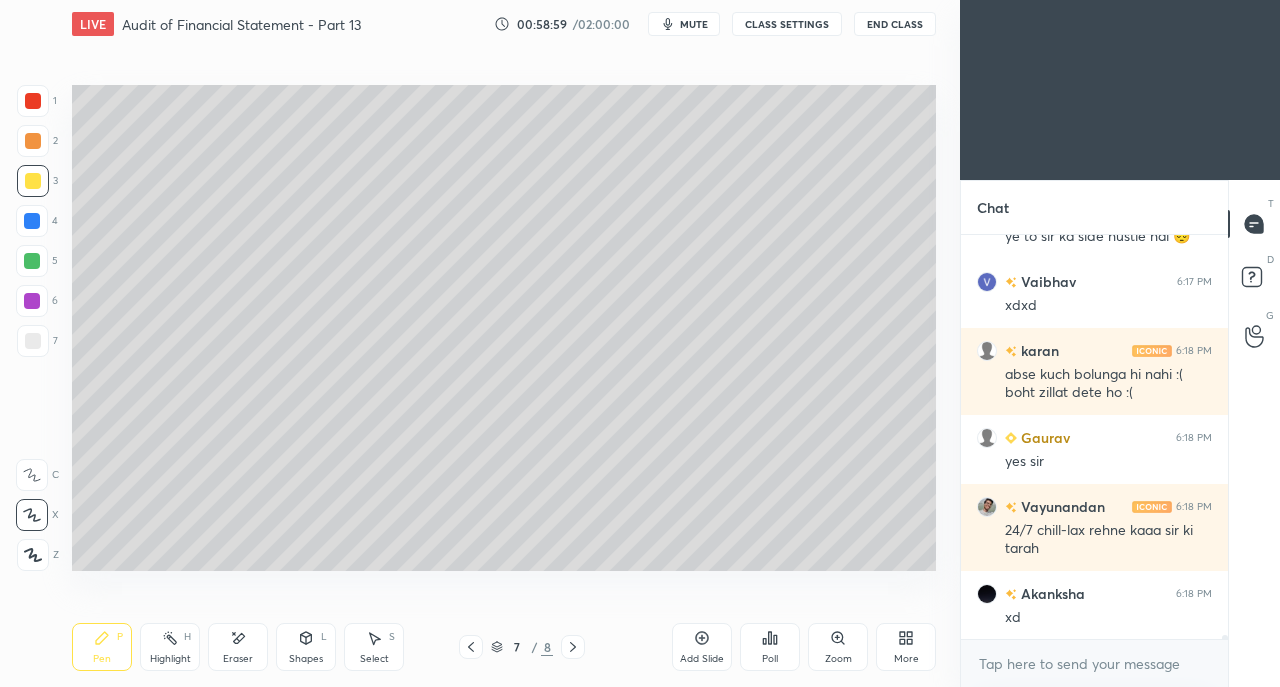 click 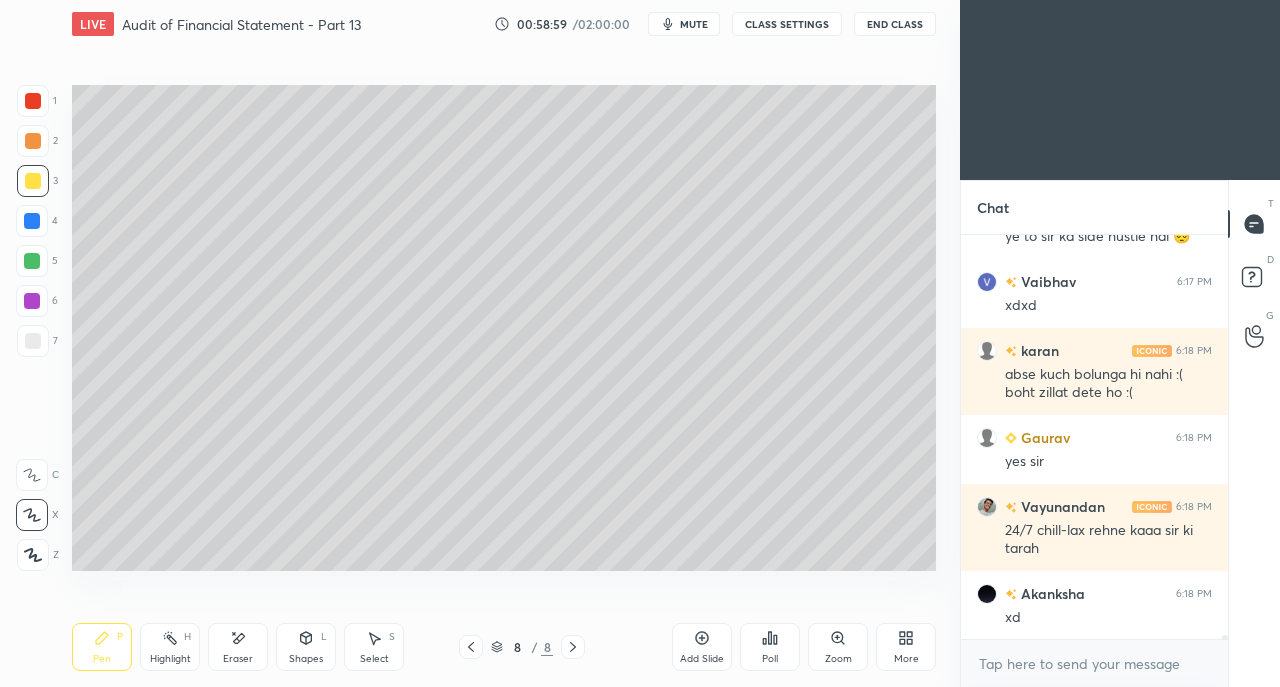 click on "Add Slide" at bounding box center (702, 647) 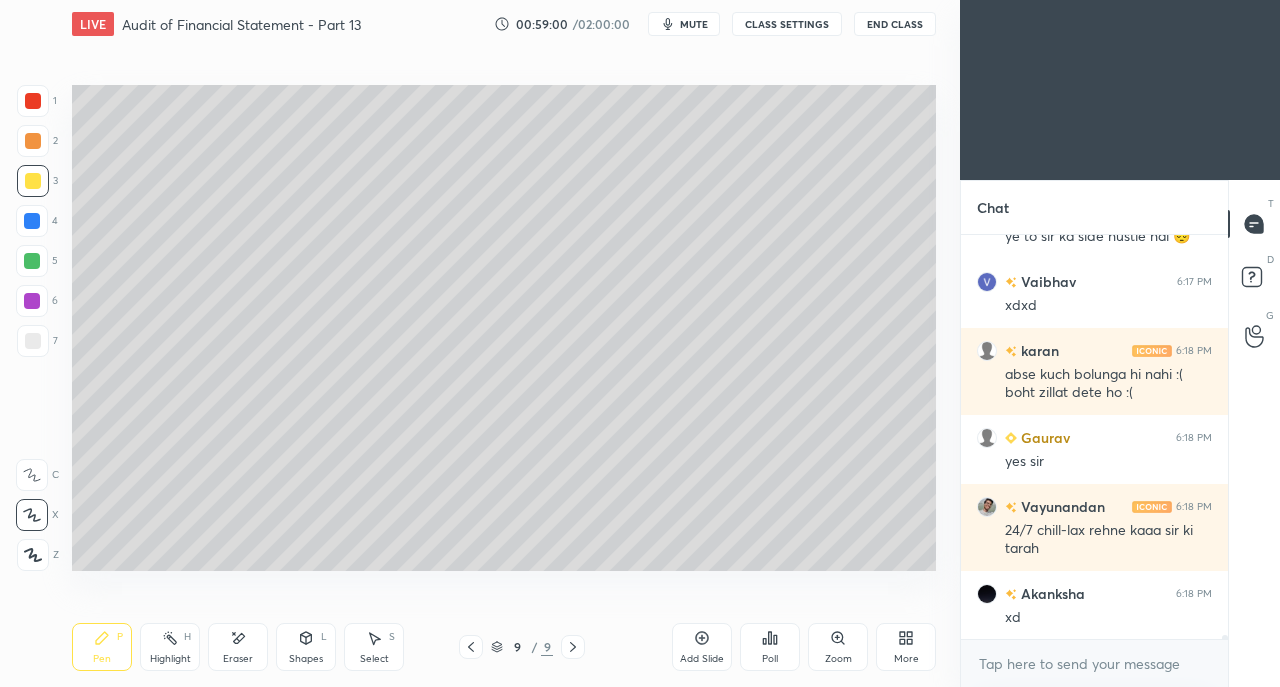 click at bounding box center (33, 181) 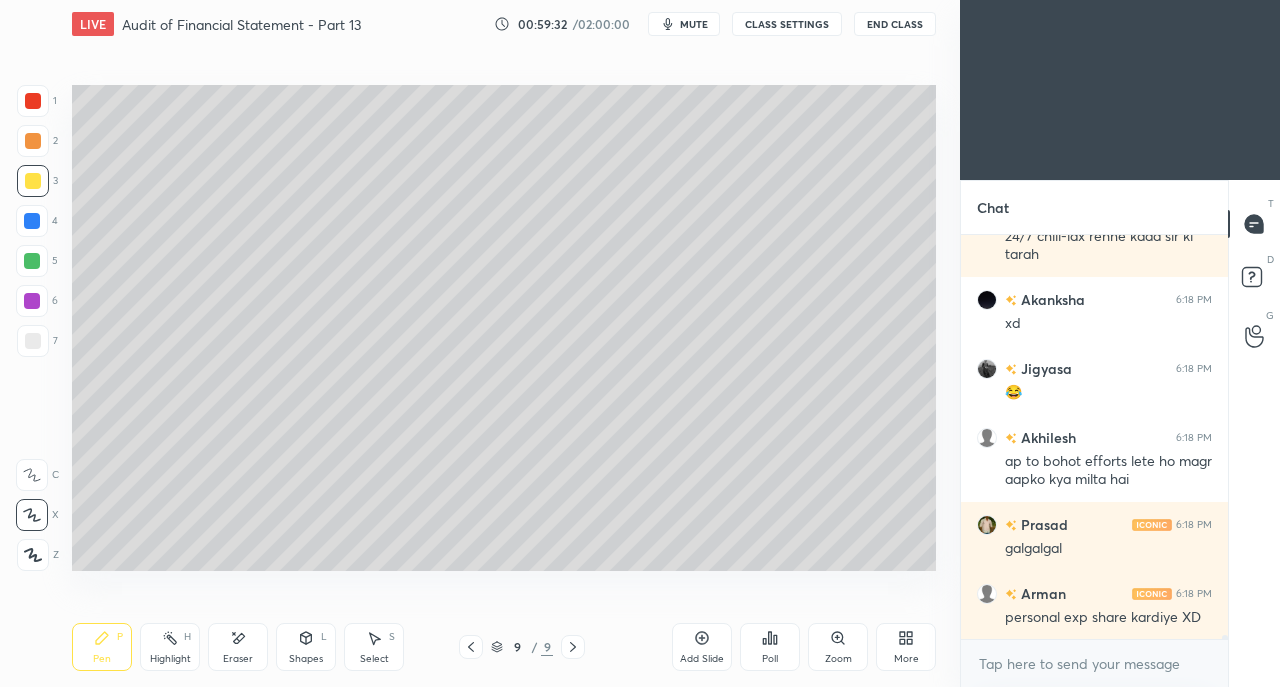 scroll, scrollTop: 39560, scrollLeft: 0, axis: vertical 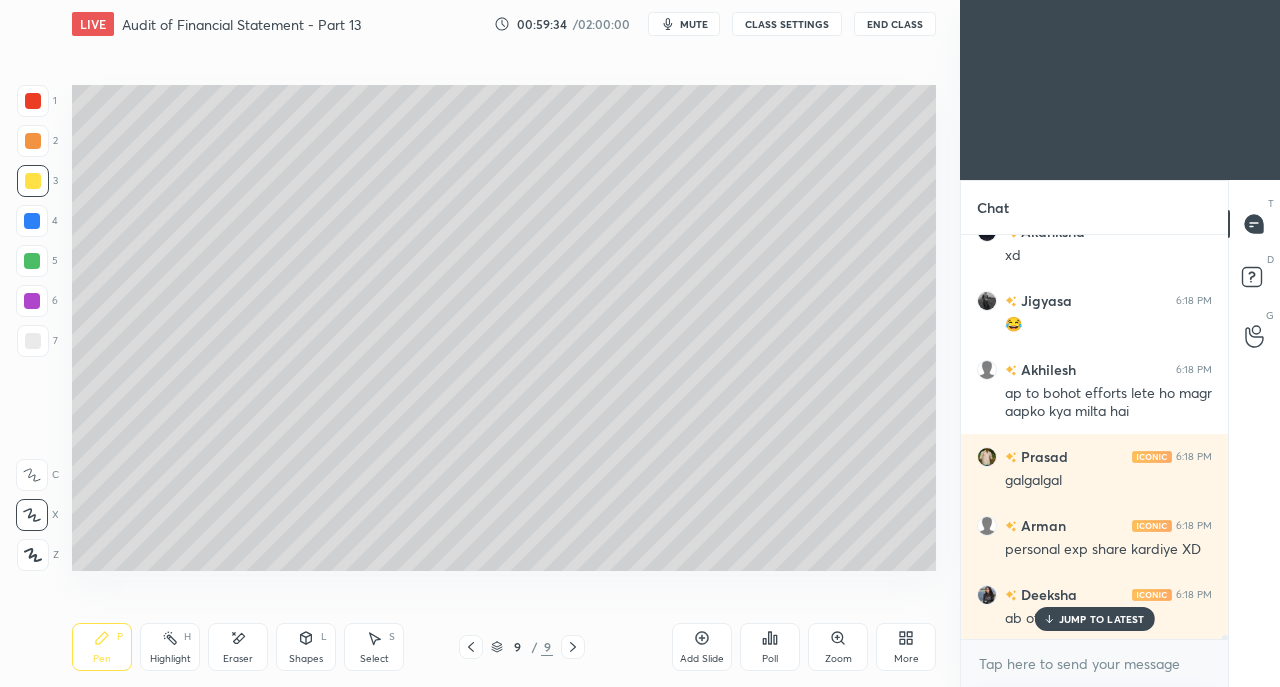 click on "JUMP TO LATEST" at bounding box center (1102, 619) 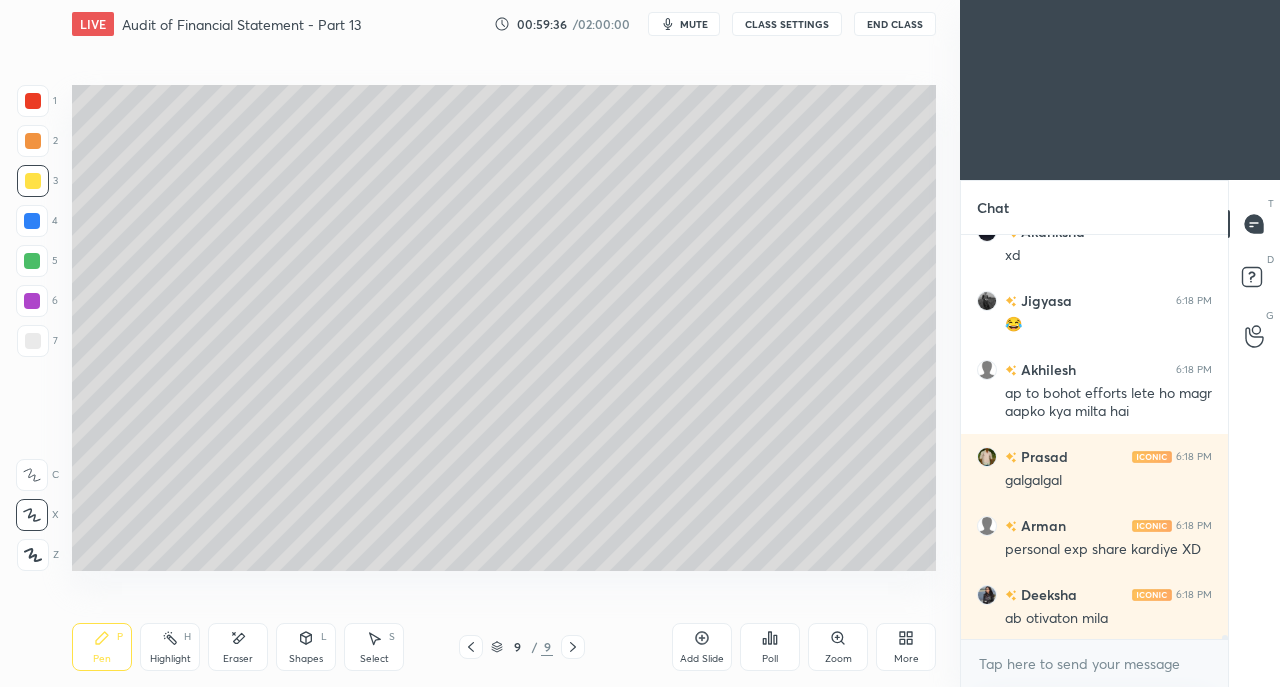 click 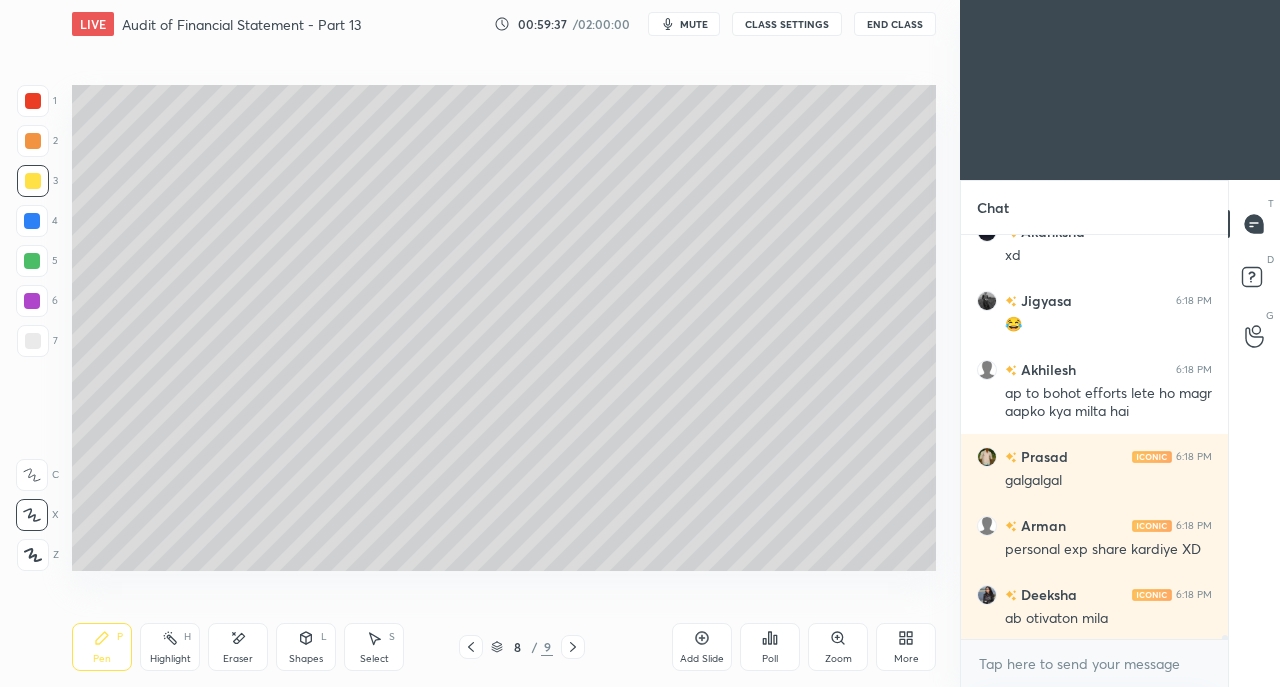 scroll, scrollTop: 39630, scrollLeft: 0, axis: vertical 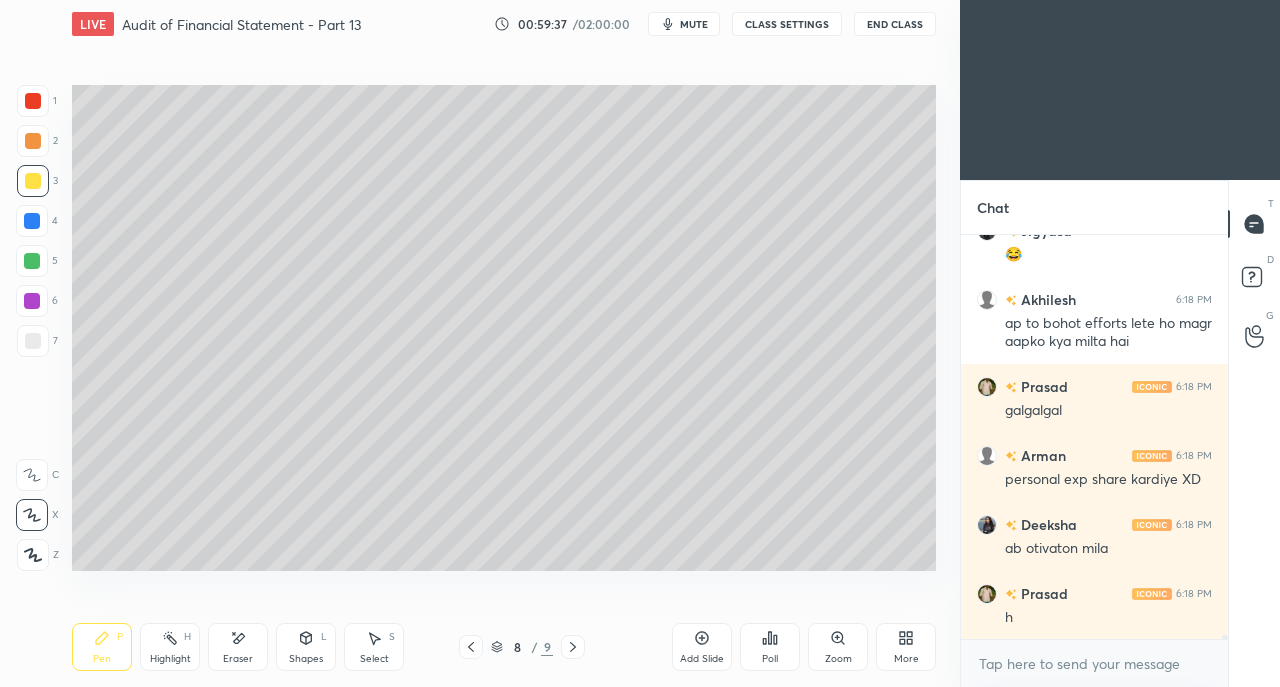 click 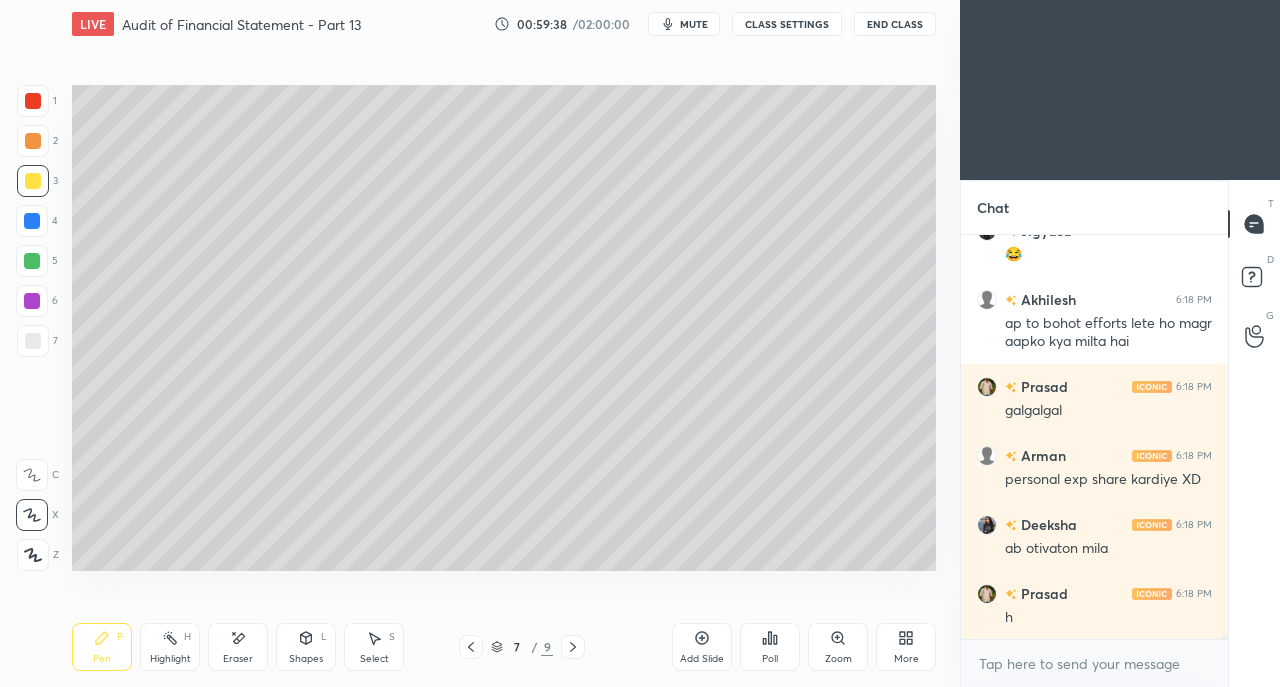 click 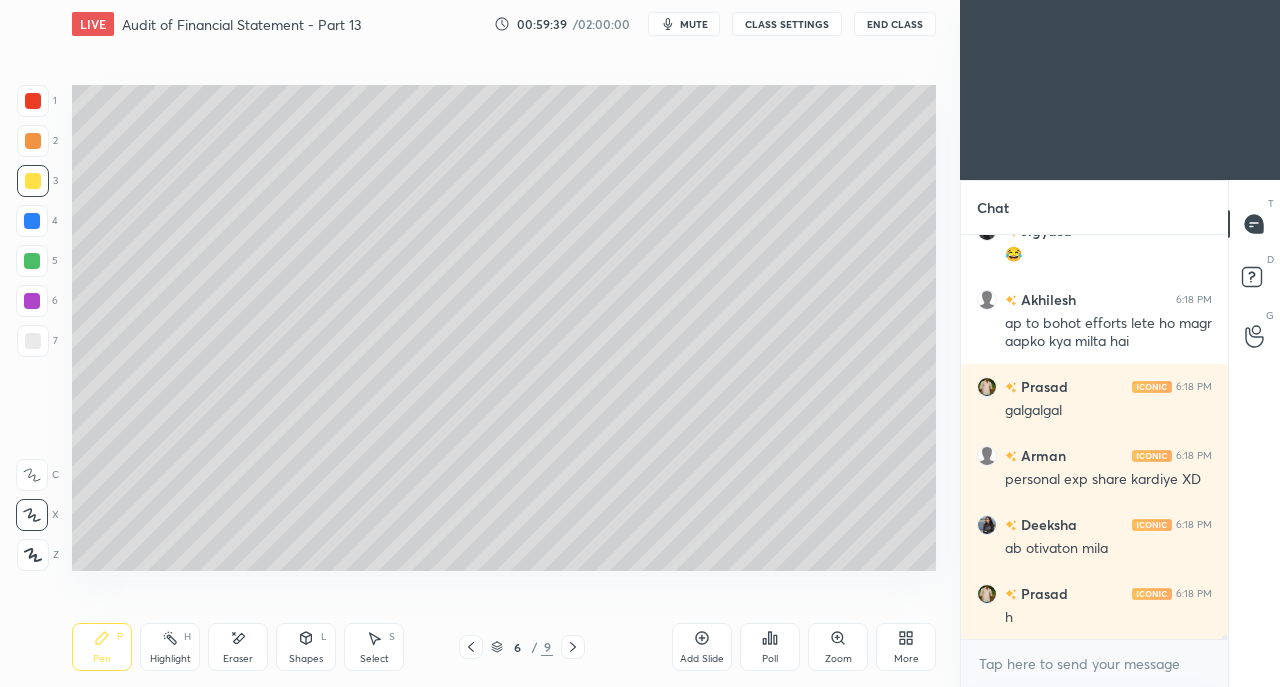 click 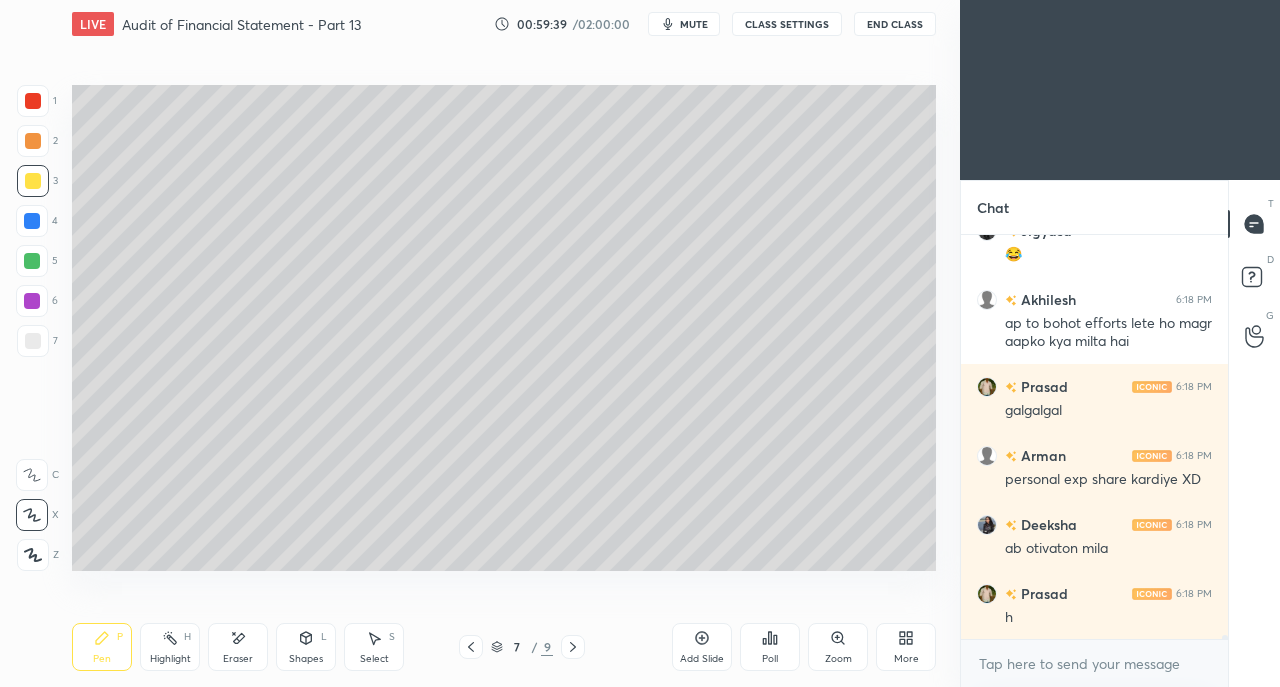 click at bounding box center (573, 647) 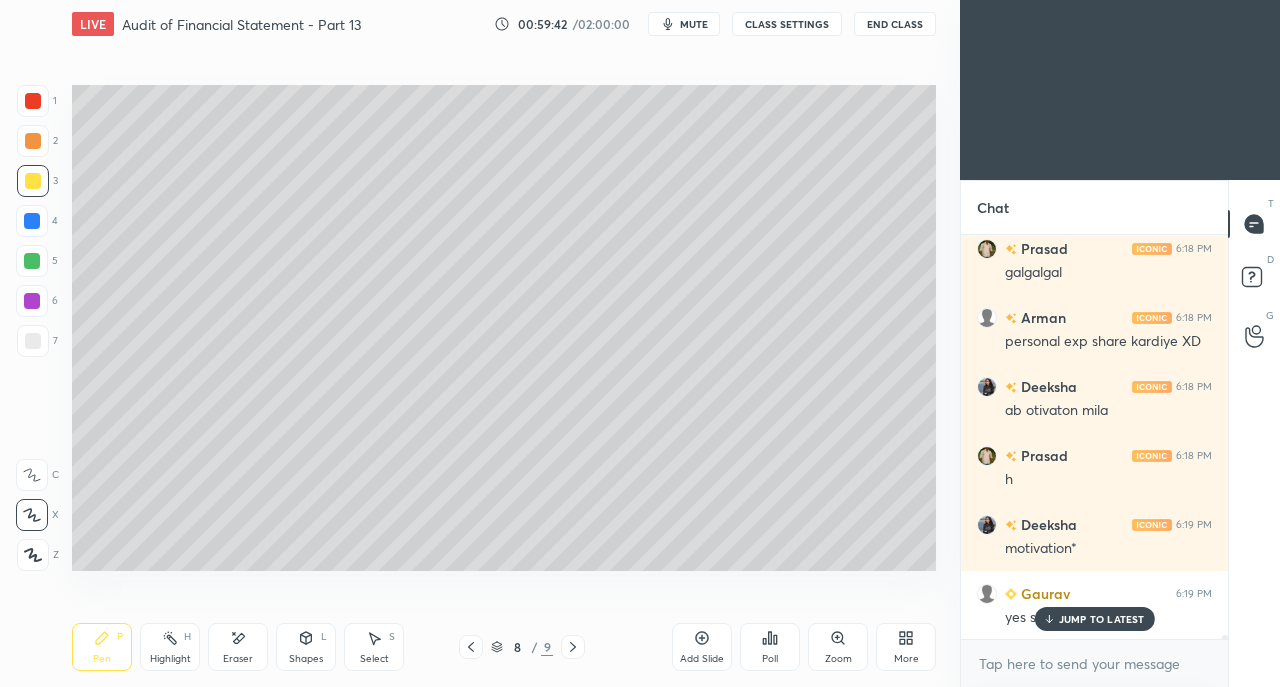 scroll, scrollTop: 39854, scrollLeft: 0, axis: vertical 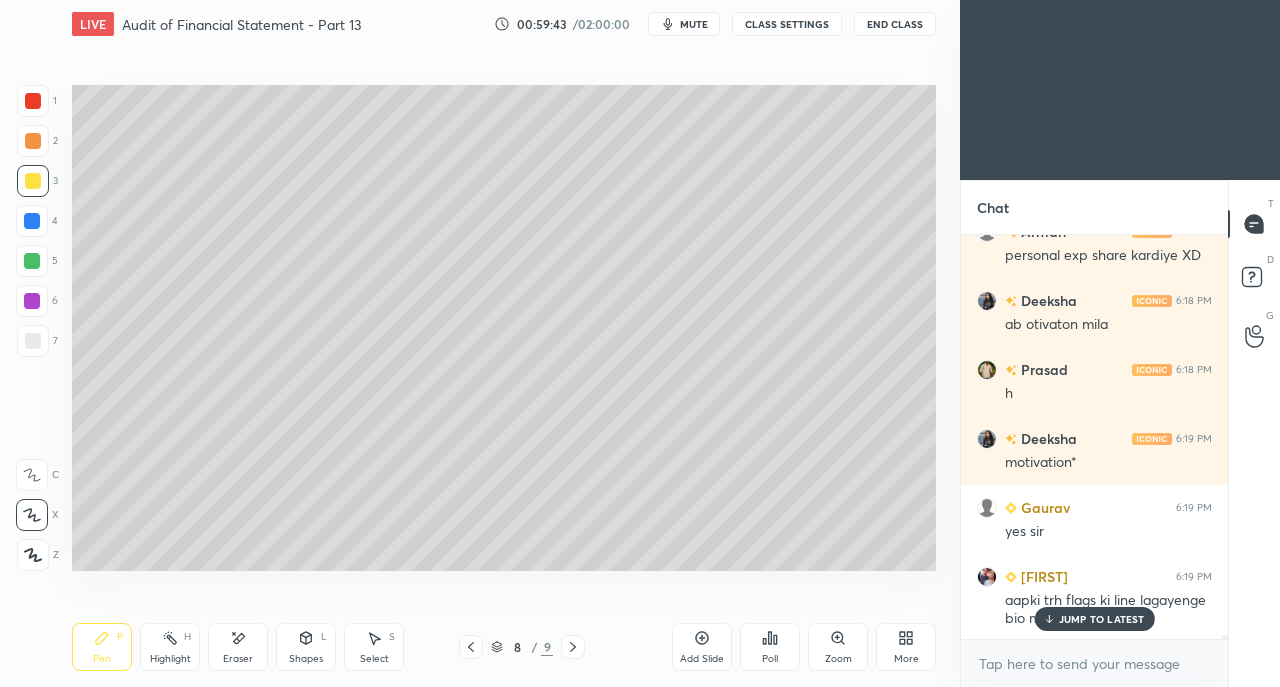 click on "Add Slide" at bounding box center [702, 647] 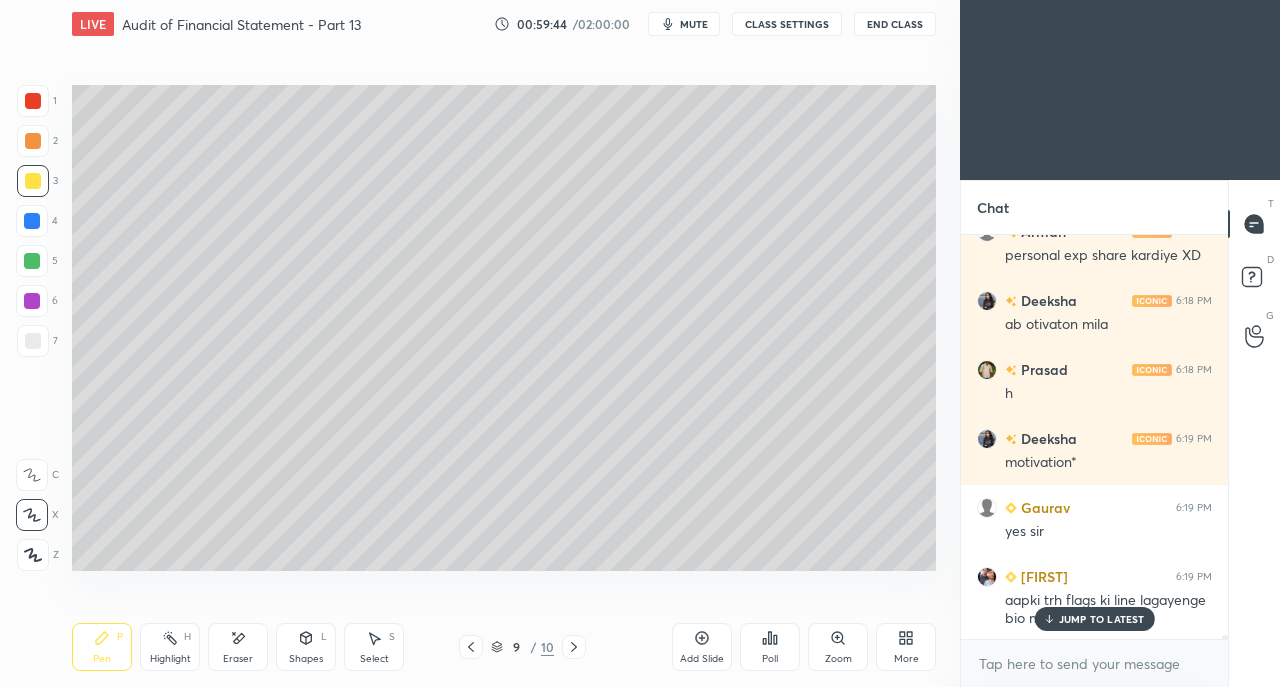 click 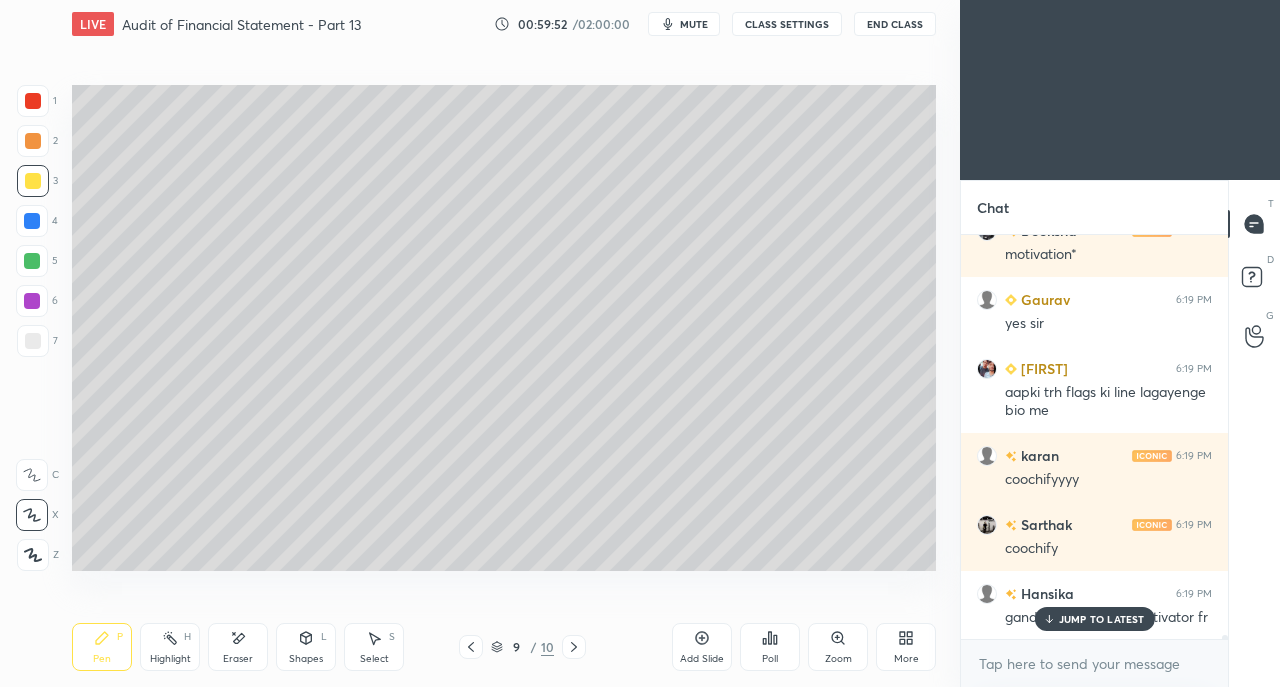 scroll, scrollTop: 40130, scrollLeft: 0, axis: vertical 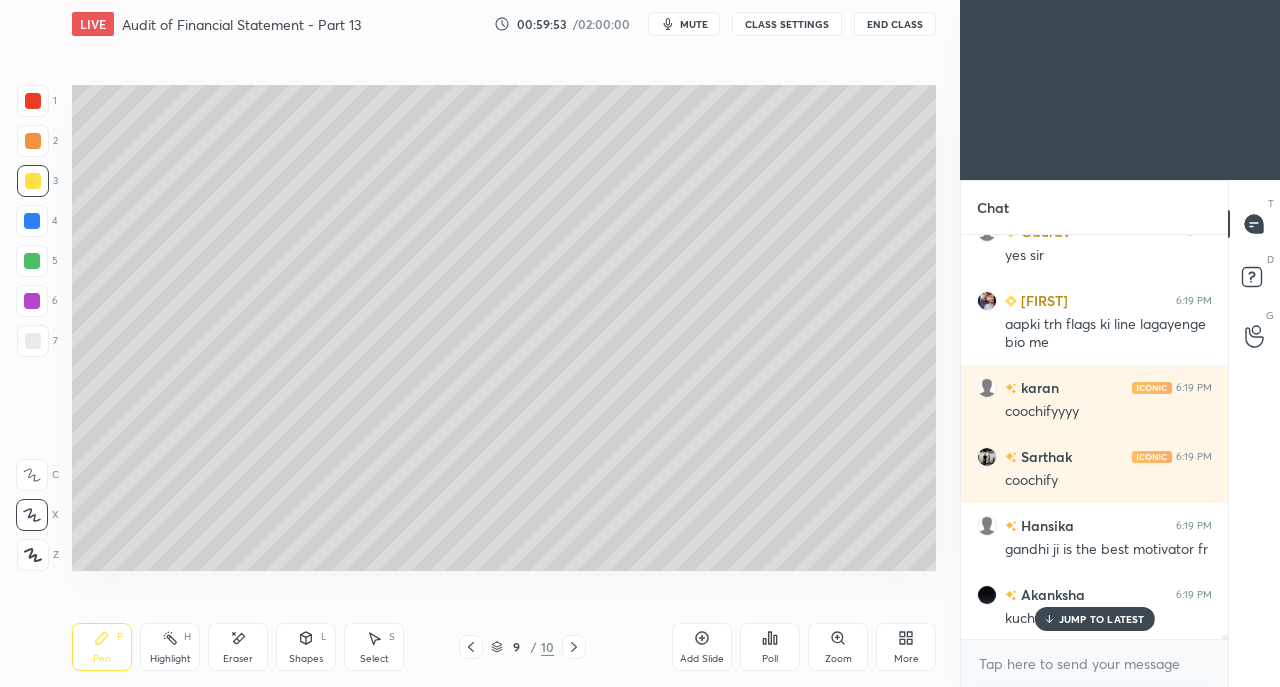 click on "Add Slide" at bounding box center (702, 647) 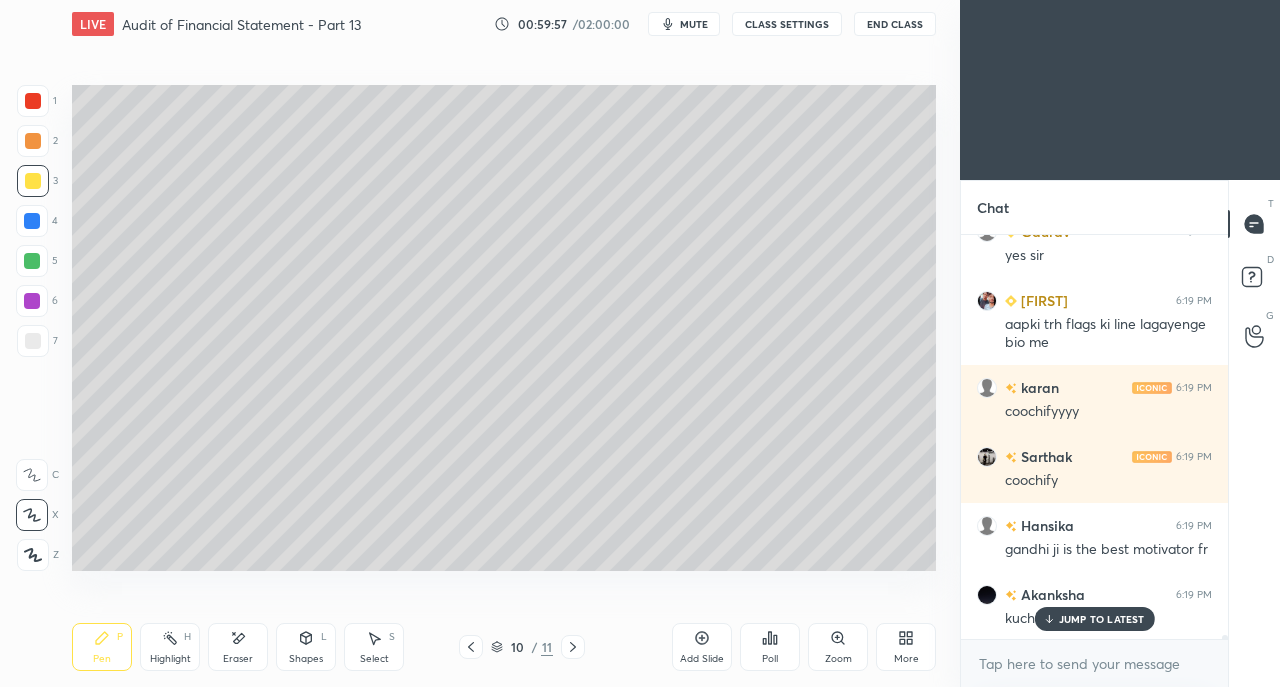 click 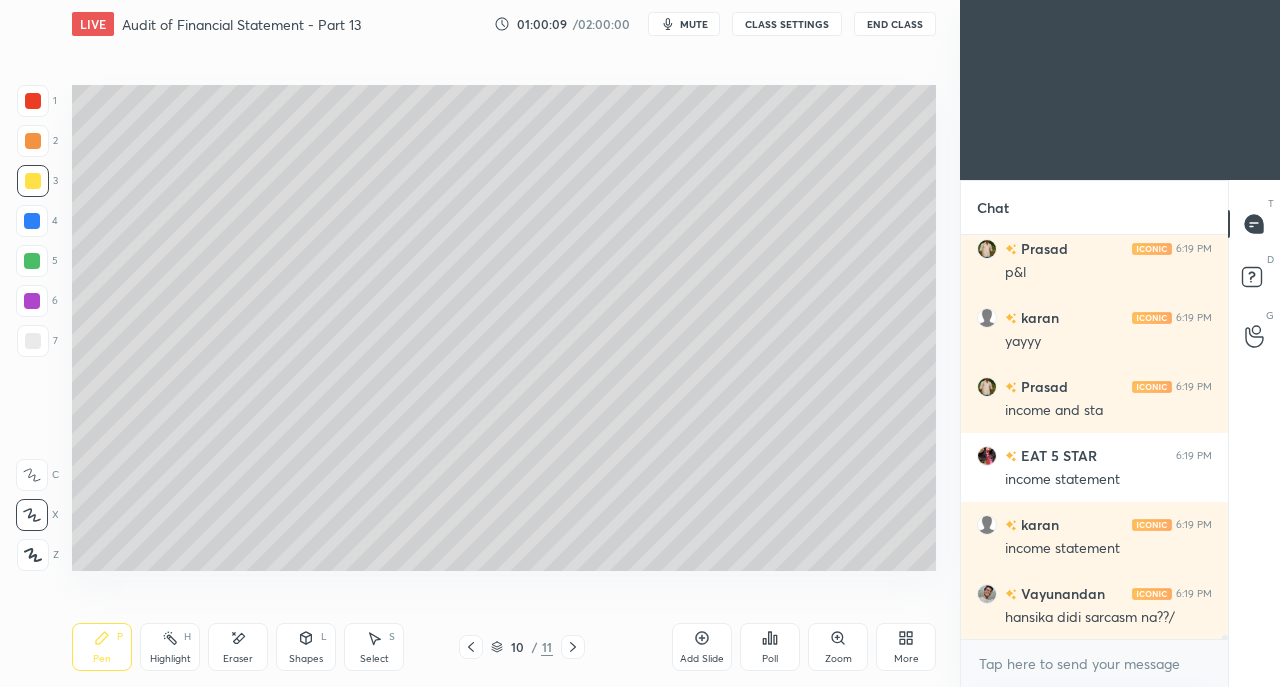 scroll, scrollTop: 40682, scrollLeft: 0, axis: vertical 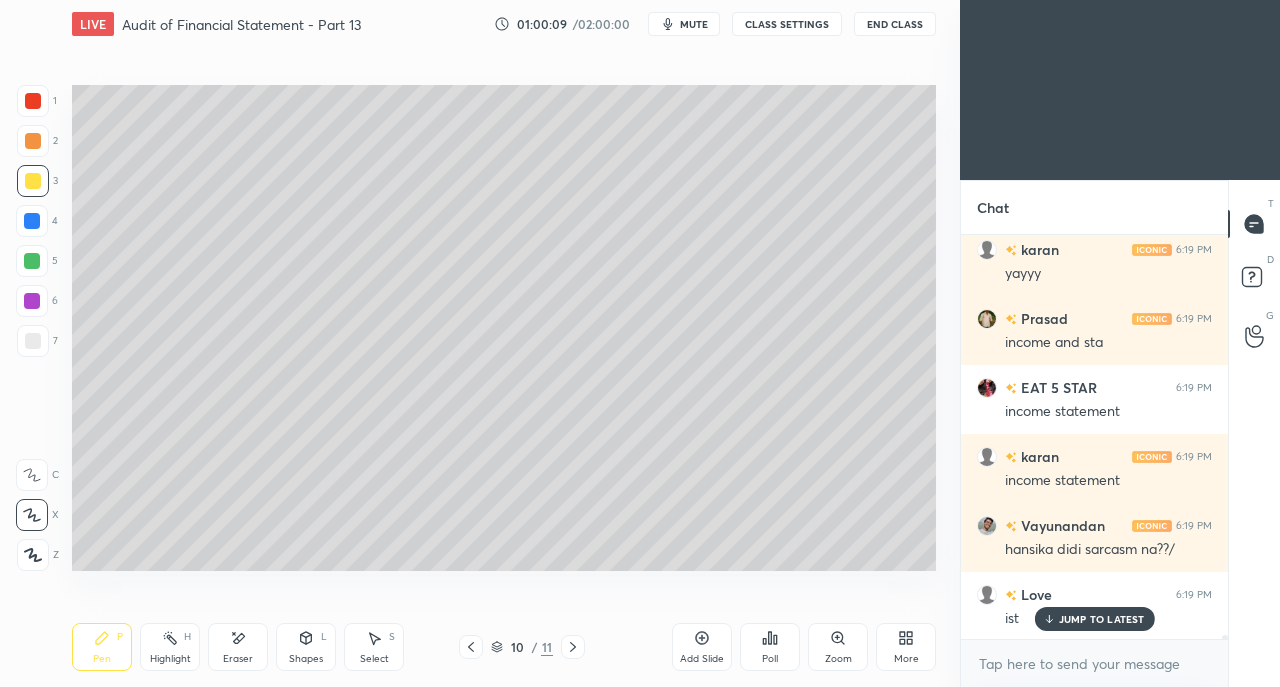 click at bounding box center [33, 341] 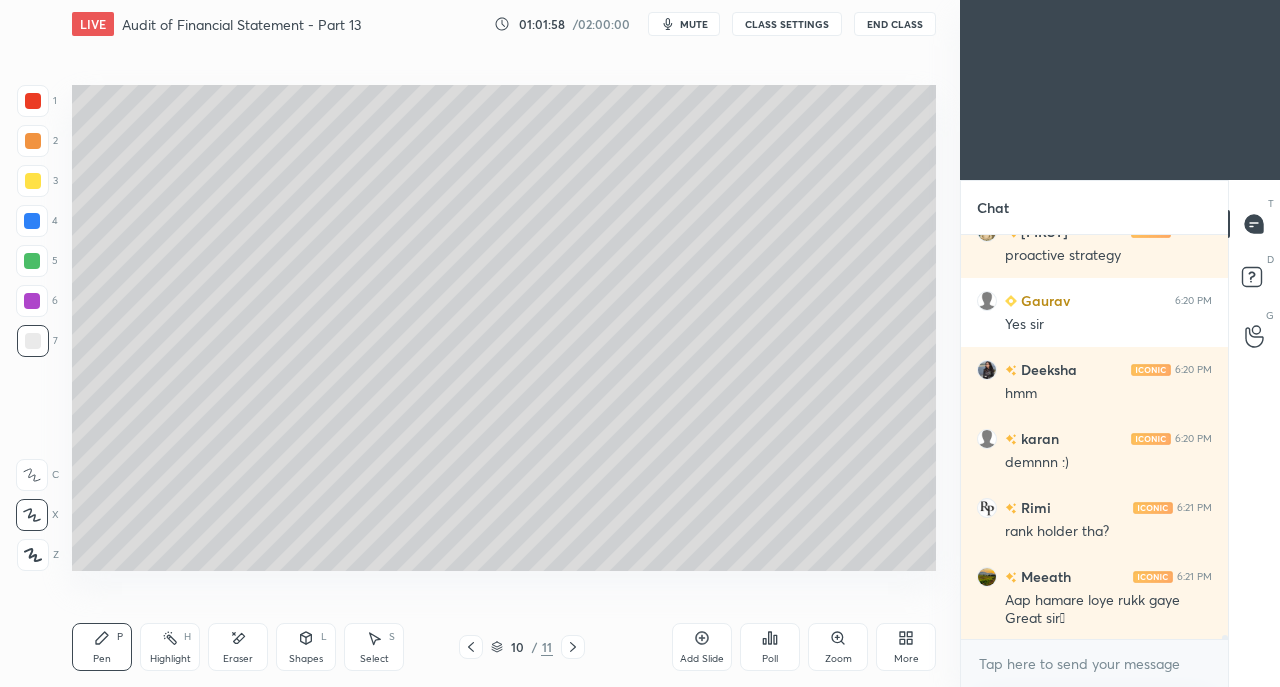 scroll, scrollTop: 42168, scrollLeft: 0, axis: vertical 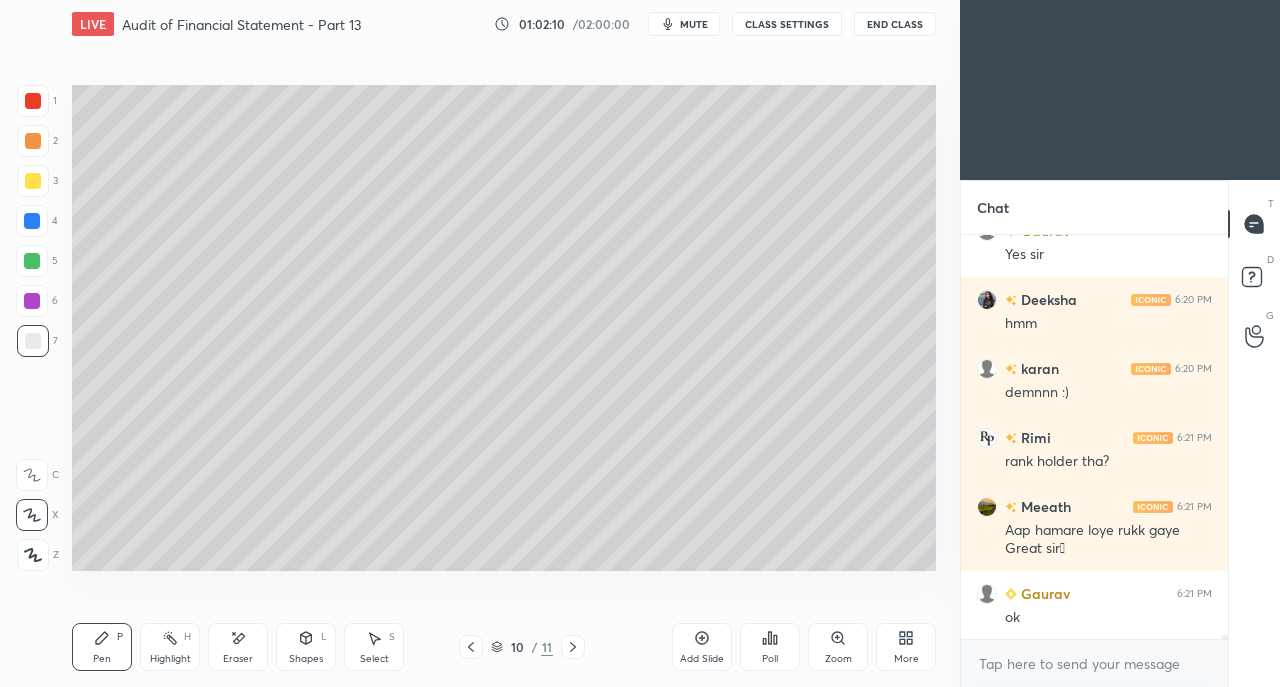 click 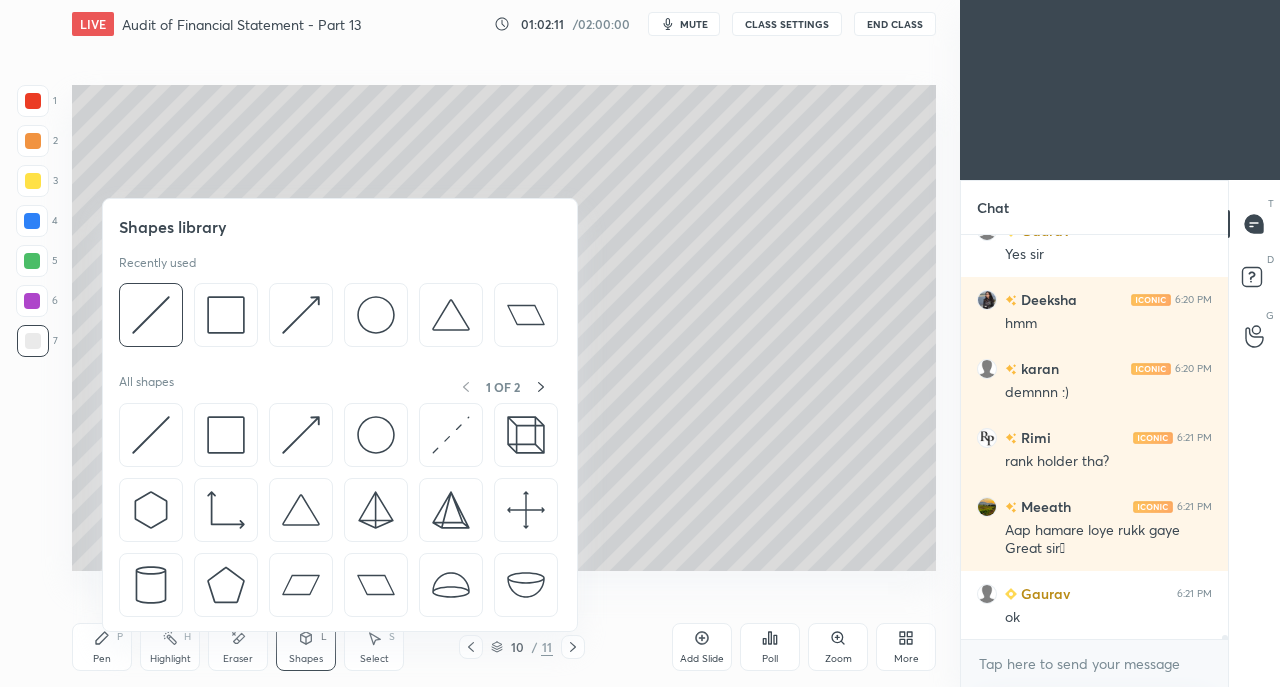 click at bounding box center [151, 435] 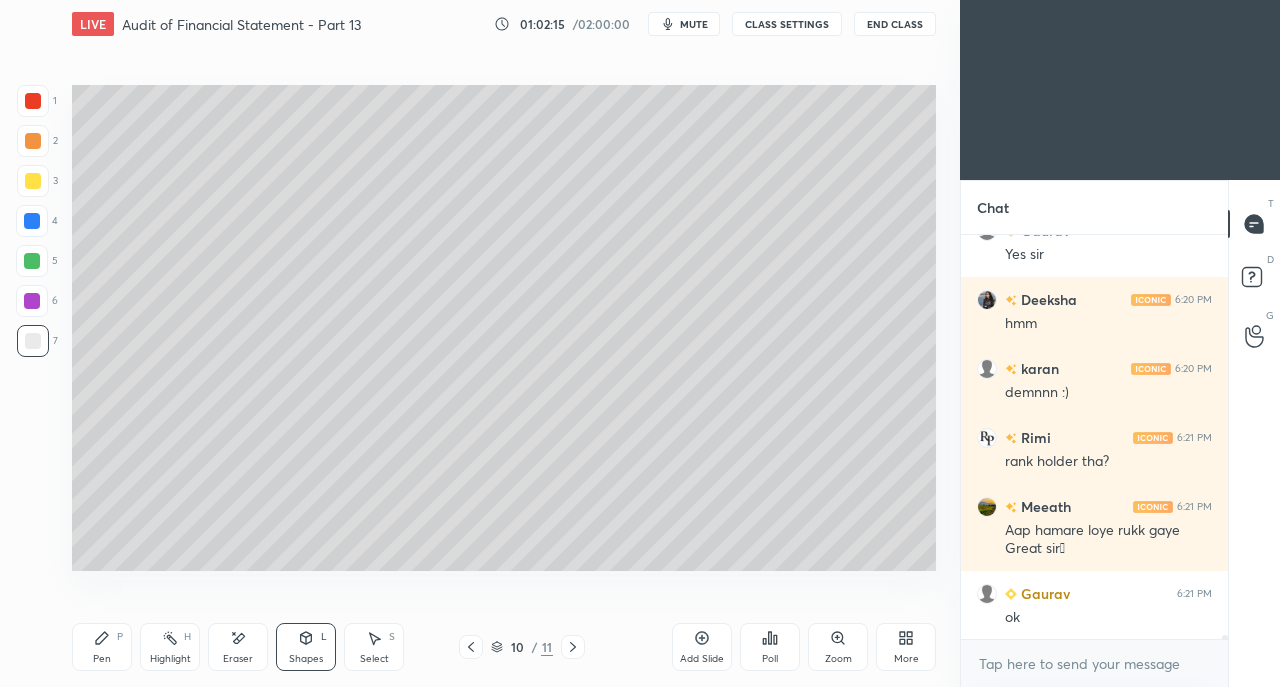 click 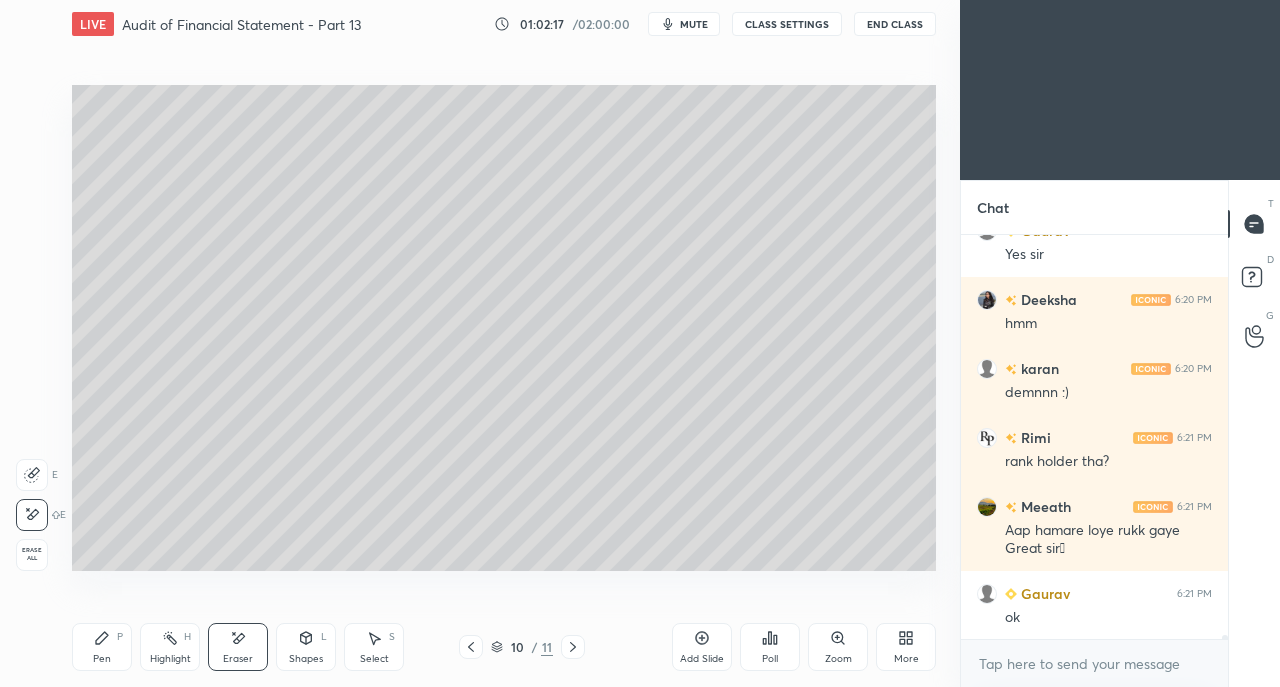 click 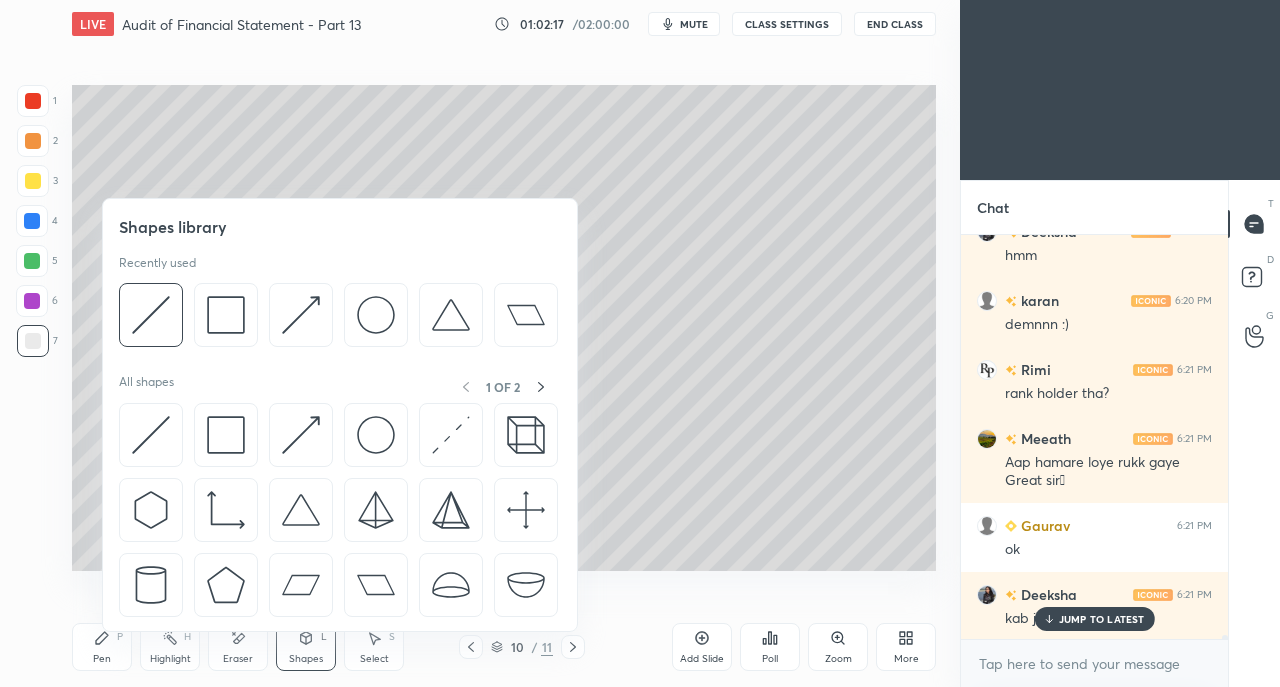 click at bounding box center (151, 435) 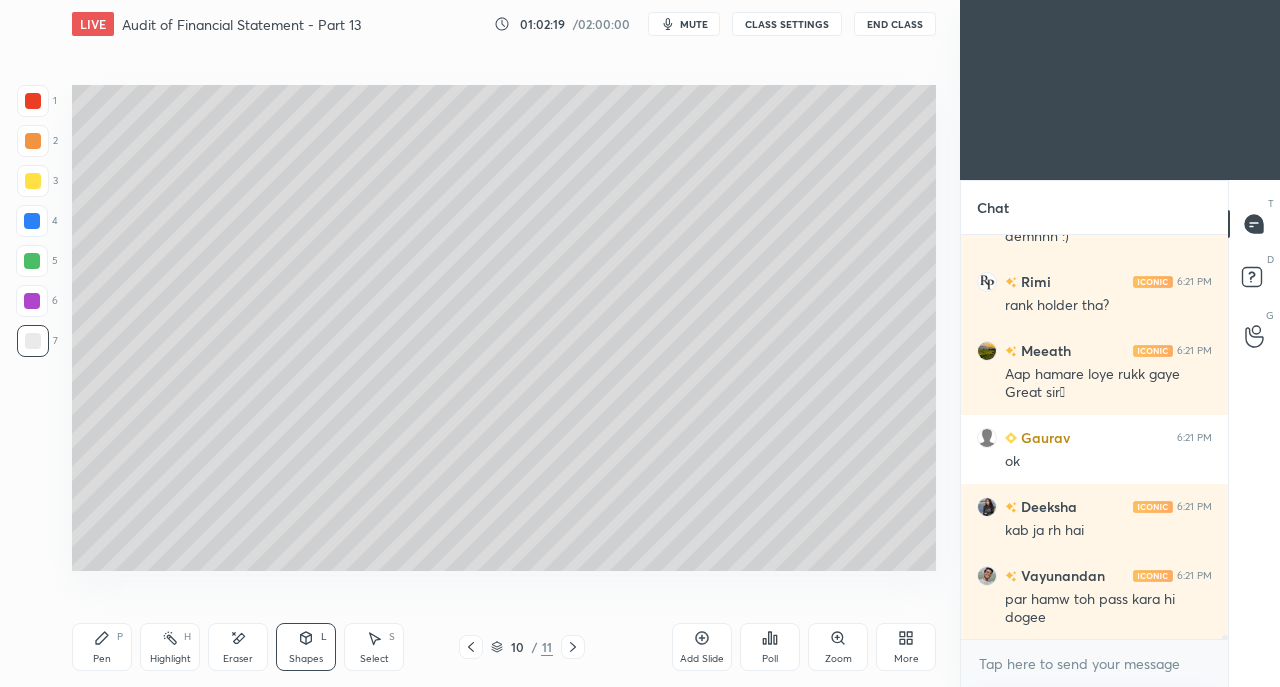 scroll, scrollTop: 42392, scrollLeft: 0, axis: vertical 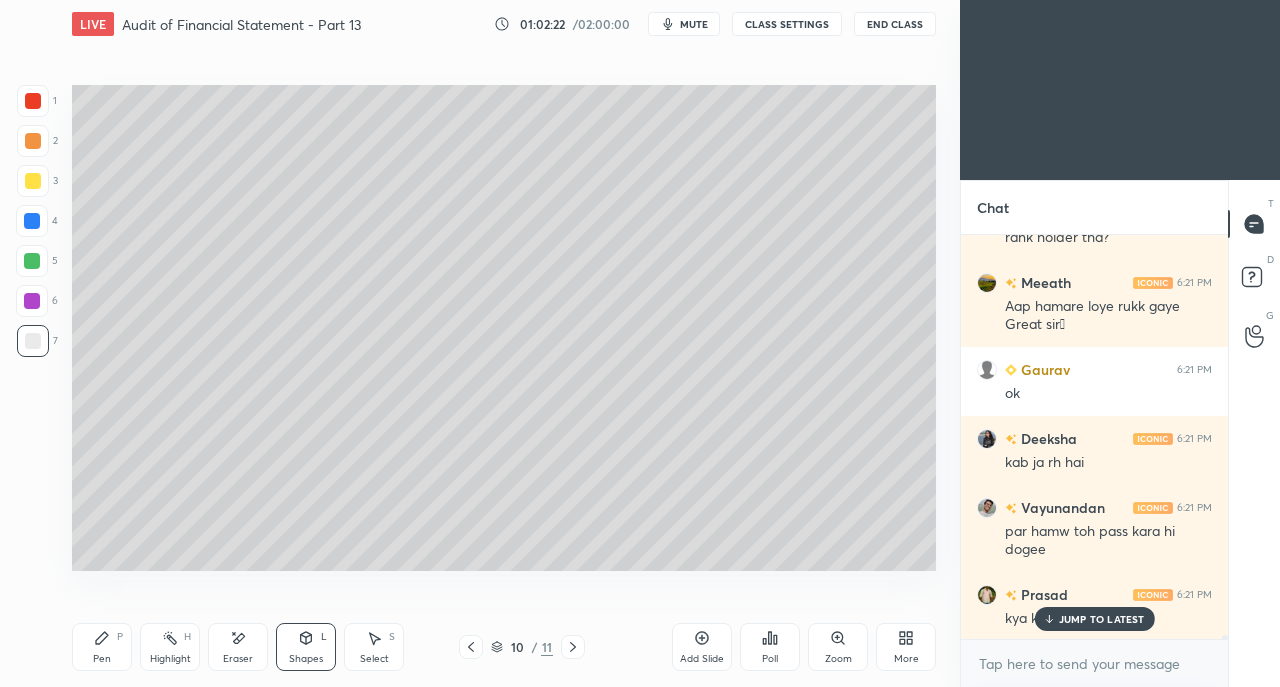 click on "JUMP TO LATEST" at bounding box center (1102, 619) 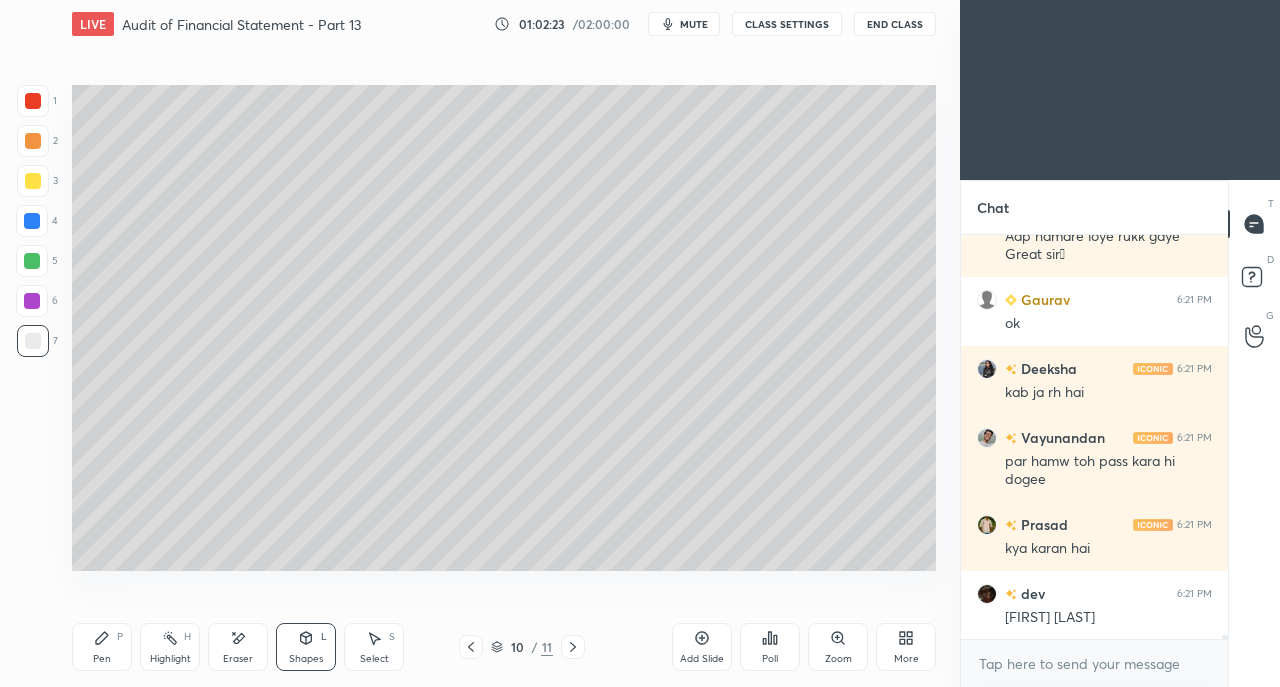 scroll, scrollTop: 42530, scrollLeft: 0, axis: vertical 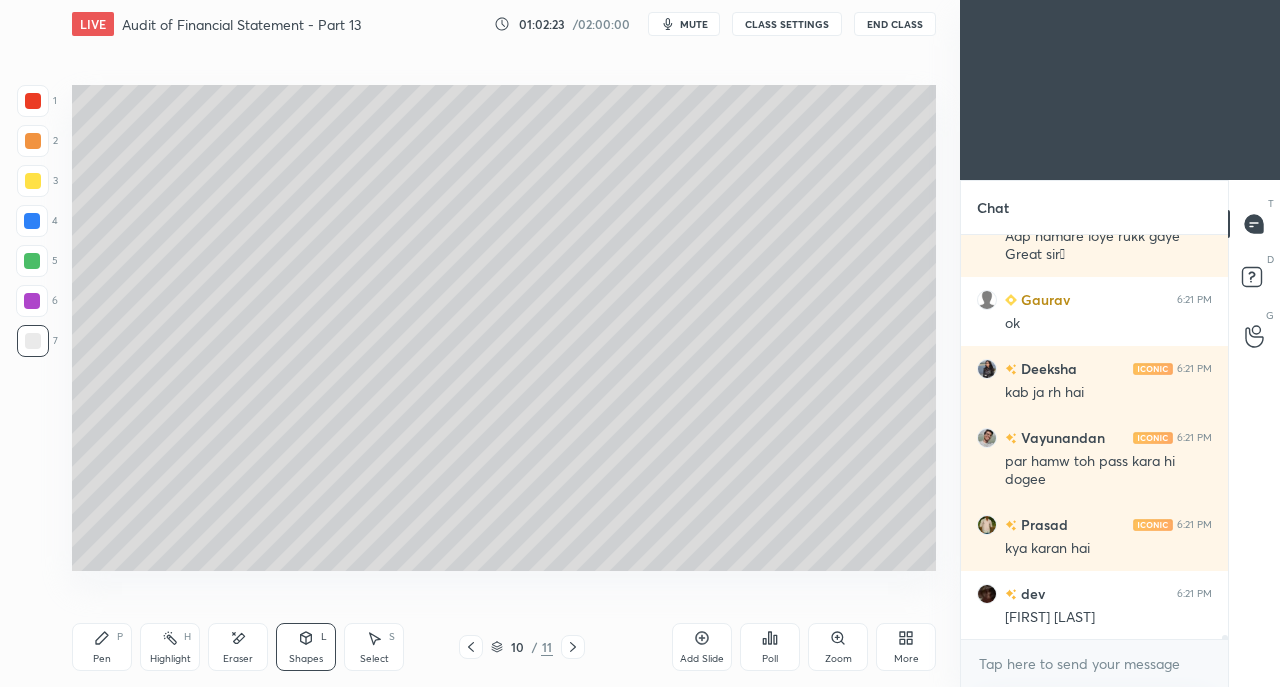 click on "Pen P" at bounding box center [102, 647] 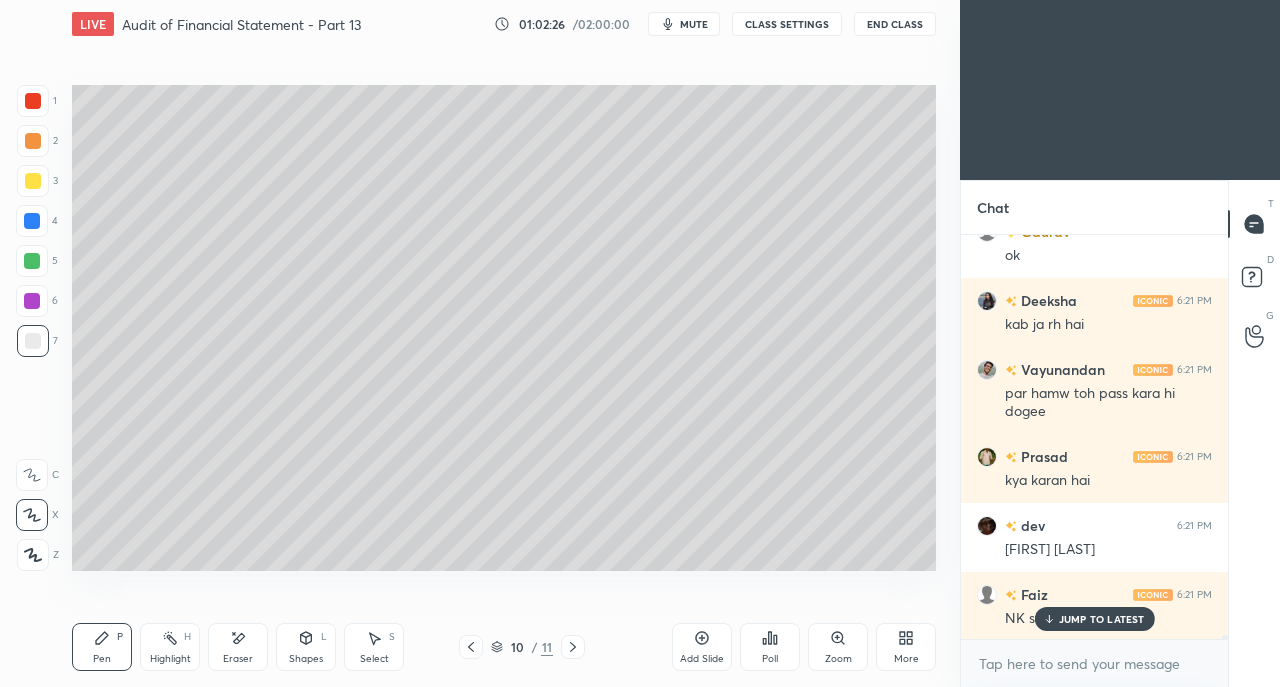 click on "JUMP TO LATEST" at bounding box center [1102, 619] 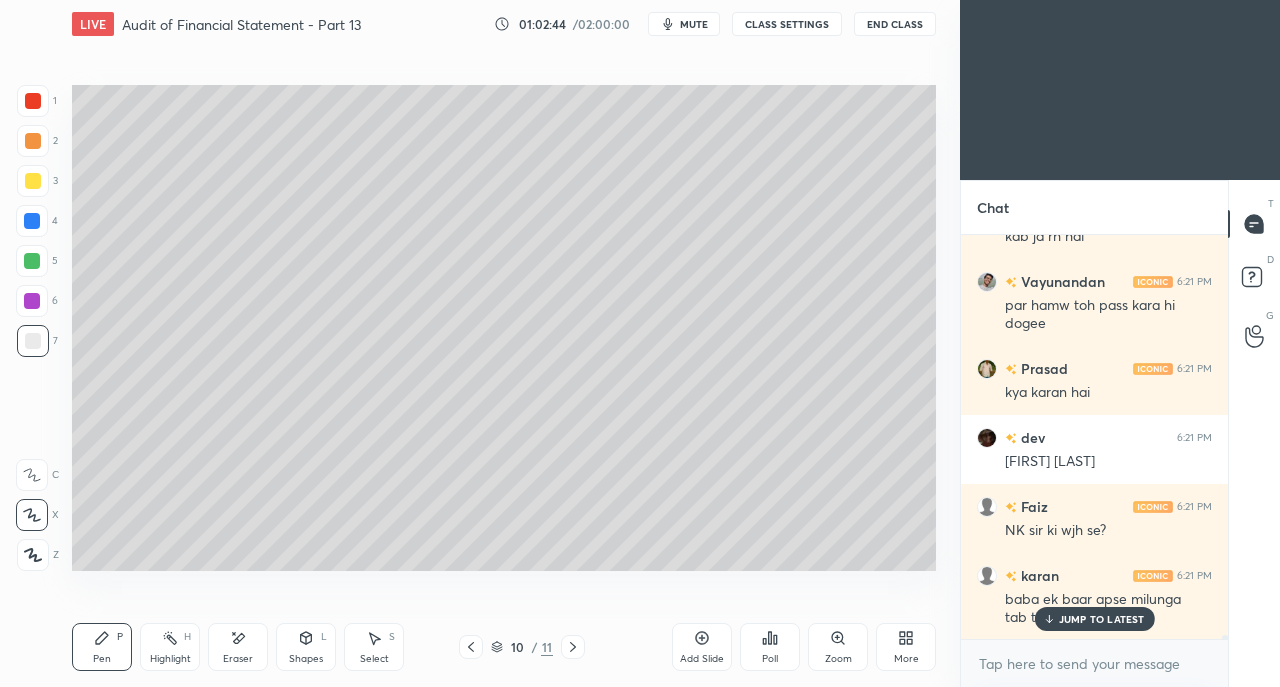 scroll, scrollTop: 42686, scrollLeft: 0, axis: vertical 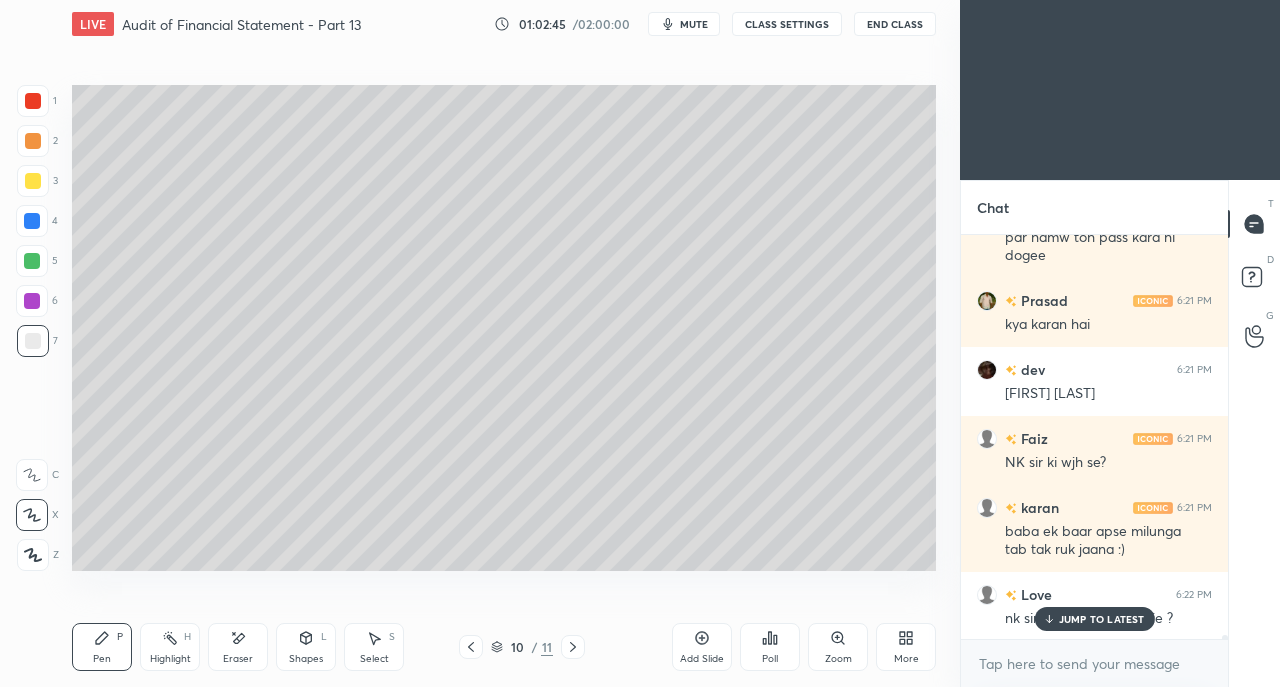 click on "JUMP TO LATEST" at bounding box center (1102, 619) 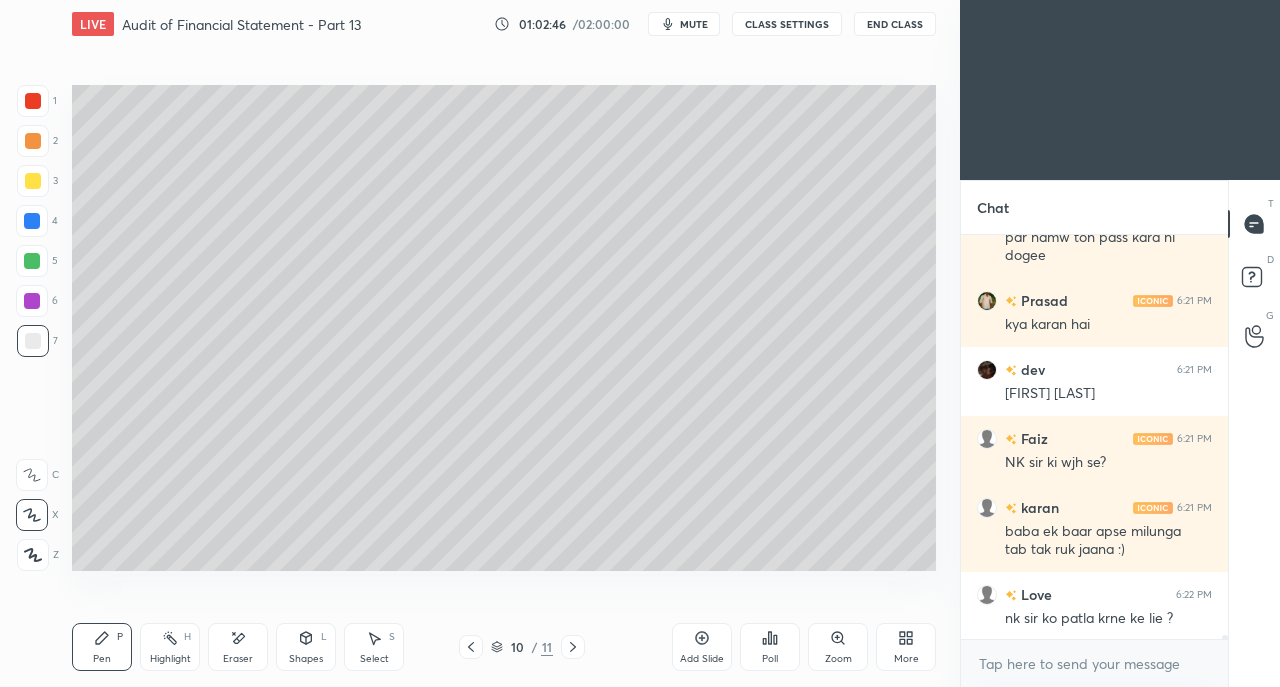 click at bounding box center (33, 181) 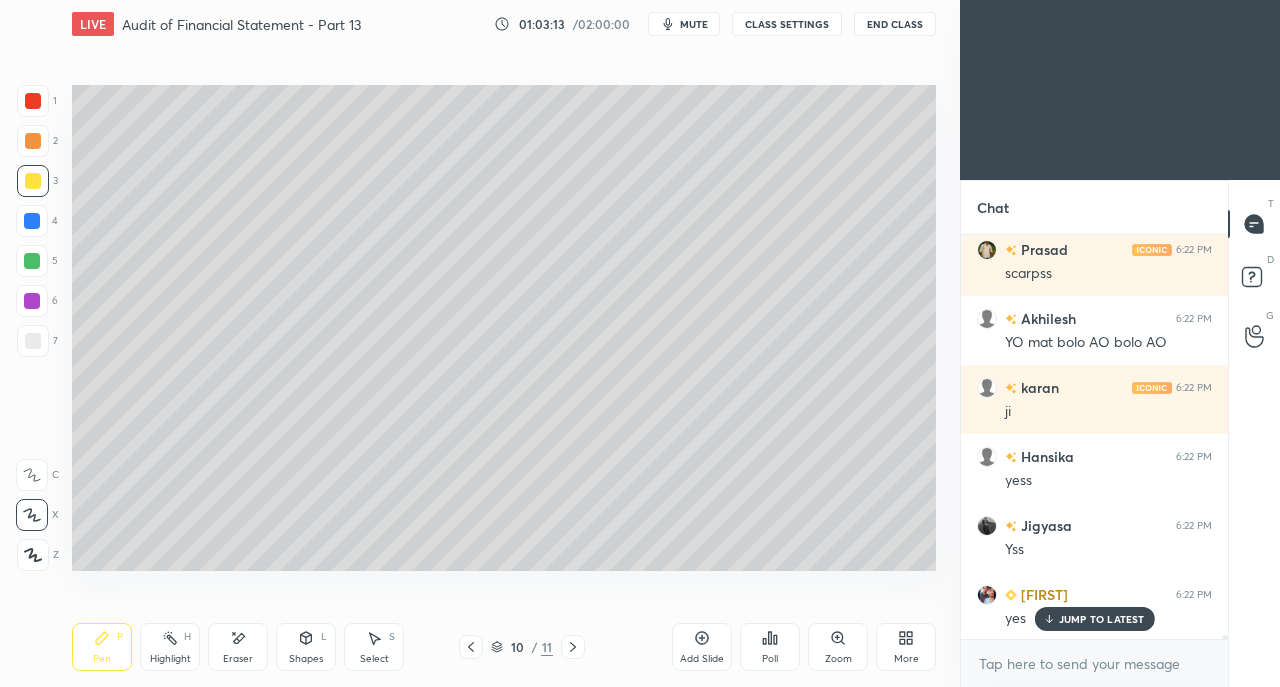 scroll, scrollTop: 43464, scrollLeft: 0, axis: vertical 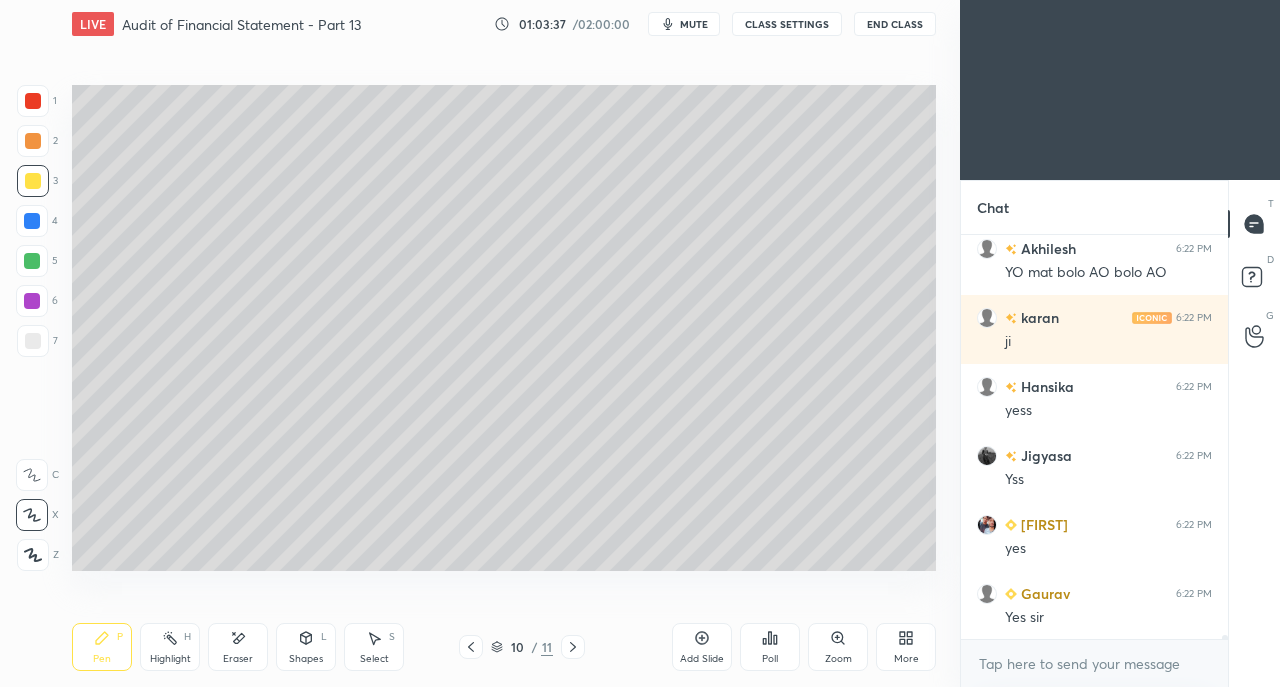 click at bounding box center (33, 341) 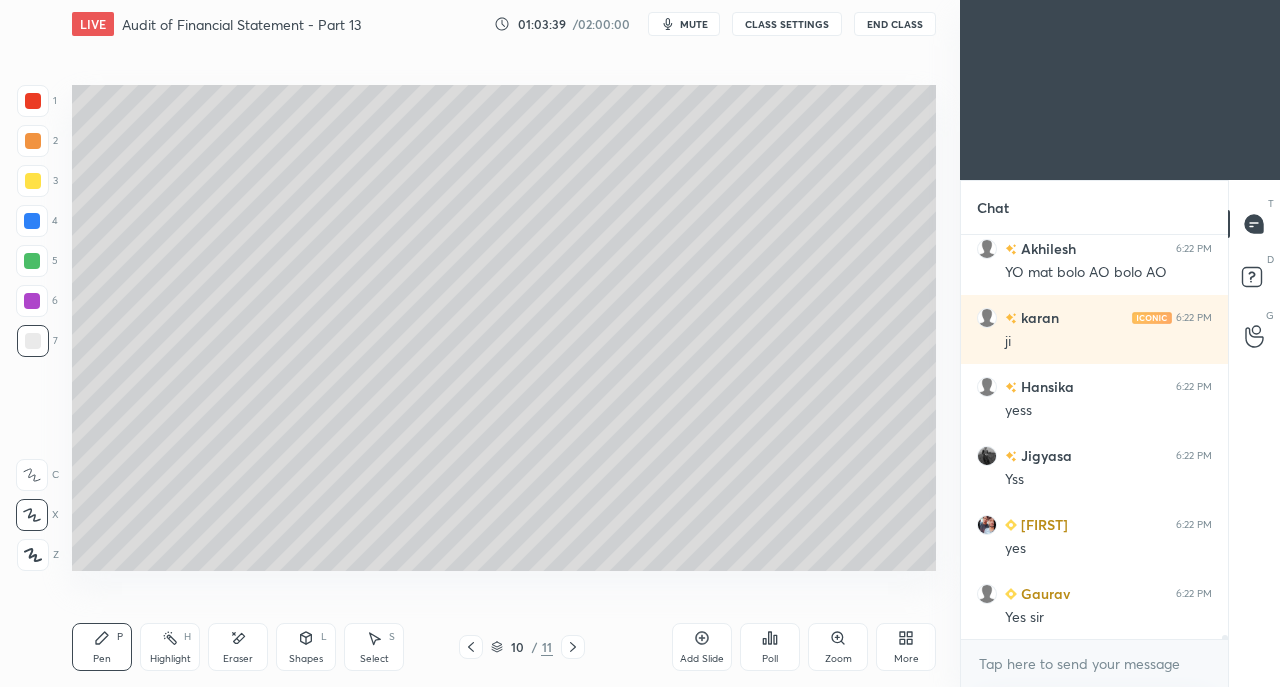 scroll, scrollTop: 43532, scrollLeft: 0, axis: vertical 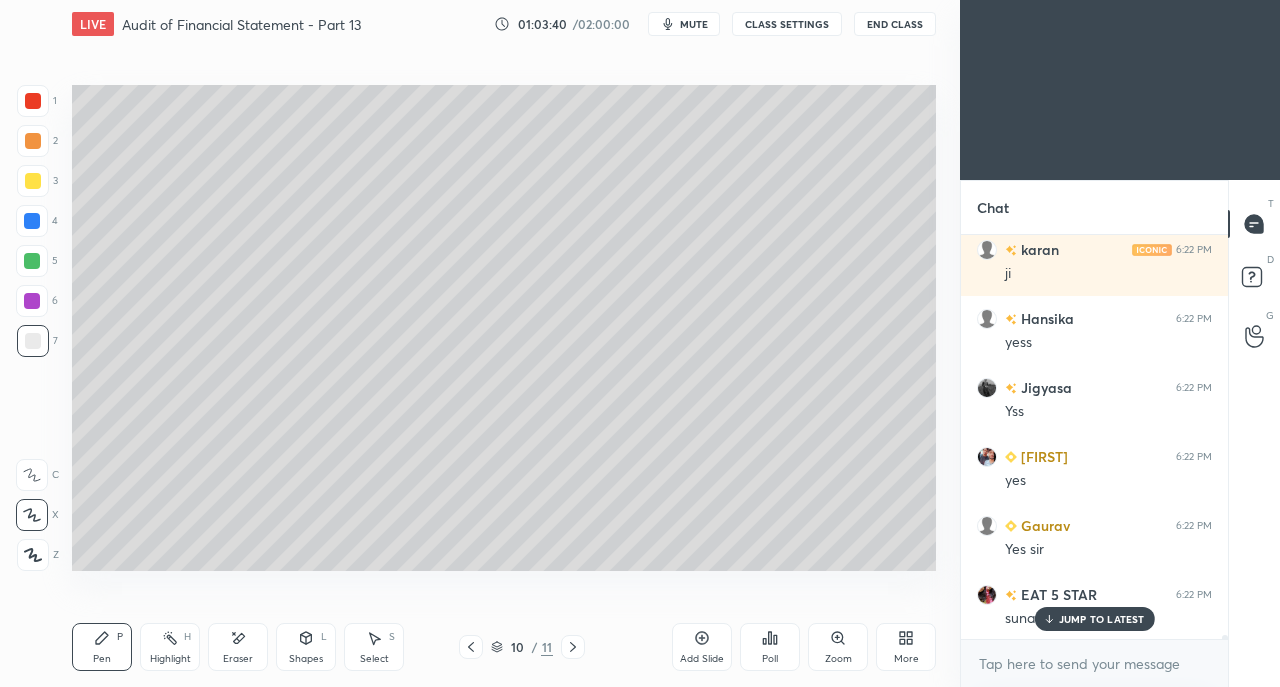 click on "JUMP TO LATEST" at bounding box center (1102, 619) 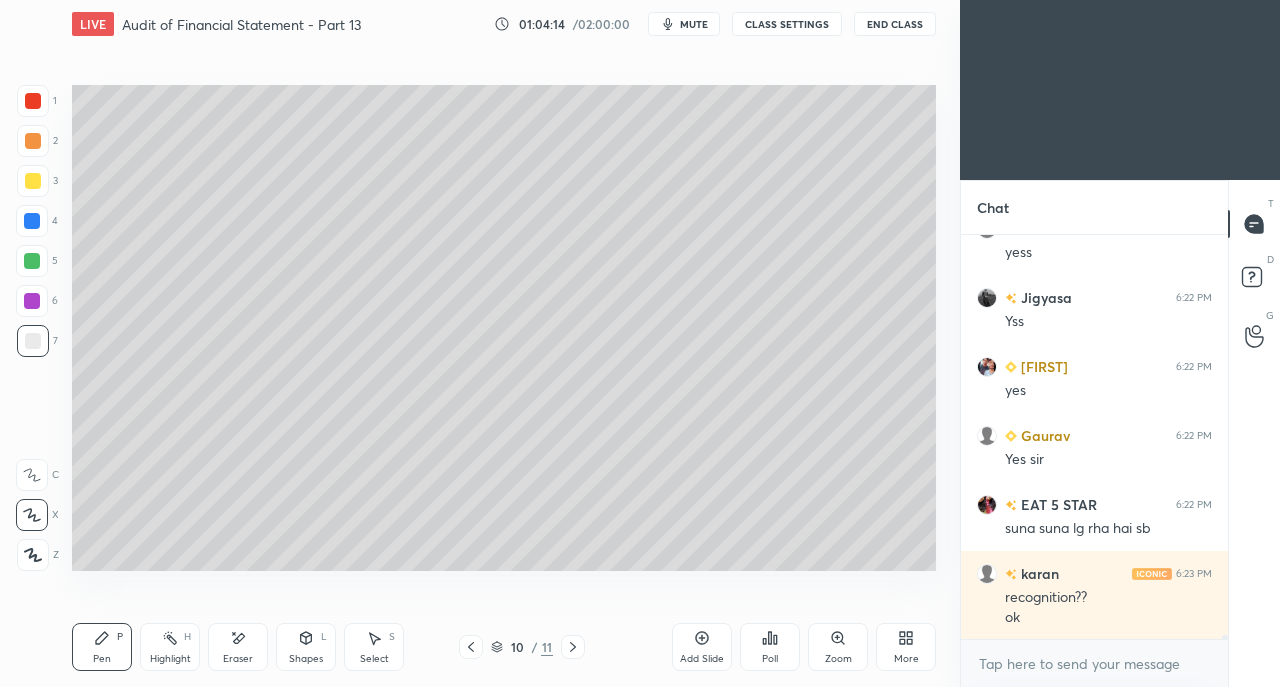 scroll, scrollTop: 43690, scrollLeft: 0, axis: vertical 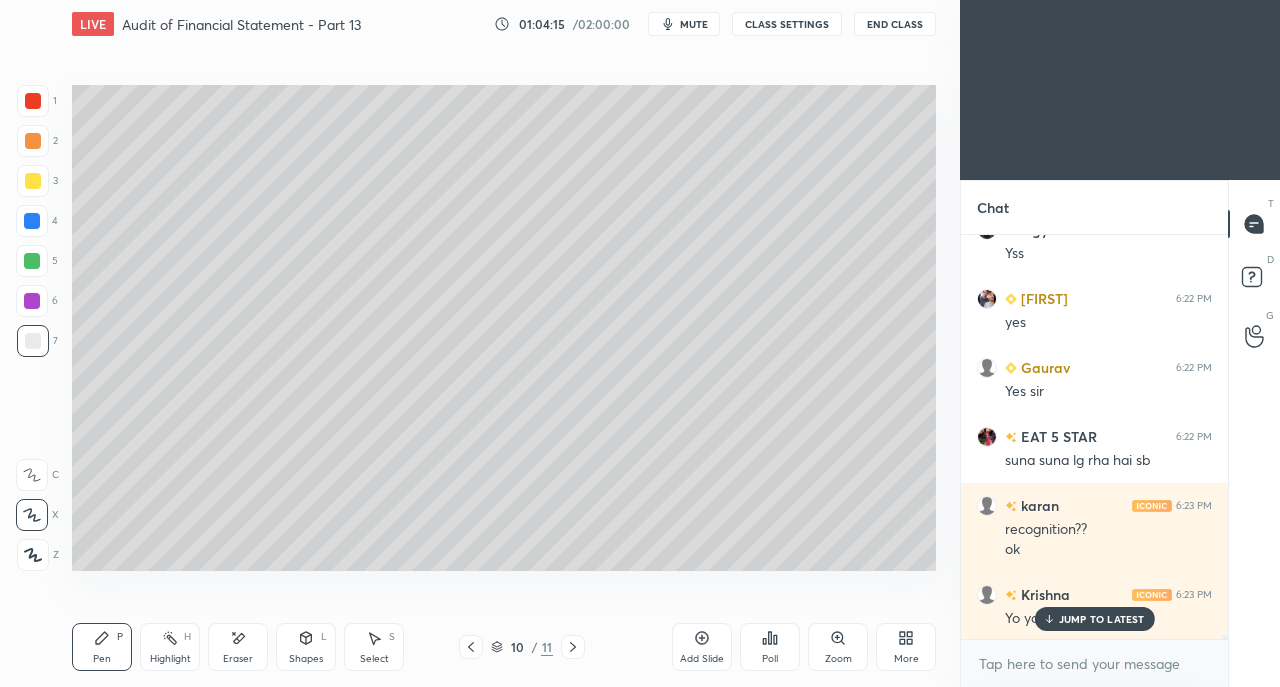 click on "JUMP TO LATEST" at bounding box center [1094, 619] 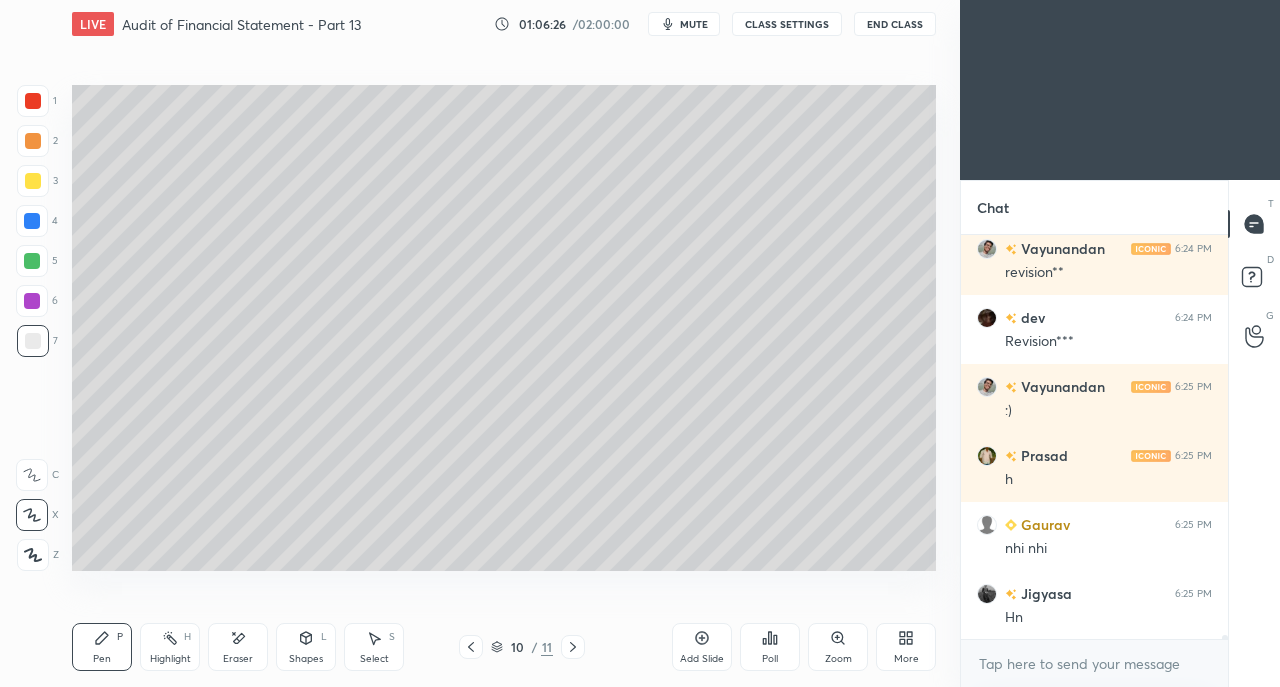 scroll, scrollTop: 44418, scrollLeft: 0, axis: vertical 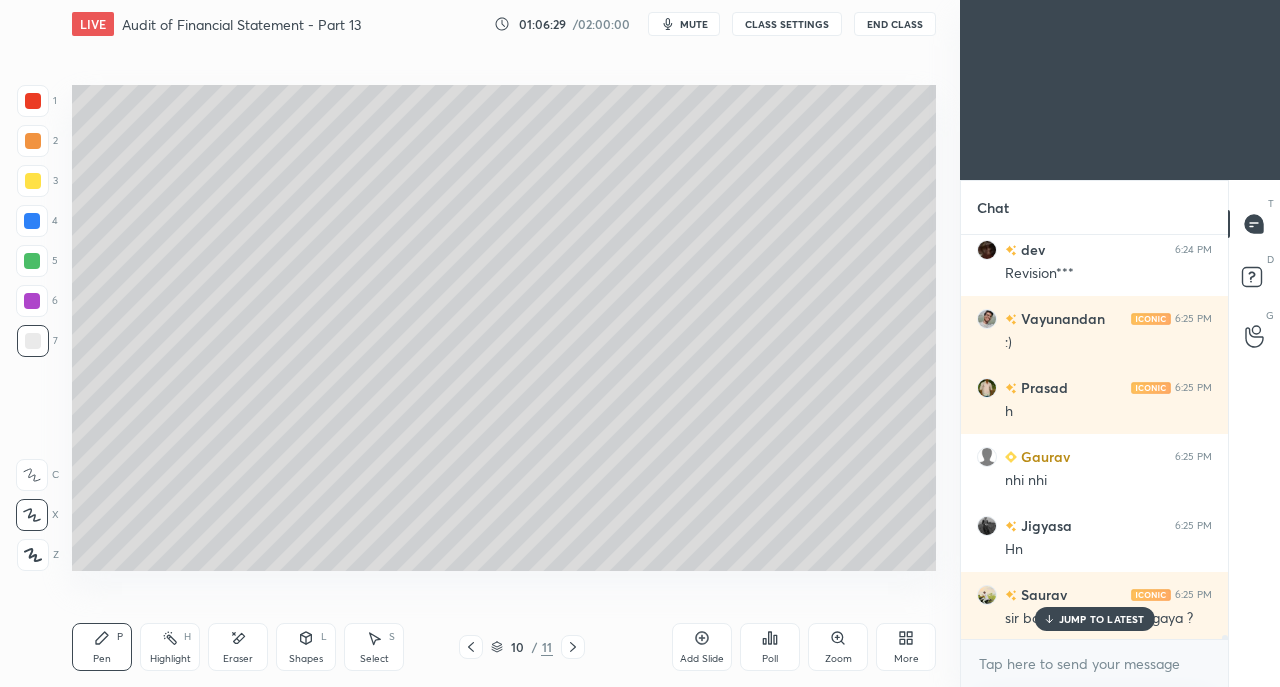 click 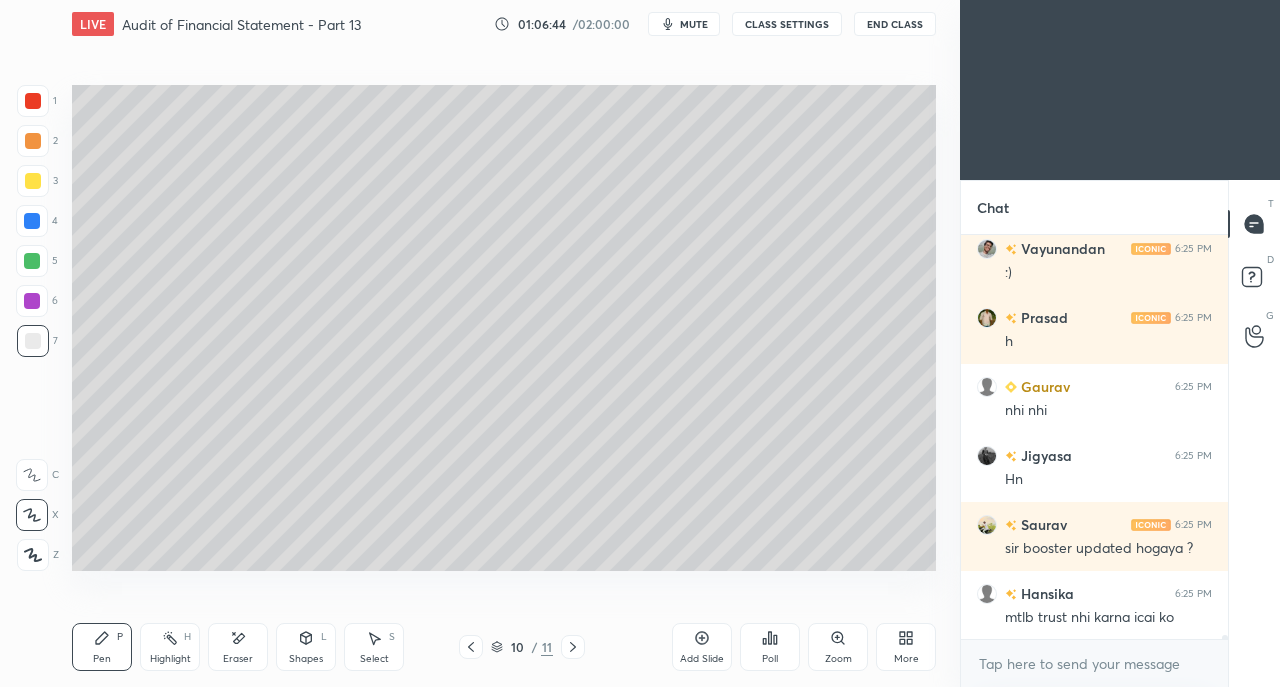 scroll, scrollTop: 44556, scrollLeft: 0, axis: vertical 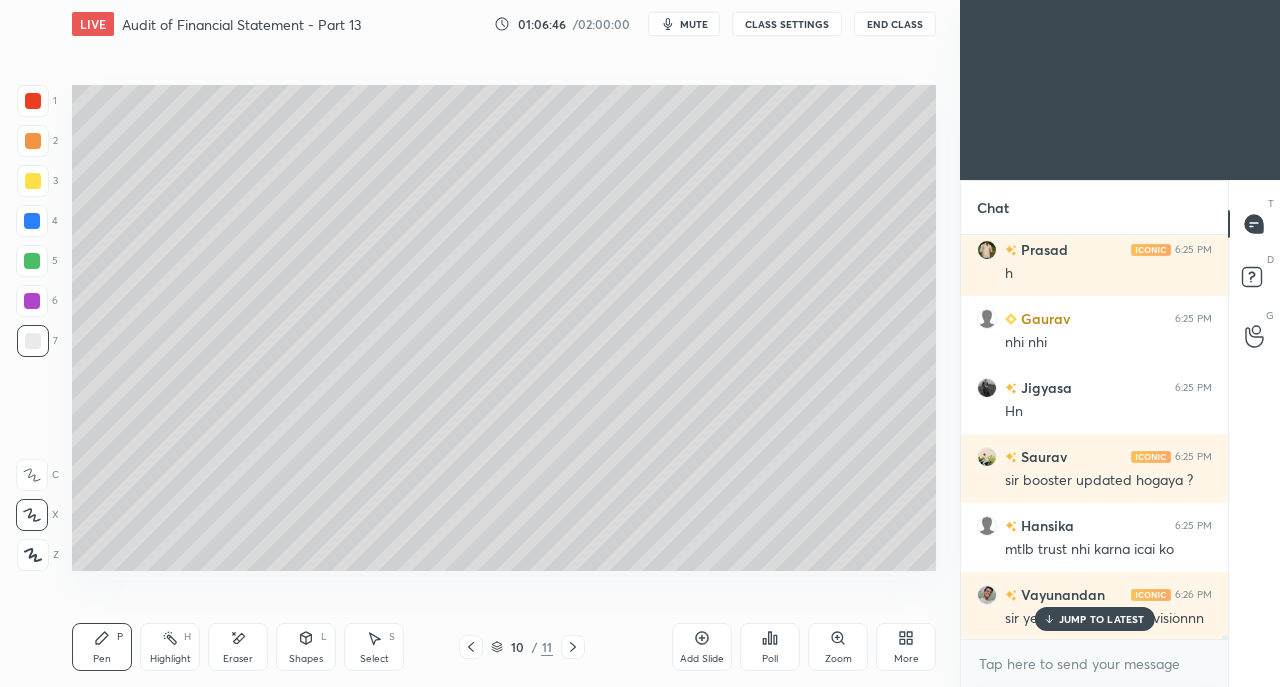 click on "JUMP TO LATEST" at bounding box center (1102, 619) 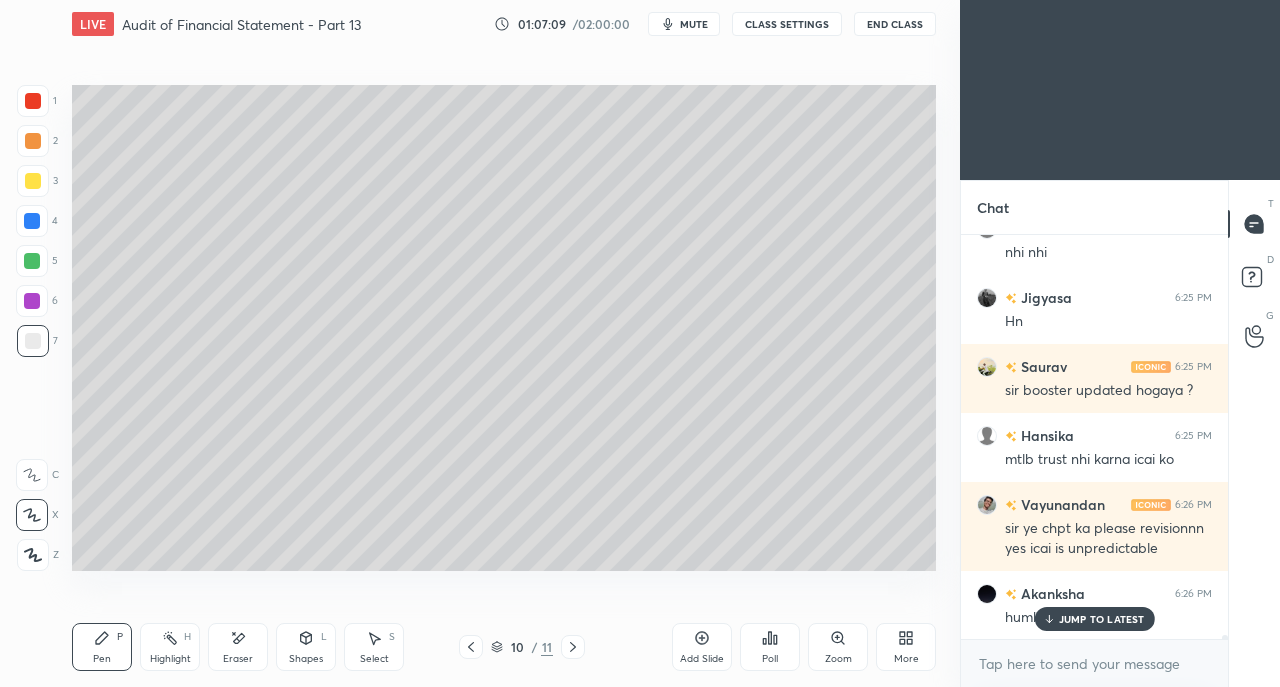 scroll, scrollTop: 44714, scrollLeft: 0, axis: vertical 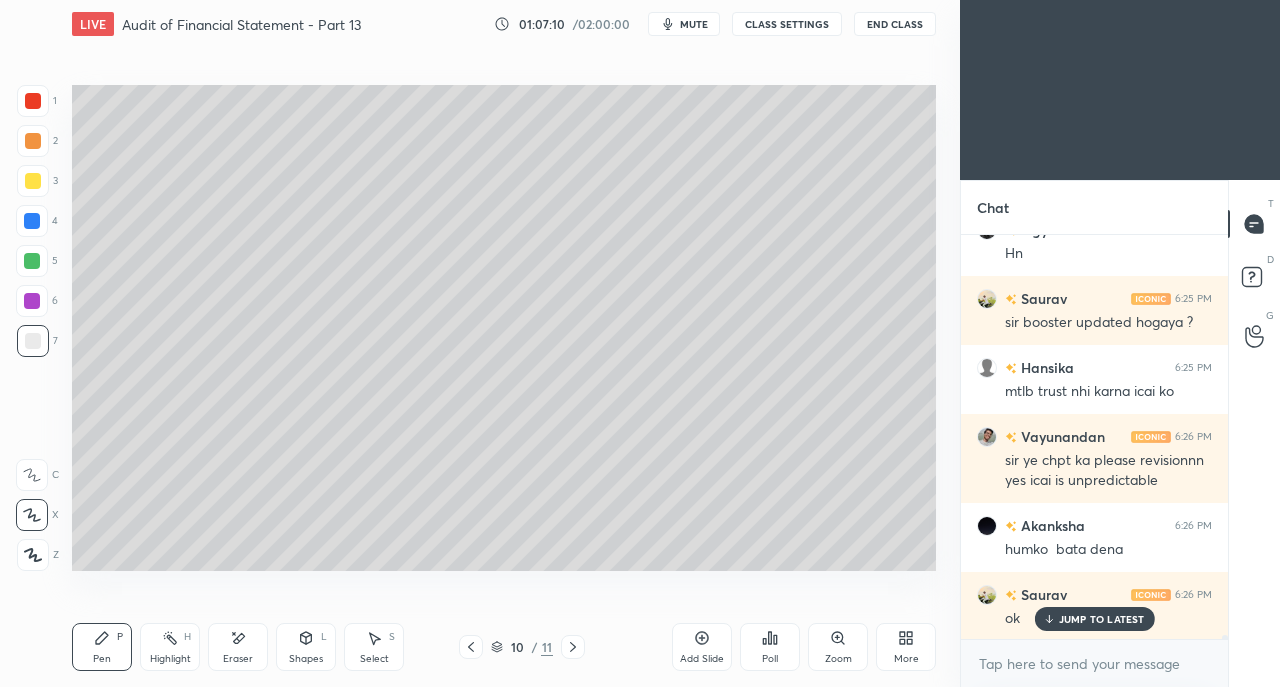 click on "JUMP TO LATEST" at bounding box center [1102, 619] 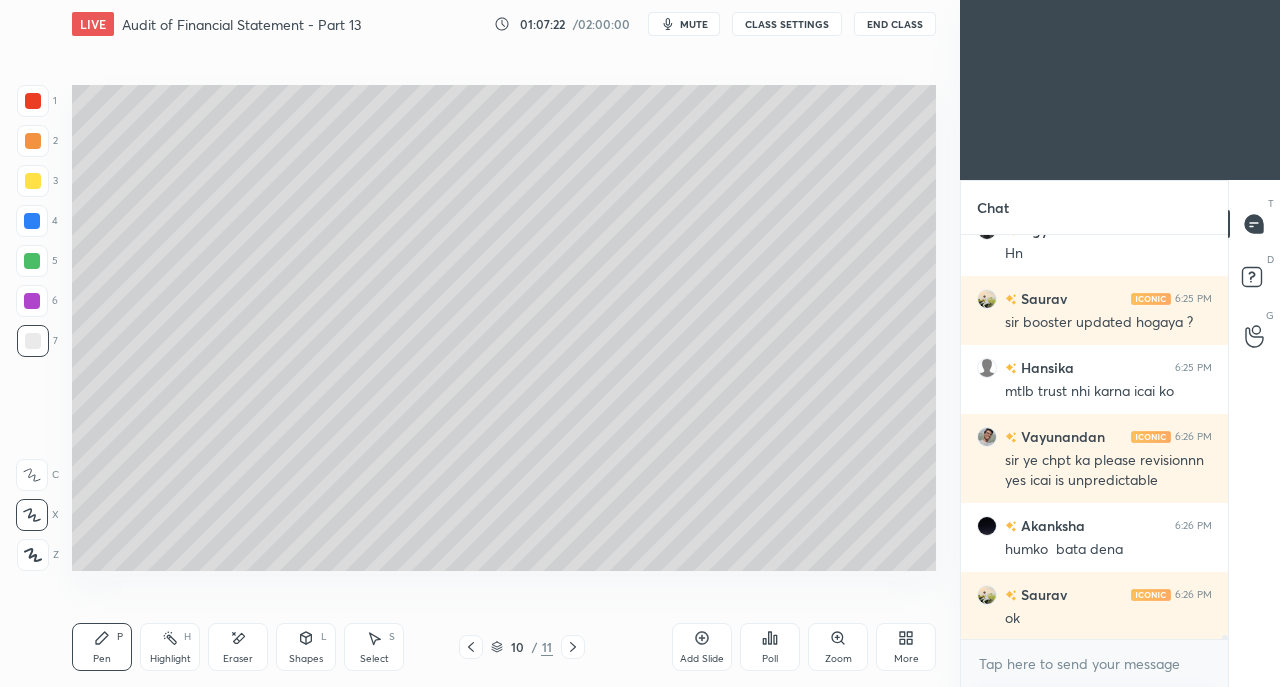 click on "Add Slide" at bounding box center [702, 647] 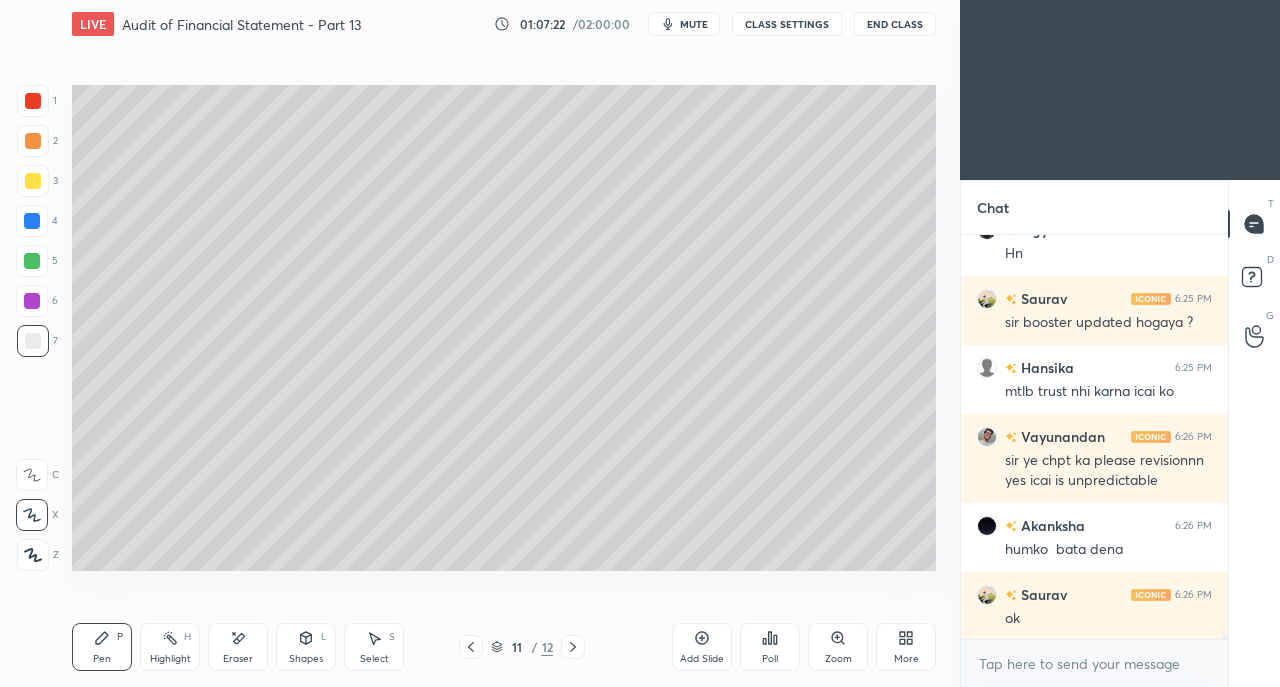 scroll, scrollTop: 44784, scrollLeft: 0, axis: vertical 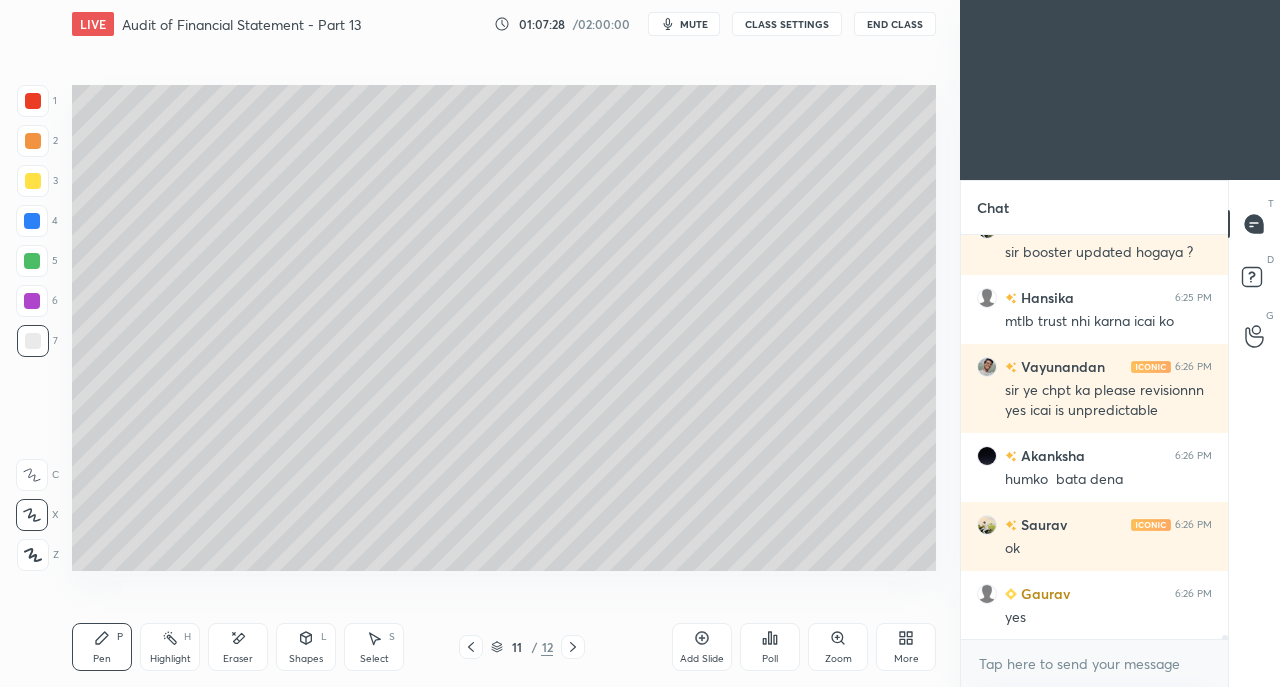 click 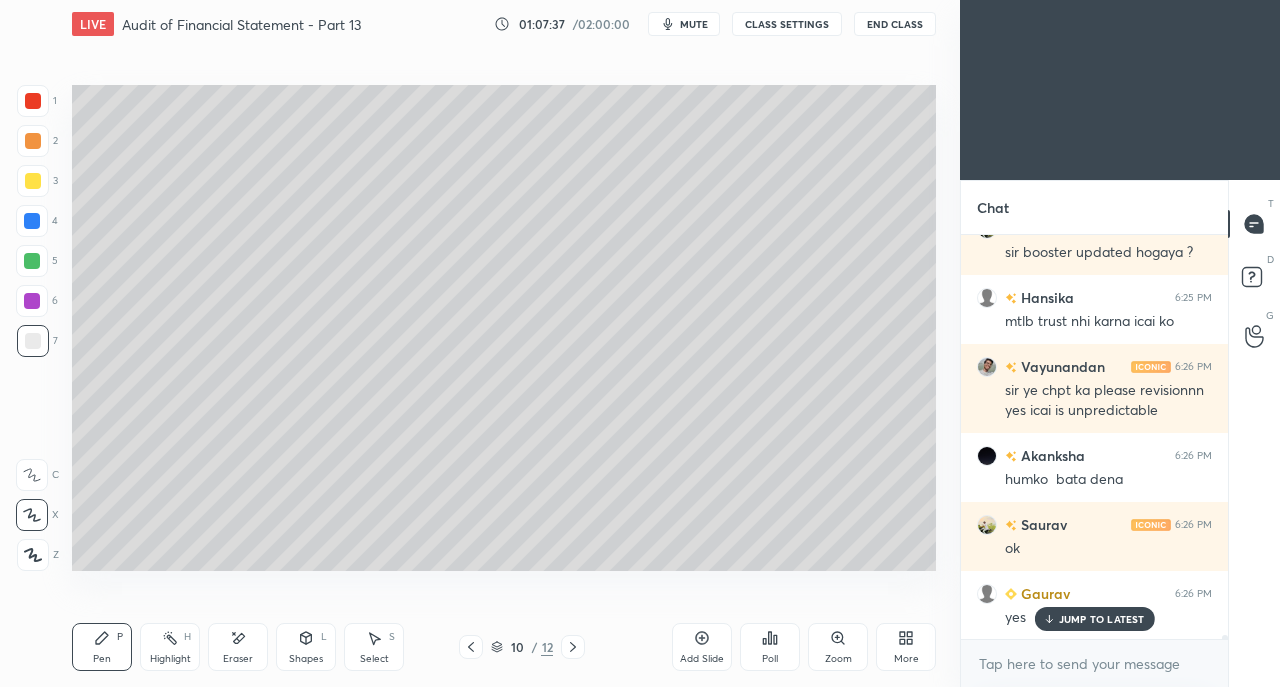 scroll, scrollTop: 44870, scrollLeft: 0, axis: vertical 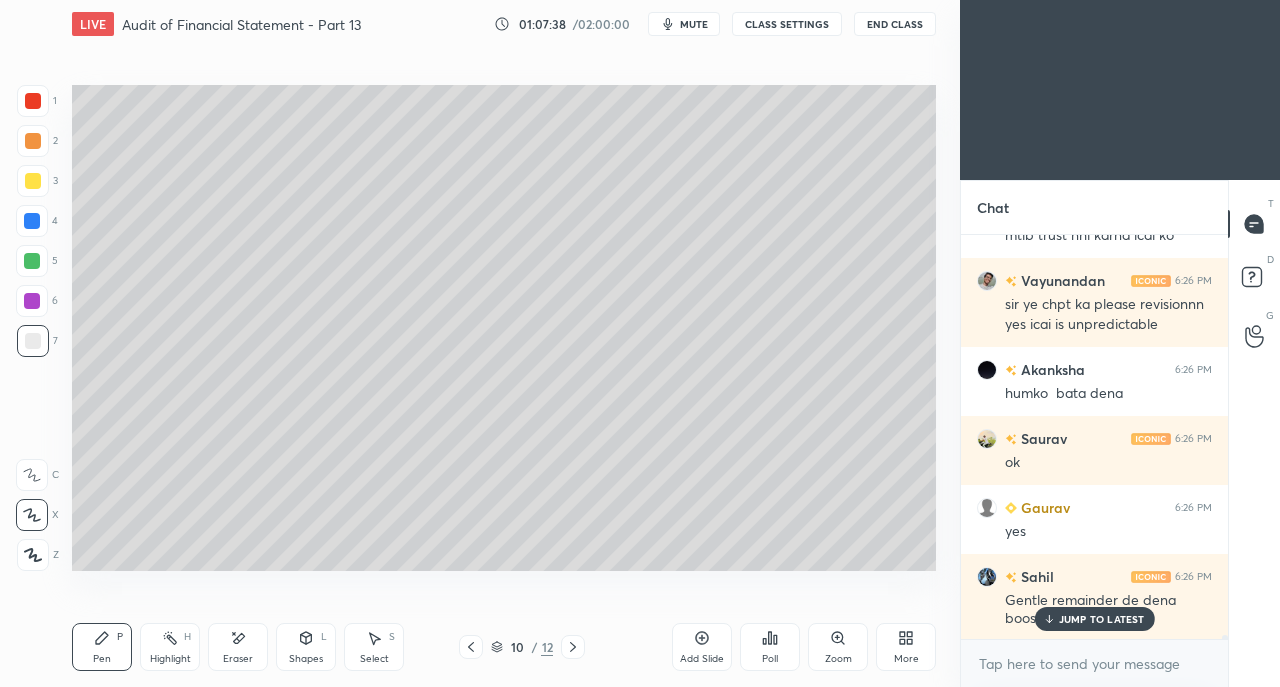 click on "JUMP TO LATEST" at bounding box center [1102, 619] 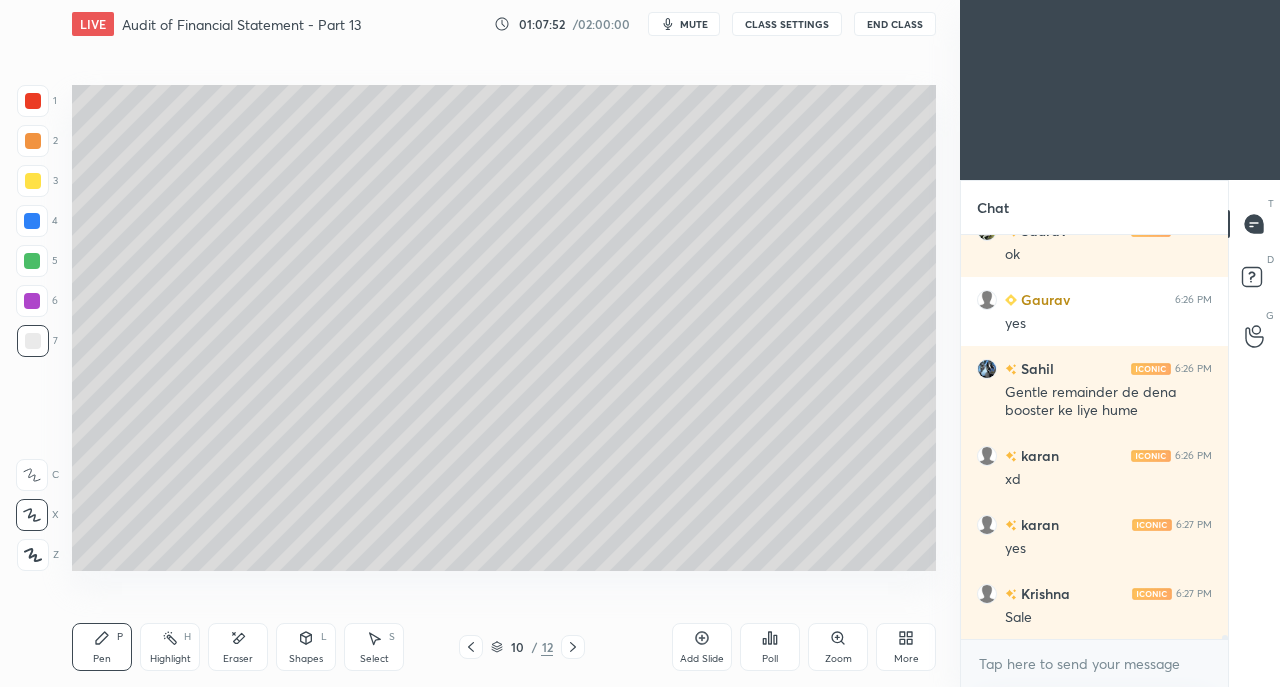 scroll, scrollTop: 45146, scrollLeft: 0, axis: vertical 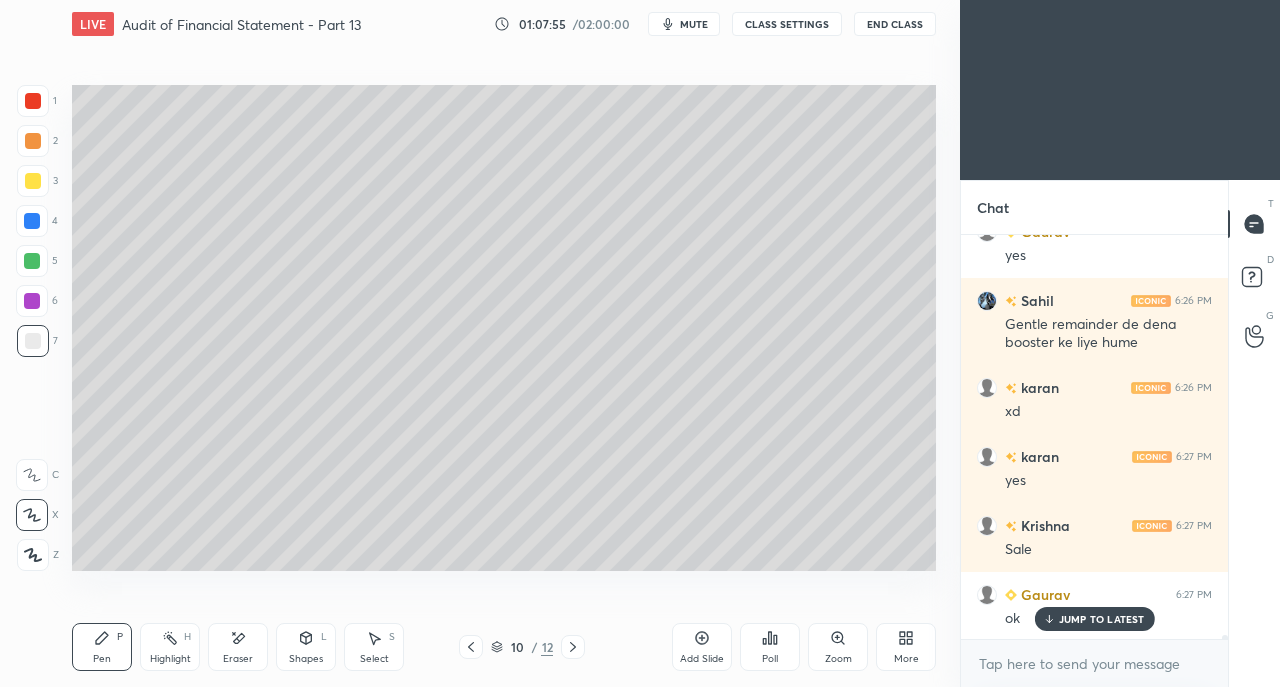 click on "JUMP TO LATEST" at bounding box center [1094, 619] 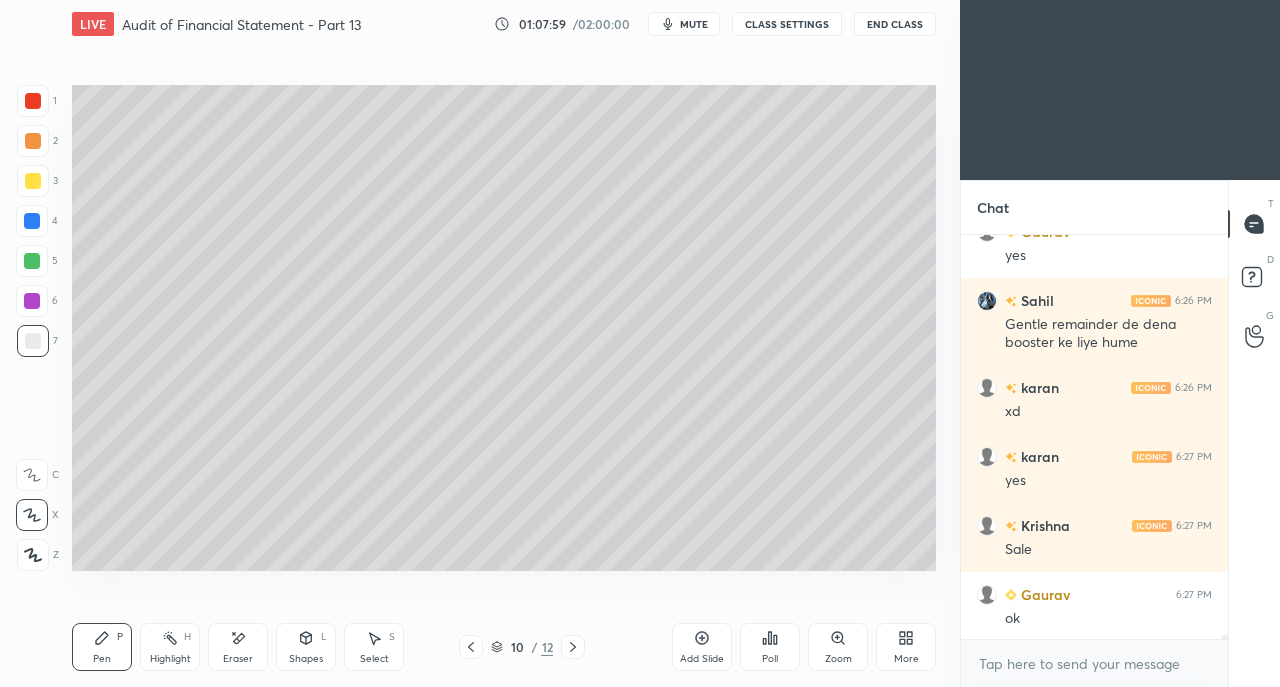 click 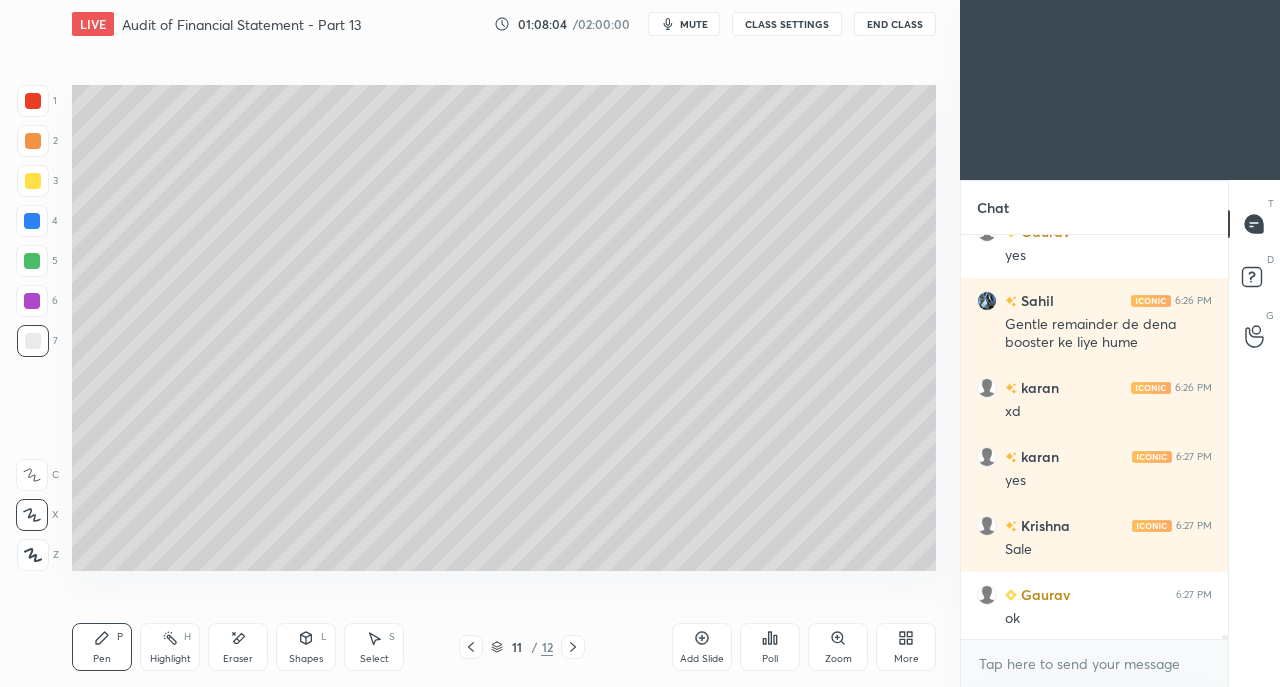 click 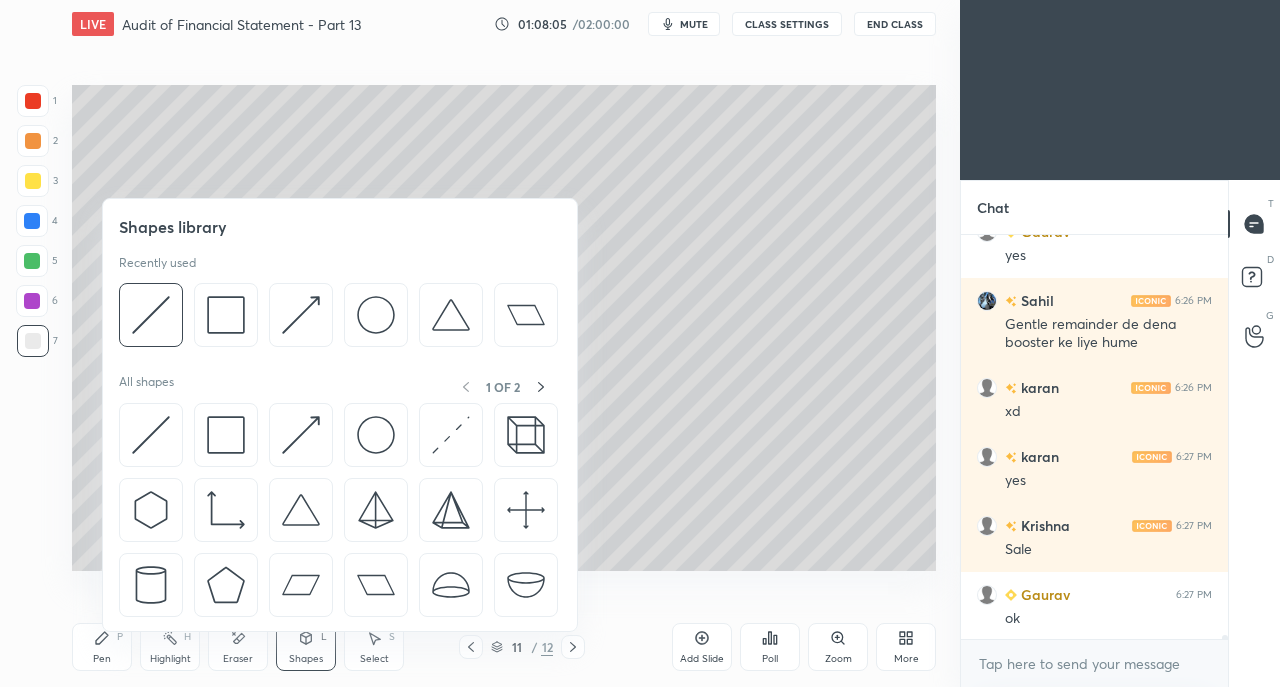 click at bounding box center [226, 435] 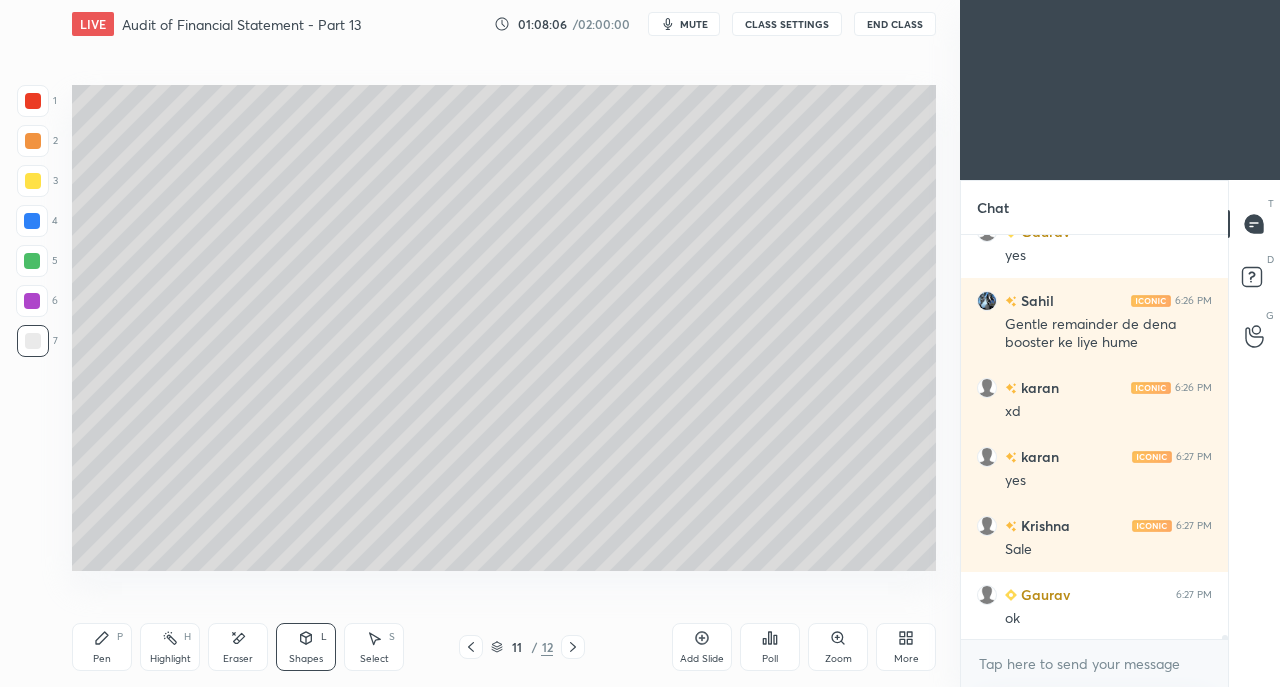 click at bounding box center (33, 181) 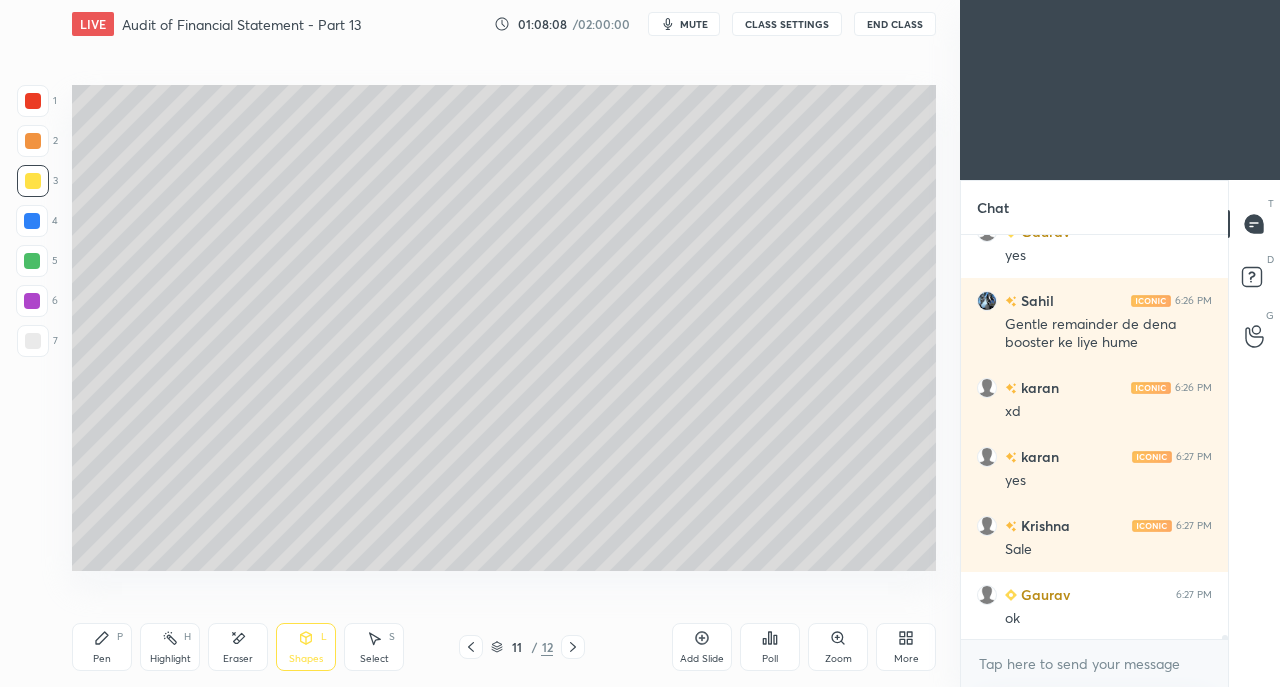 scroll, scrollTop: 45216, scrollLeft: 0, axis: vertical 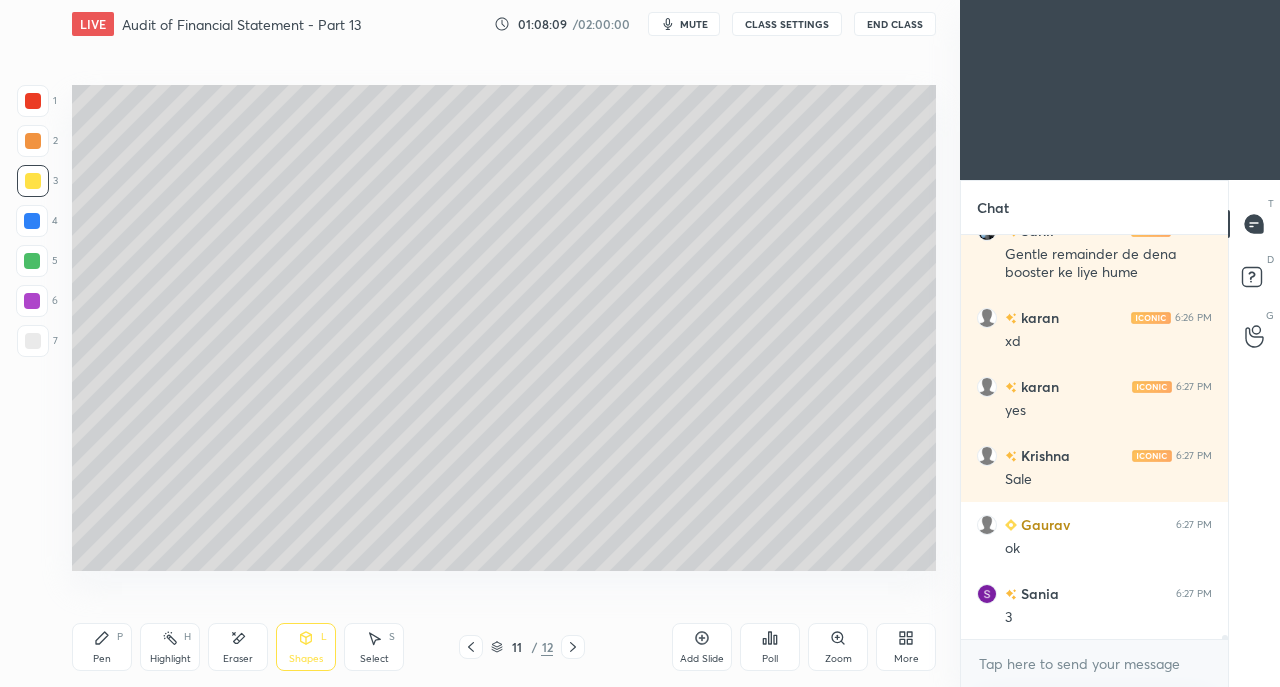 click on "Shapes L" at bounding box center (306, 647) 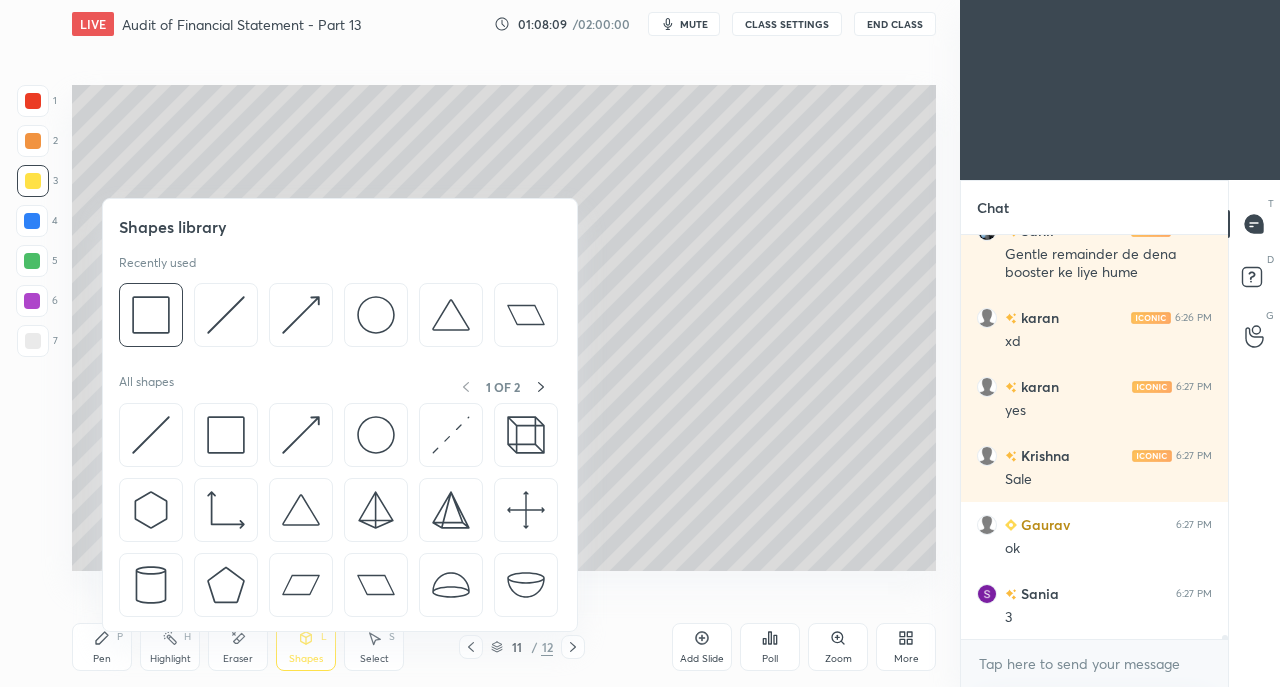 click at bounding box center (151, 435) 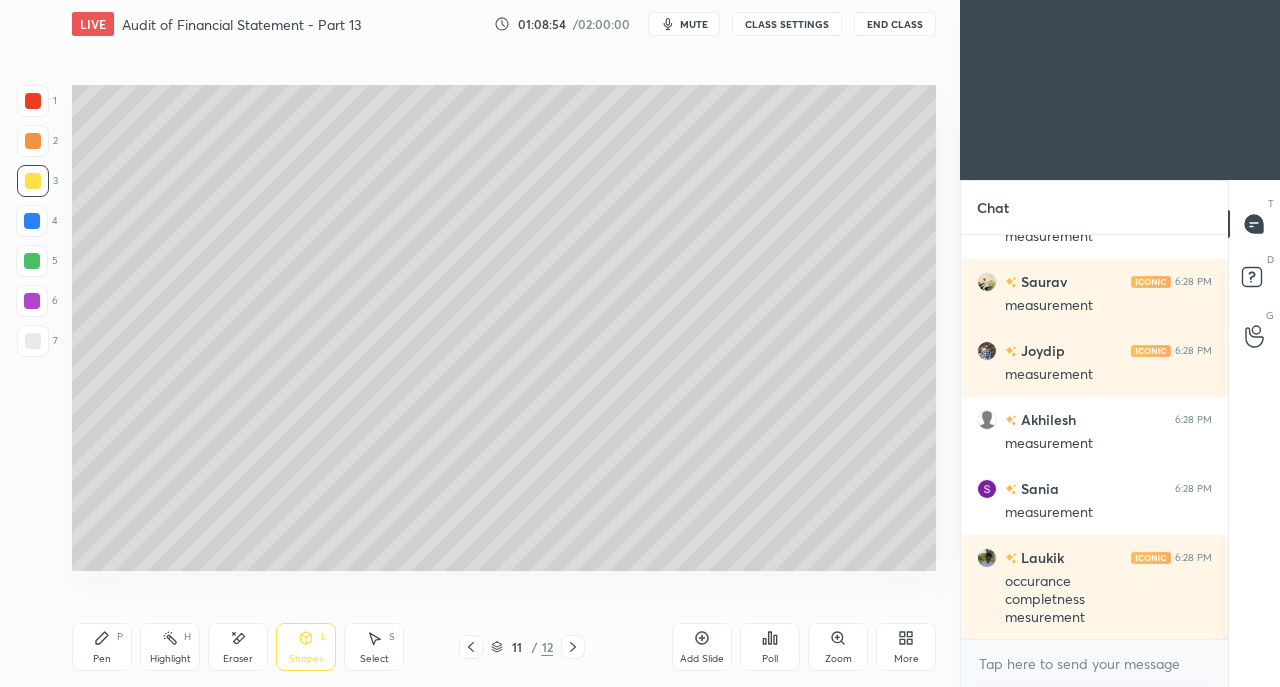 scroll, scrollTop: 51368, scrollLeft: 0, axis: vertical 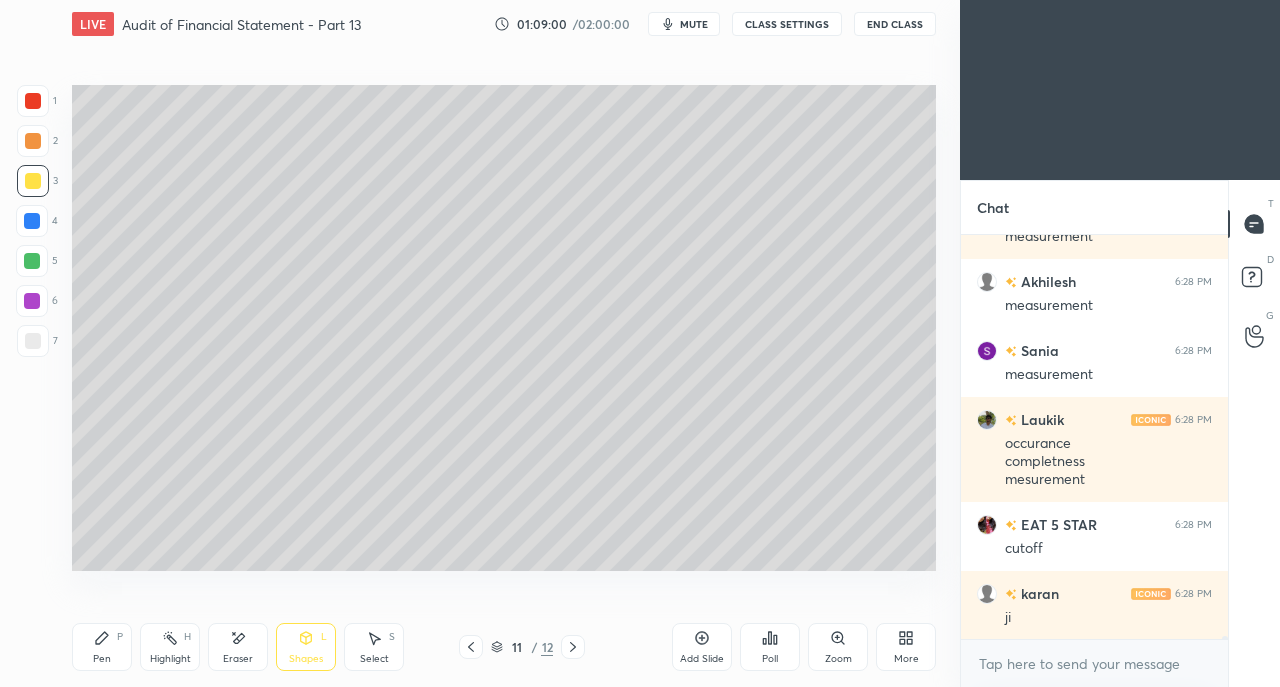 click on "Shapes L" at bounding box center [306, 647] 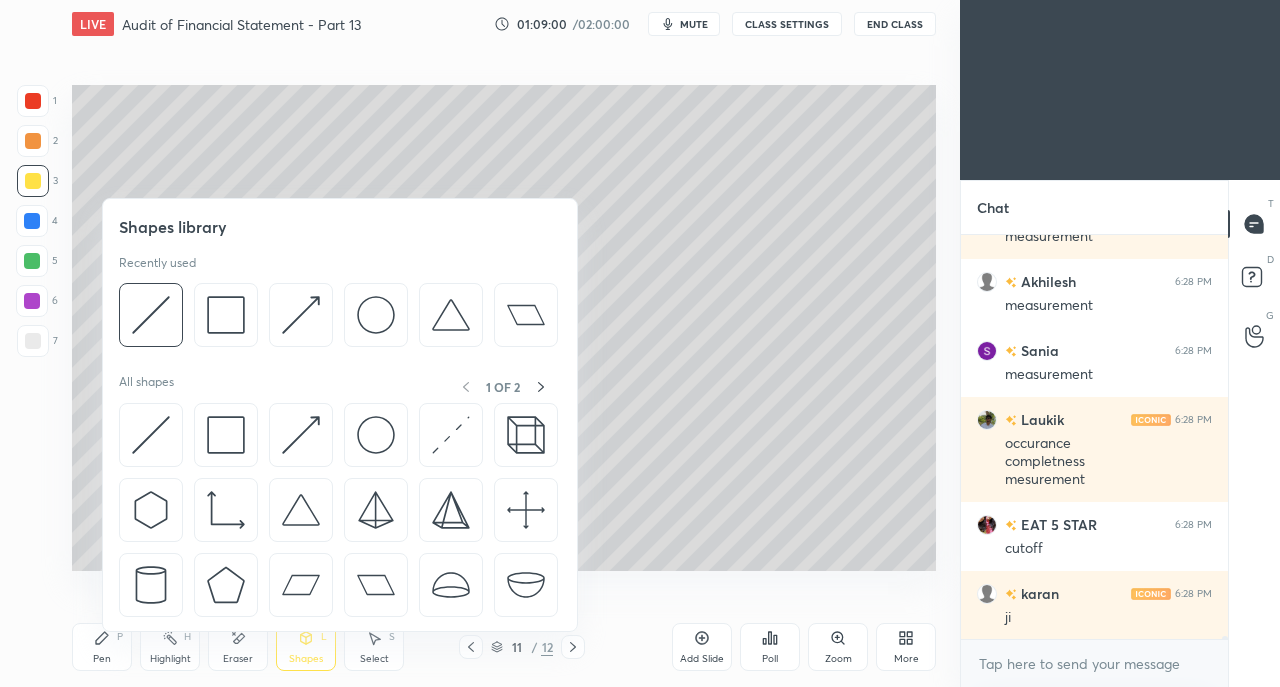 click at bounding box center (151, 435) 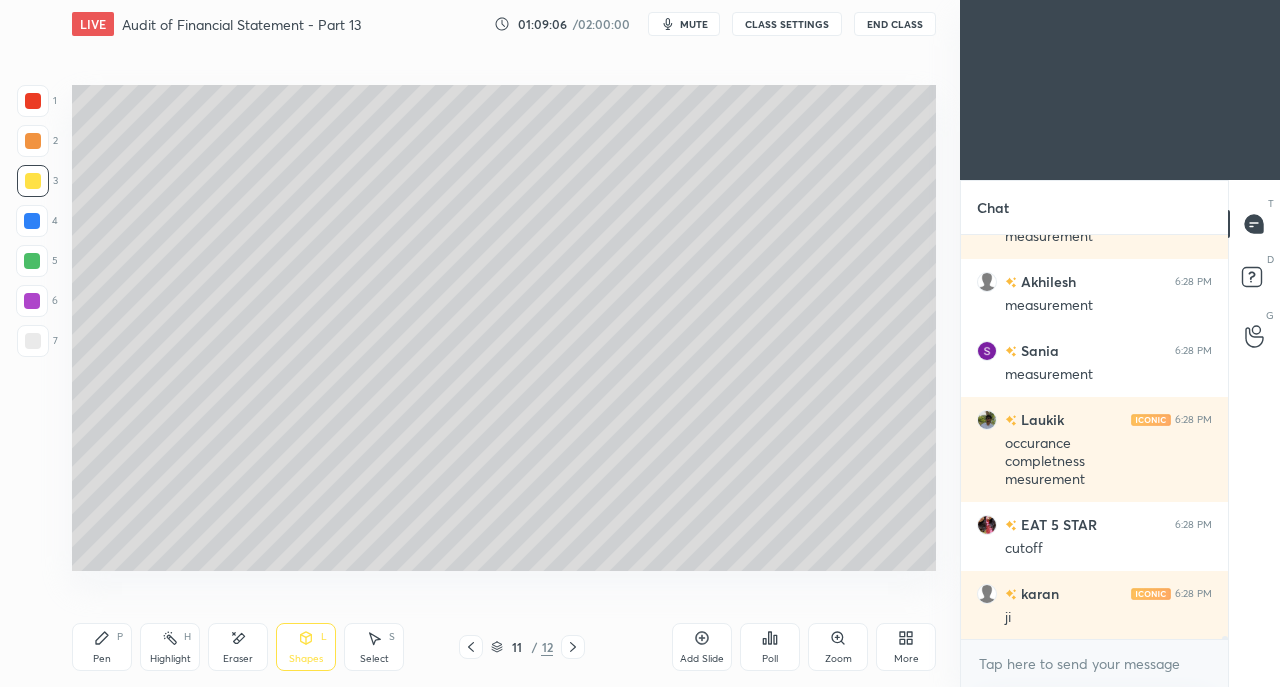 click 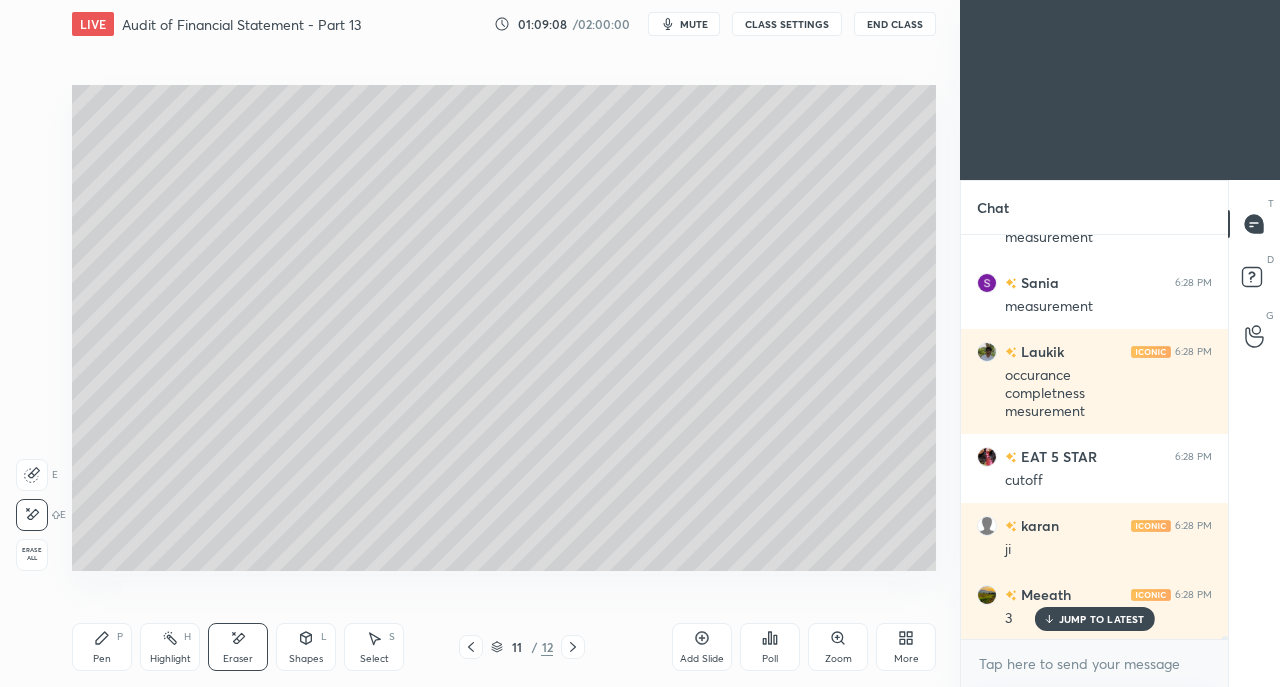 click 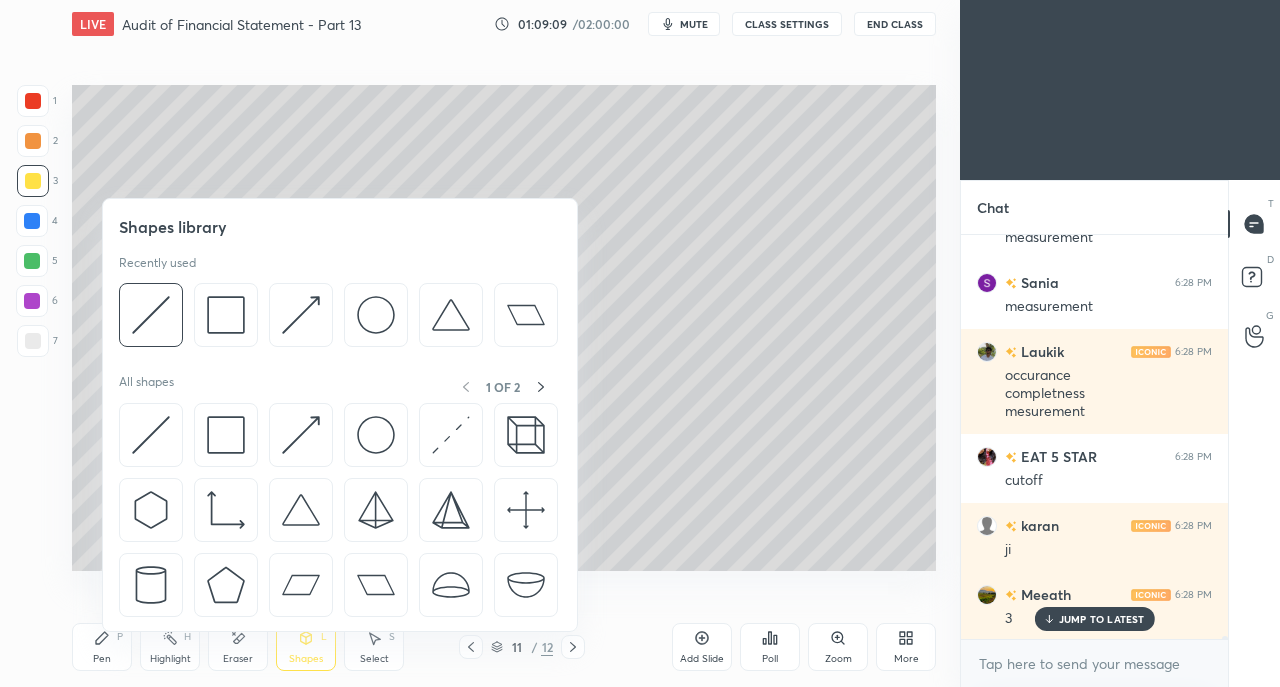 click at bounding box center [151, 435] 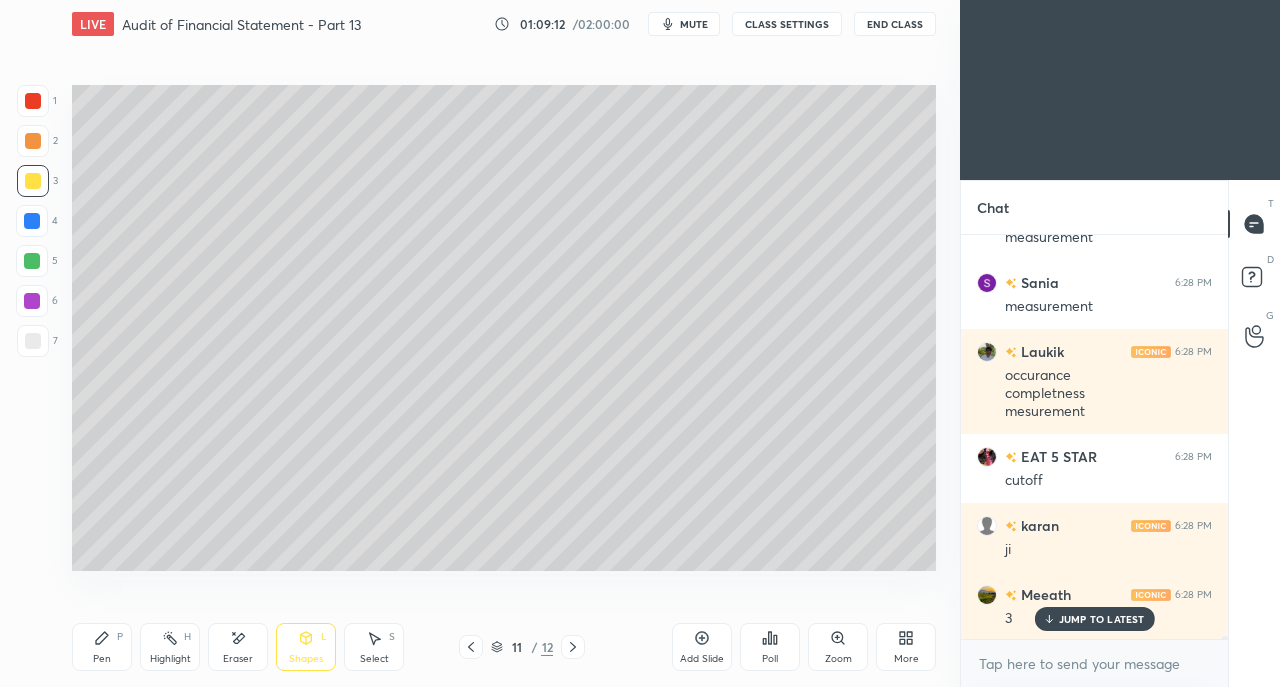 click on "Eraser" at bounding box center (238, 647) 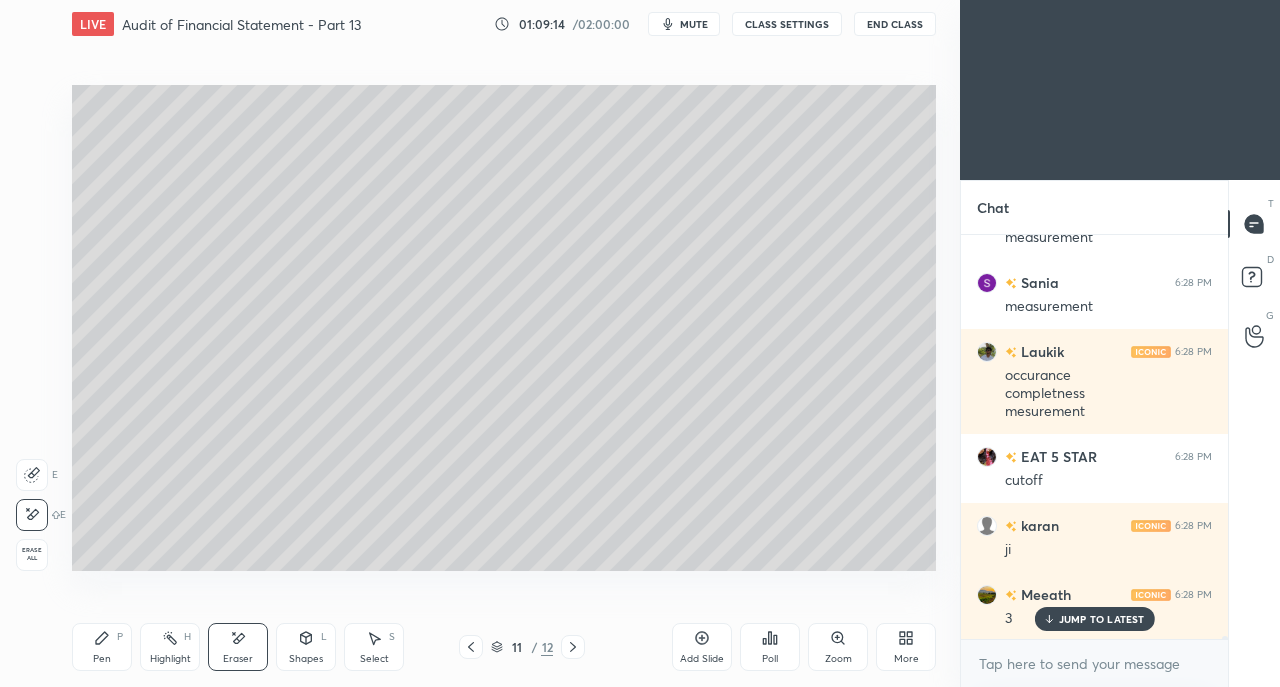 click 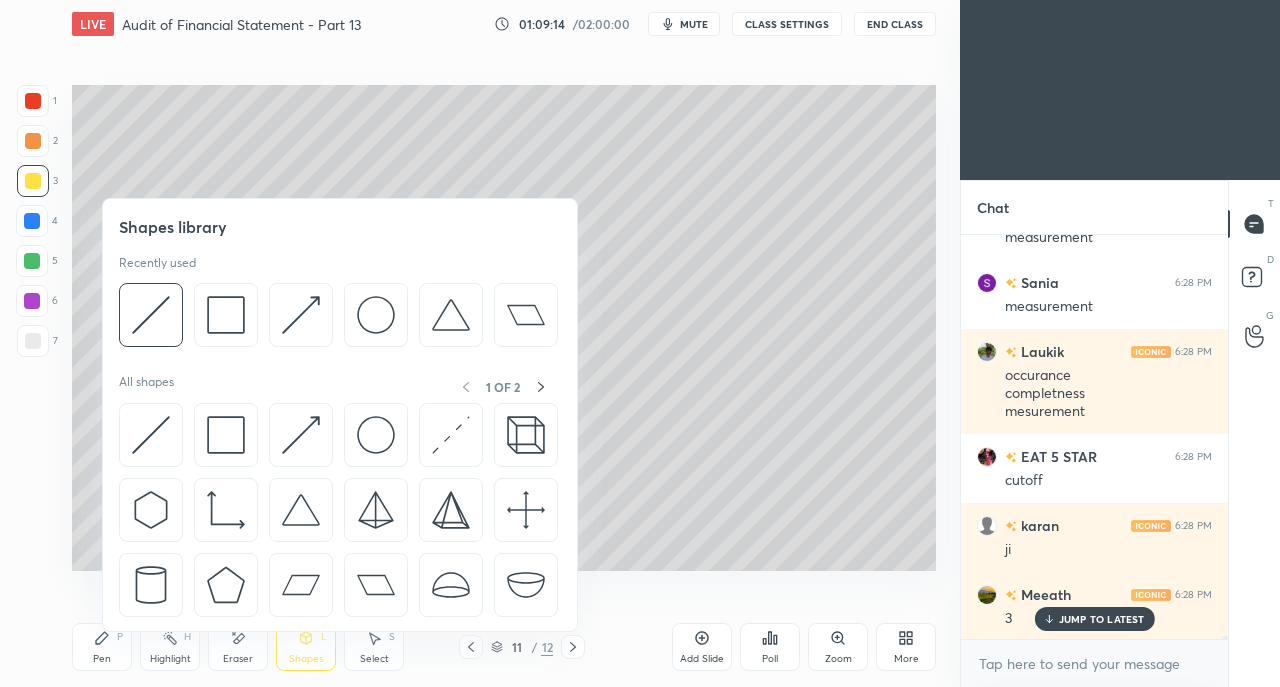 click at bounding box center [151, 435] 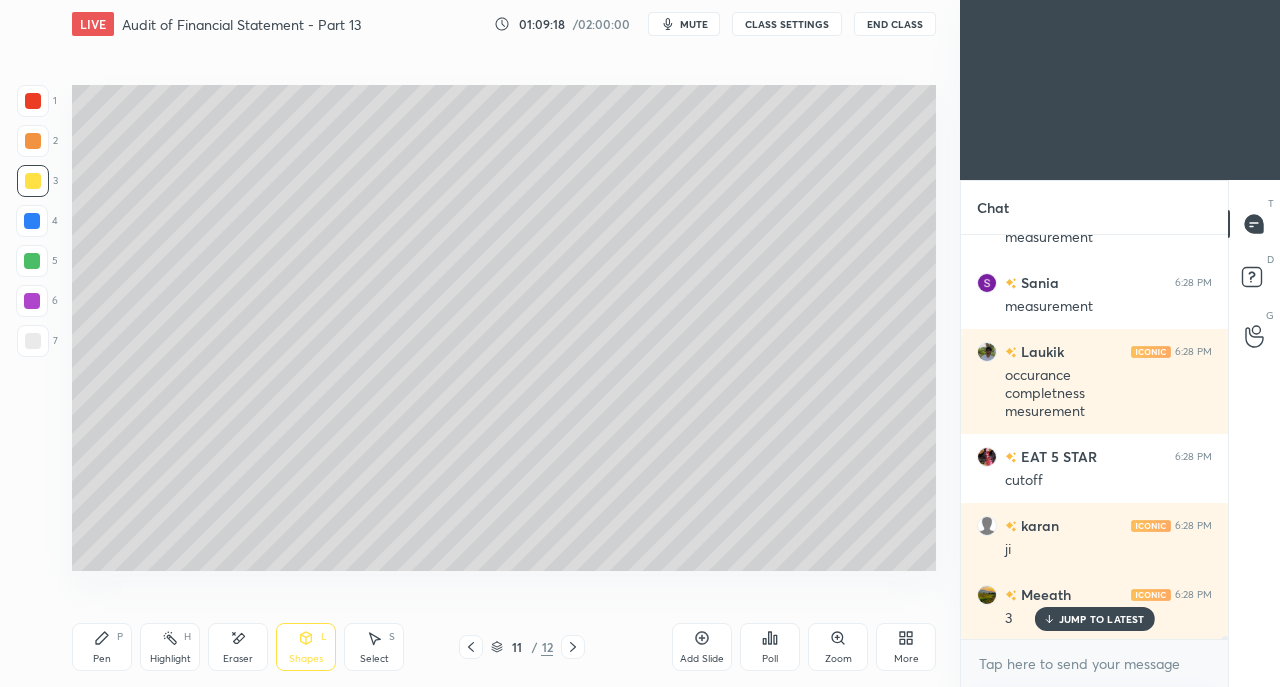 click 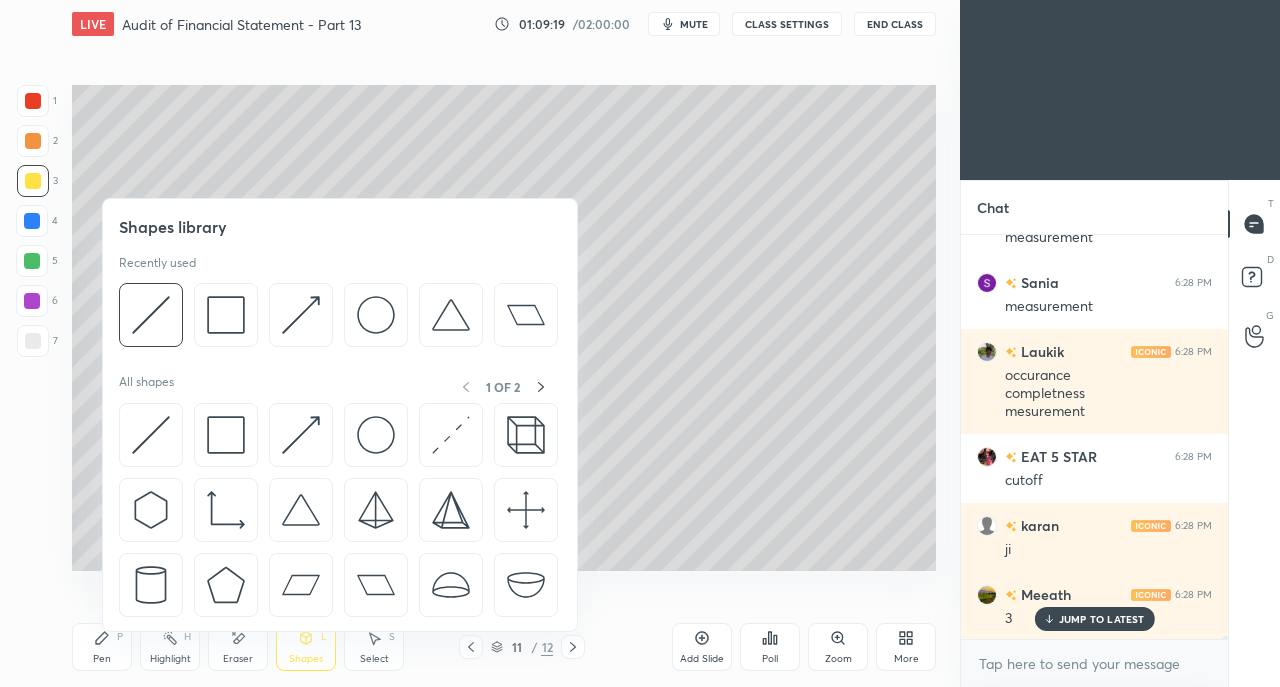 click at bounding box center [151, 435] 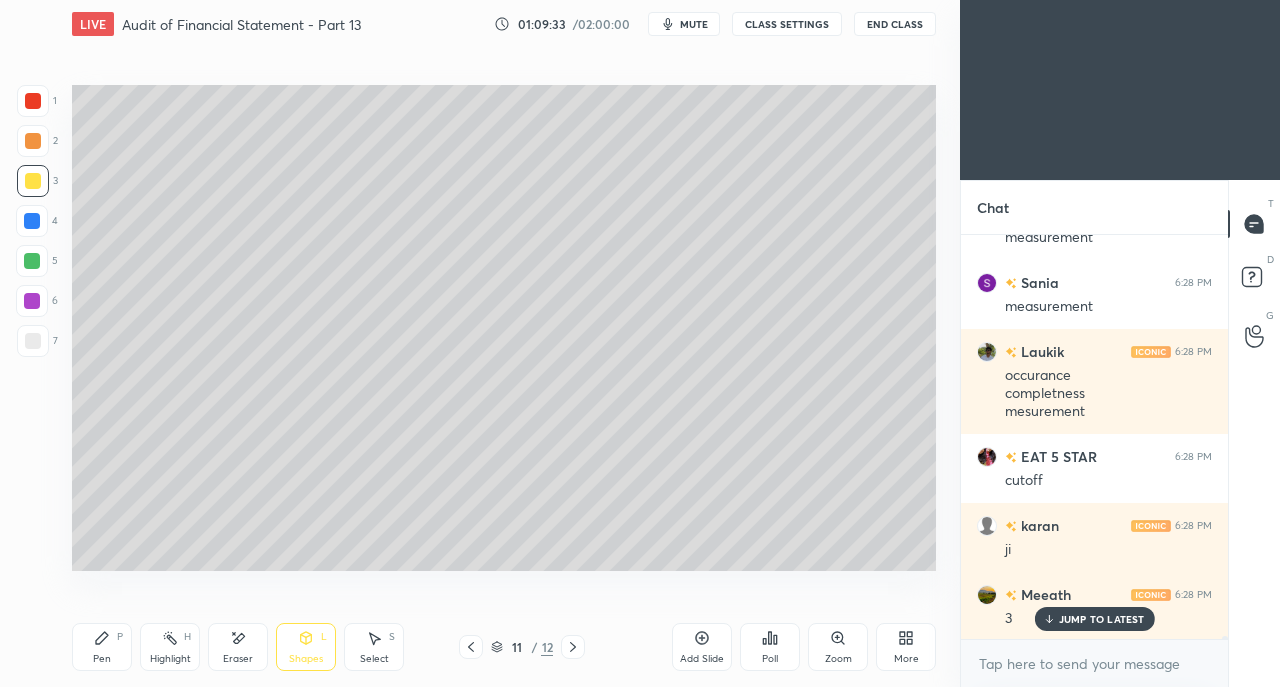click on "Pen P" at bounding box center [102, 647] 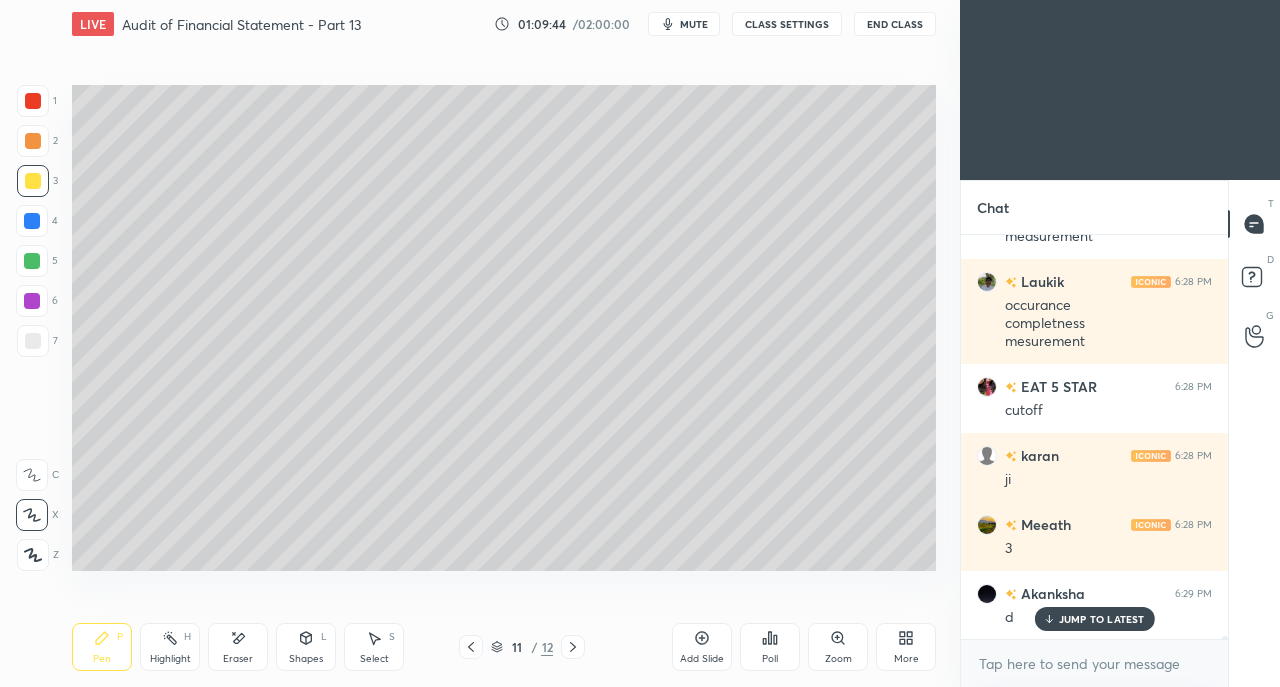scroll, scrollTop: 51680, scrollLeft: 0, axis: vertical 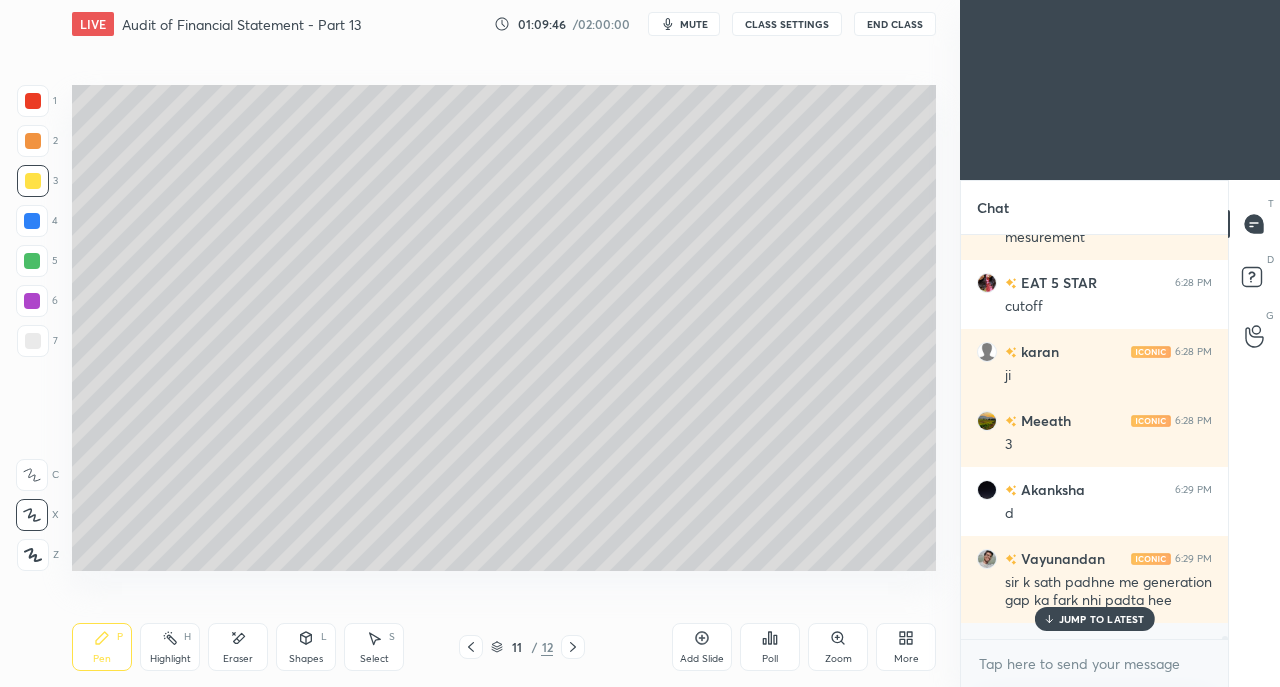 click on "JUMP TO LATEST" at bounding box center [1094, 619] 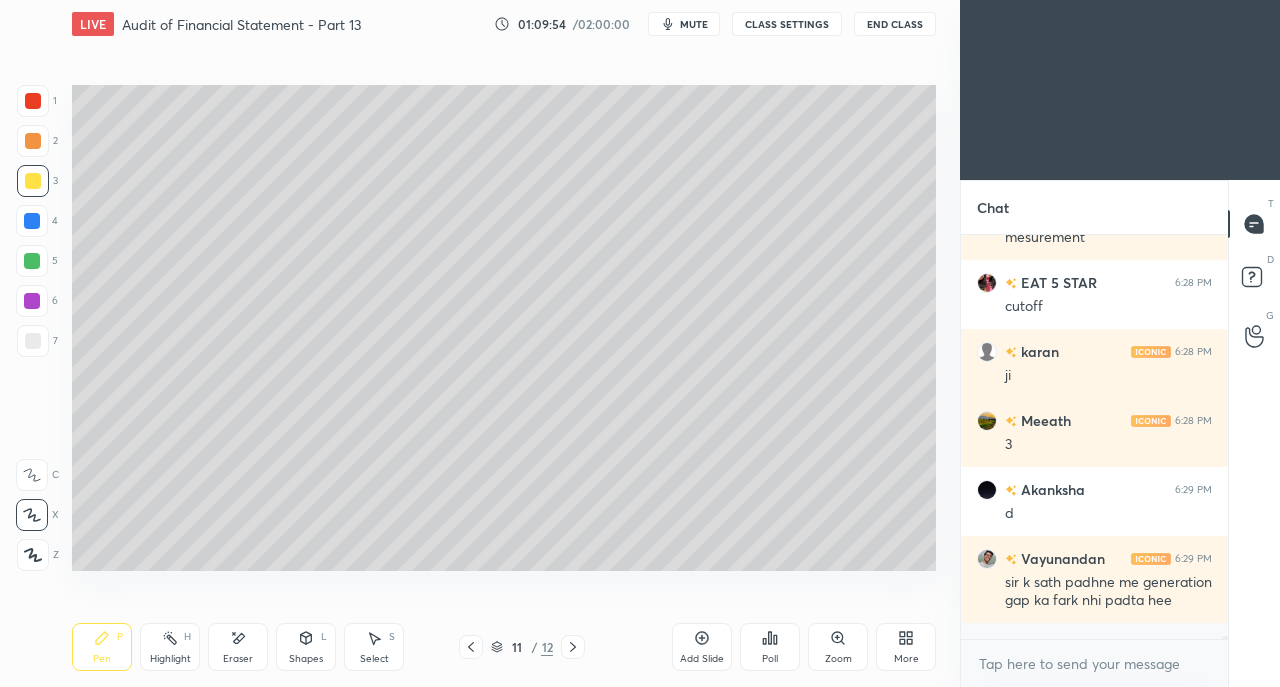 click at bounding box center [33, 341] 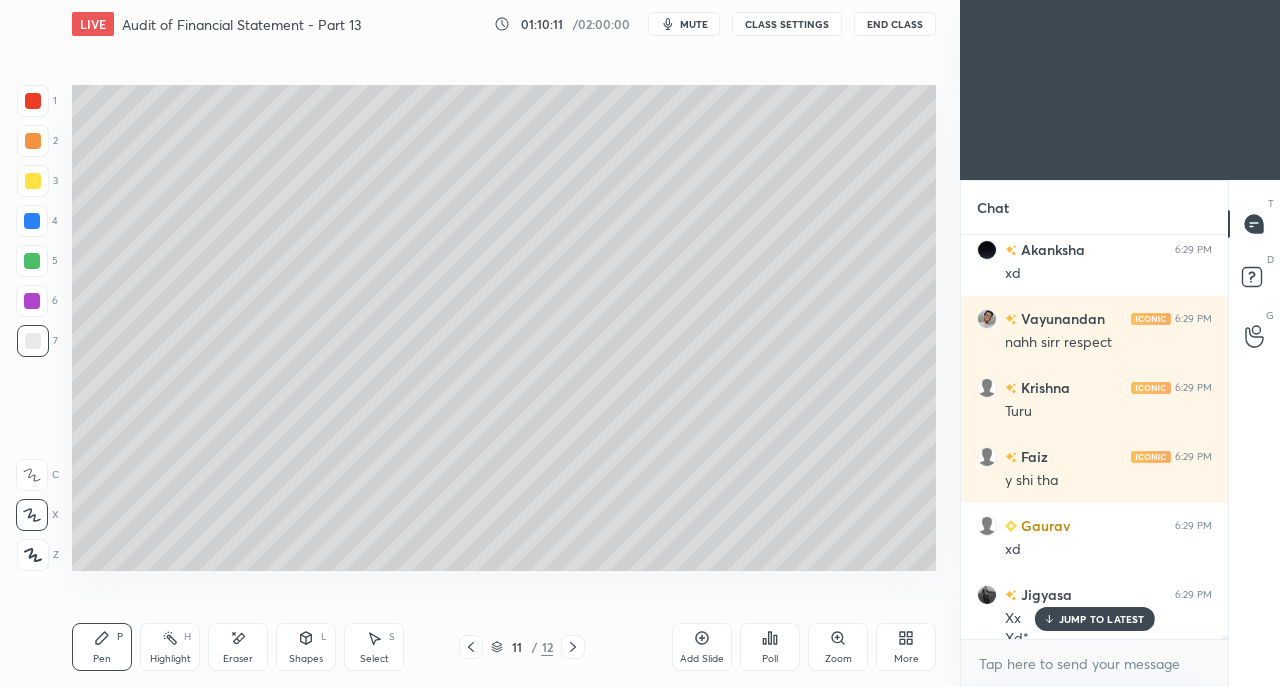 scroll, scrollTop: 52252, scrollLeft: 0, axis: vertical 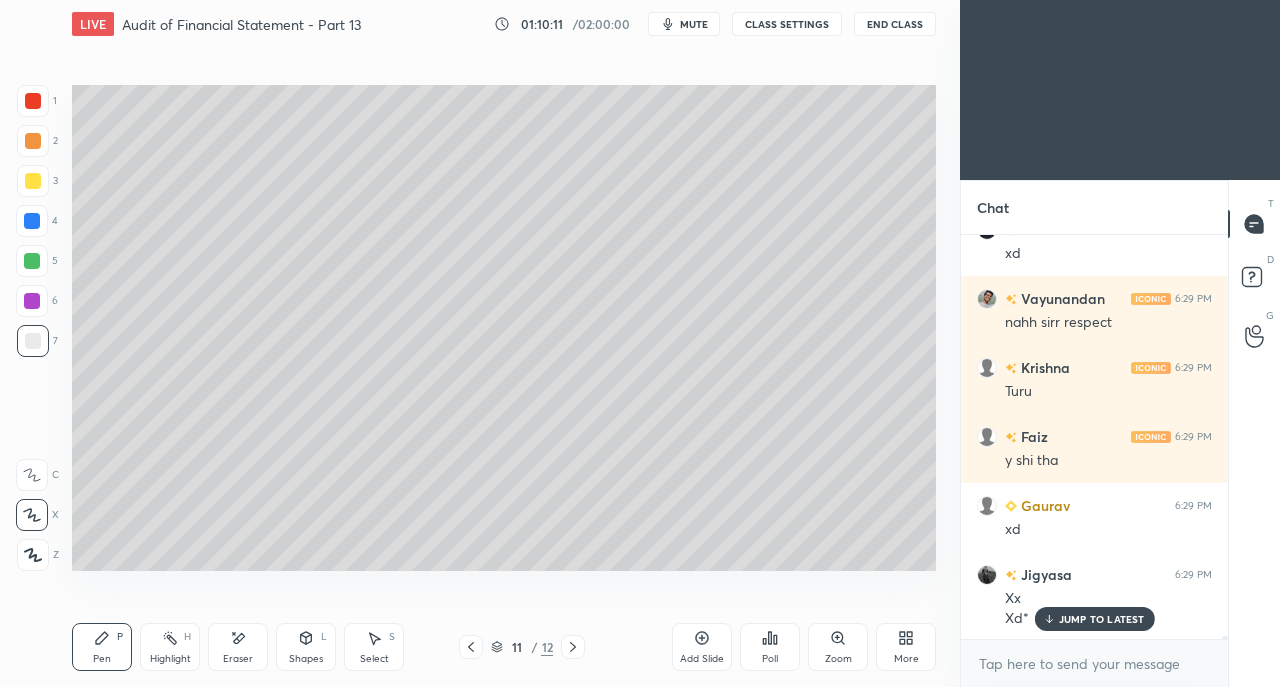 click on "Shapes L" at bounding box center (306, 647) 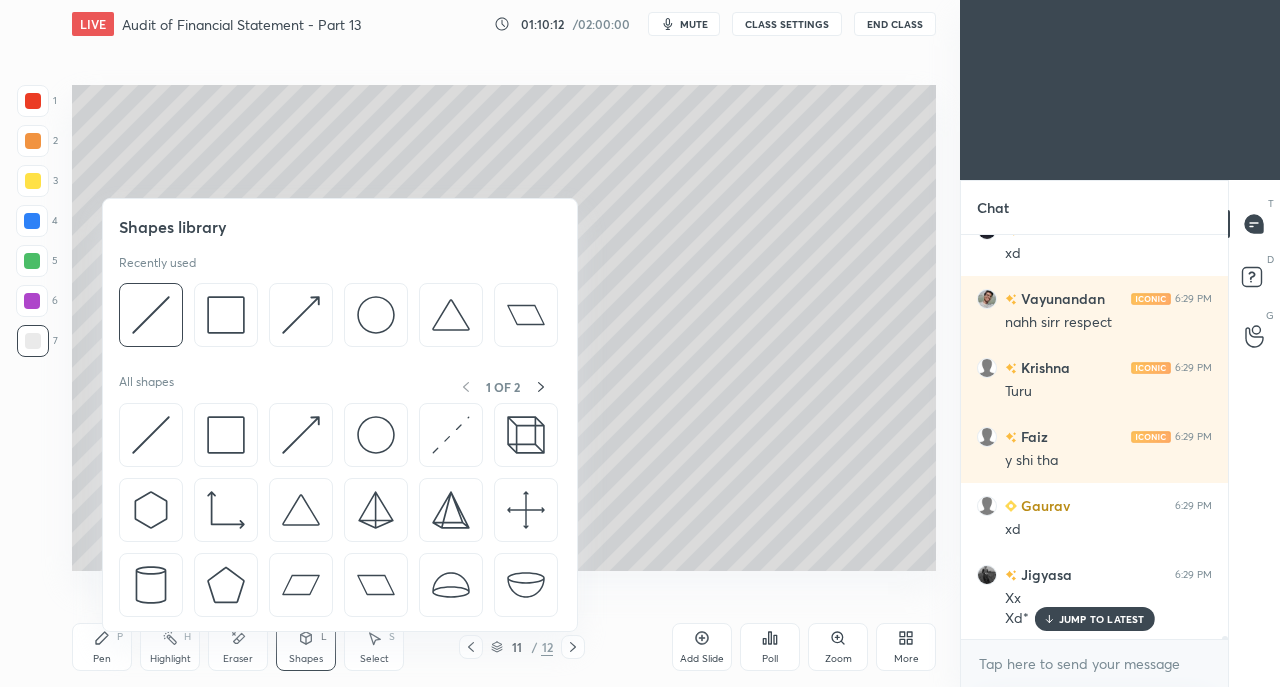 click at bounding box center (151, 435) 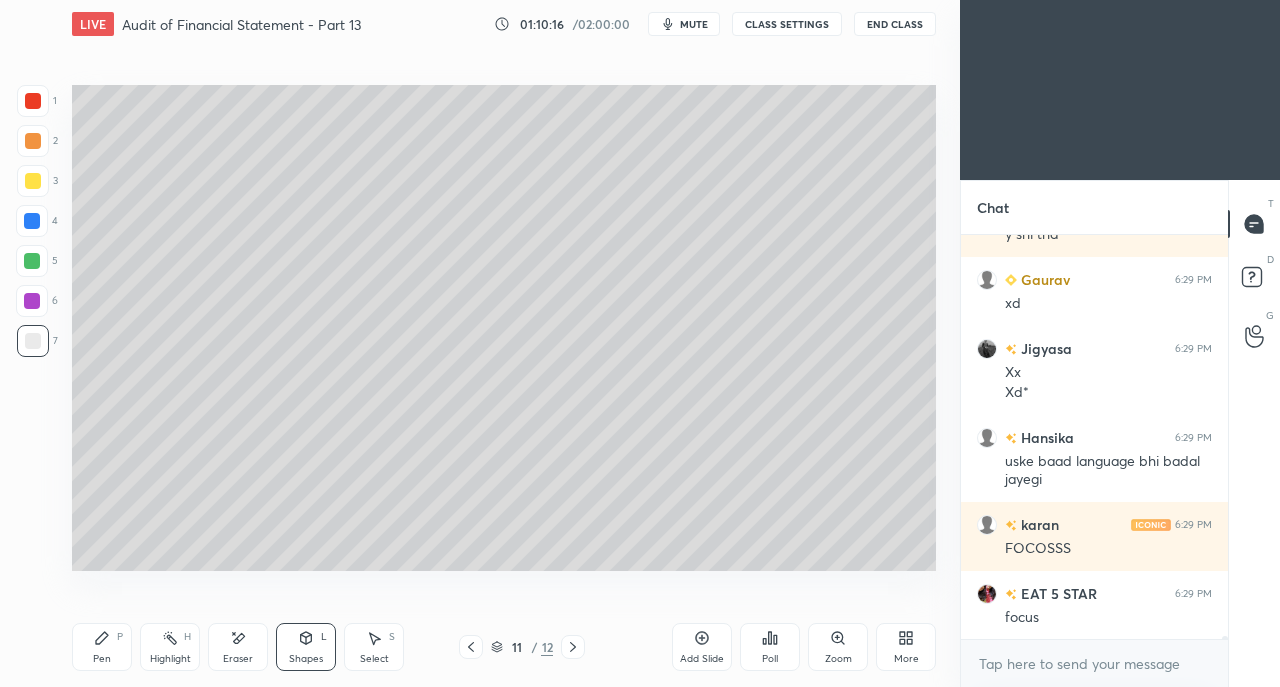 scroll, scrollTop: 52546, scrollLeft: 0, axis: vertical 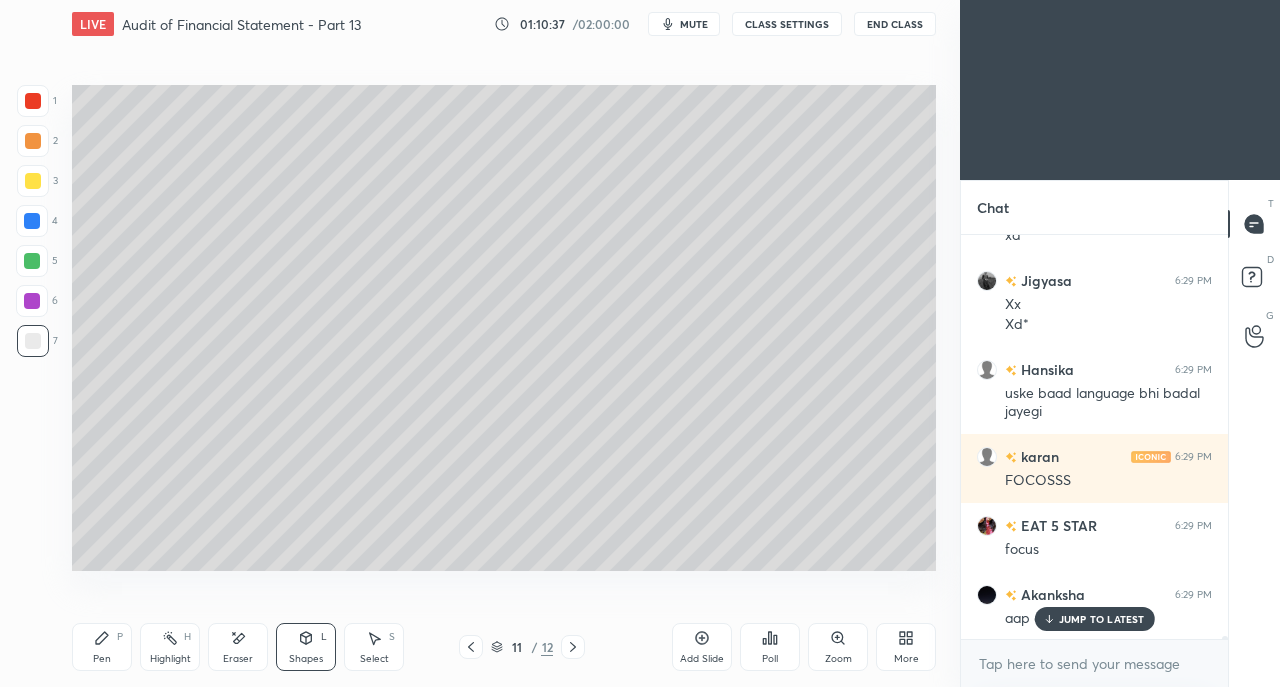 click at bounding box center [33, 181] 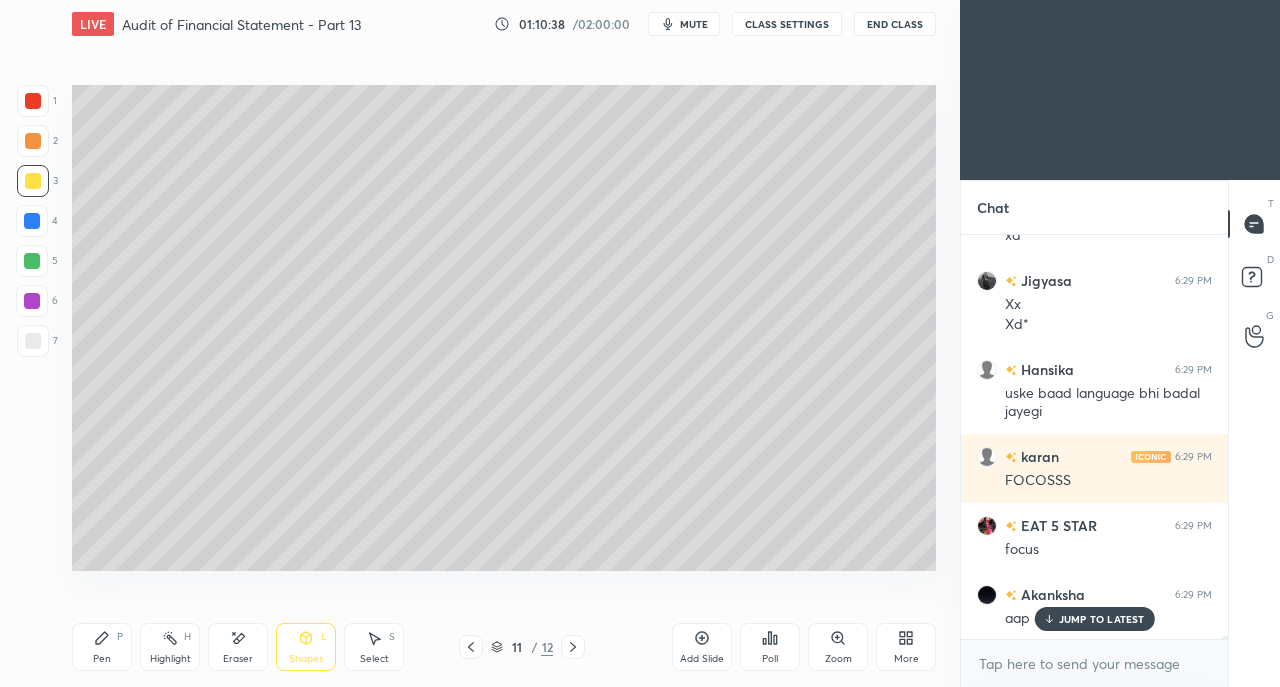 click on "Pen P" at bounding box center [102, 647] 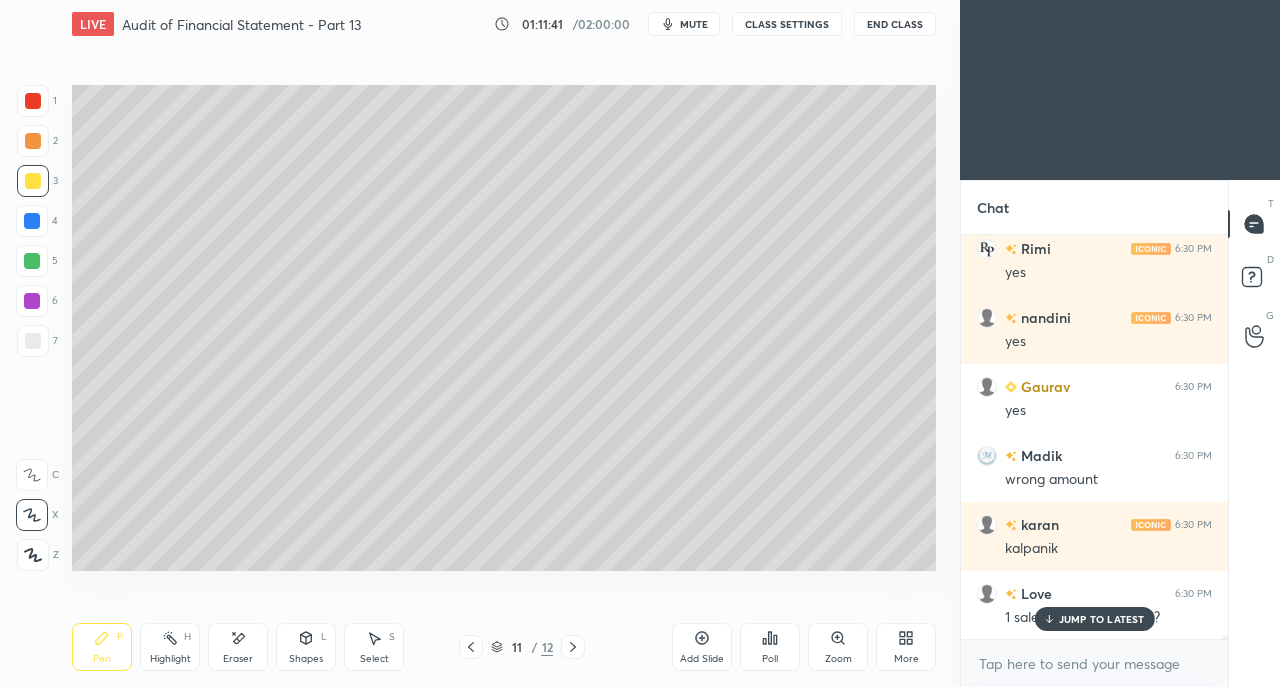 scroll, scrollTop: 54220, scrollLeft: 0, axis: vertical 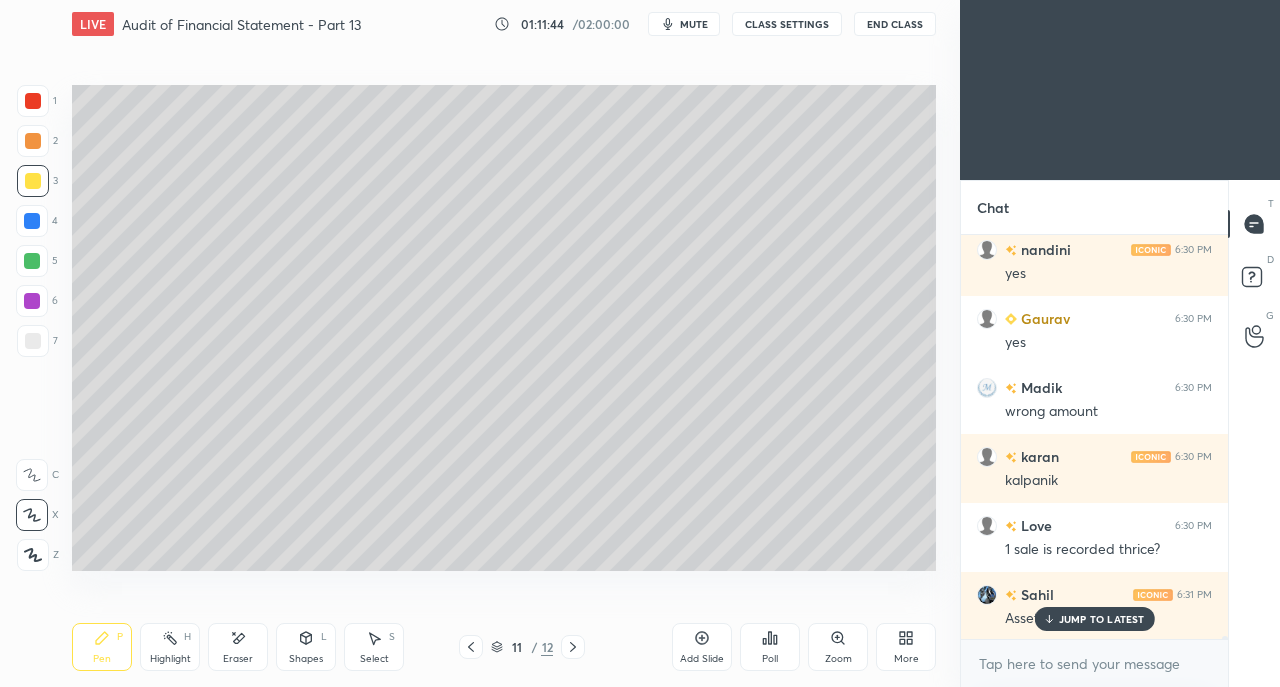 click on "JUMP TO LATEST" at bounding box center (1102, 619) 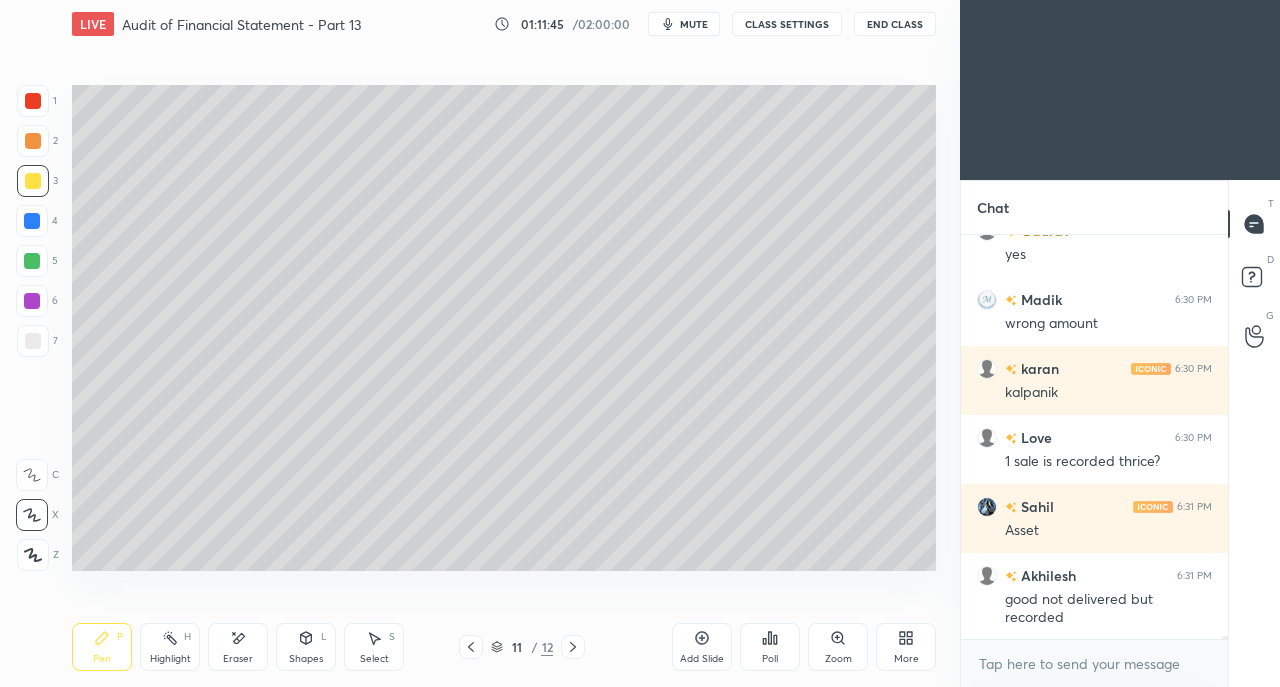 scroll, scrollTop: 54376, scrollLeft: 0, axis: vertical 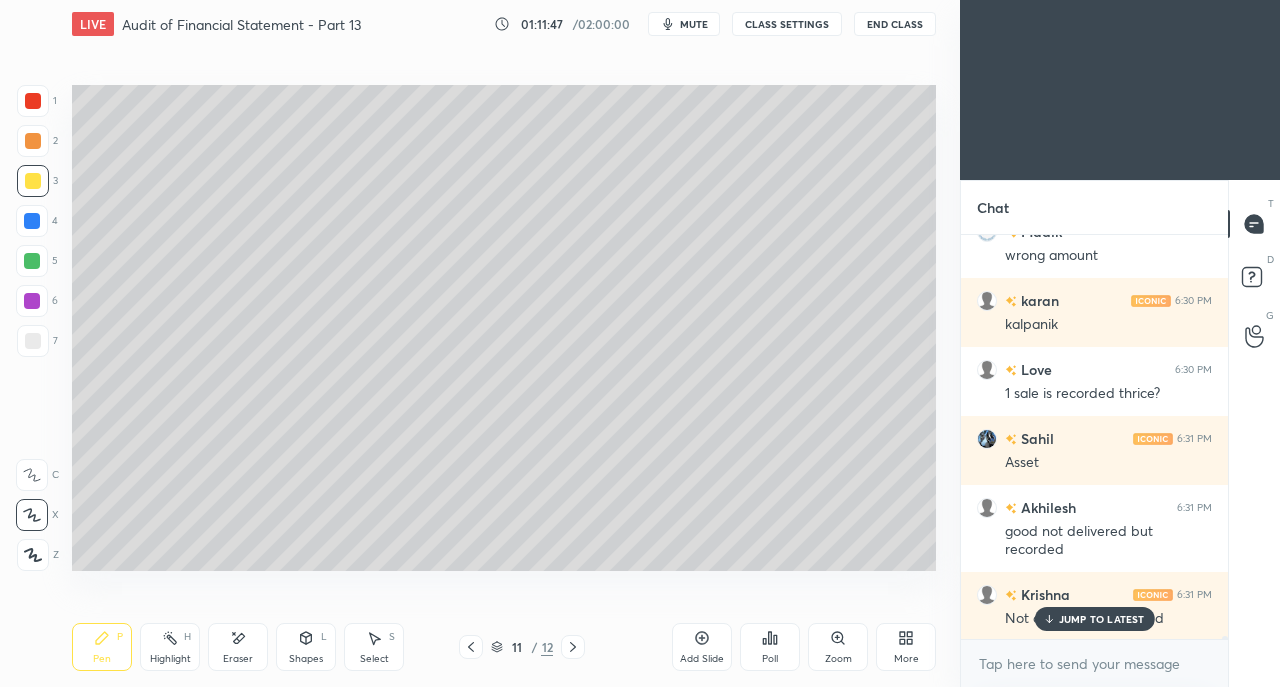 click on "JUMP TO LATEST" at bounding box center (1102, 619) 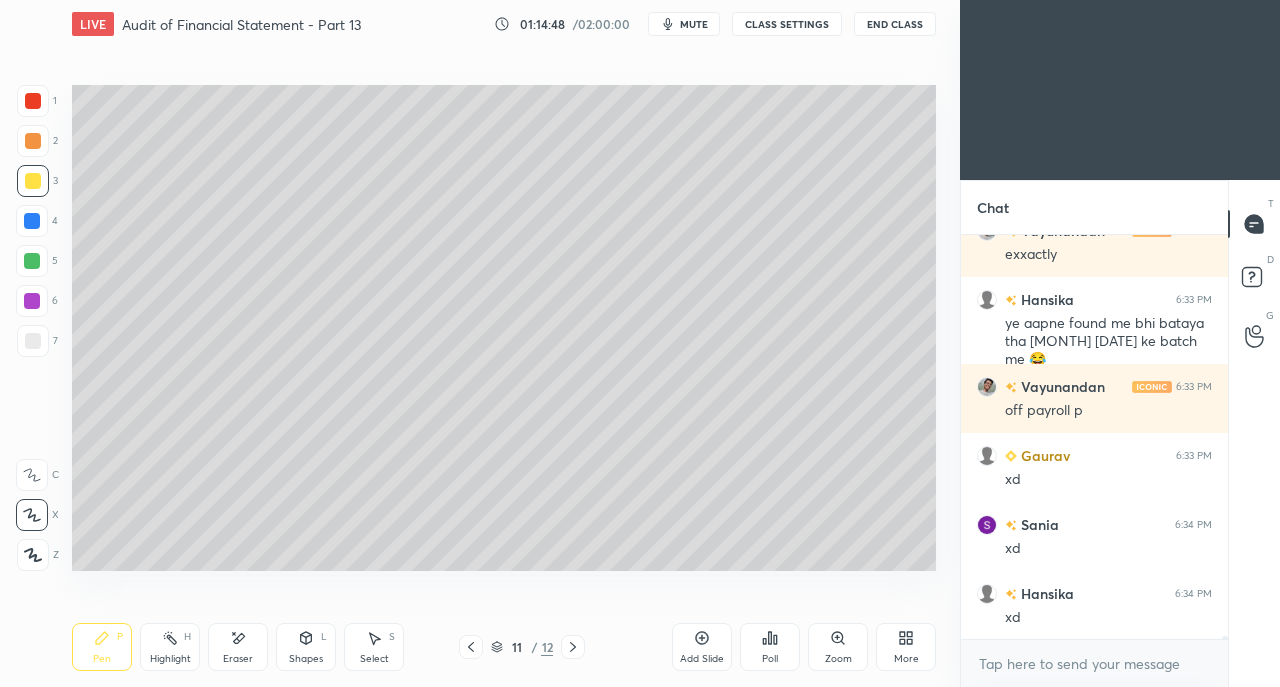 scroll, scrollTop: 56106, scrollLeft: 0, axis: vertical 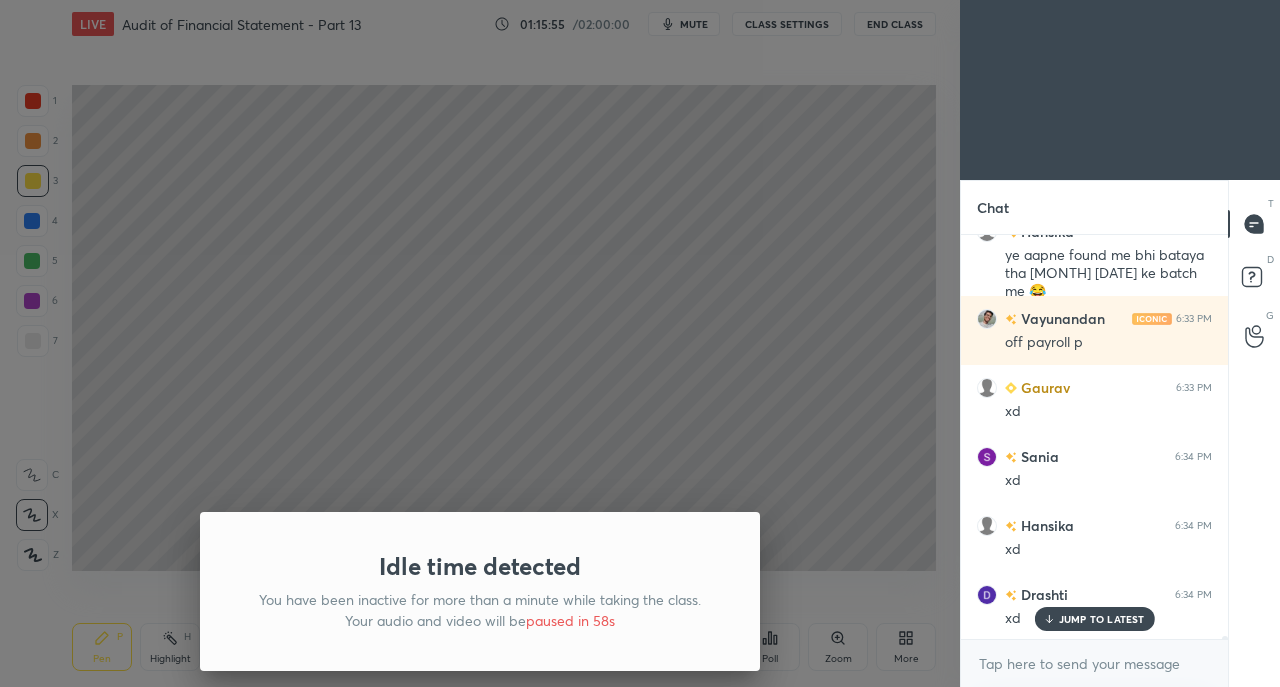 click on "Idle time detected You have been inactive for more than a minute while taking the class. Your audio and video will be  paused in 58s" at bounding box center [480, 343] 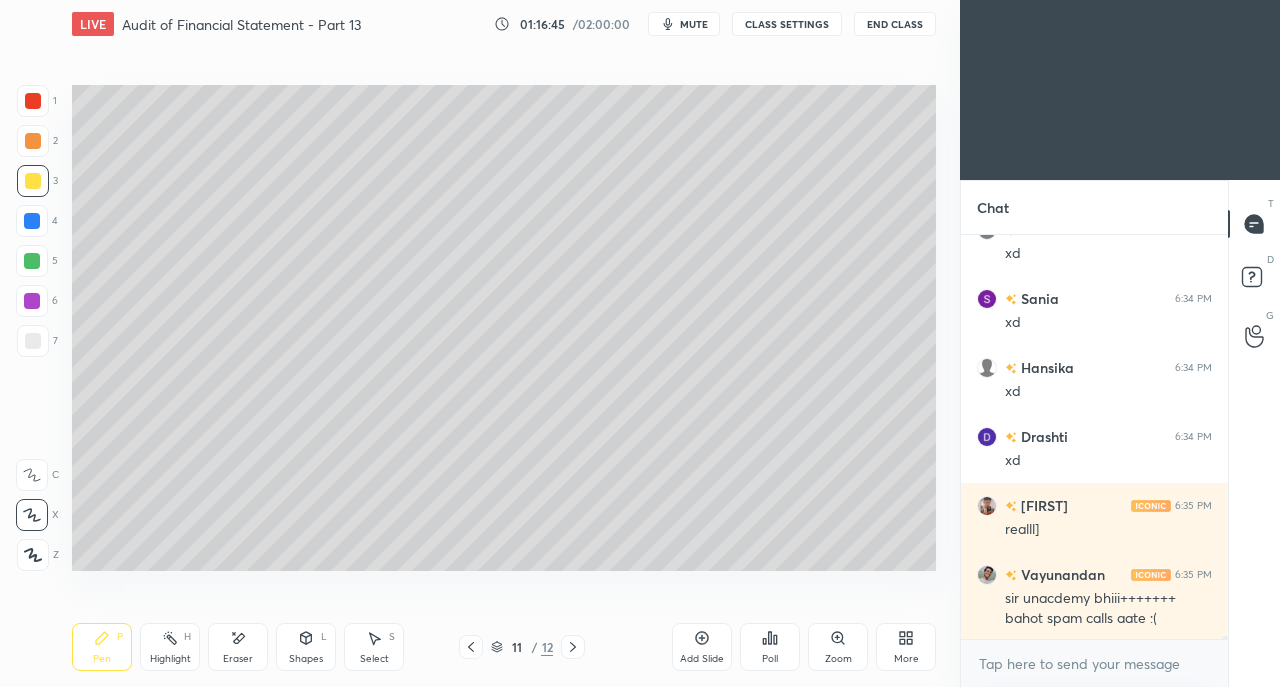 scroll, scrollTop: 56334, scrollLeft: 0, axis: vertical 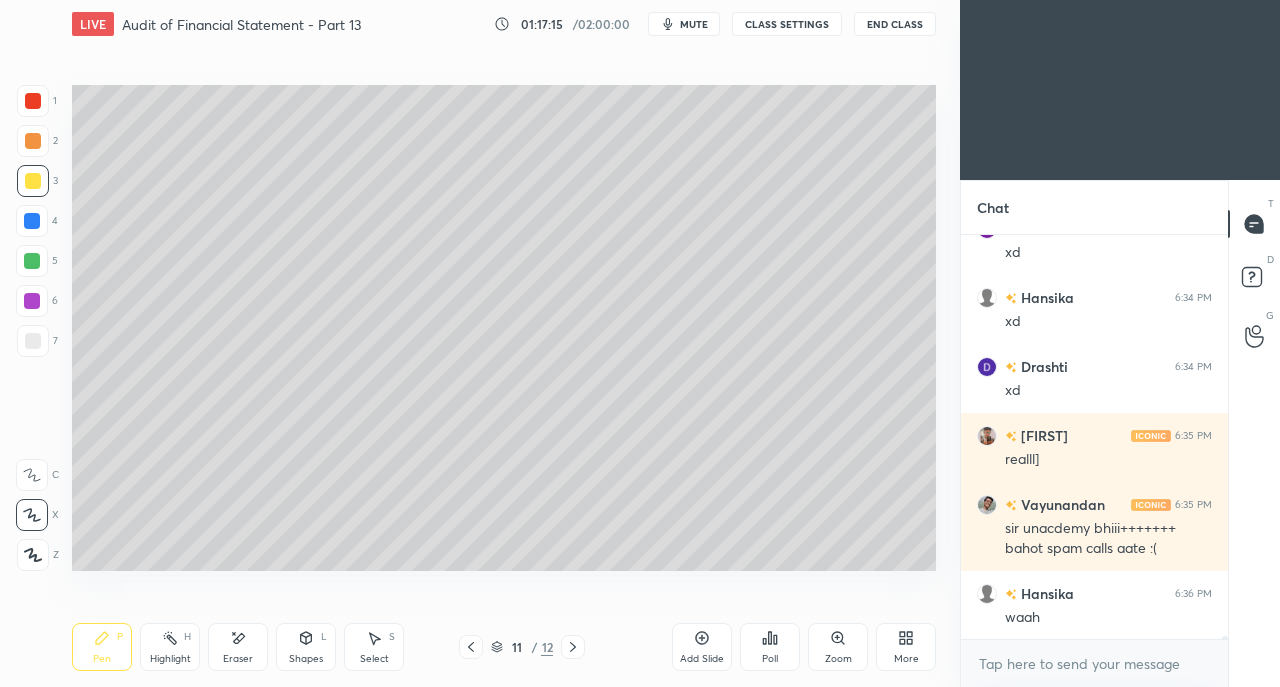 click at bounding box center (33, 341) 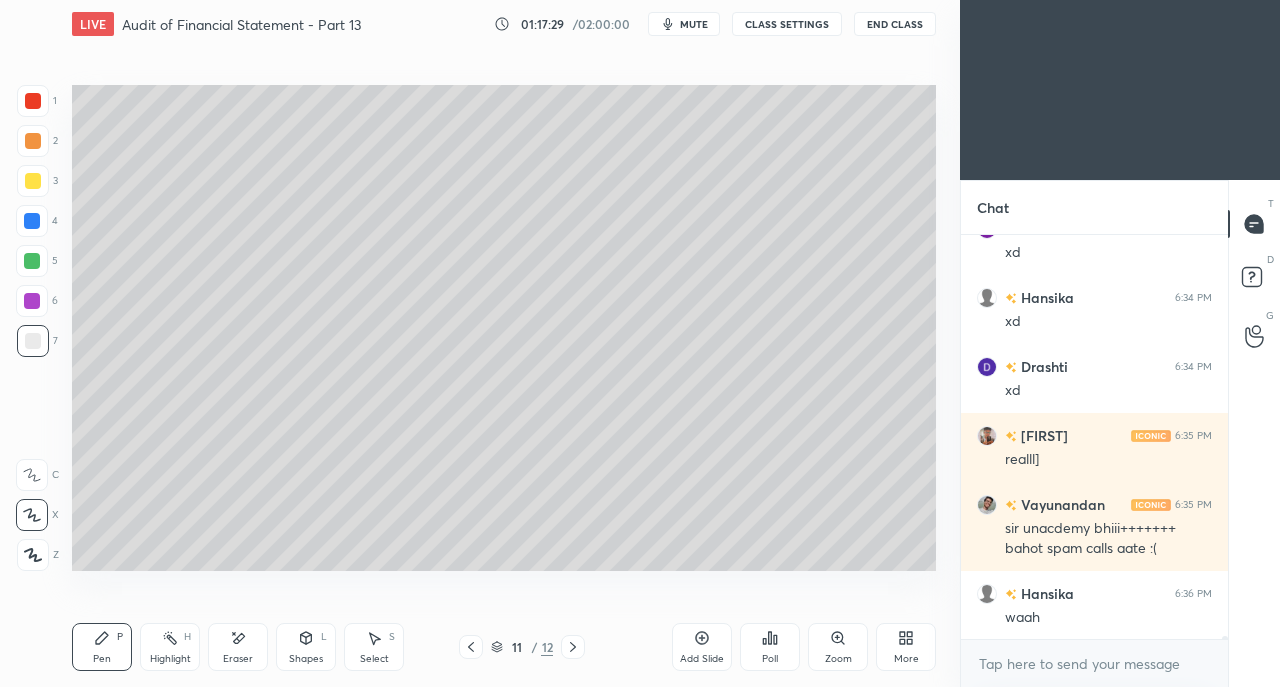 click at bounding box center (33, 181) 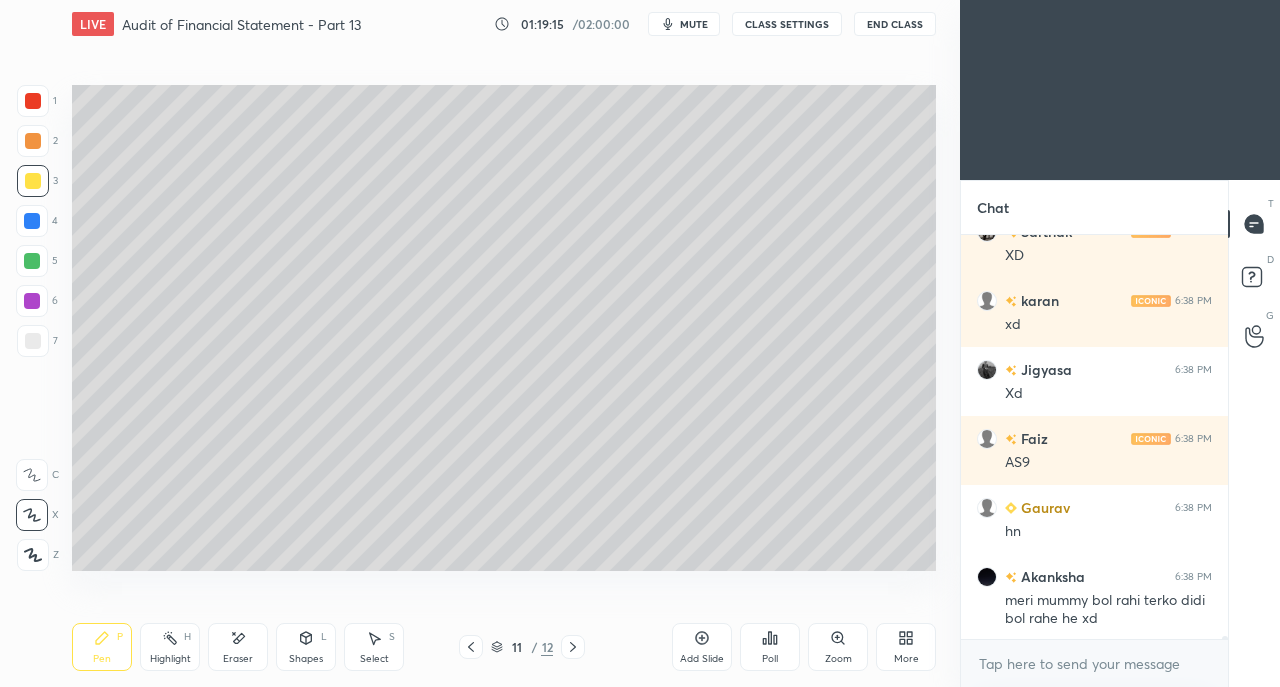scroll, scrollTop: 58044, scrollLeft: 0, axis: vertical 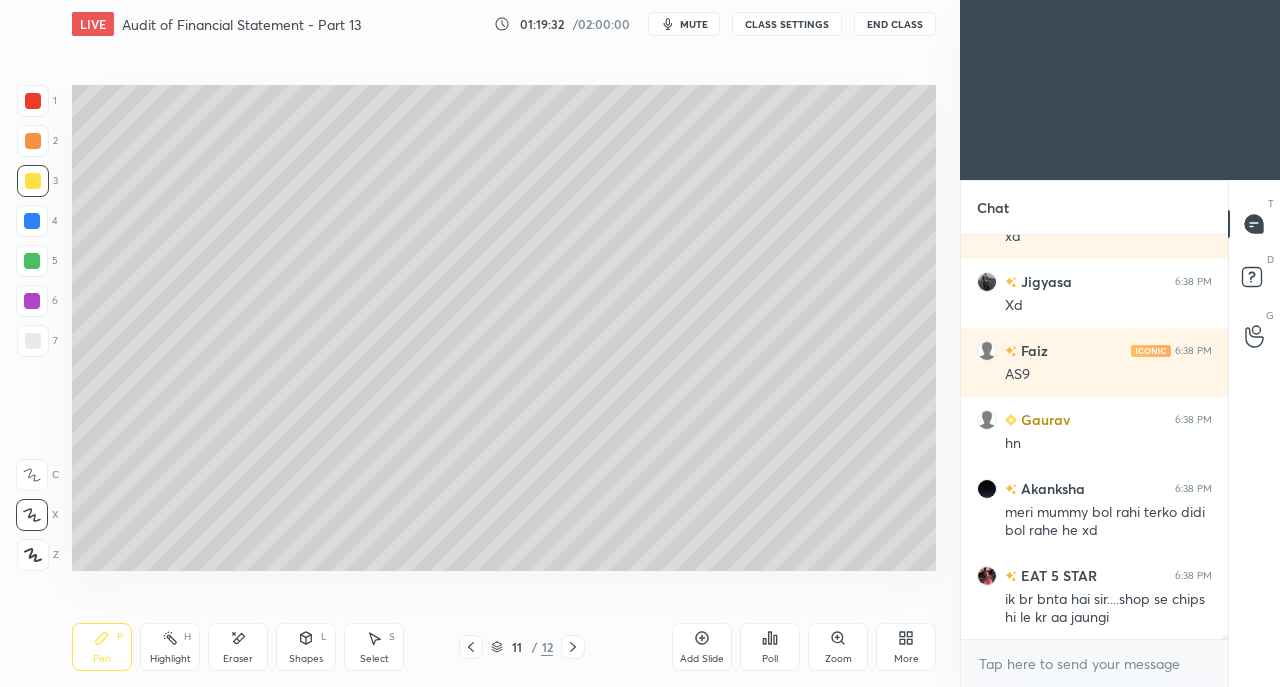 click at bounding box center (33, 341) 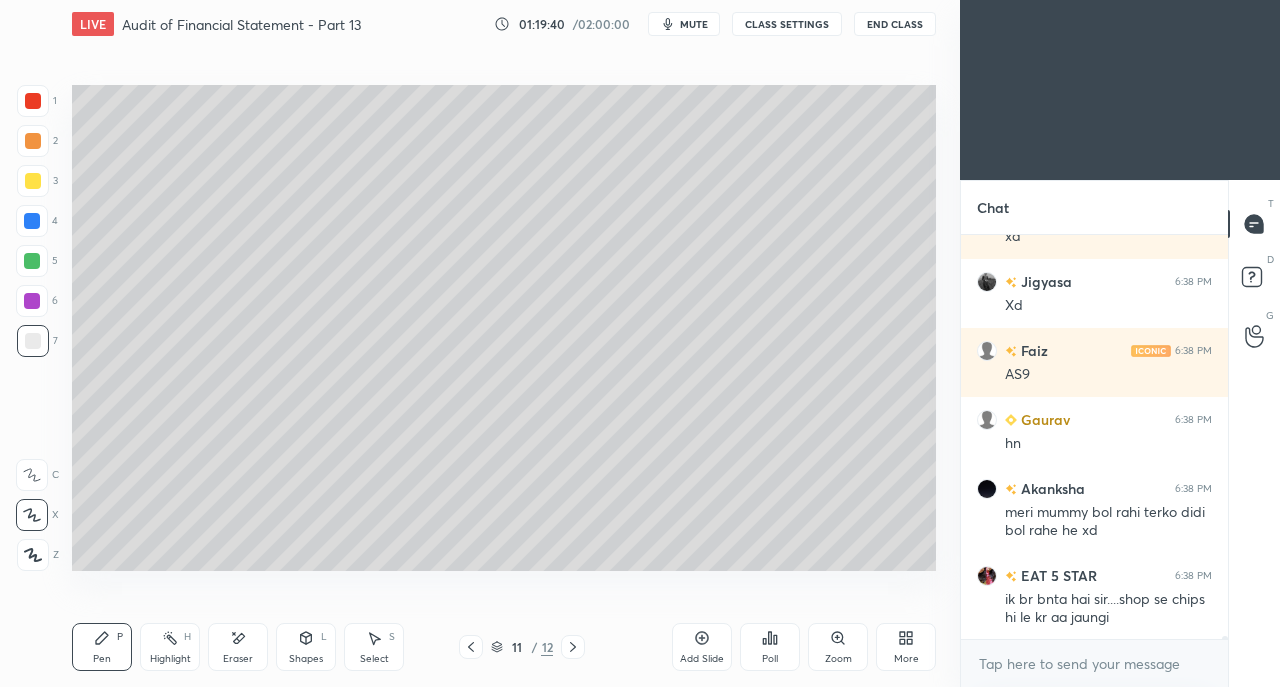 scroll, scrollTop: 58112, scrollLeft: 0, axis: vertical 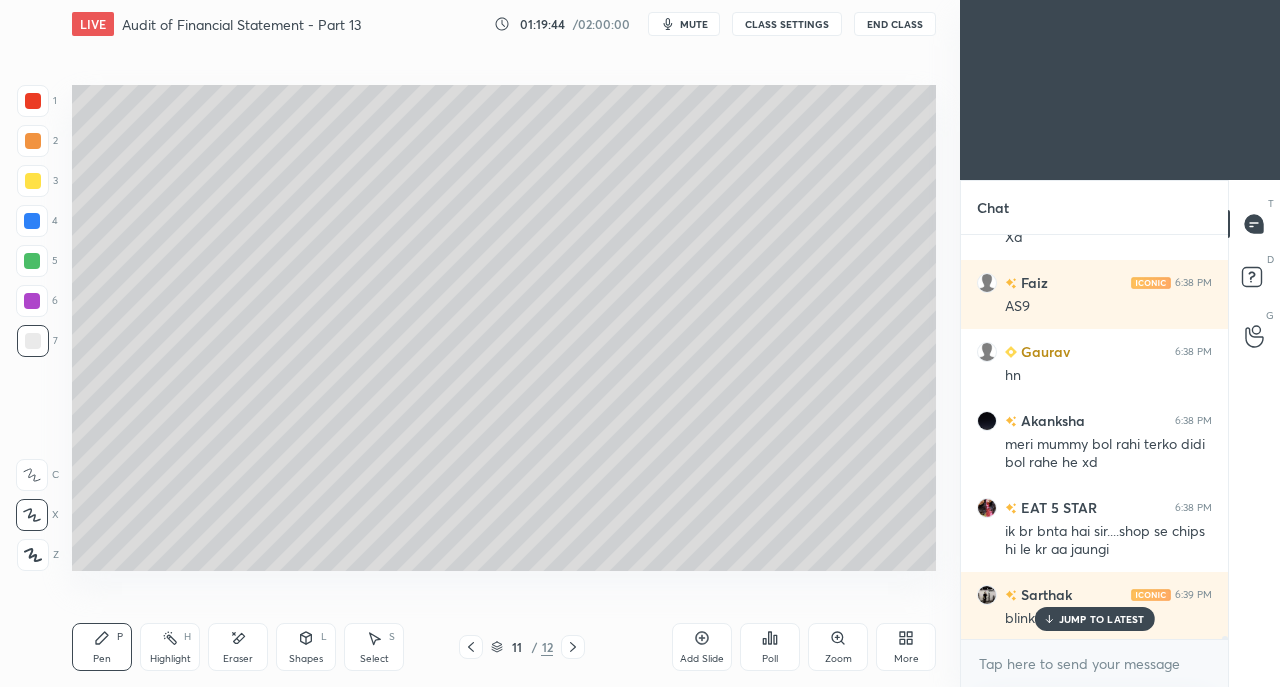 click 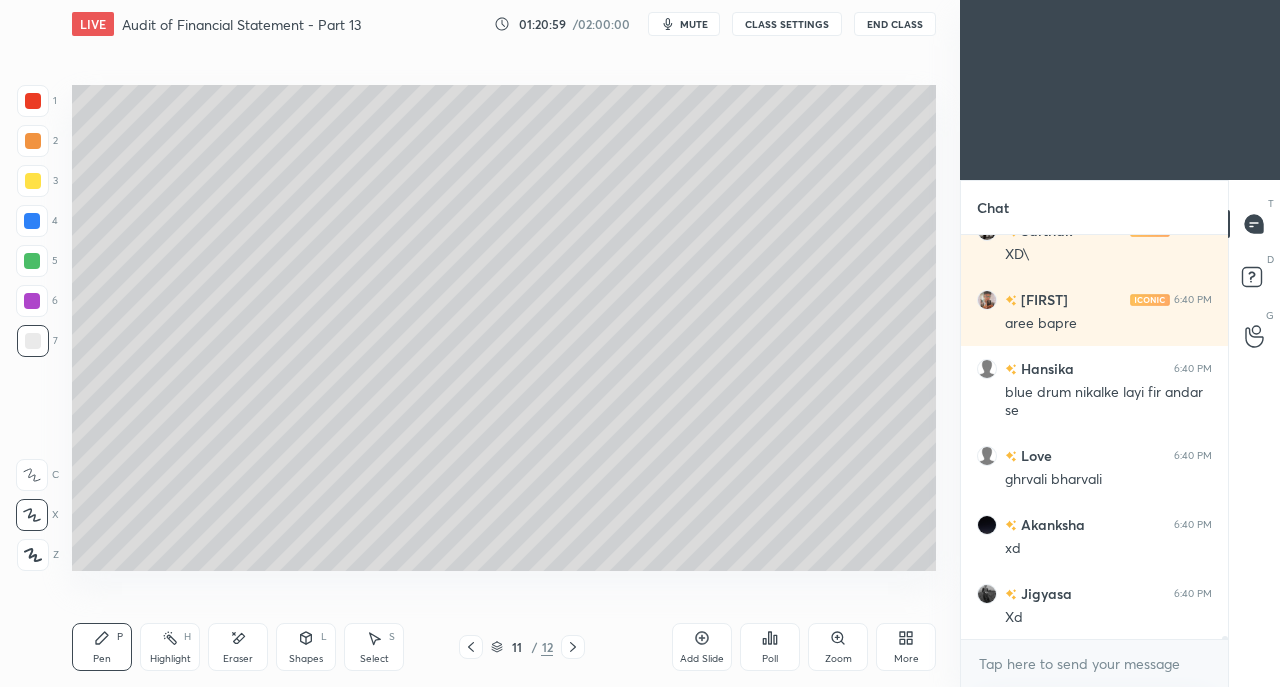 scroll, scrollTop: 59446, scrollLeft: 0, axis: vertical 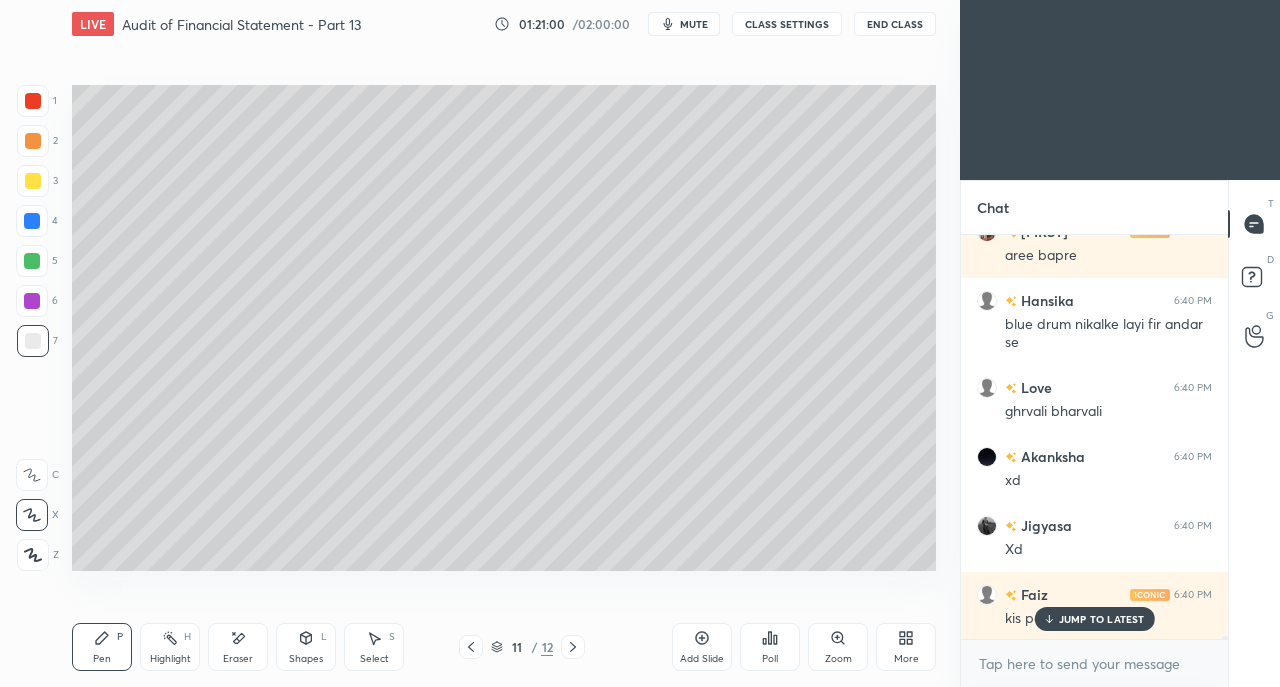 click on "Faiz 6:40 PM kis pe based tha y e.g" at bounding box center (1094, 606) 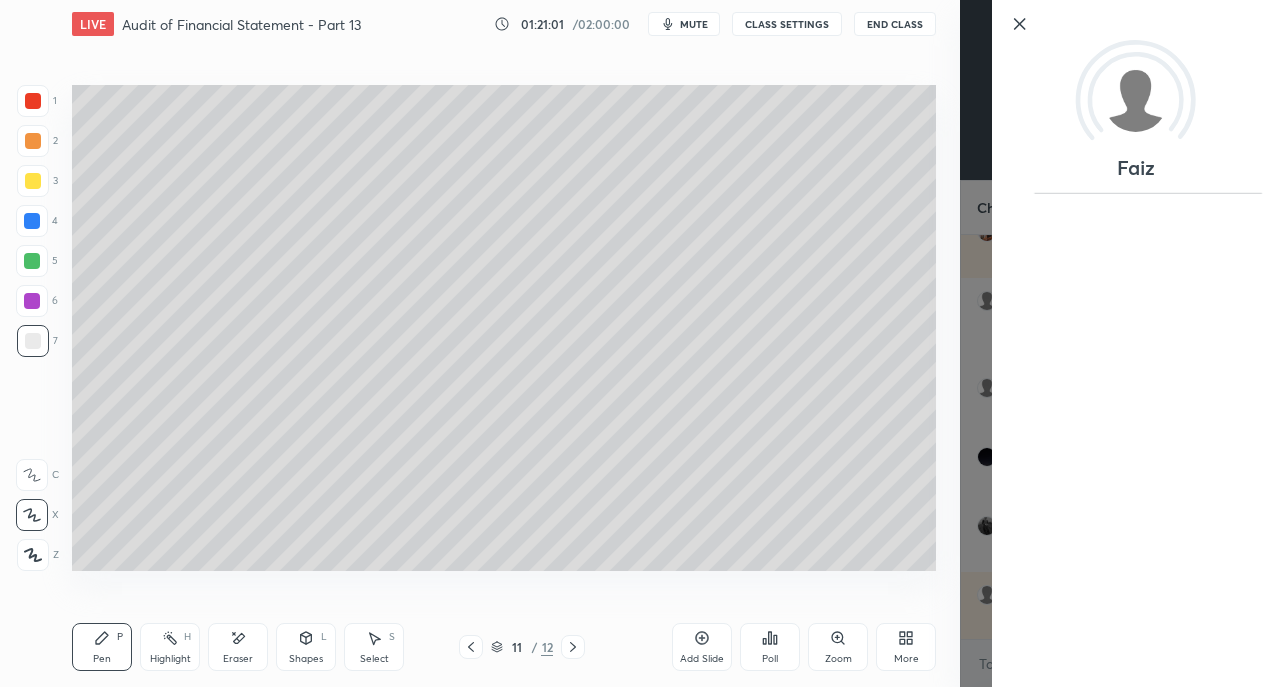 click on "Add Slide Poll Zoom More" at bounding box center (804, 647) 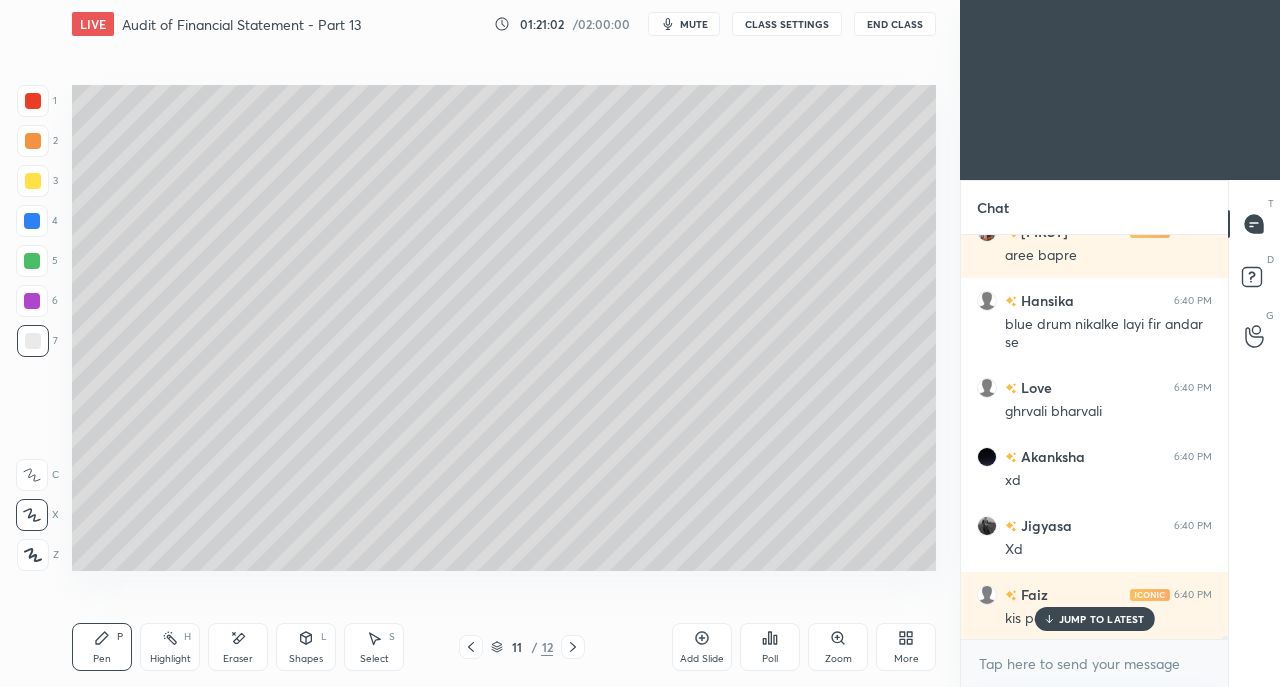 click 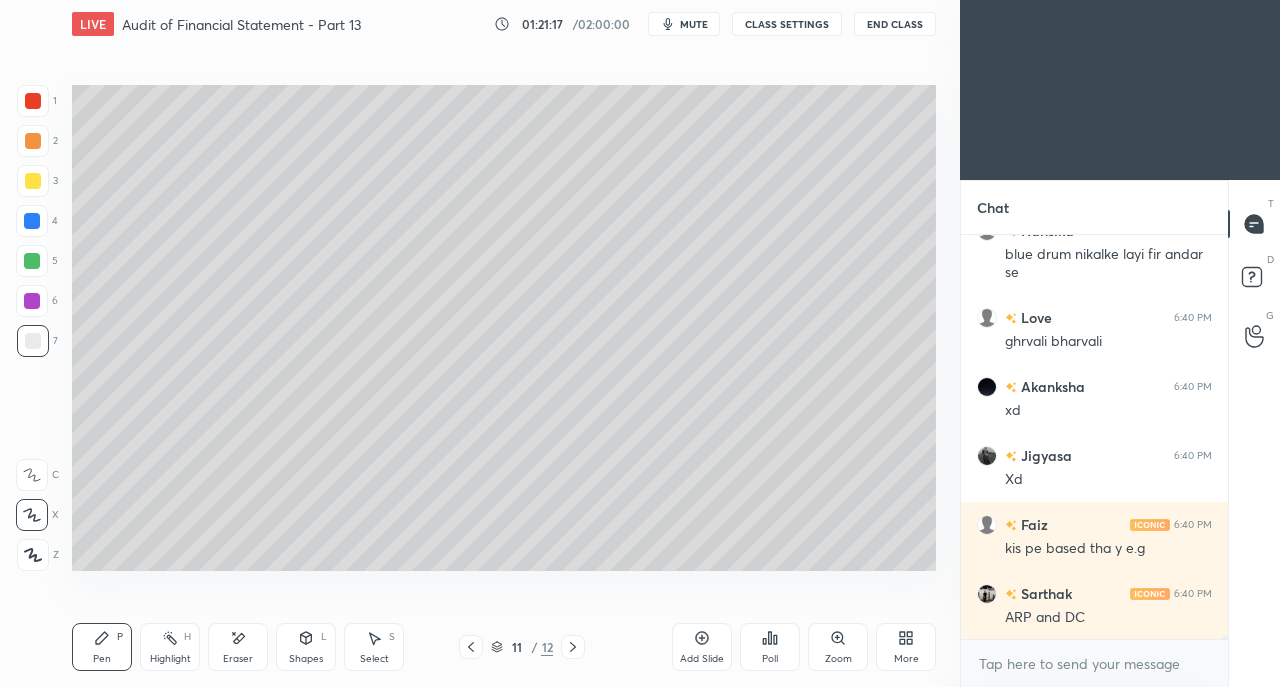 scroll, scrollTop: 59584, scrollLeft: 0, axis: vertical 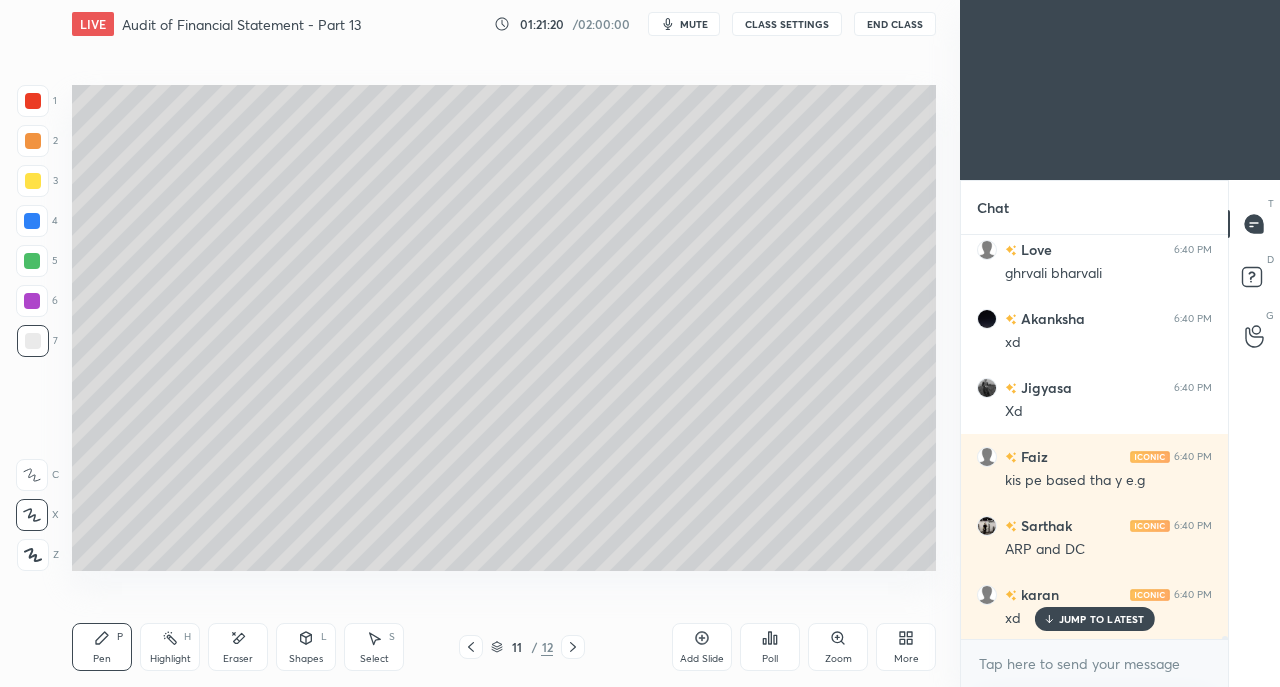 click on "JUMP TO LATEST" at bounding box center (1102, 619) 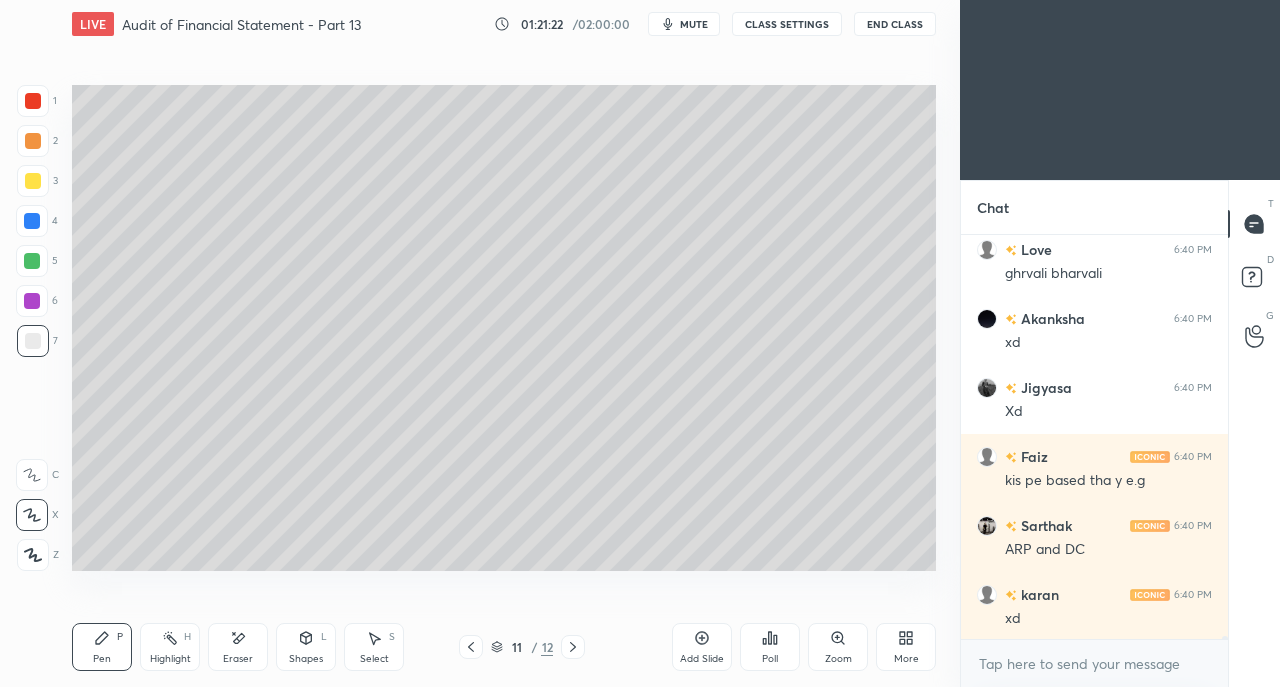 click at bounding box center [33, 181] 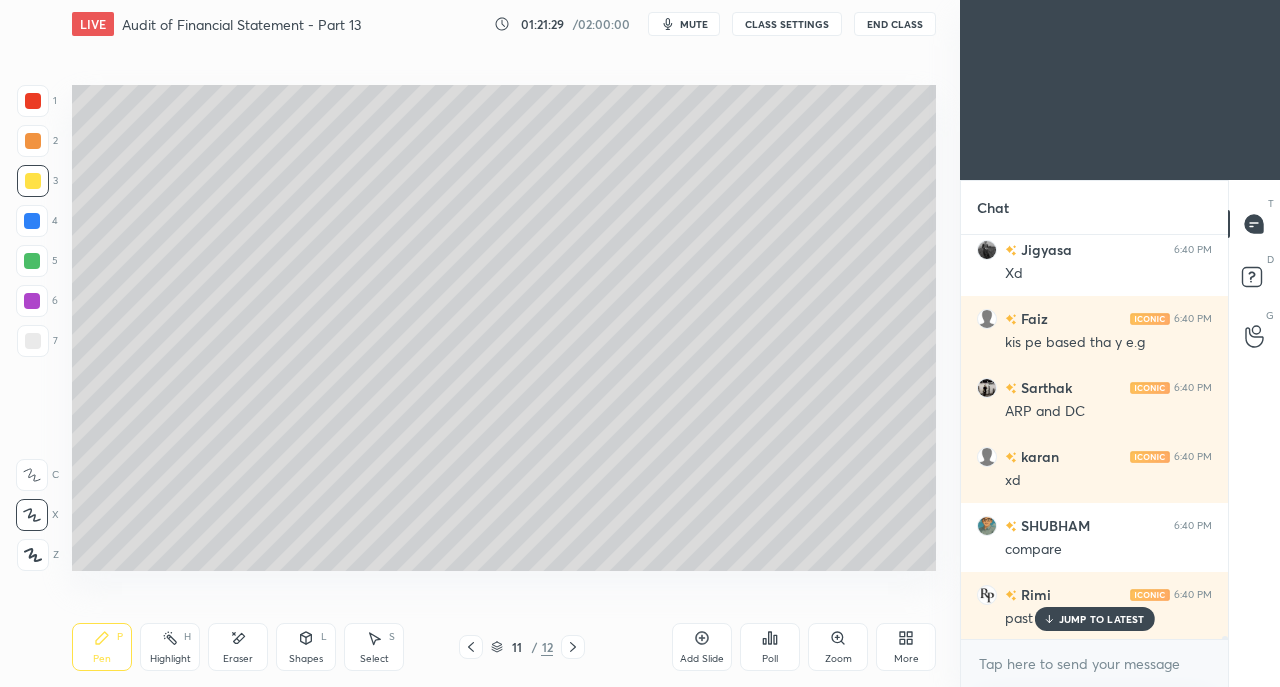 scroll, scrollTop: 59792, scrollLeft: 0, axis: vertical 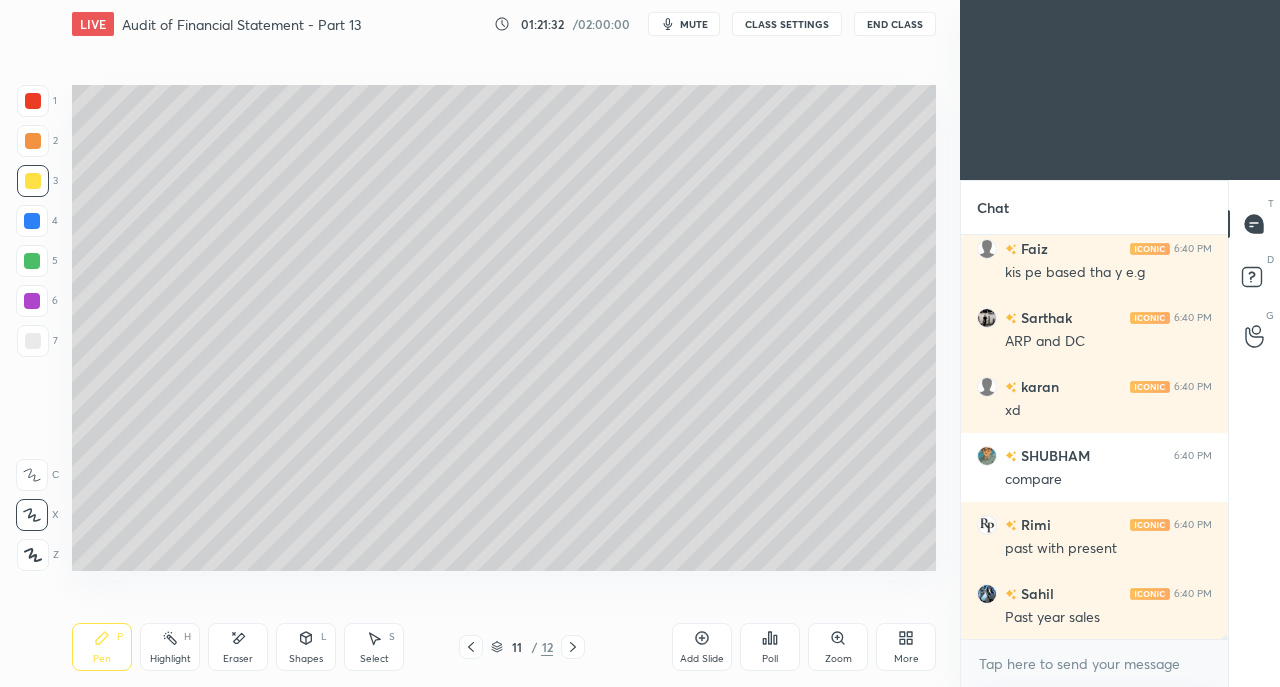 click at bounding box center [33, 341] 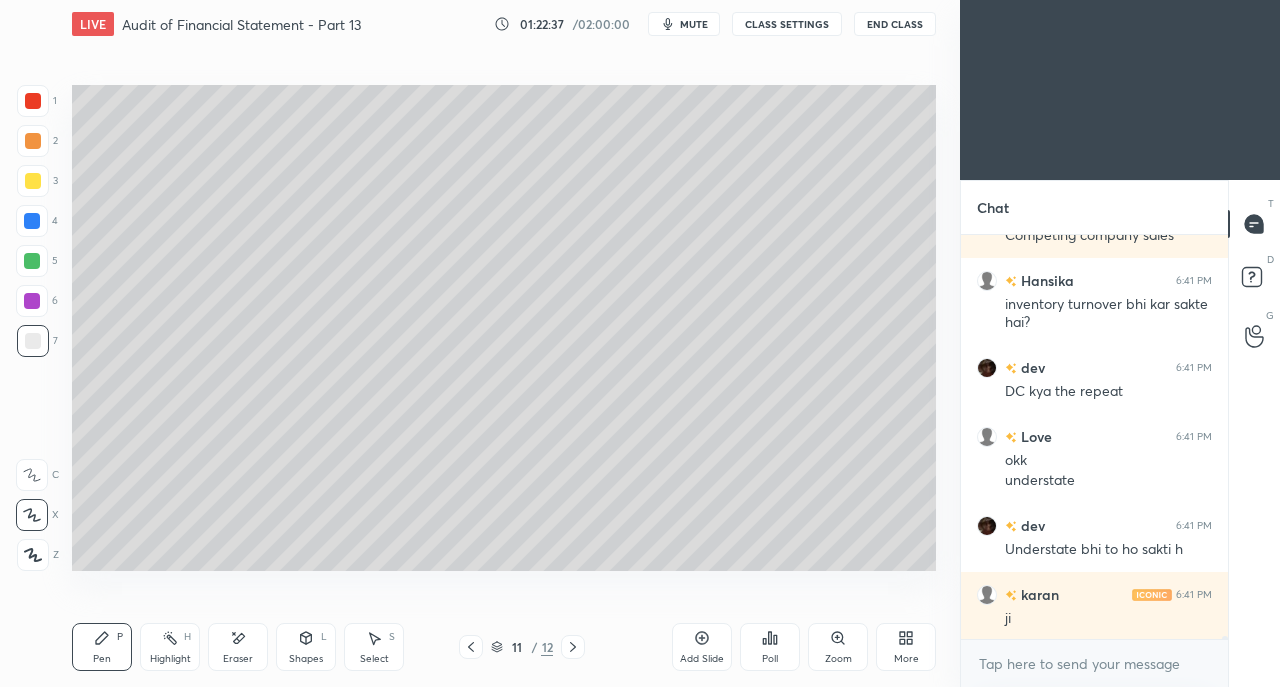 scroll, scrollTop: 60382, scrollLeft: 0, axis: vertical 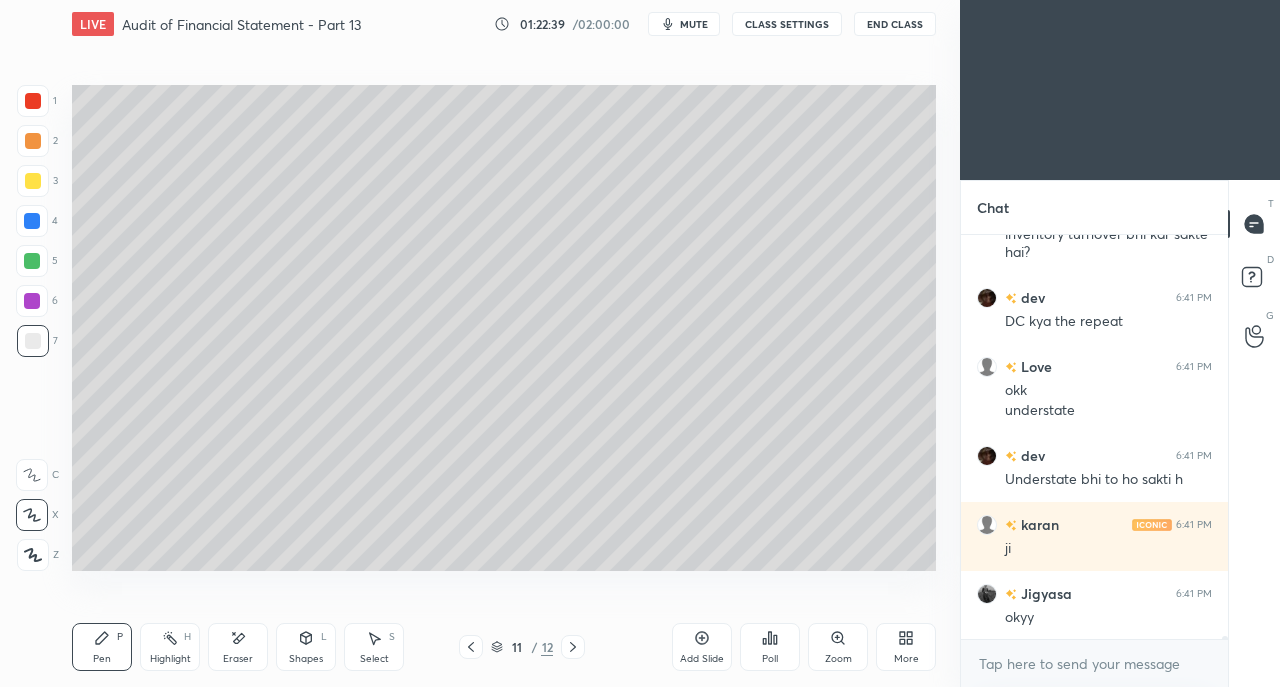 click at bounding box center [33, 181] 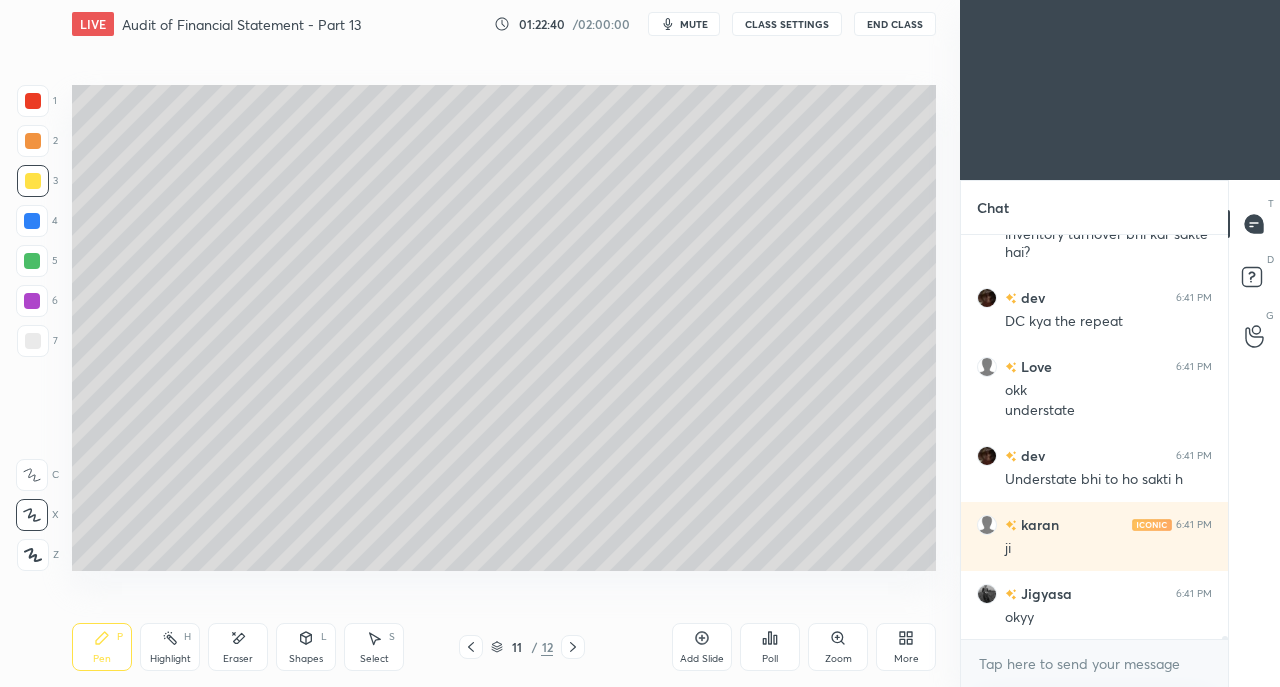 click at bounding box center [33, 341] 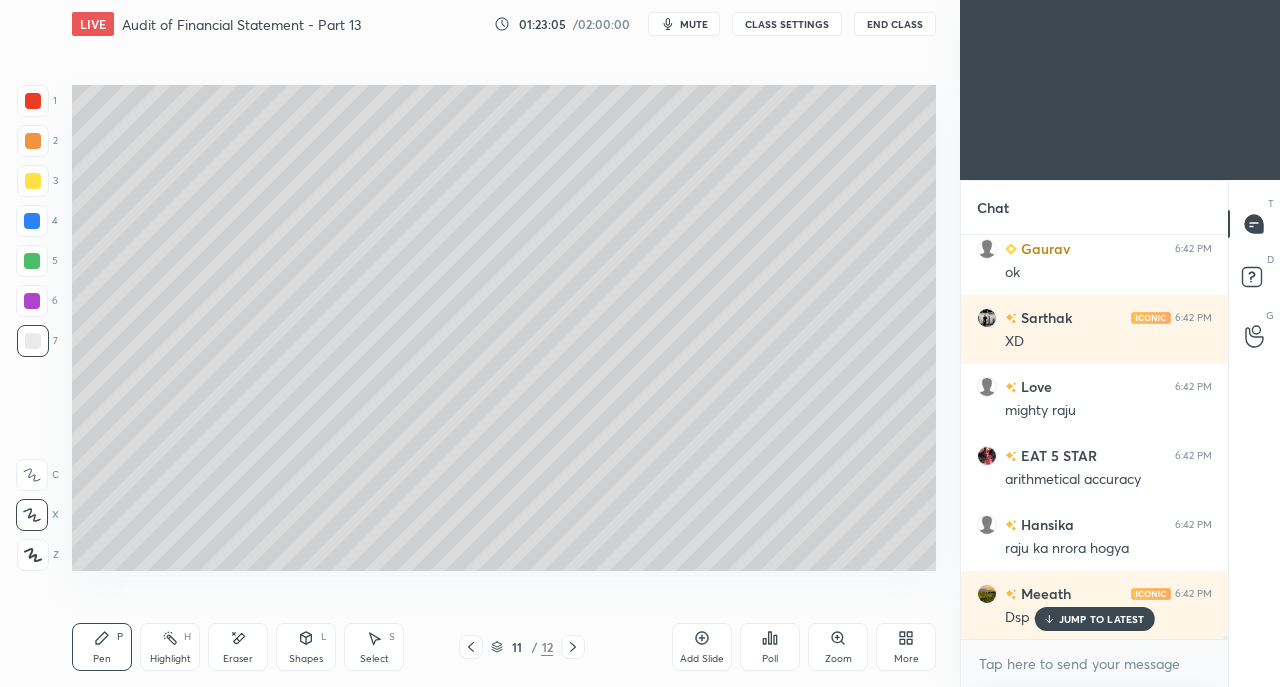 scroll, scrollTop: 60864, scrollLeft: 0, axis: vertical 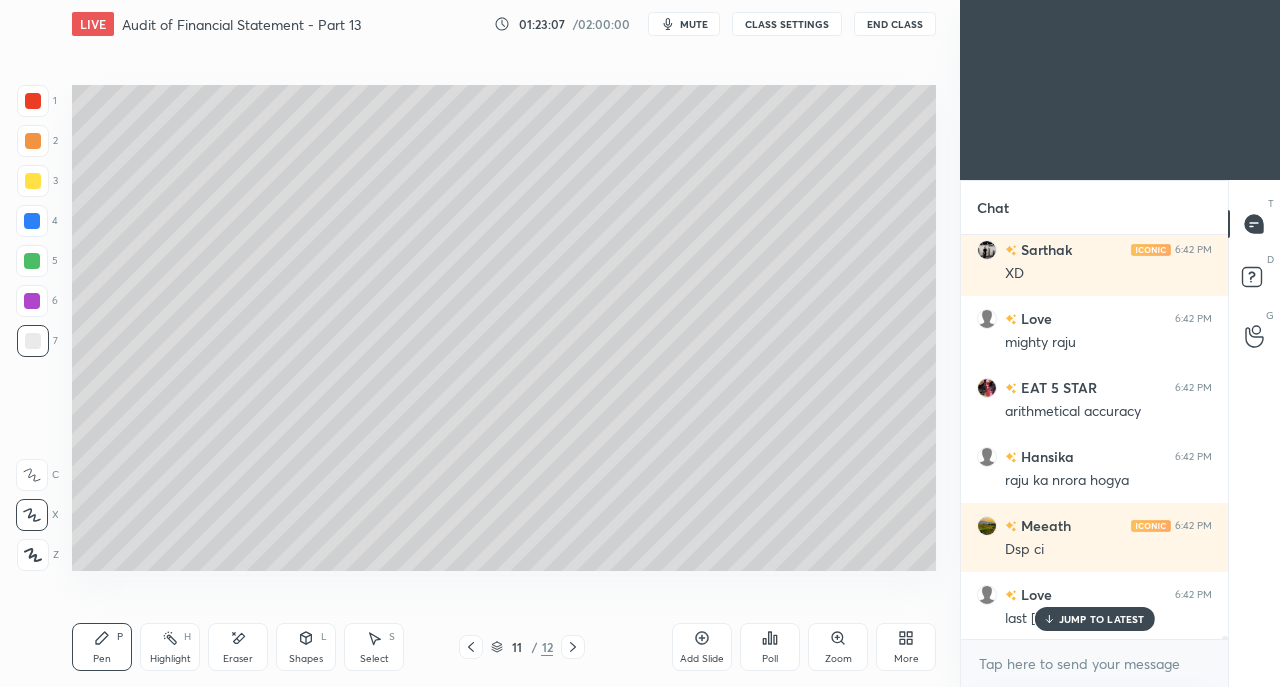 click on "JUMP TO LATEST" at bounding box center [1102, 619] 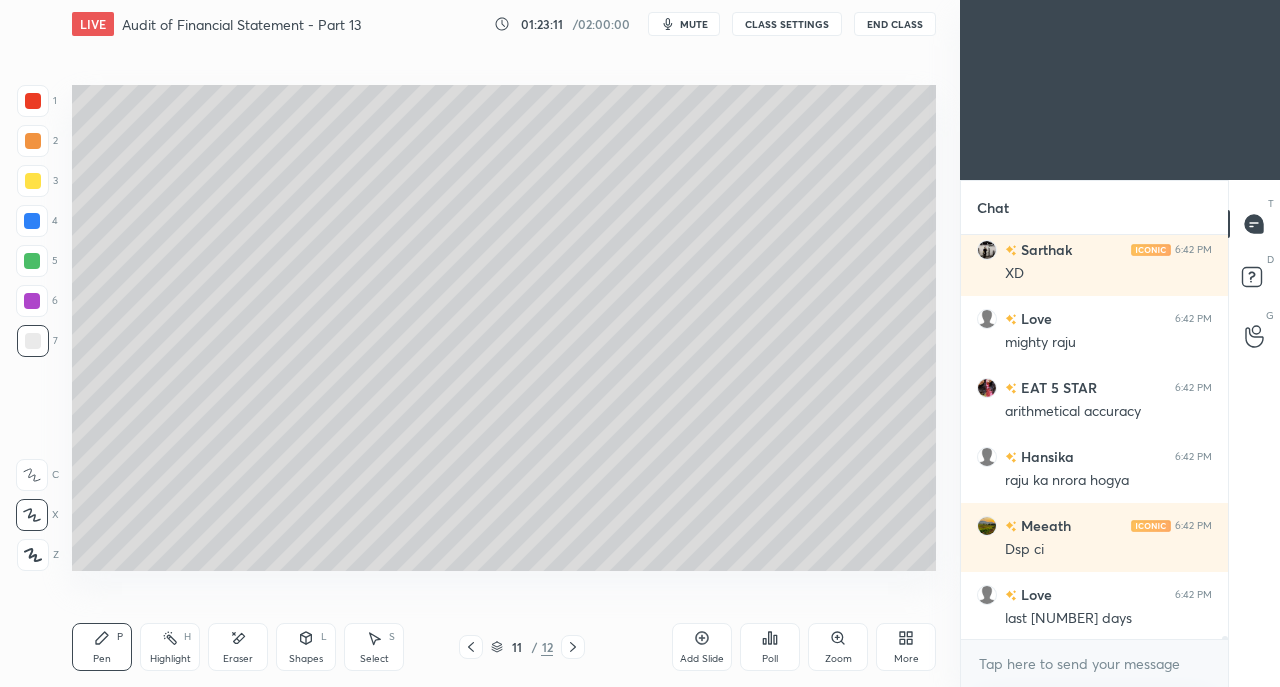 scroll, scrollTop: 60934, scrollLeft: 0, axis: vertical 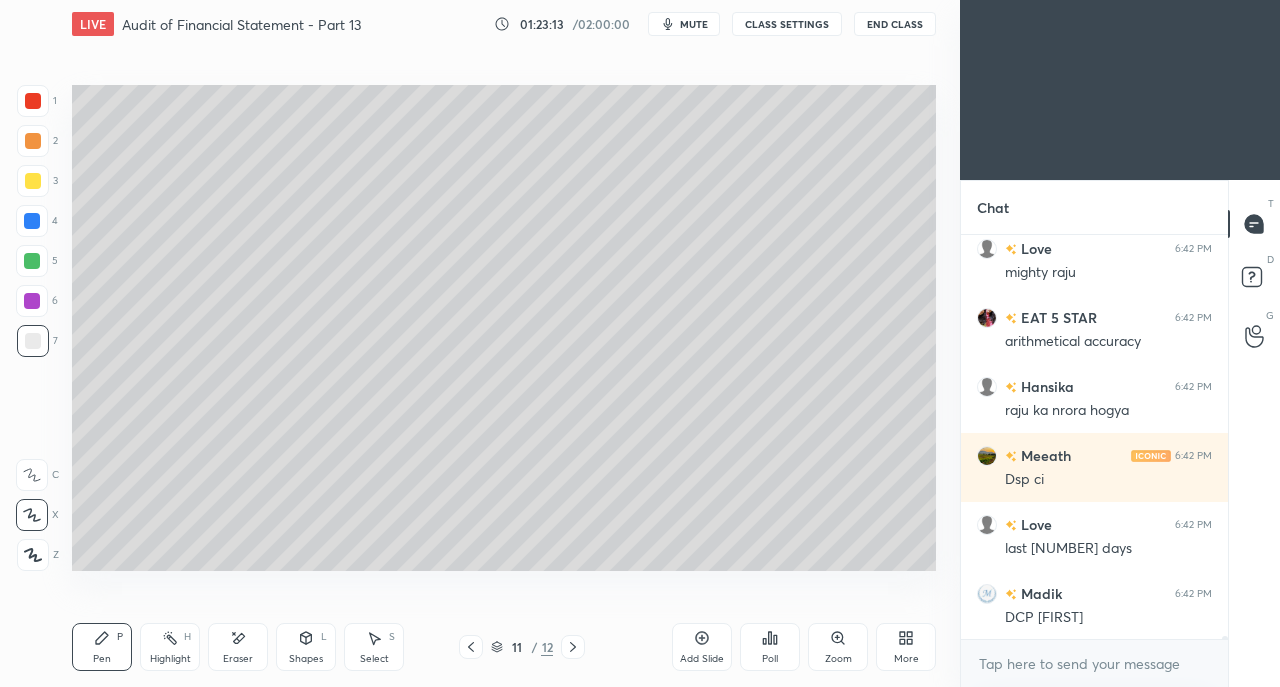 click at bounding box center [33, 181] 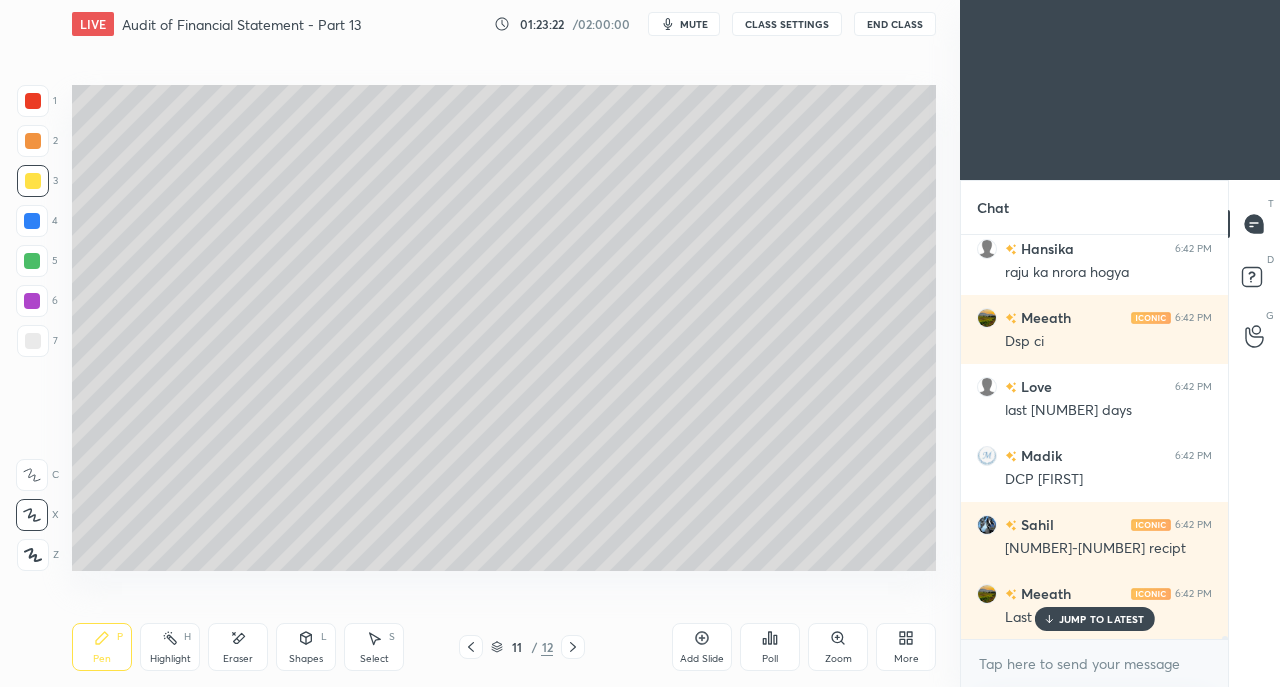 scroll, scrollTop: 61140, scrollLeft: 0, axis: vertical 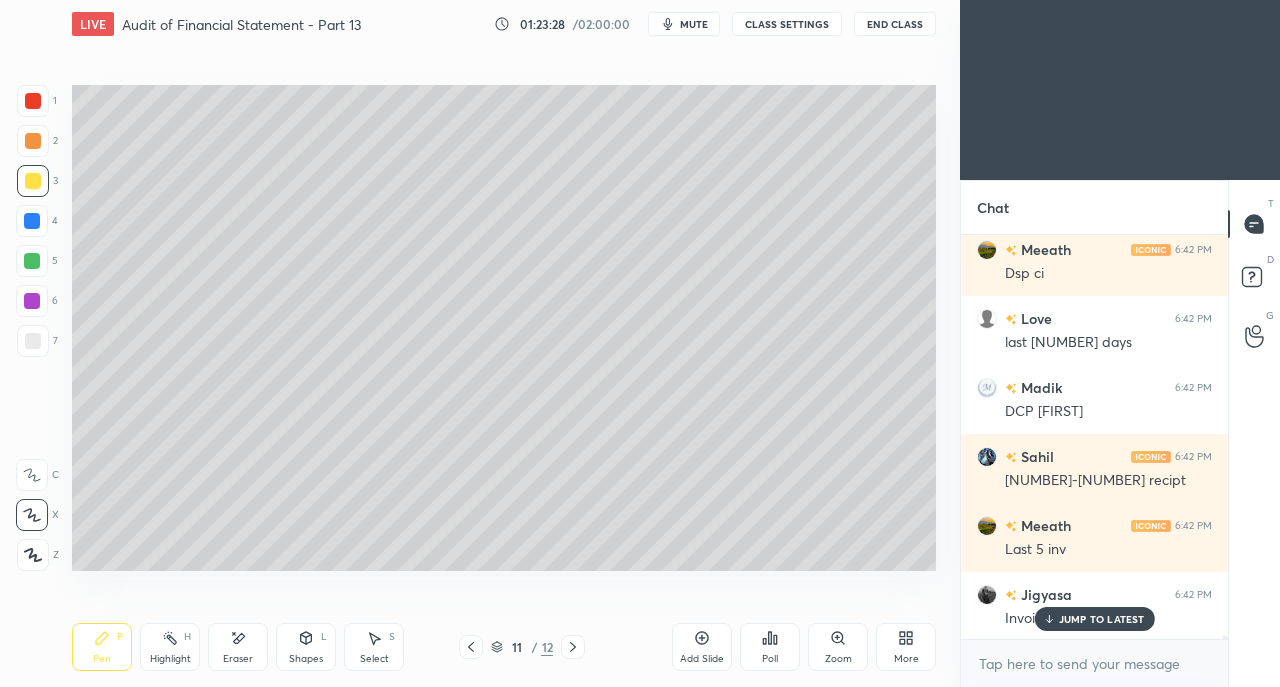 click at bounding box center (33, 341) 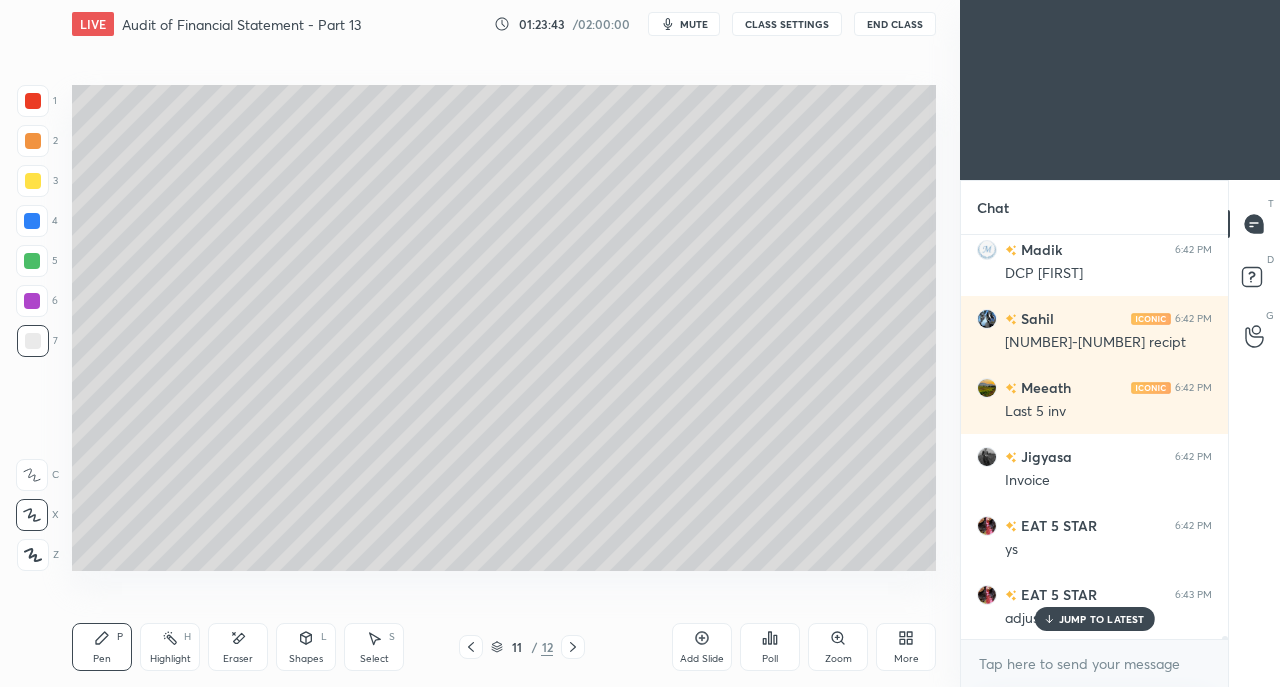 scroll, scrollTop: 61416, scrollLeft: 0, axis: vertical 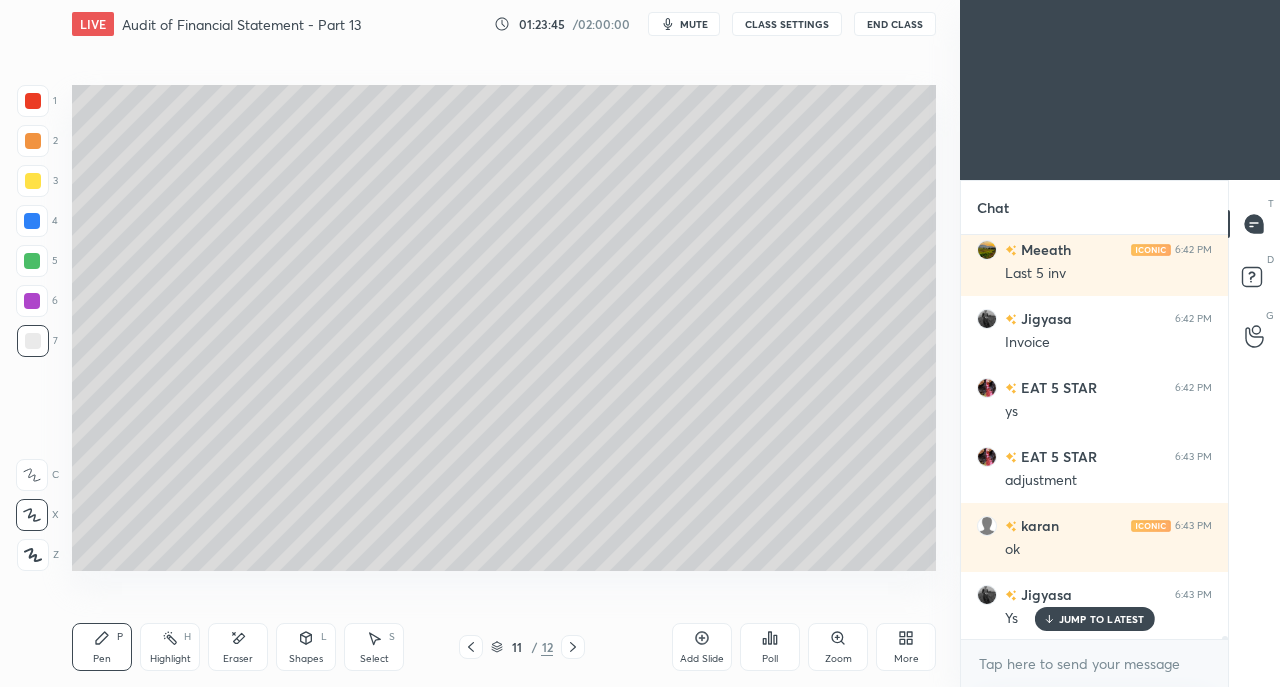 click at bounding box center [33, 181] 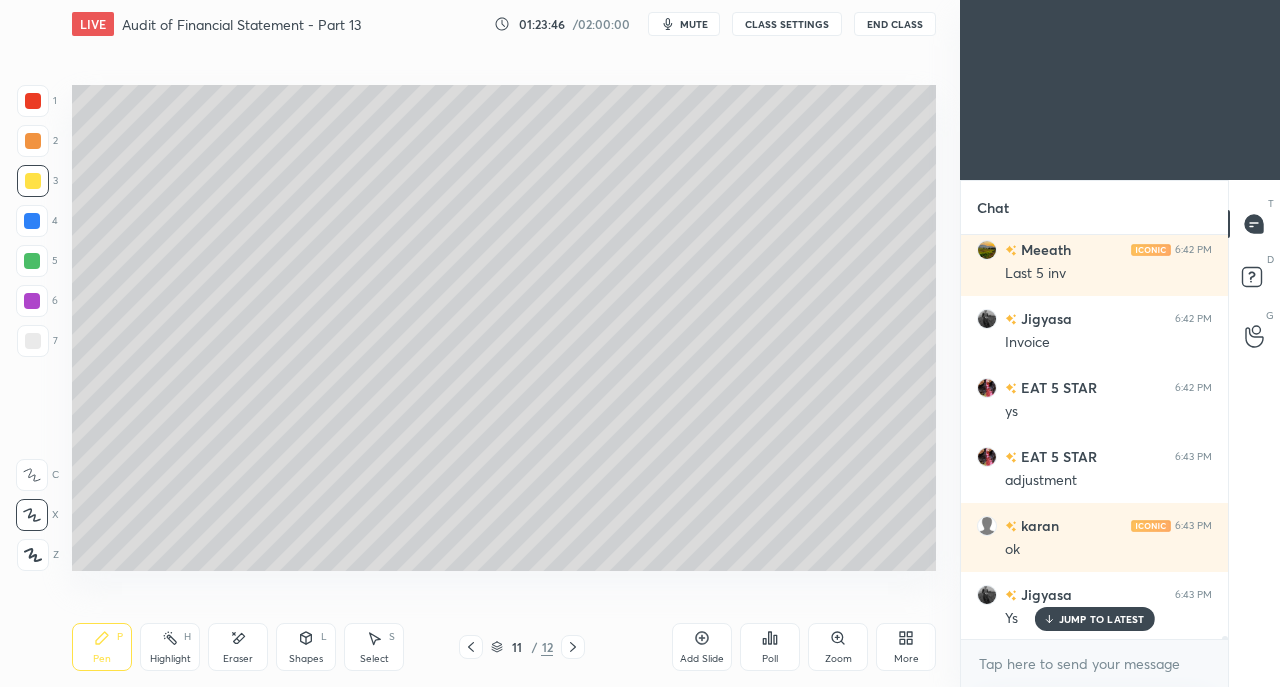 click at bounding box center [33, 101] 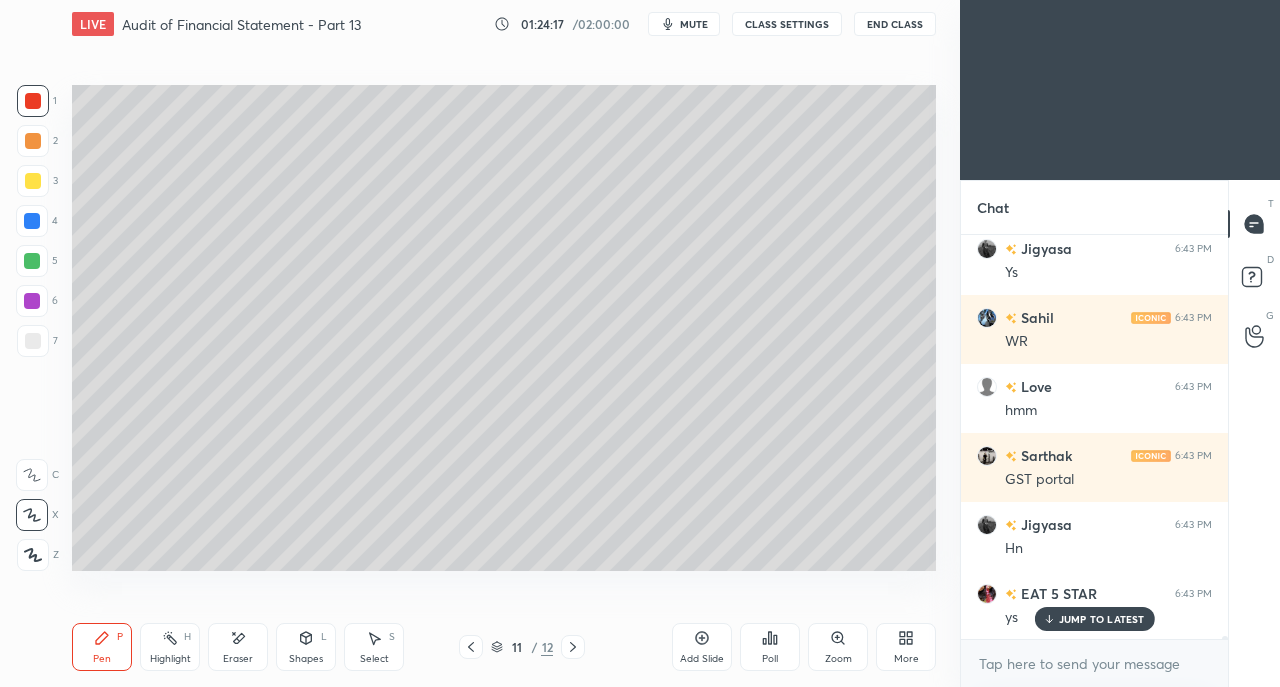 scroll, scrollTop: 61830, scrollLeft: 0, axis: vertical 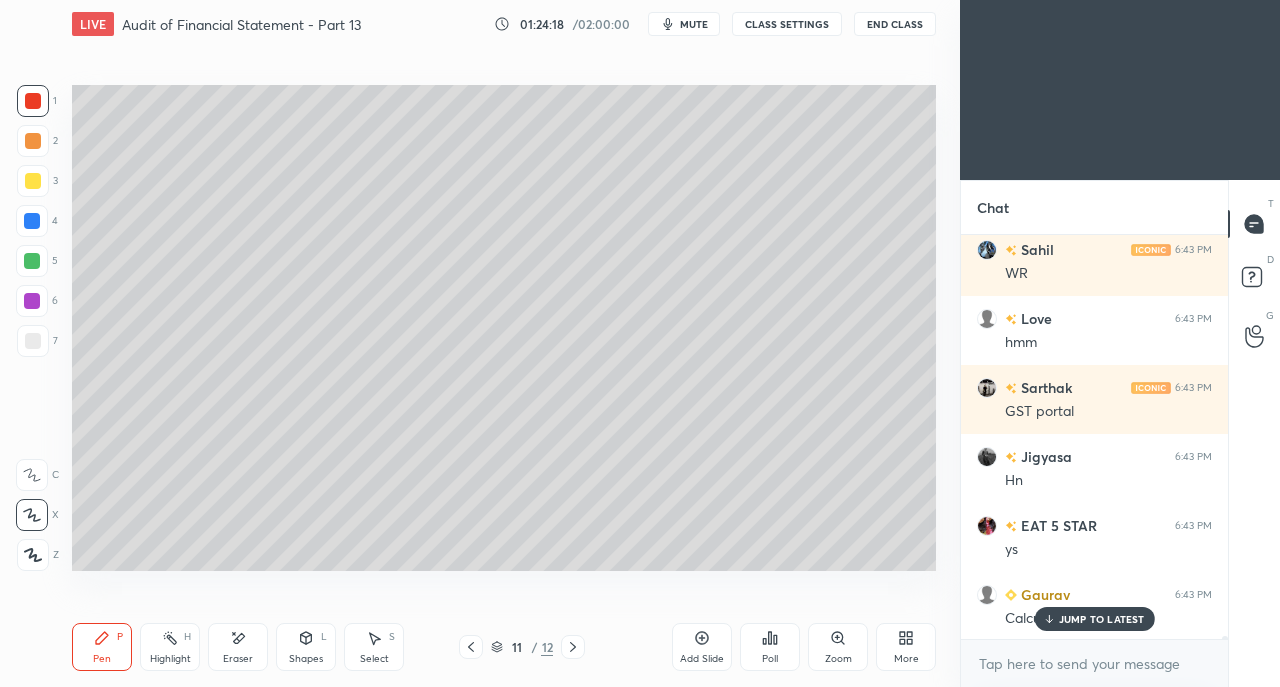 click at bounding box center [33, 341] 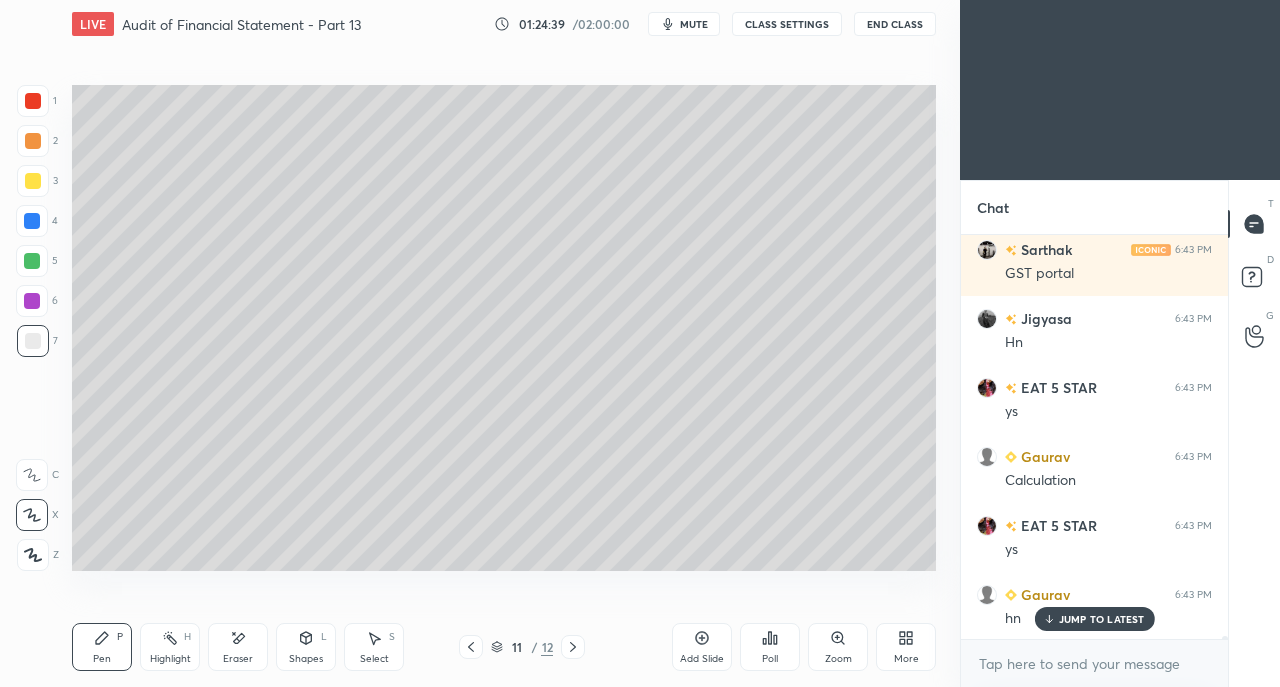 scroll, scrollTop: 62038, scrollLeft: 0, axis: vertical 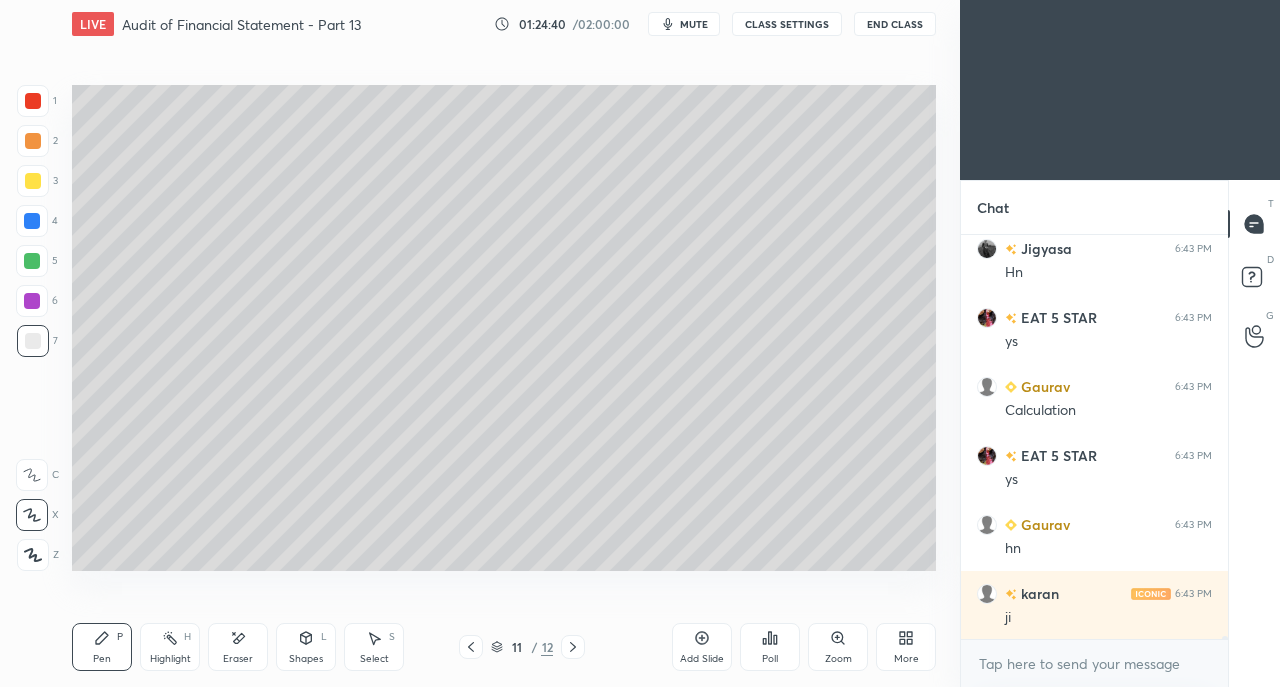 click at bounding box center (33, 181) 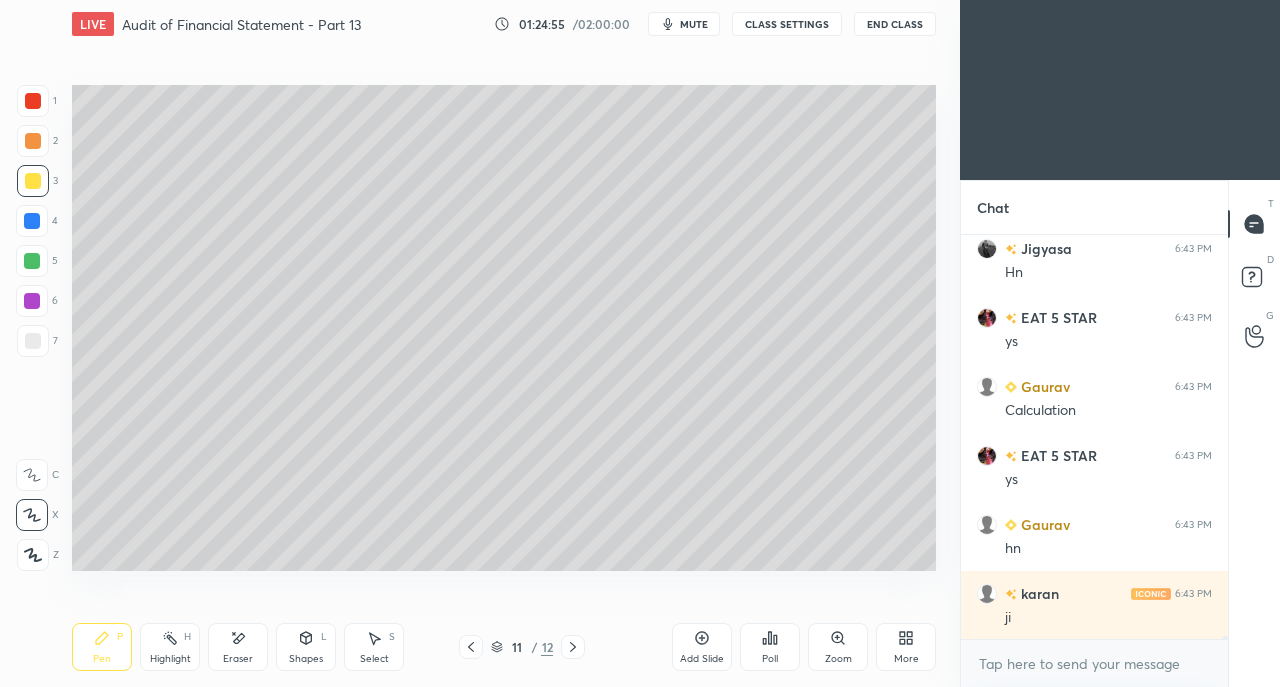 click at bounding box center [573, 647] 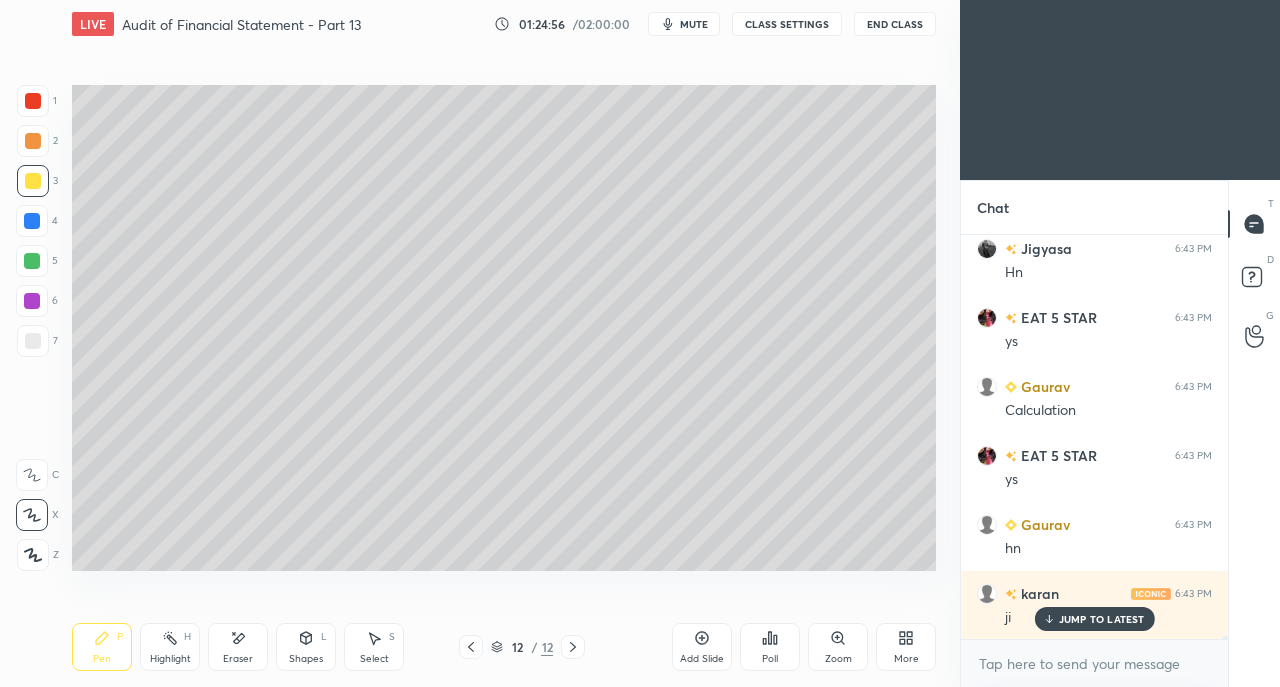 scroll, scrollTop: 62106, scrollLeft: 0, axis: vertical 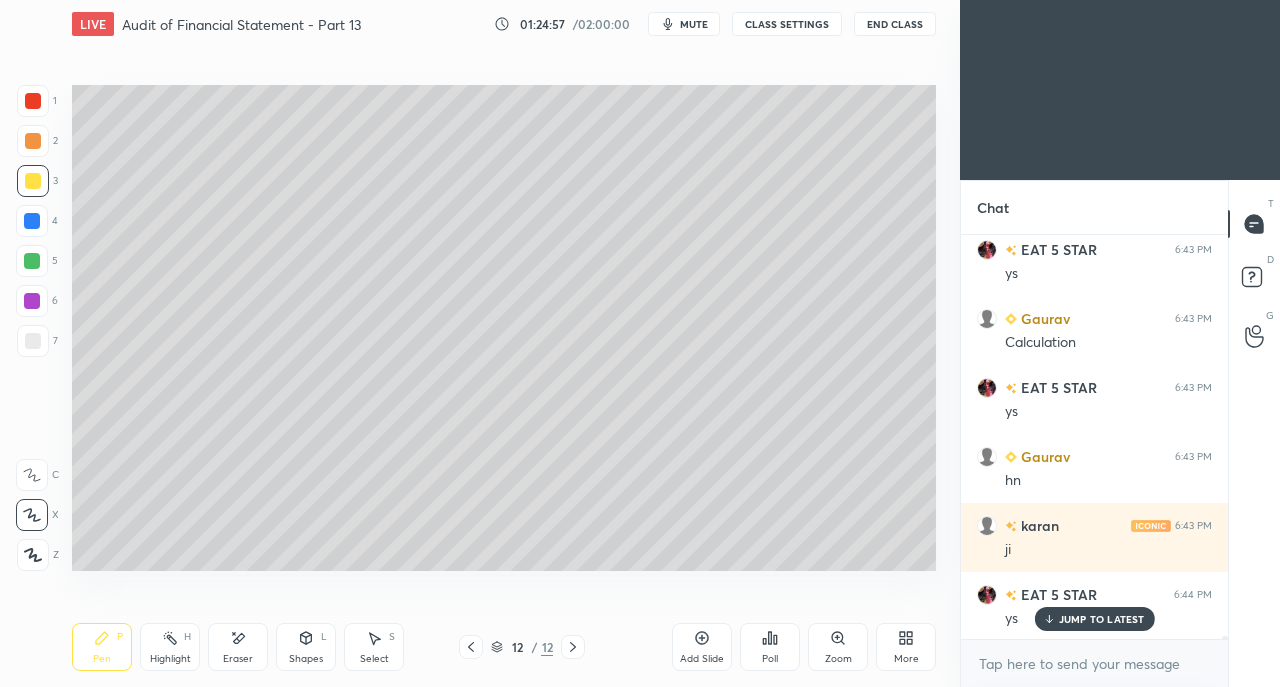 click at bounding box center (33, 181) 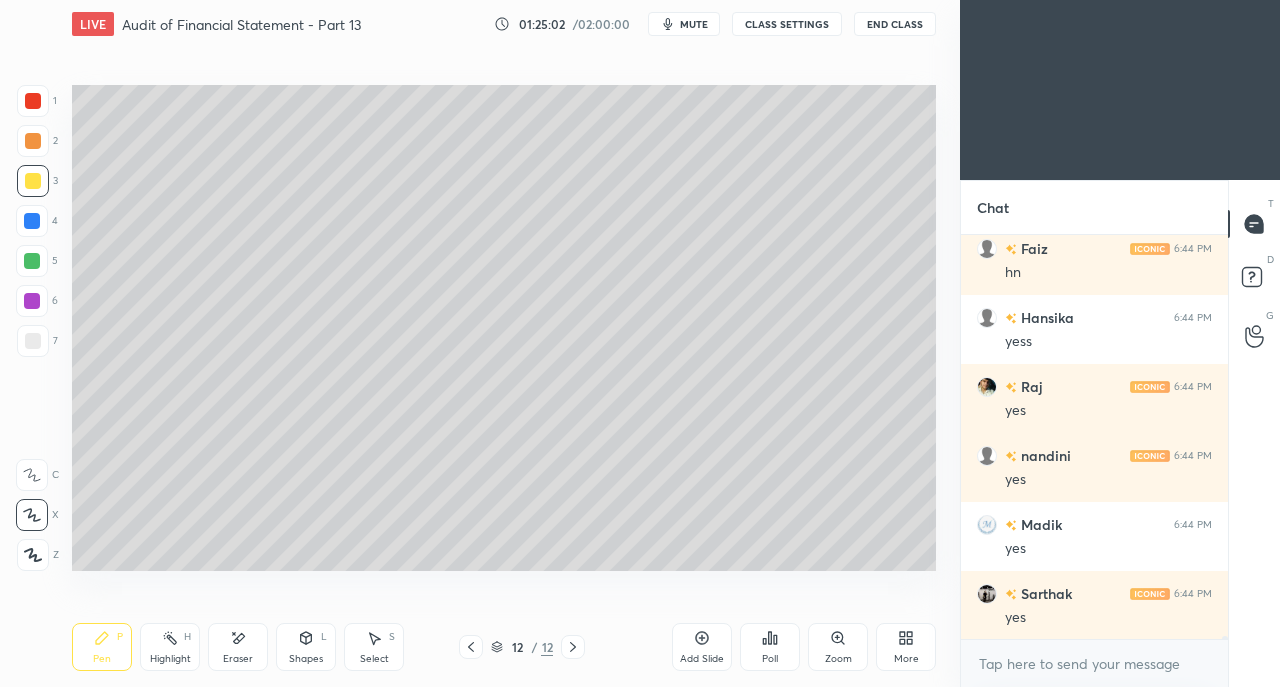scroll, scrollTop: 62658, scrollLeft: 0, axis: vertical 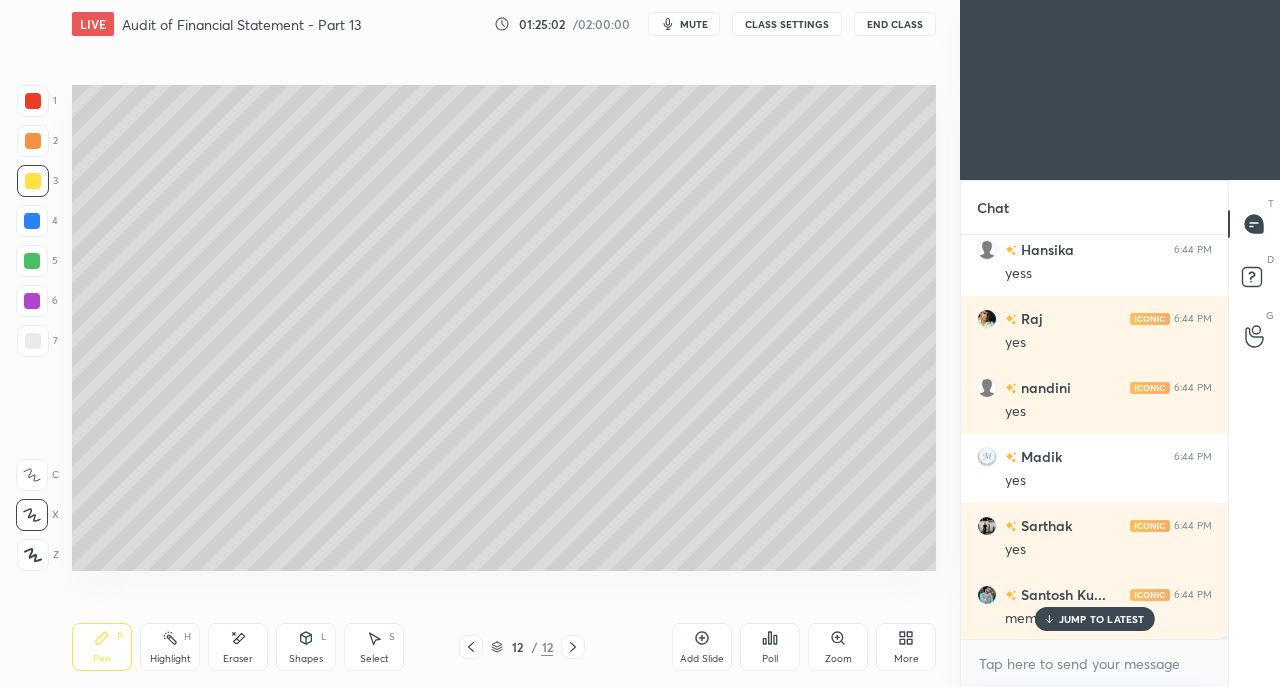 click on "Eraser" at bounding box center (238, 659) 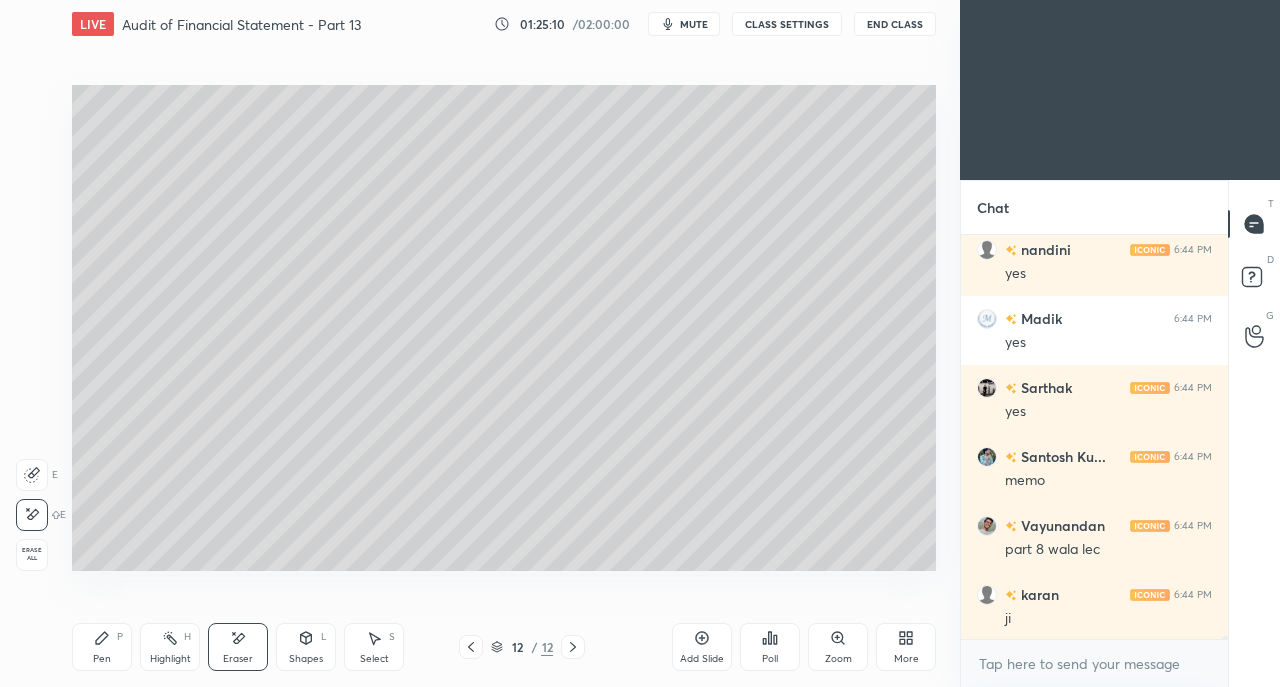 scroll, scrollTop: 62866, scrollLeft: 0, axis: vertical 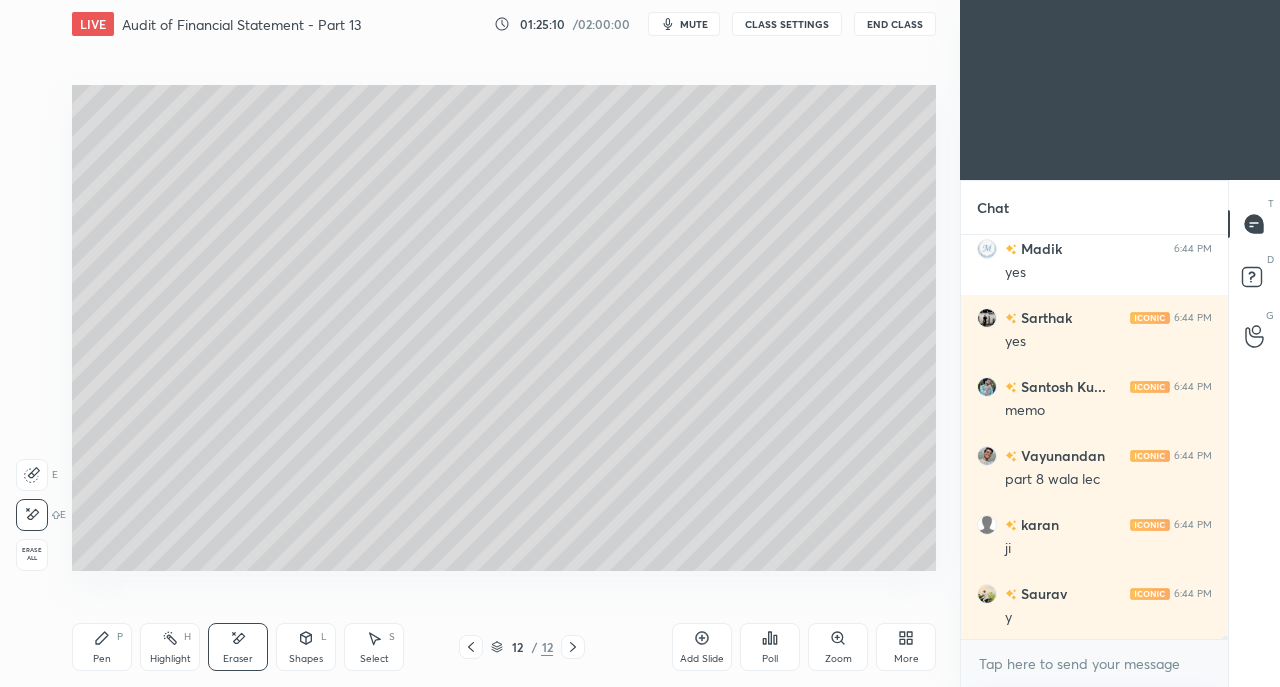 click on "Pen P" at bounding box center (102, 647) 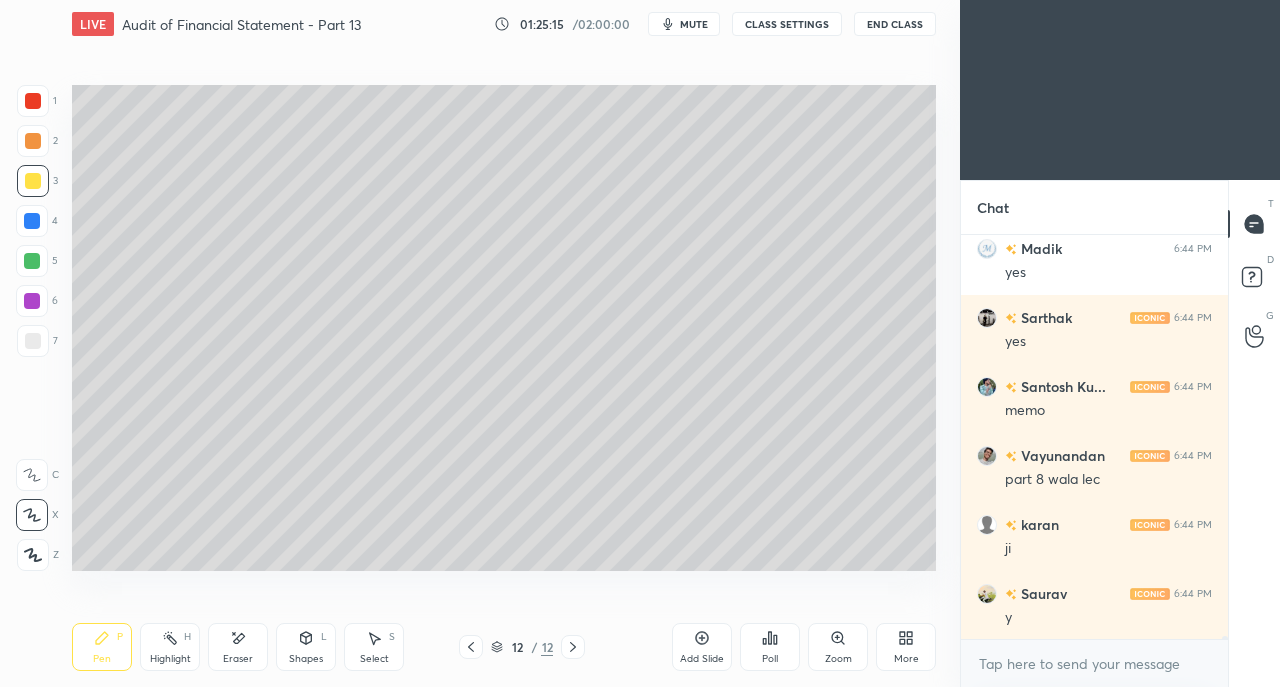 click at bounding box center [33, 341] 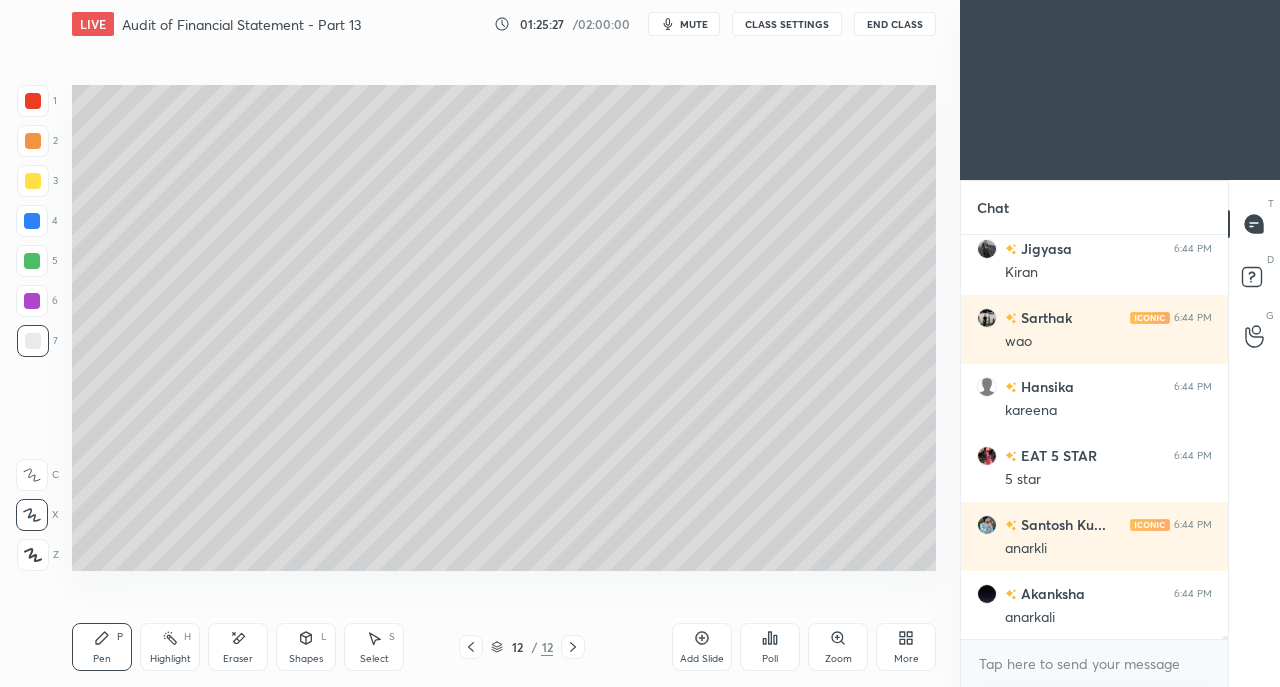scroll, scrollTop: 63486, scrollLeft: 0, axis: vertical 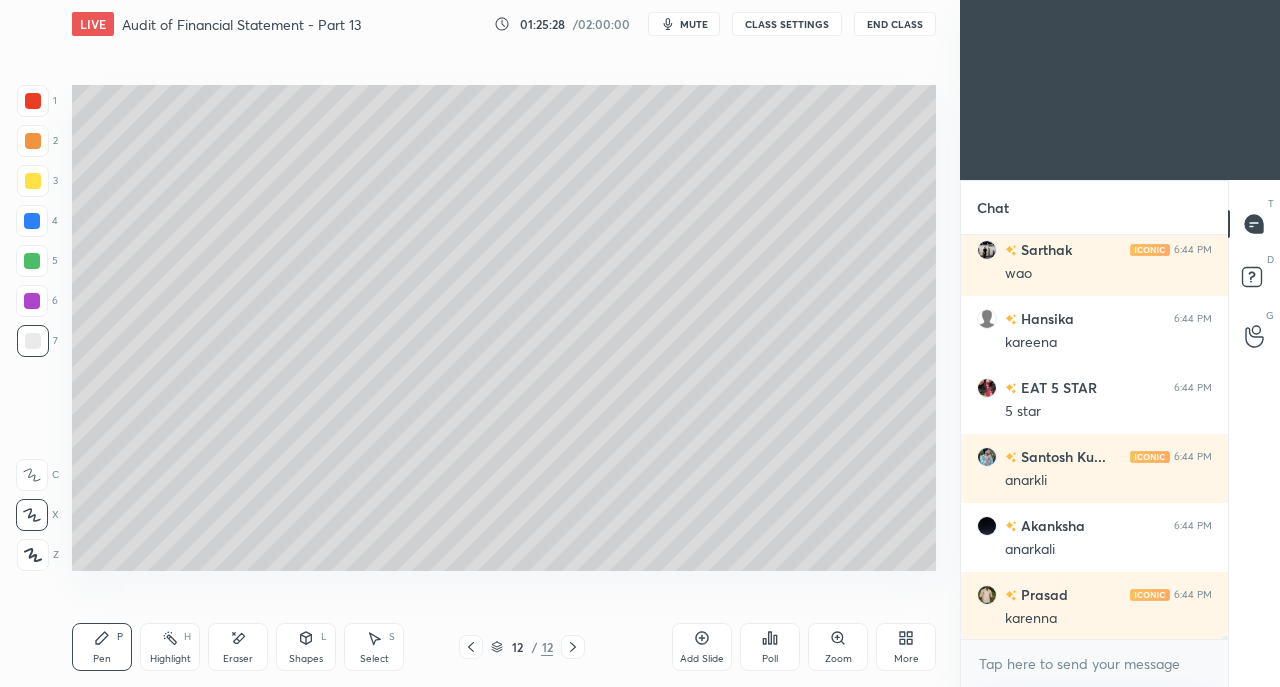 click 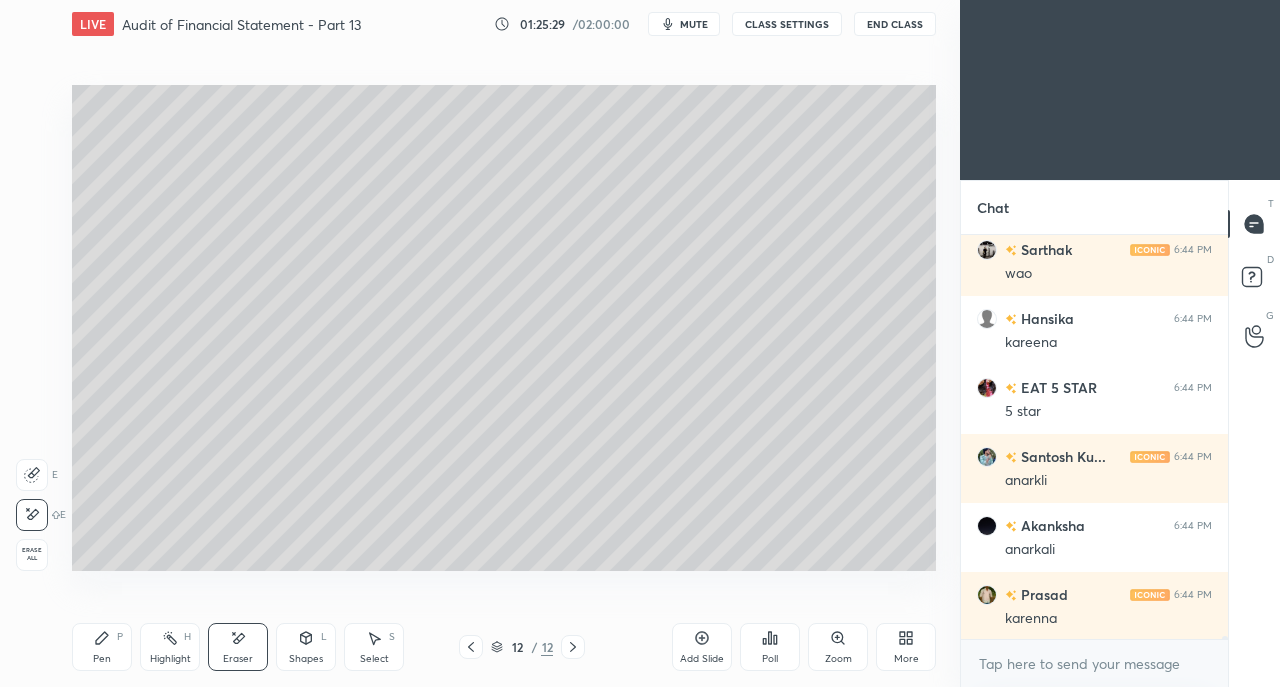 click on "Pen P" at bounding box center [102, 647] 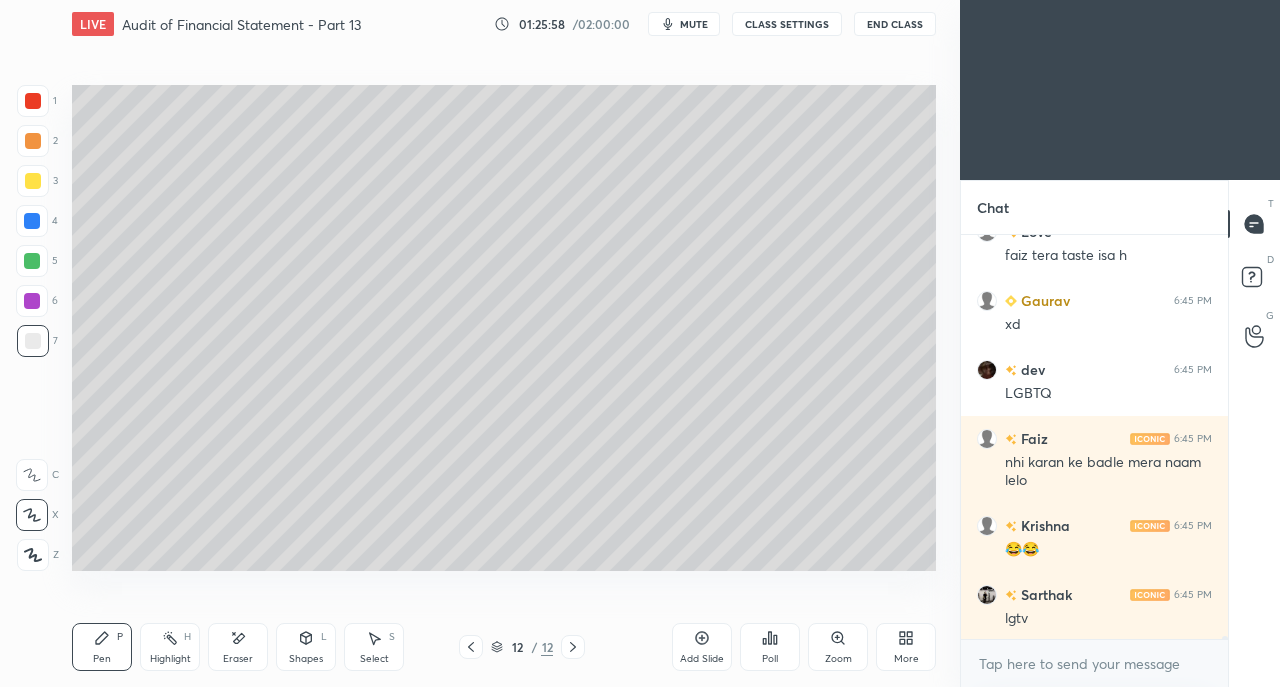 scroll, scrollTop: 64696, scrollLeft: 0, axis: vertical 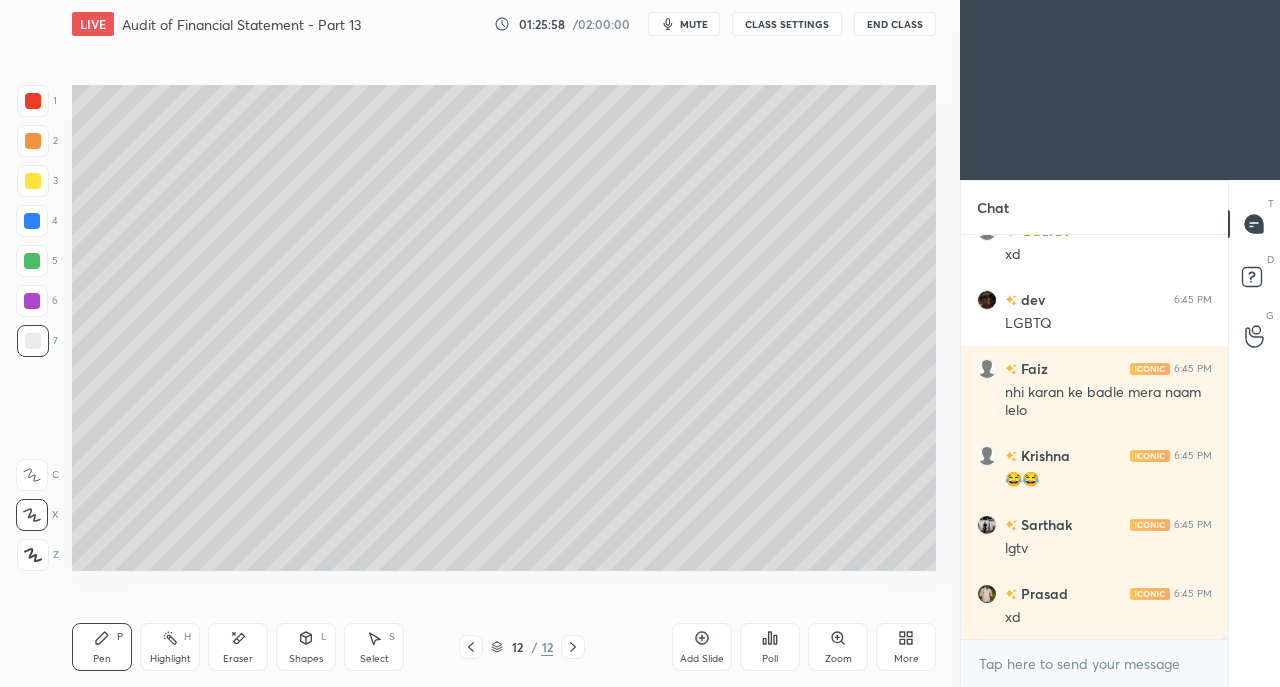 click on "xd" at bounding box center [1108, 618] 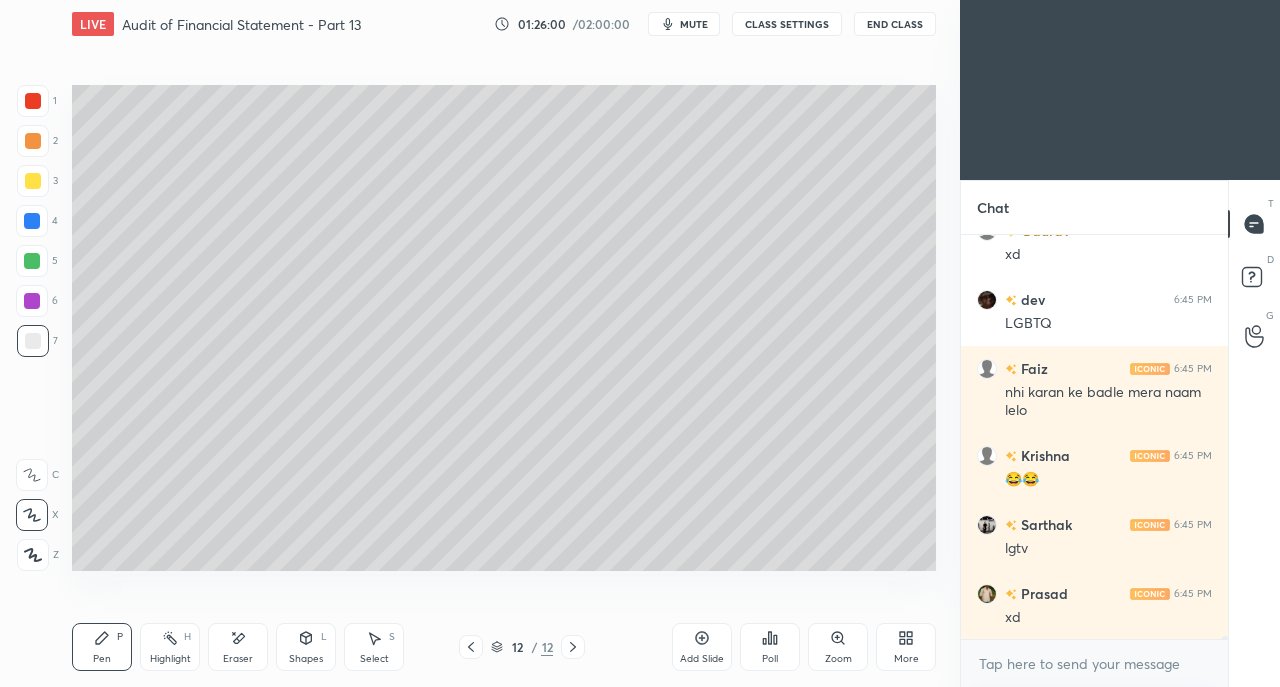 click at bounding box center (33, 181) 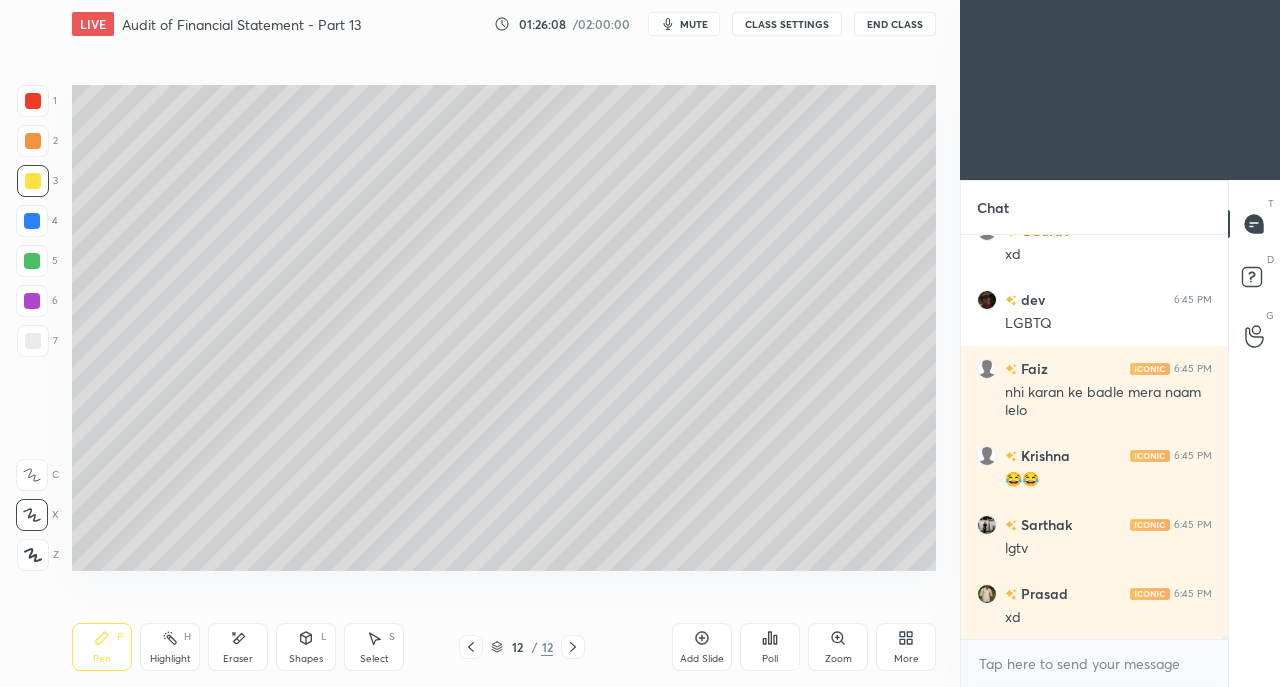 scroll, scrollTop: 64764, scrollLeft: 0, axis: vertical 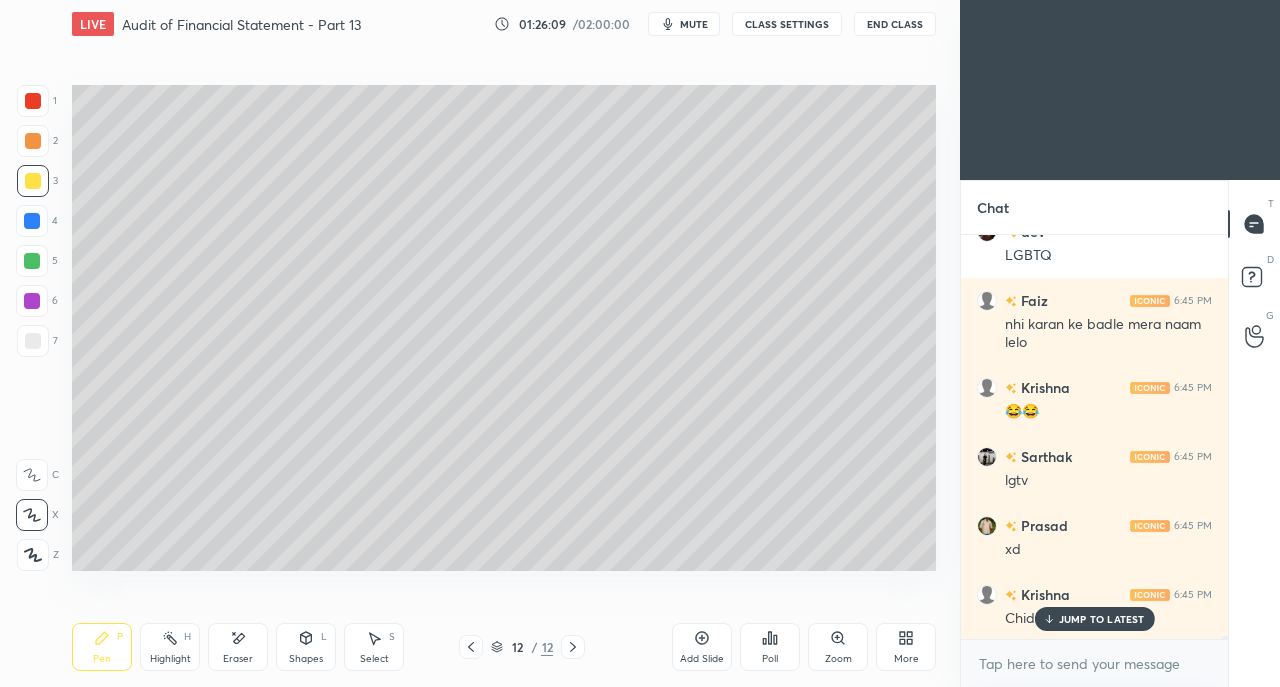 click on "Shapes" at bounding box center (306, 659) 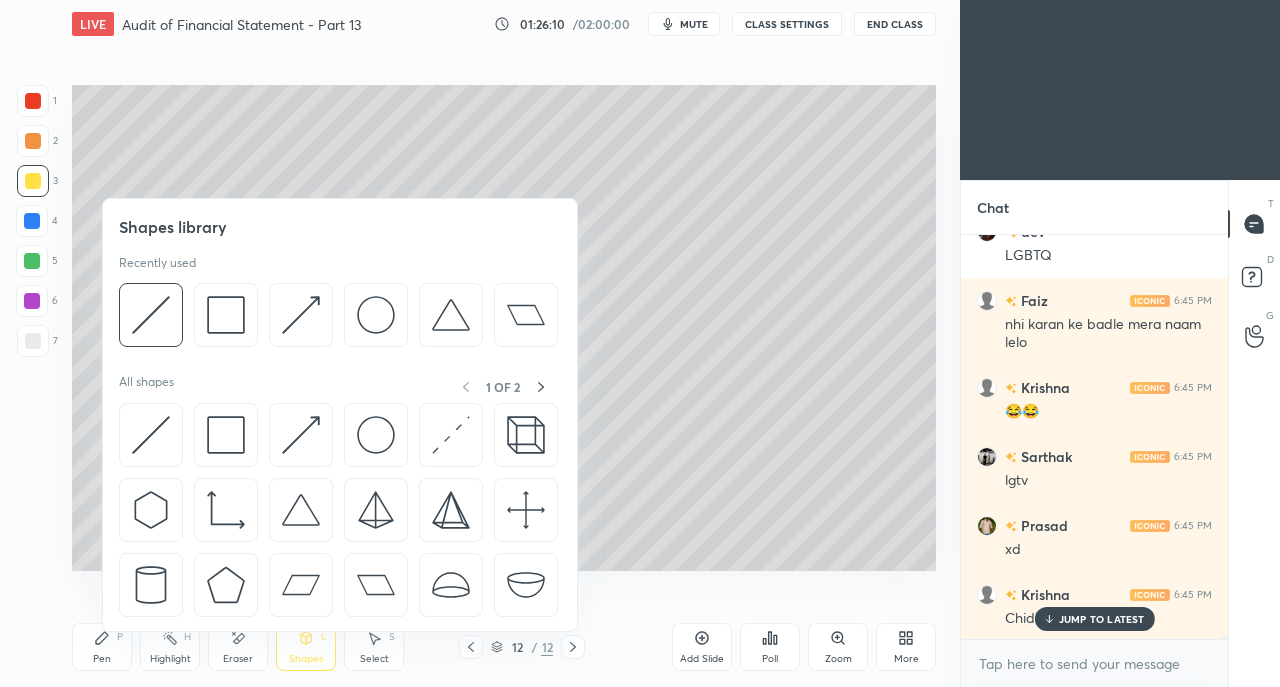 click at bounding box center [151, 435] 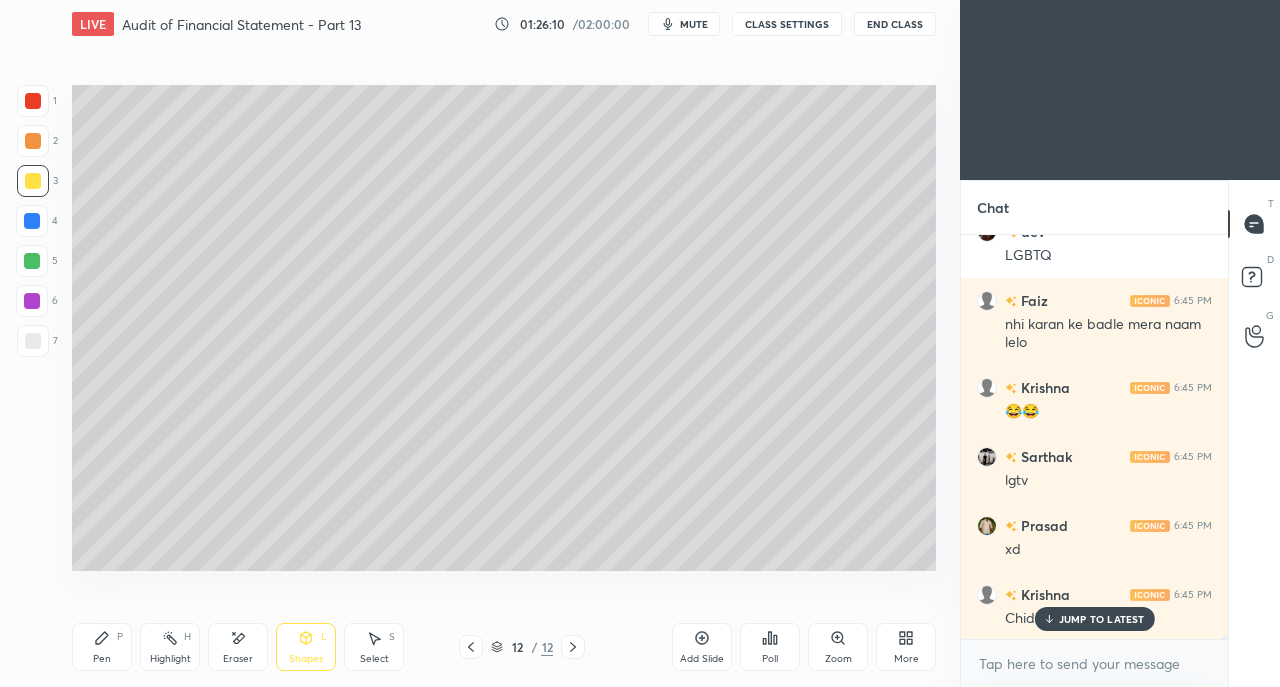 click at bounding box center [33, 341] 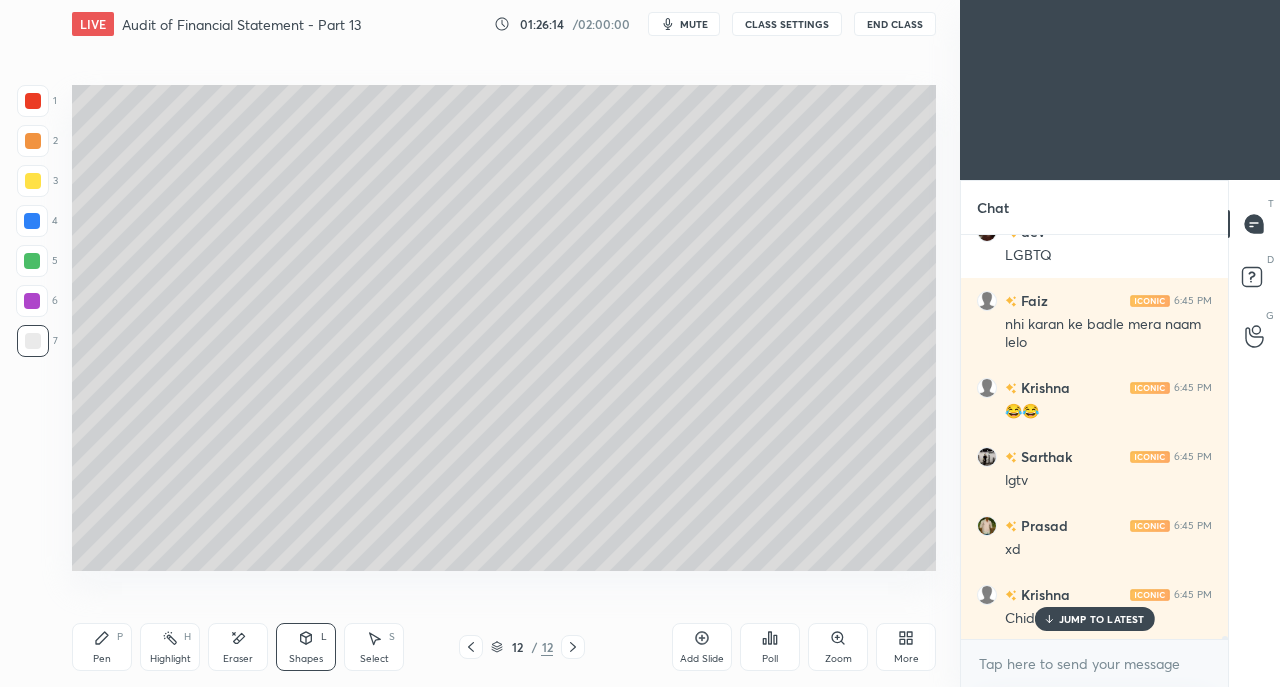 click on "Pen P" at bounding box center [102, 647] 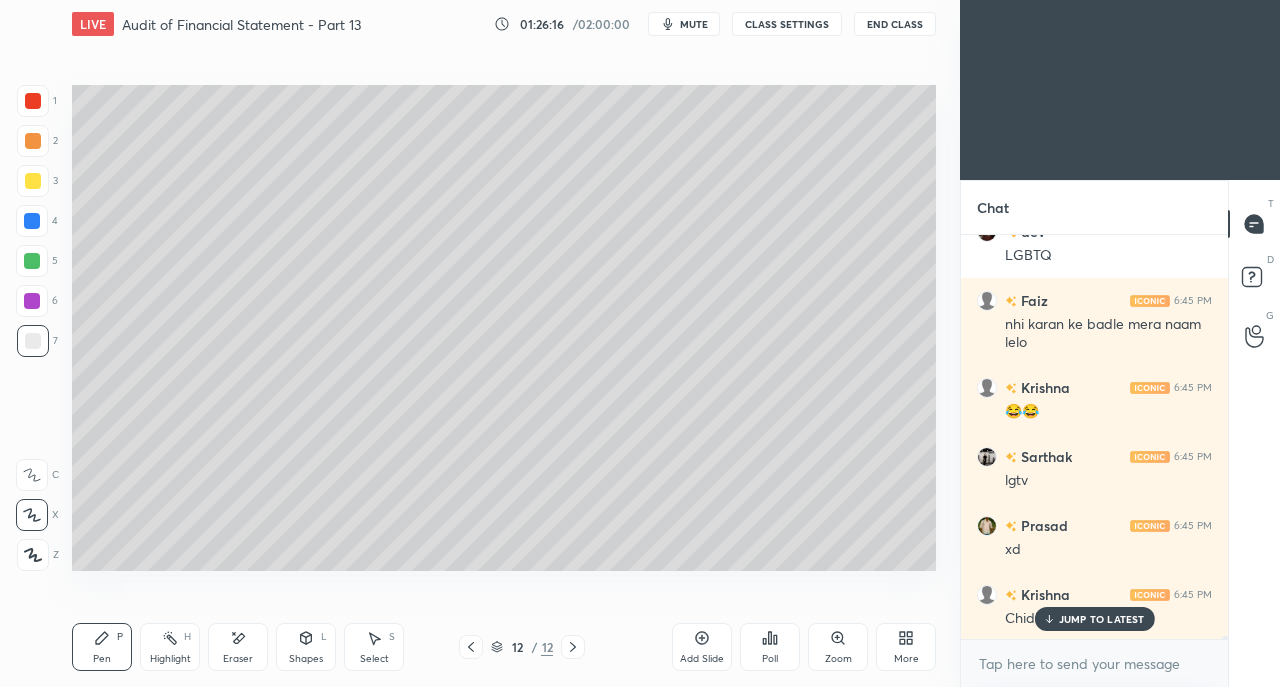 click on "JUMP TO LATEST" at bounding box center (1102, 619) 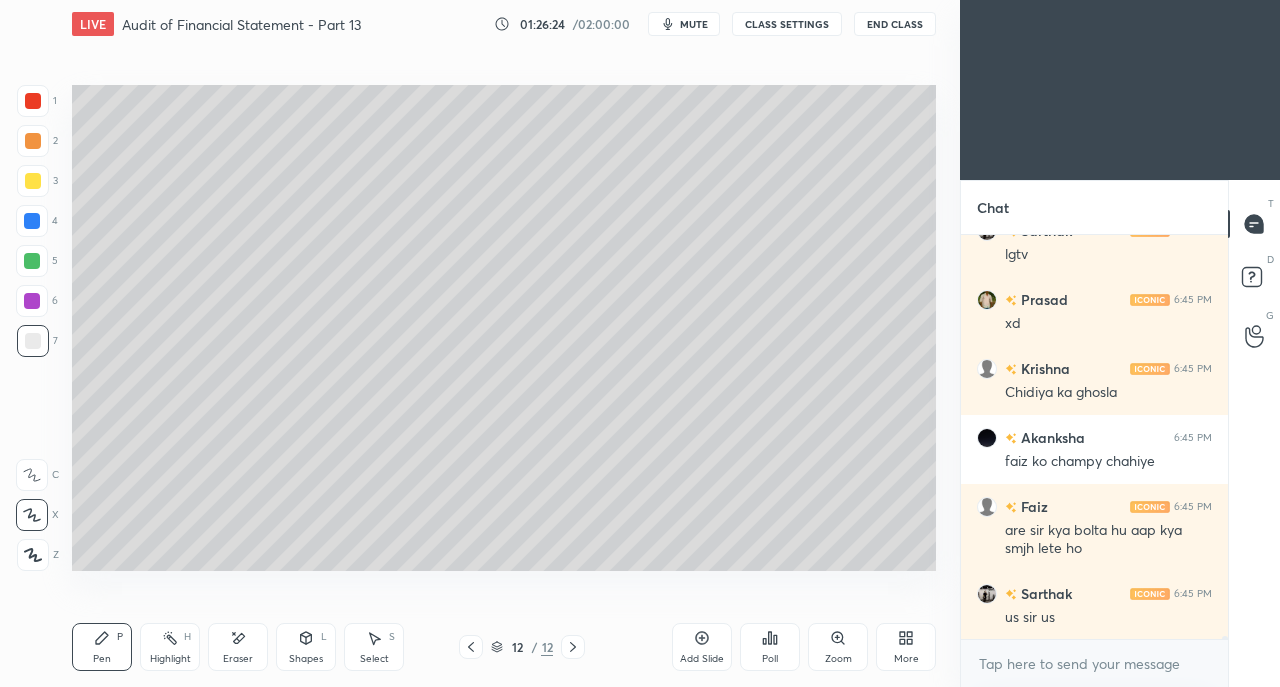 scroll, scrollTop: 65058, scrollLeft: 0, axis: vertical 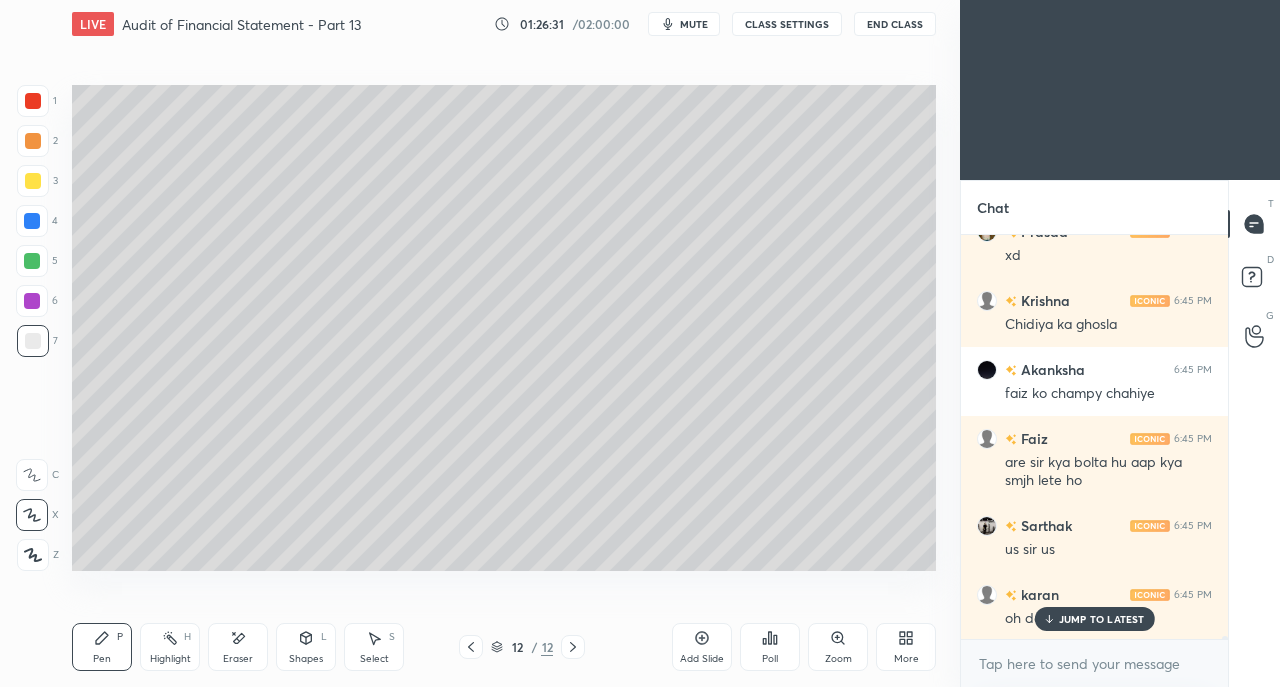 click on "JUMP TO LATEST" at bounding box center [1094, 619] 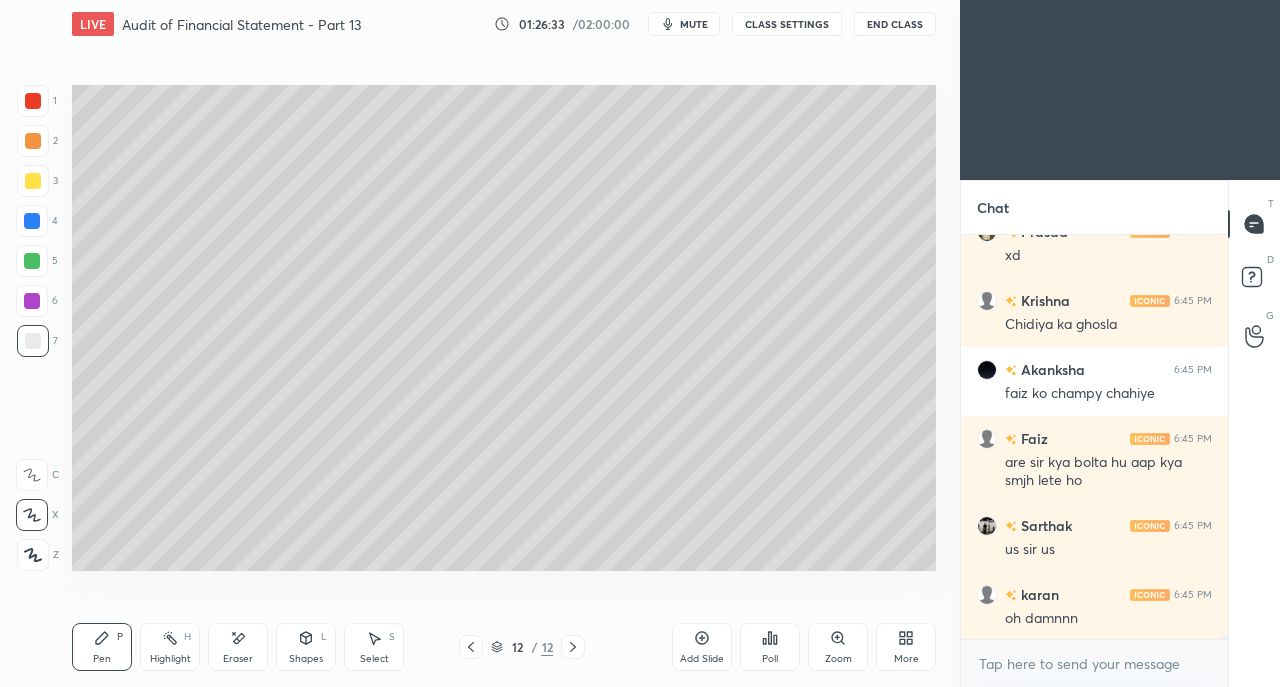 click 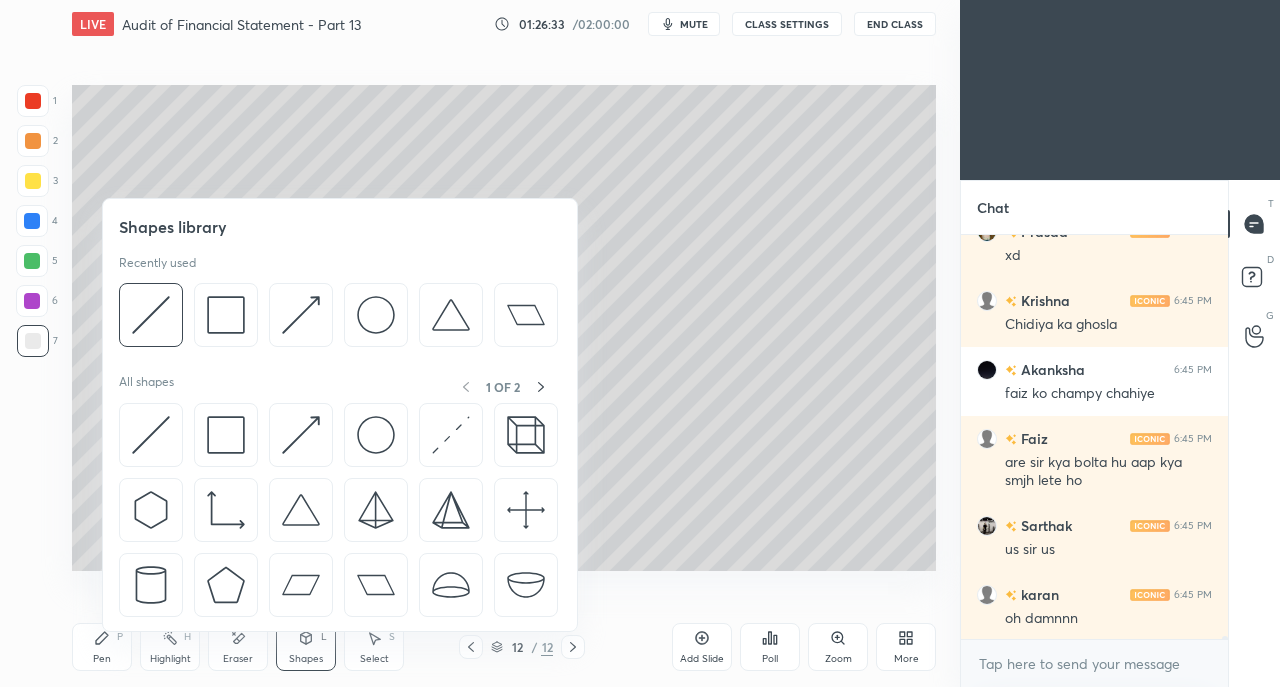 click at bounding box center [151, 435] 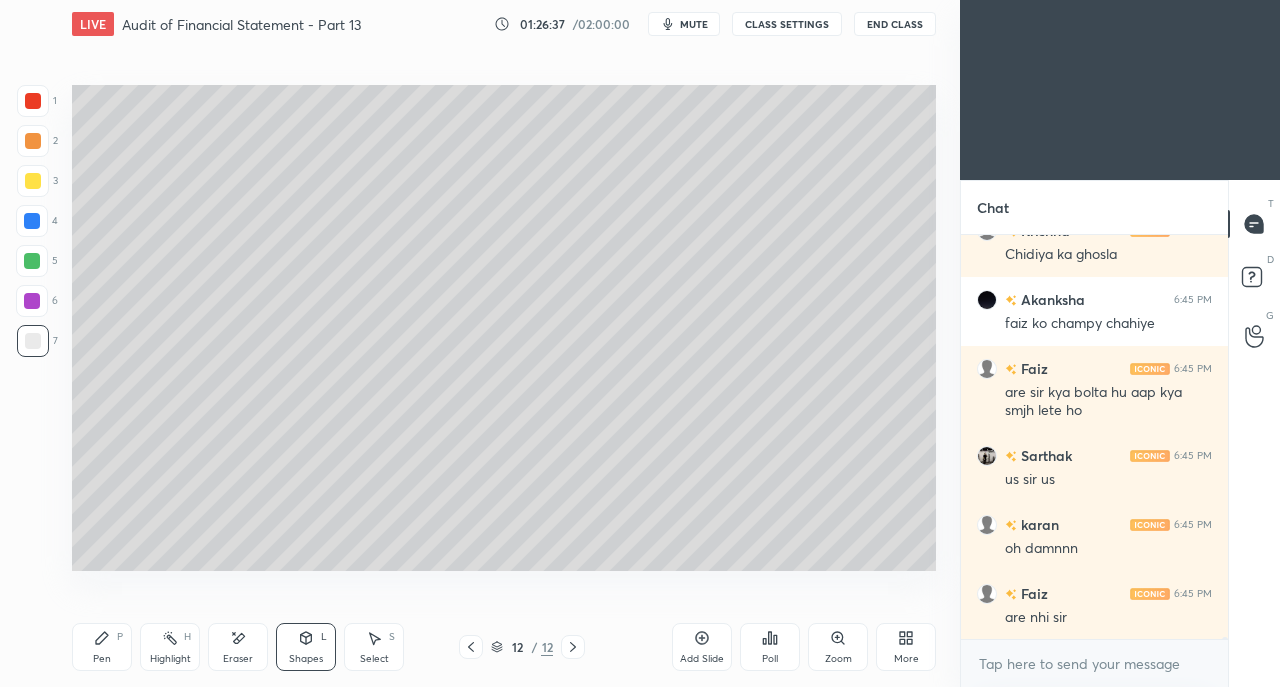 scroll, scrollTop: 65196, scrollLeft: 0, axis: vertical 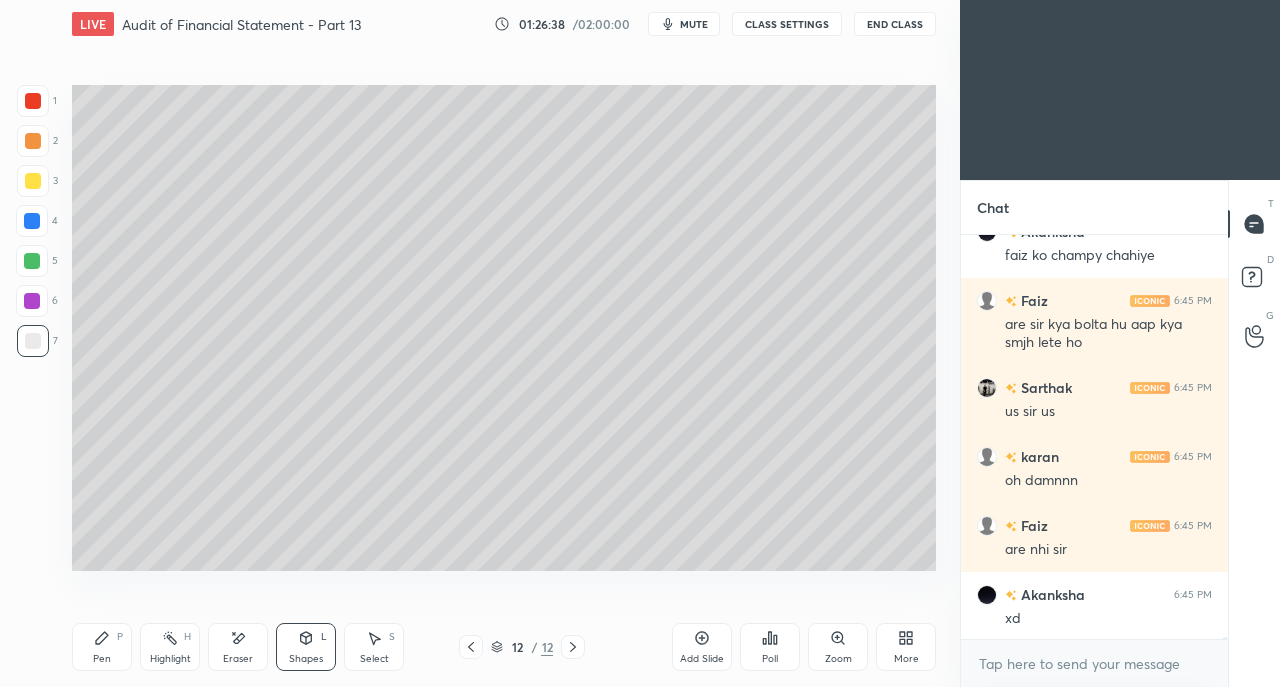 click on "Pen" at bounding box center [102, 659] 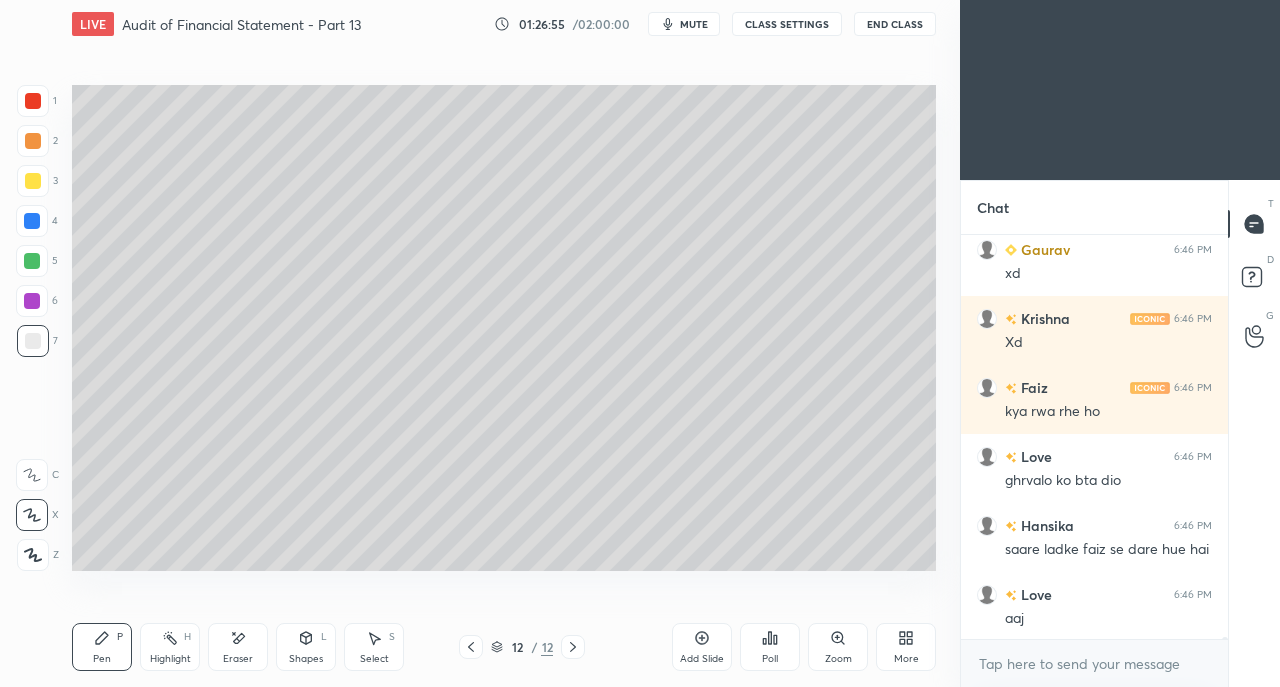 scroll, scrollTop: 65974, scrollLeft: 0, axis: vertical 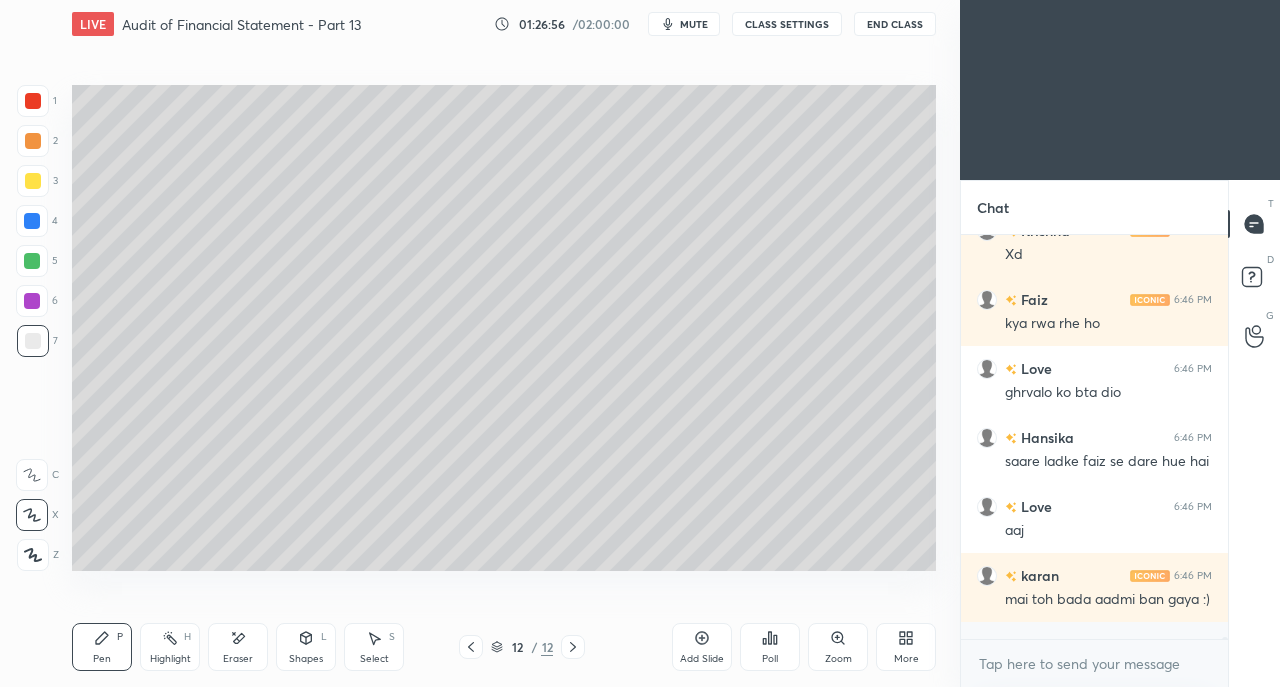 click on "Eraser" at bounding box center (238, 647) 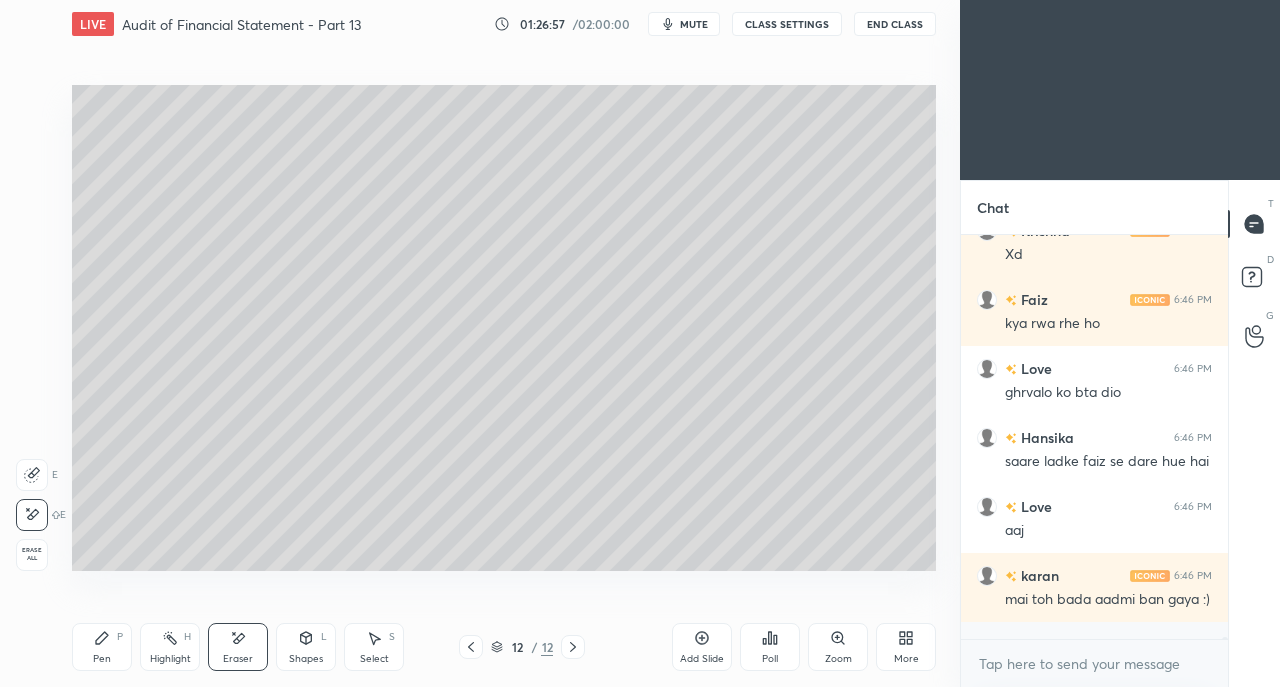click 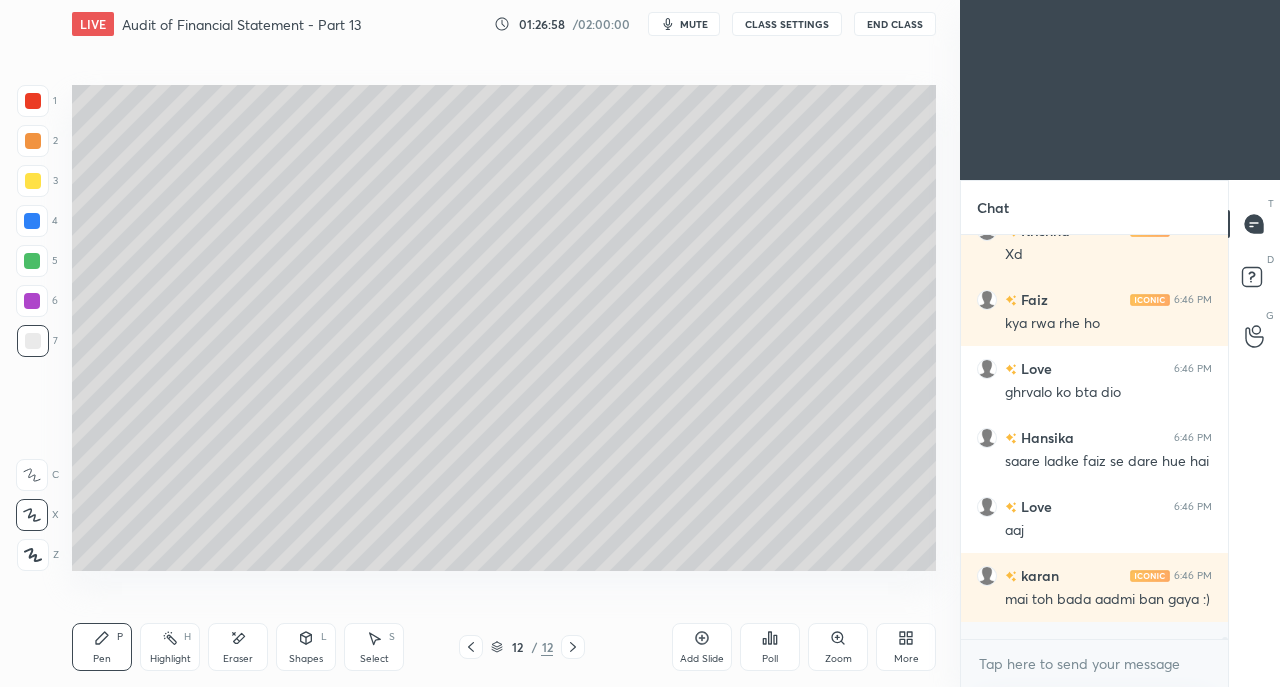 scroll, scrollTop: 66042, scrollLeft: 0, axis: vertical 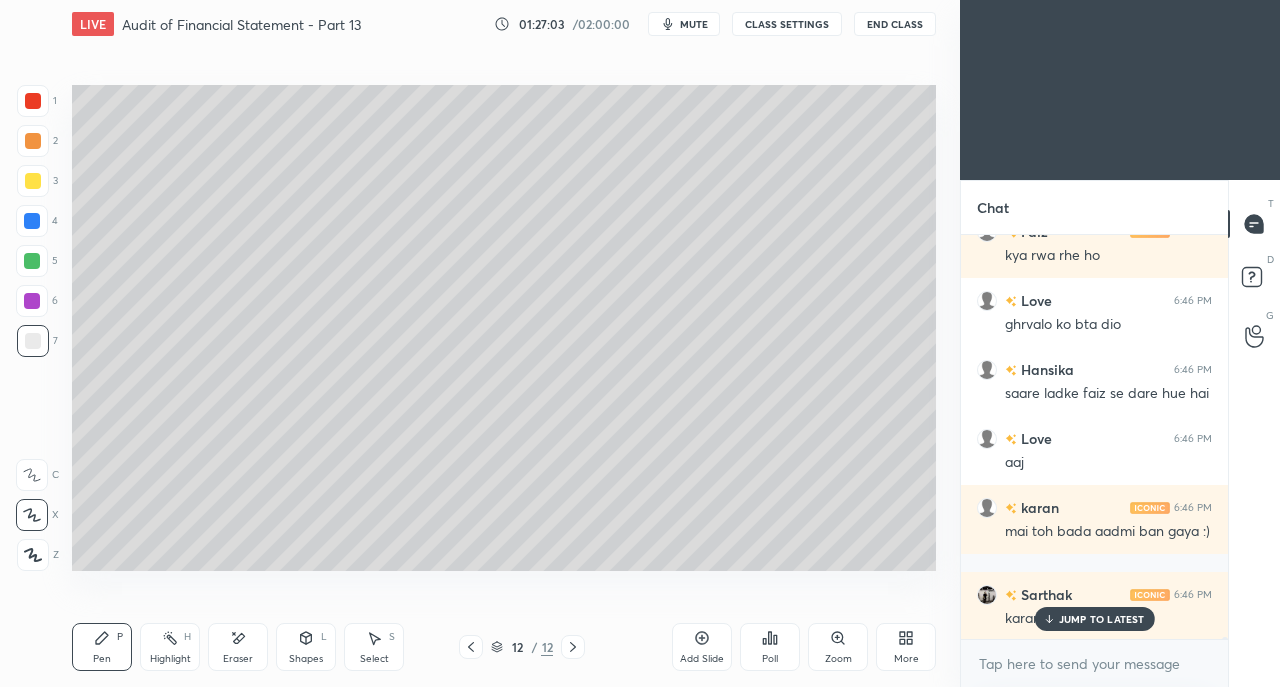 click 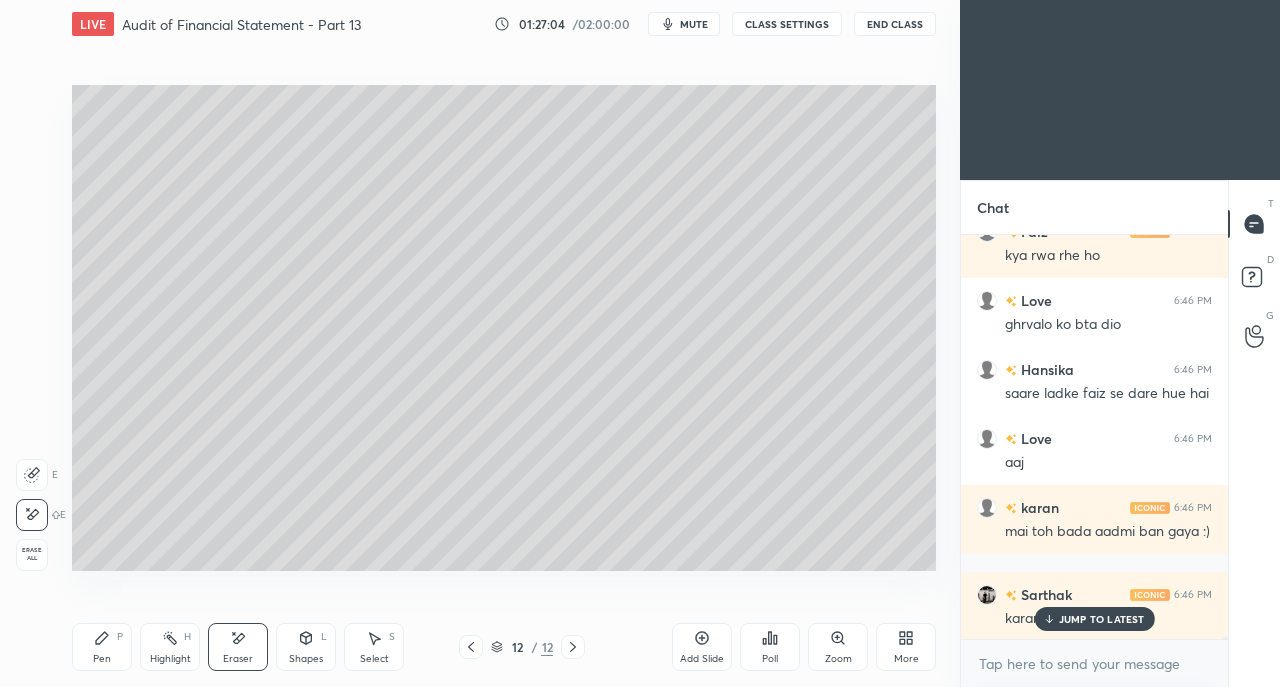 click on "Pen" at bounding box center [102, 659] 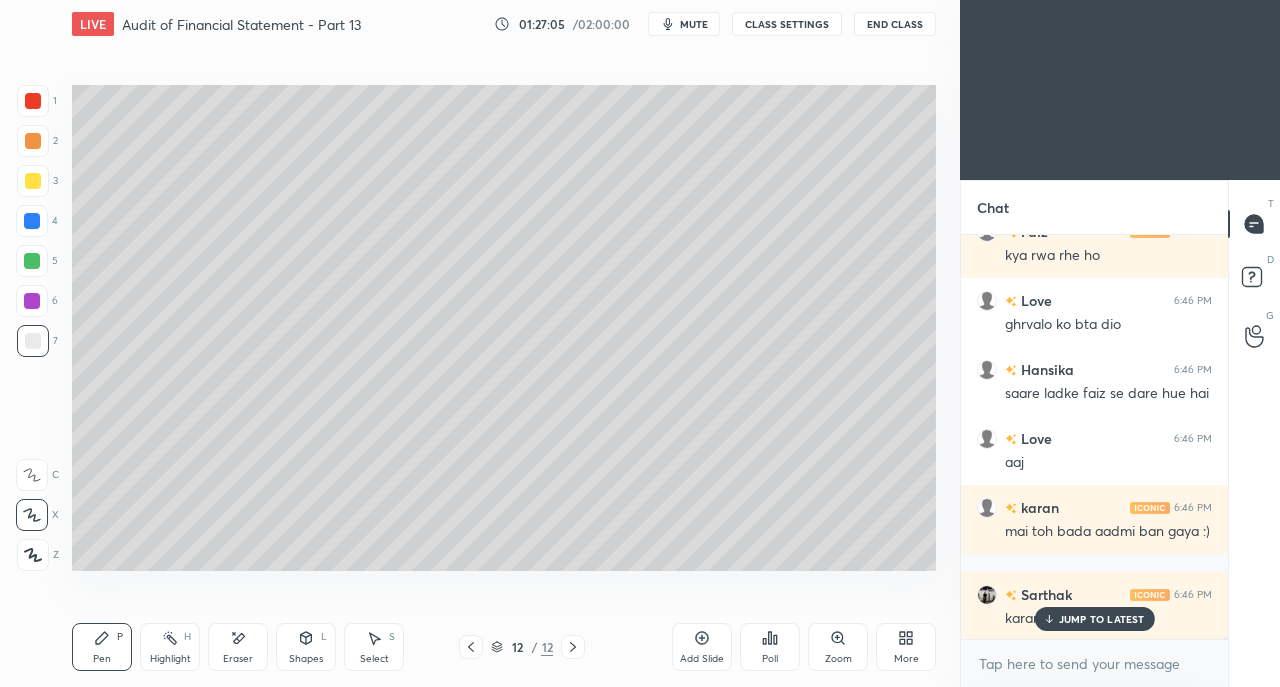 click at bounding box center (33, 181) 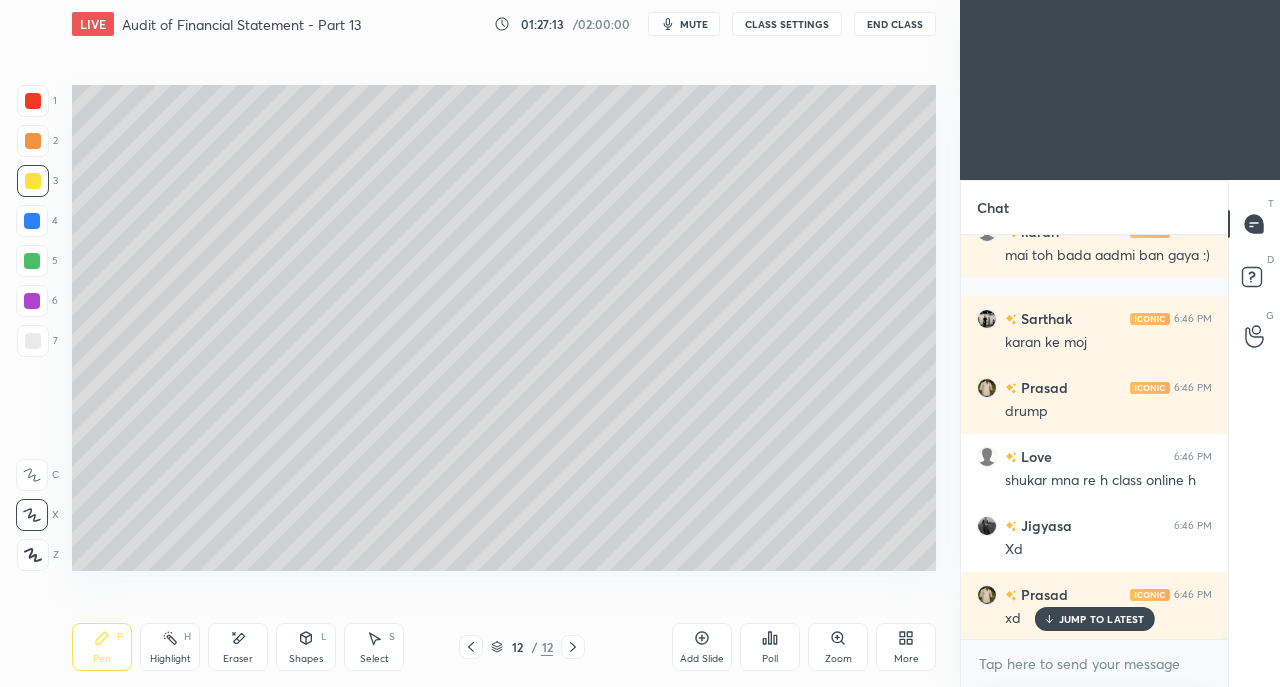 scroll, scrollTop: 66388, scrollLeft: 0, axis: vertical 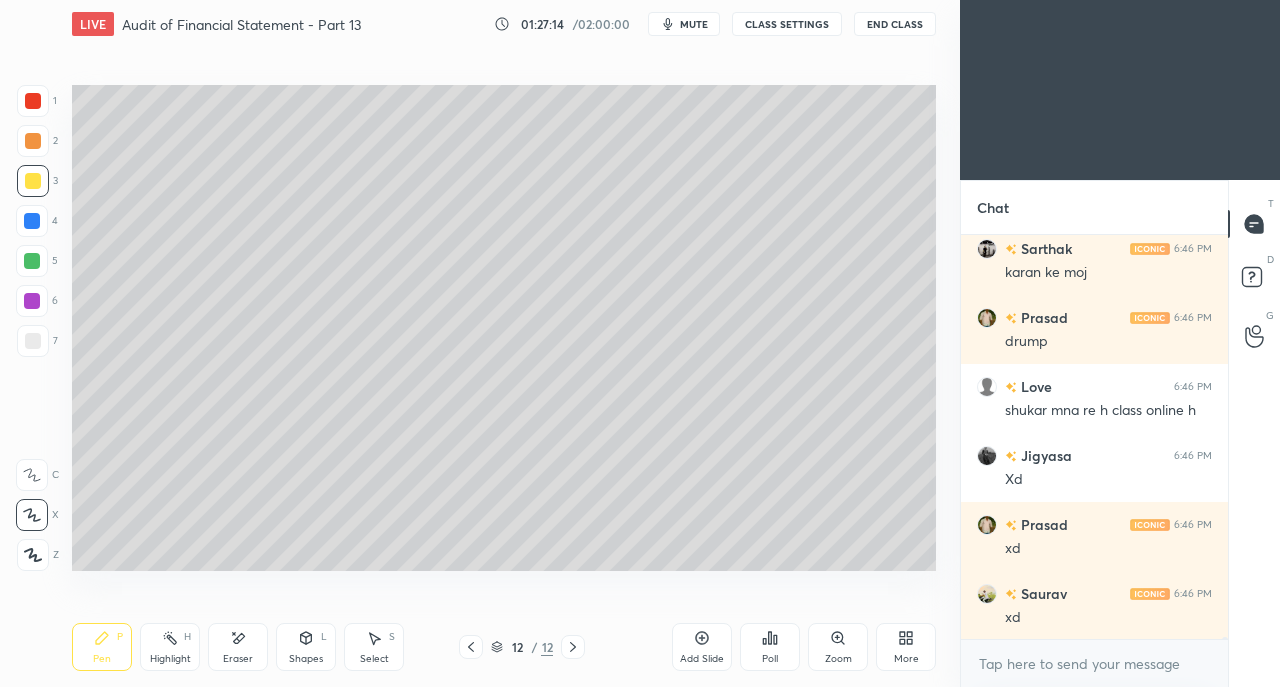 click 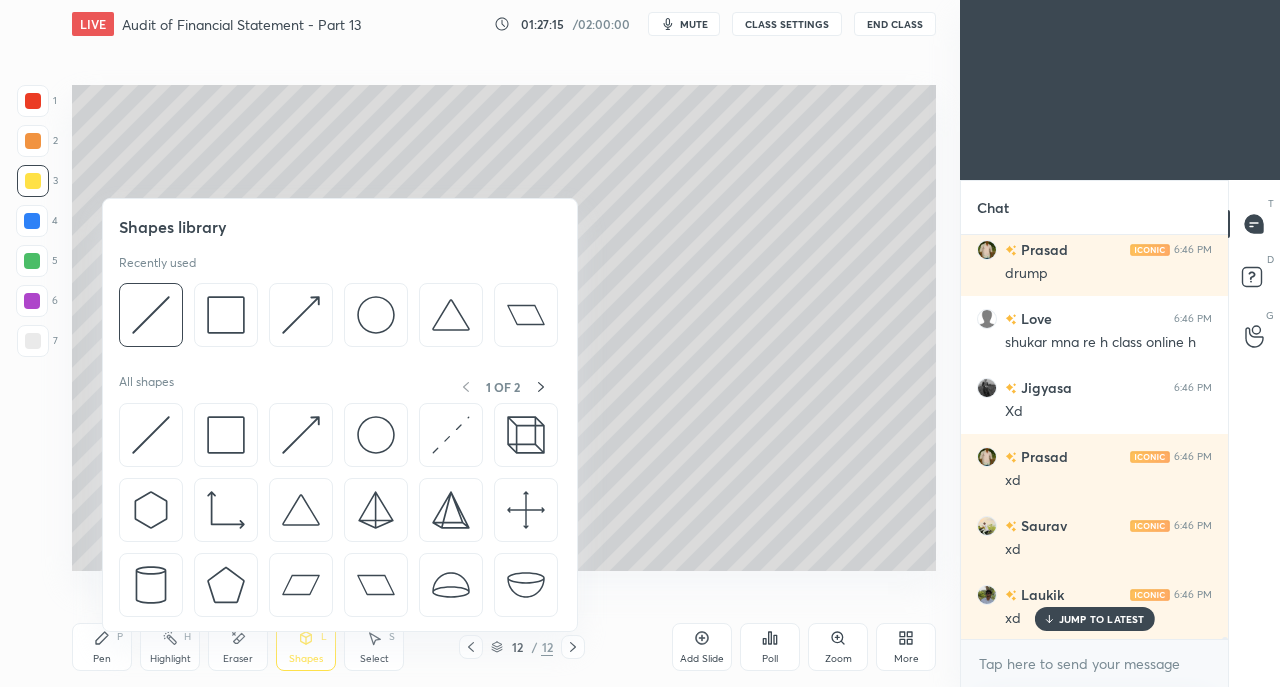 click at bounding box center (151, 435) 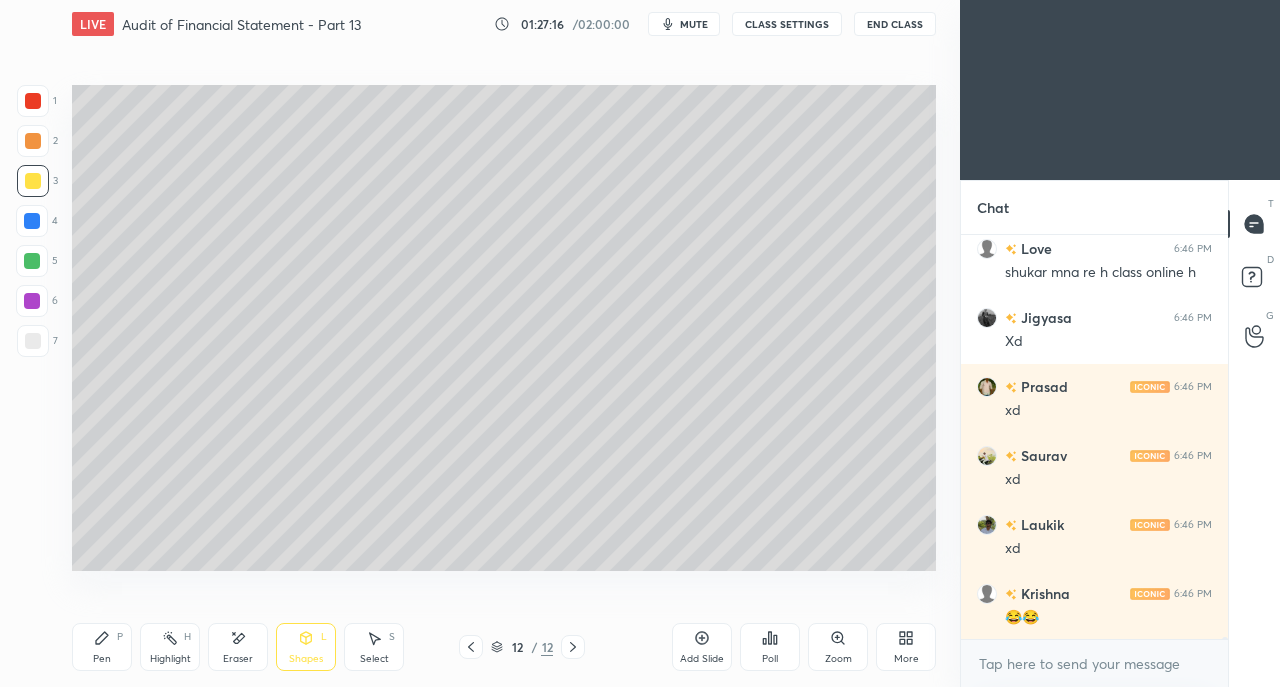 scroll, scrollTop: 66732, scrollLeft: 0, axis: vertical 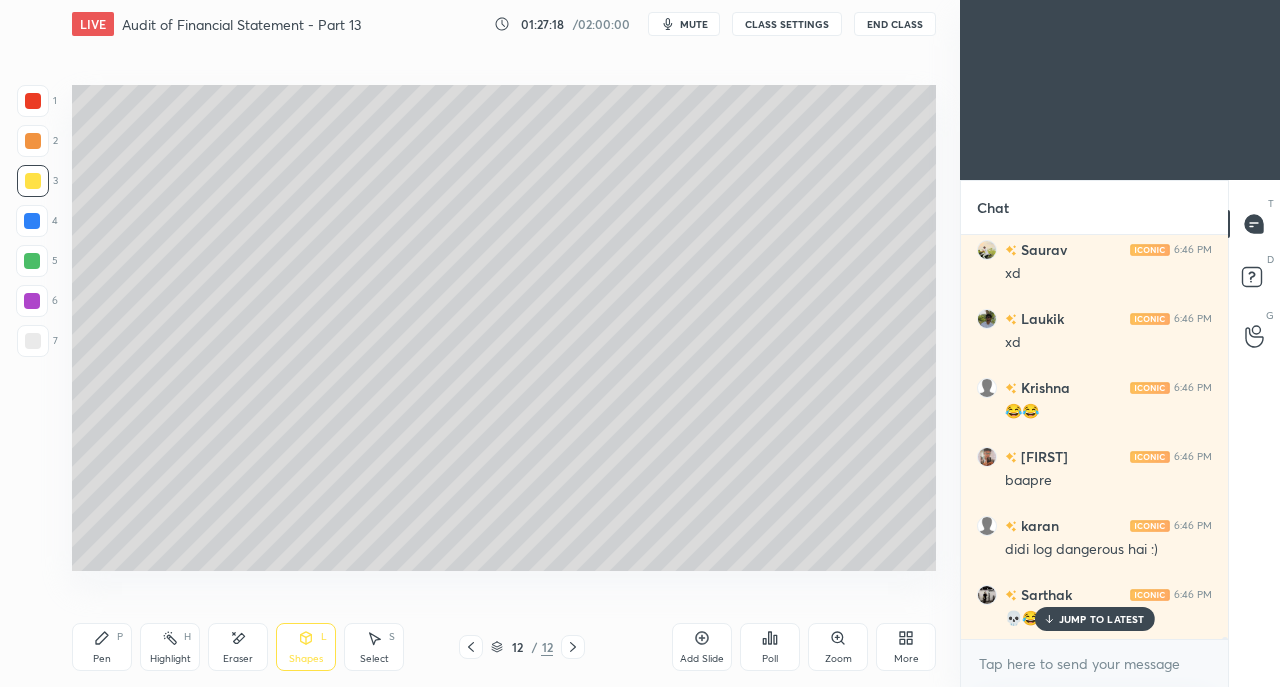 click on "Pen P" at bounding box center [102, 647] 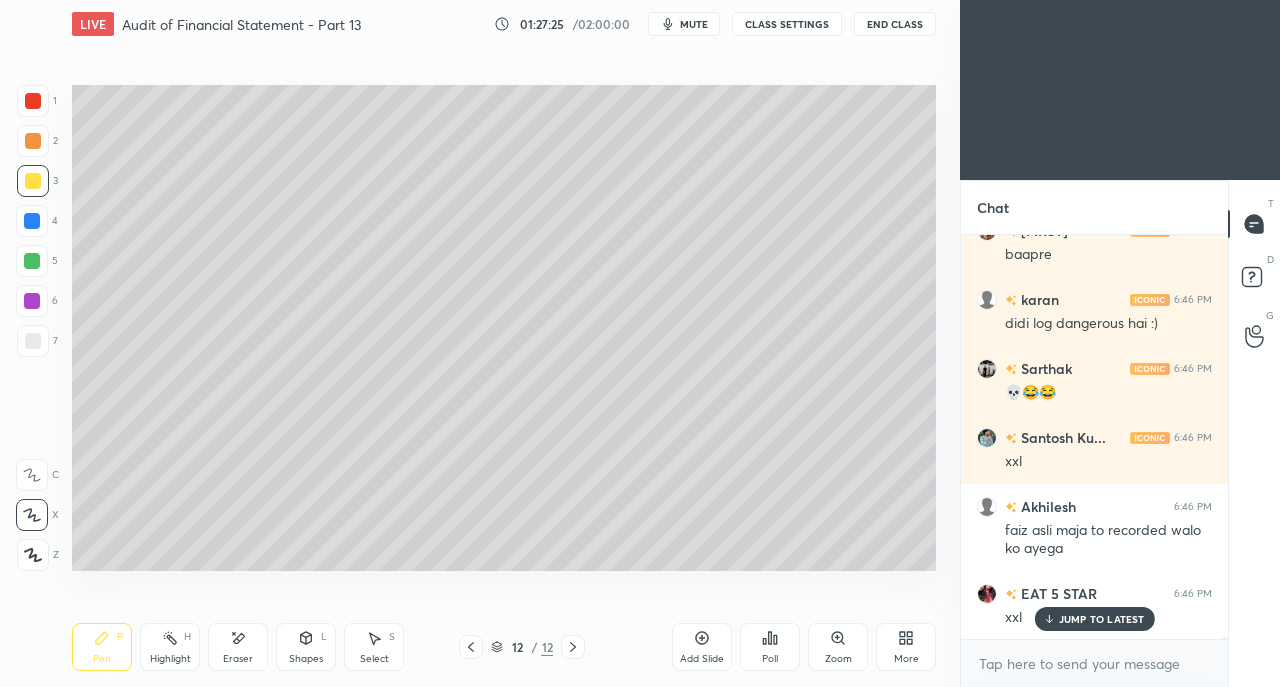 scroll, scrollTop: 67026, scrollLeft: 0, axis: vertical 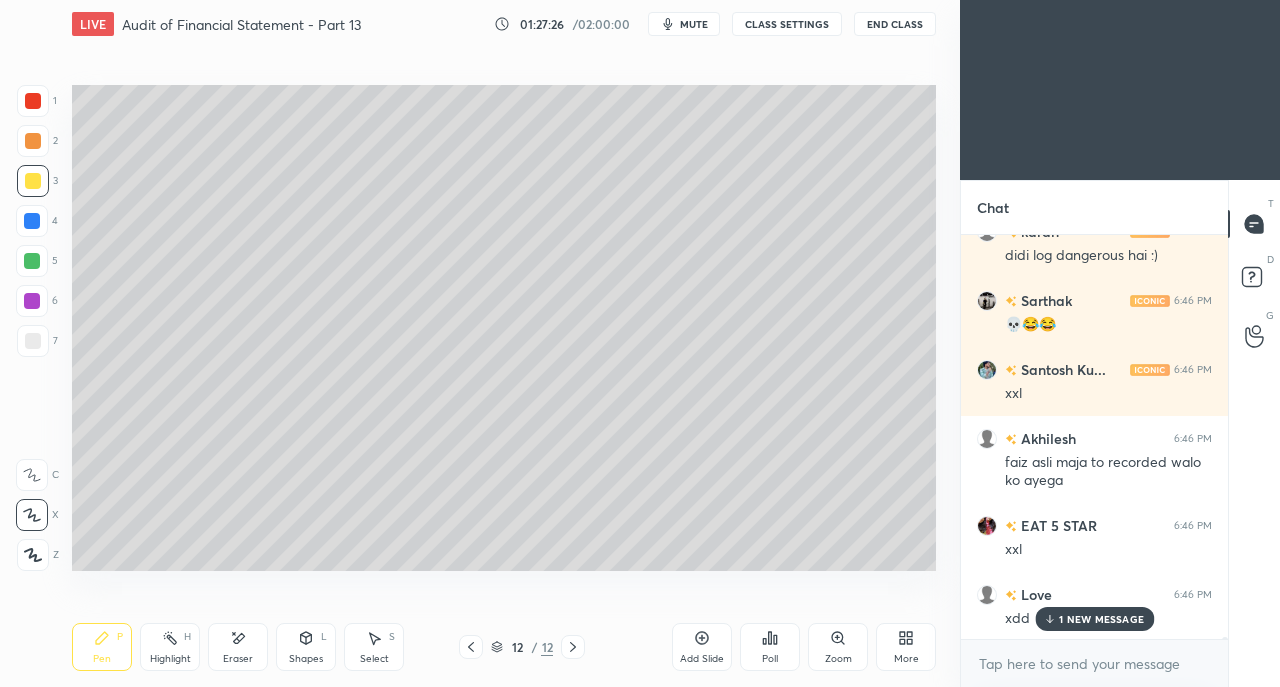 click on "Shapes L" at bounding box center (306, 647) 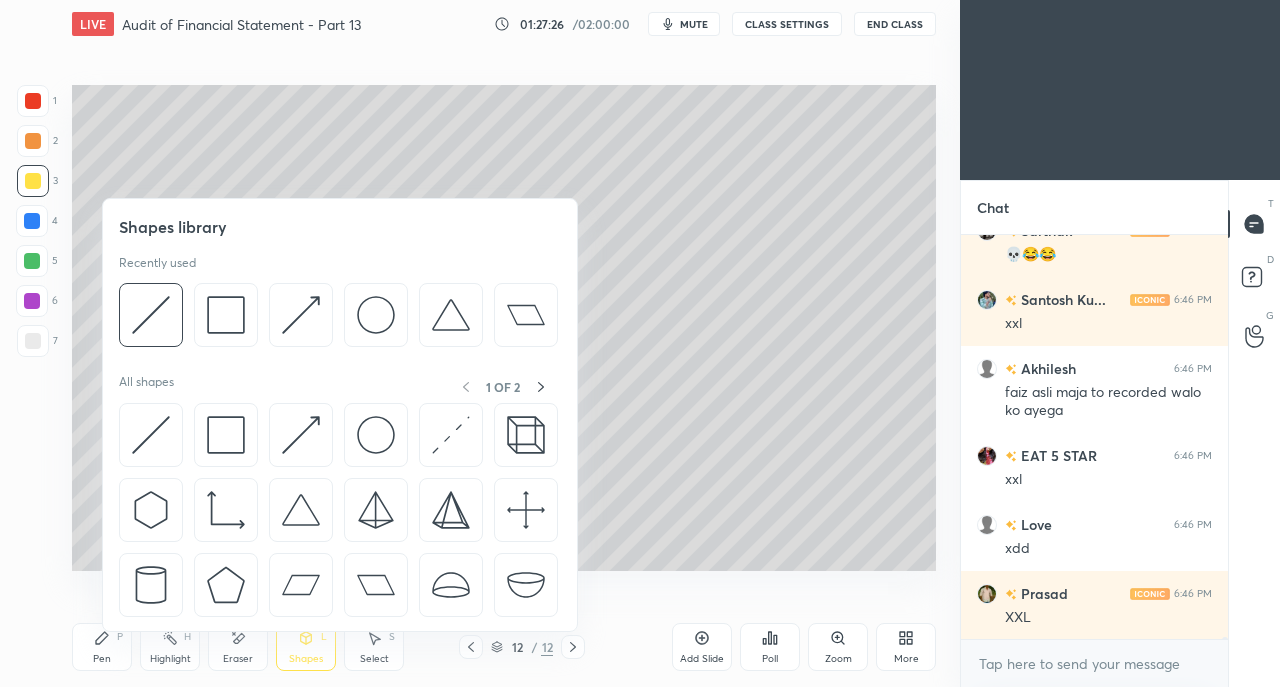 click at bounding box center (151, 435) 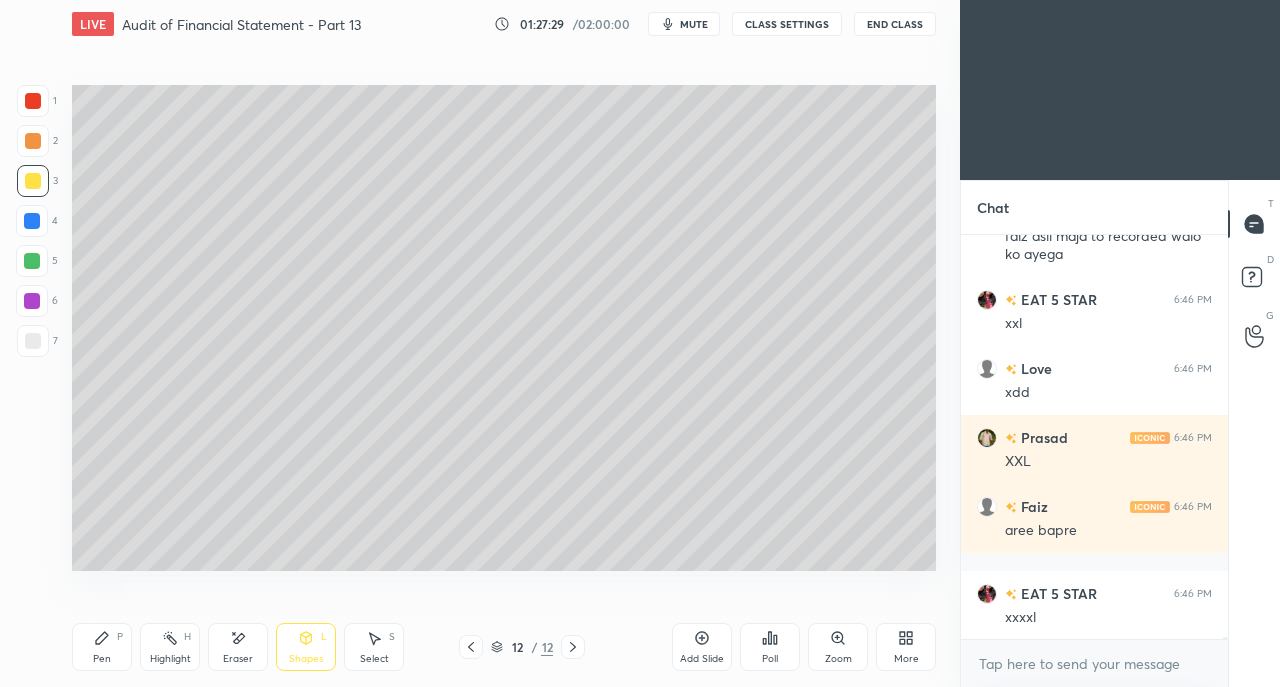 scroll, scrollTop: 67320, scrollLeft: 0, axis: vertical 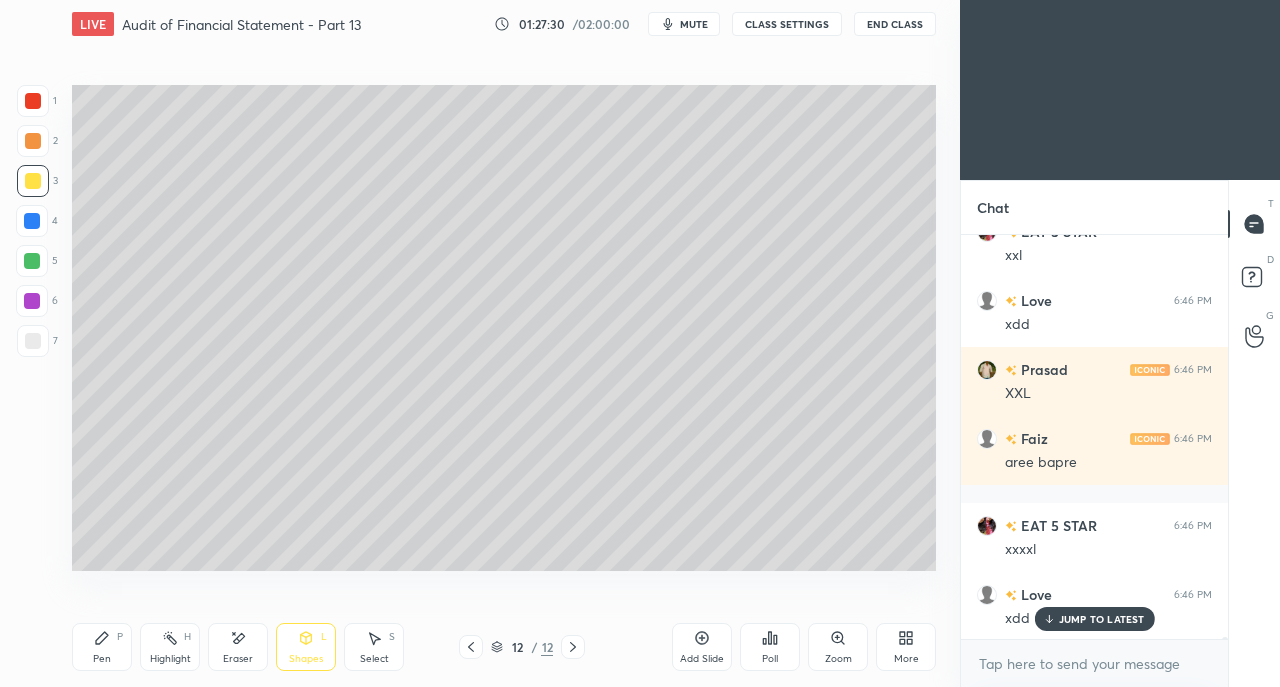 click 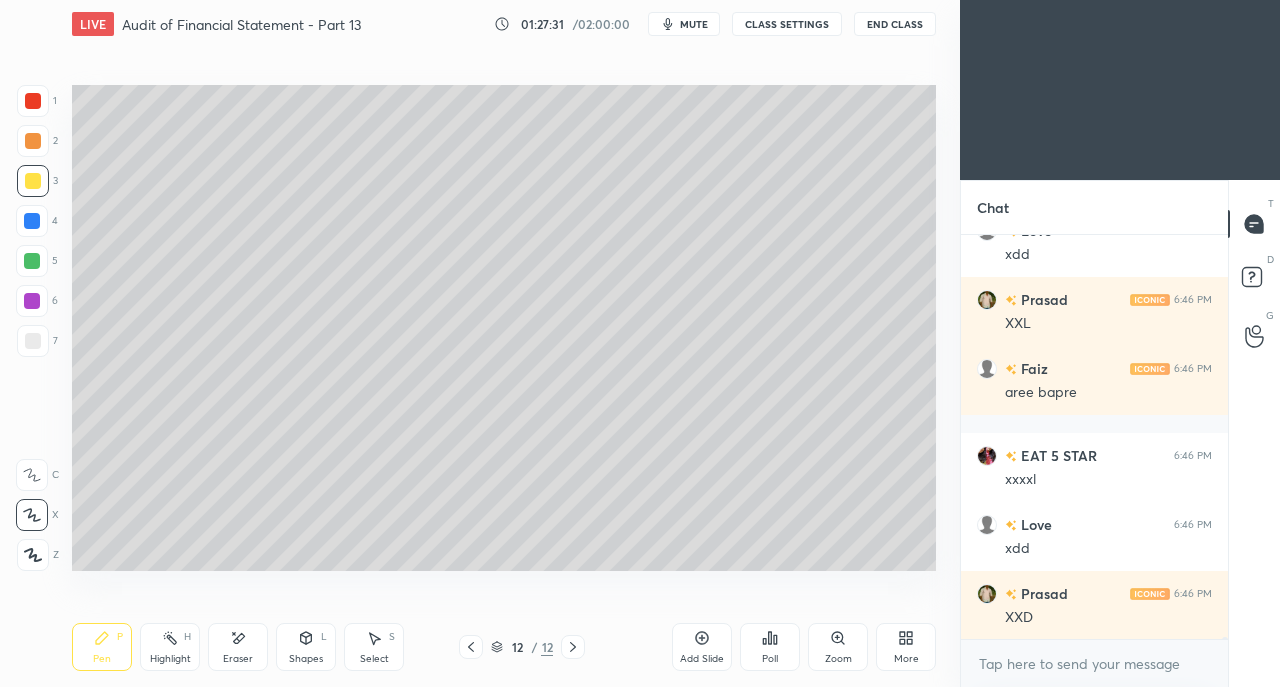 scroll, scrollTop: 67458, scrollLeft: 0, axis: vertical 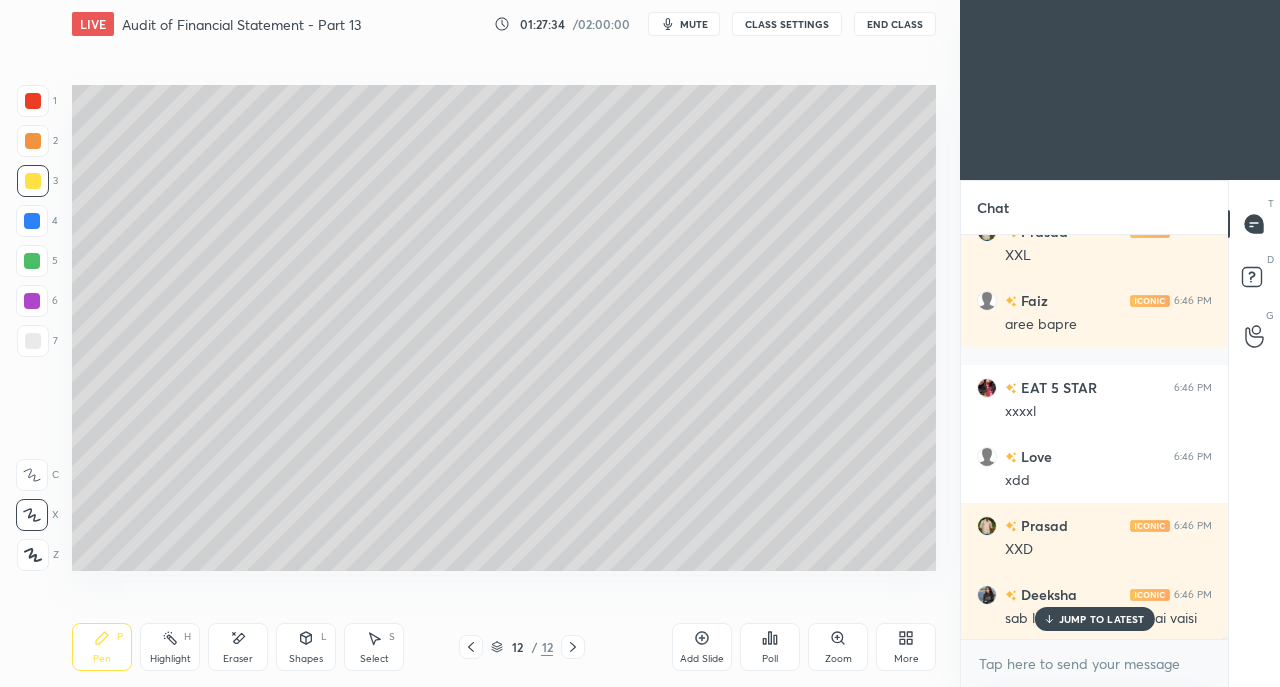click on "Shapes L" at bounding box center [306, 647] 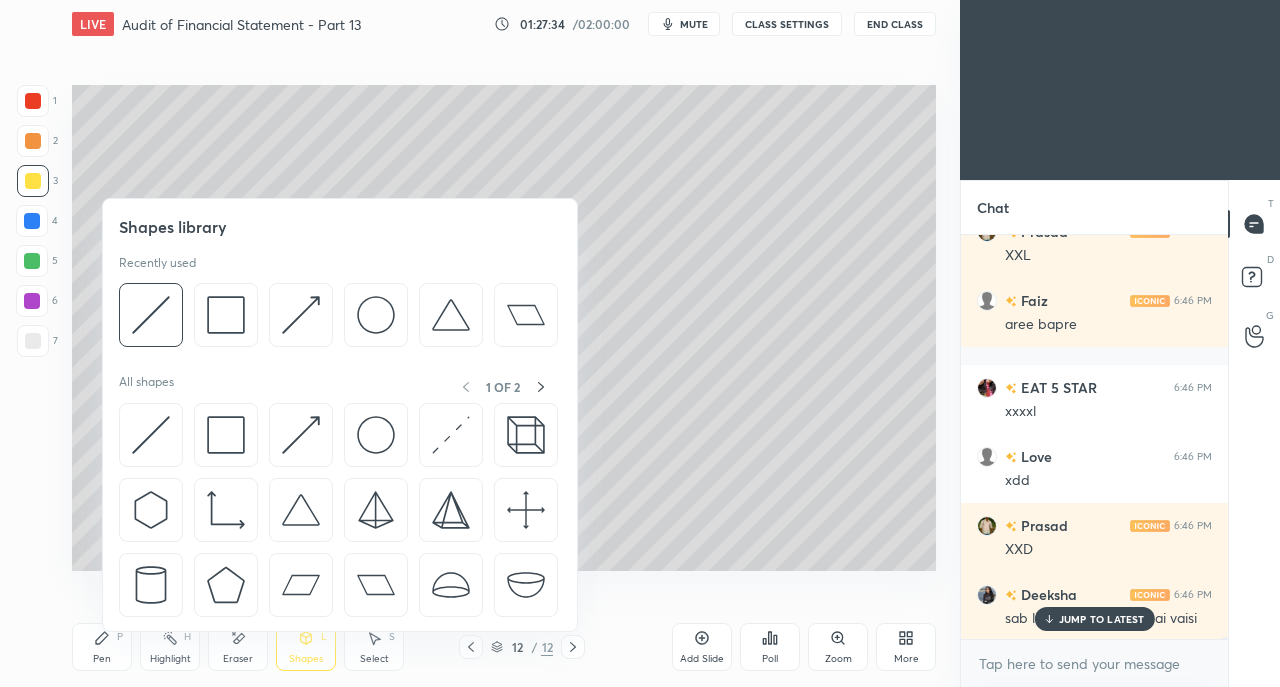 click at bounding box center [151, 435] 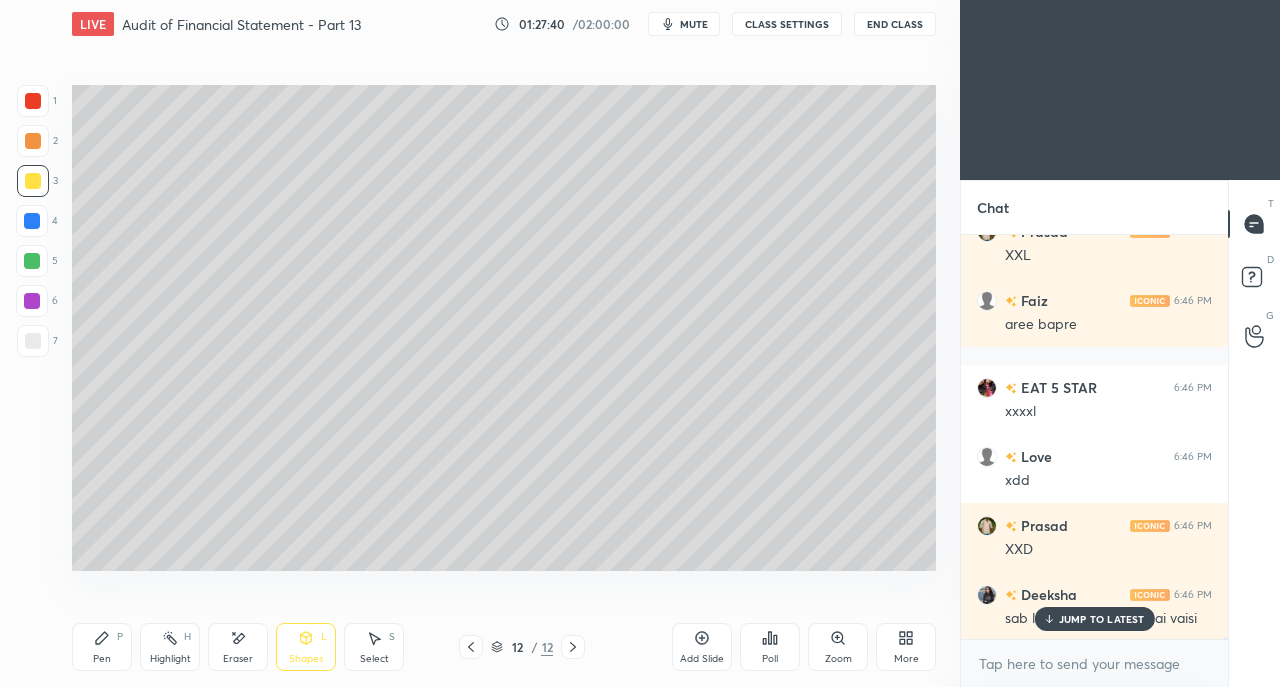 click 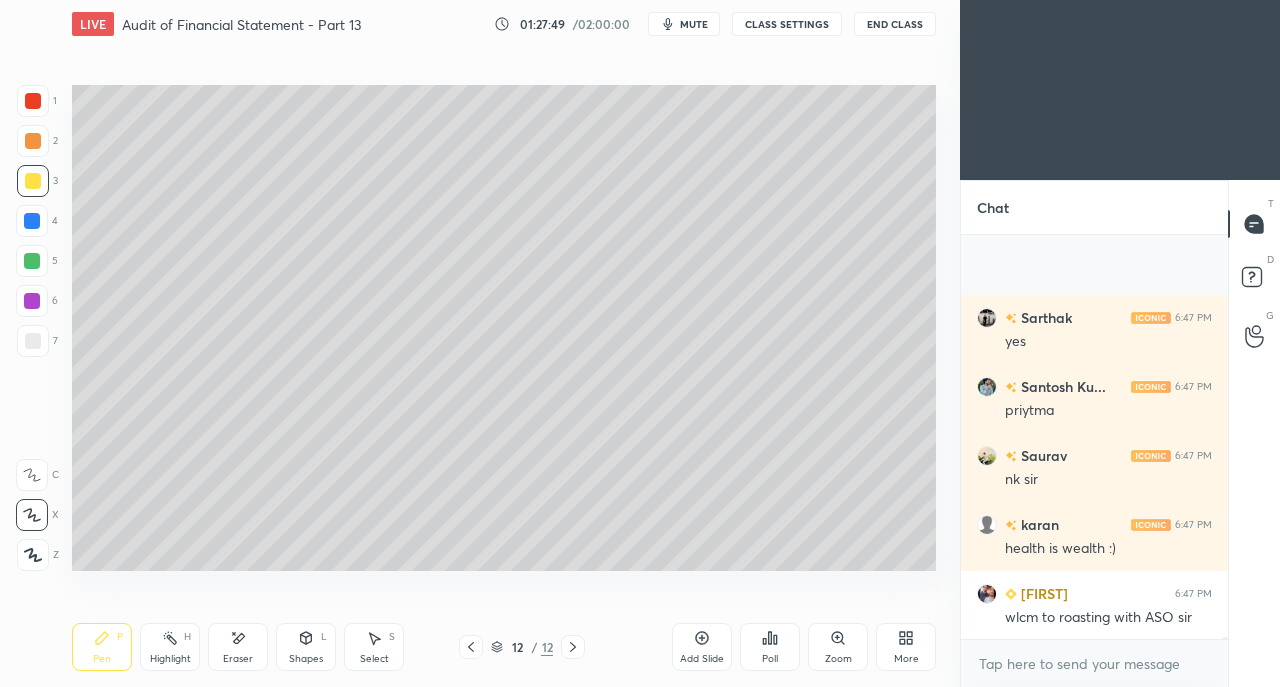 scroll, scrollTop: 68080, scrollLeft: 0, axis: vertical 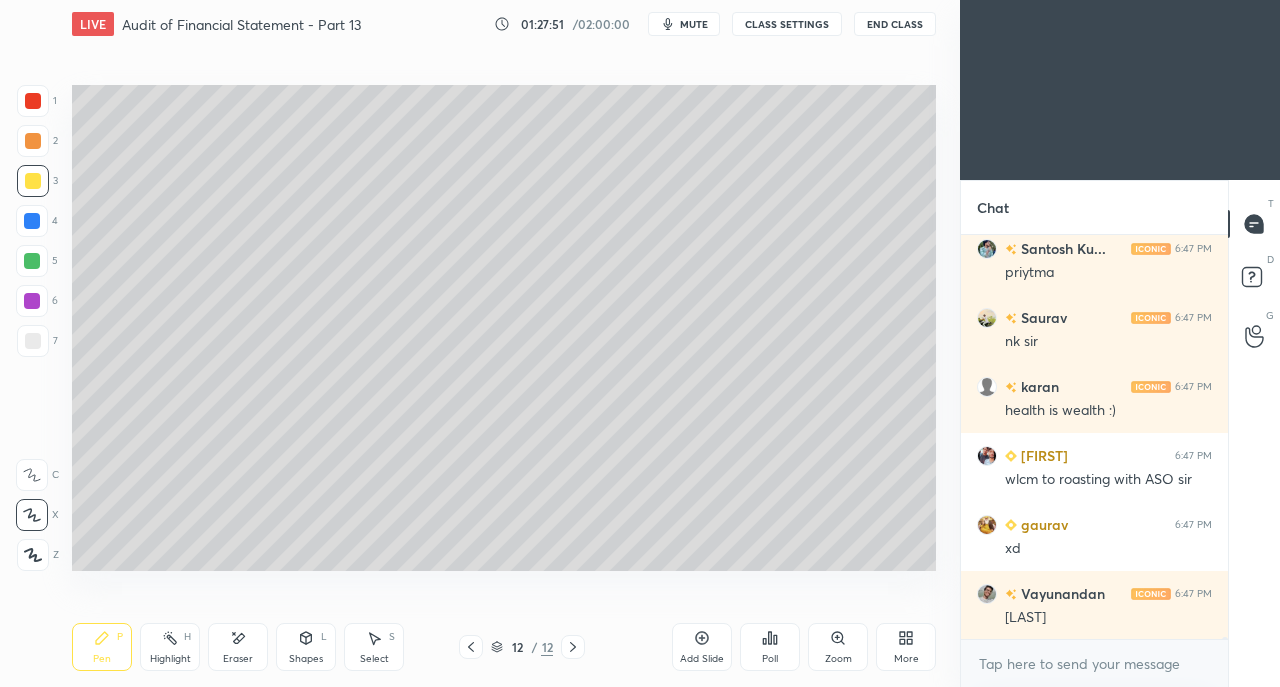 click 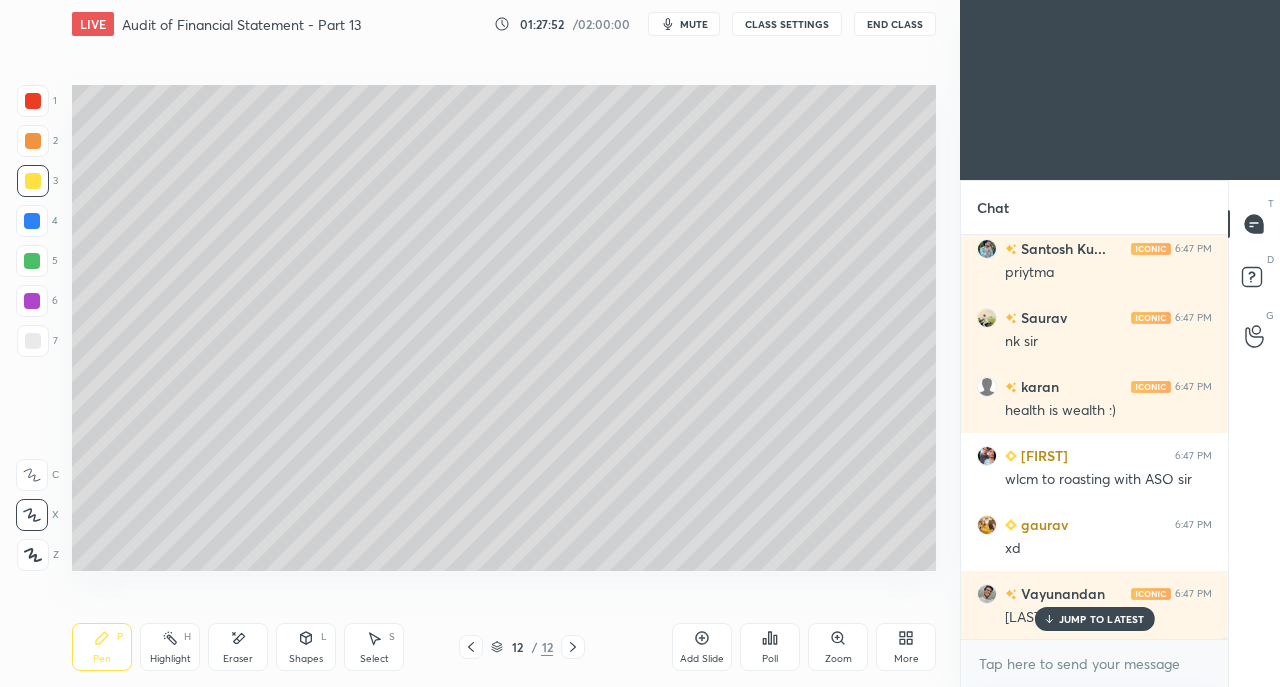 scroll, scrollTop: 68148, scrollLeft: 0, axis: vertical 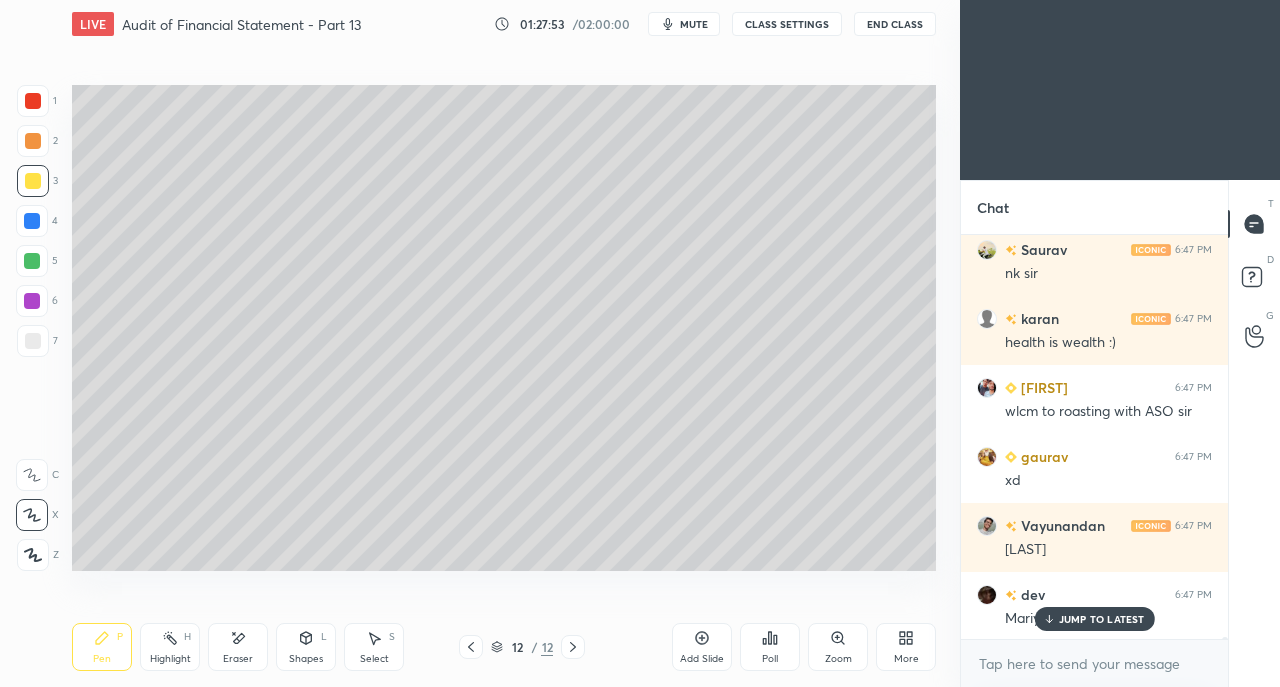 click 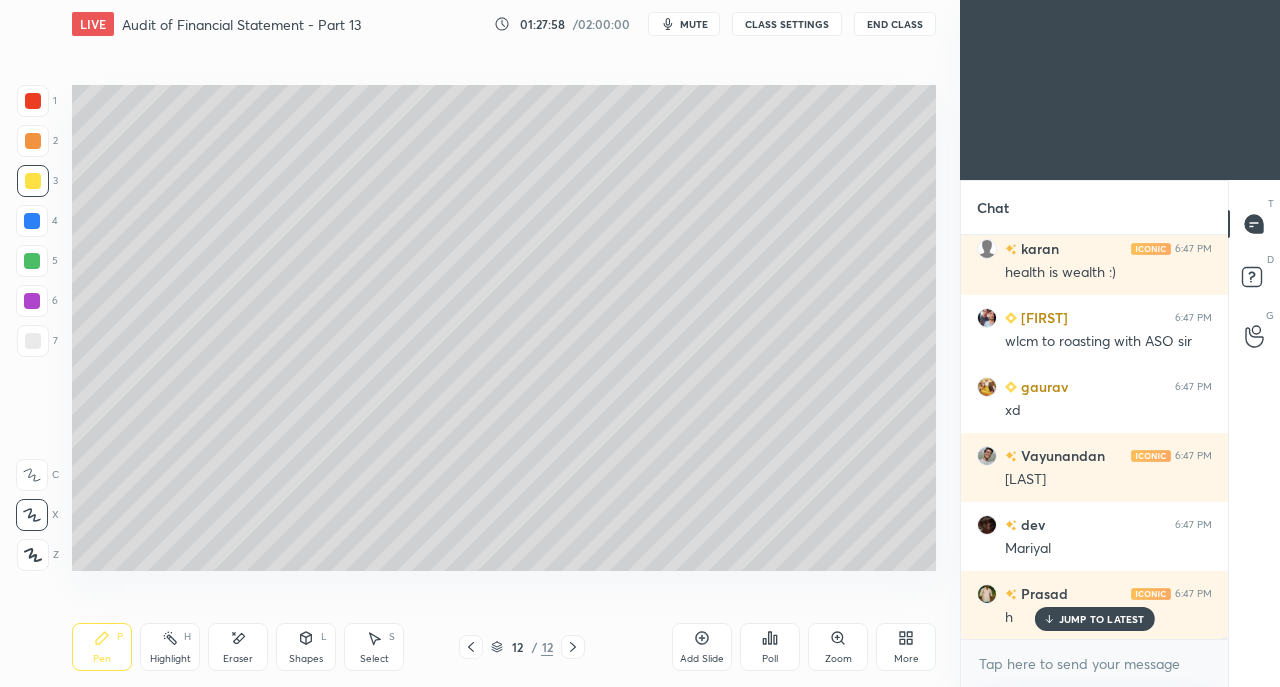 scroll, scrollTop: 68286, scrollLeft: 0, axis: vertical 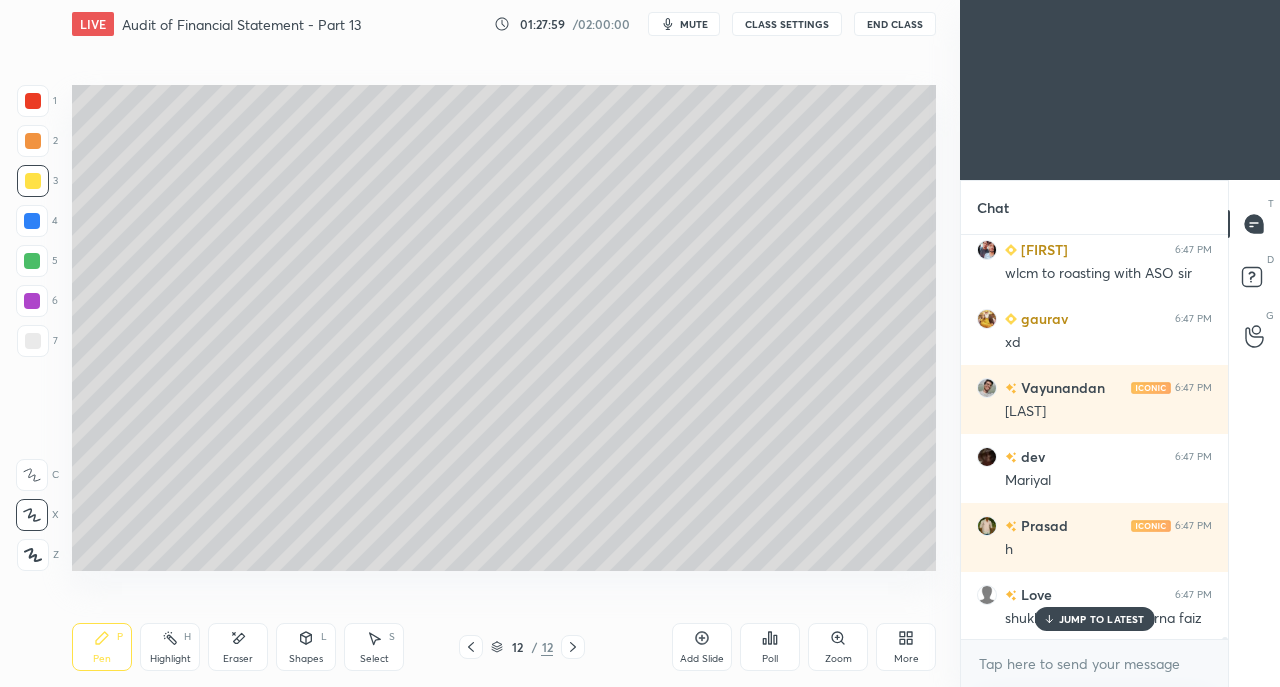 click at bounding box center (32, 261) 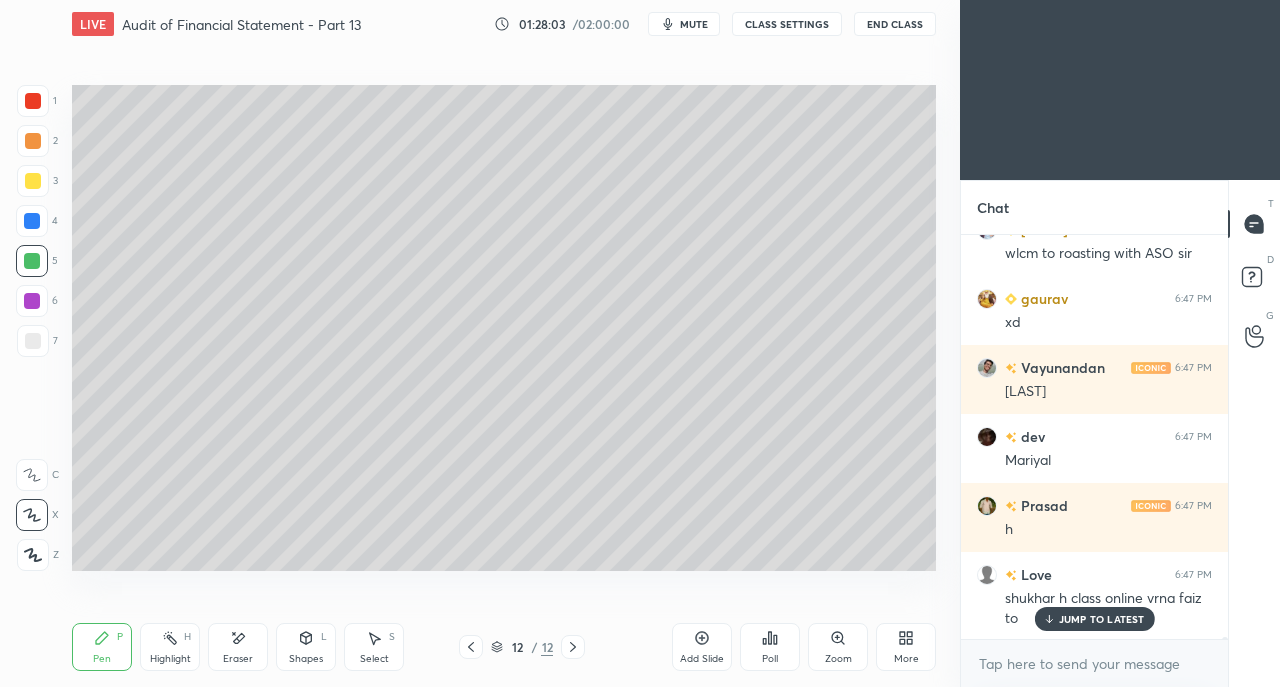 scroll, scrollTop: 68376, scrollLeft: 0, axis: vertical 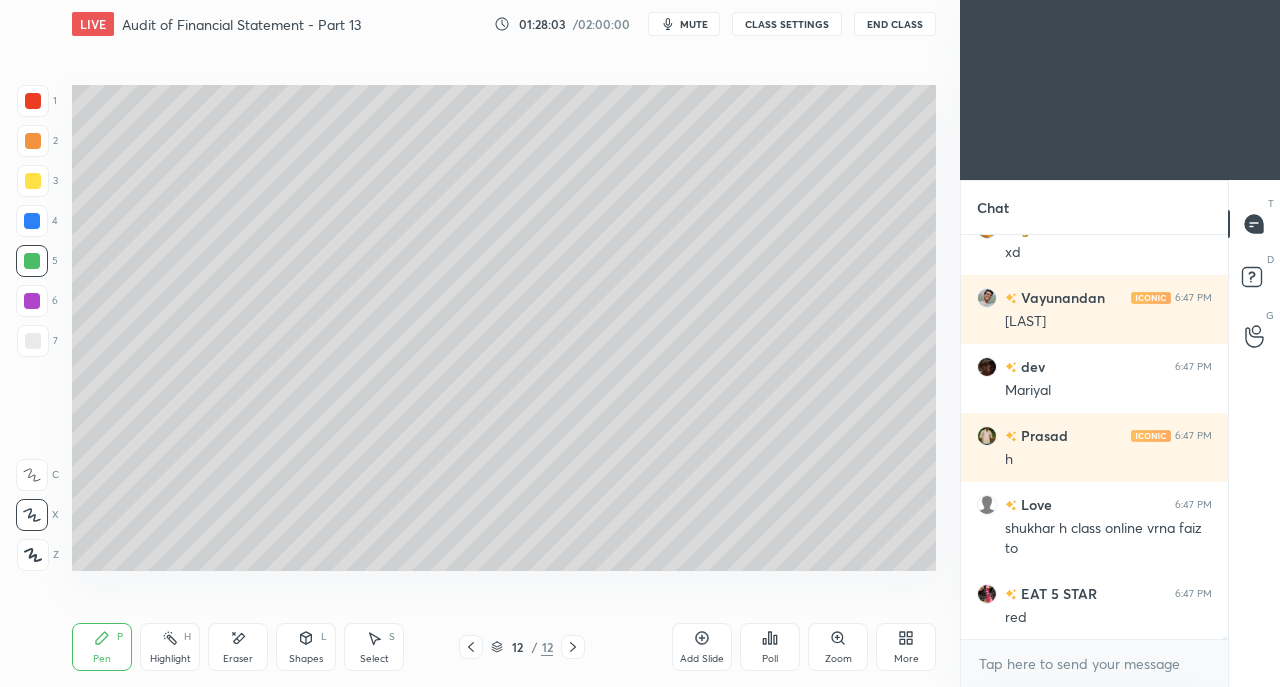 click 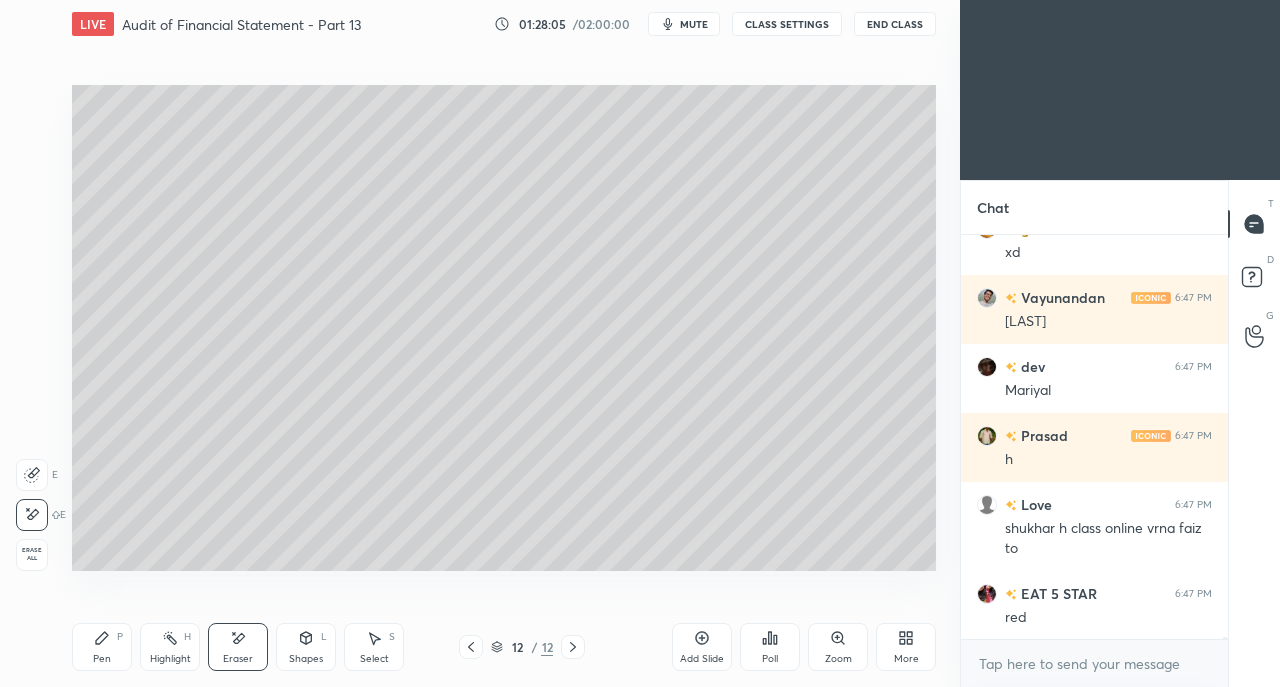 click on "Pen P" at bounding box center (102, 647) 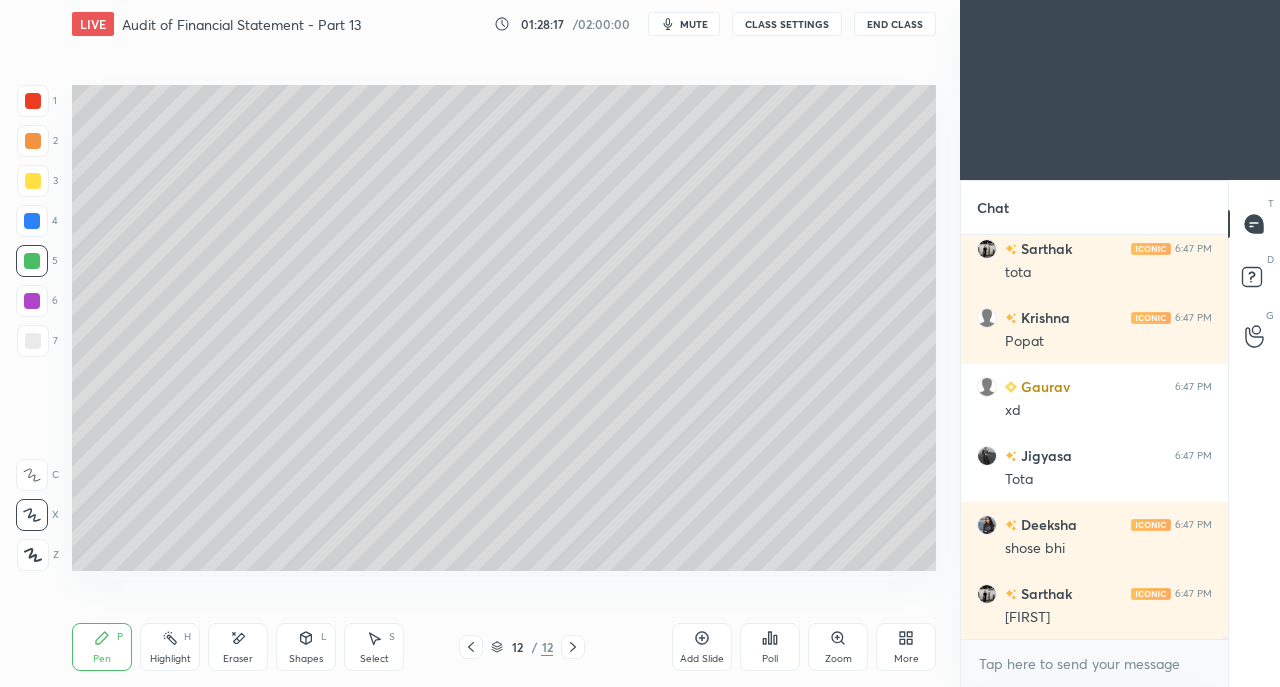 scroll, scrollTop: 68996, scrollLeft: 0, axis: vertical 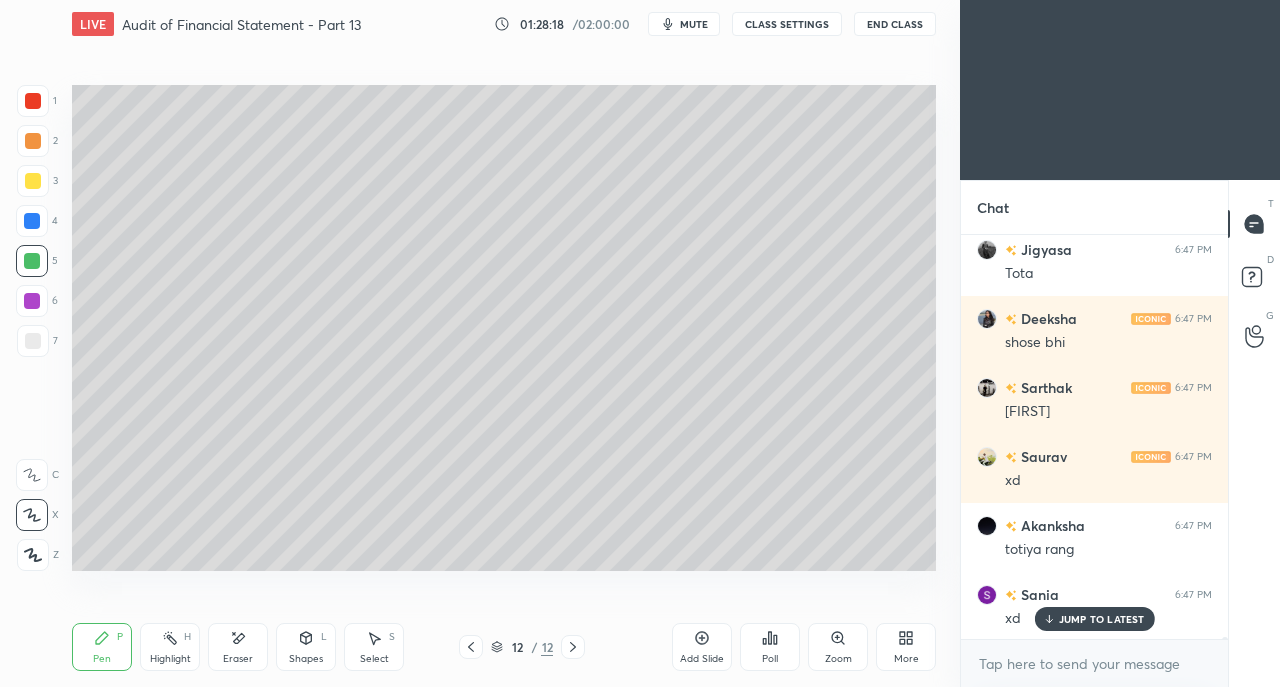 click at bounding box center [33, 181] 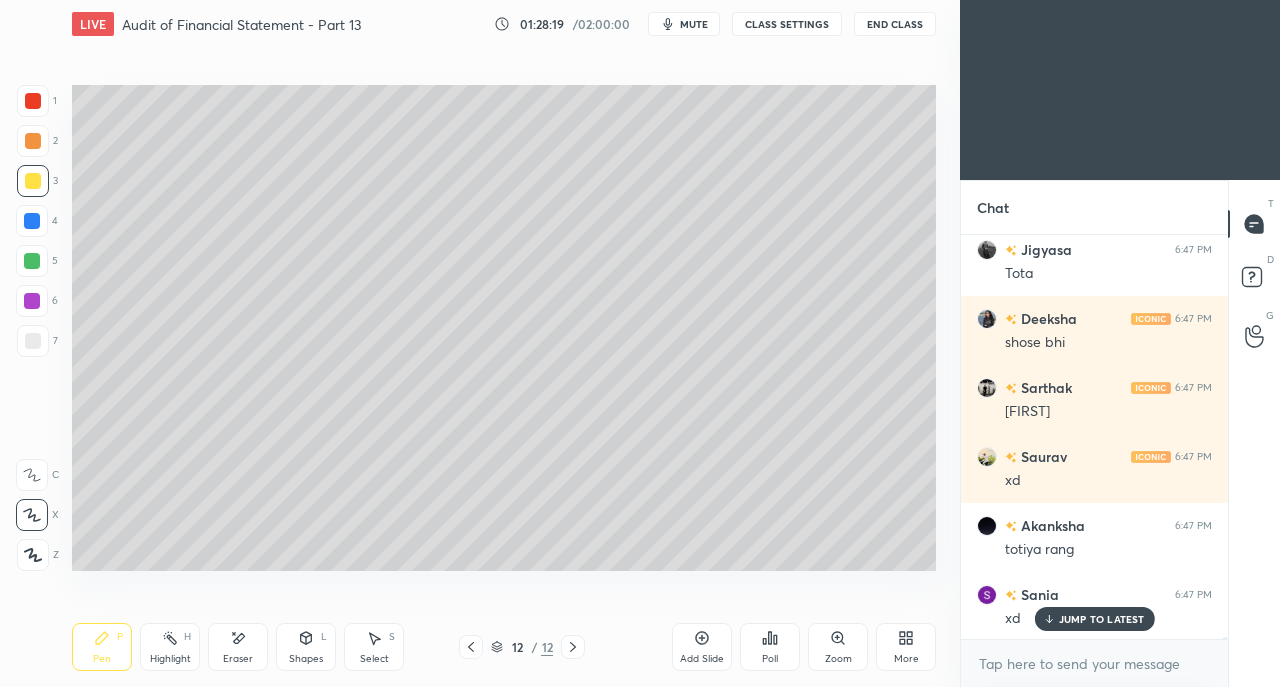 scroll, scrollTop: 69066, scrollLeft: 0, axis: vertical 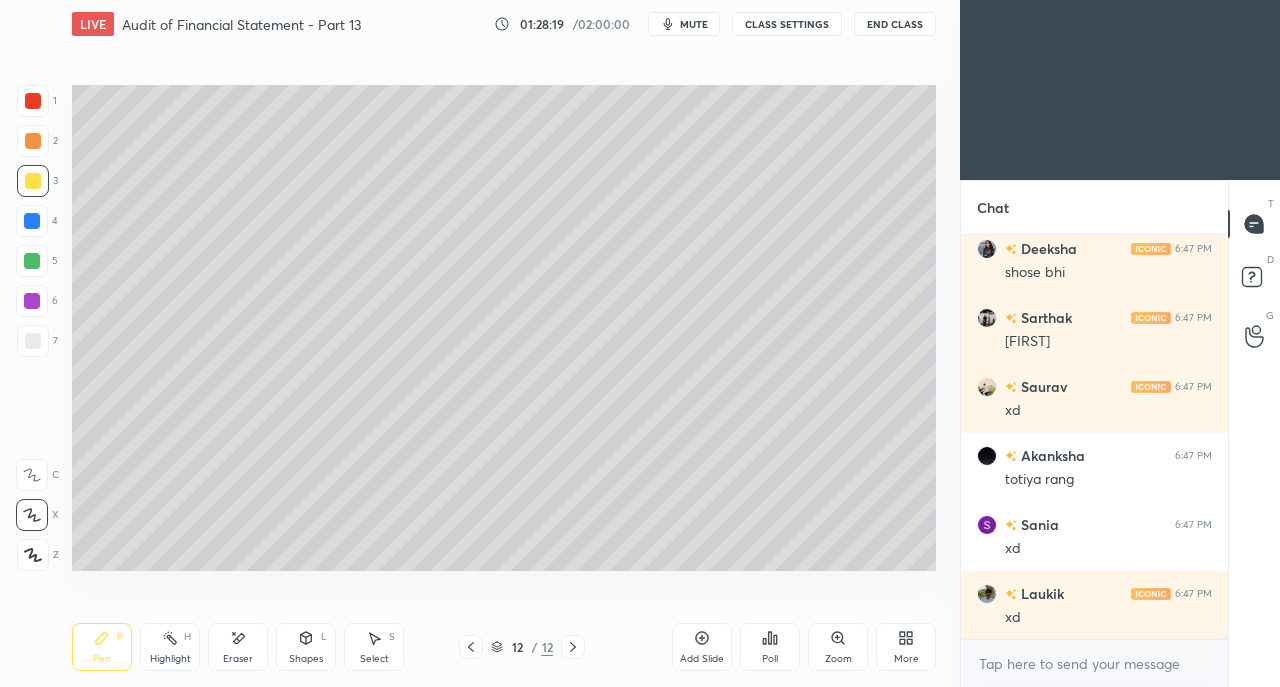 click at bounding box center [33, 341] 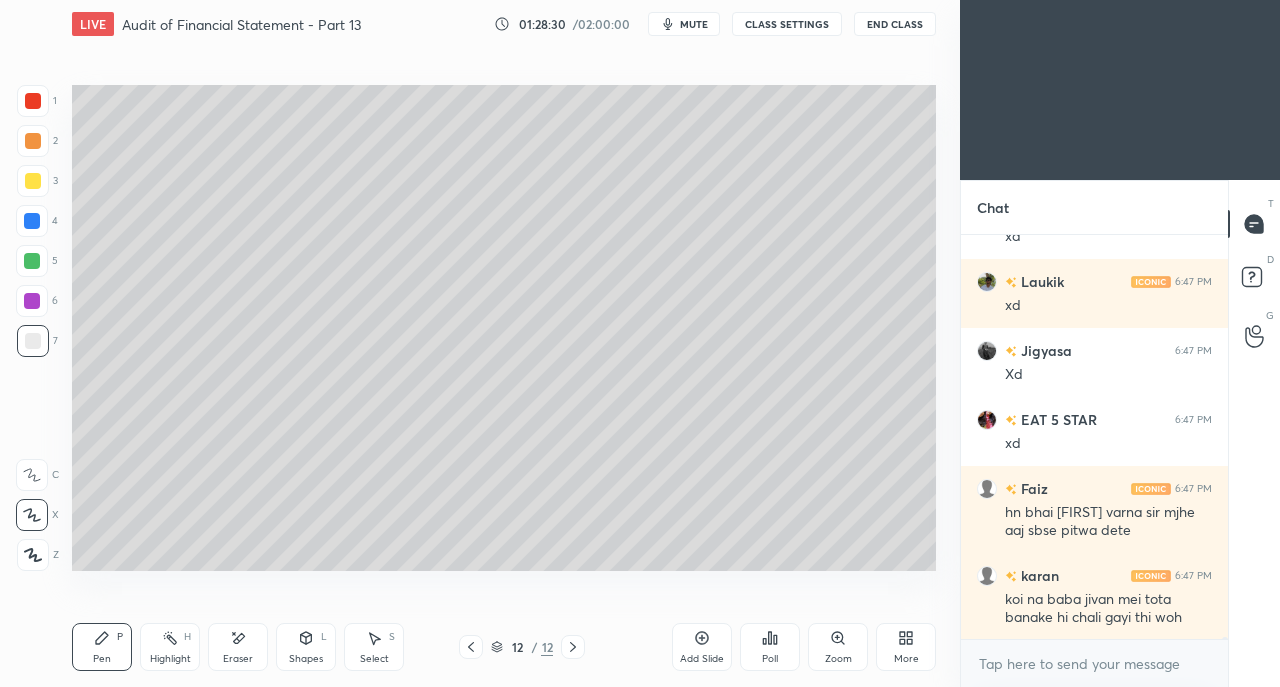 scroll, scrollTop: 69446, scrollLeft: 0, axis: vertical 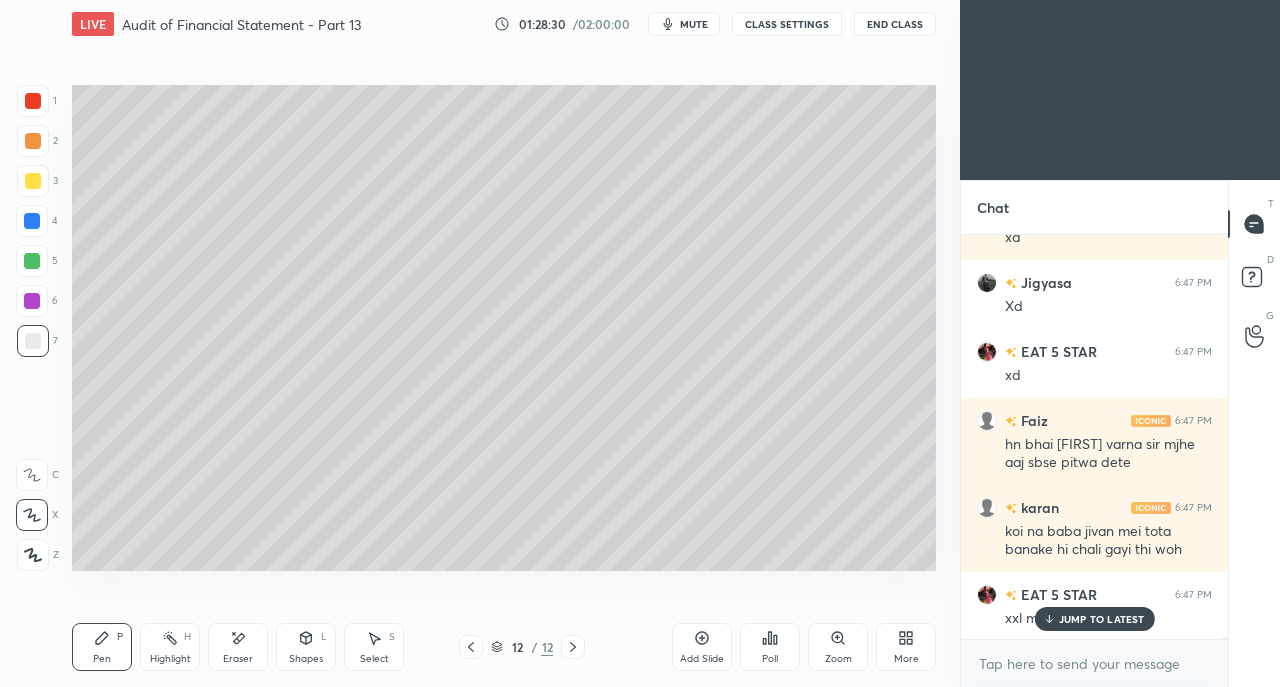 click at bounding box center [32, 221] 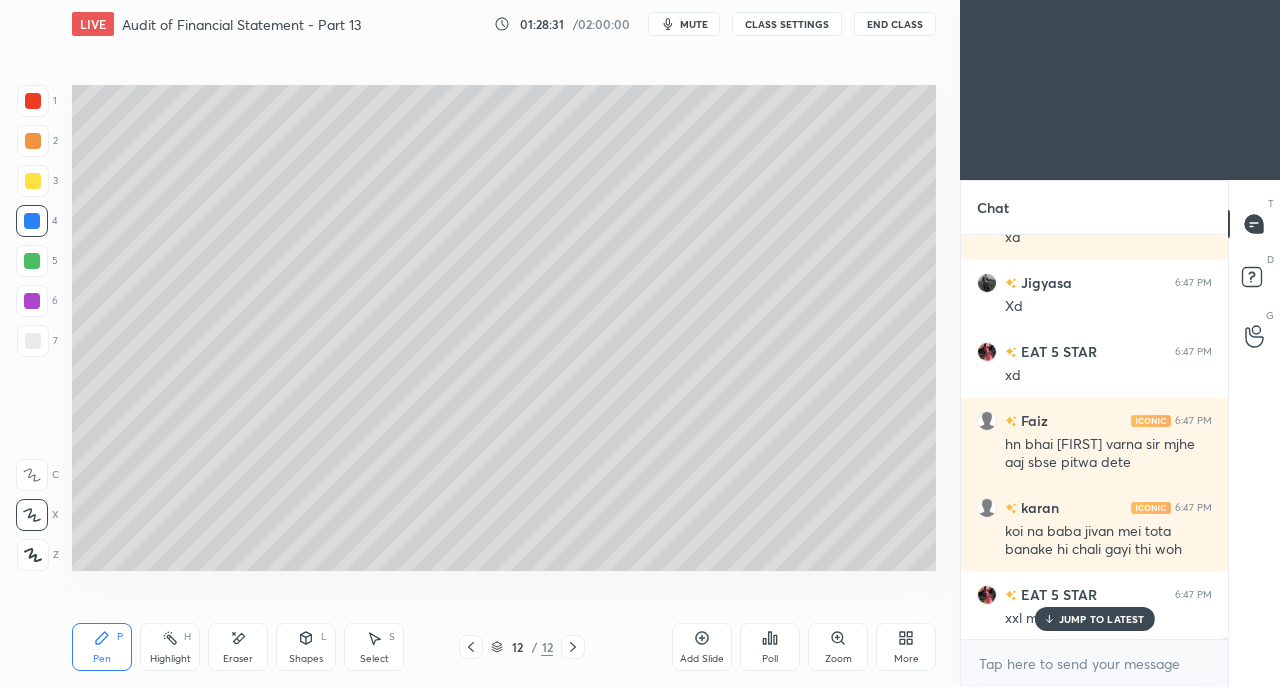 click at bounding box center [33, 181] 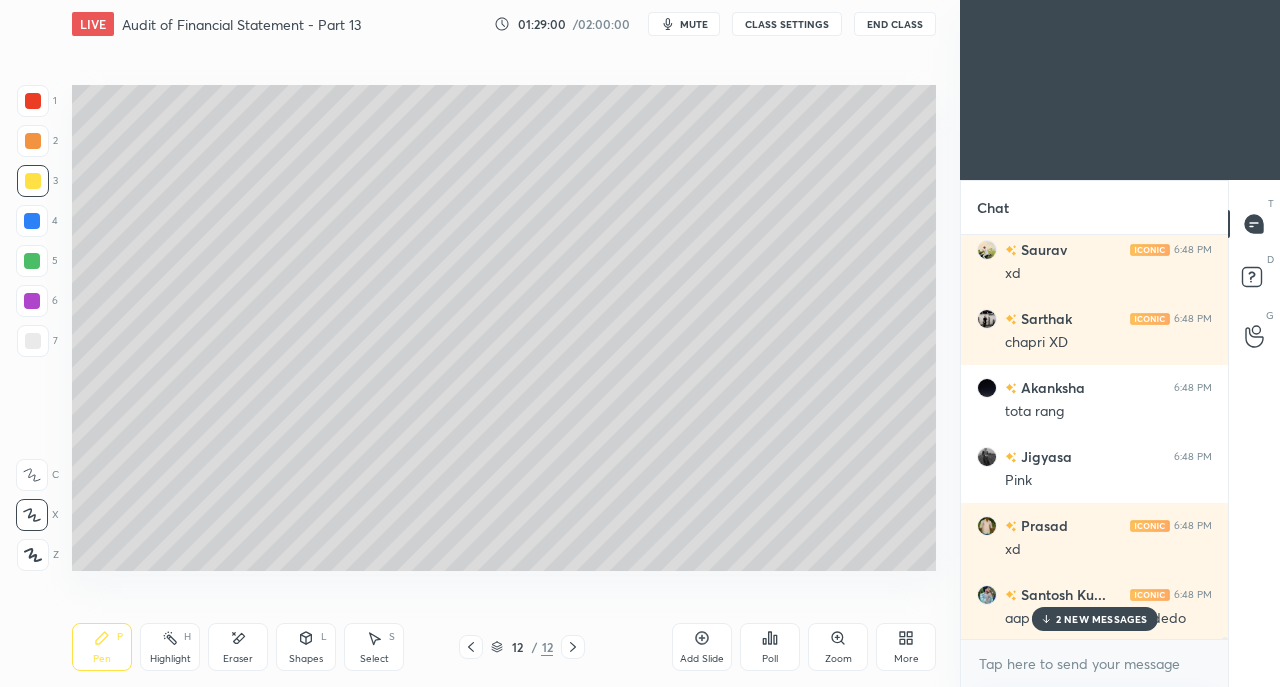 scroll, scrollTop: 70688, scrollLeft: 0, axis: vertical 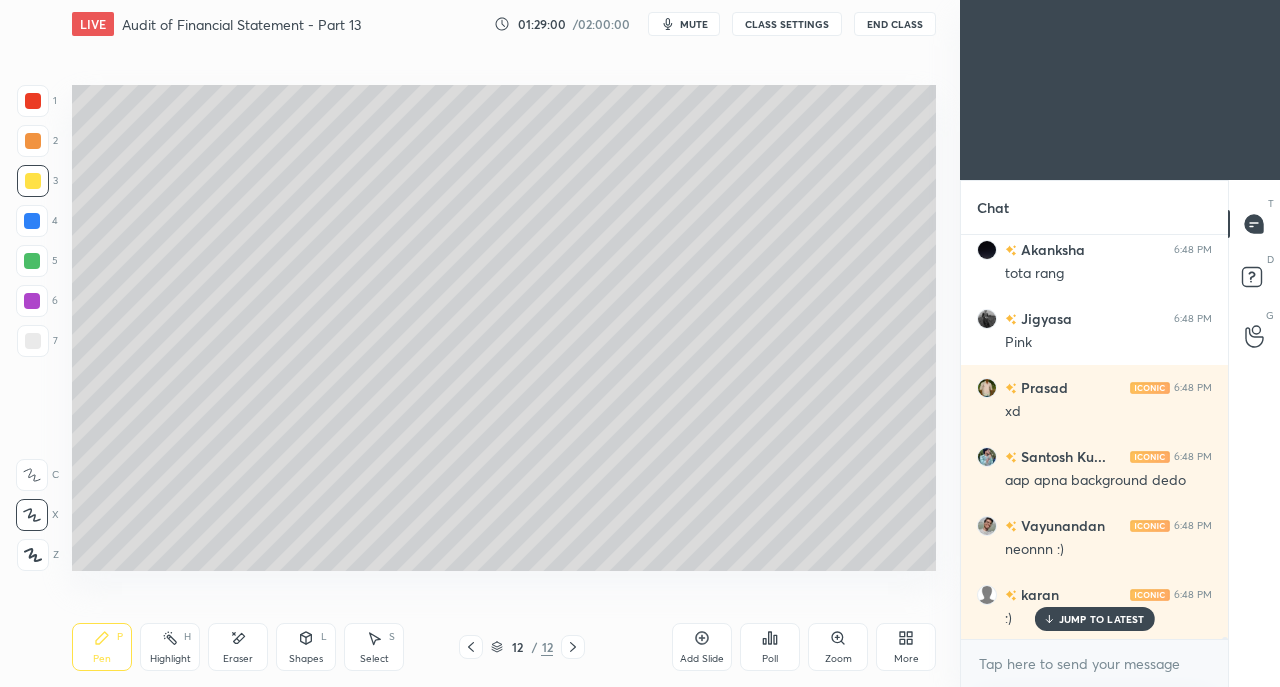 click at bounding box center (32, 221) 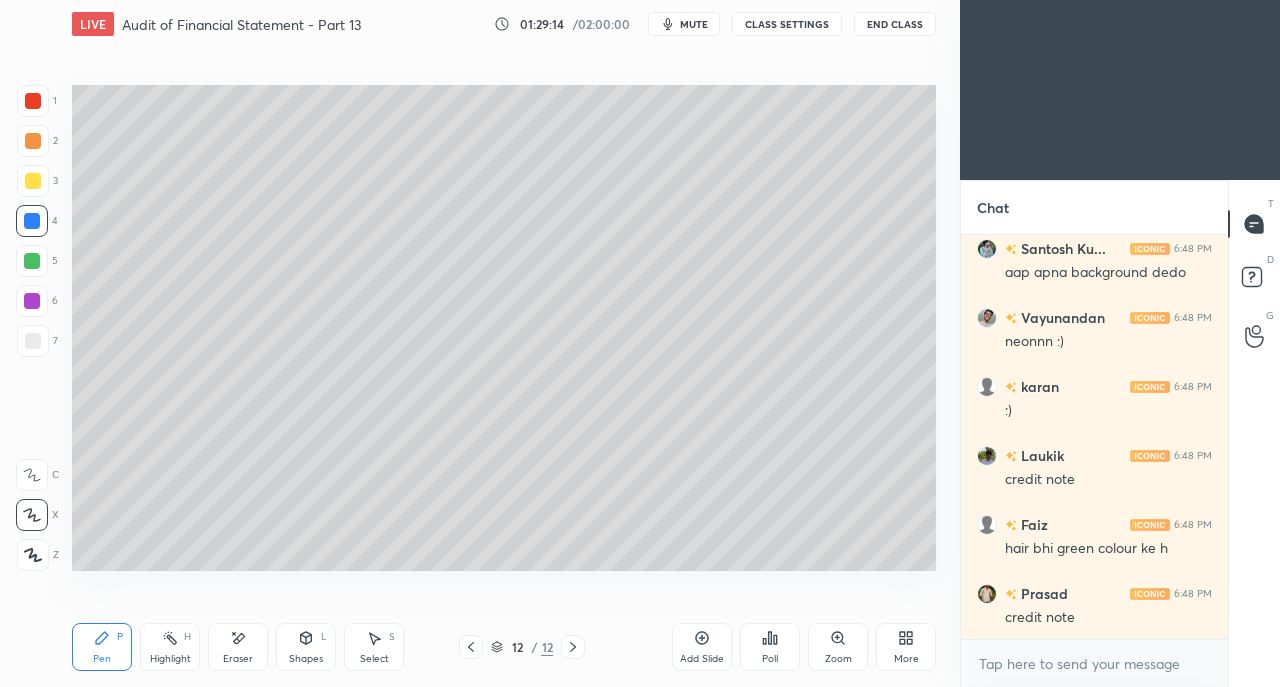 scroll, scrollTop: 70964, scrollLeft: 0, axis: vertical 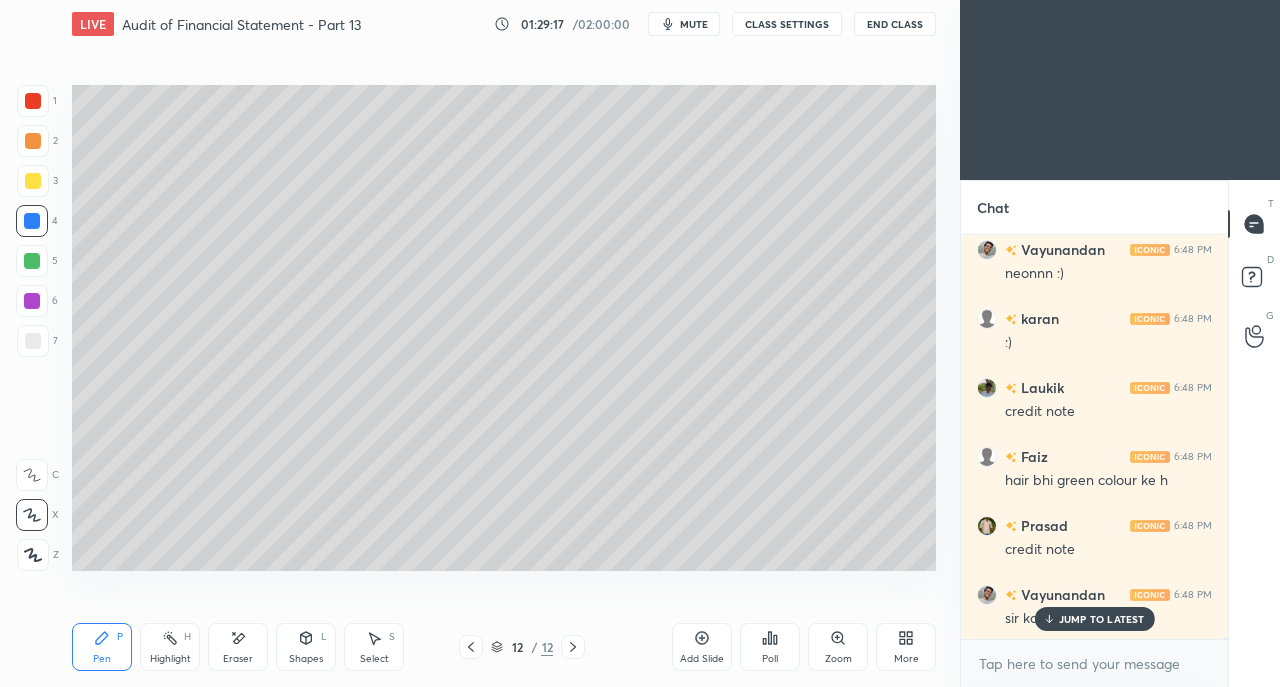 click on "JUMP TO LATEST" at bounding box center (1094, 619) 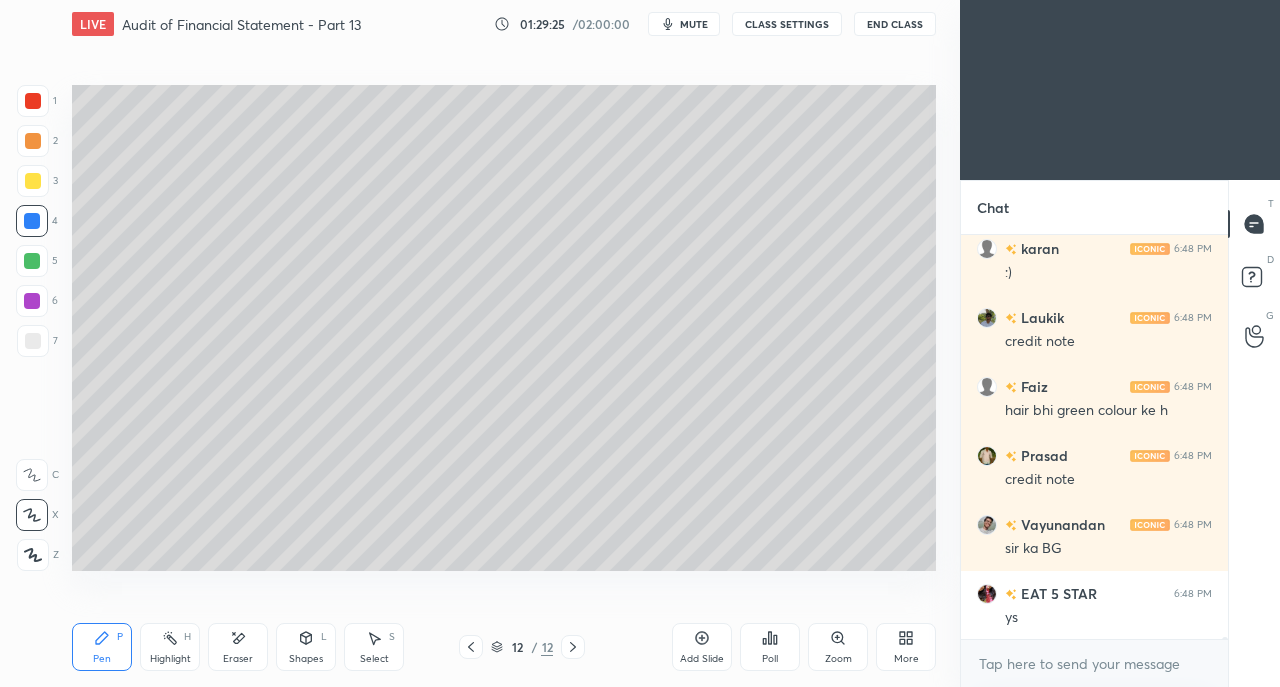 scroll, scrollTop: 71102, scrollLeft: 0, axis: vertical 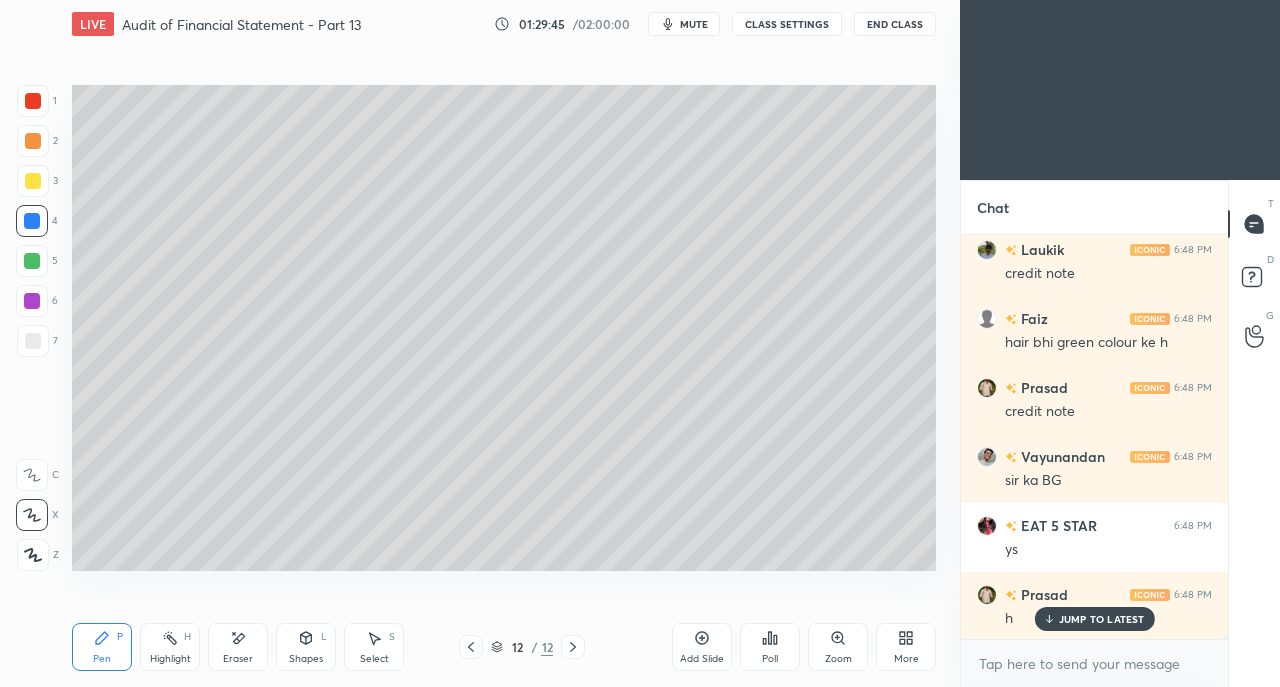 click 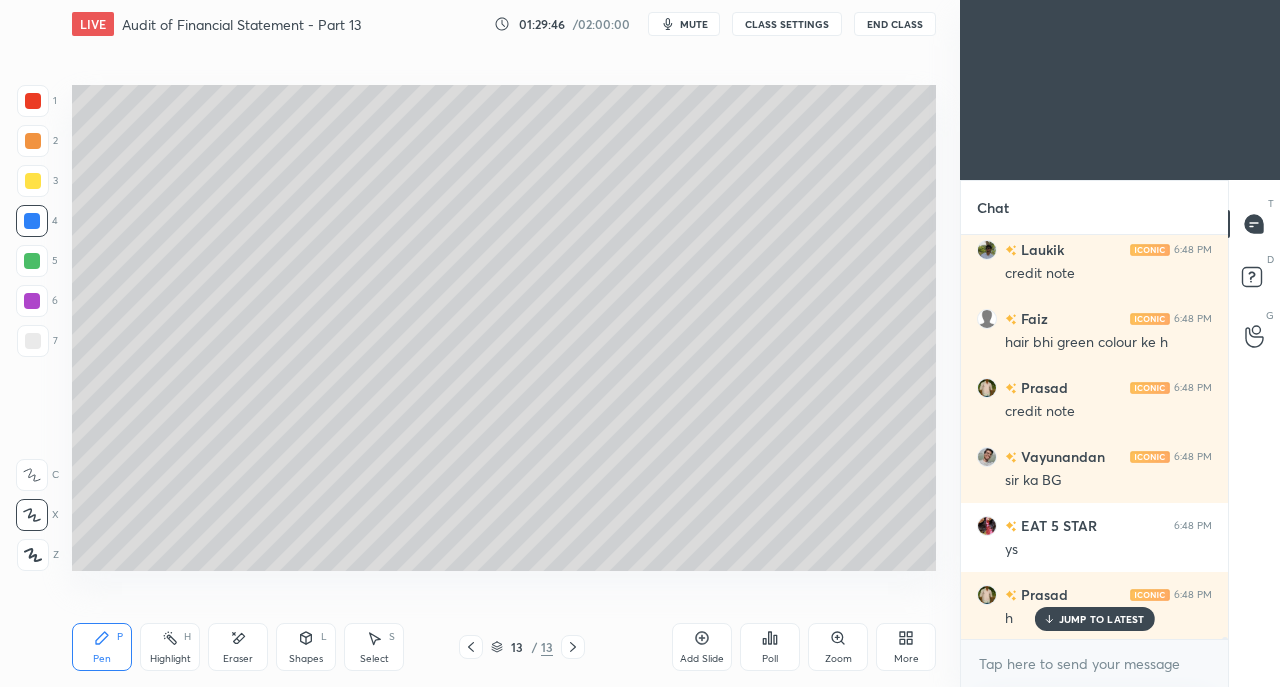 click at bounding box center [33, 181] 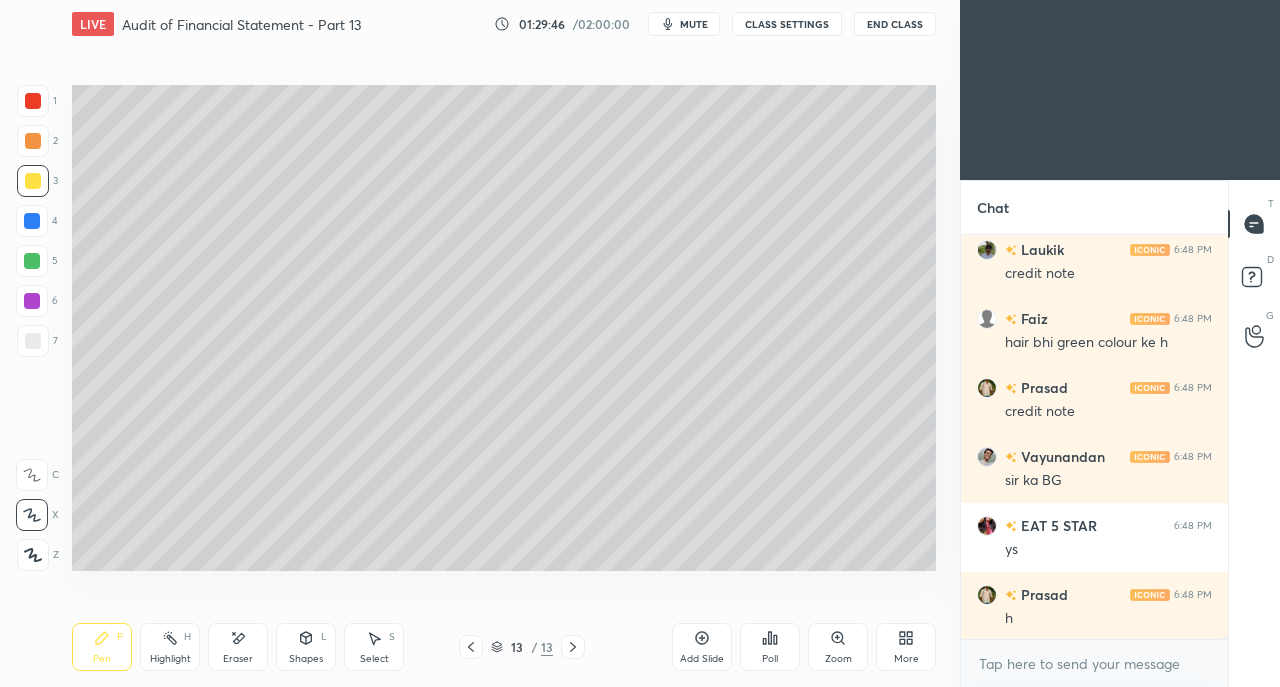scroll, scrollTop: 71190, scrollLeft: 0, axis: vertical 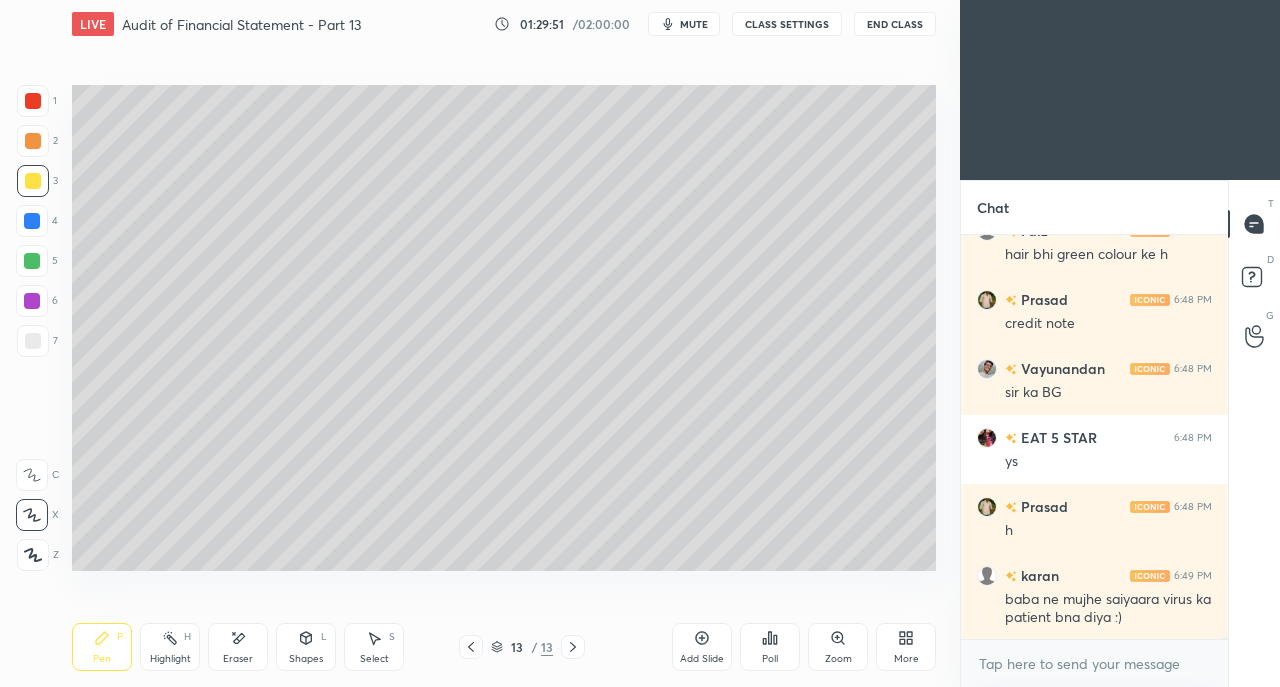 click 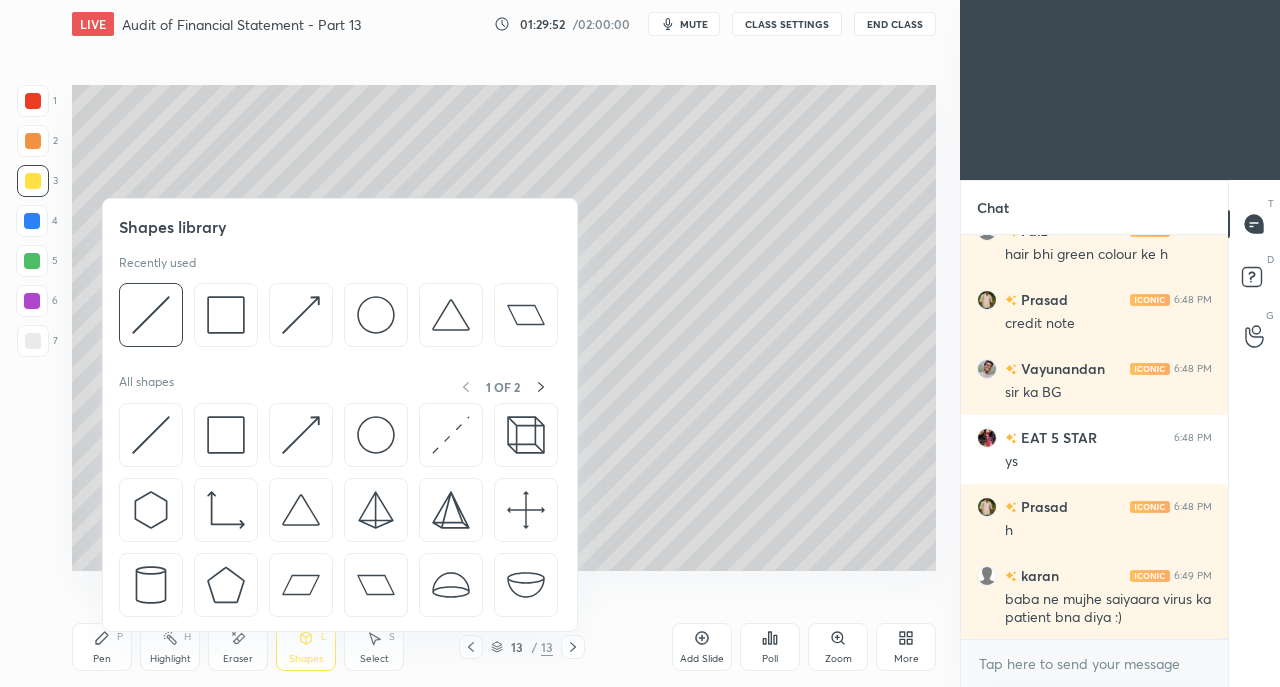 click at bounding box center [151, 435] 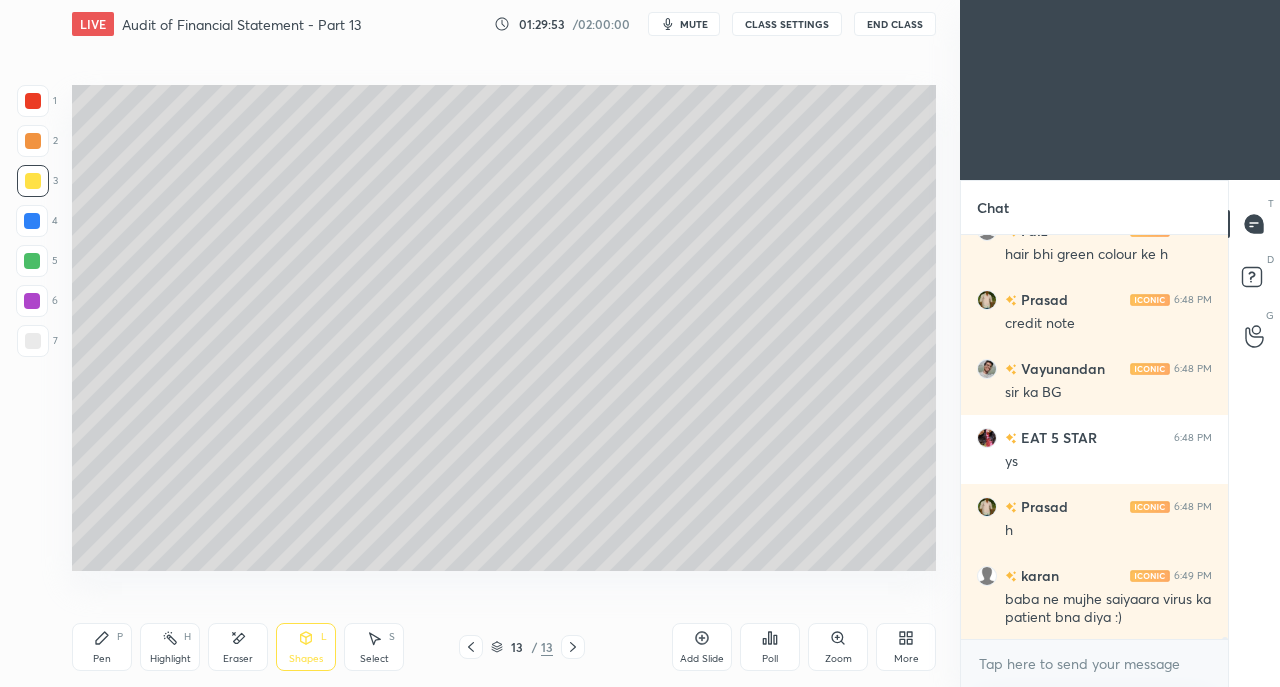click at bounding box center [33, 341] 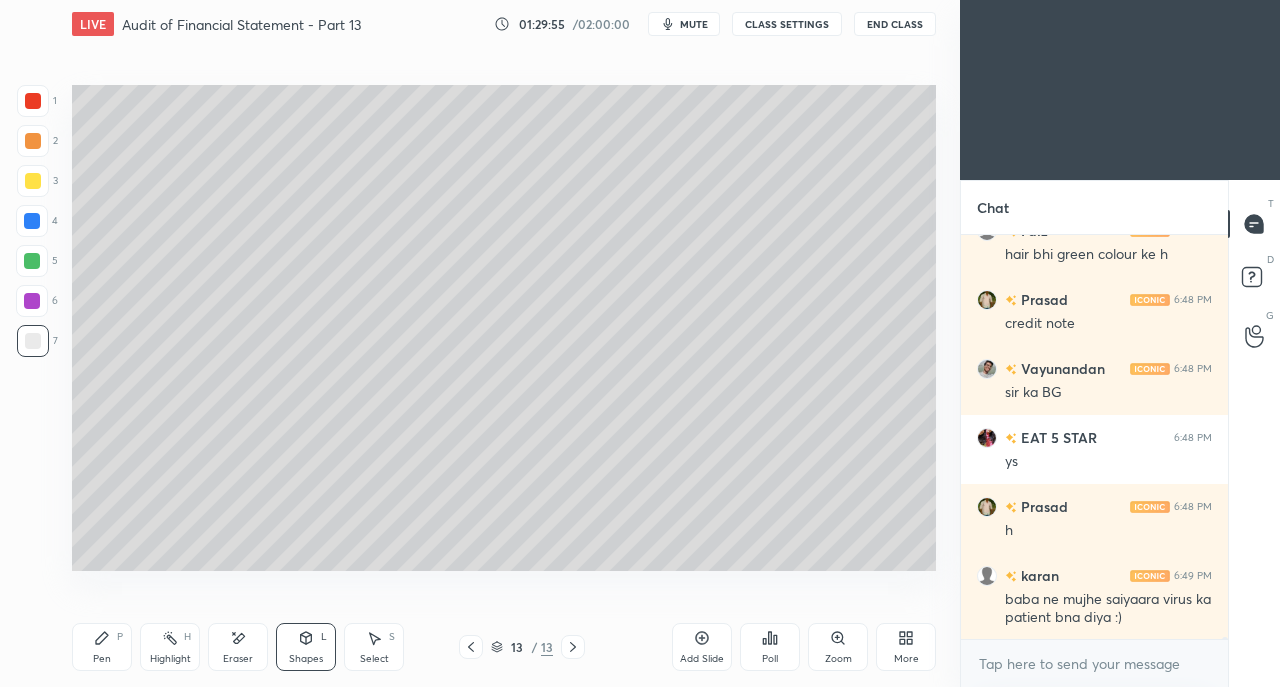 click 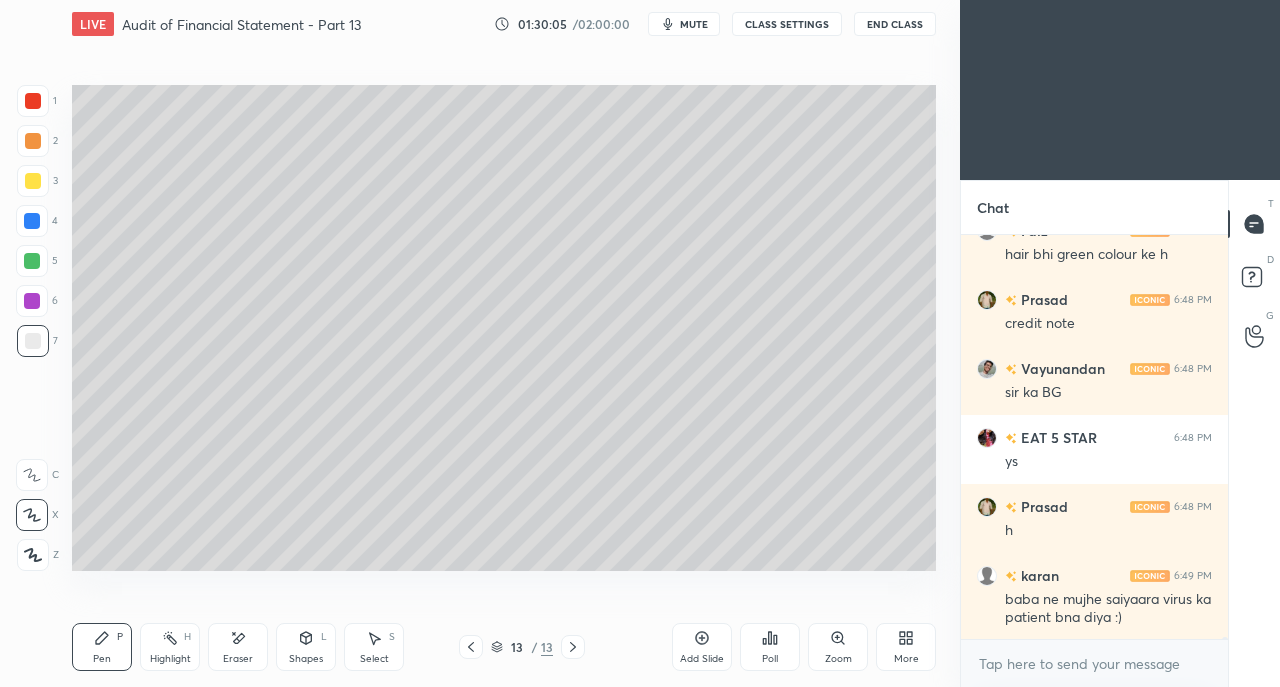 click on "Eraser" at bounding box center (238, 647) 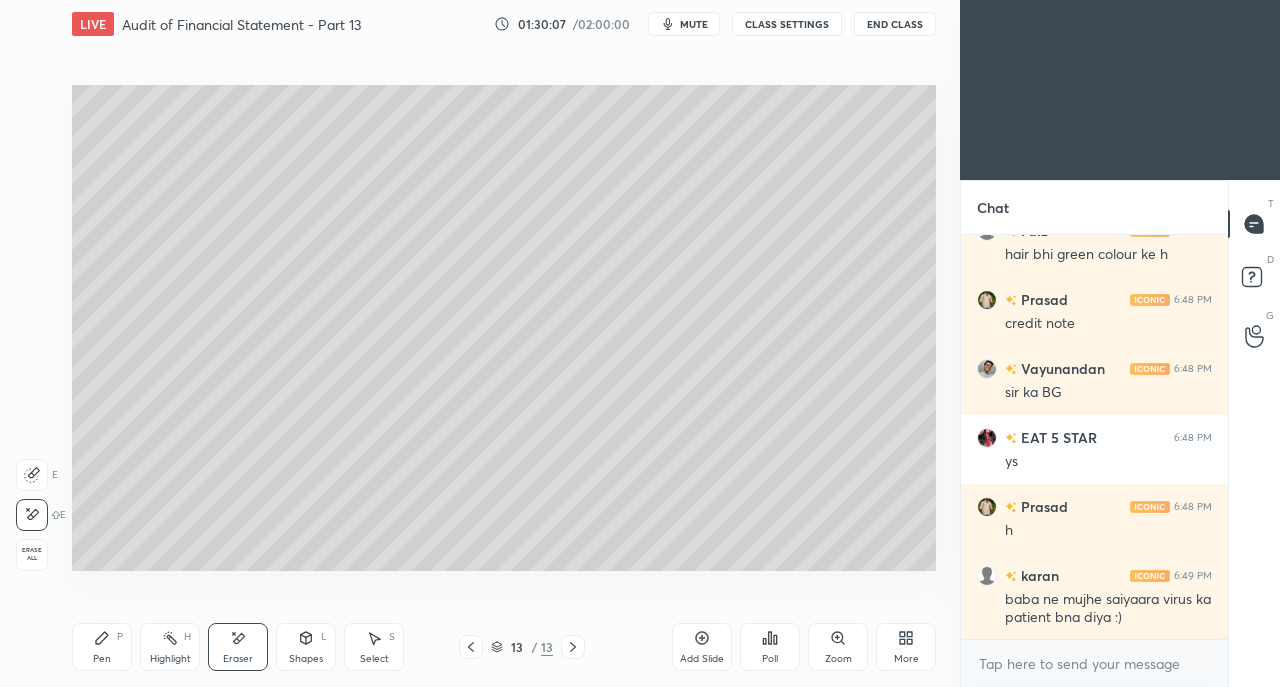 click 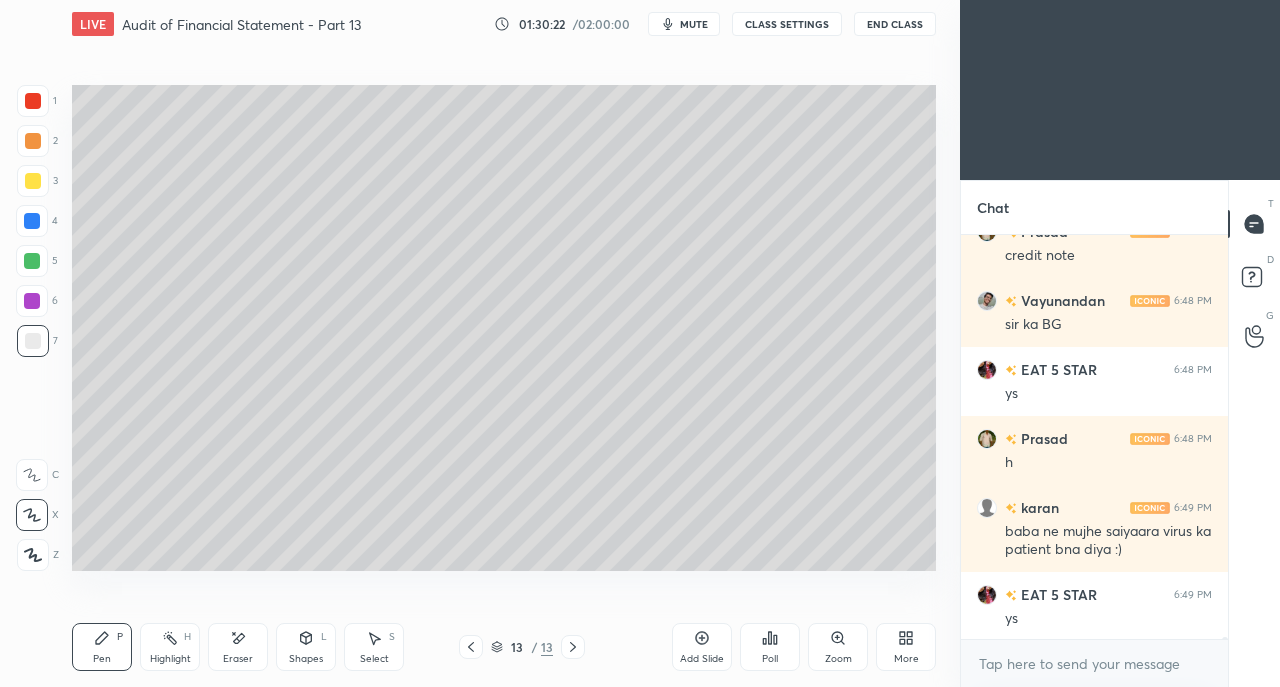 scroll, scrollTop: 71306, scrollLeft: 0, axis: vertical 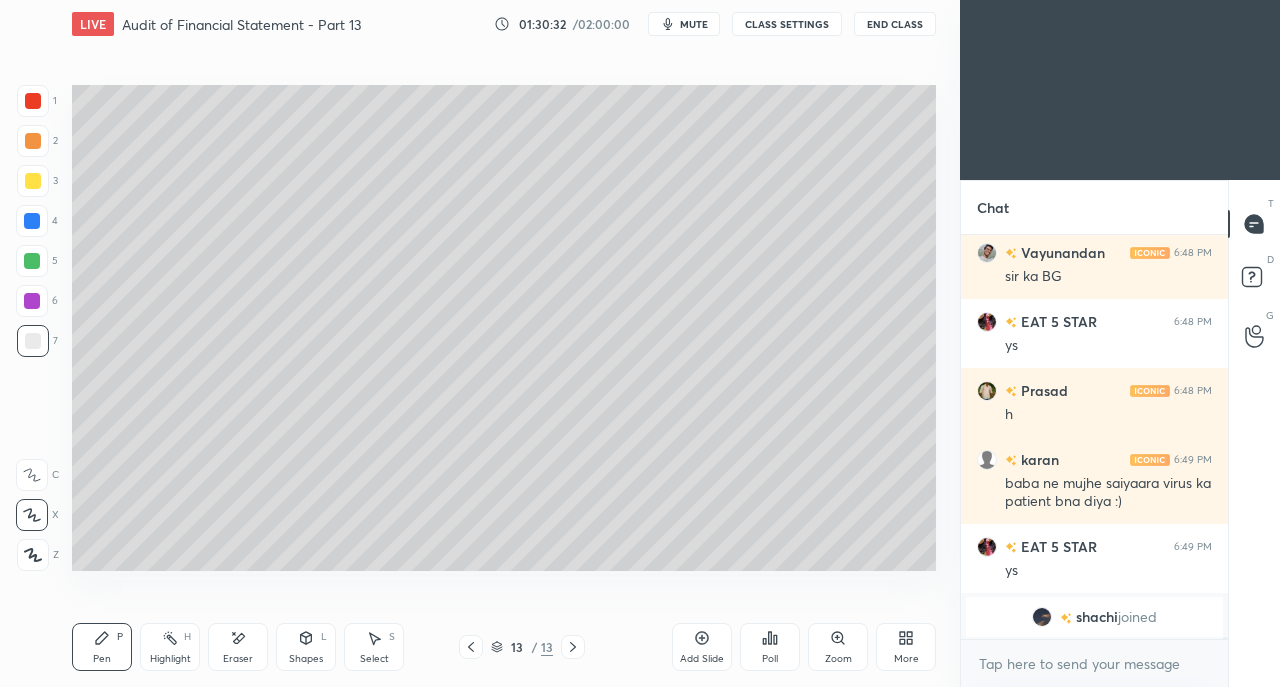 click 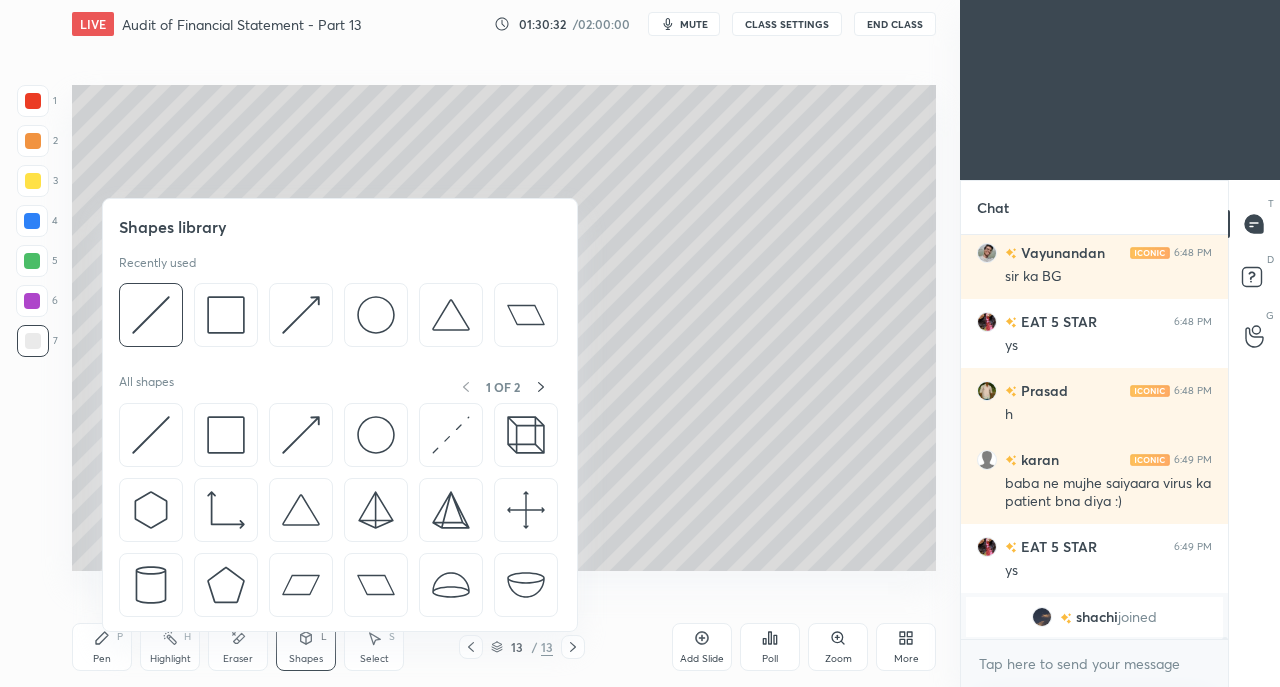 click at bounding box center [151, 435] 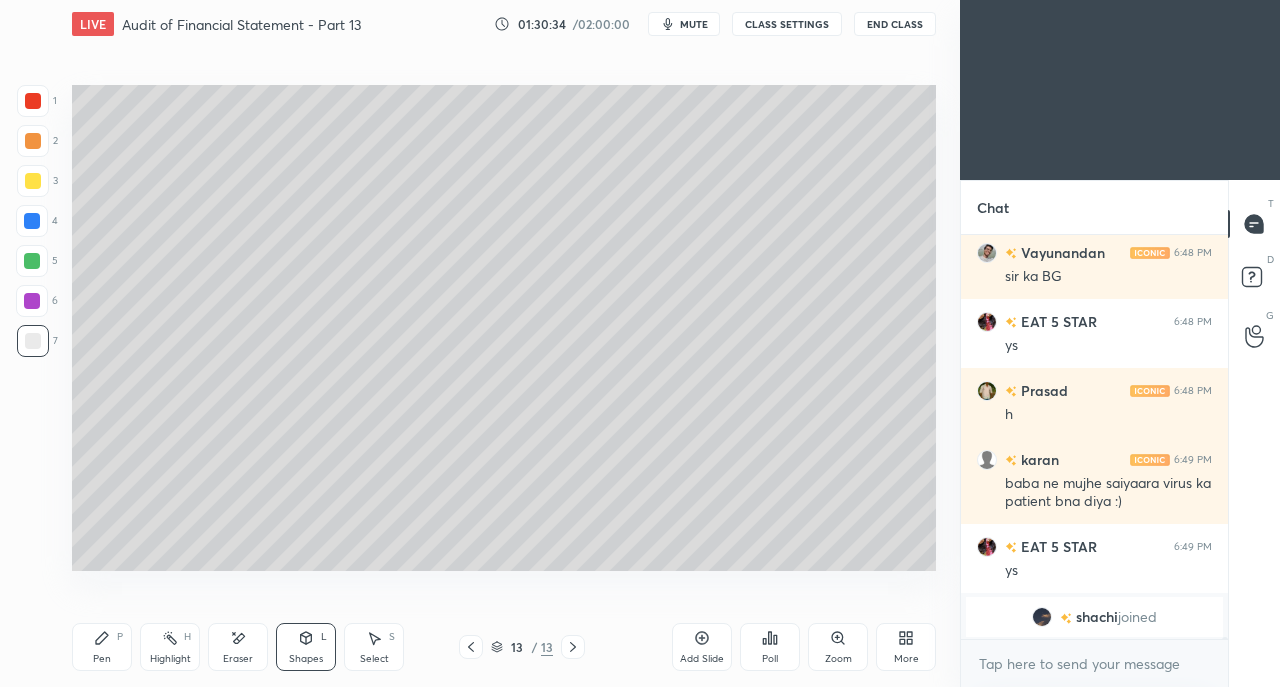 click 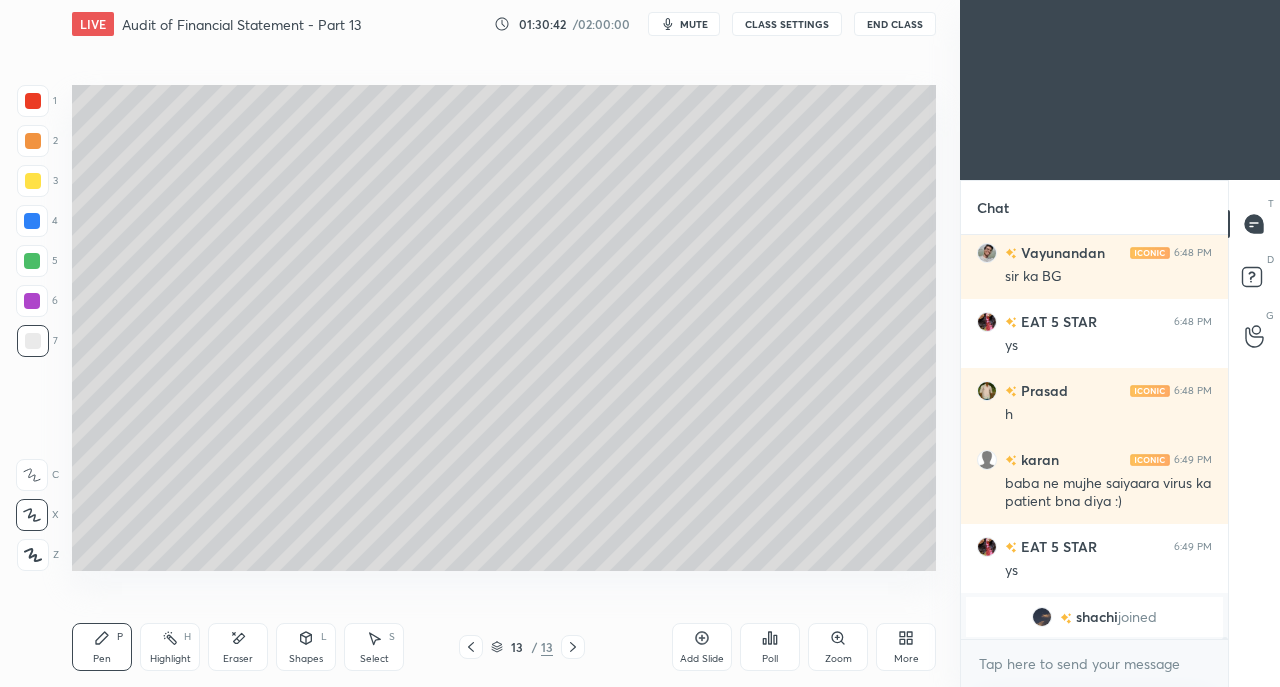 click on "Shapes" at bounding box center [306, 659] 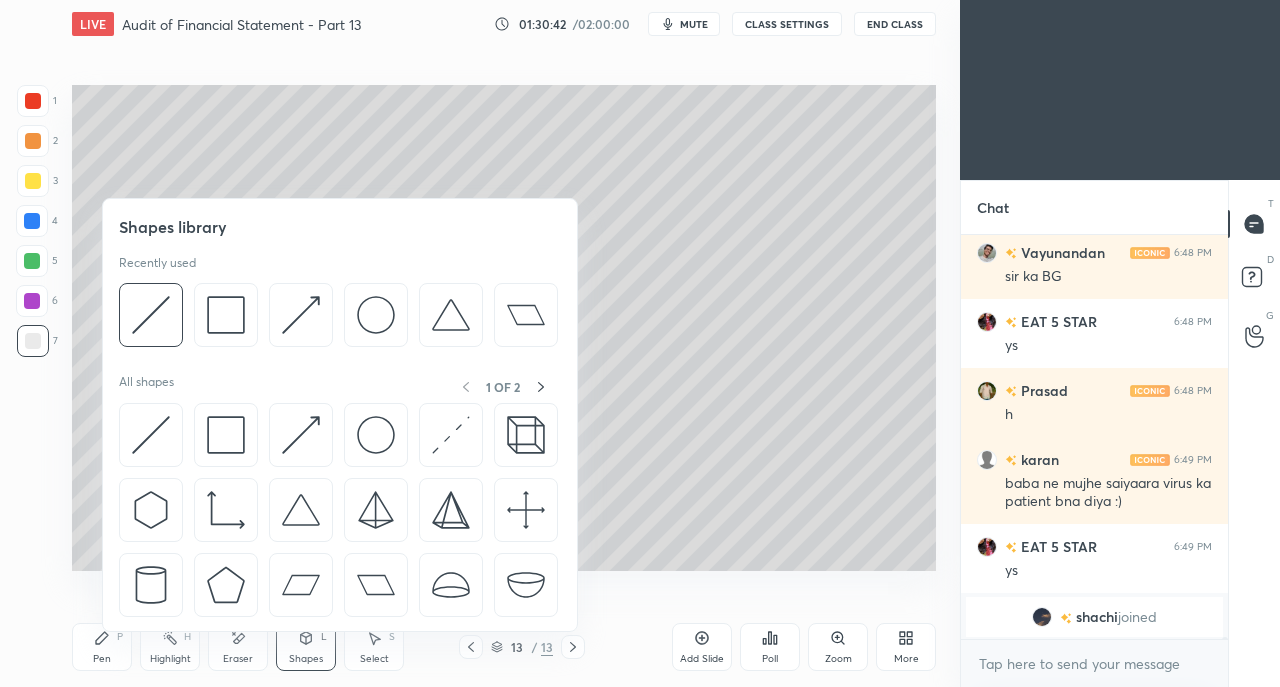 click at bounding box center (151, 315) 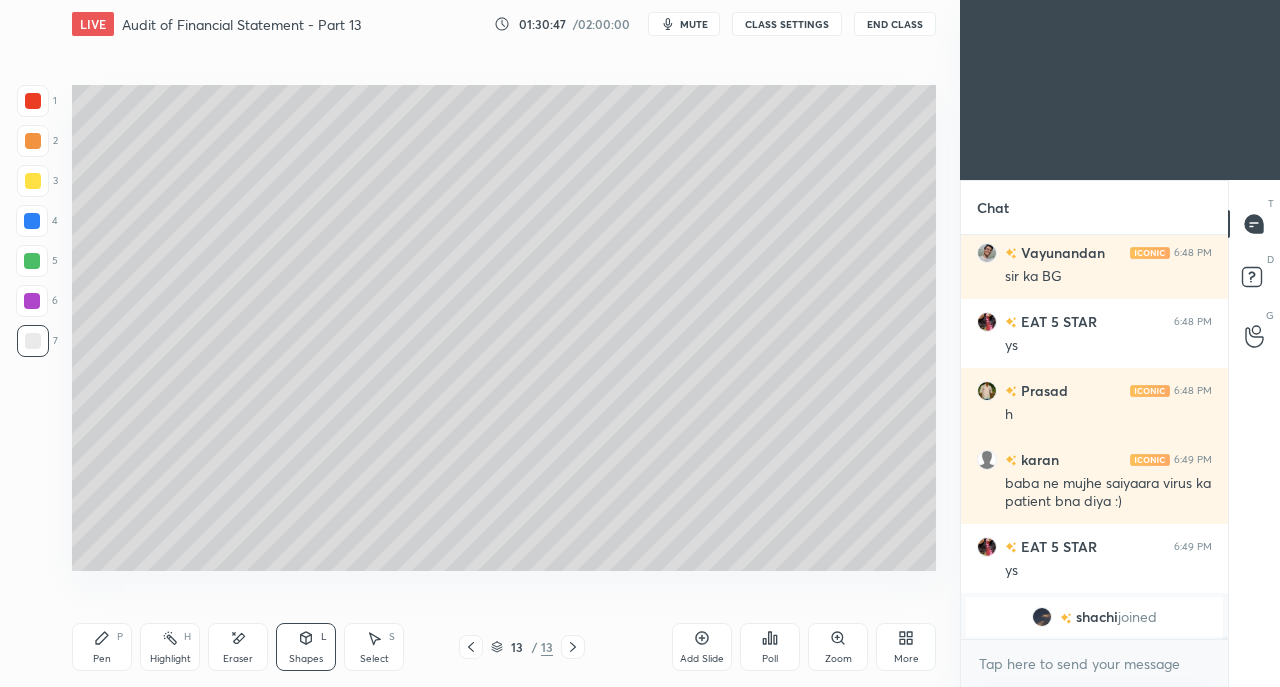 click 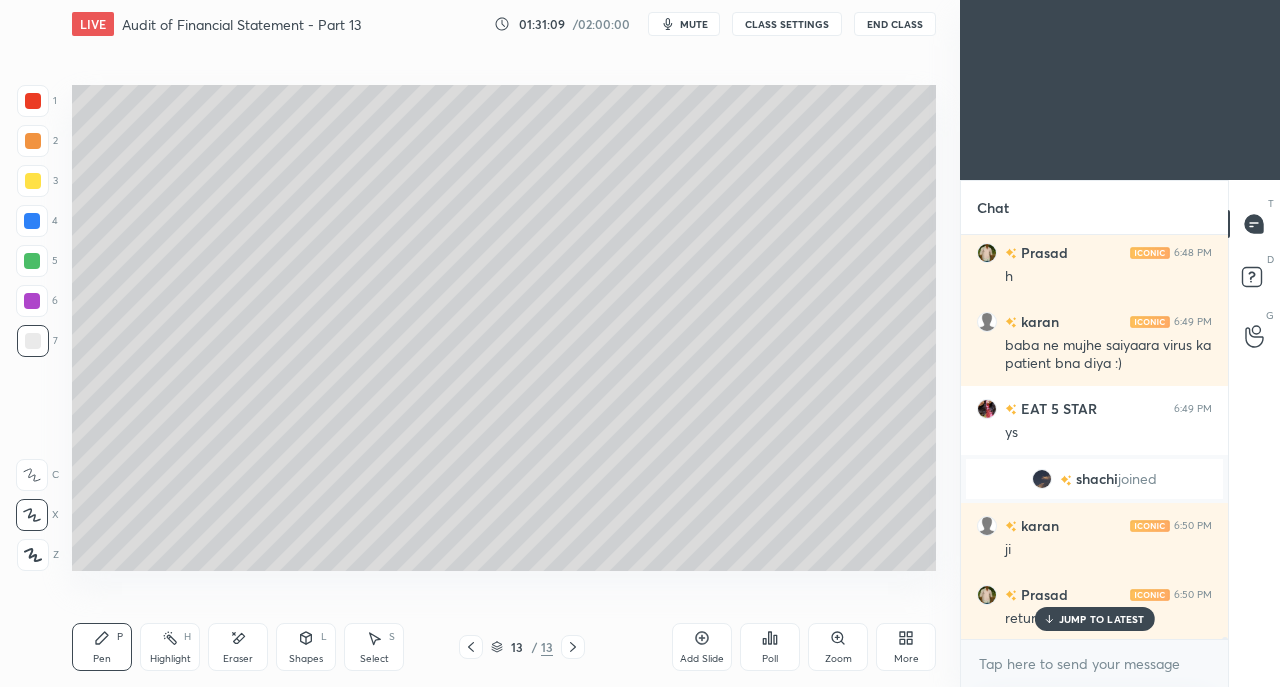 scroll, scrollTop: 71514, scrollLeft: 0, axis: vertical 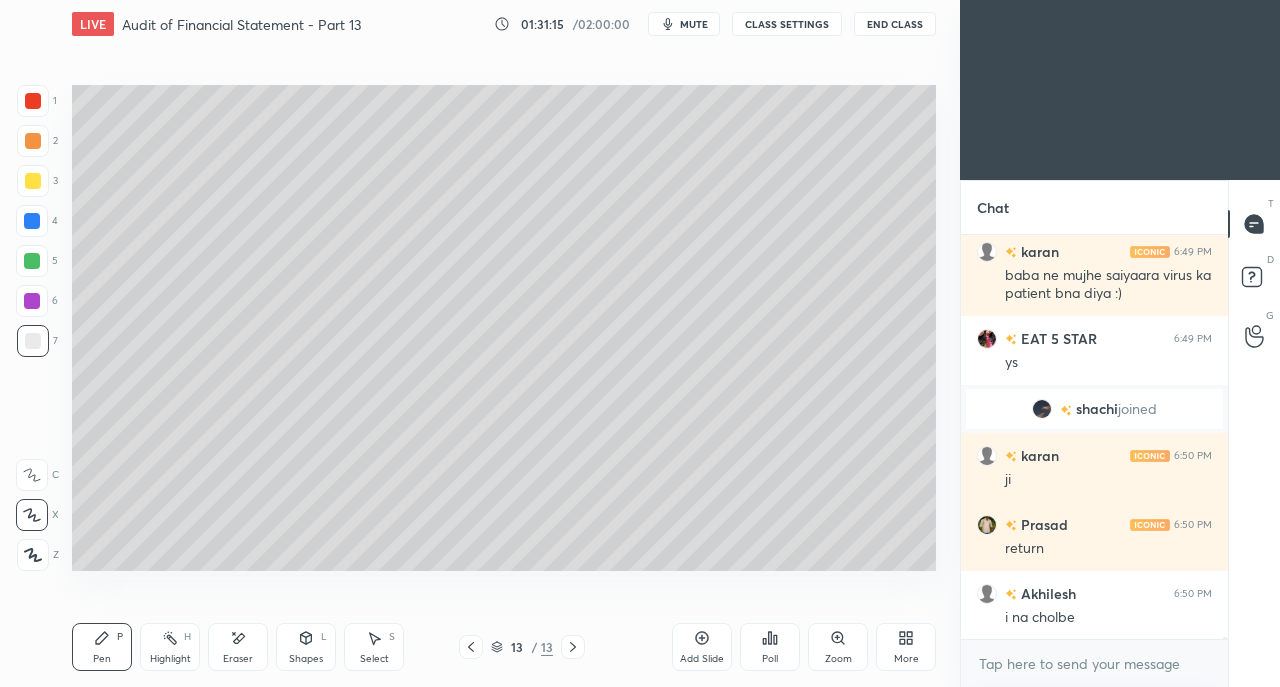click on "Eraser" at bounding box center [238, 647] 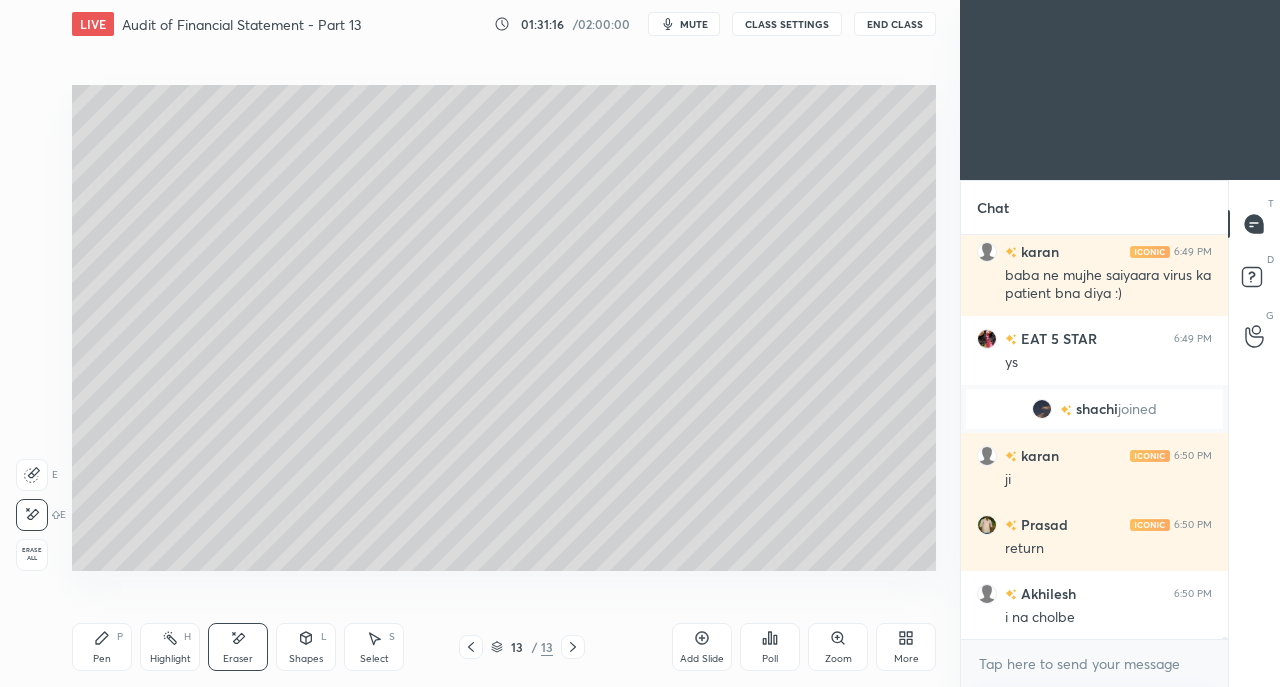 click on "Shapes L" at bounding box center (306, 647) 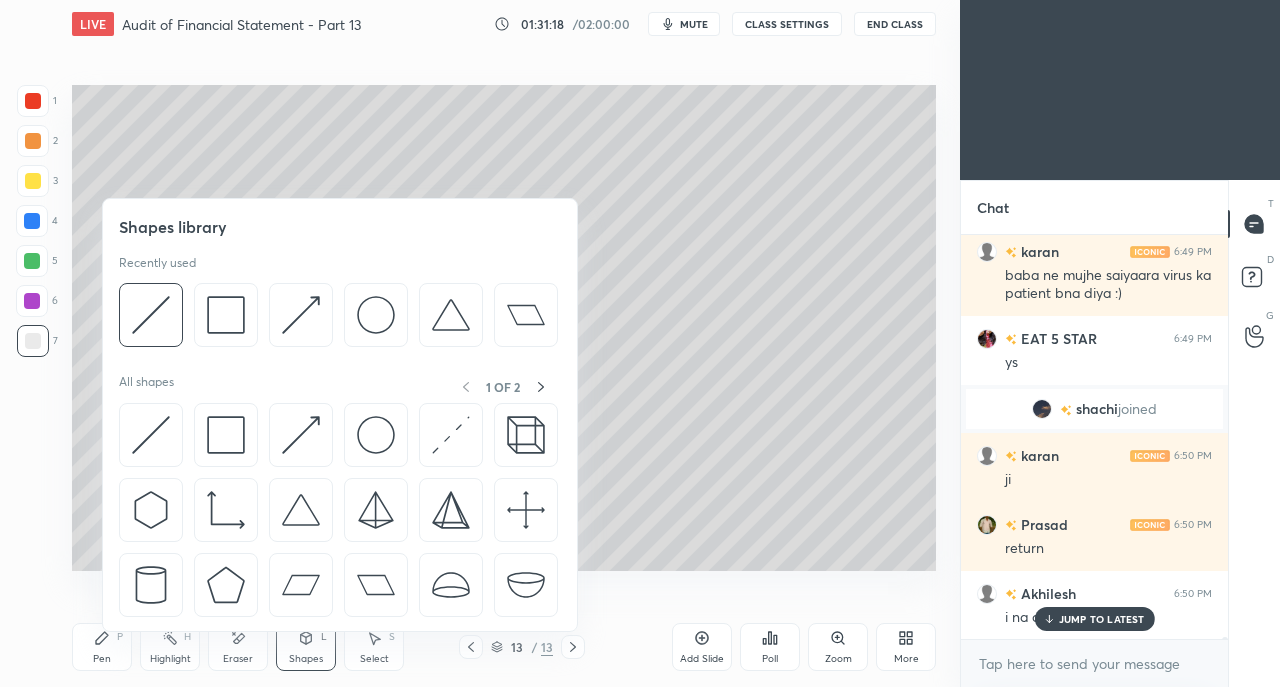 scroll, scrollTop: 71582, scrollLeft: 0, axis: vertical 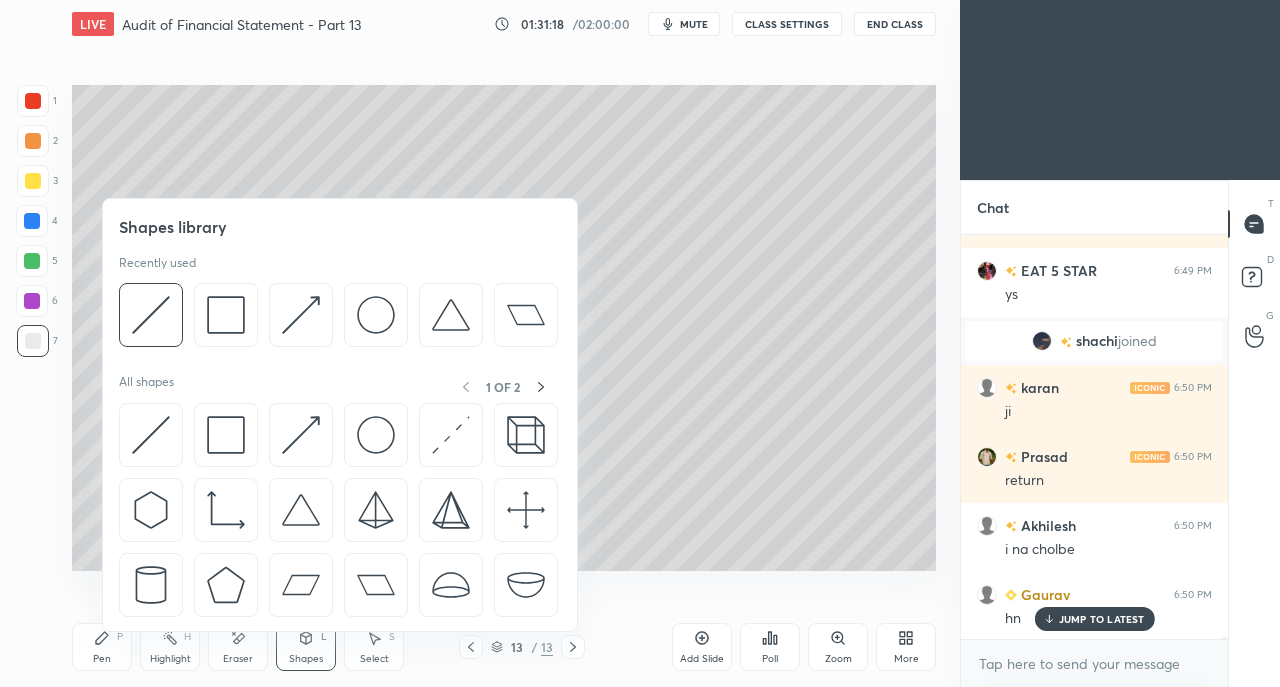 click at bounding box center (33, 181) 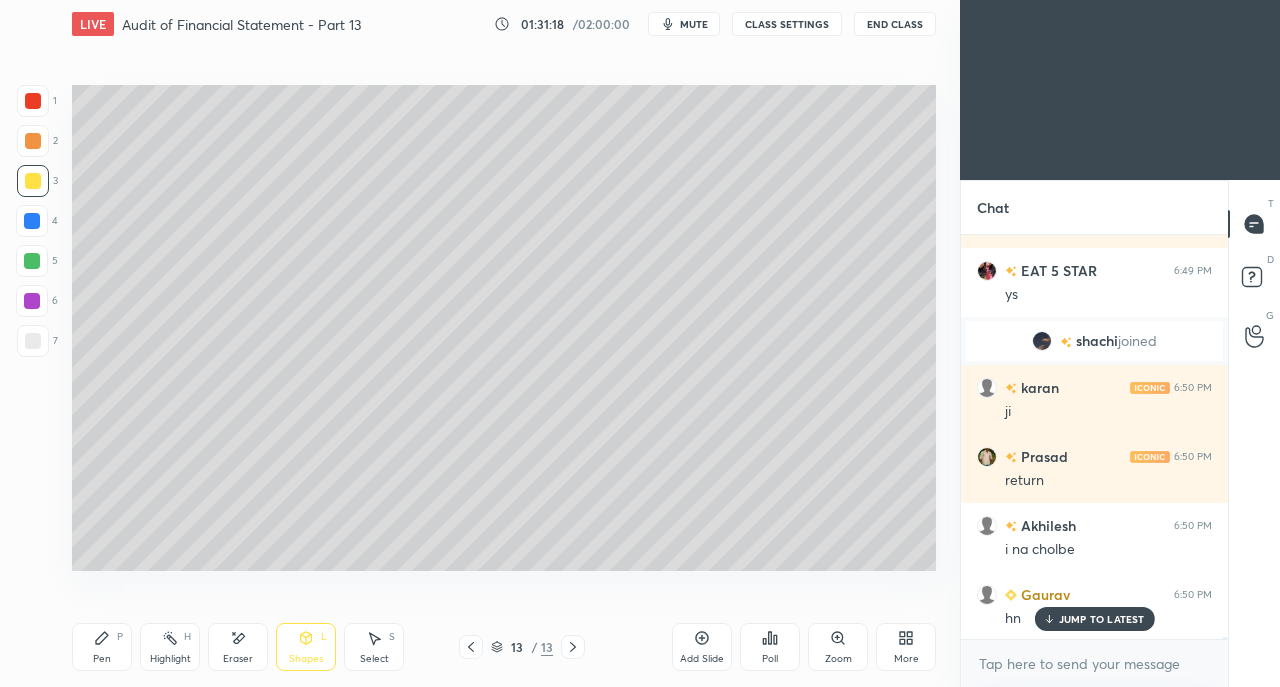 click on "Shapes L" at bounding box center [306, 647] 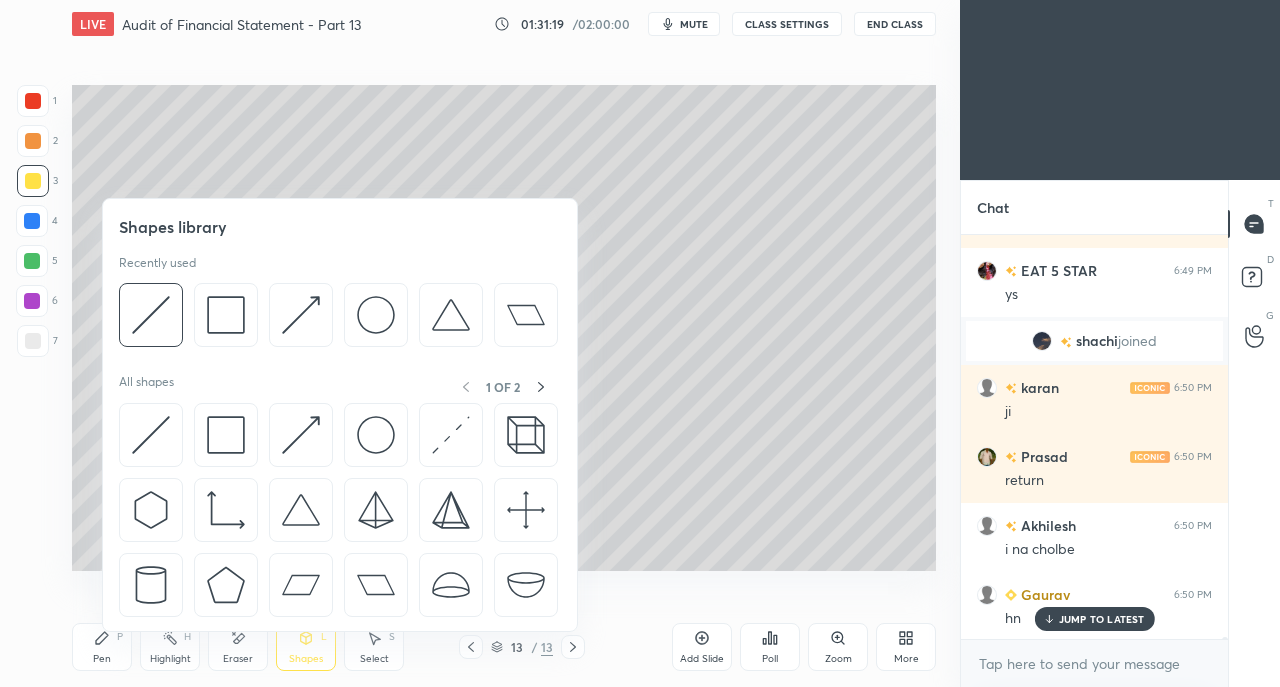 click at bounding box center (301, 435) 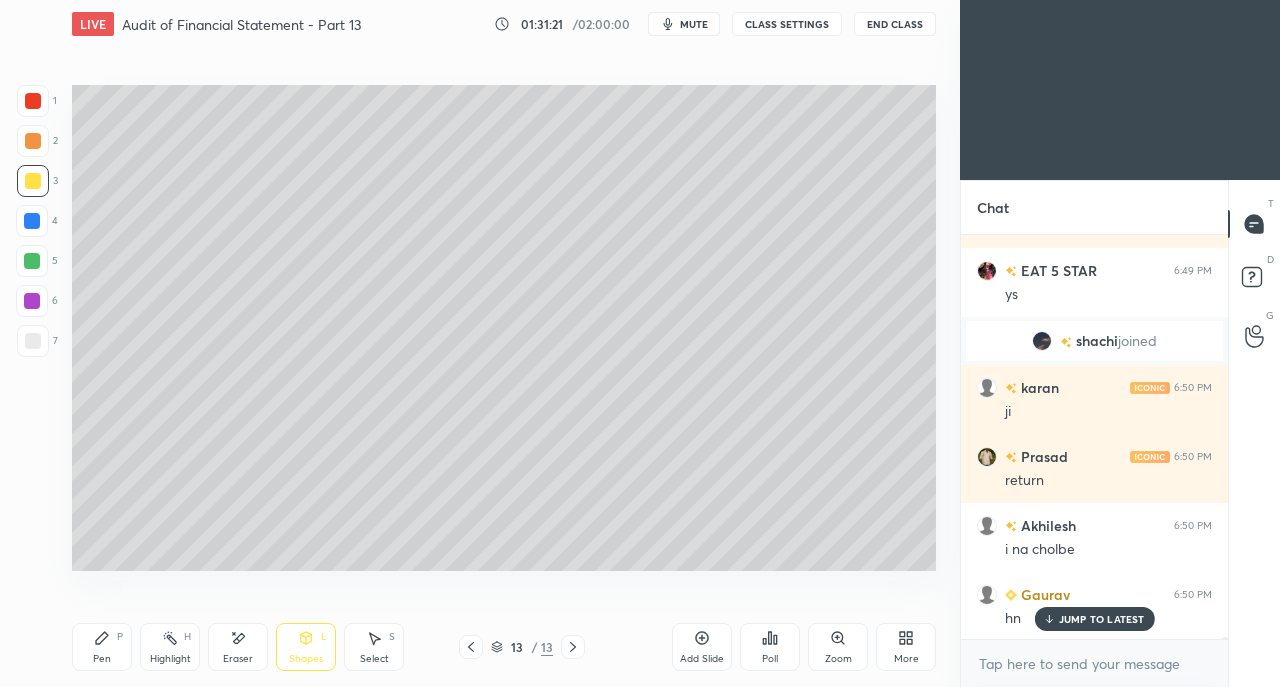 click 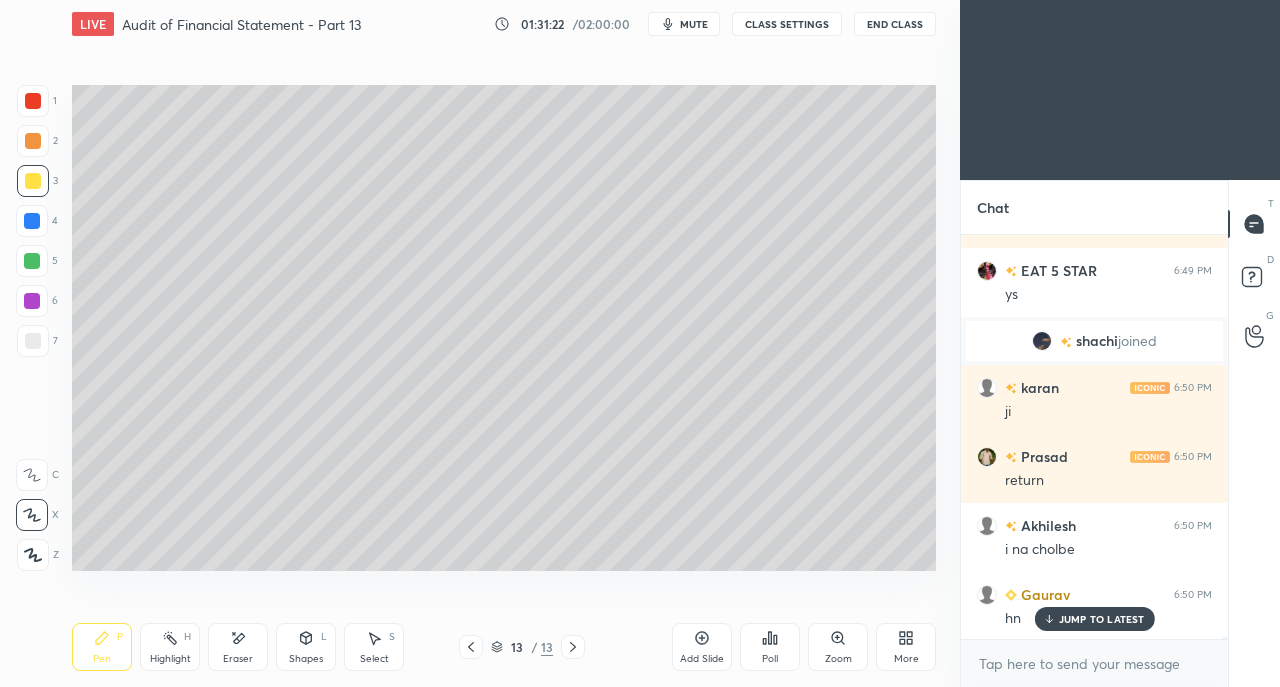 click 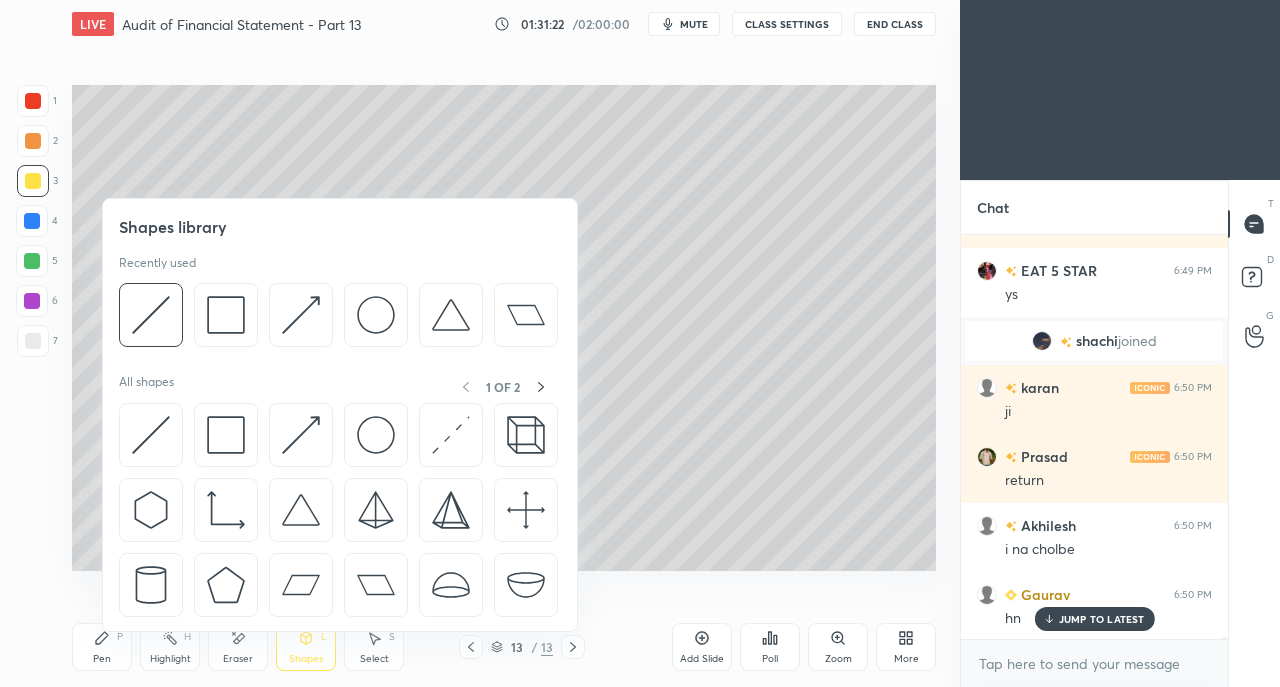 click at bounding box center [301, 435] 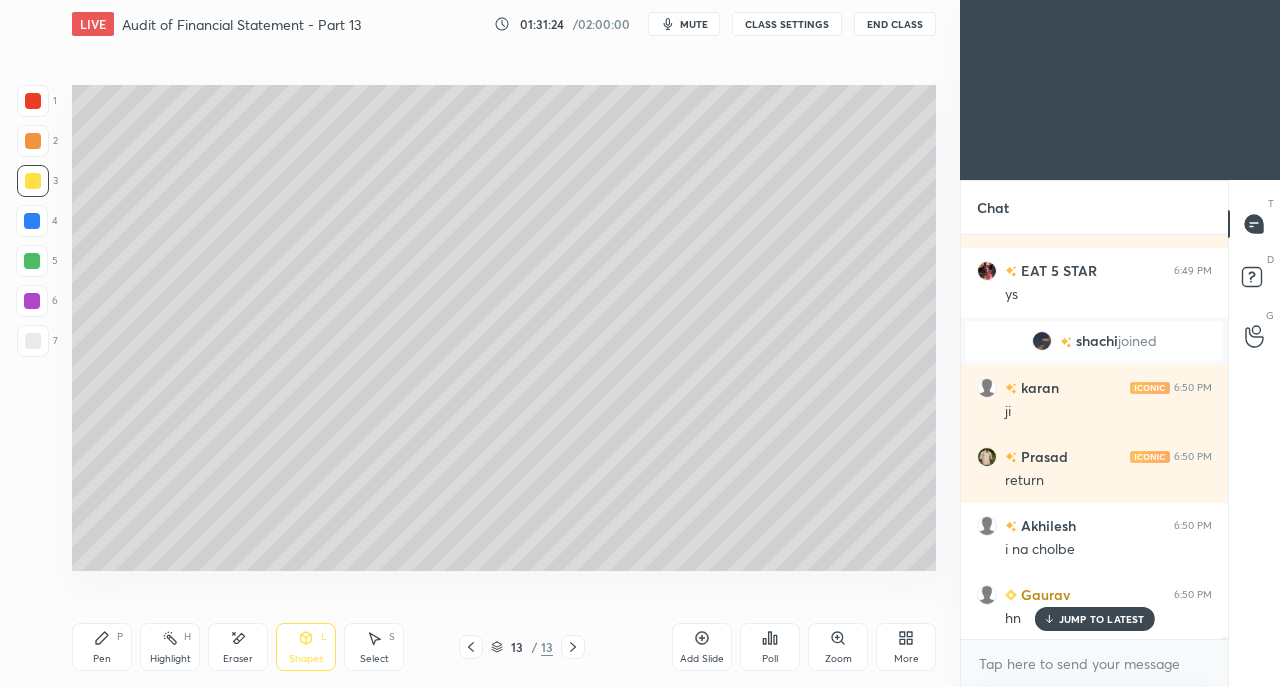 click on "Pen P" at bounding box center (102, 647) 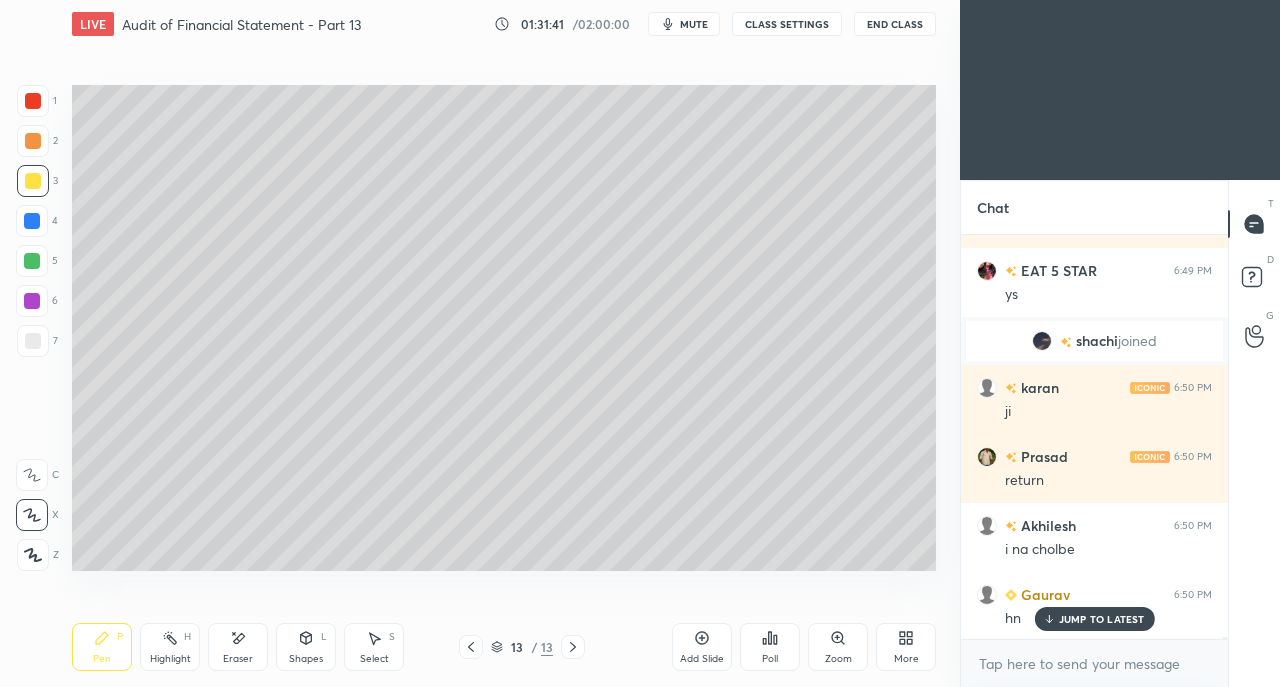 click at bounding box center [33, 341] 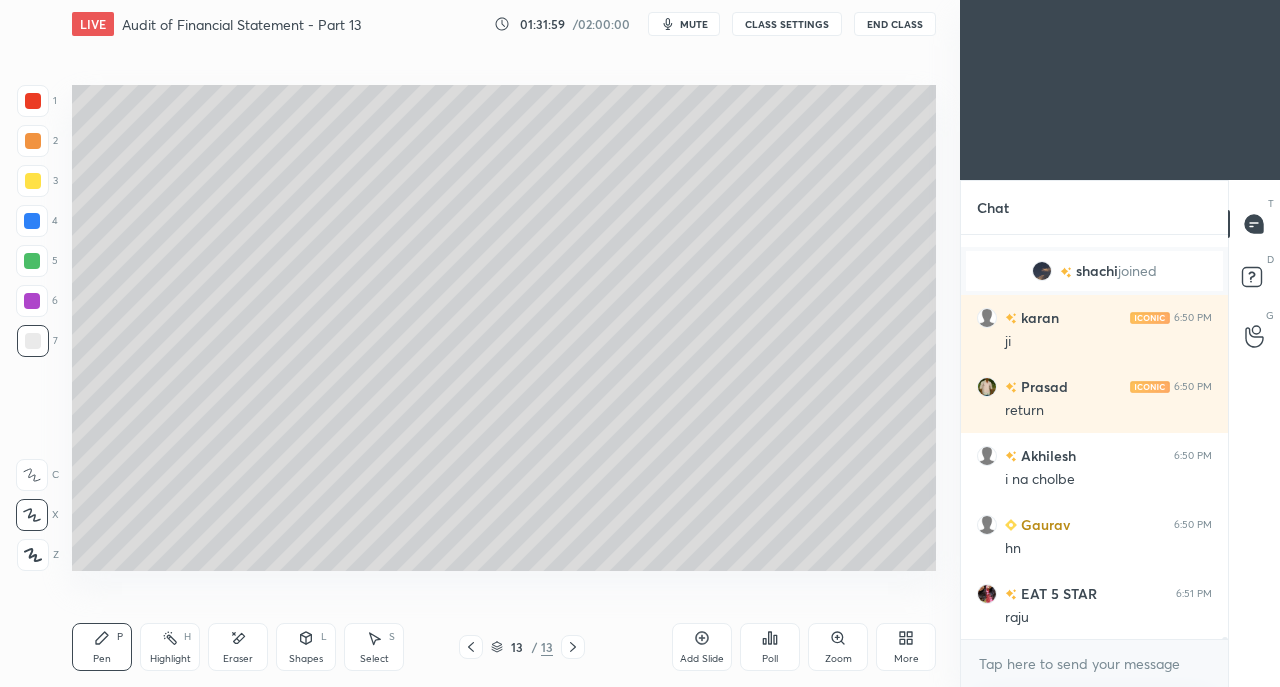 scroll, scrollTop: 71720, scrollLeft: 0, axis: vertical 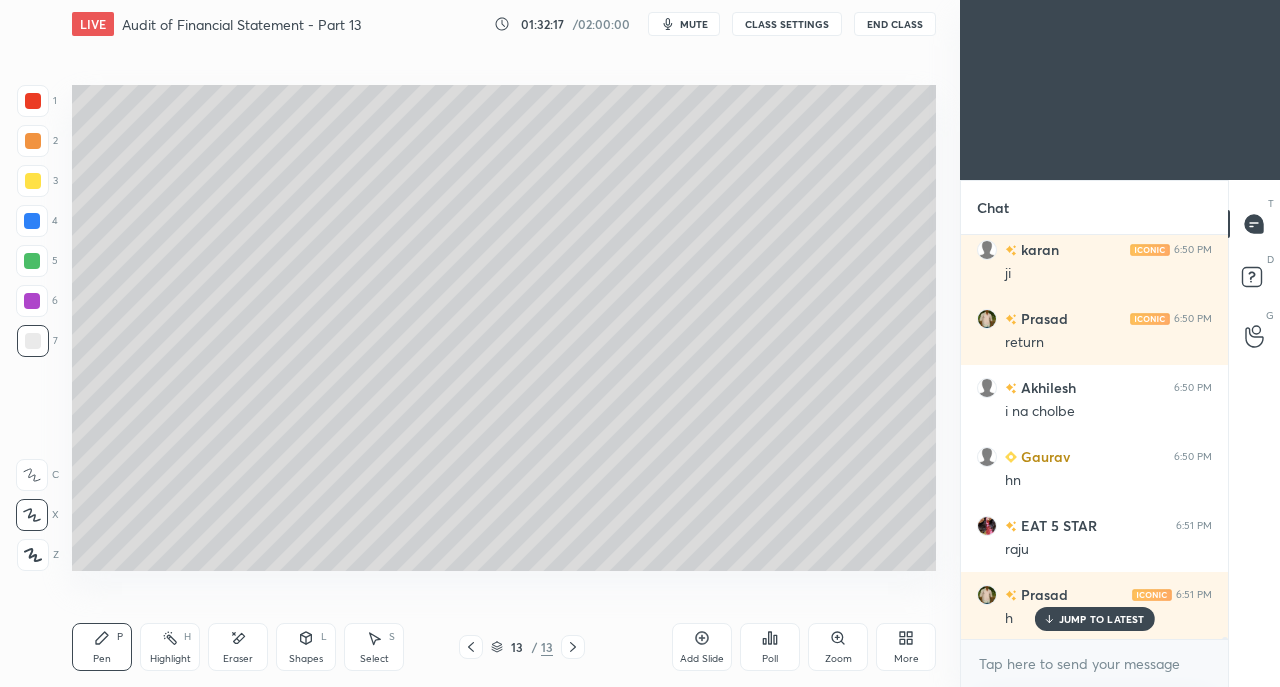 click on "Shapes" at bounding box center (306, 659) 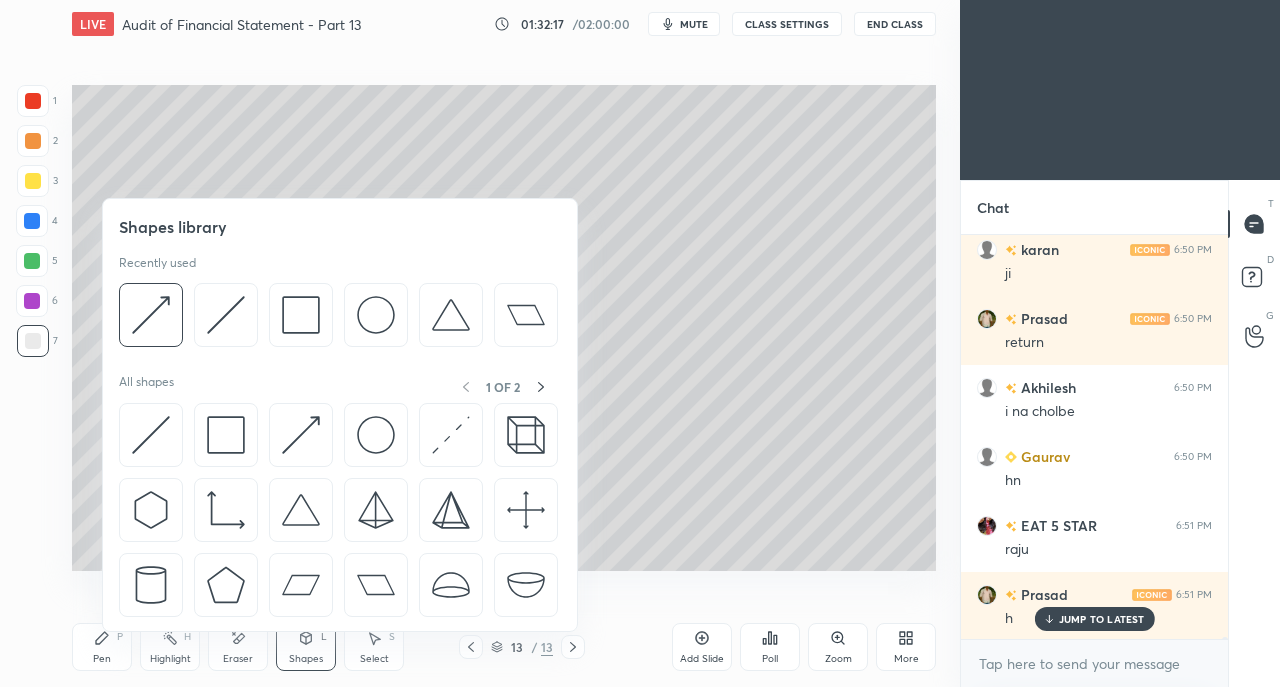 click at bounding box center (226, 435) 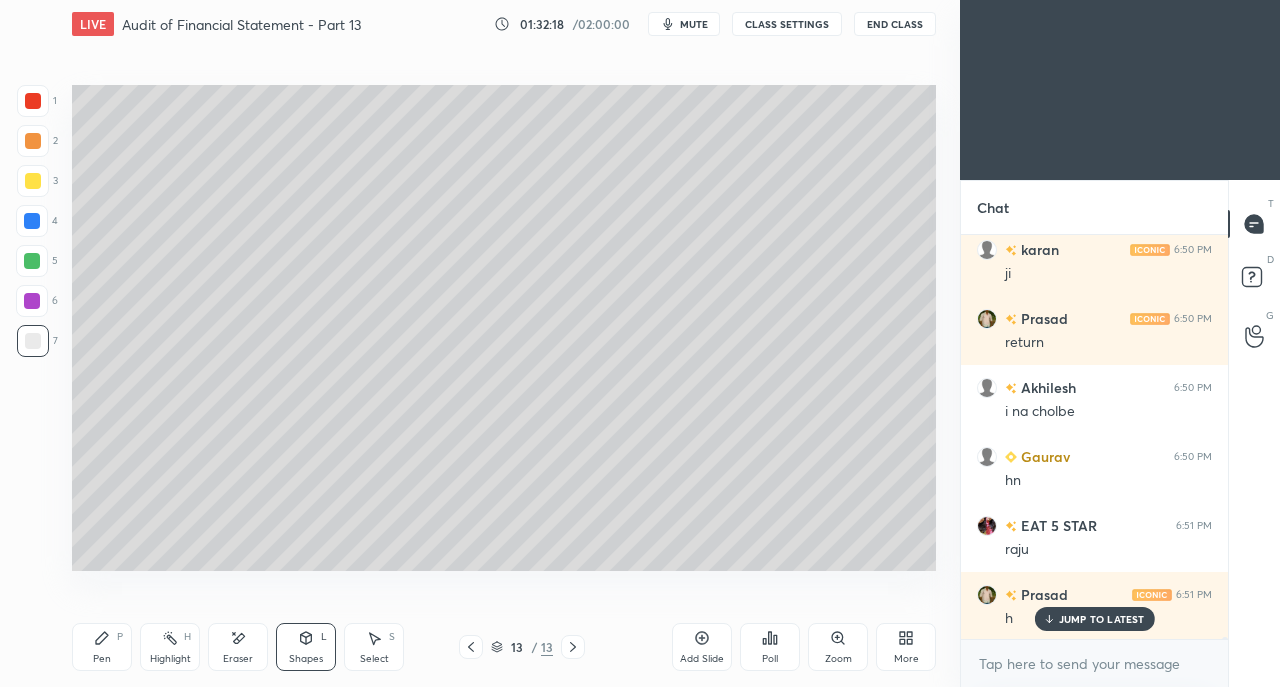 click at bounding box center [33, 181] 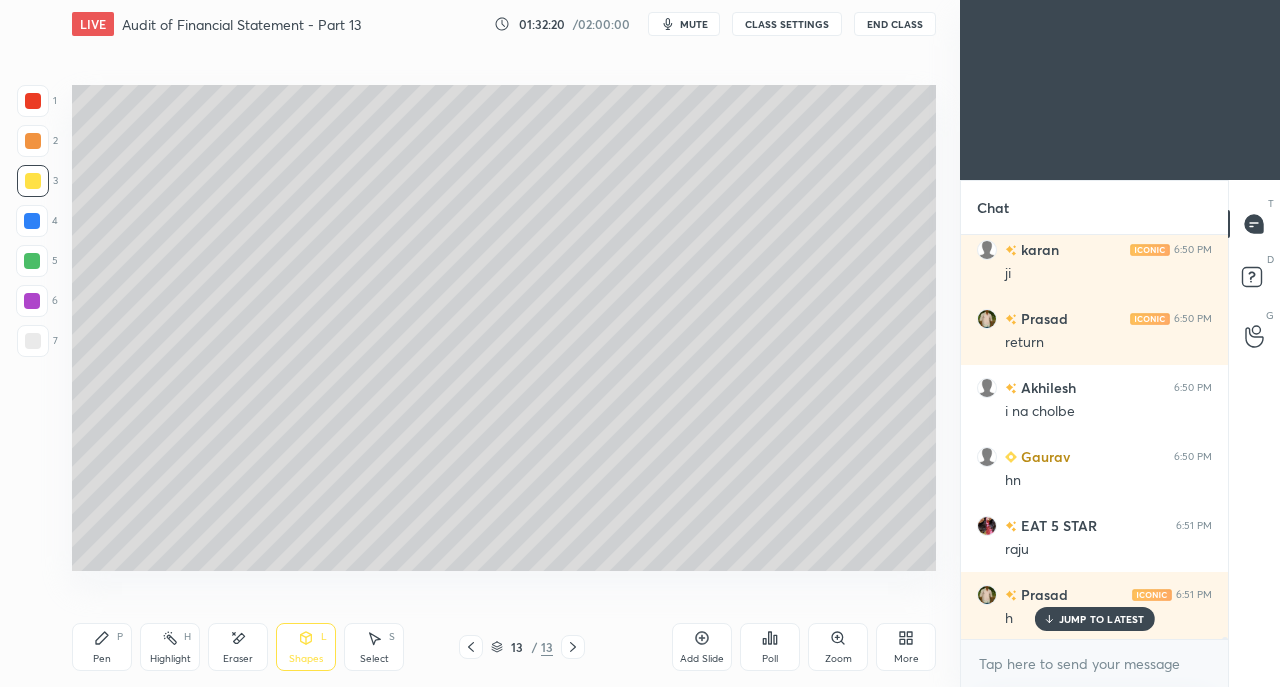 click 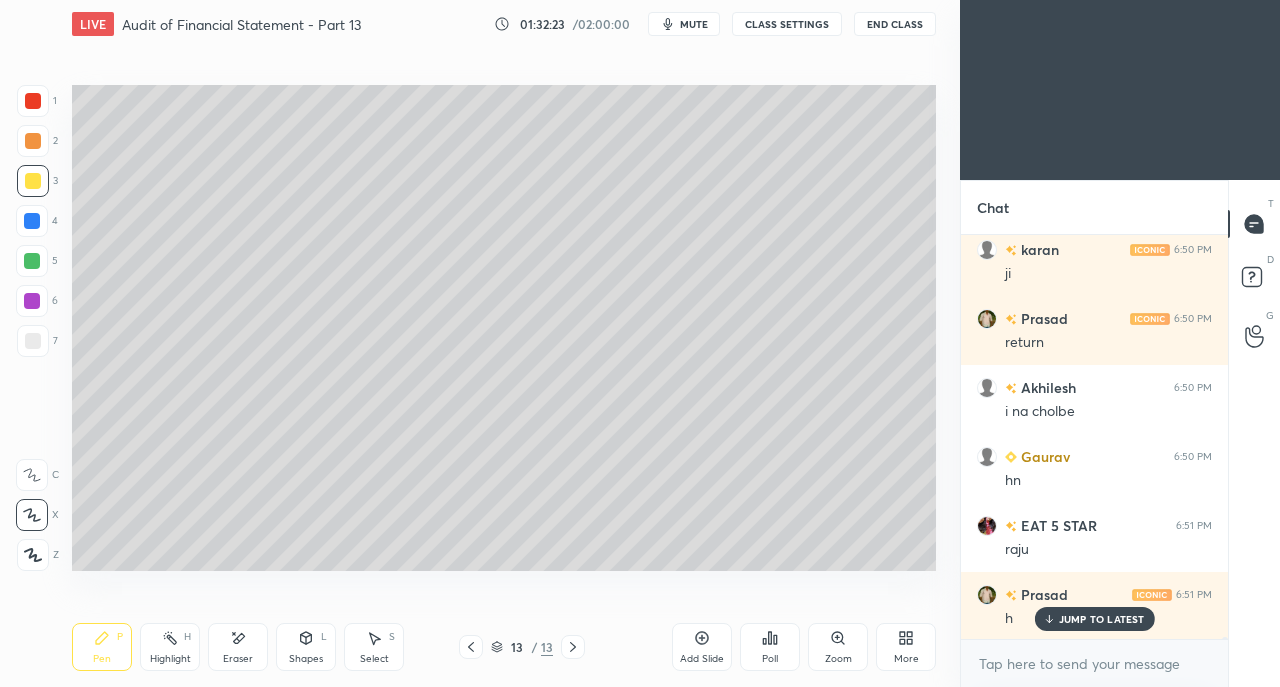 click on "Shapes L" at bounding box center (306, 647) 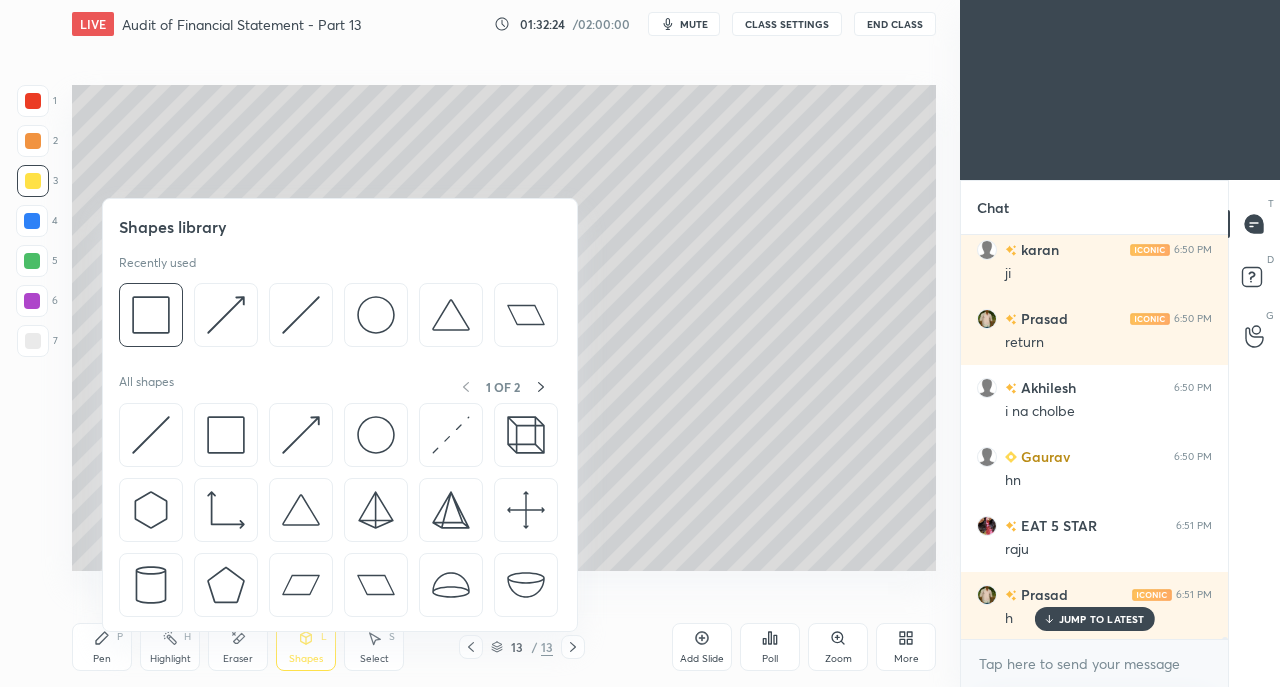click at bounding box center [151, 435] 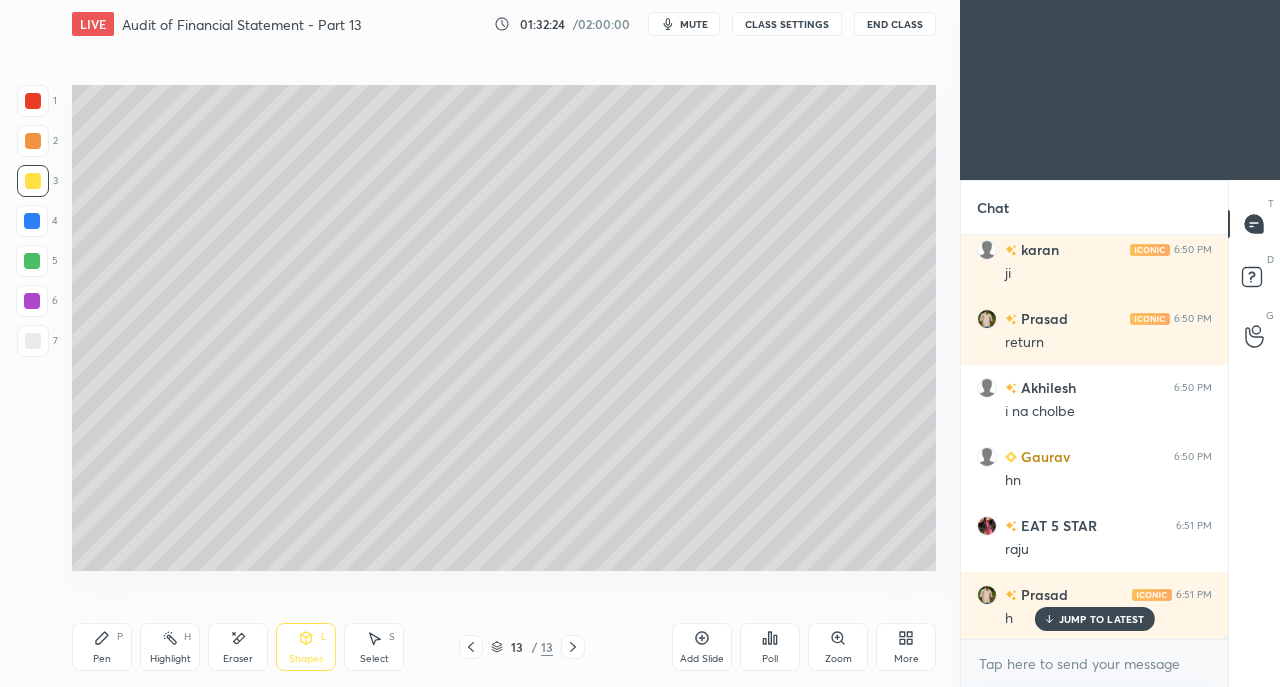 click at bounding box center [33, 341] 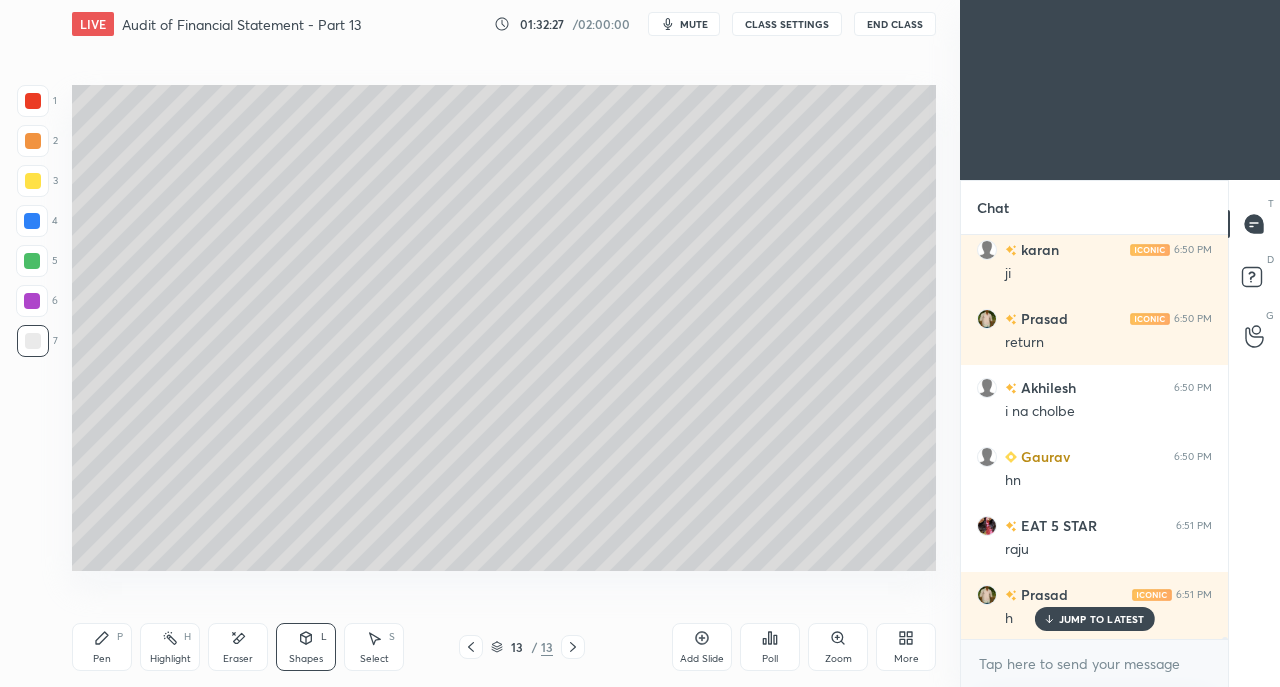 click on "Pen P" at bounding box center [102, 647] 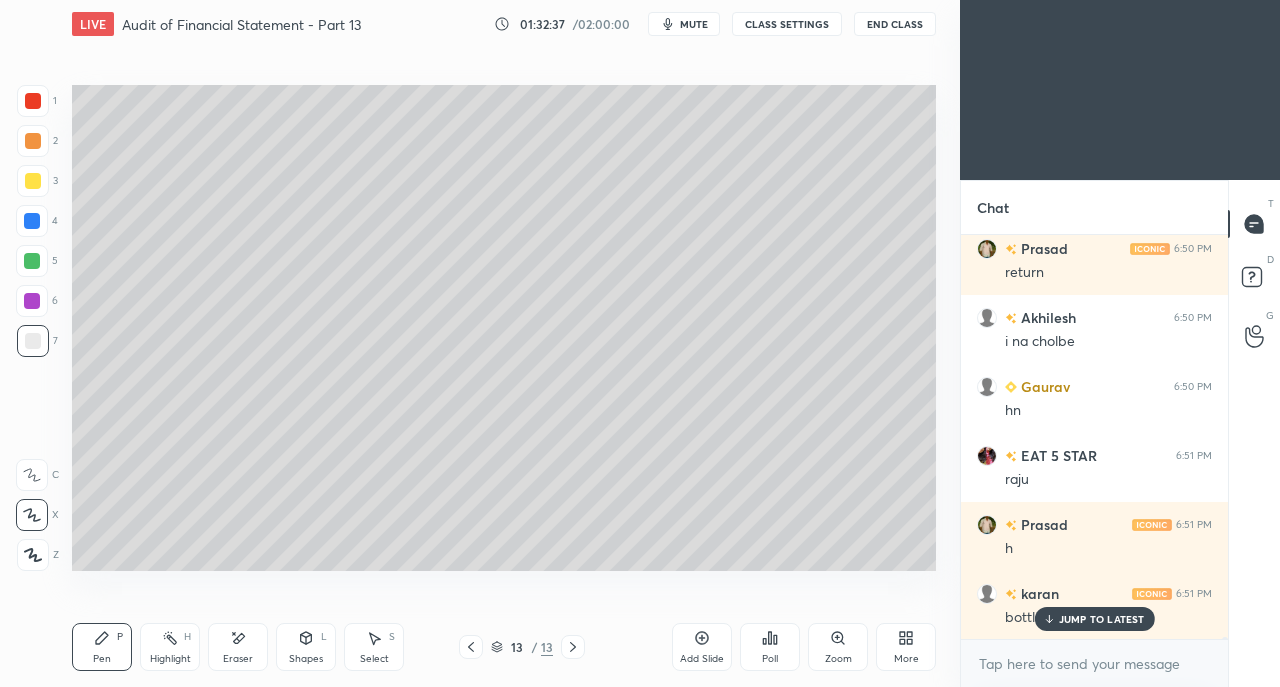 scroll, scrollTop: 71858, scrollLeft: 0, axis: vertical 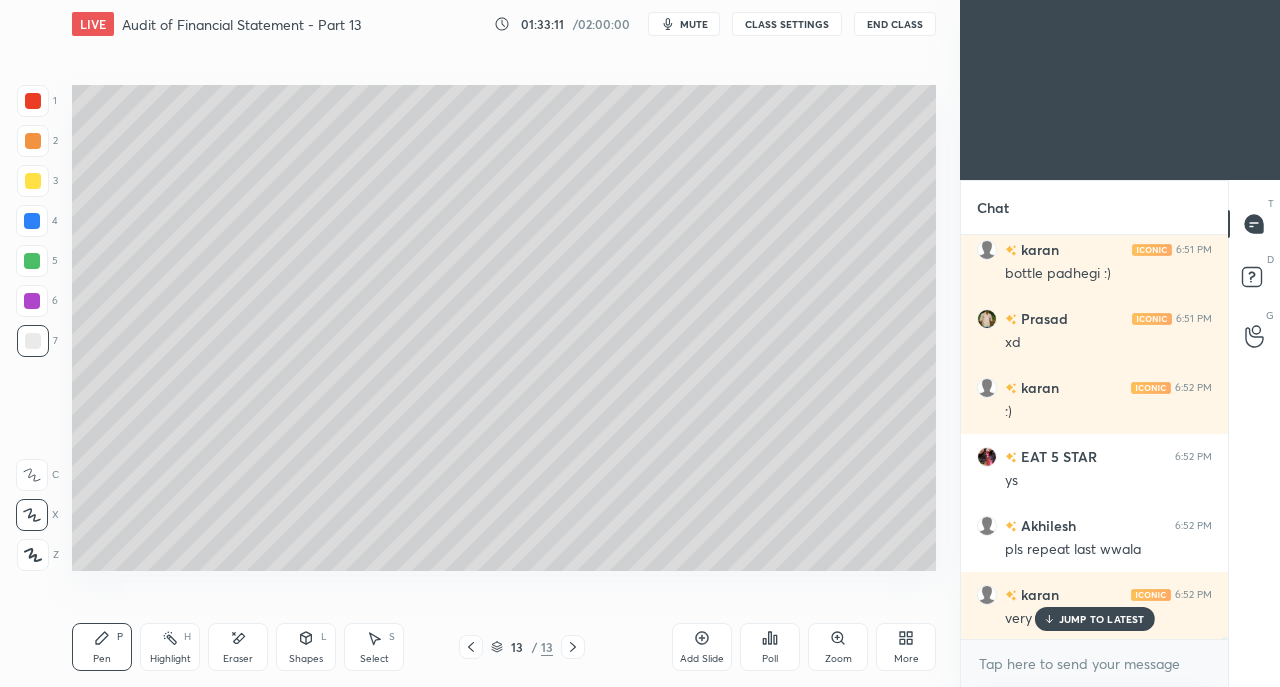 click on "JUMP TO LATEST" at bounding box center [1094, 619] 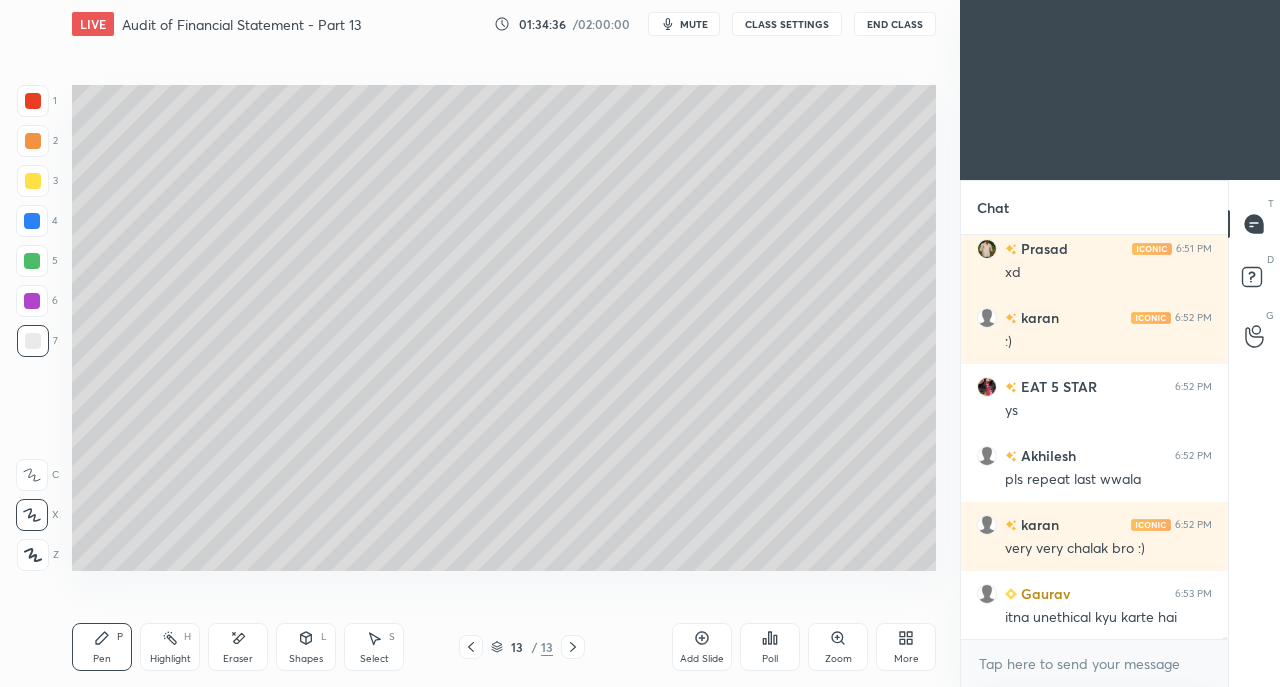 scroll, scrollTop: 72290, scrollLeft: 0, axis: vertical 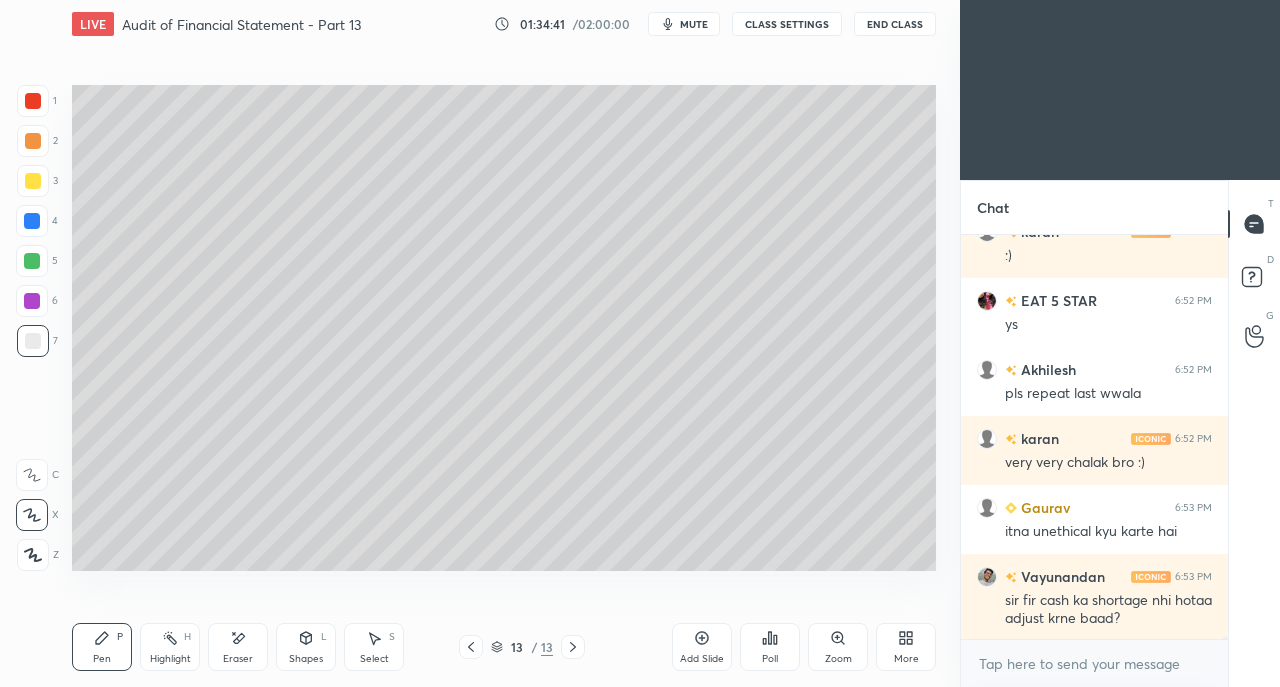 click at bounding box center (33, 181) 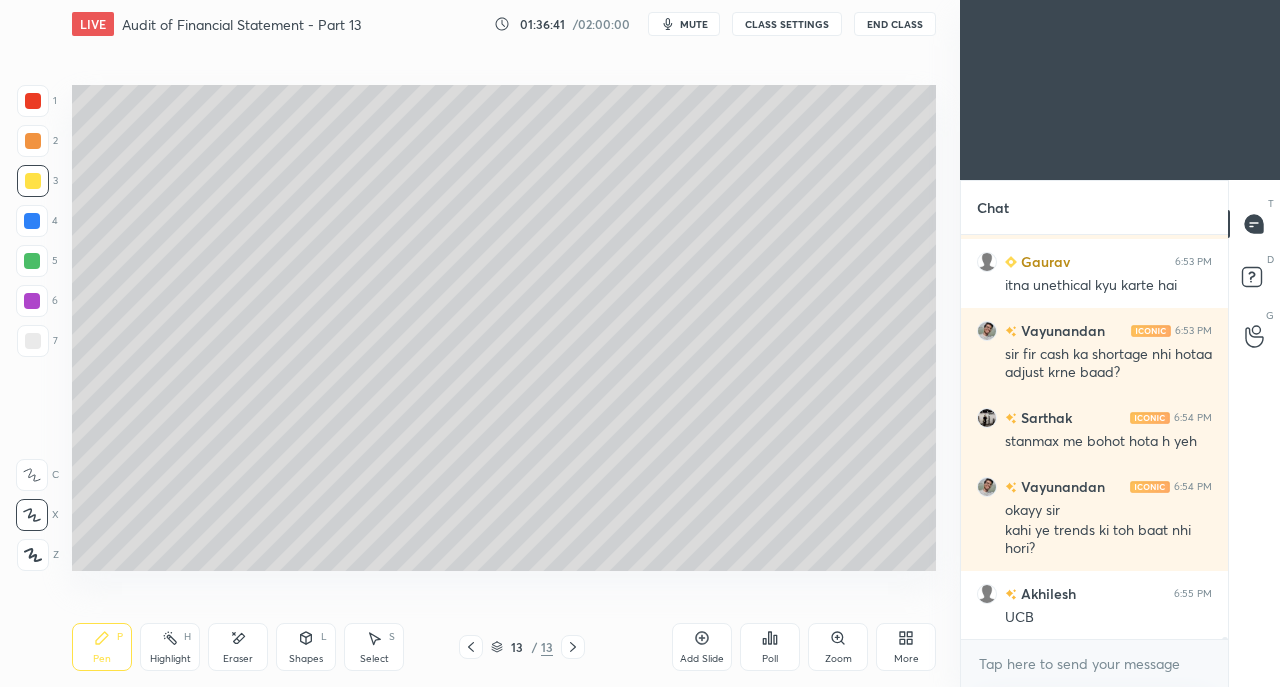 scroll, scrollTop: 72604, scrollLeft: 0, axis: vertical 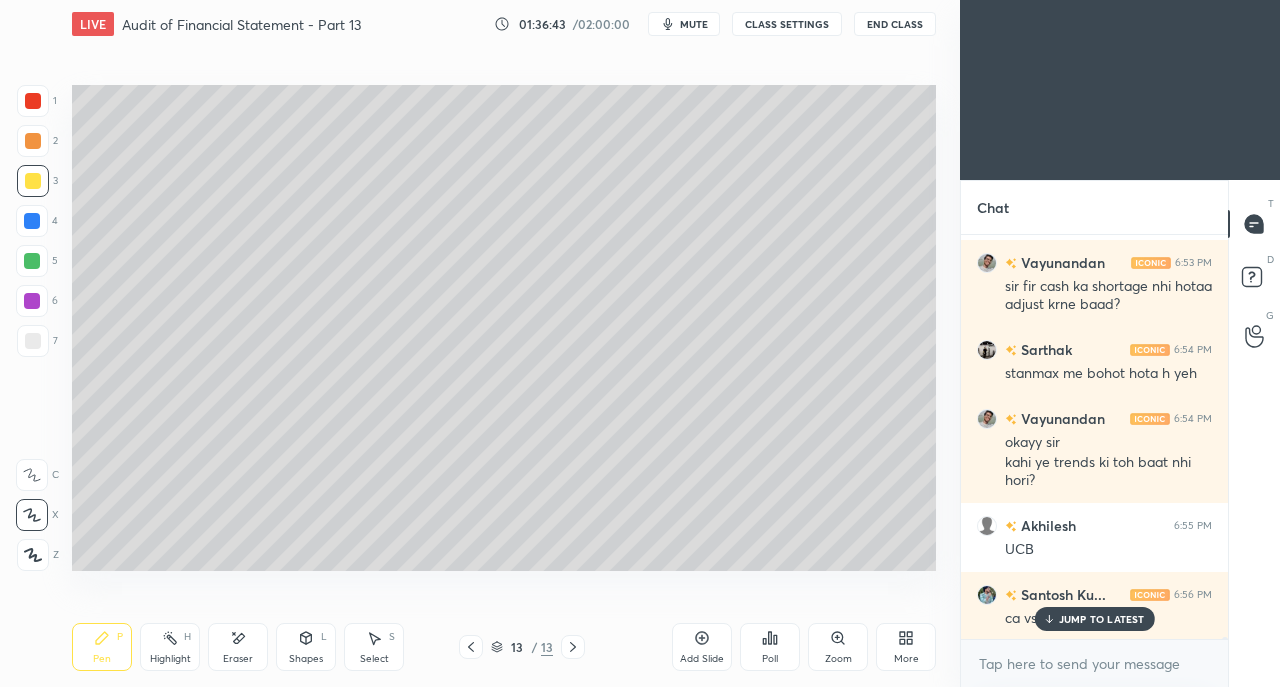 click on "JUMP TO LATEST" at bounding box center [1094, 619] 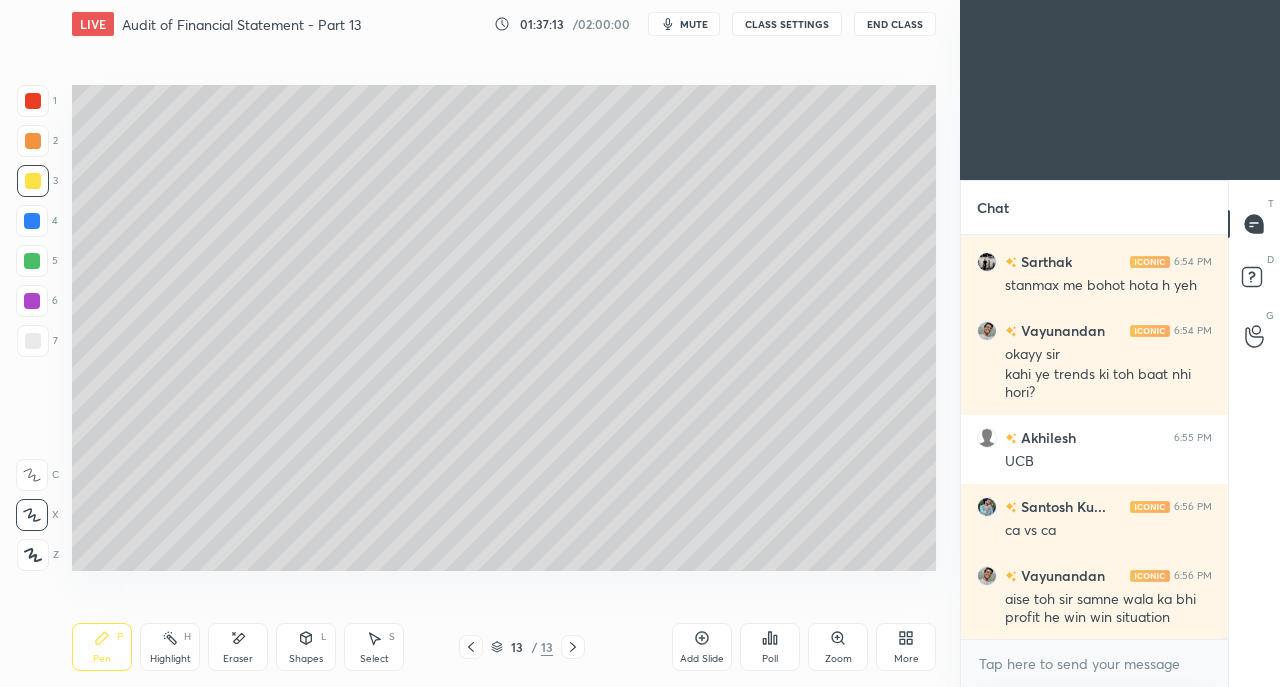scroll, scrollTop: 72760, scrollLeft: 0, axis: vertical 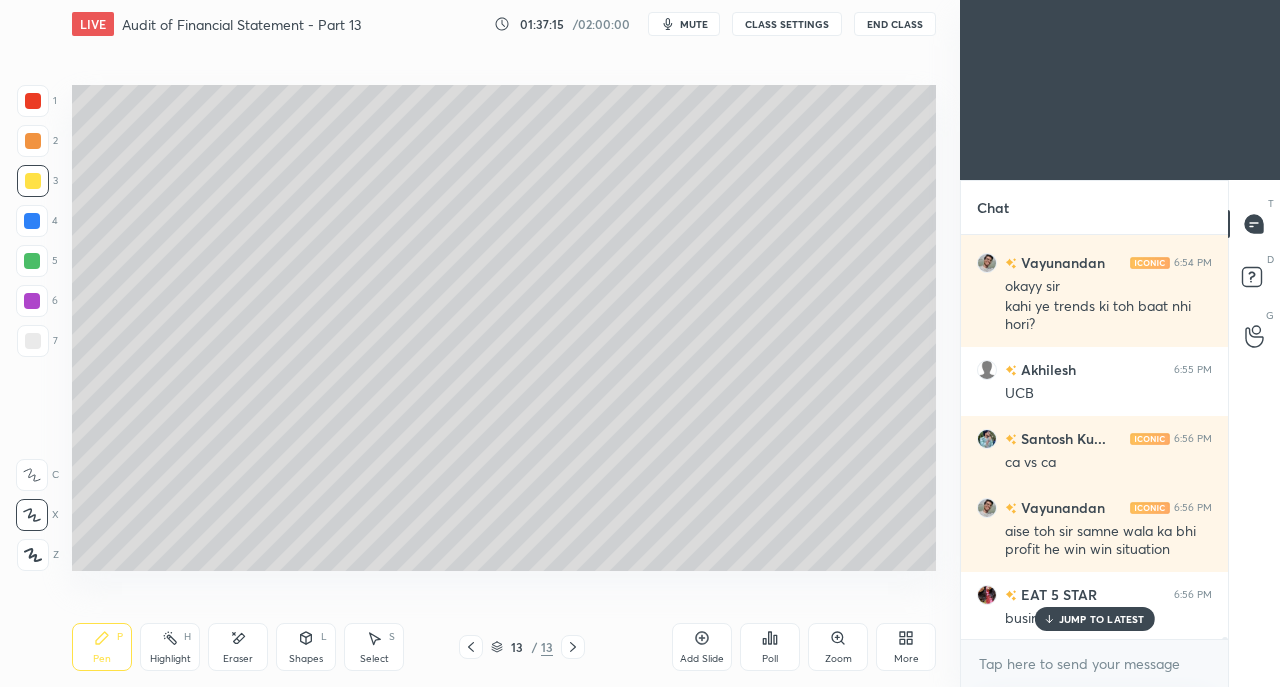 click on "JUMP TO LATEST" at bounding box center (1102, 619) 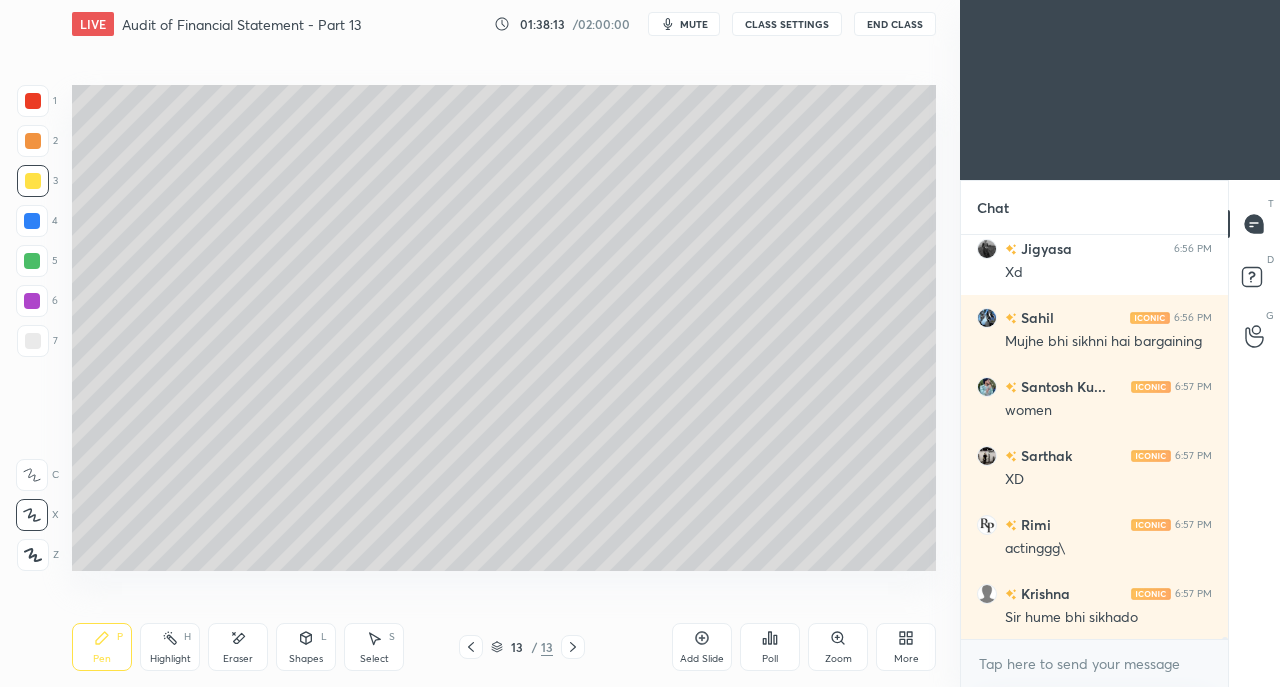 scroll, scrollTop: 73486, scrollLeft: 0, axis: vertical 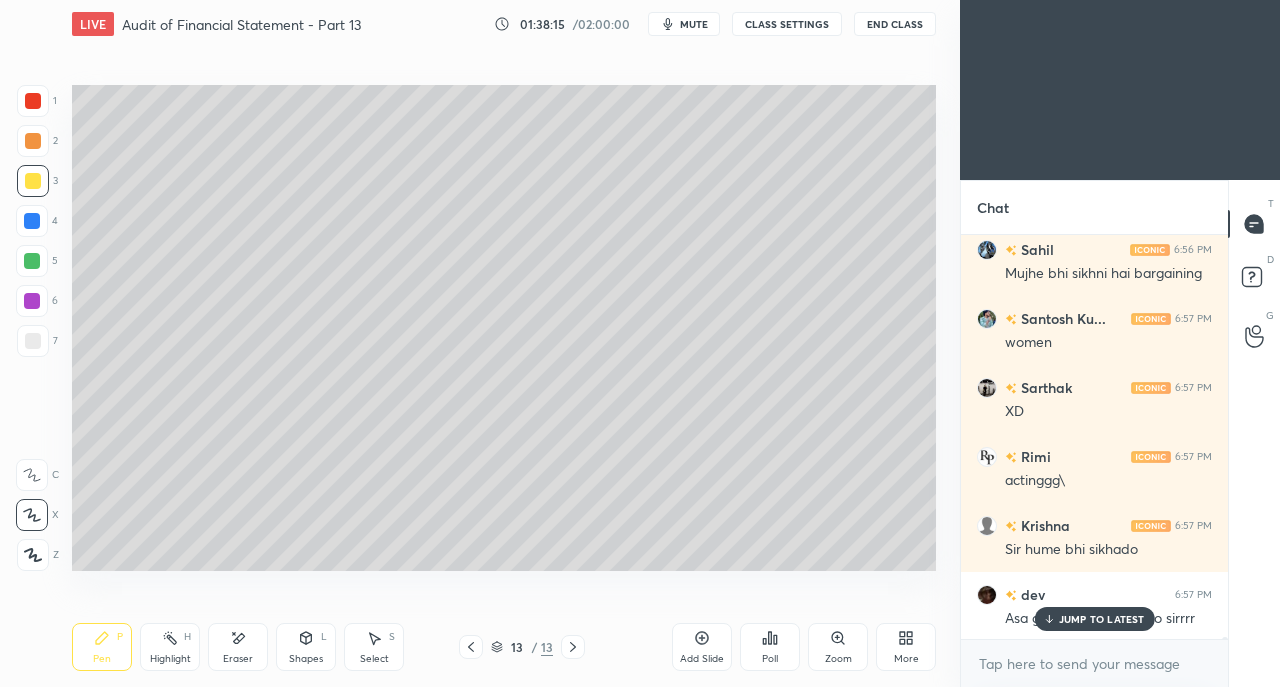 click on "JUMP TO LATEST" at bounding box center (1102, 619) 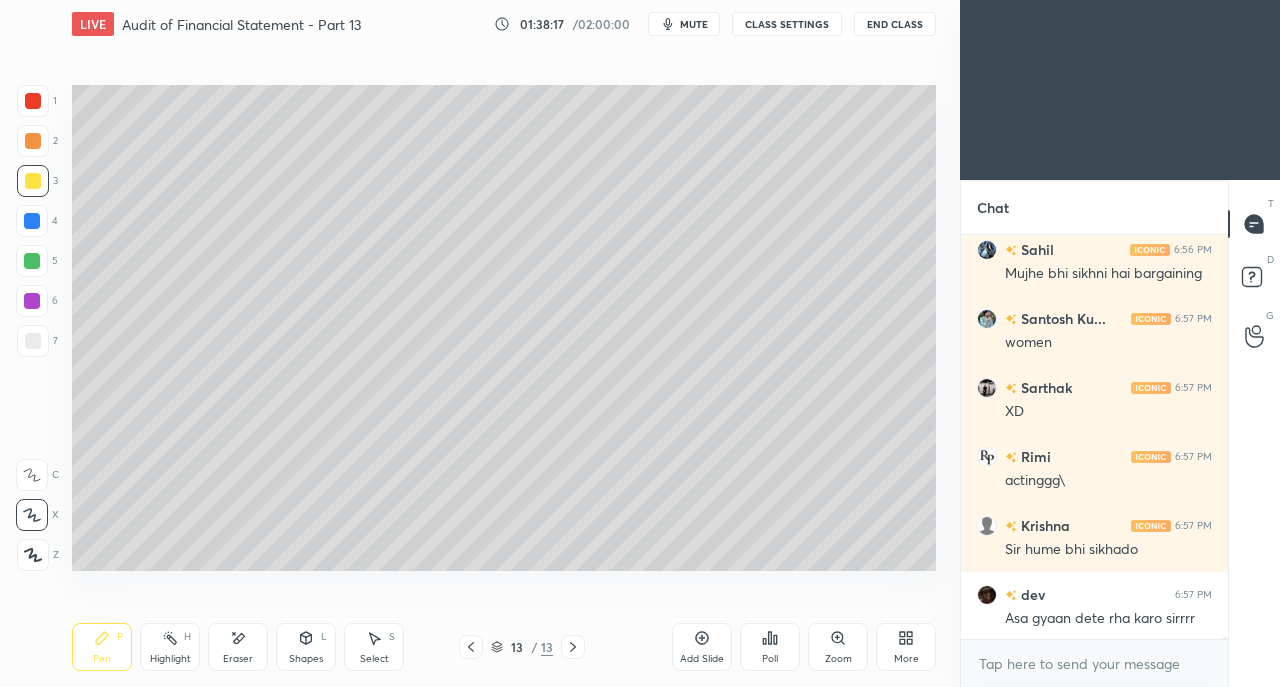 click 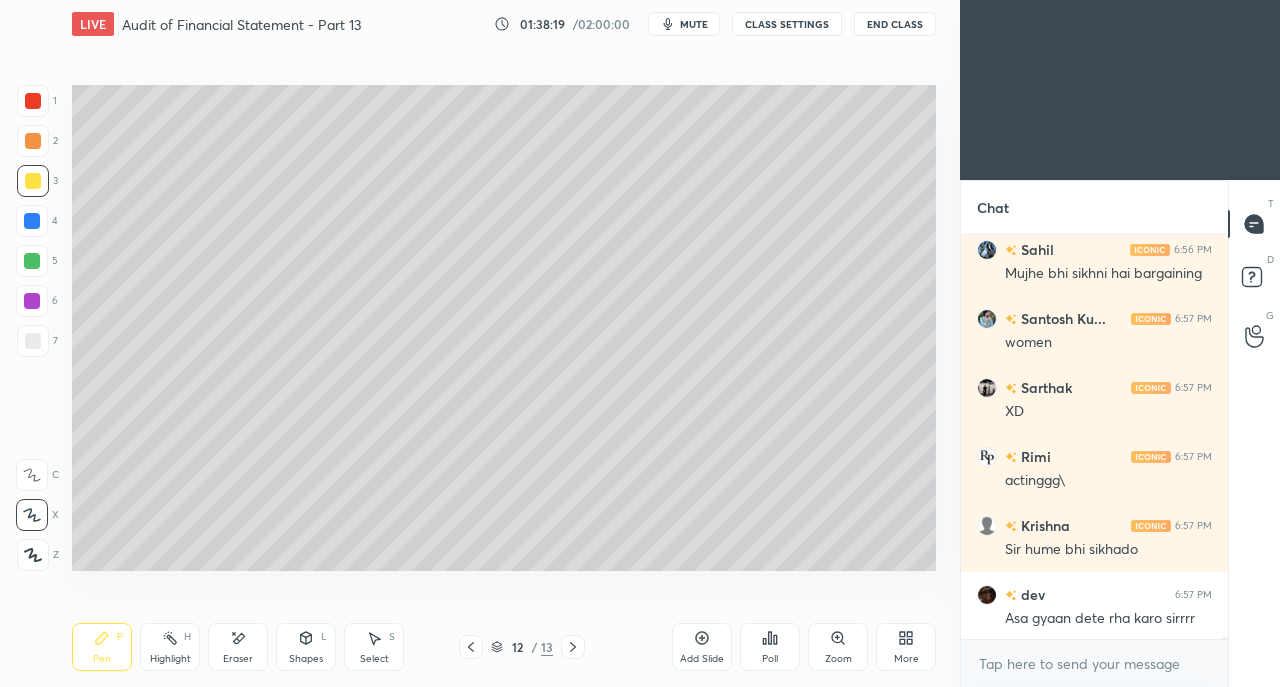 click 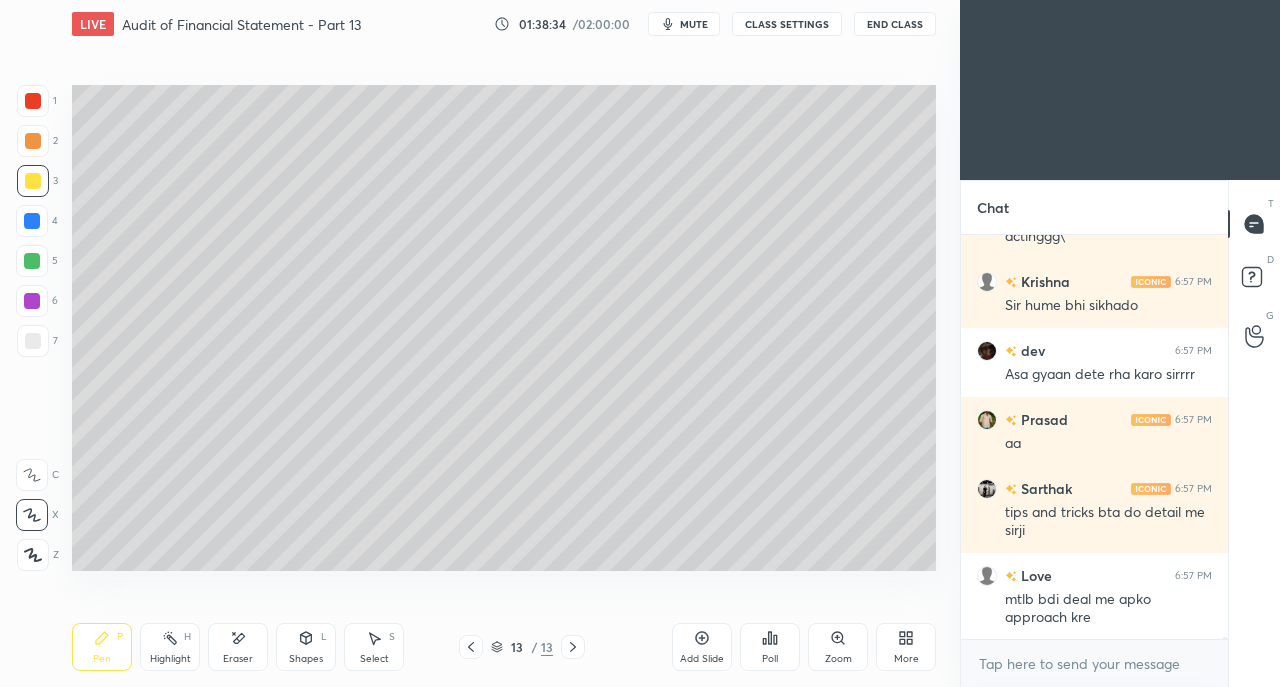 scroll, scrollTop: 73816, scrollLeft: 0, axis: vertical 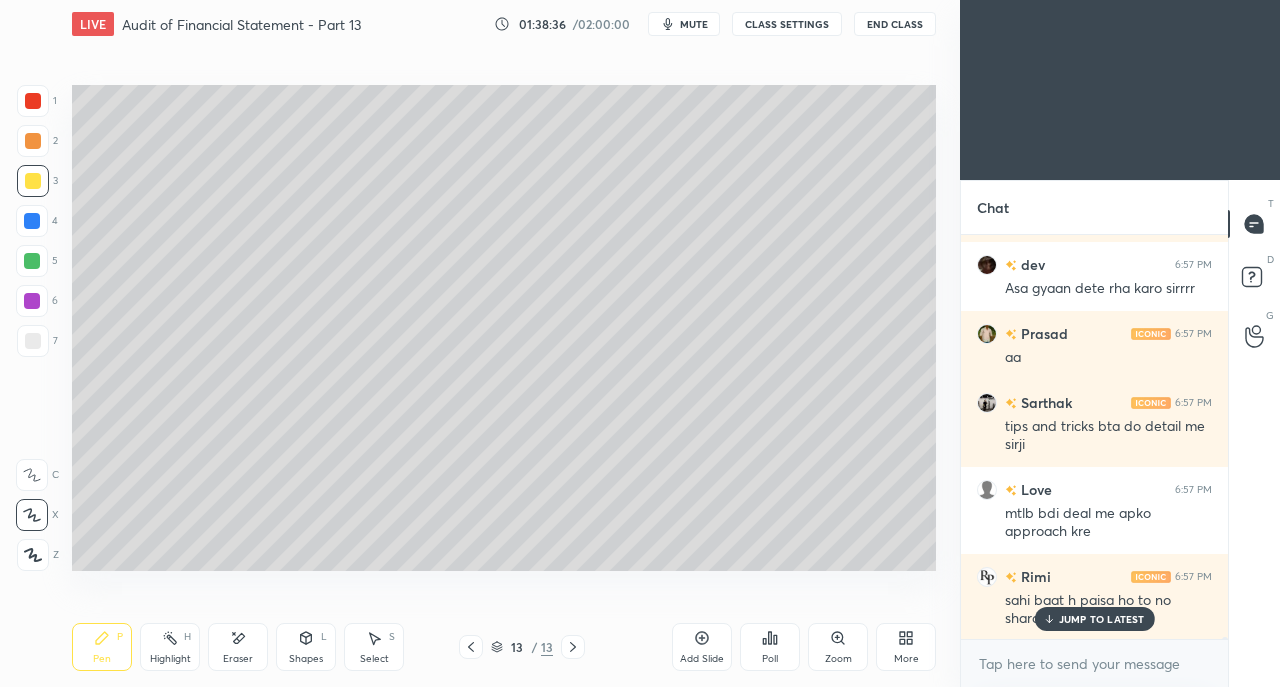 click on "JUMP TO LATEST" at bounding box center [1102, 619] 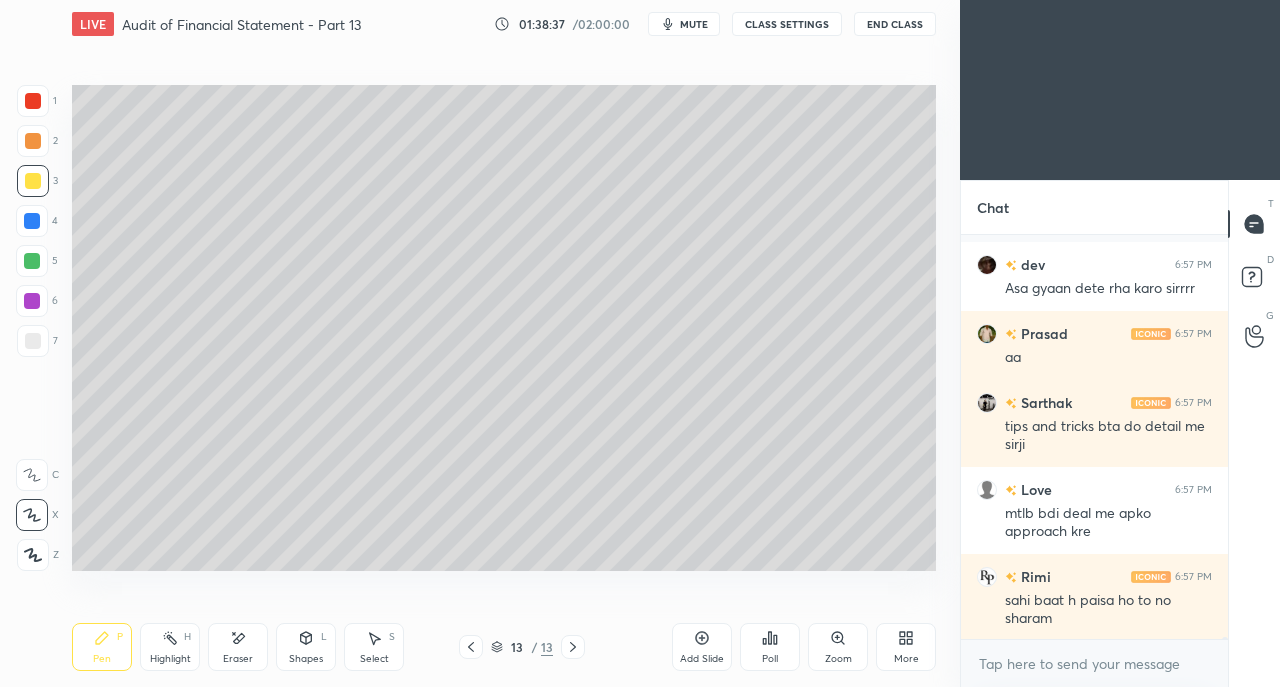 scroll, scrollTop: 73904, scrollLeft: 0, axis: vertical 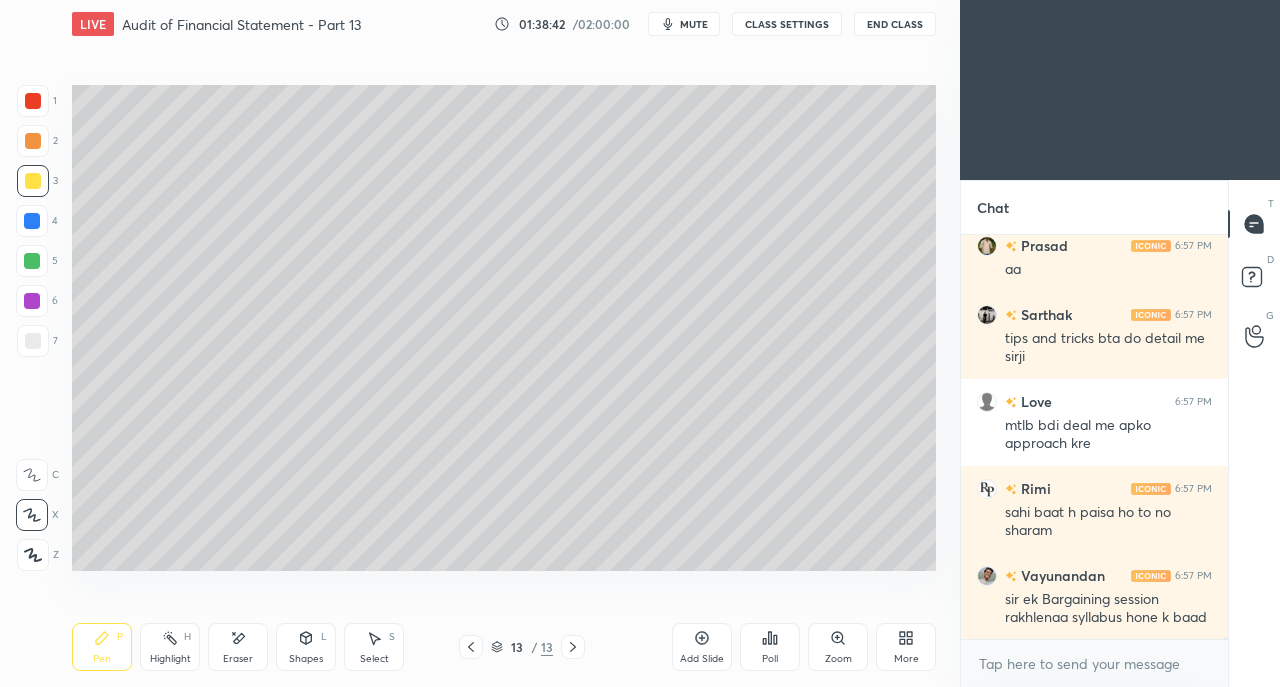click 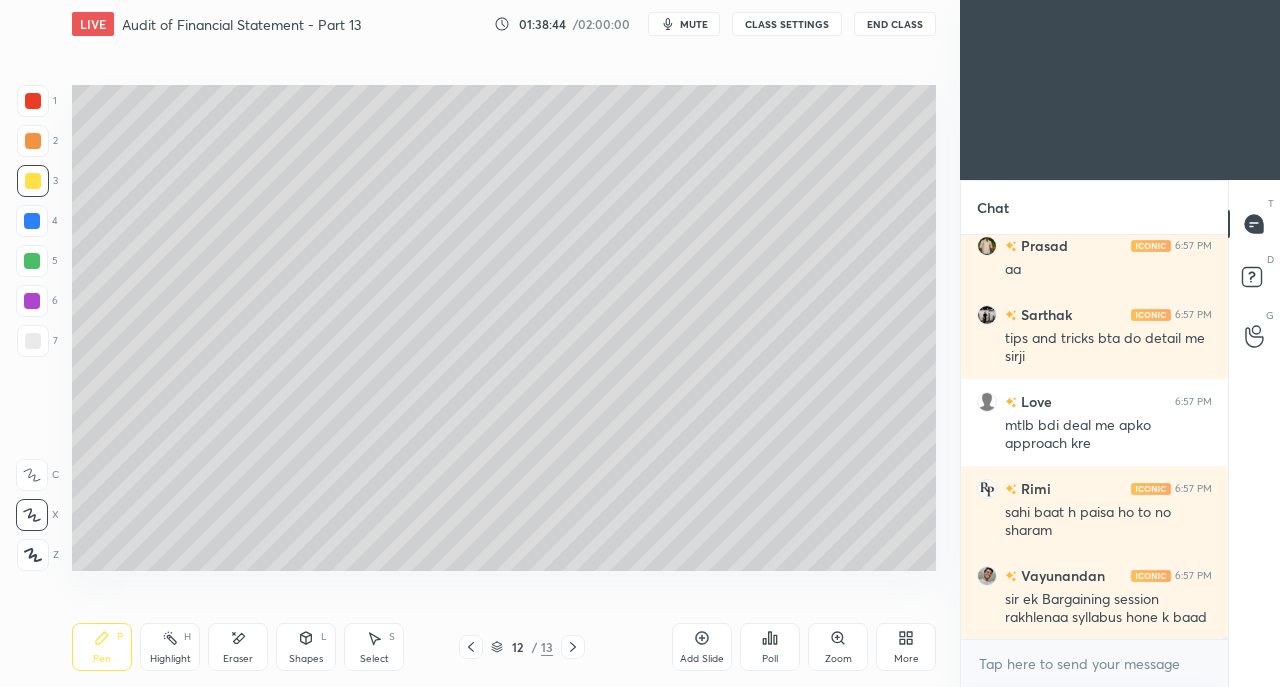 click 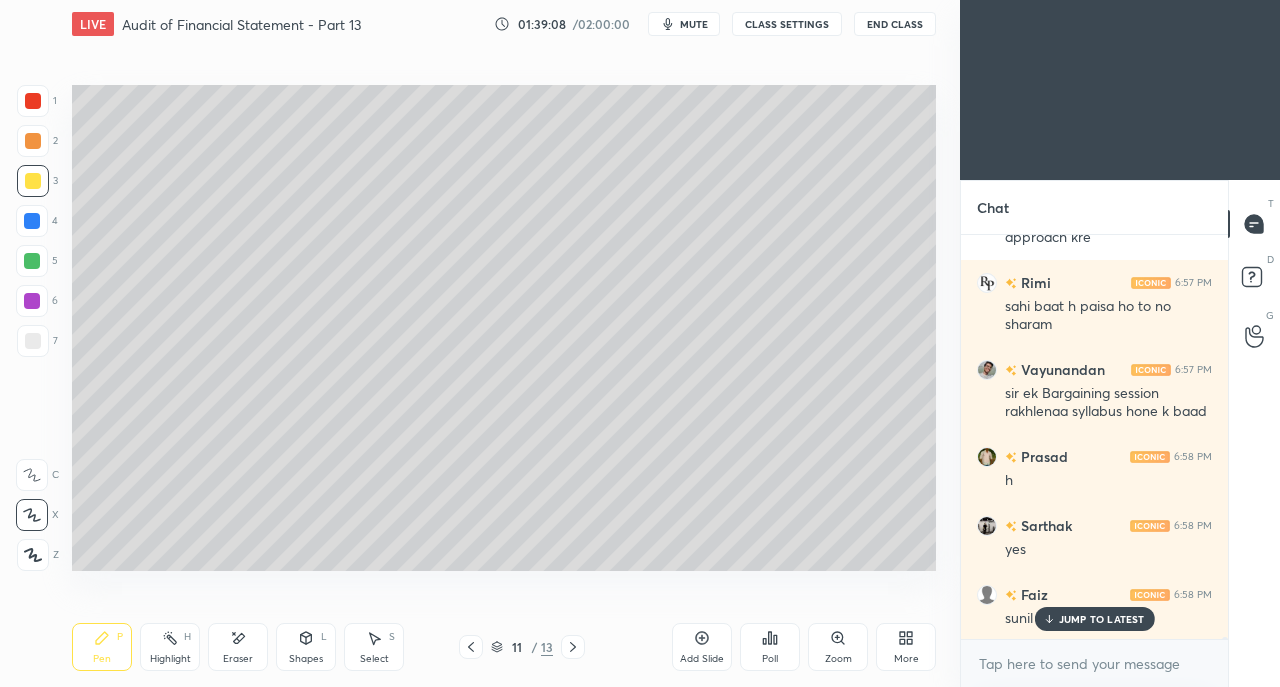scroll, scrollTop: 74180, scrollLeft: 0, axis: vertical 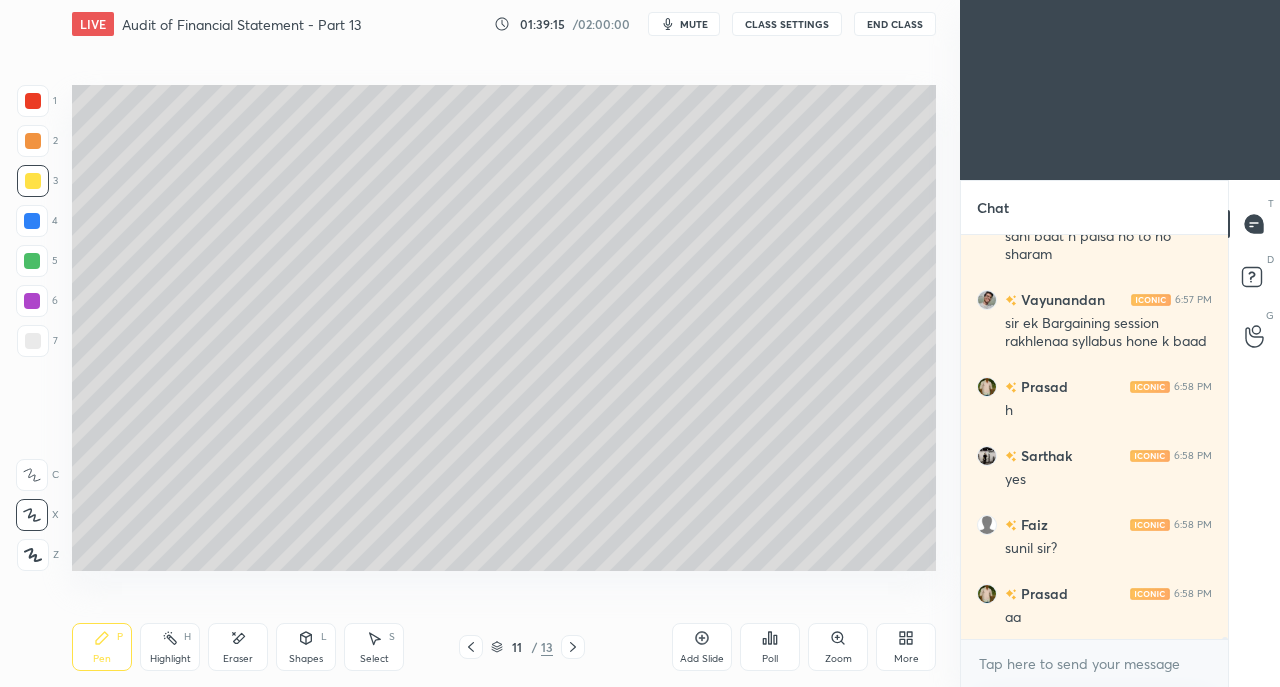click 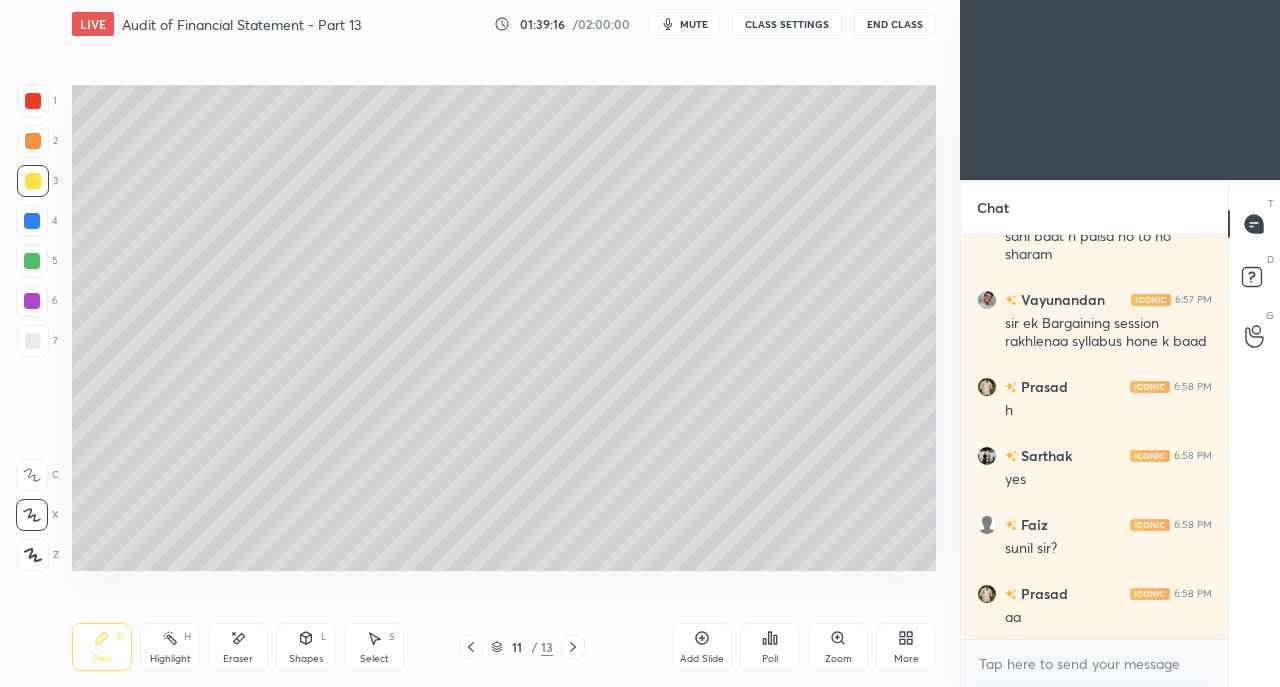click at bounding box center (33, 341) 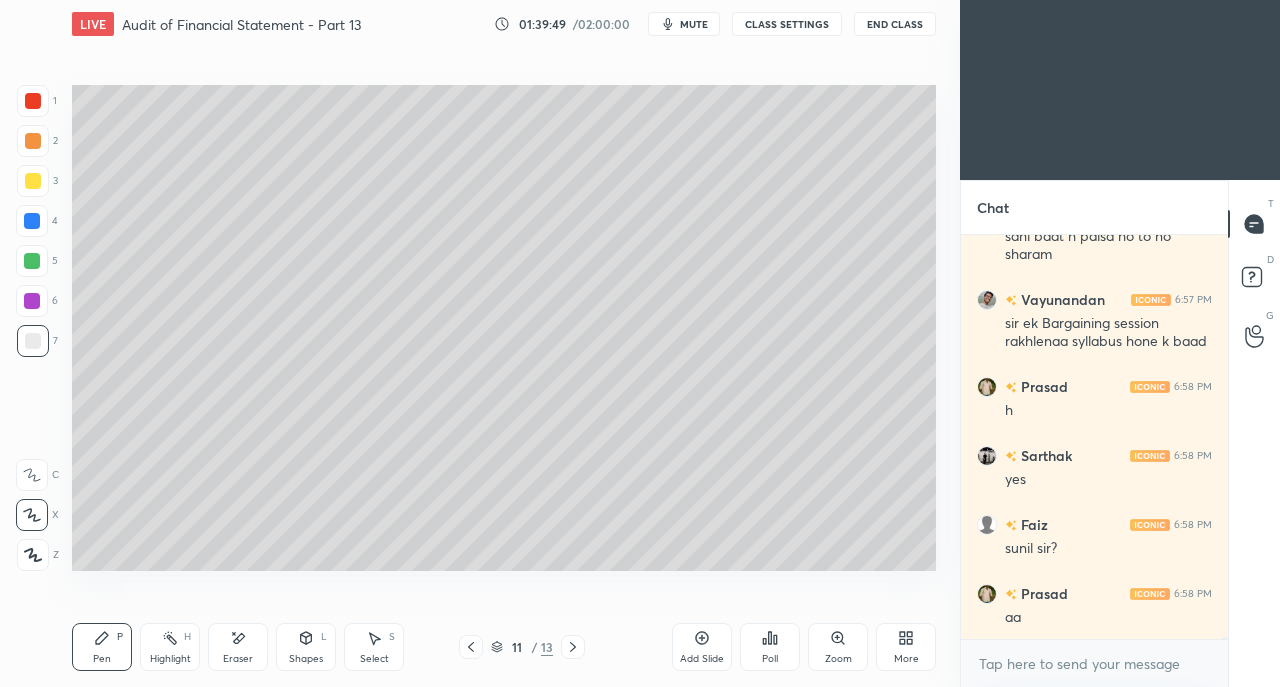 click at bounding box center [33, 181] 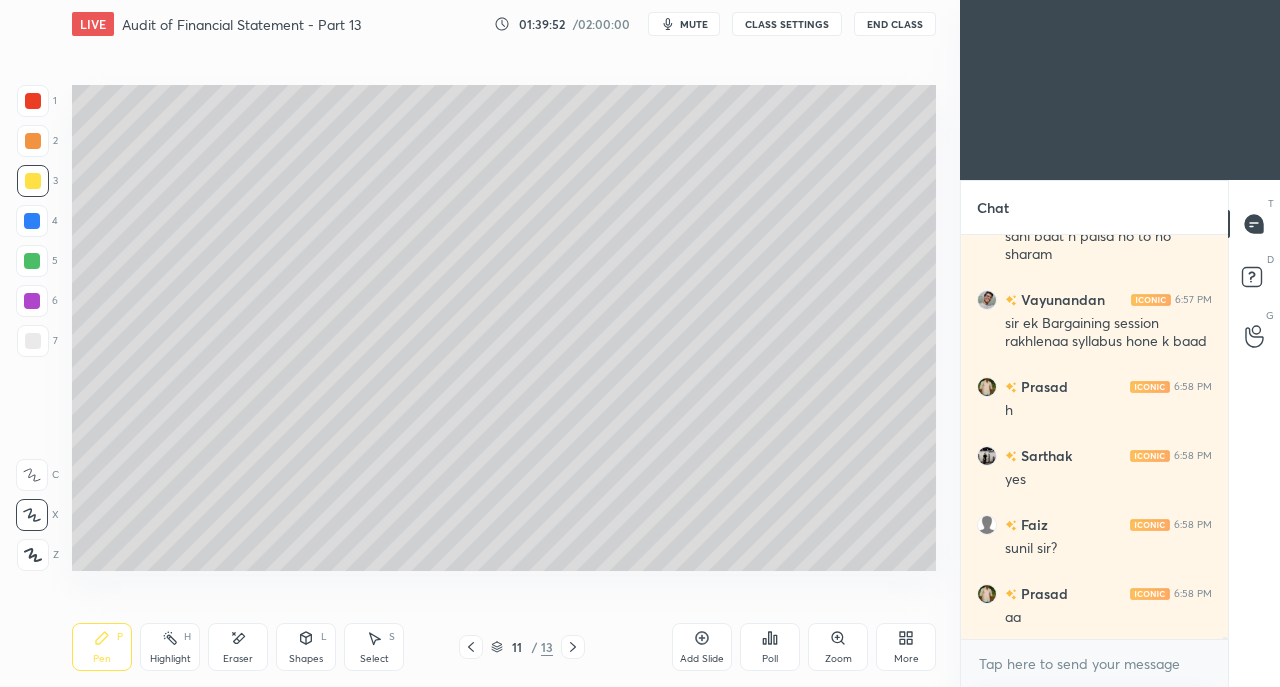 click on "/" at bounding box center (534, 647) 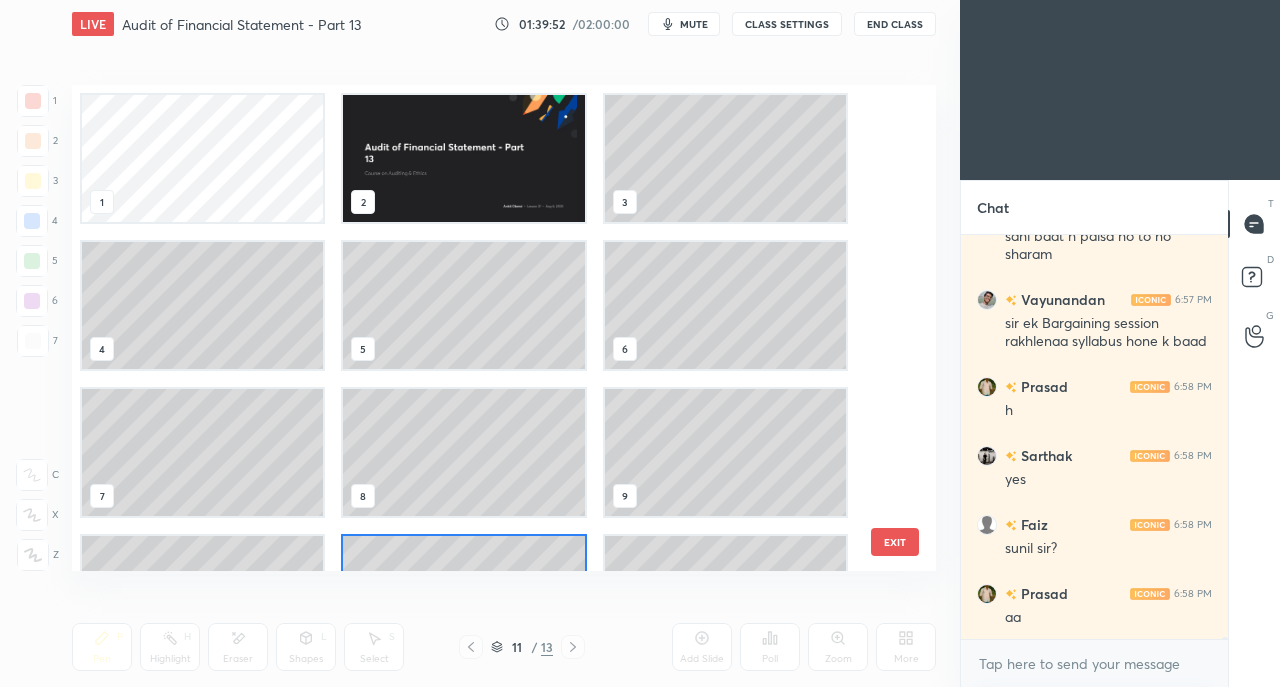 scroll, scrollTop: 102, scrollLeft: 0, axis: vertical 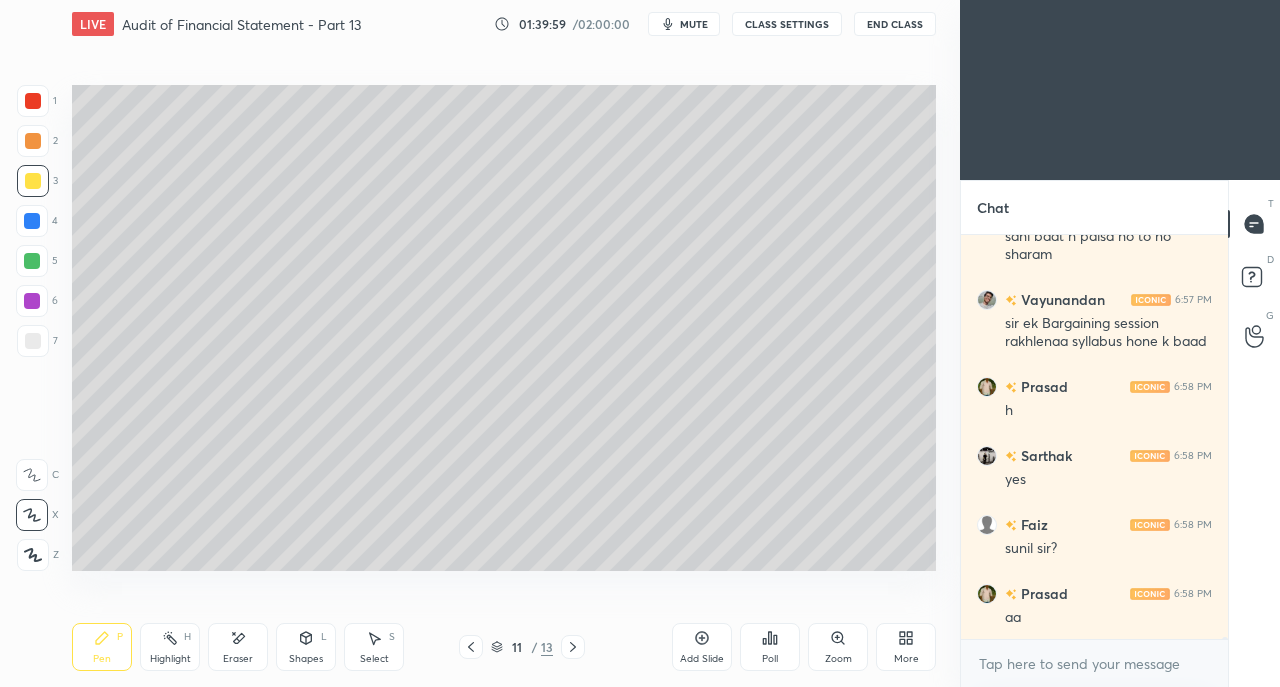 click on "Add Slide" at bounding box center [702, 647] 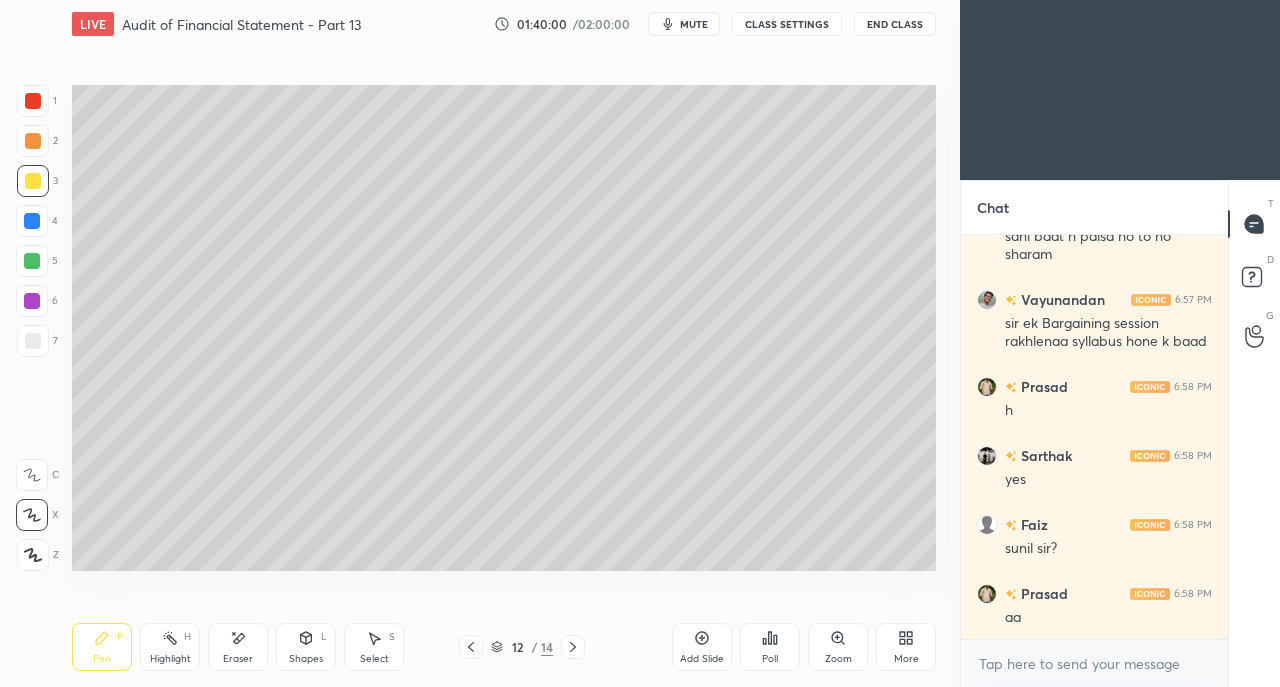 click at bounding box center (471, 647) 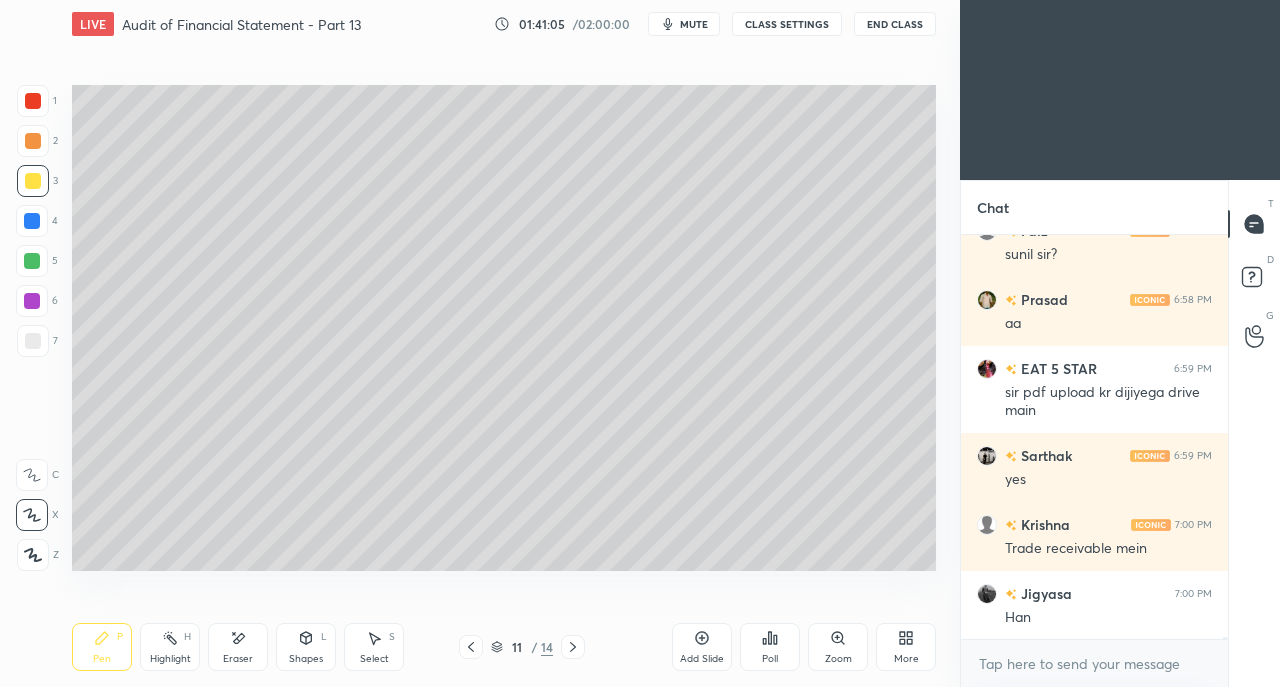 scroll, scrollTop: 74560, scrollLeft: 0, axis: vertical 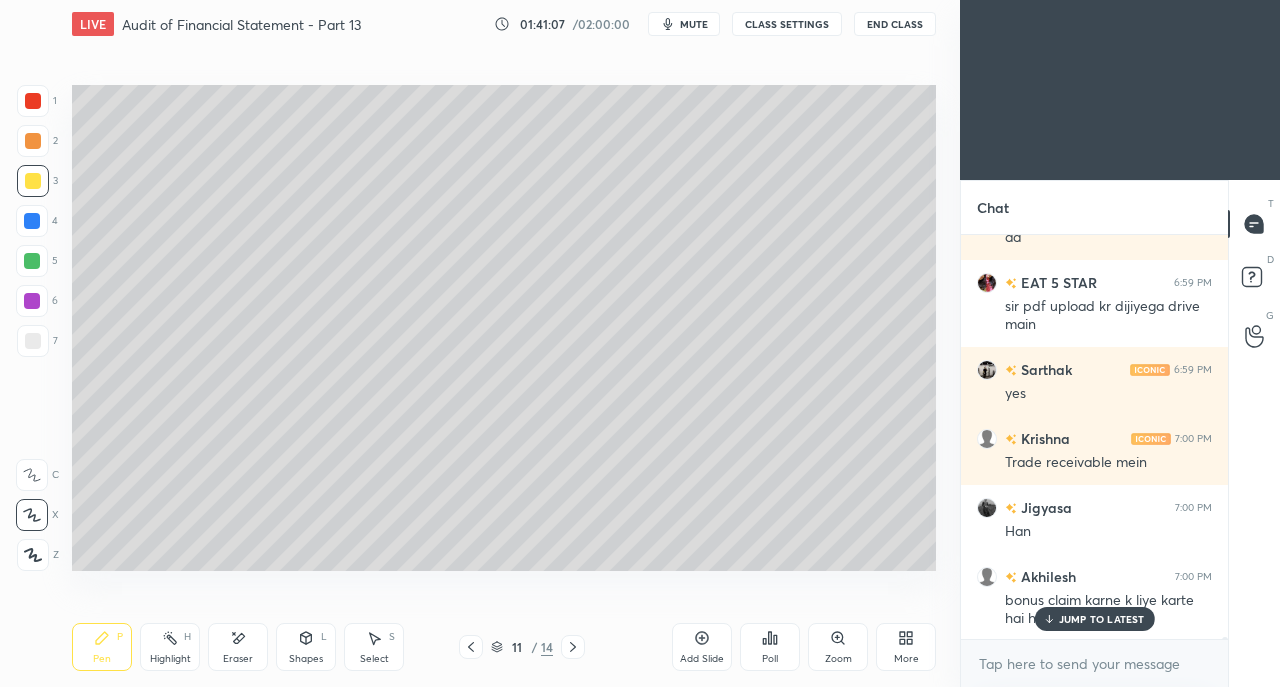 click on "JUMP TO LATEST" at bounding box center [1102, 619] 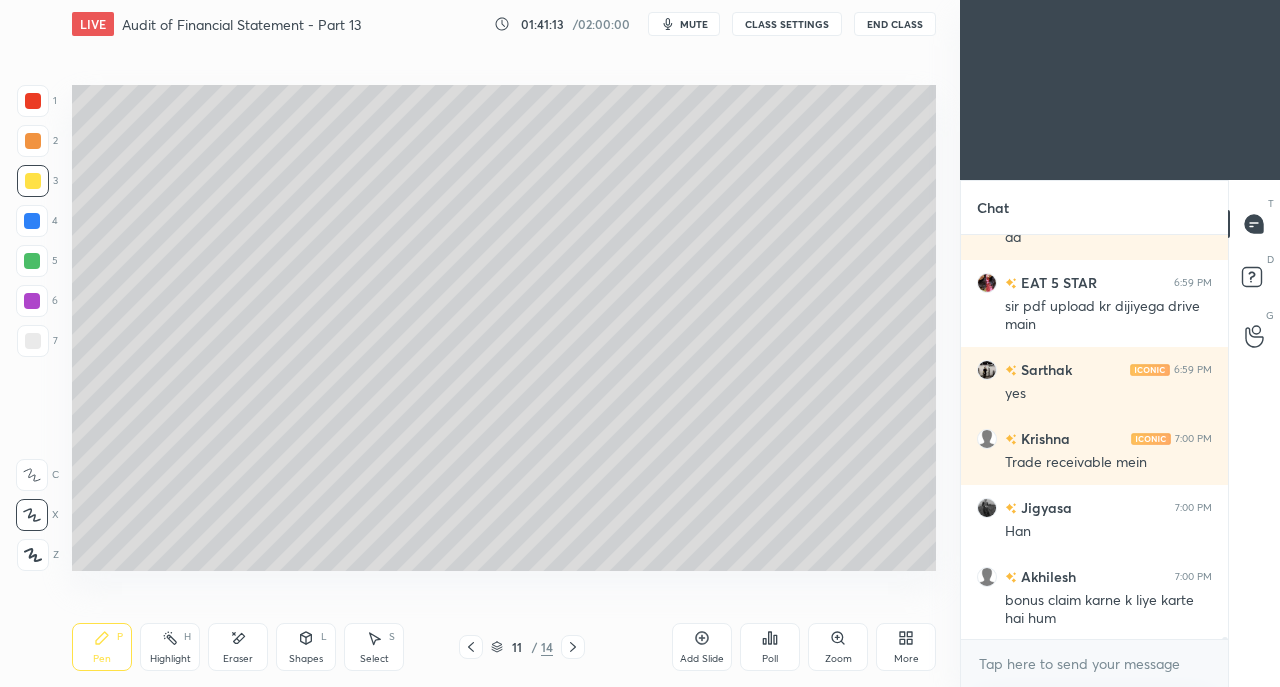 click at bounding box center [33, 341] 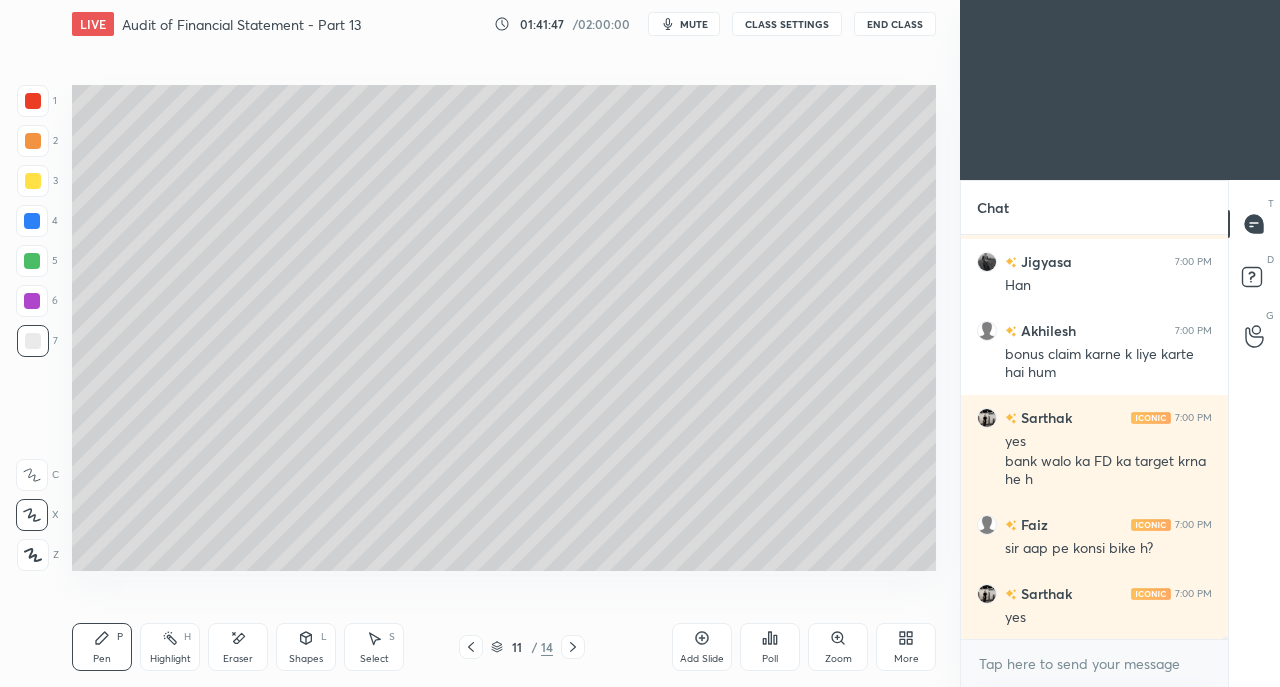 scroll, scrollTop: 74874, scrollLeft: 0, axis: vertical 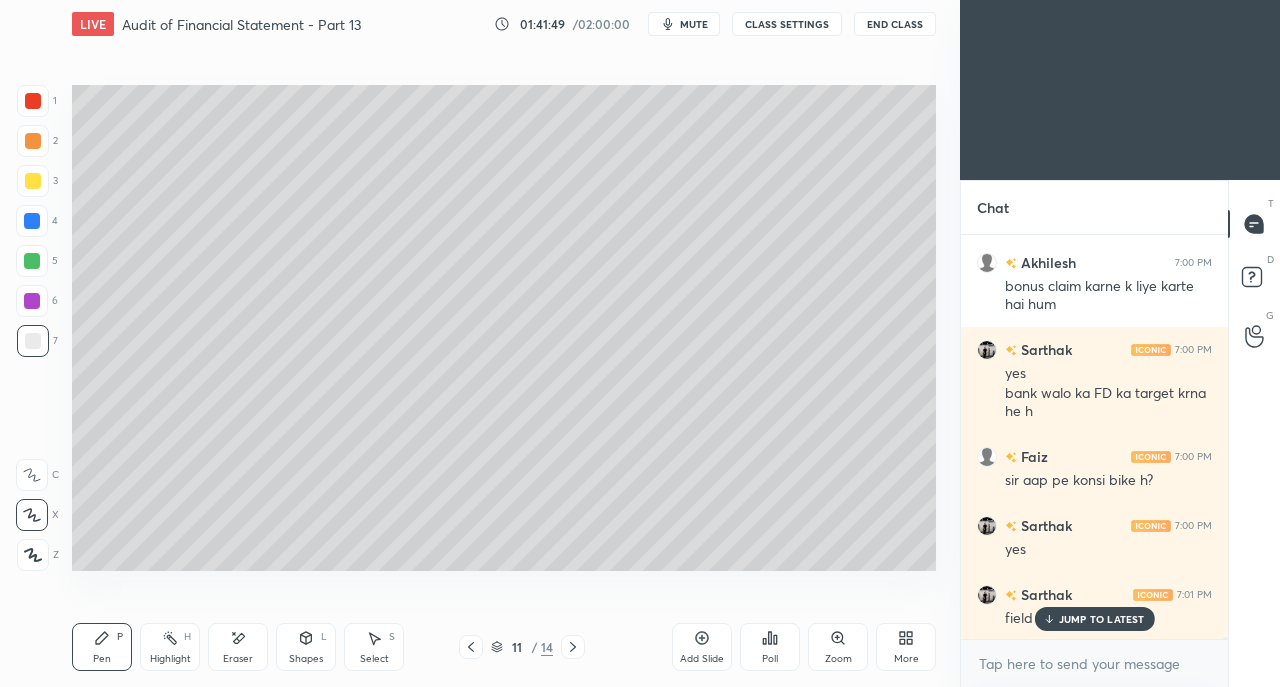 click 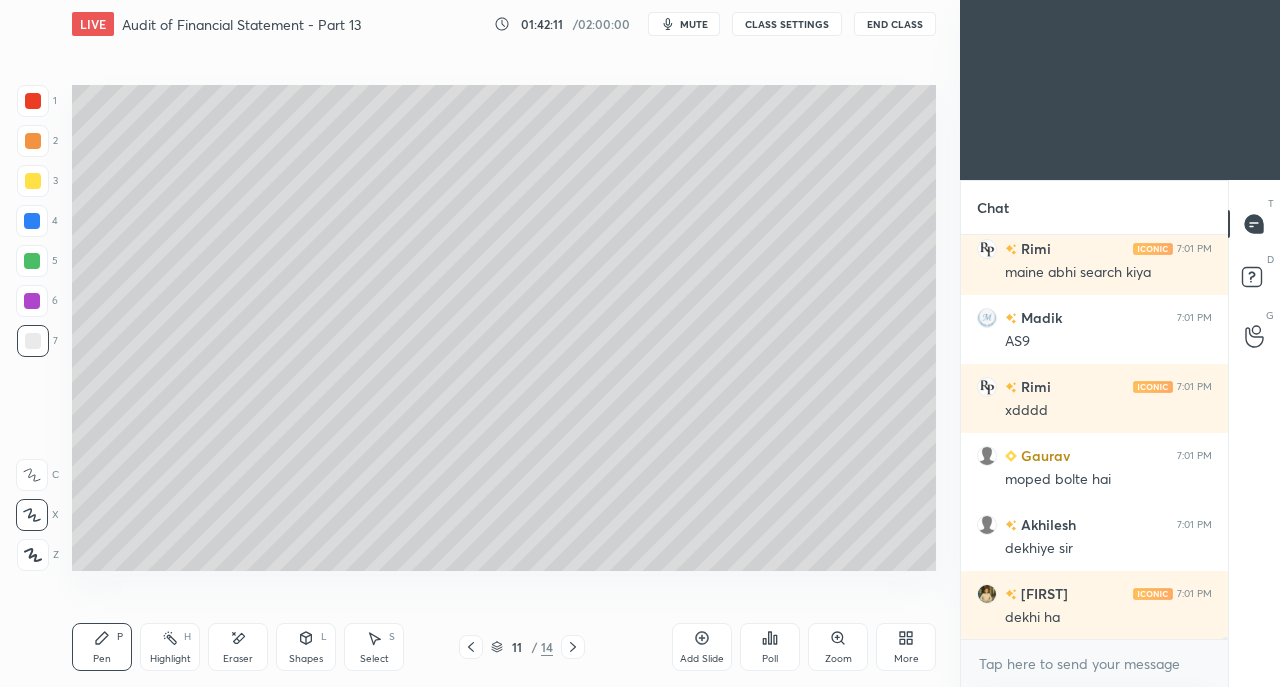 scroll, scrollTop: 75702, scrollLeft: 0, axis: vertical 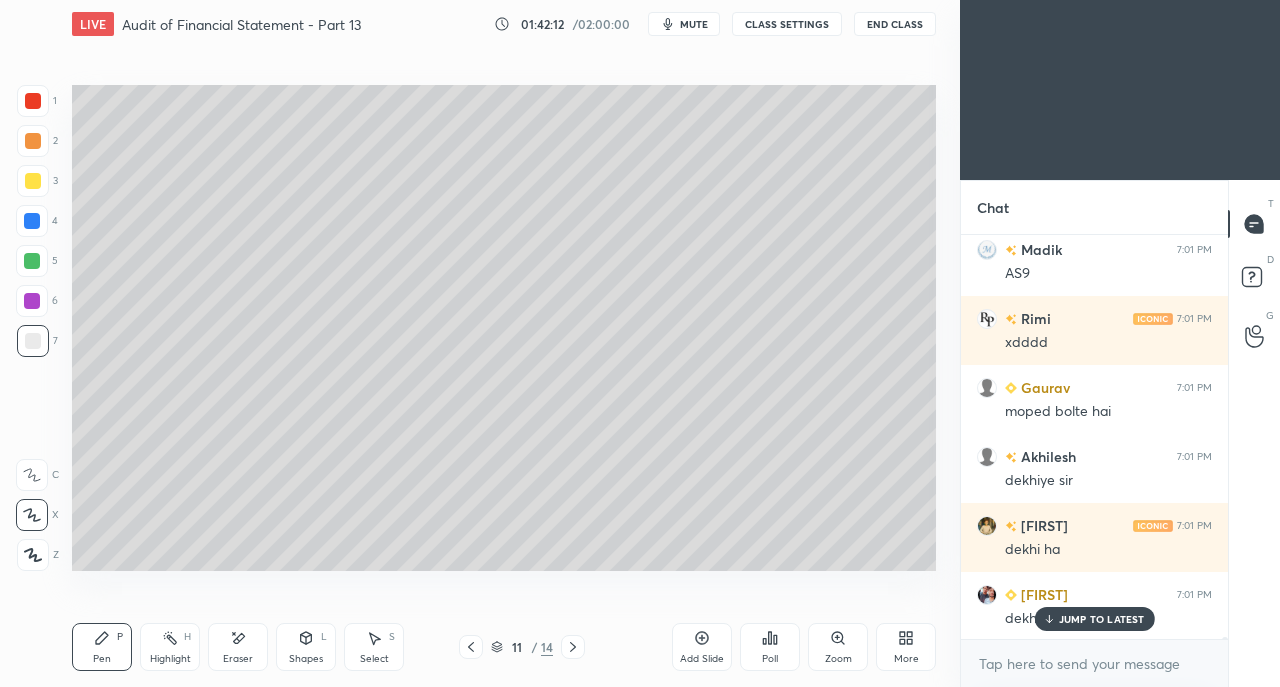 click at bounding box center [33, 181] 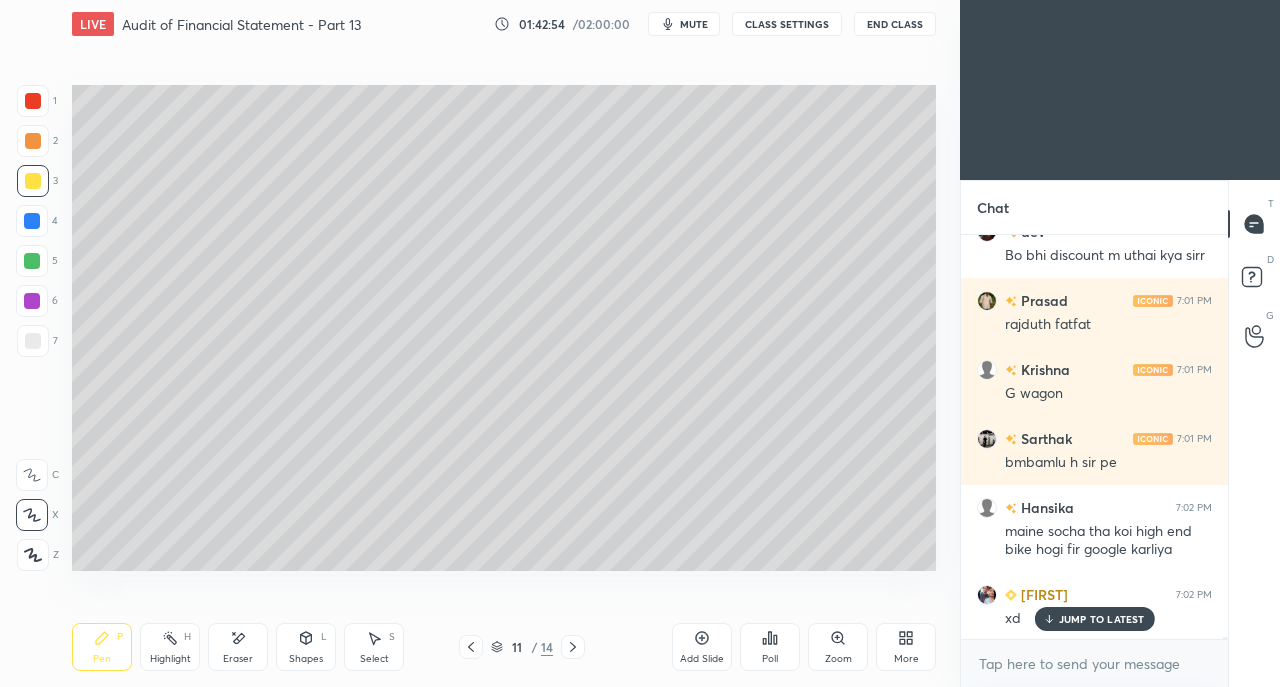 scroll, scrollTop: 76636, scrollLeft: 0, axis: vertical 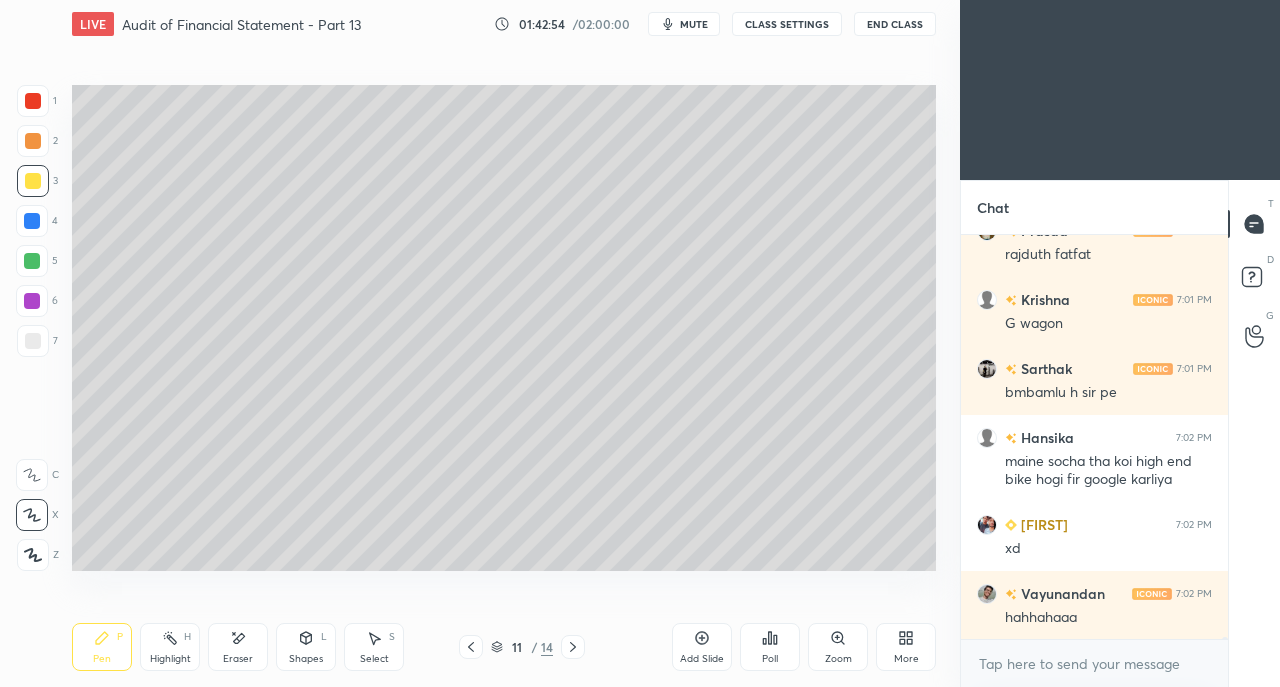click at bounding box center [33, 341] 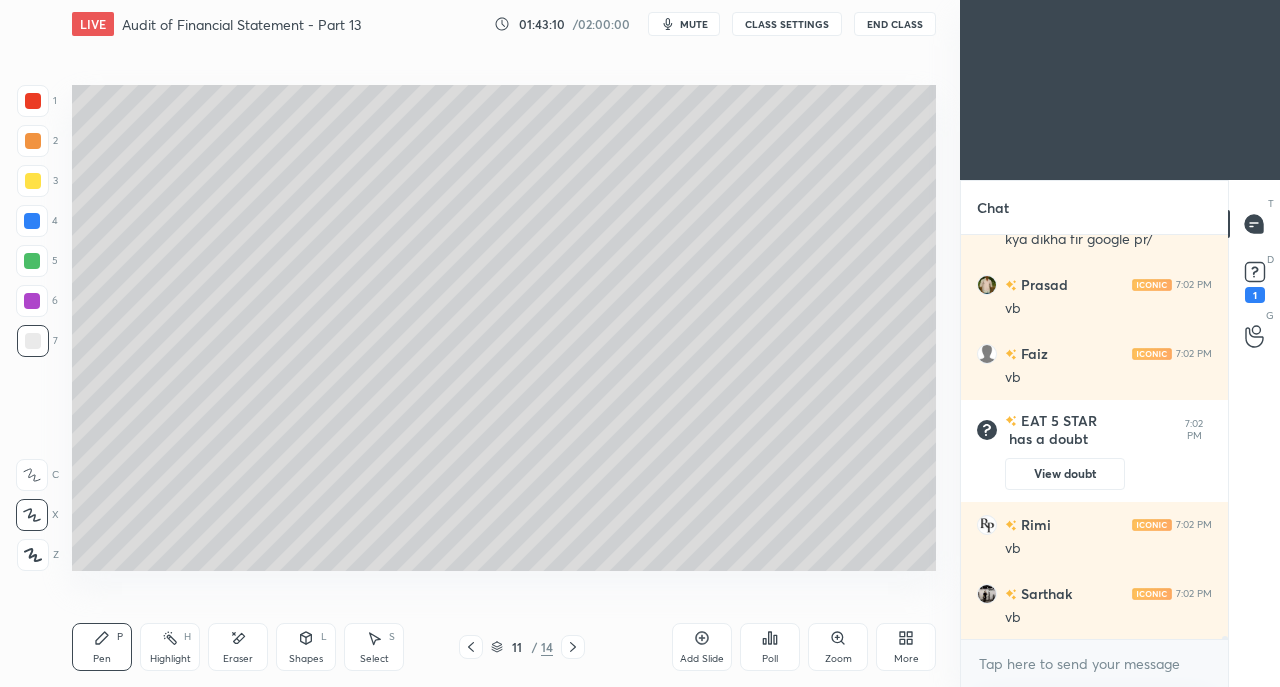 scroll, scrollTop: 55444, scrollLeft: 0, axis: vertical 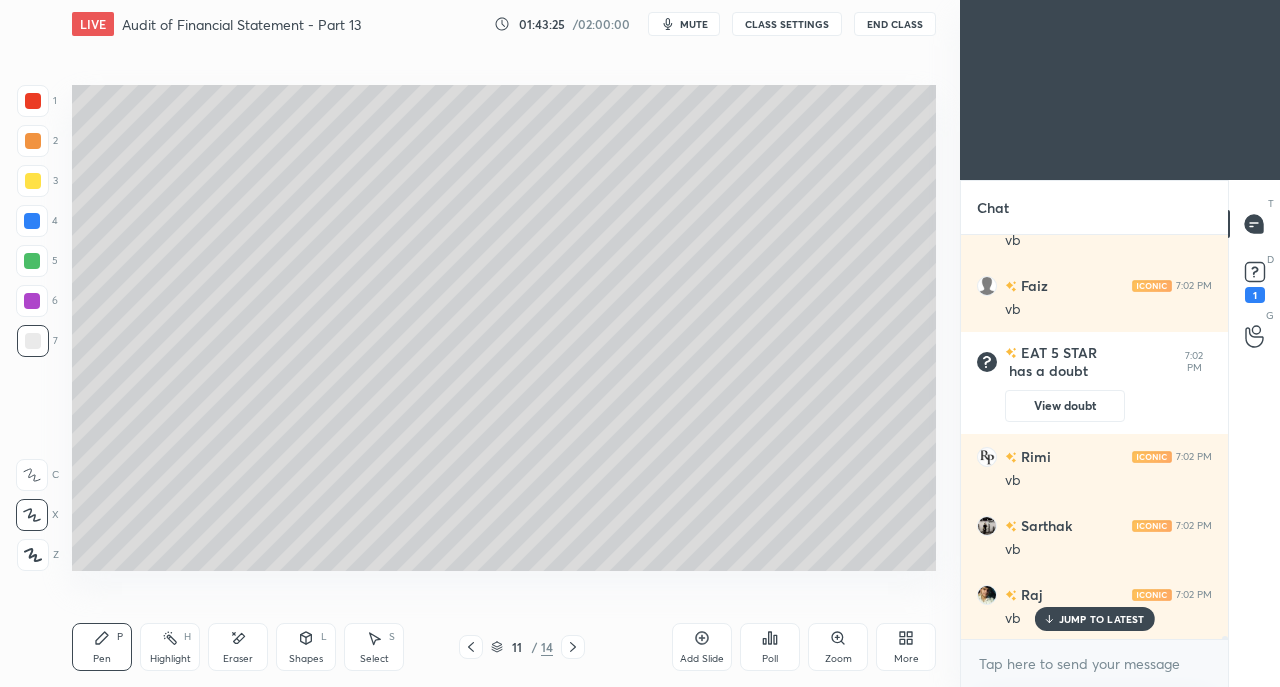 click 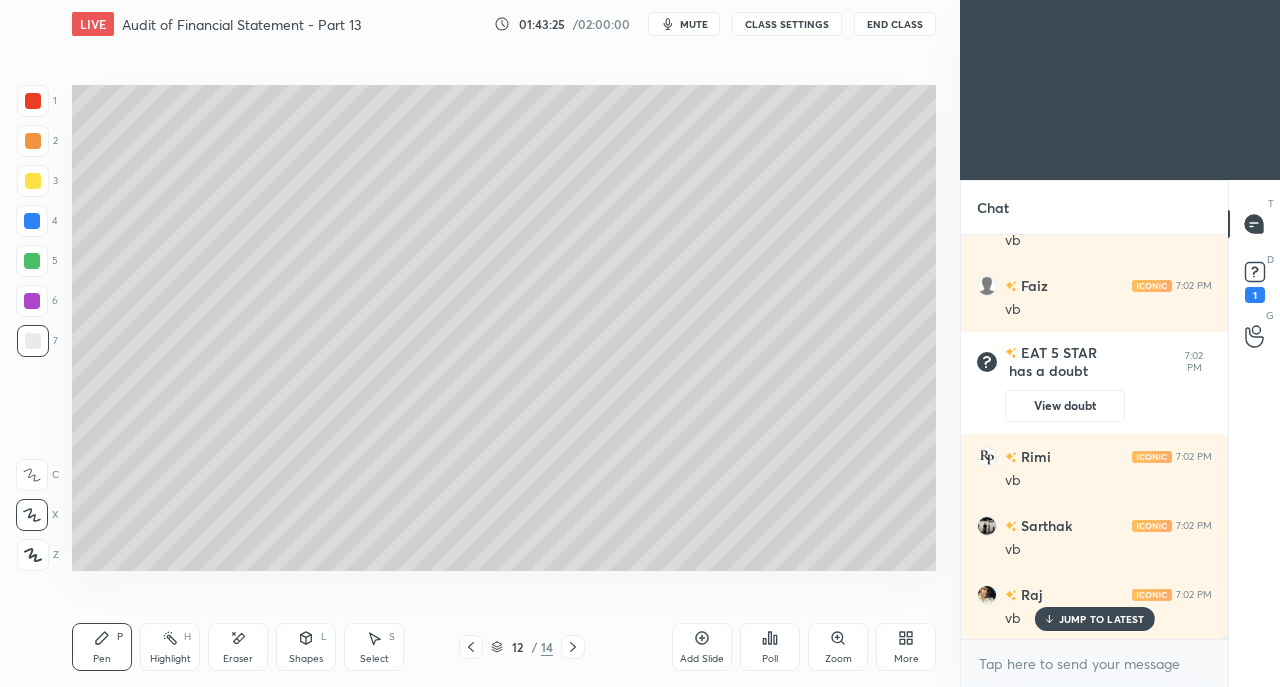 click 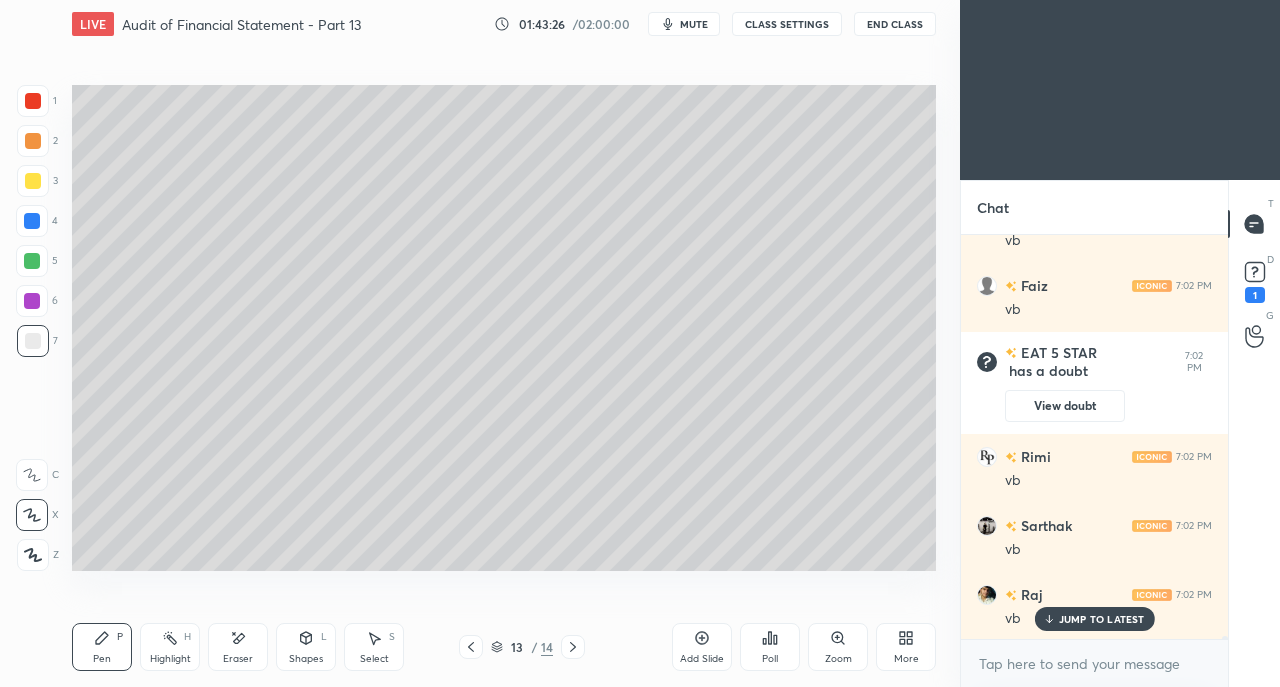 click 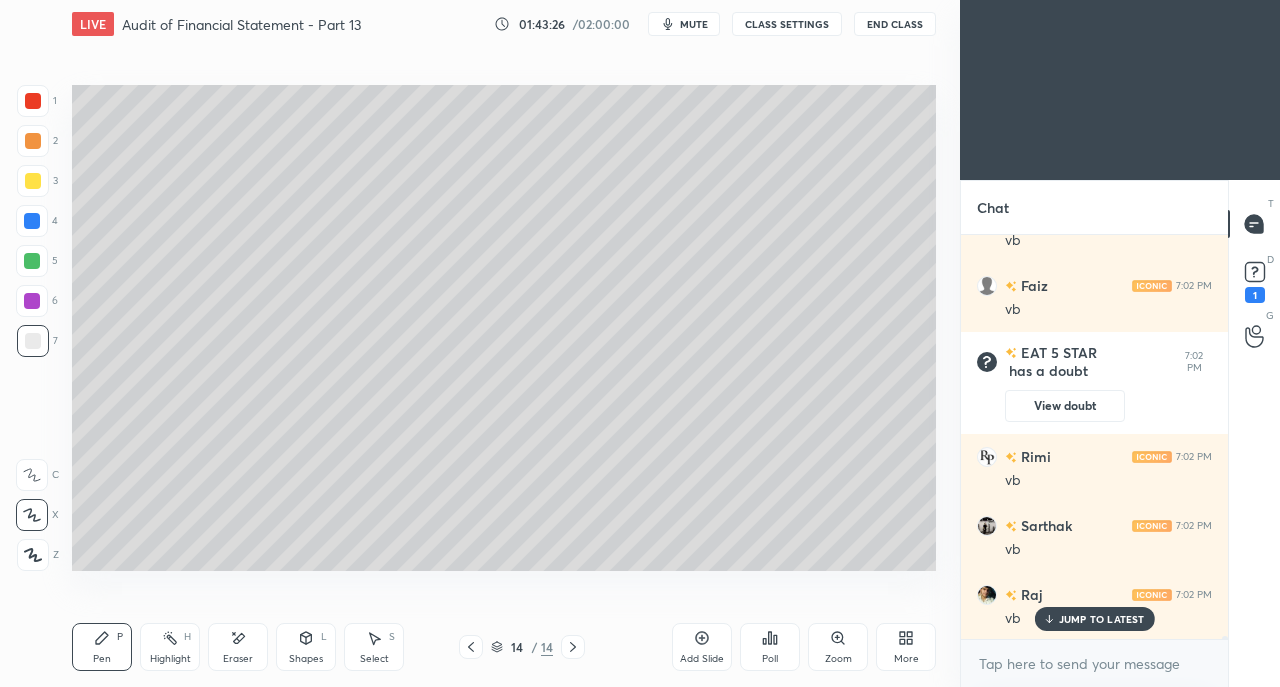 click 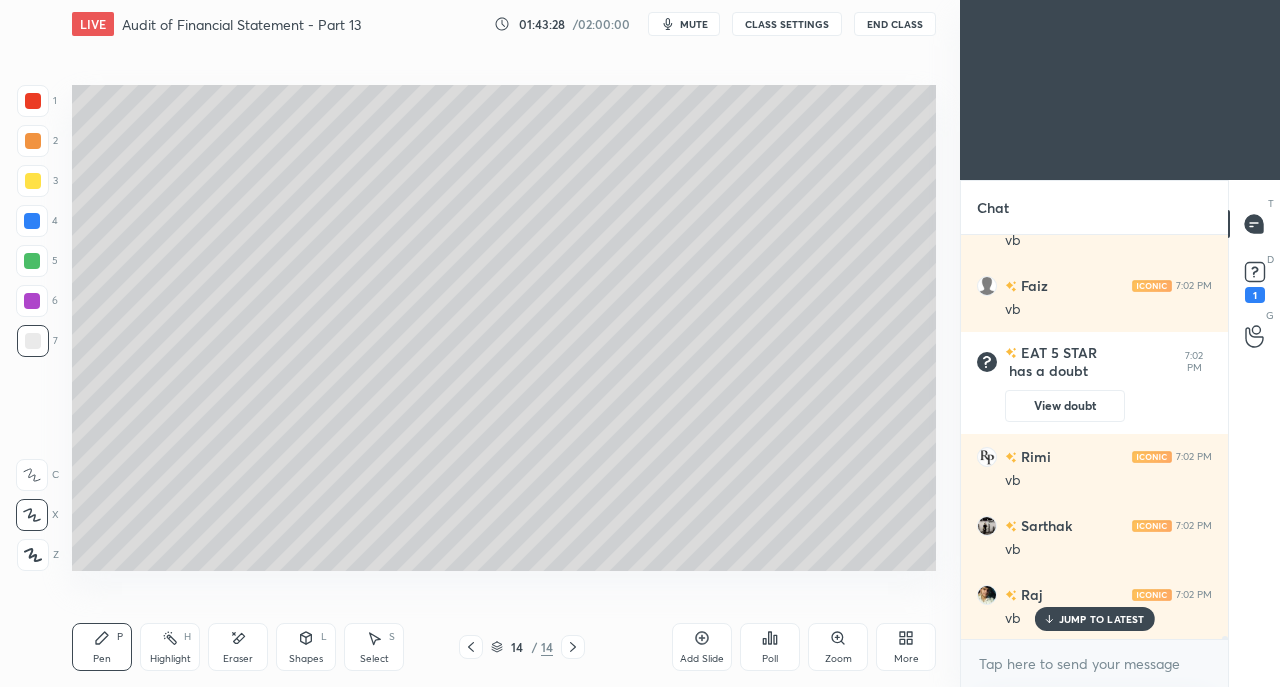click 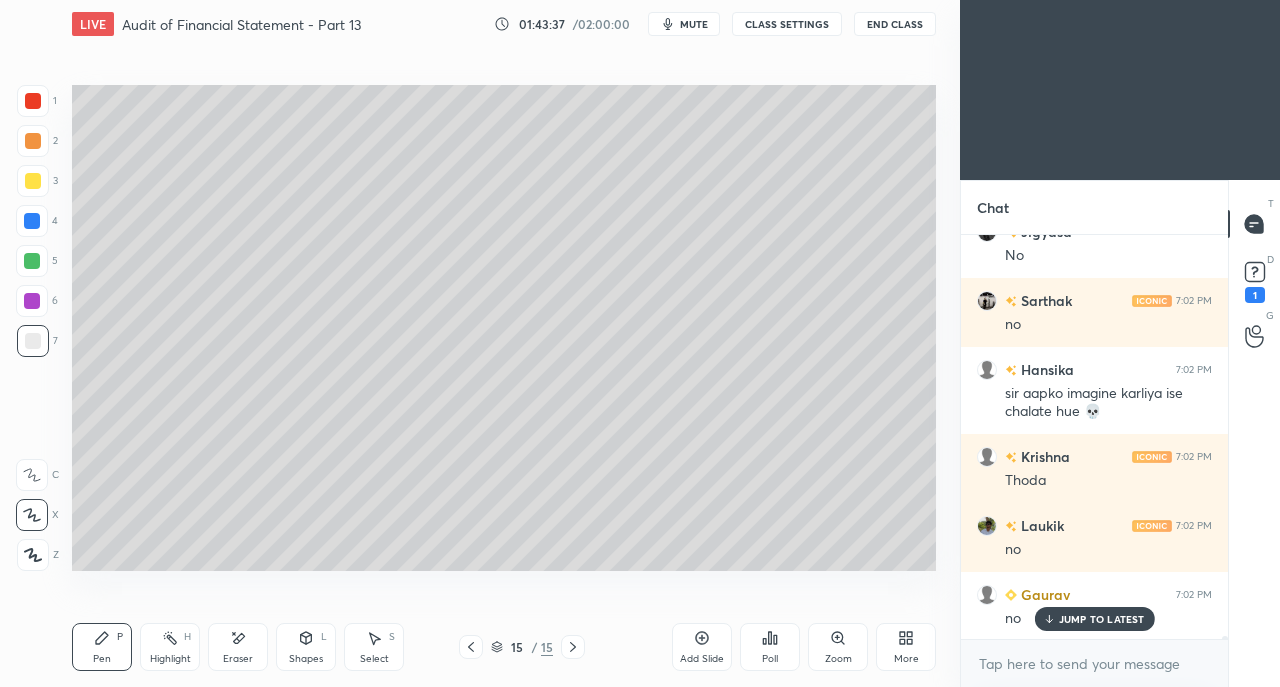 scroll, scrollTop: 56240, scrollLeft: 0, axis: vertical 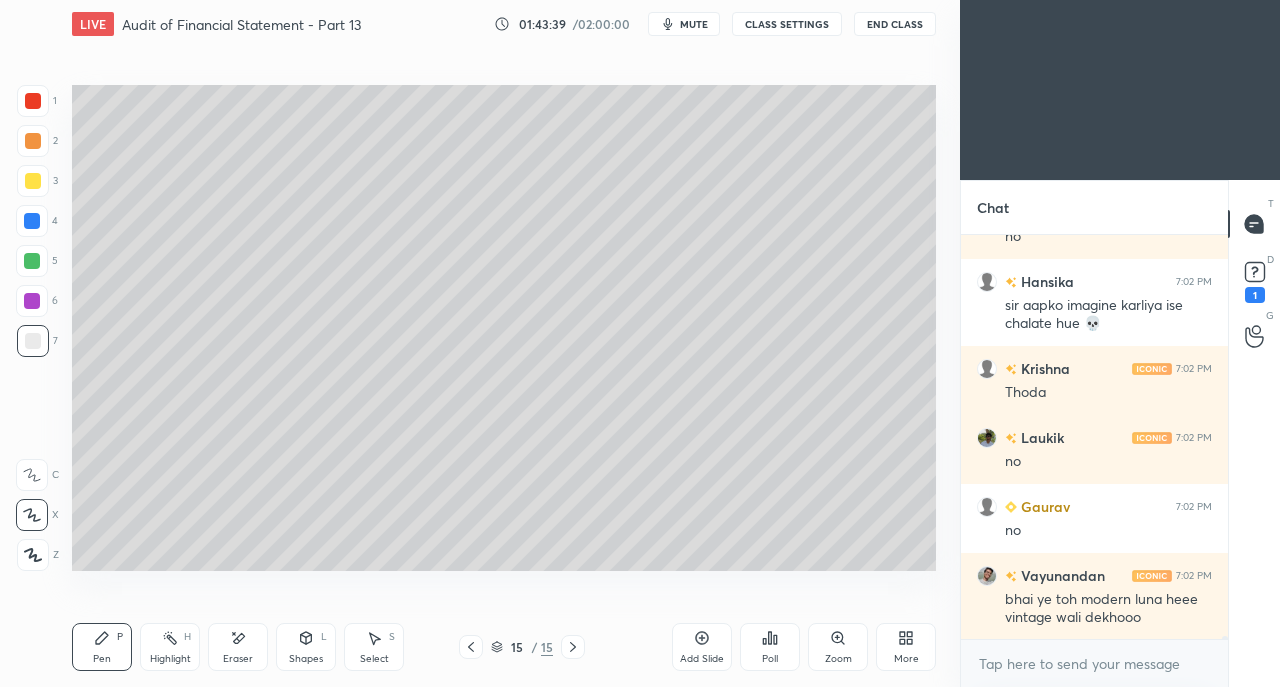 click on "Eraser" at bounding box center (238, 647) 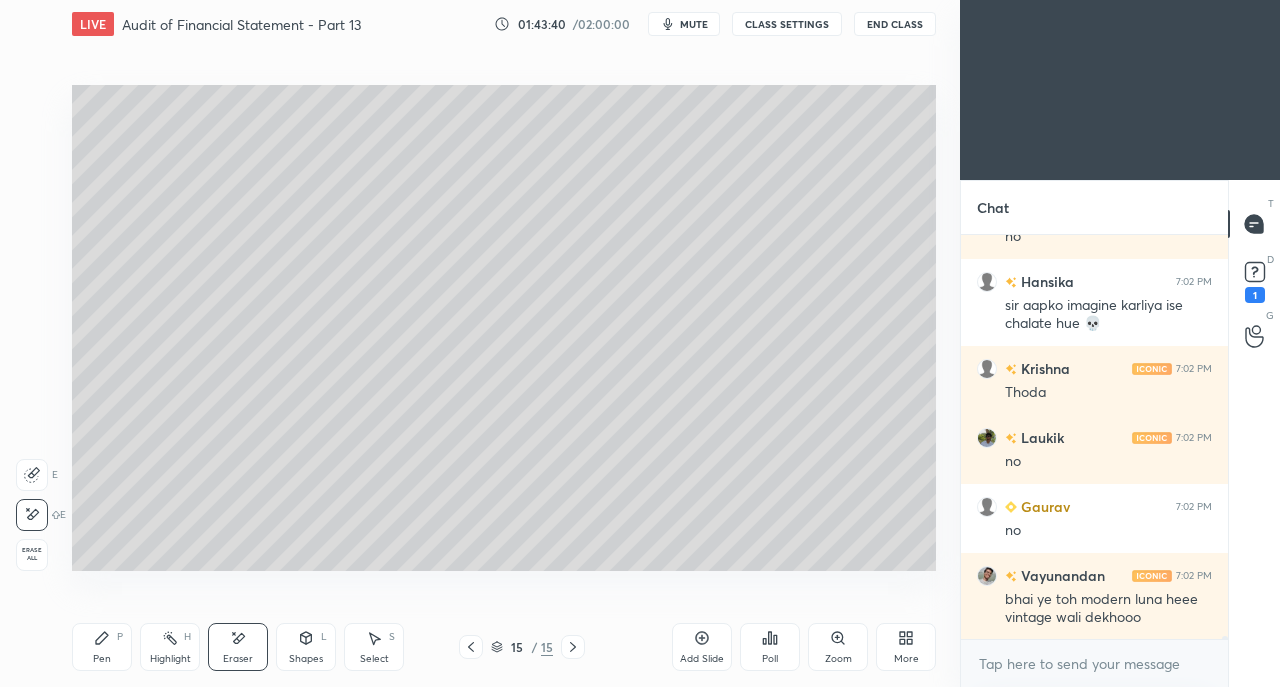 click on "Pen" at bounding box center (102, 659) 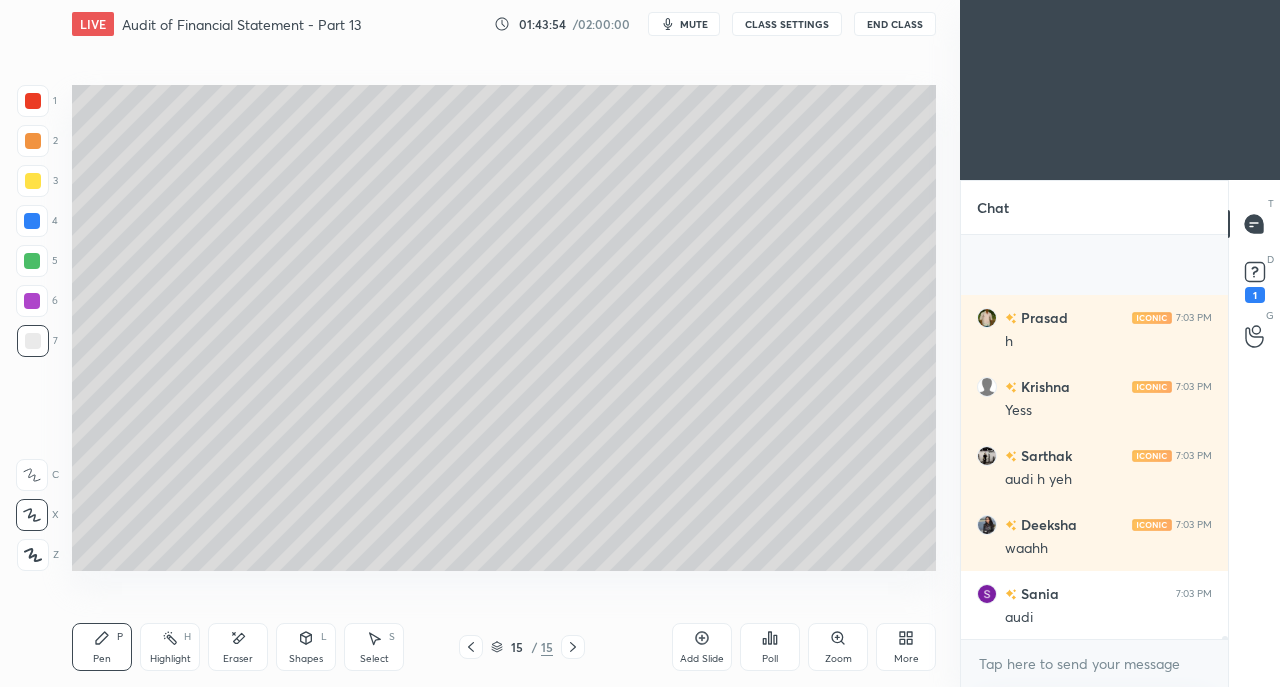 scroll, scrollTop: 56792, scrollLeft: 0, axis: vertical 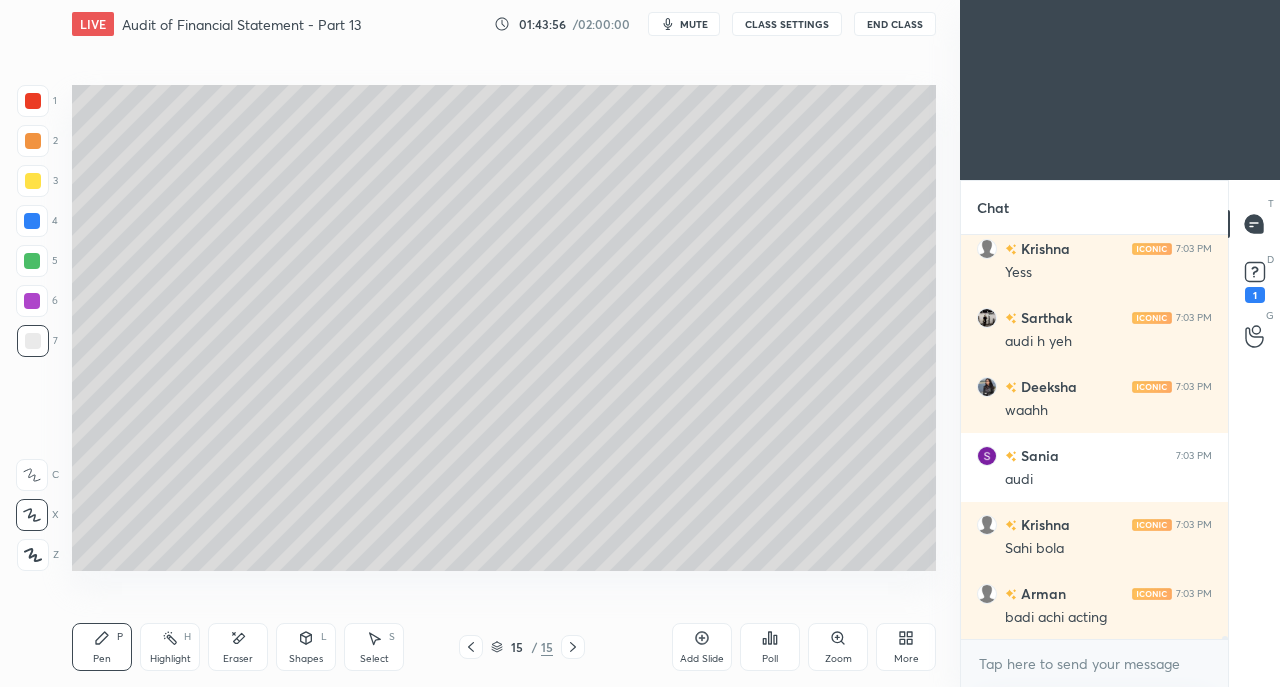 click 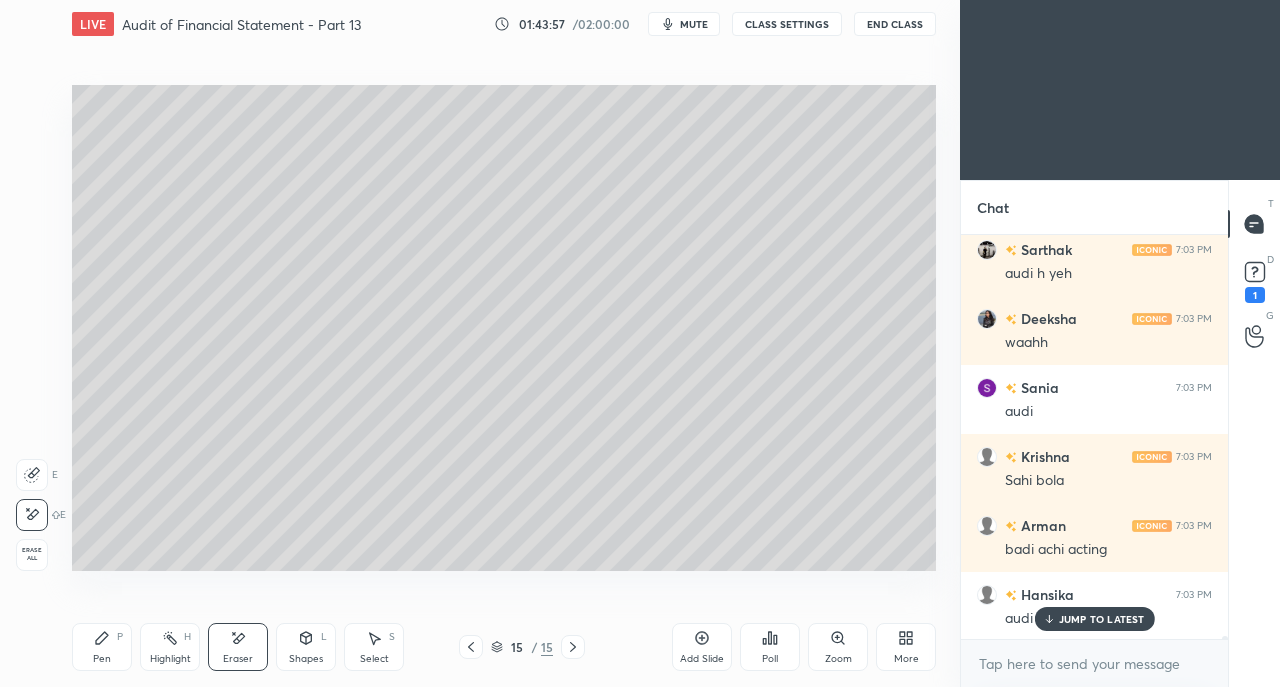 scroll, scrollTop: 56998, scrollLeft: 0, axis: vertical 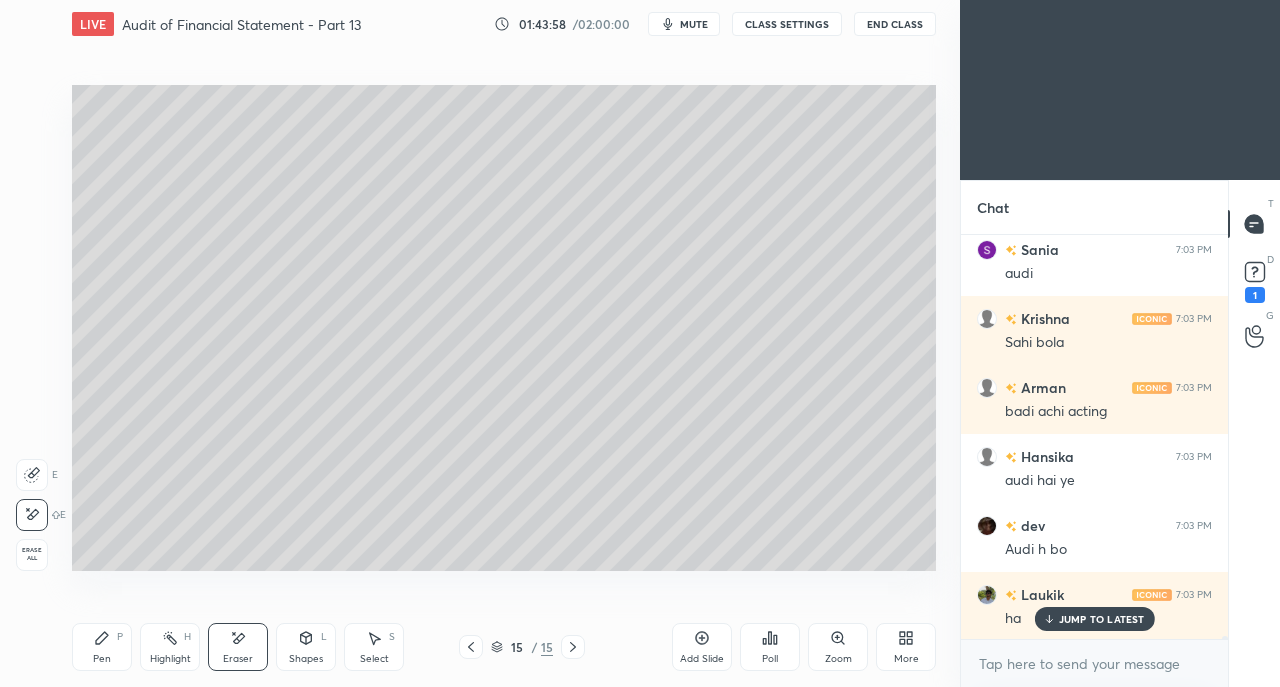 click on "Pen" at bounding box center (102, 659) 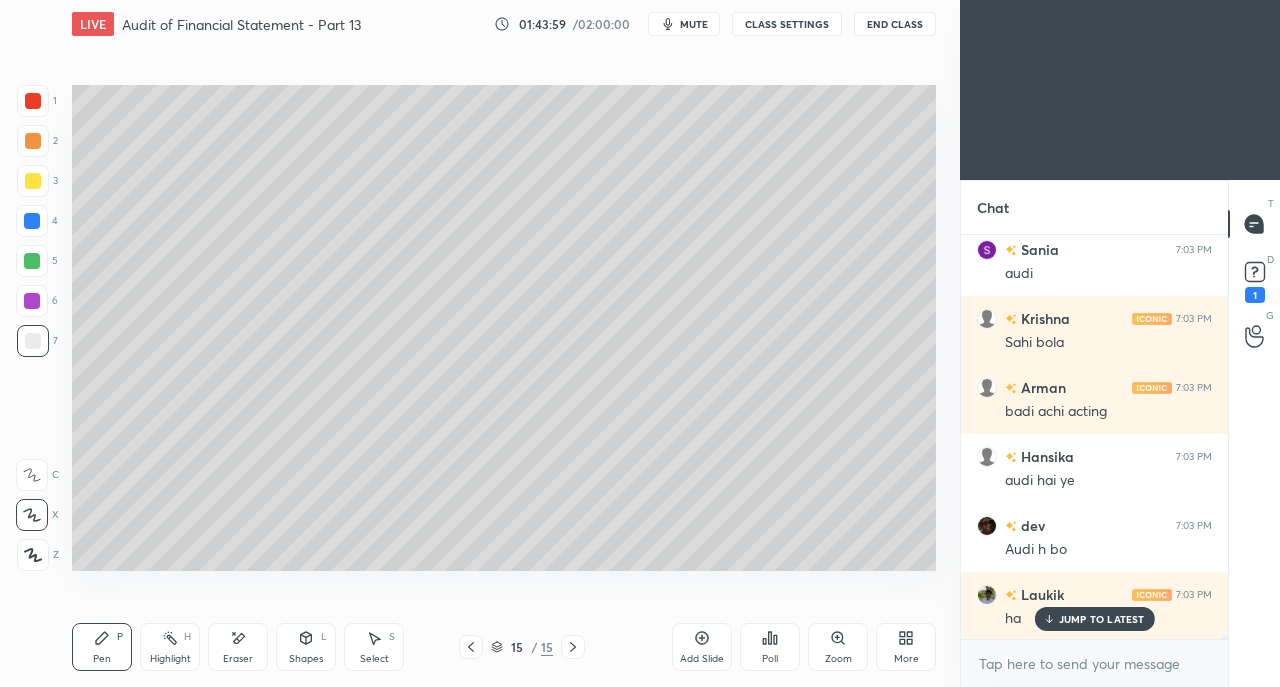 click at bounding box center (33, 181) 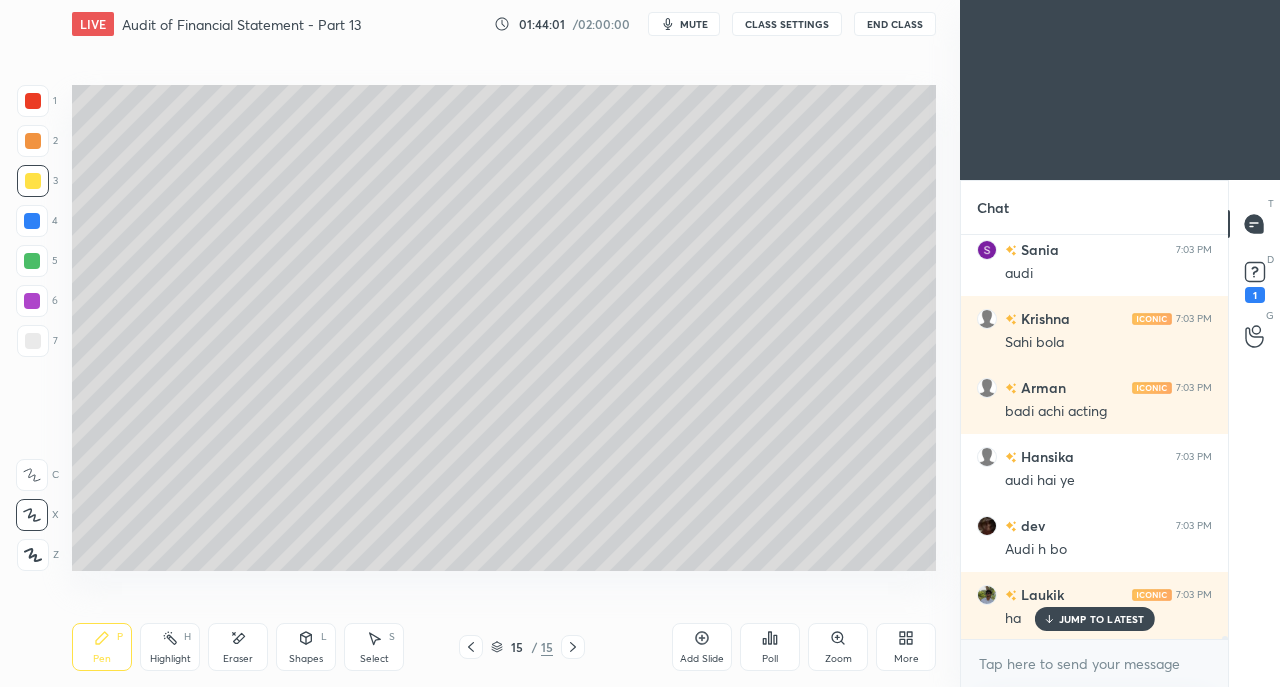click on "Shapes L" at bounding box center [306, 647] 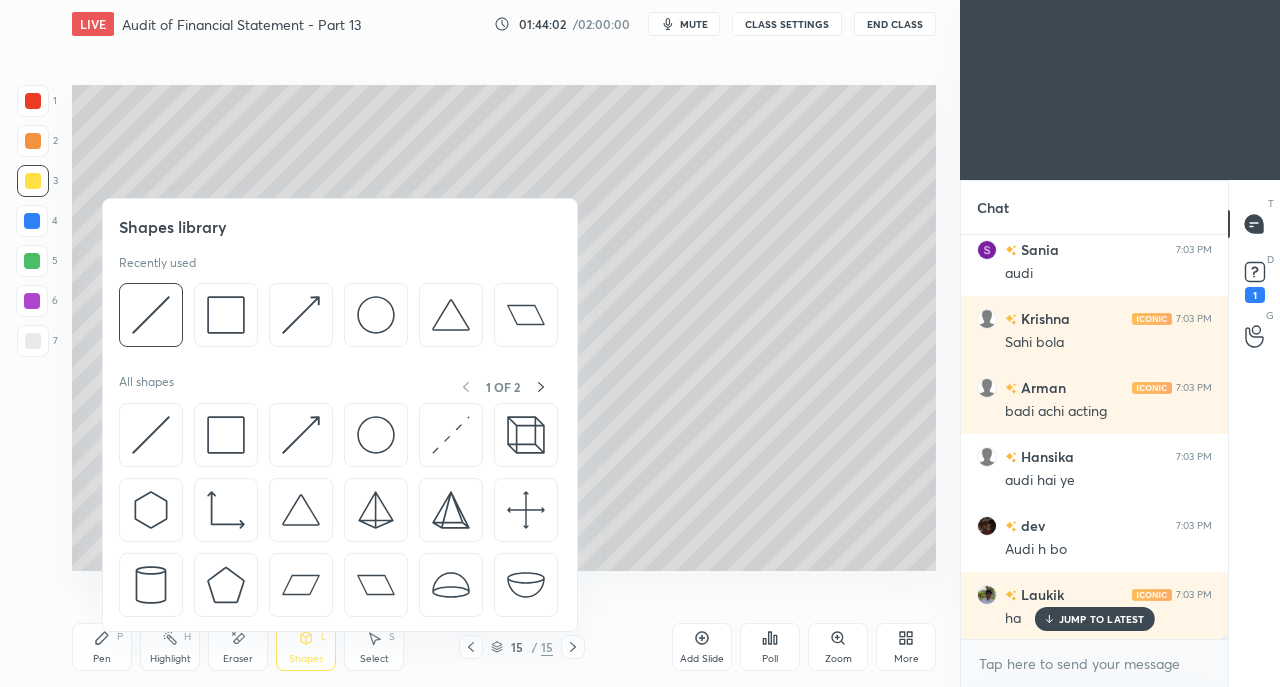 click at bounding box center (226, 435) 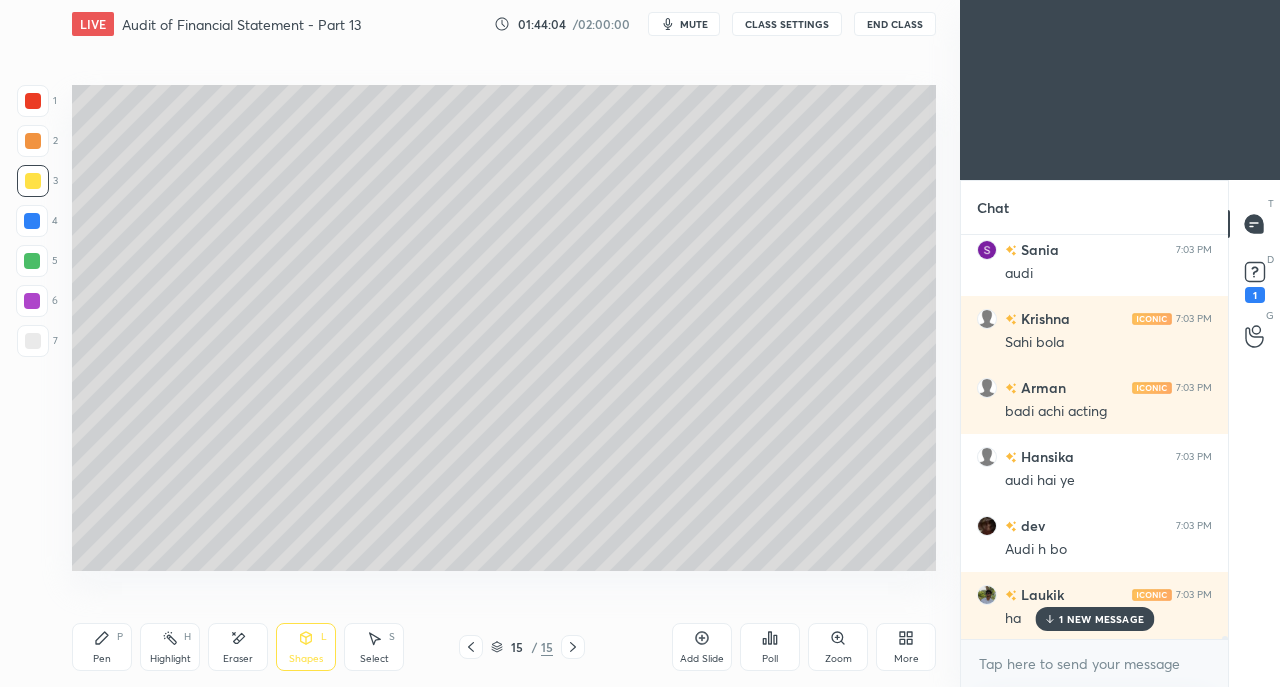 scroll, scrollTop: 57068, scrollLeft: 0, axis: vertical 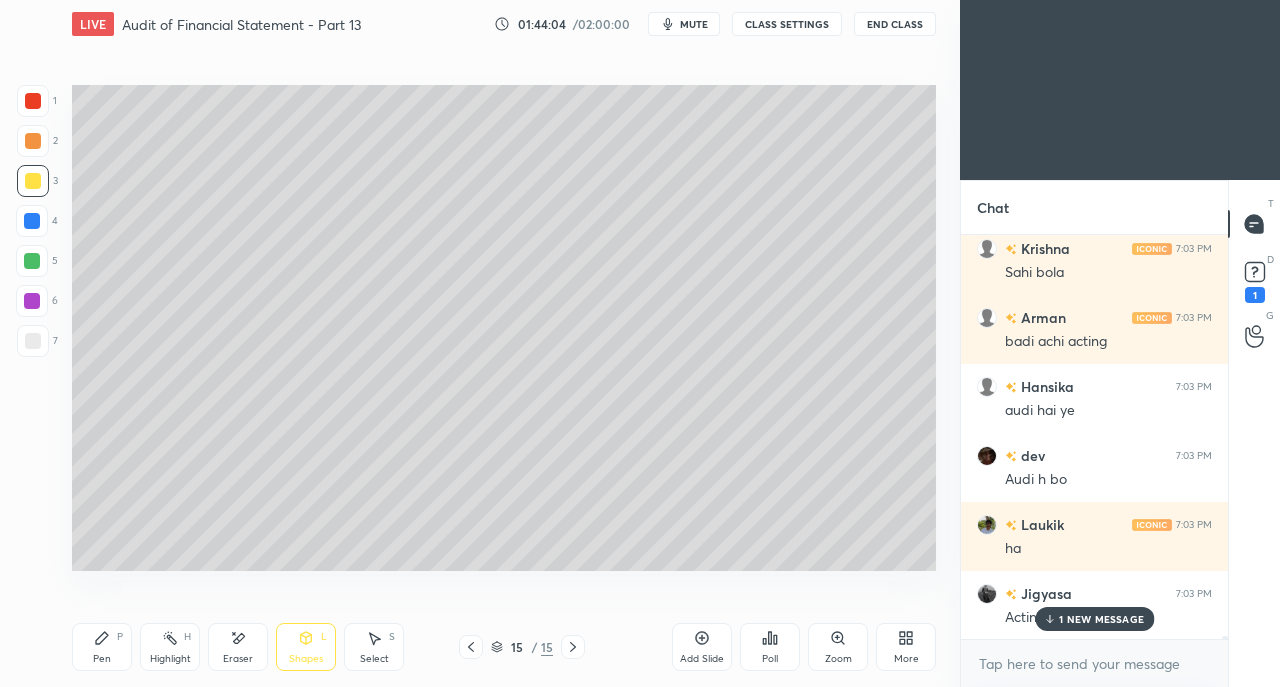 click on "Acting to dekho" at bounding box center [1108, 618] 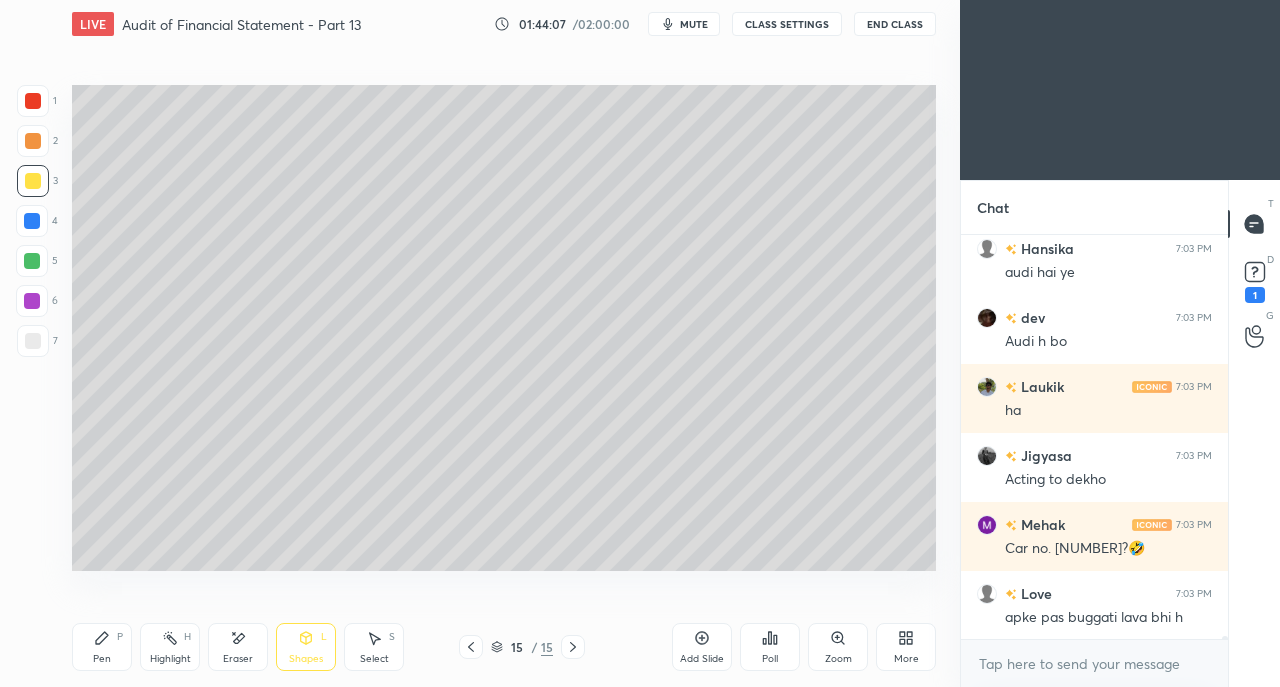 scroll, scrollTop: 57274, scrollLeft: 0, axis: vertical 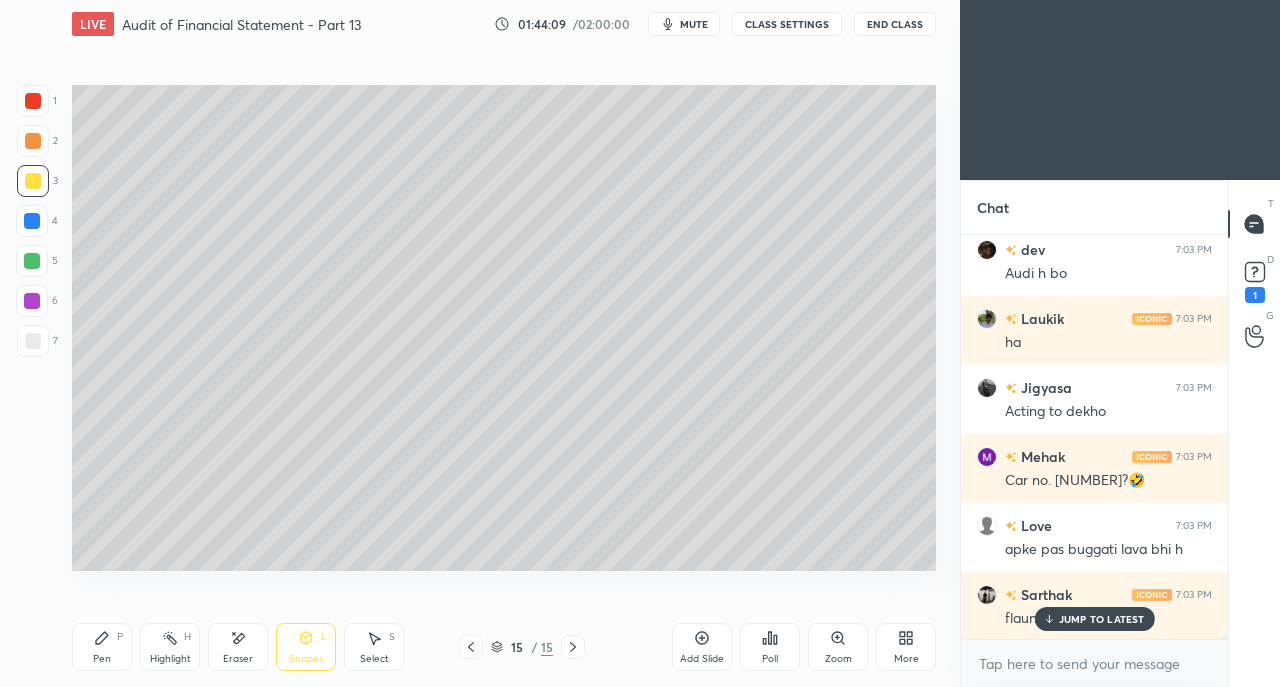 click on "Eraser" at bounding box center [238, 647] 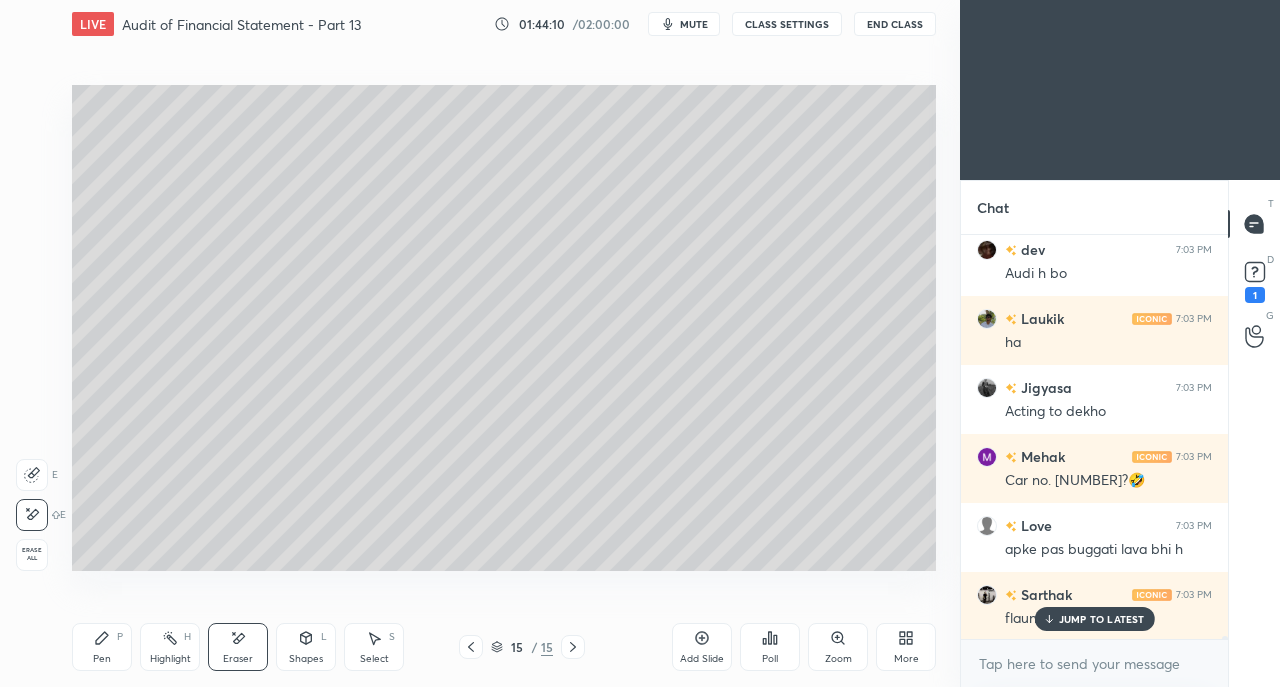 click 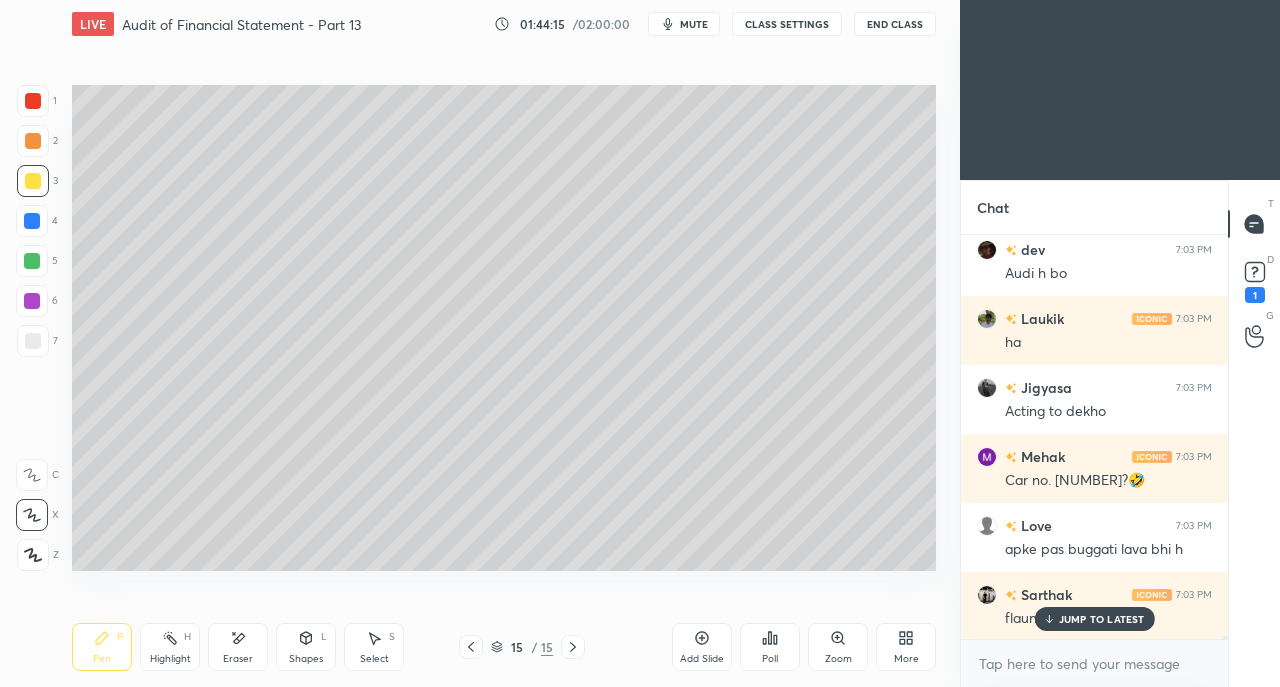 click 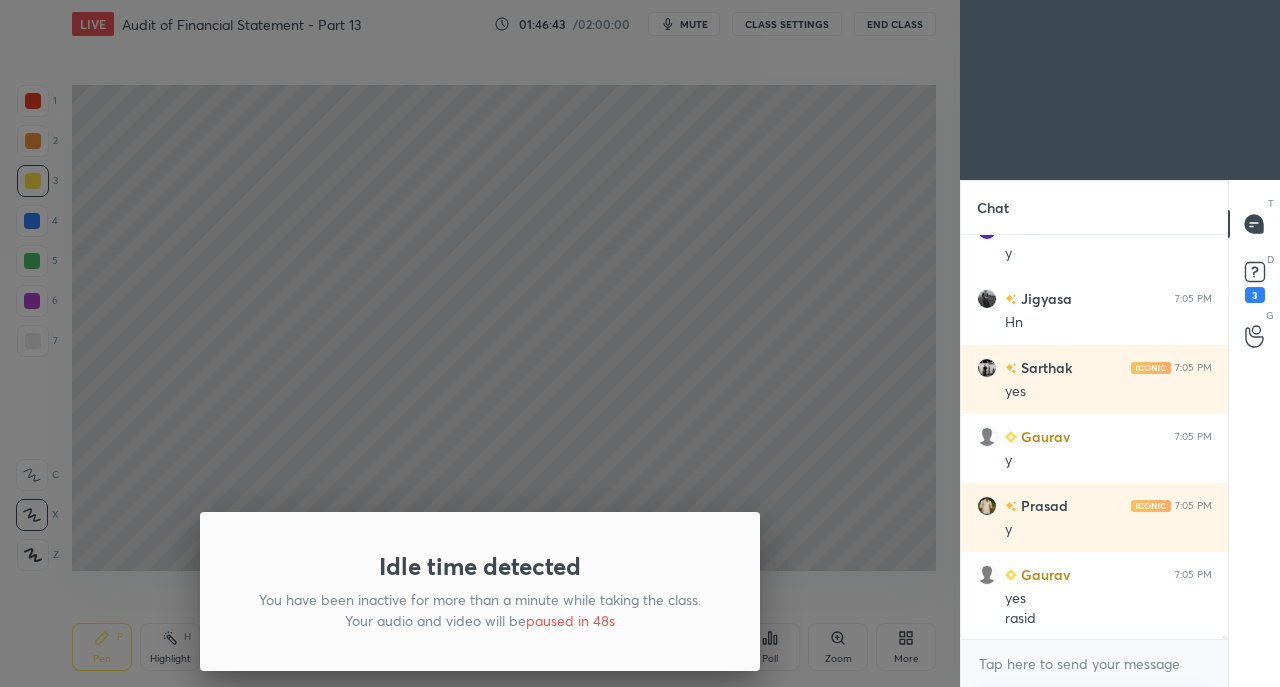 scroll, scrollTop: 57806, scrollLeft: 0, axis: vertical 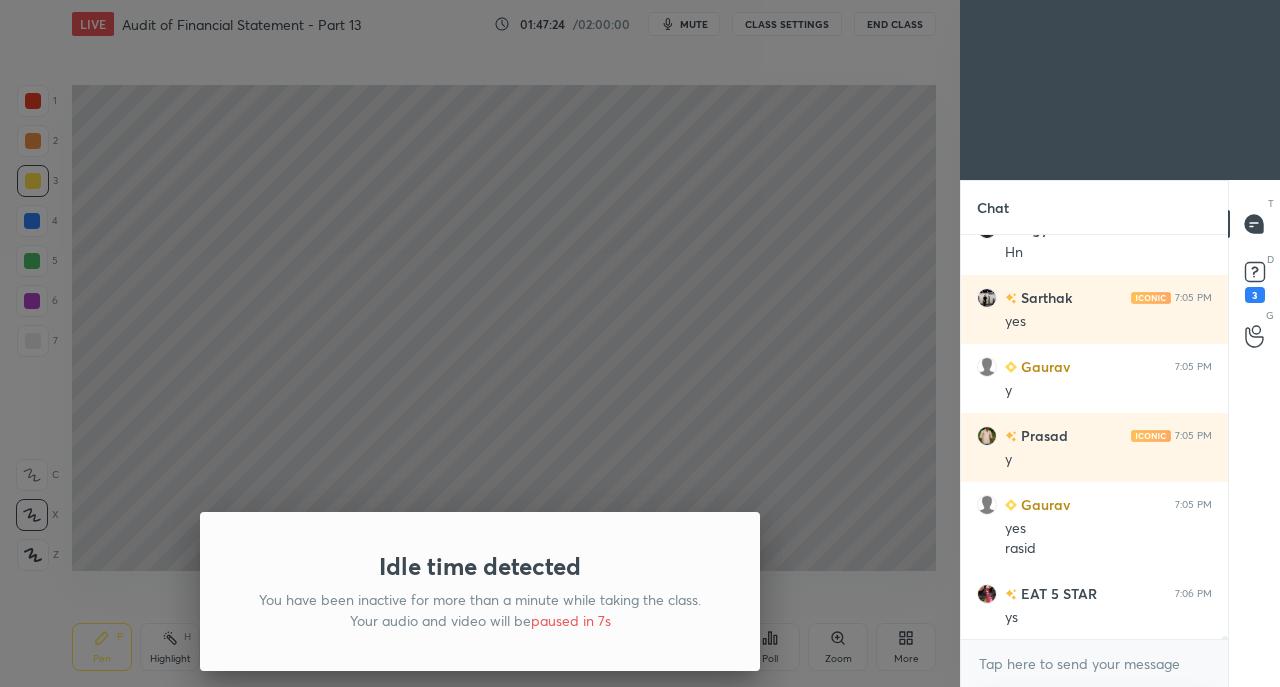 click on "Idle time detected You have been inactive for more than a minute while taking the class. Your audio and video will be paused in 7s" at bounding box center (480, 343) 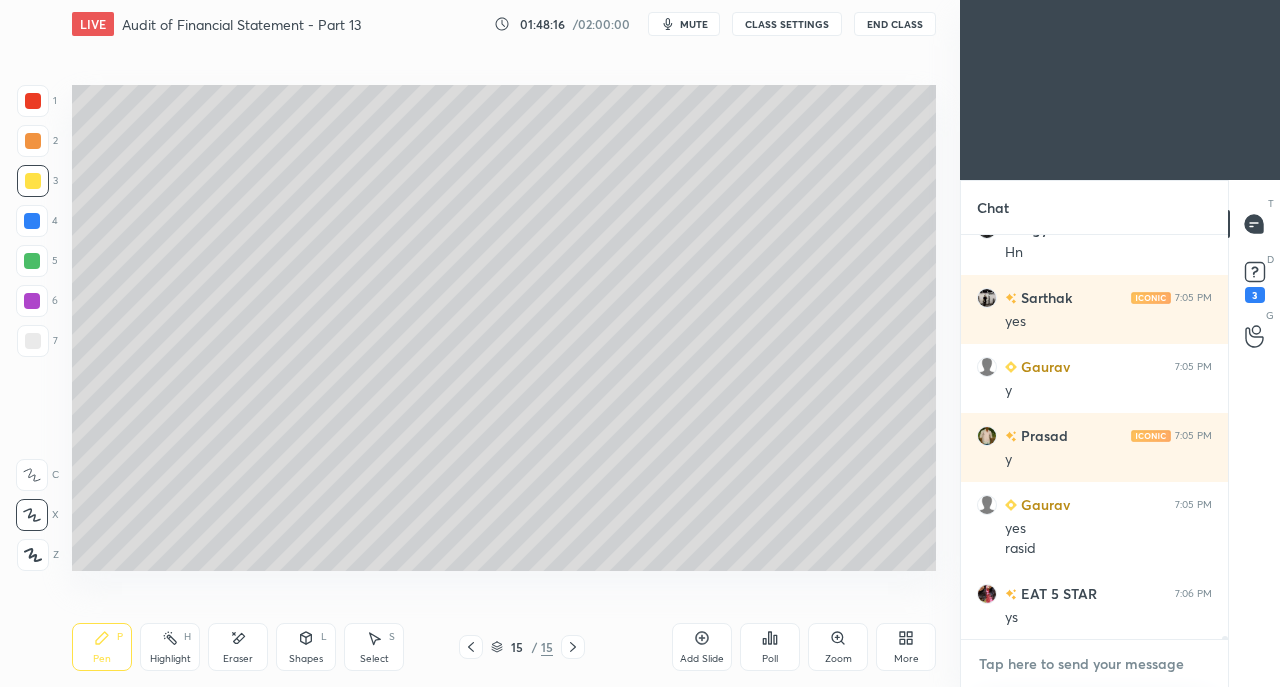 click at bounding box center (1094, 664) 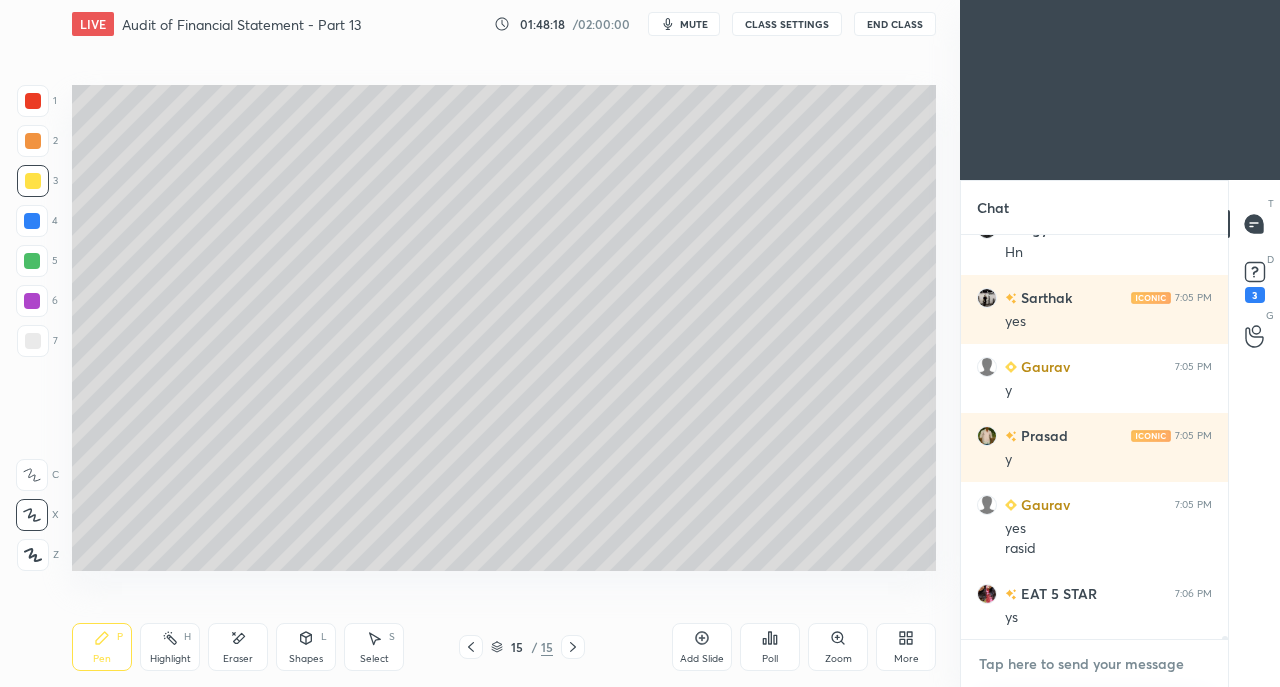 type on "e" 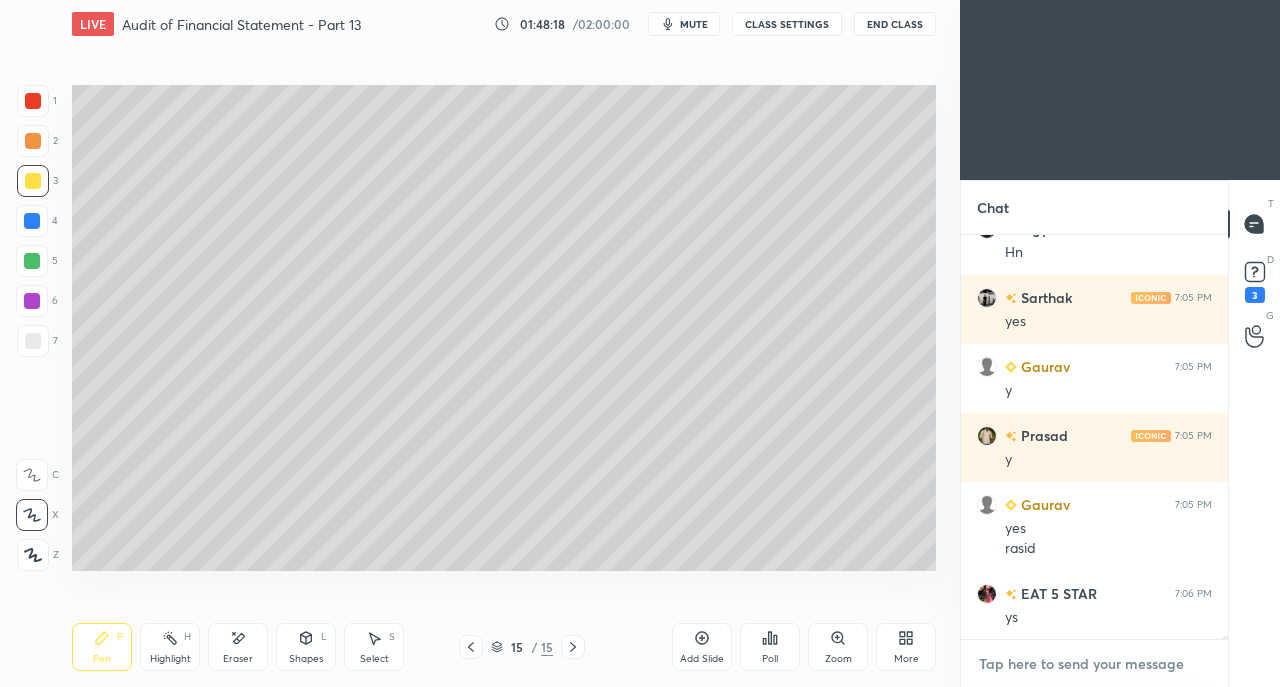 type on "x" 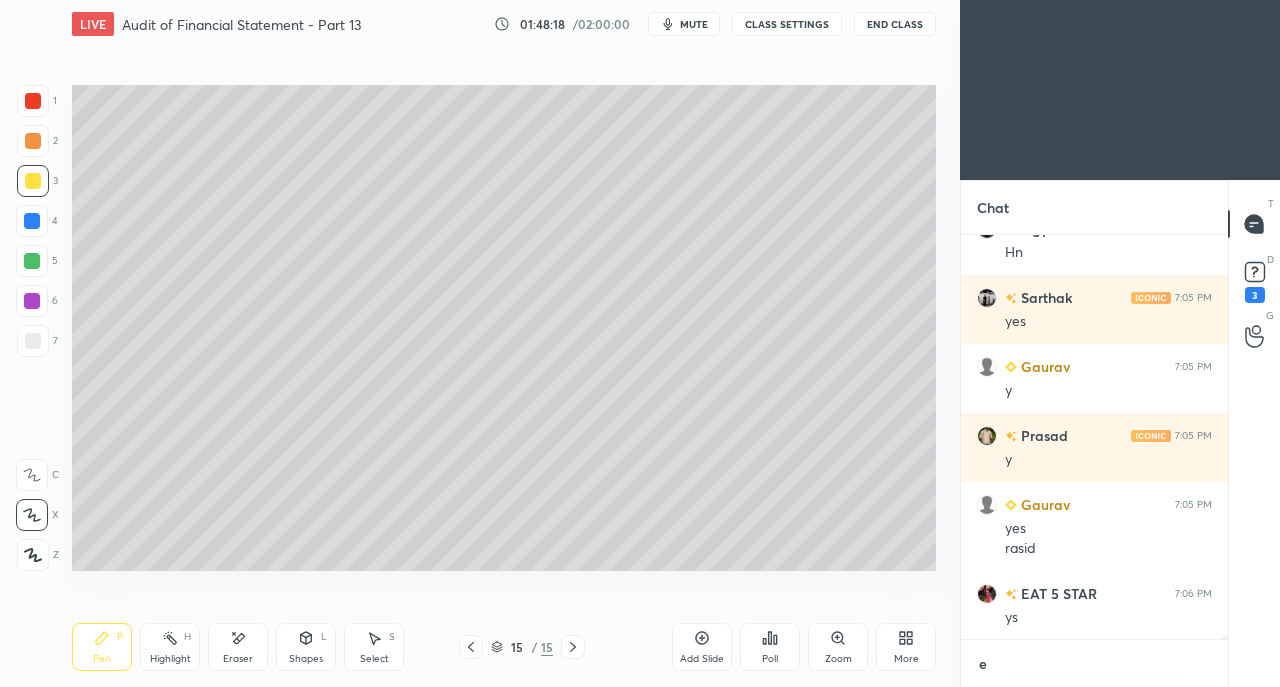 scroll, scrollTop: 392, scrollLeft: 261, axis: both 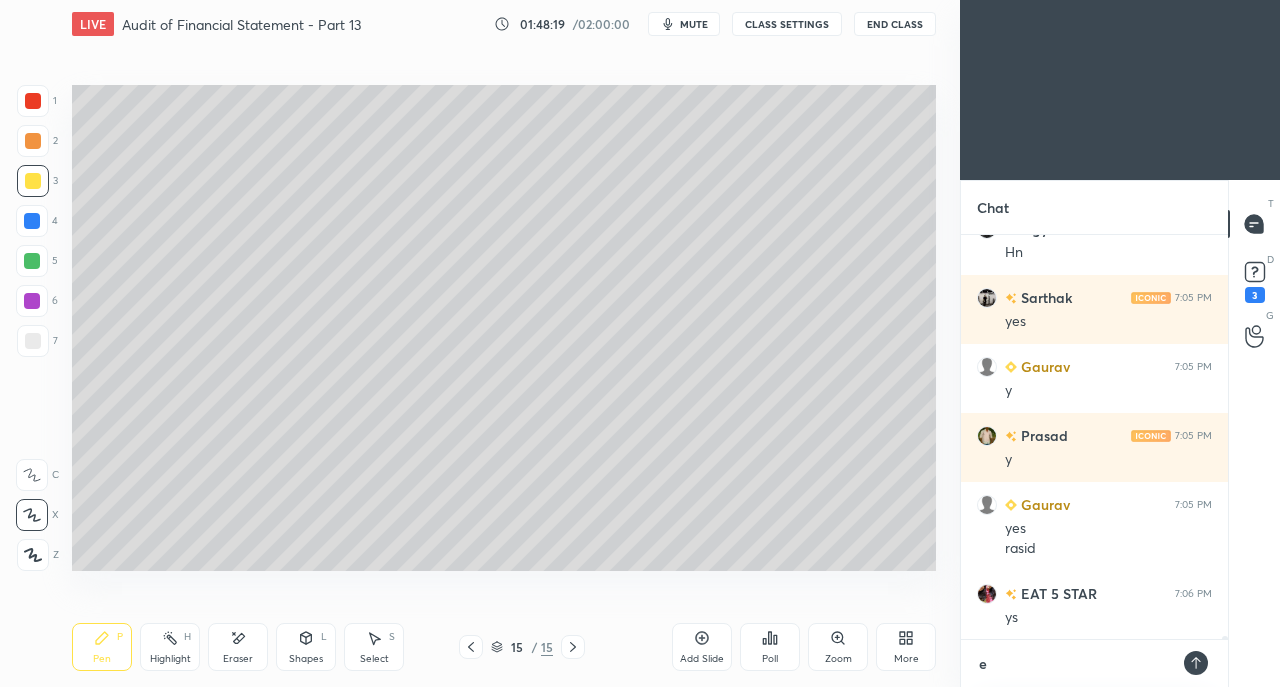 type on "ex" 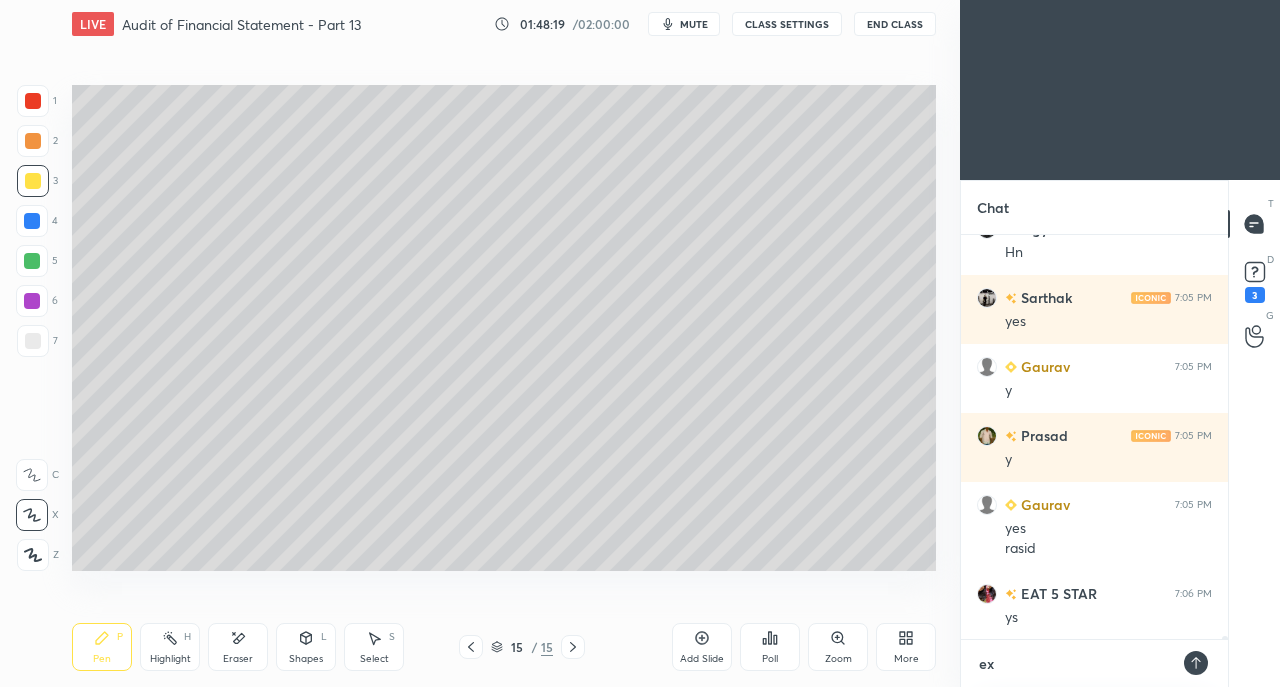 type on "e" 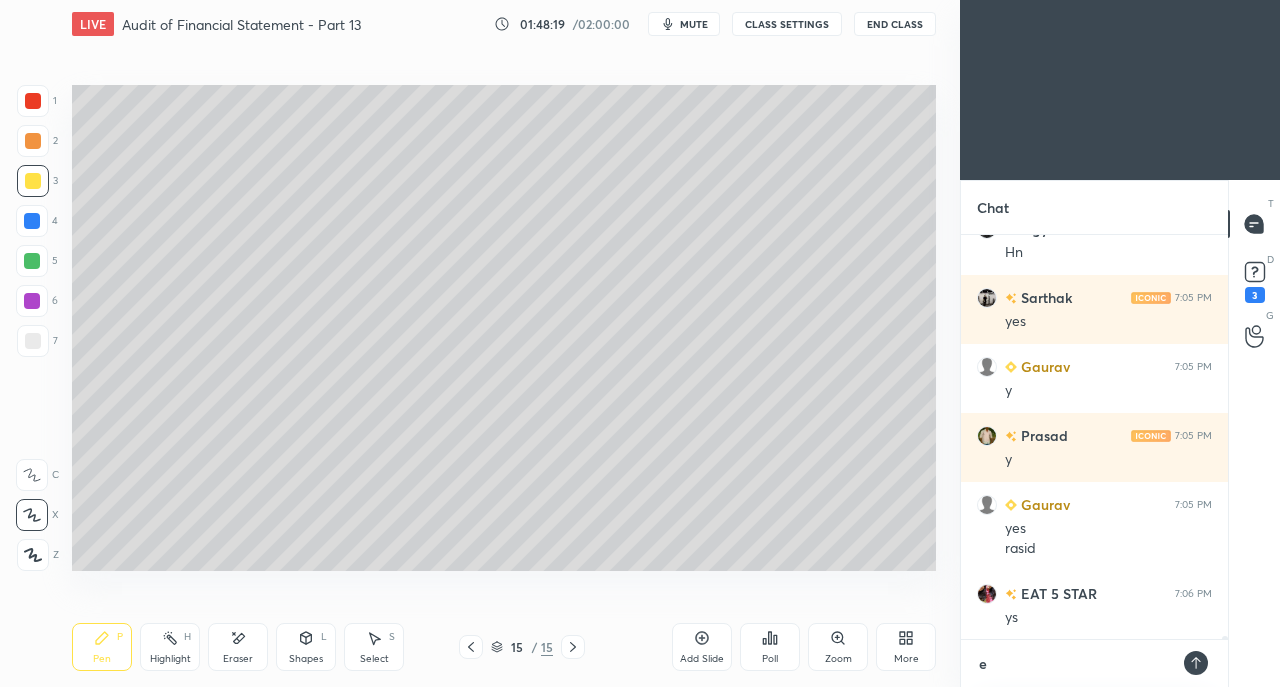 type 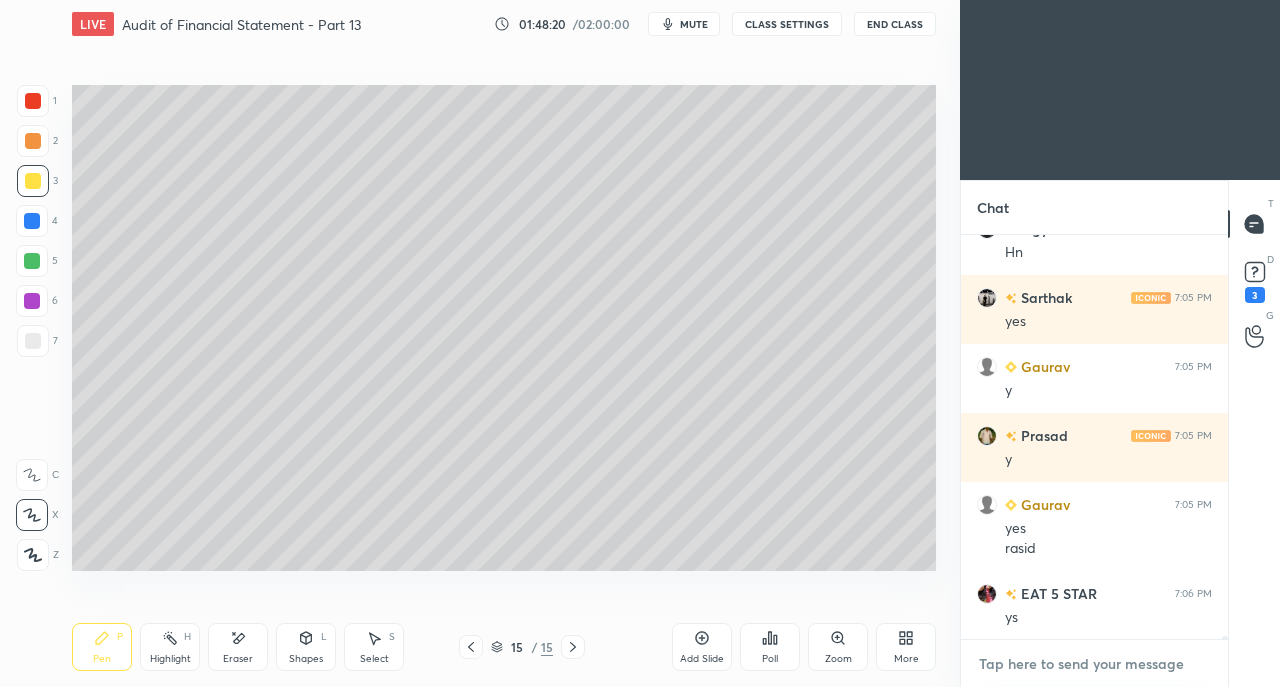 type on "I" 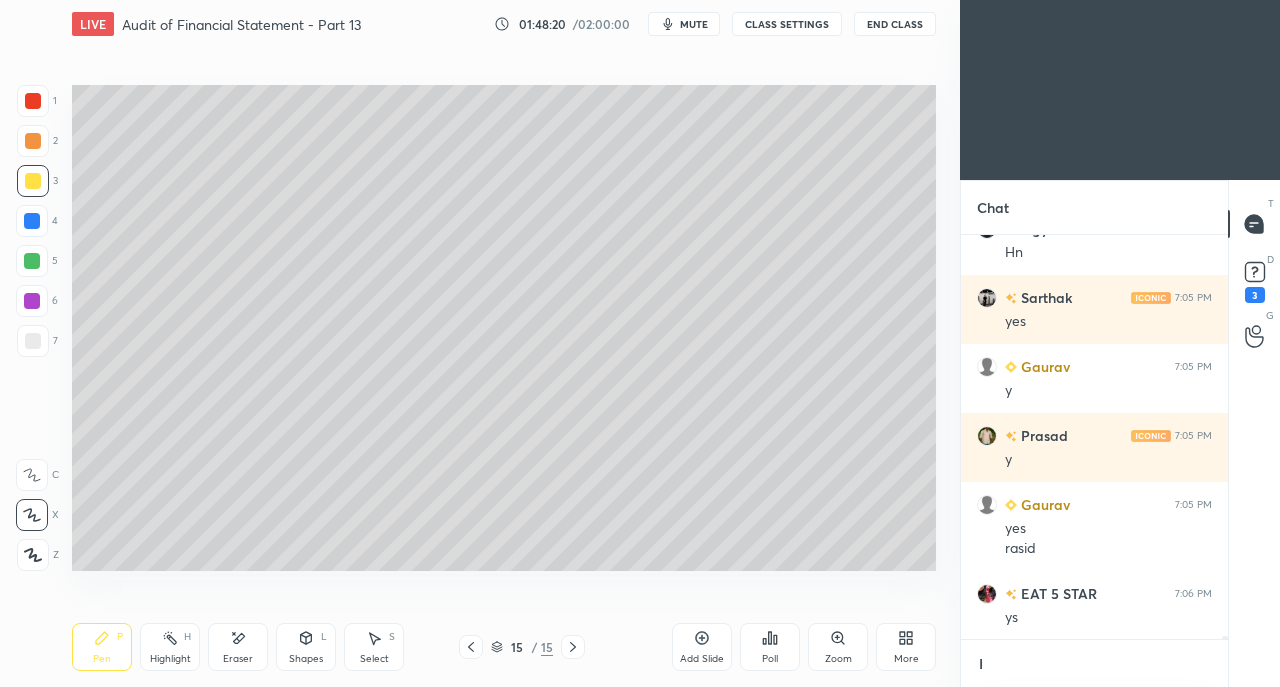 scroll, scrollTop: 392, scrollLeft: 261, axis: both 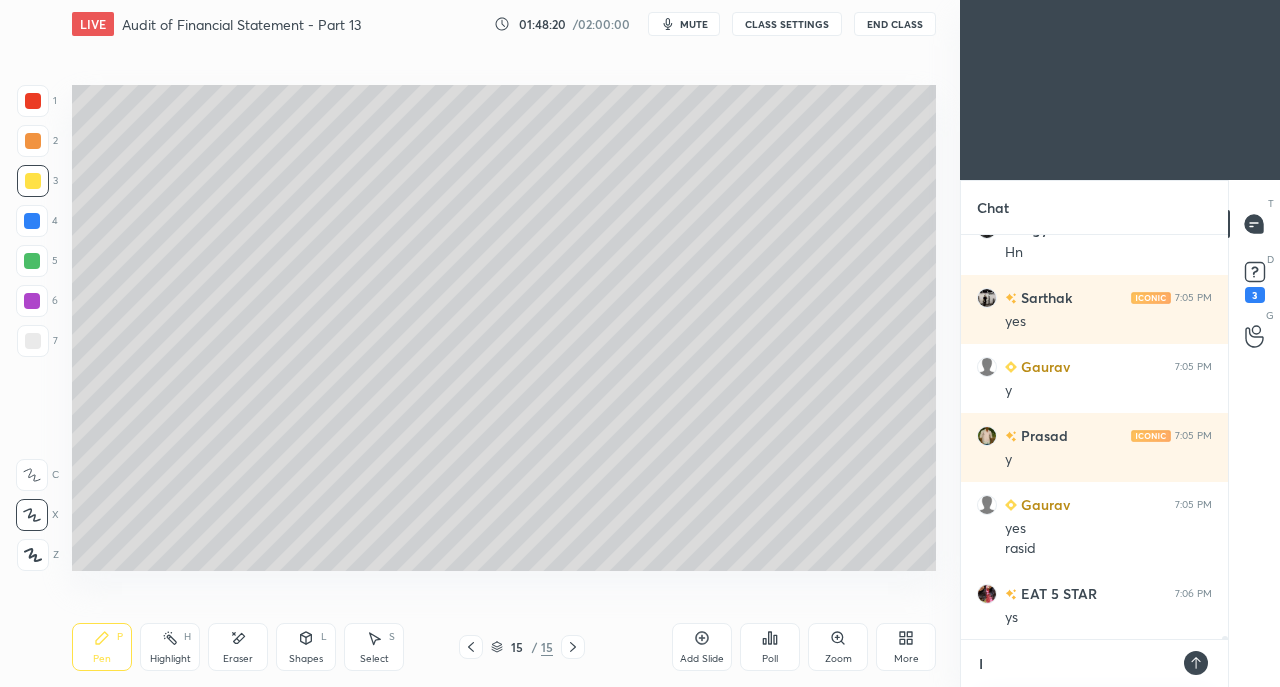 type on "It" 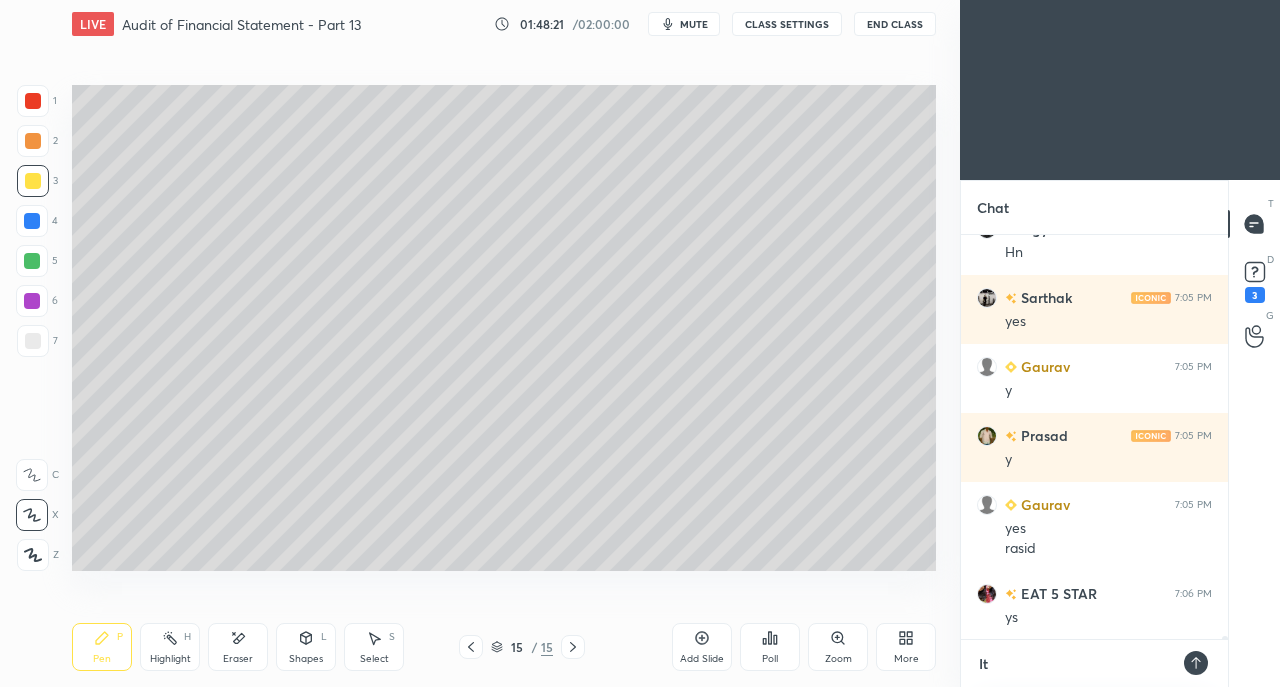 type on "It" 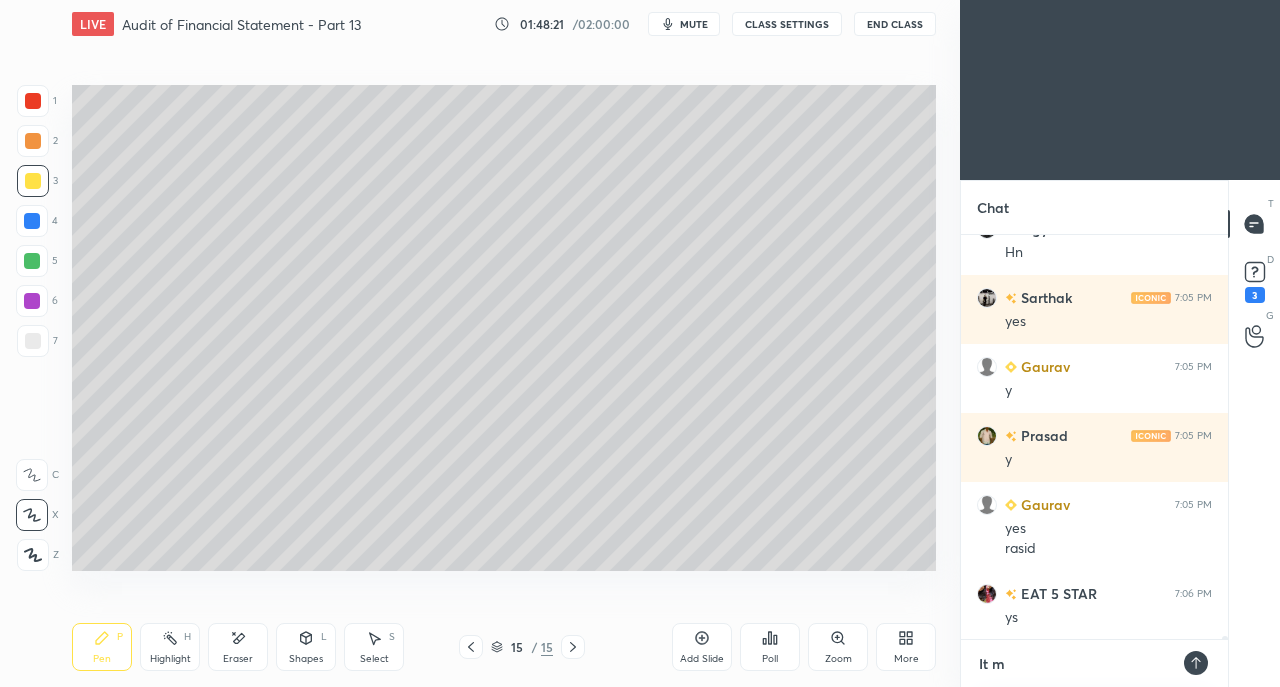 type on "It me" 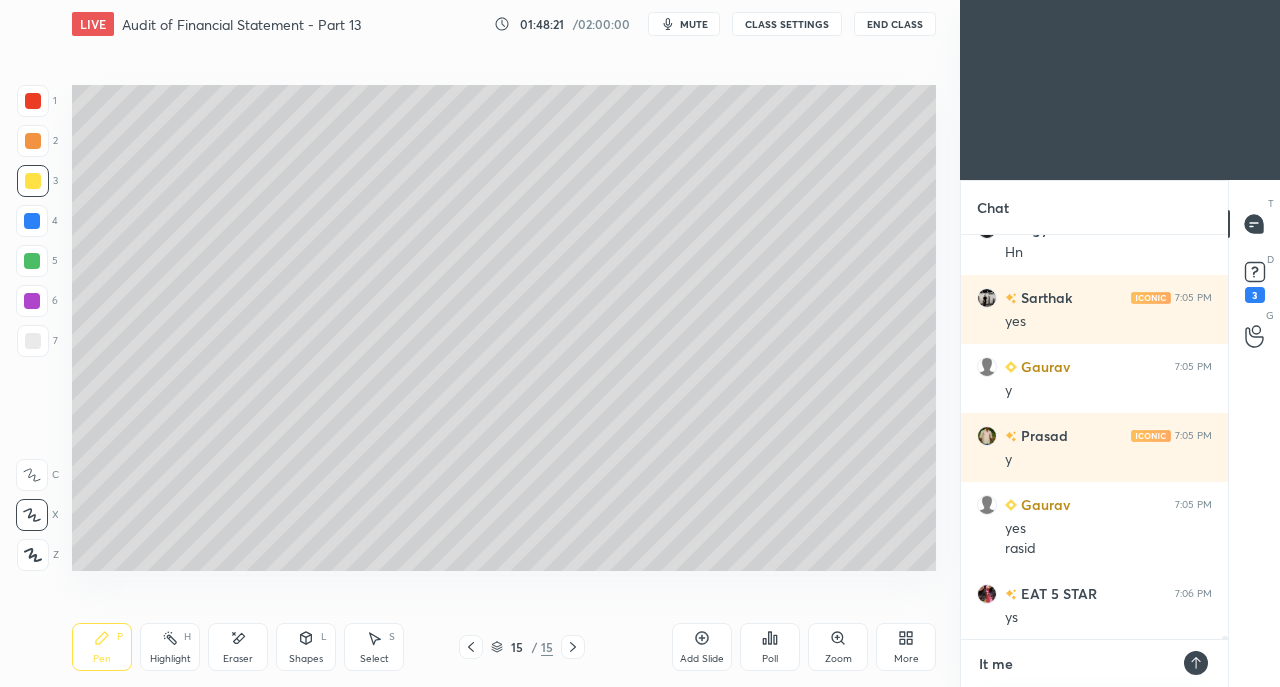 type on "It mea" 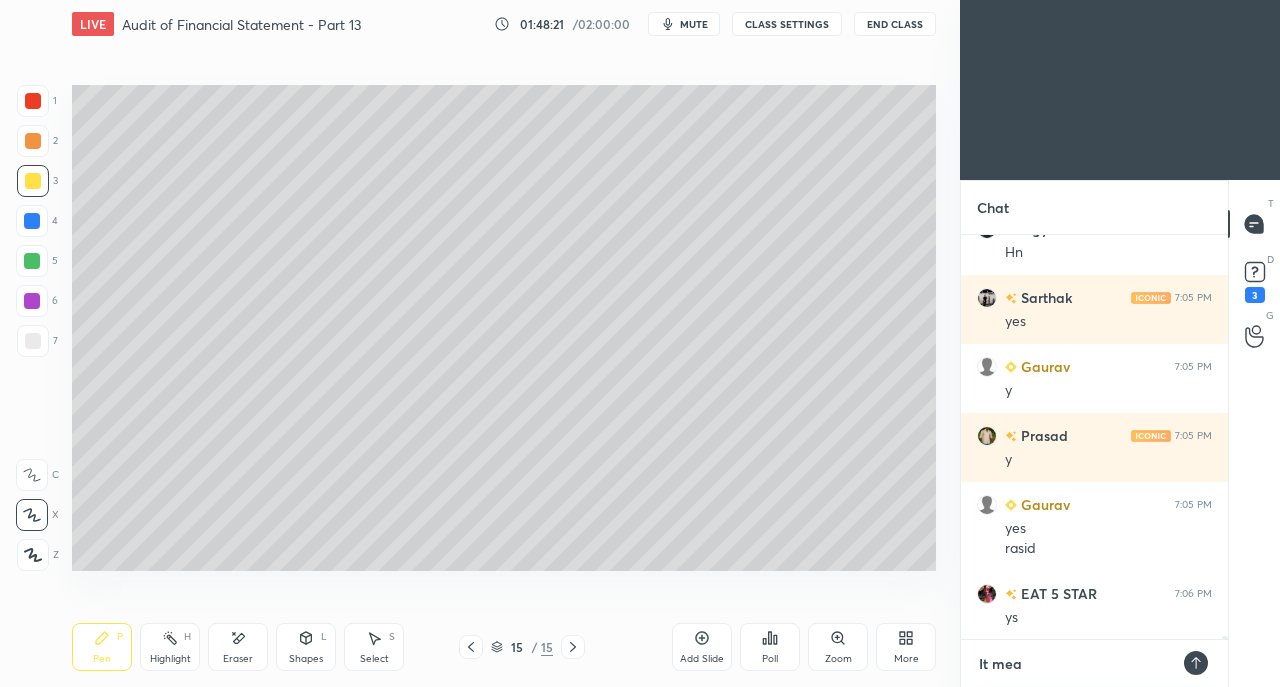 type on "It mean" 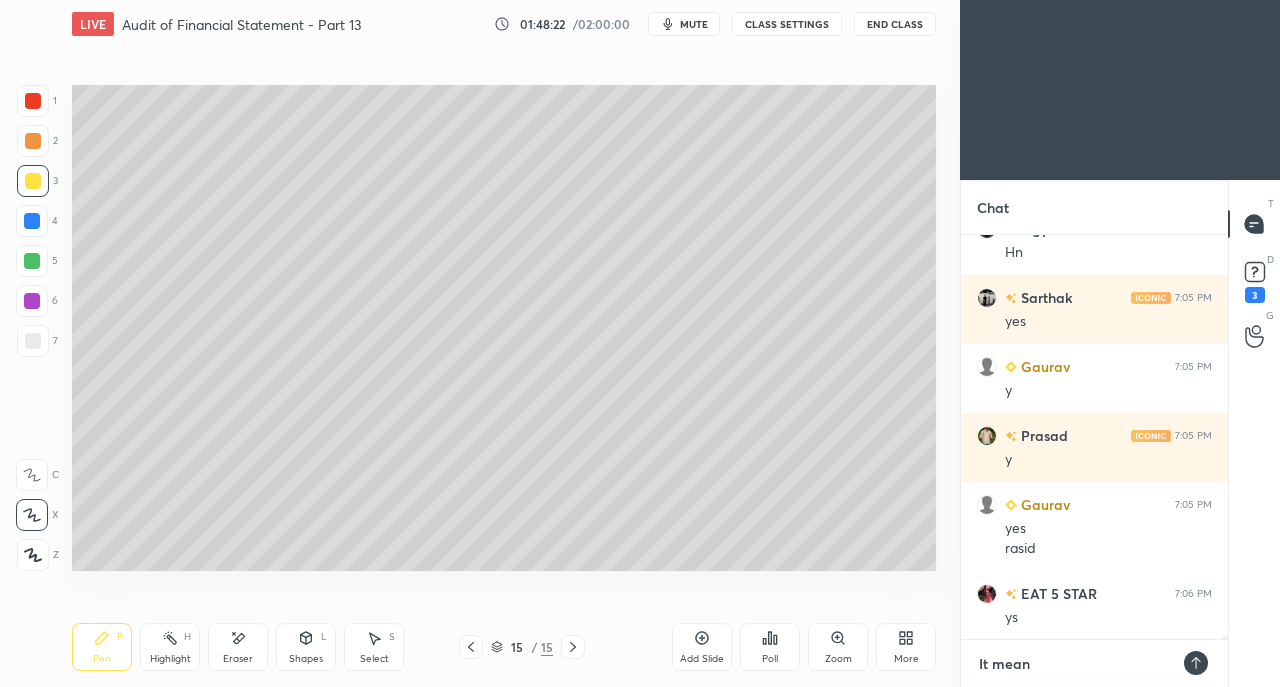type on "It means" 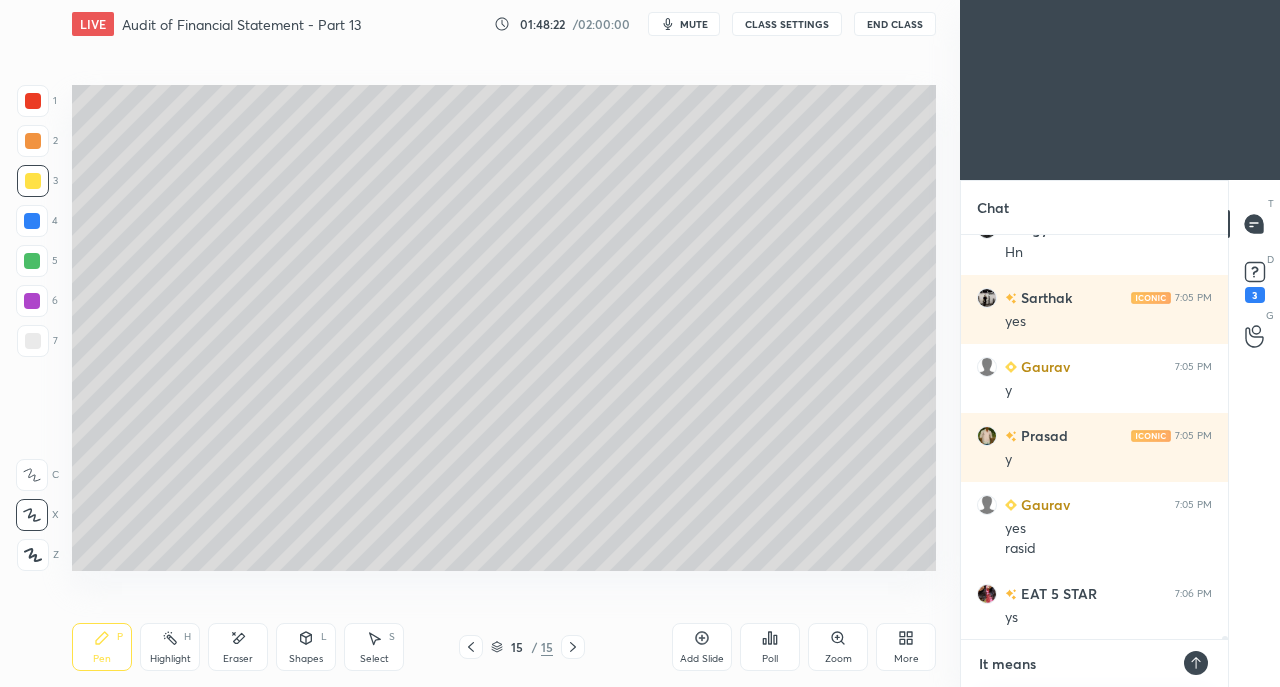 type on "It means" 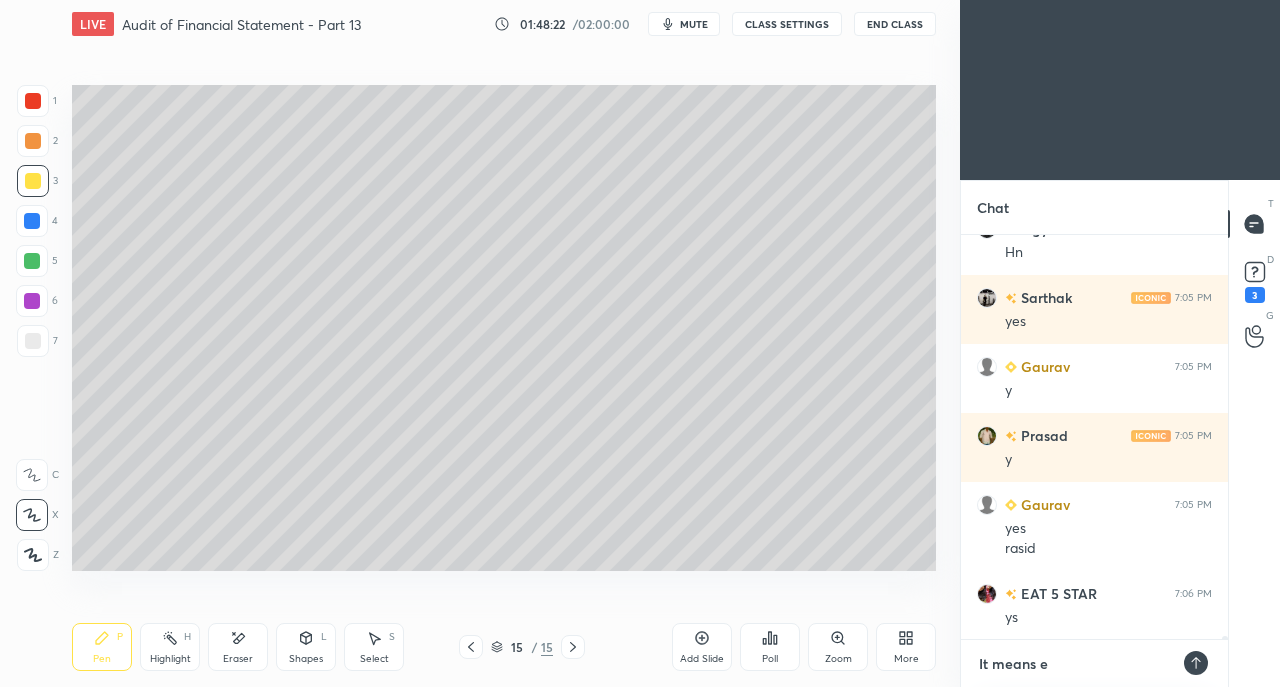 type on "It means ex" 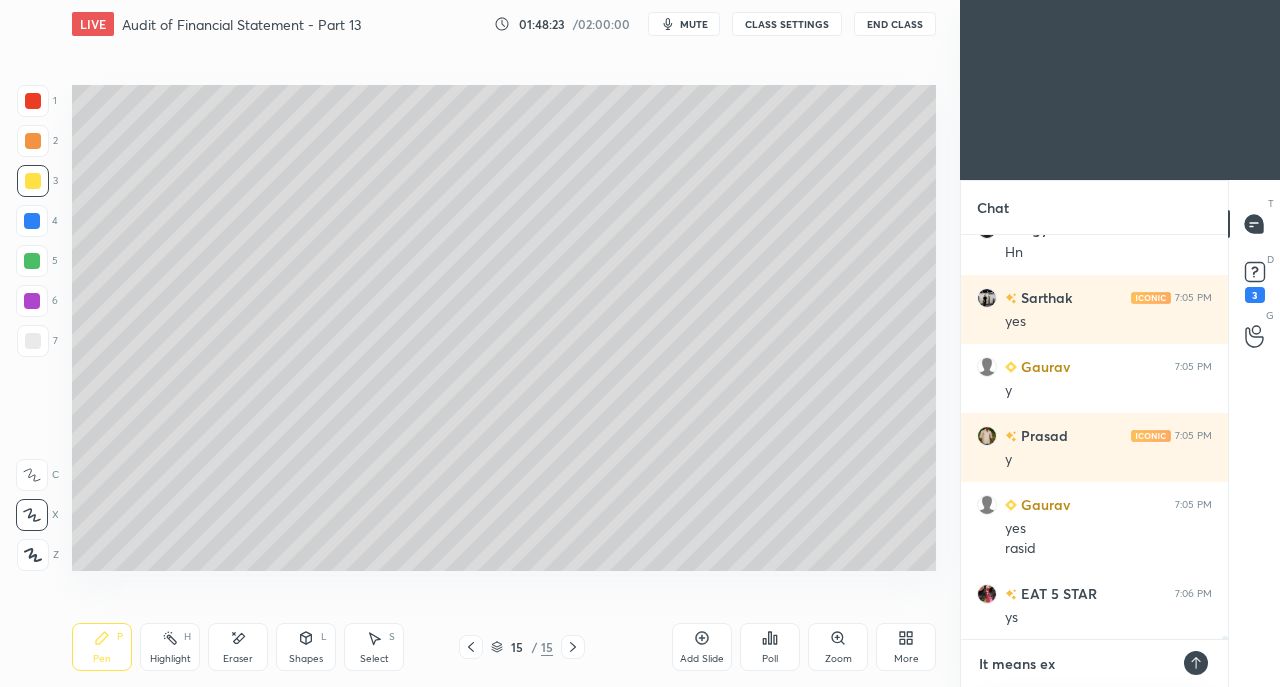type on "It means exa" 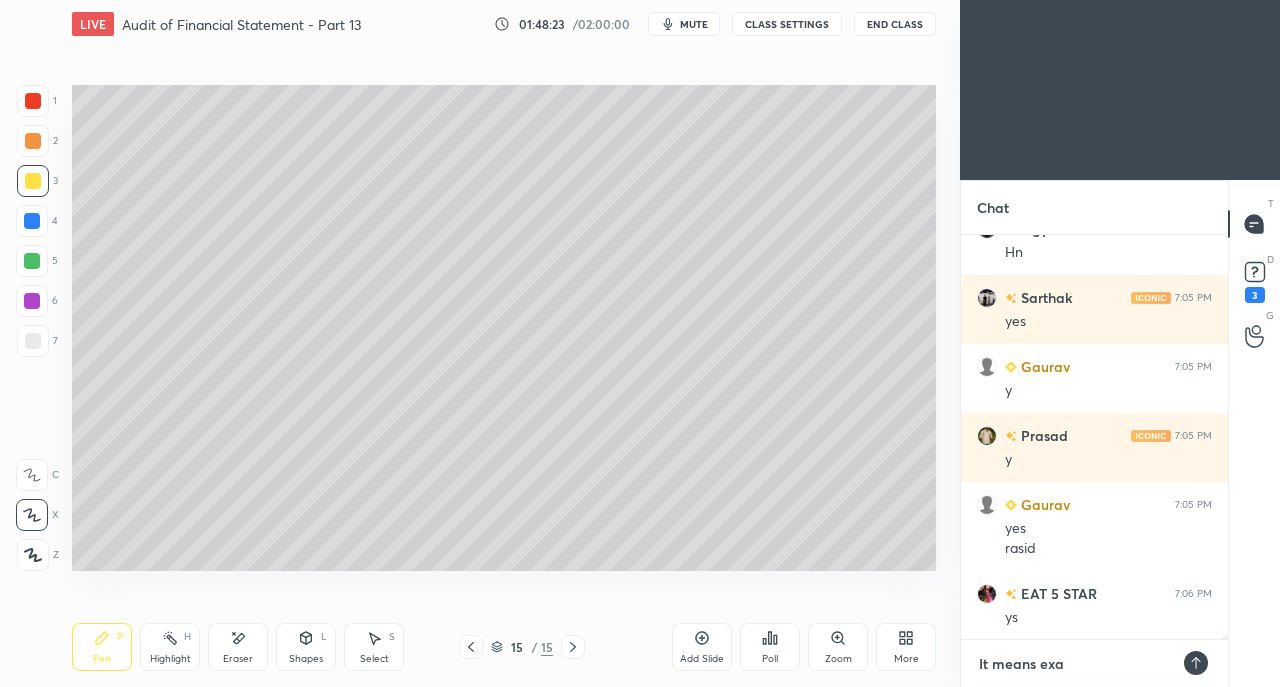 type on "It means exam" 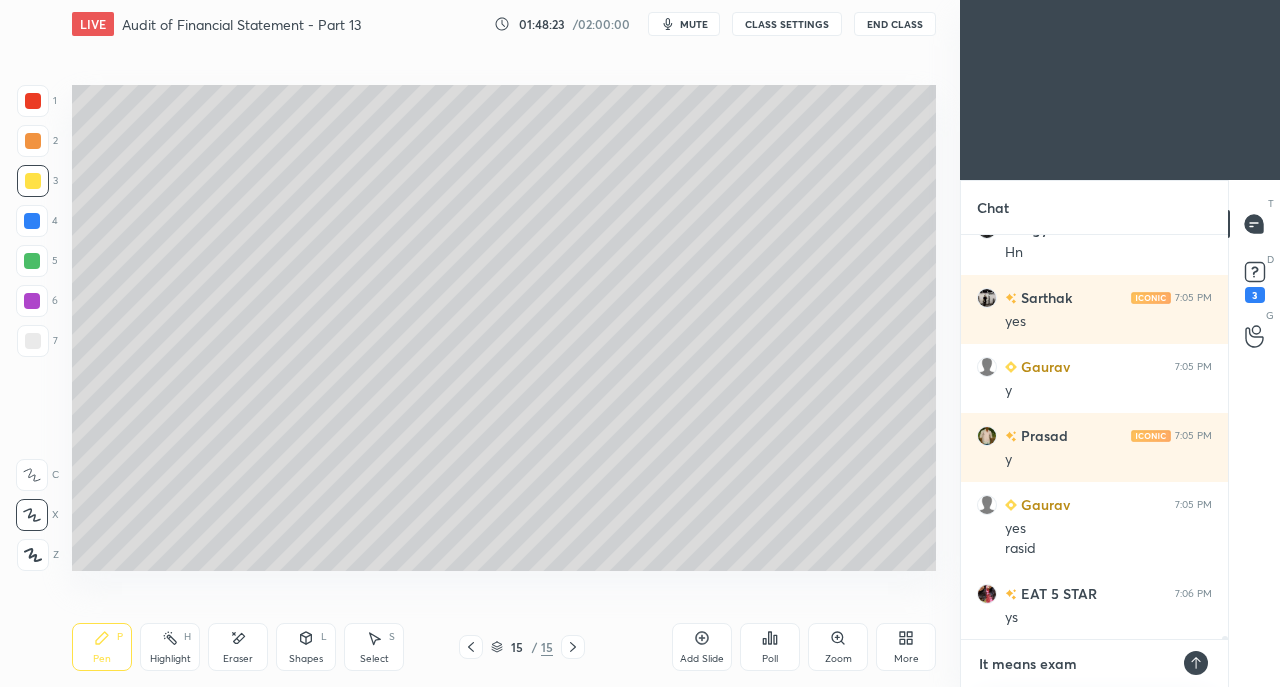 type on "It means exami" 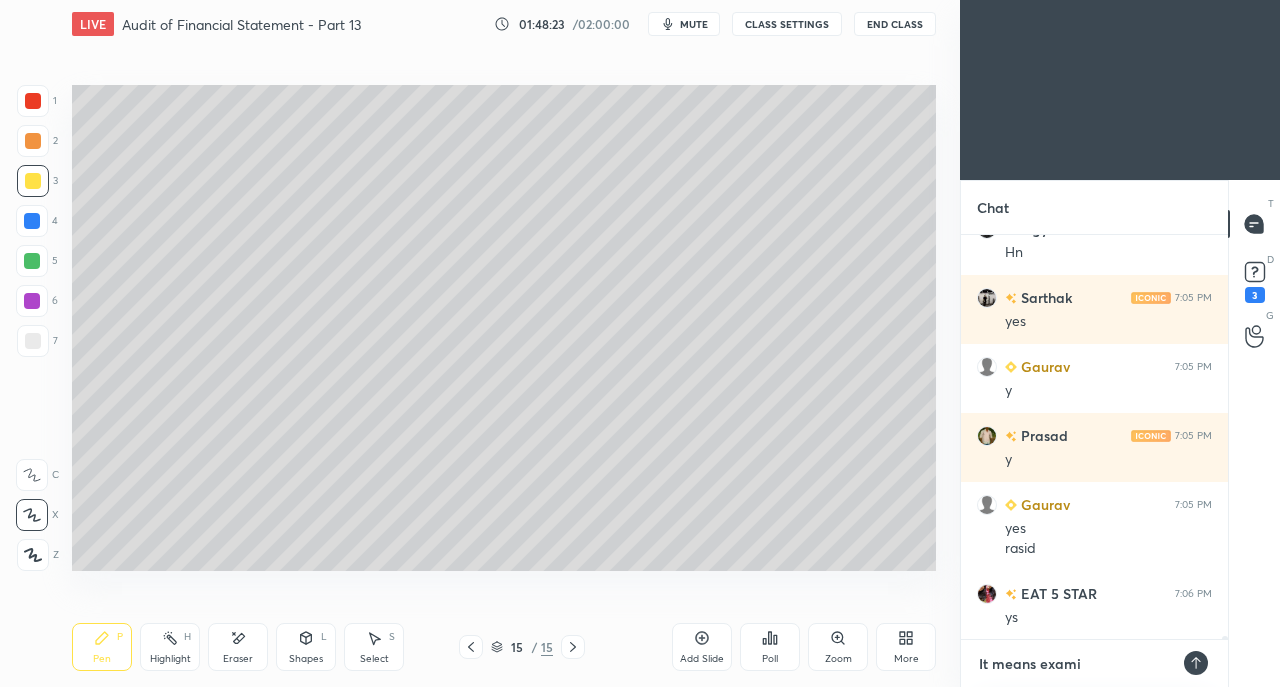type on "It means examin" 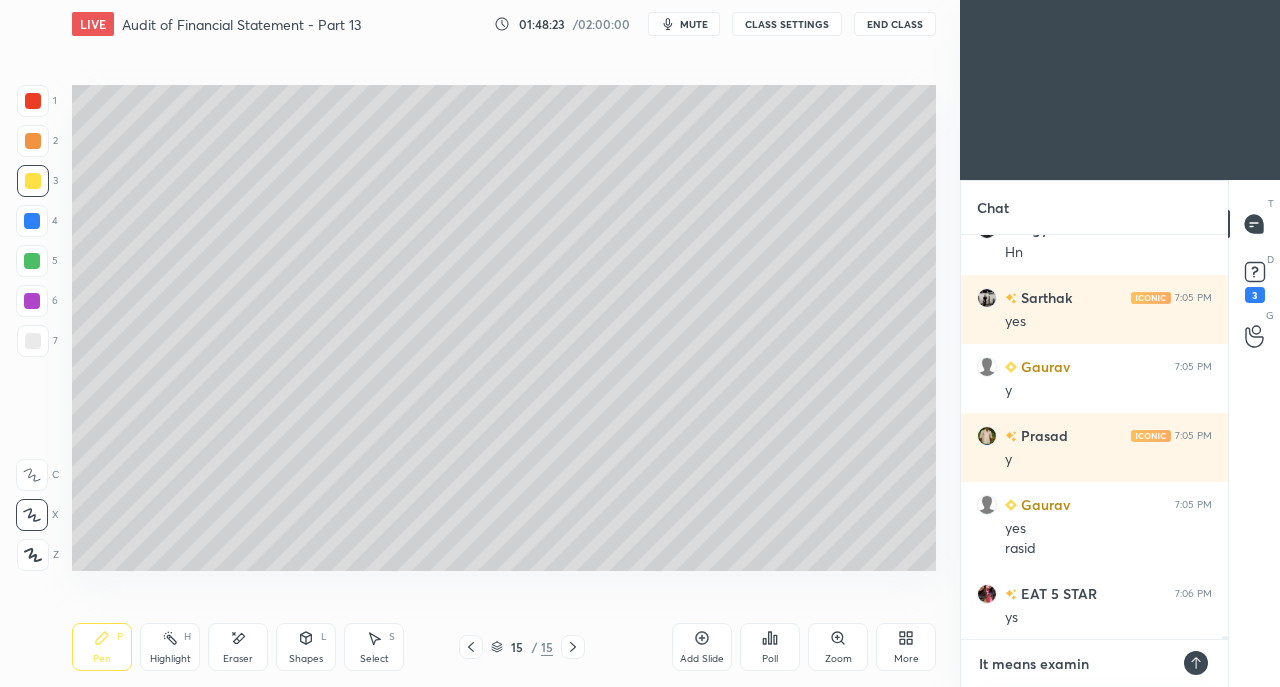 type on "It means examina" 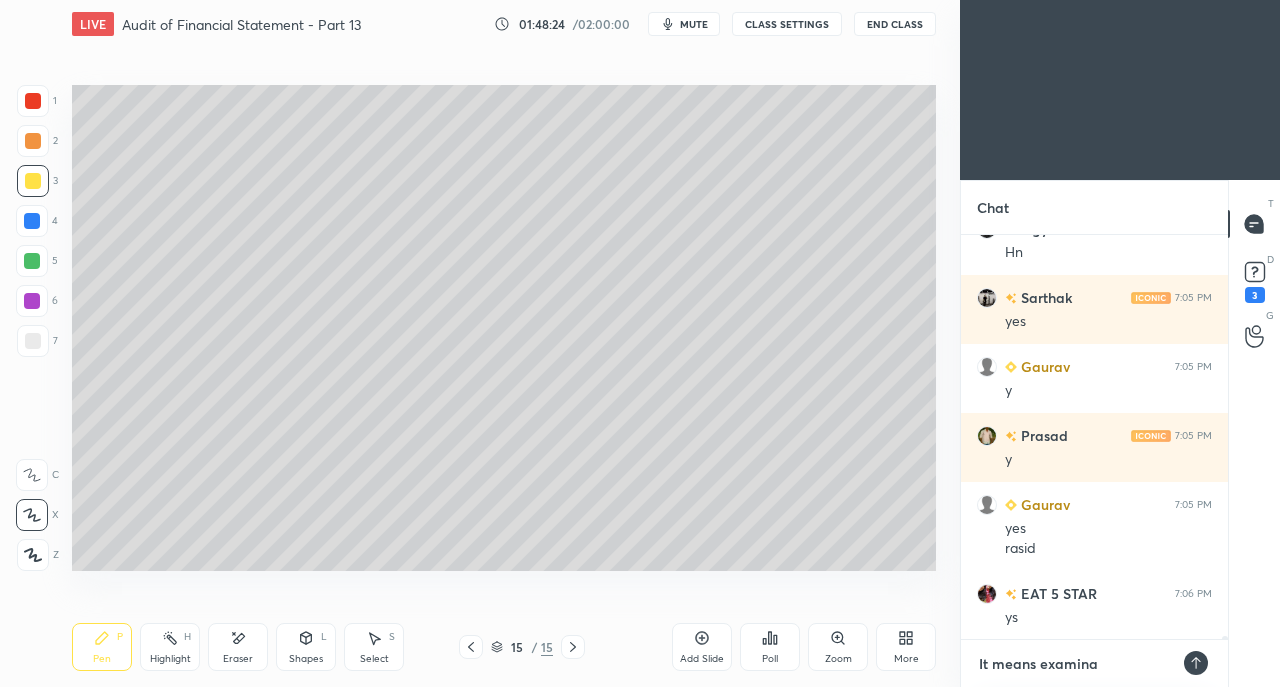 type on "It means examinai" 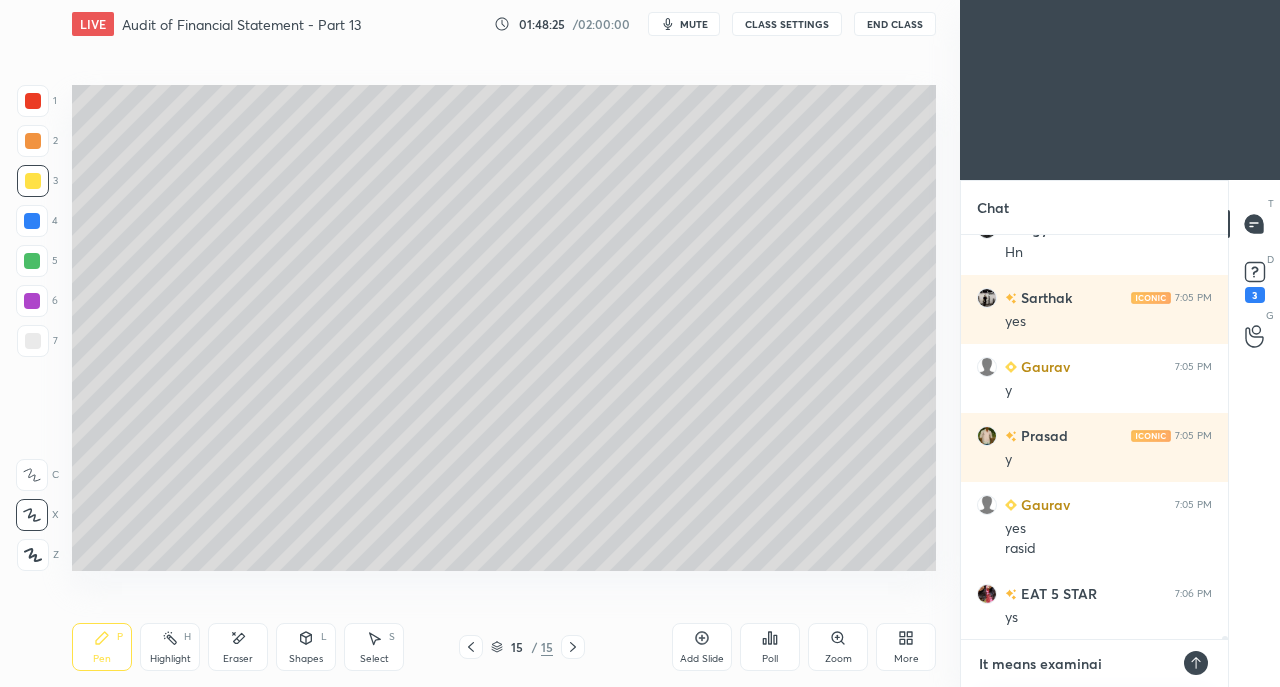 type on "It means examina" 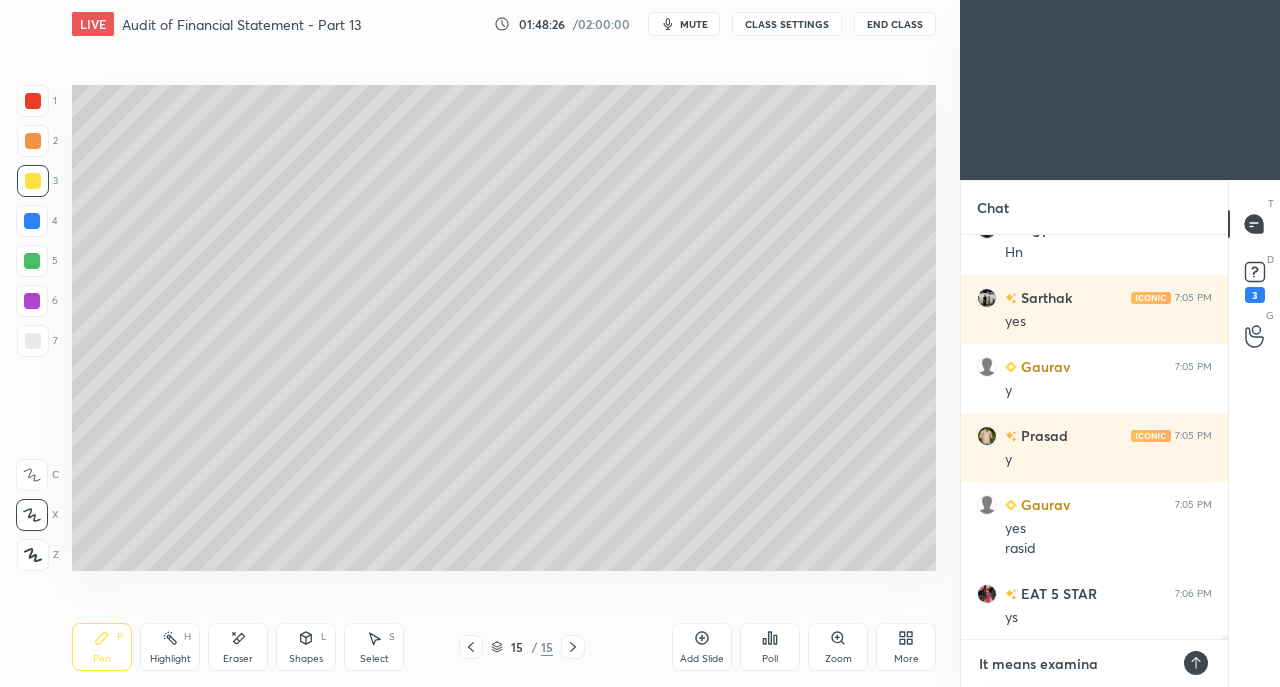type on "It means examinat" 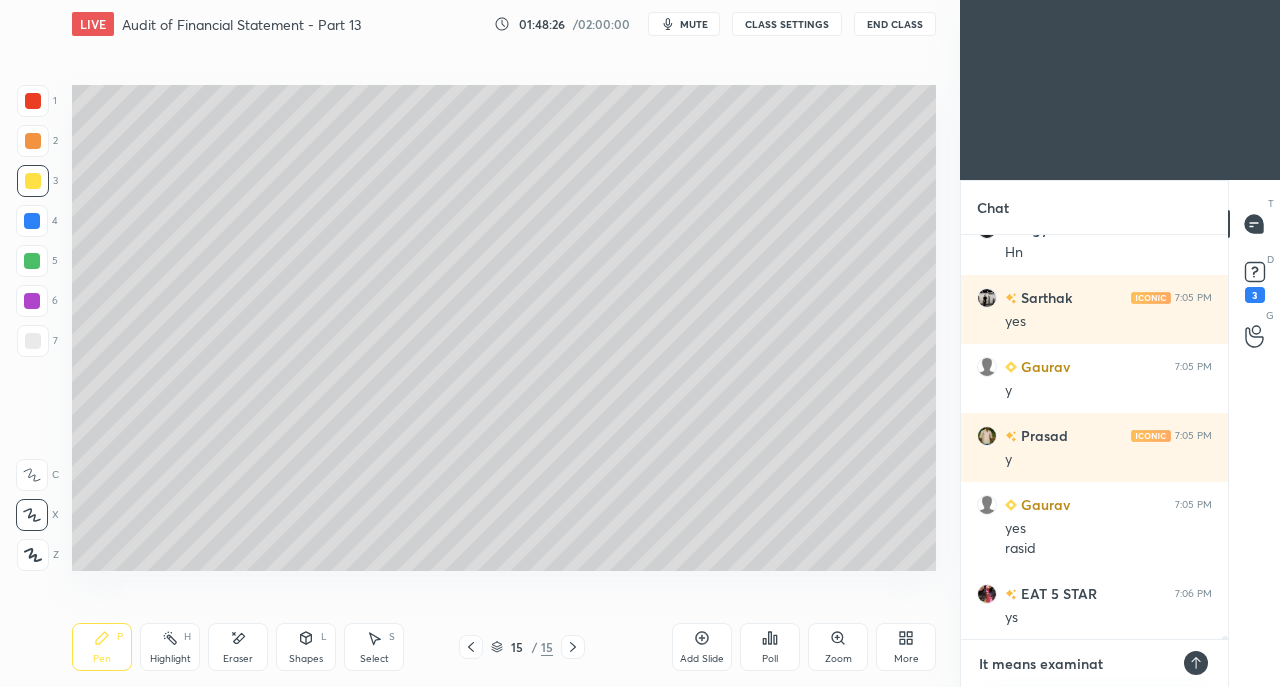 type on "It means examinati" 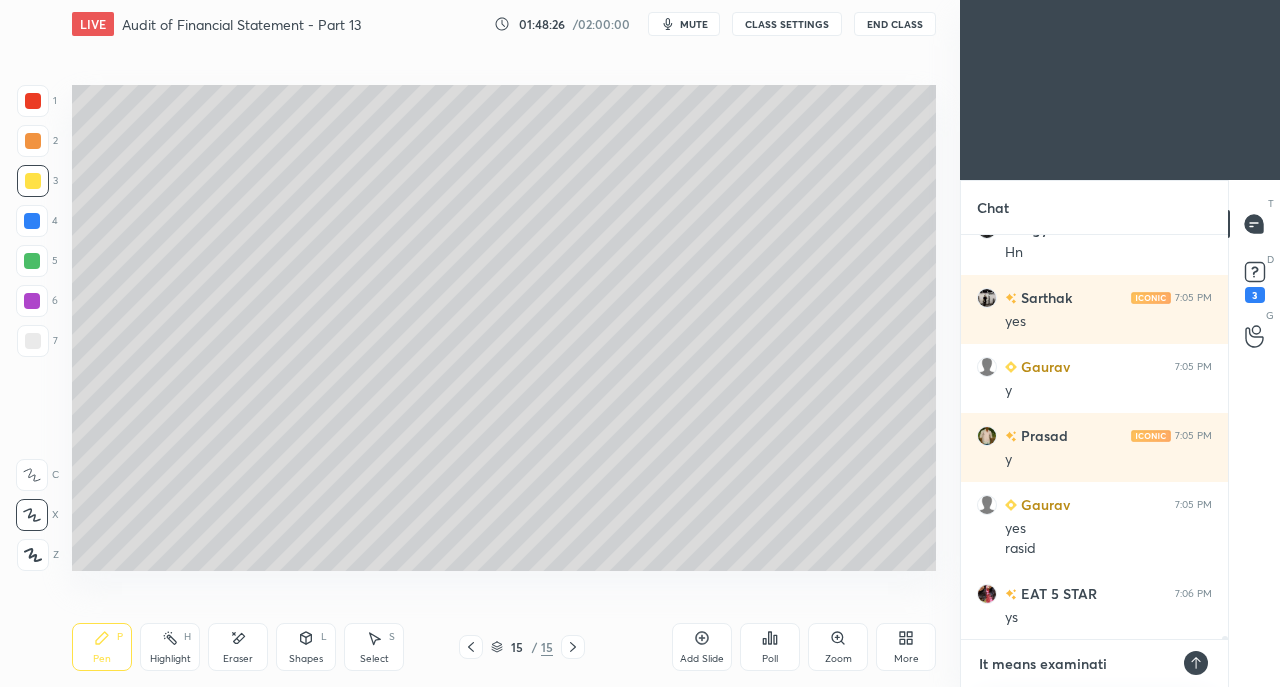 type on "It means examinatio" 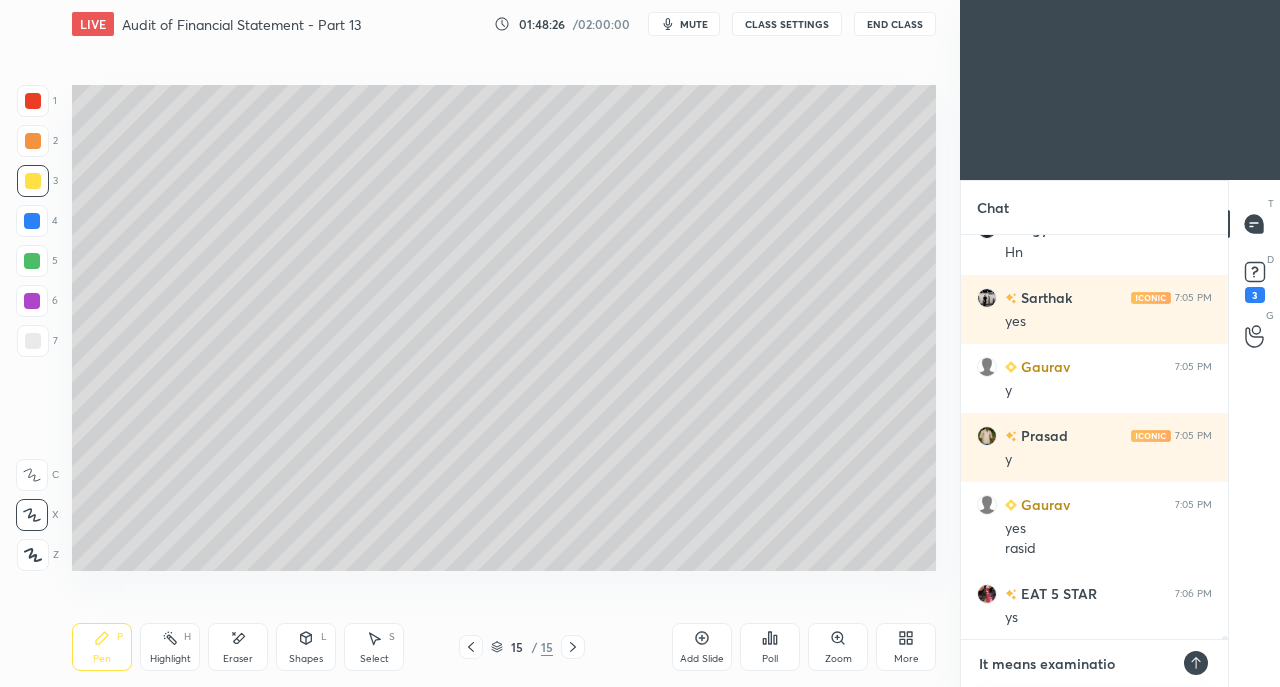 type on "It means examination" 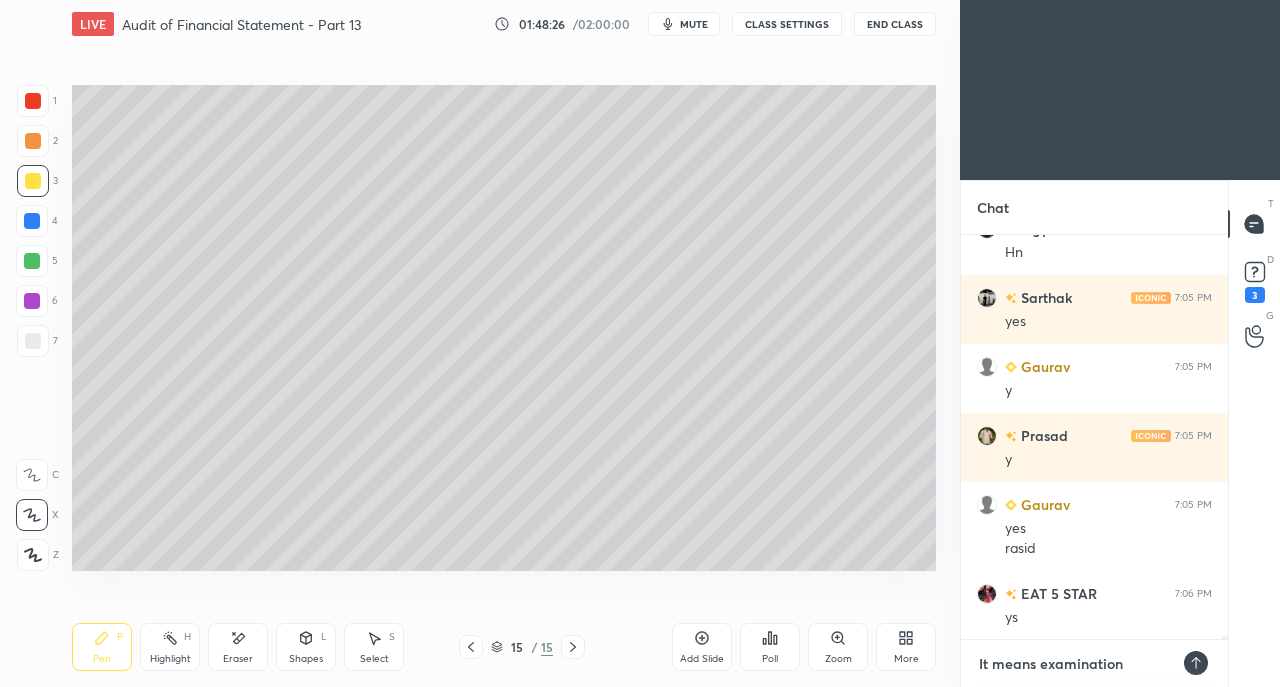 type on "It means examination" 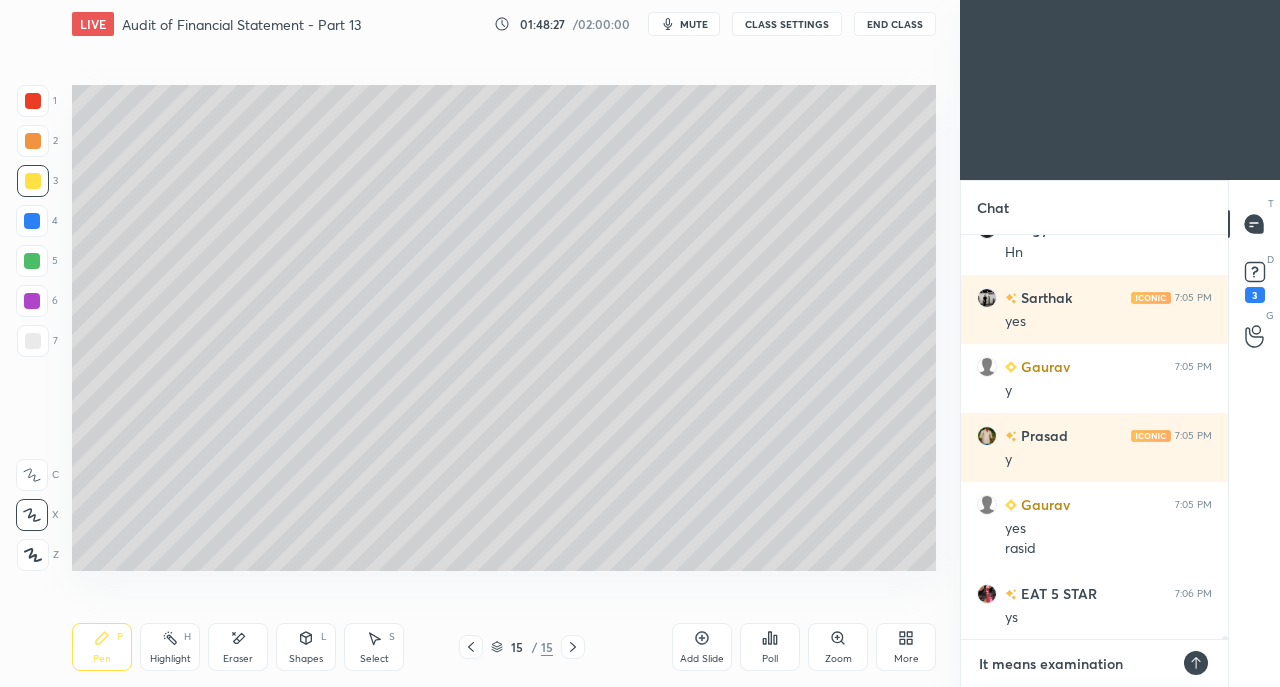 type on "It means examination o" 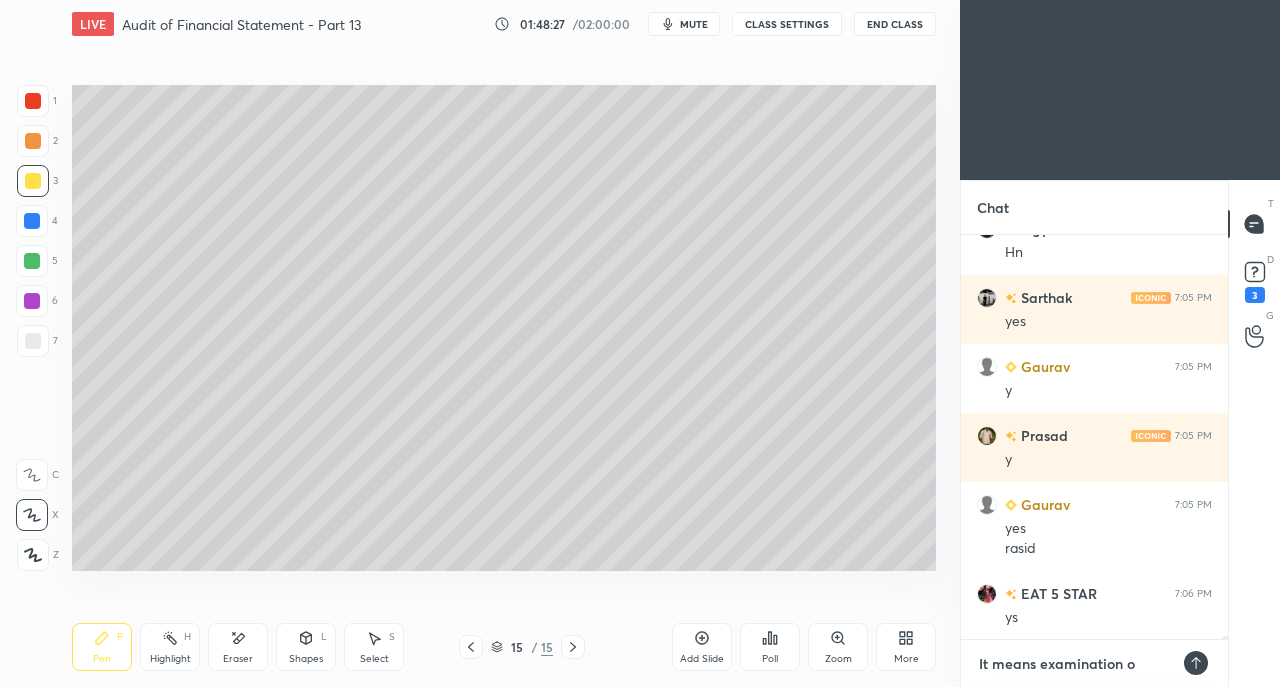 type on "It means examination of" 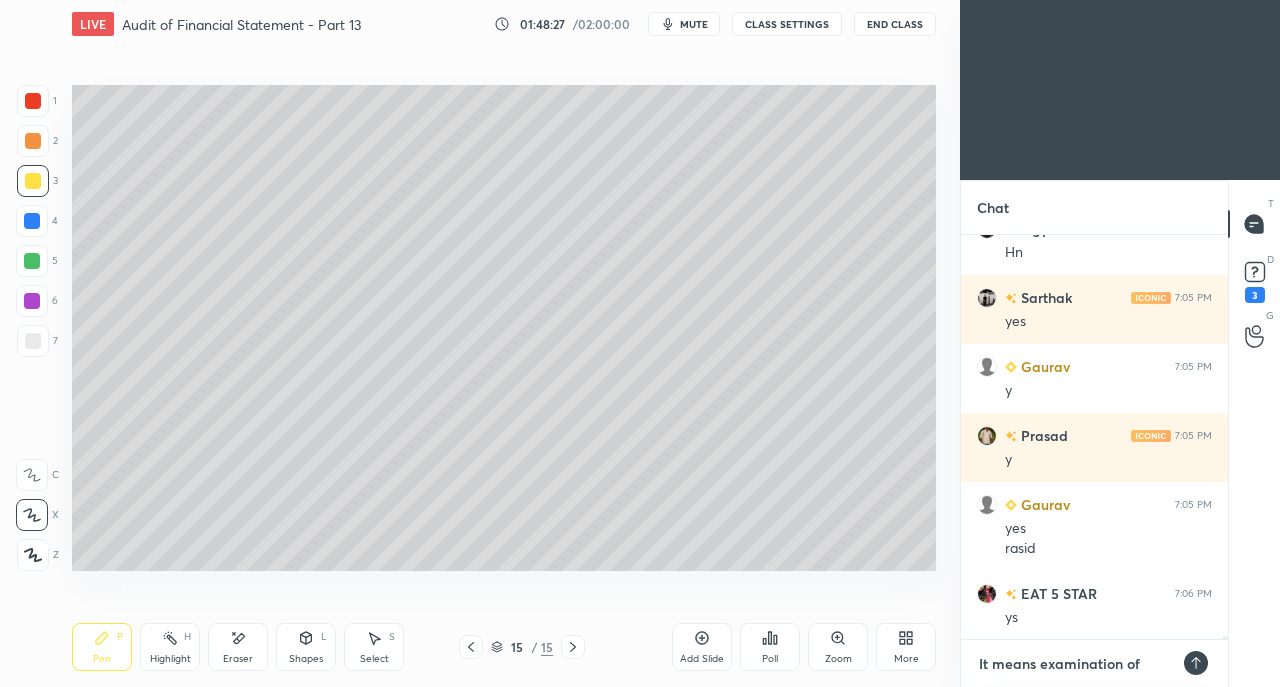 type on "It means examination of" 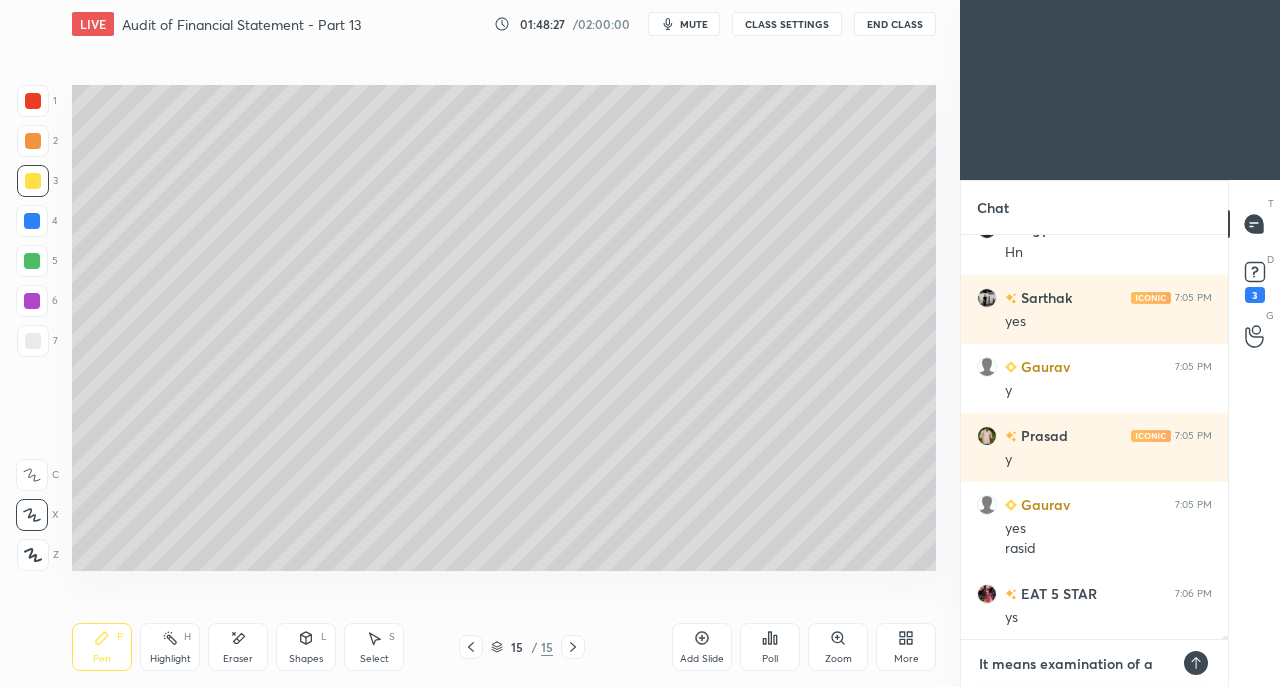 type on "It means examination of a" 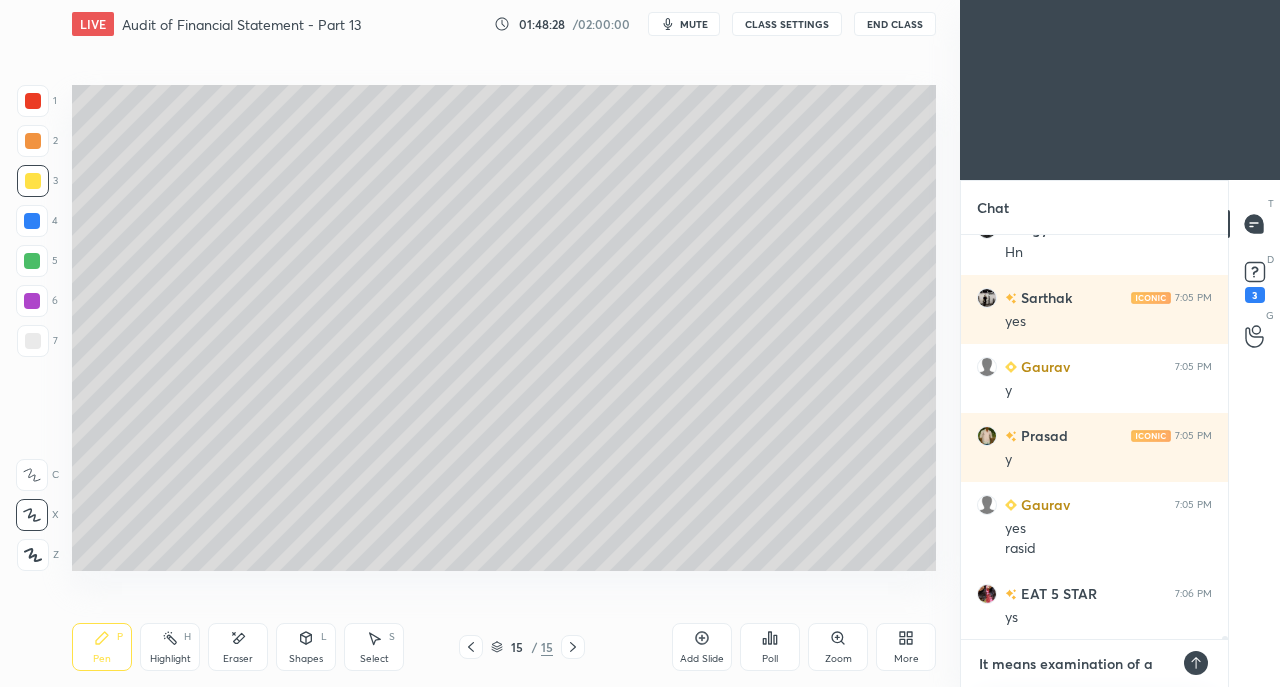 type on "It means examination of a p" 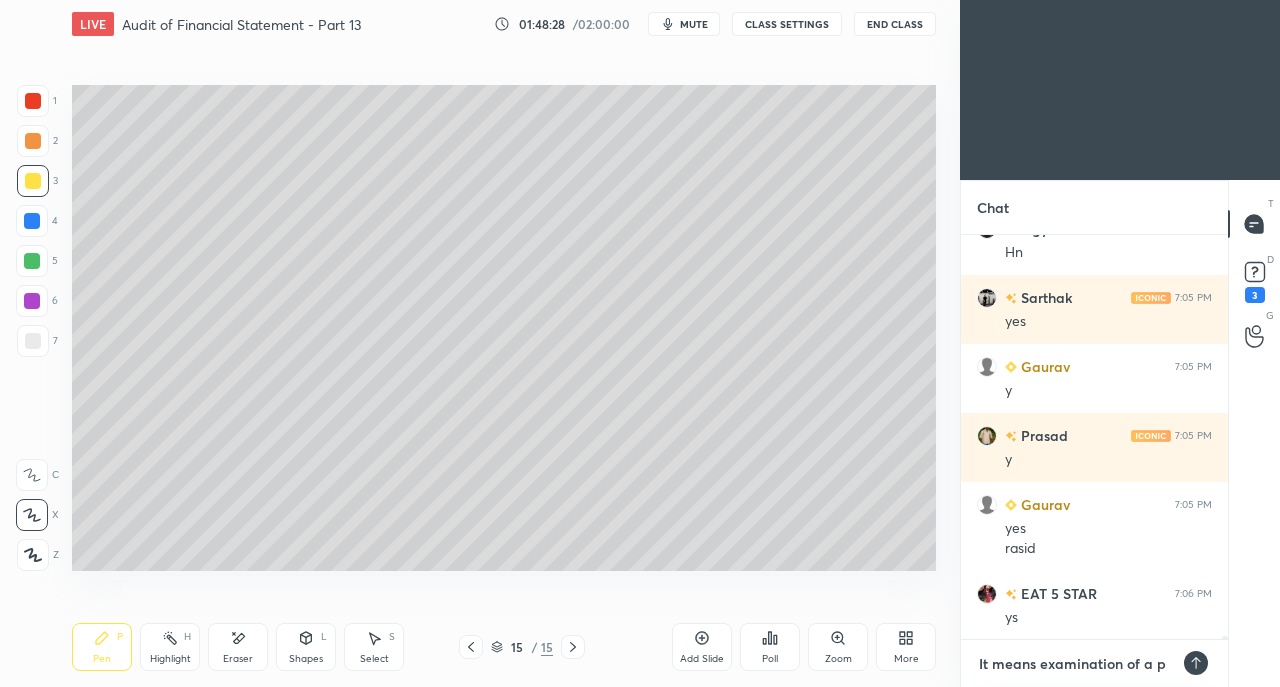type on "It means examination of a pa" 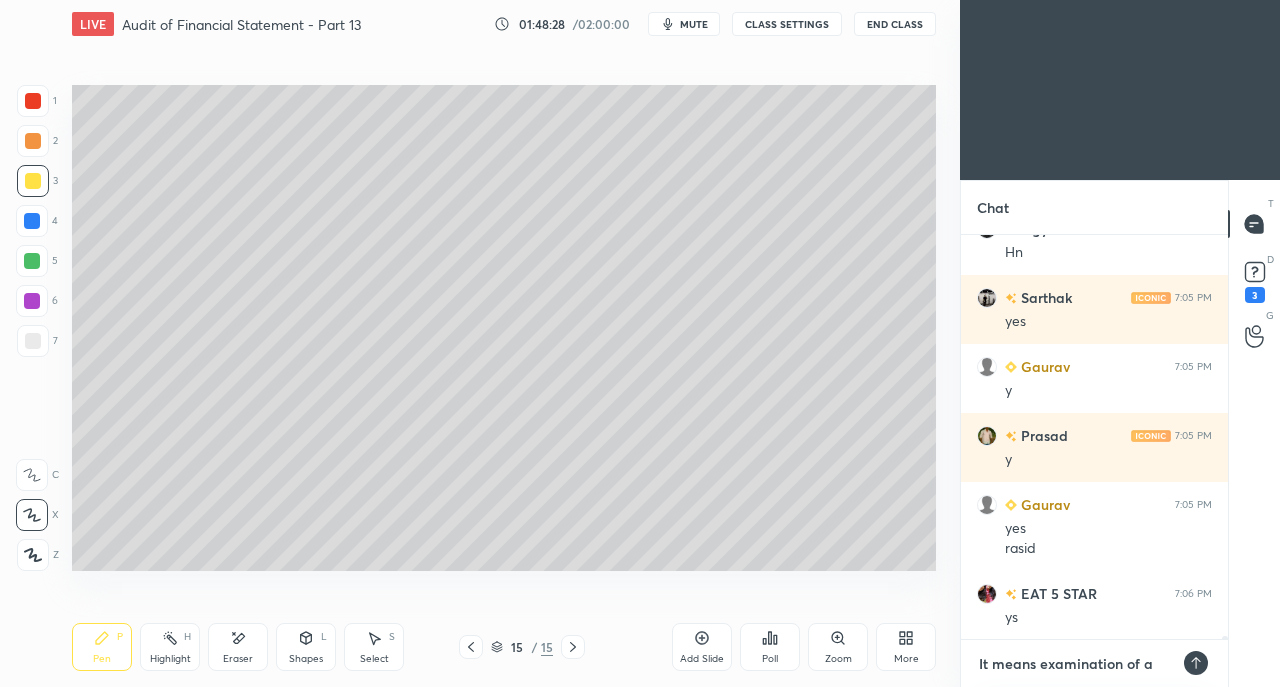 type on "x" 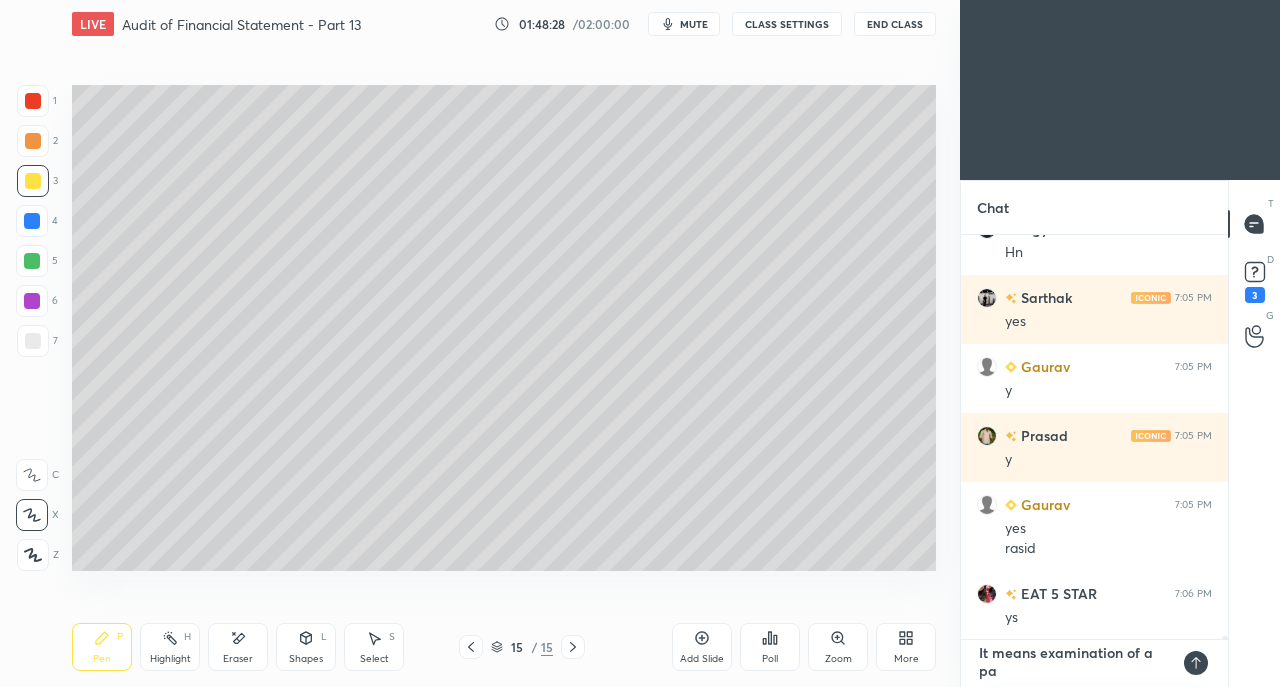 type on "It means examination of a par" 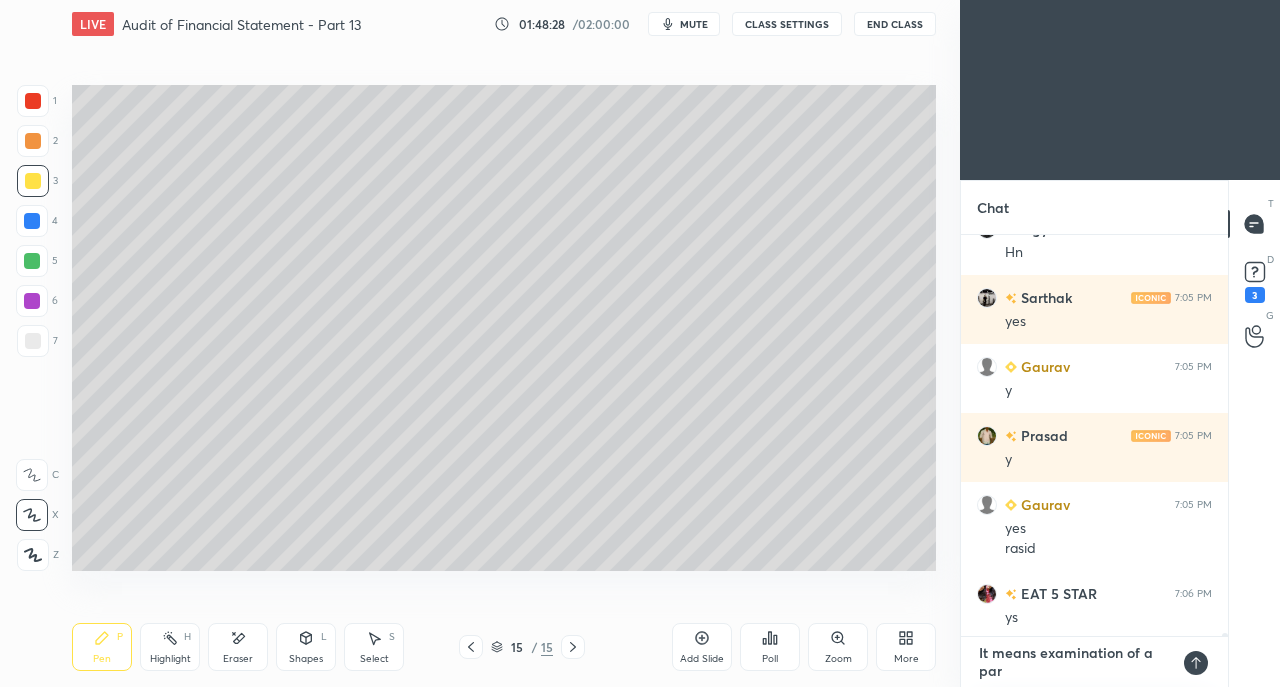 scroll, scrollTop: 0, scrollLeft: 0, axis: both 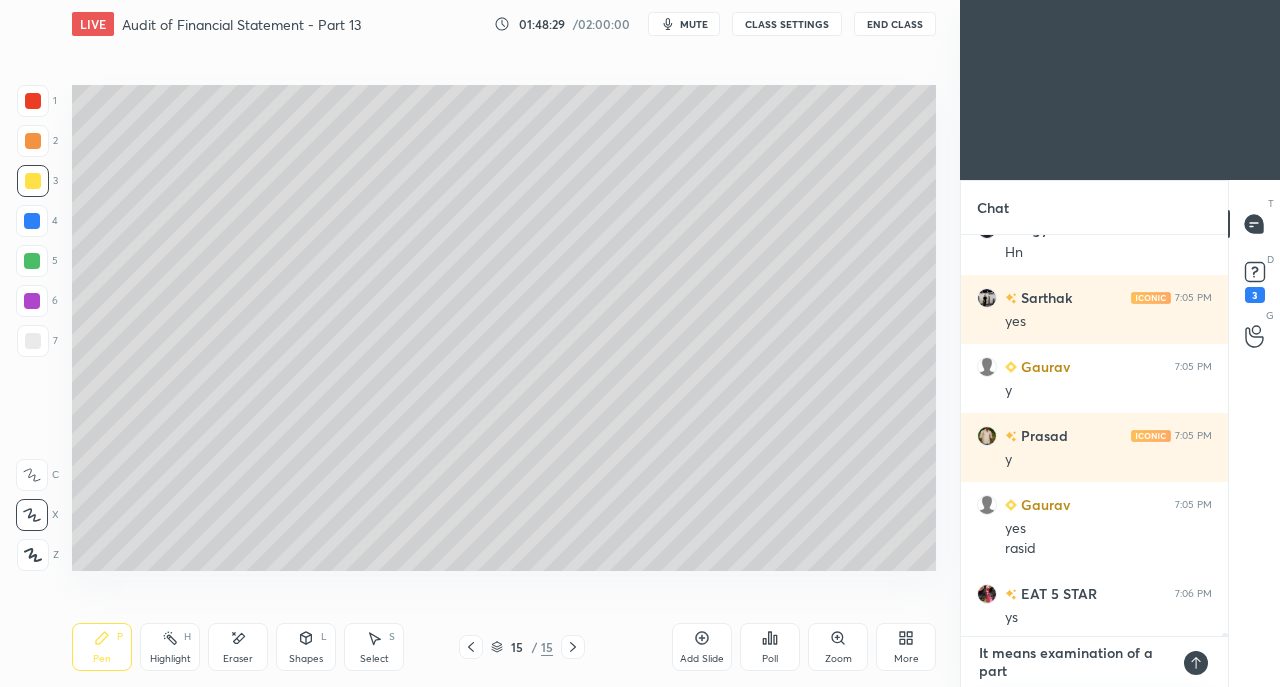 type on "It means examination of a parti" 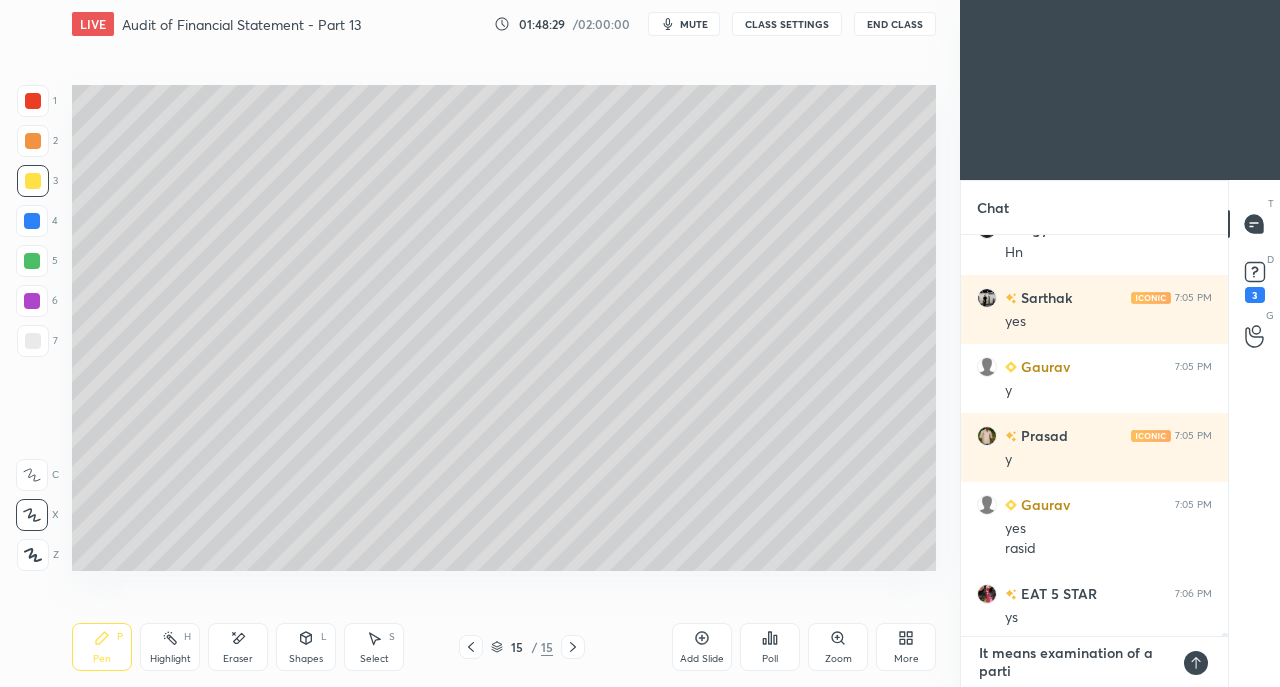 type on "It means examination of a partic" 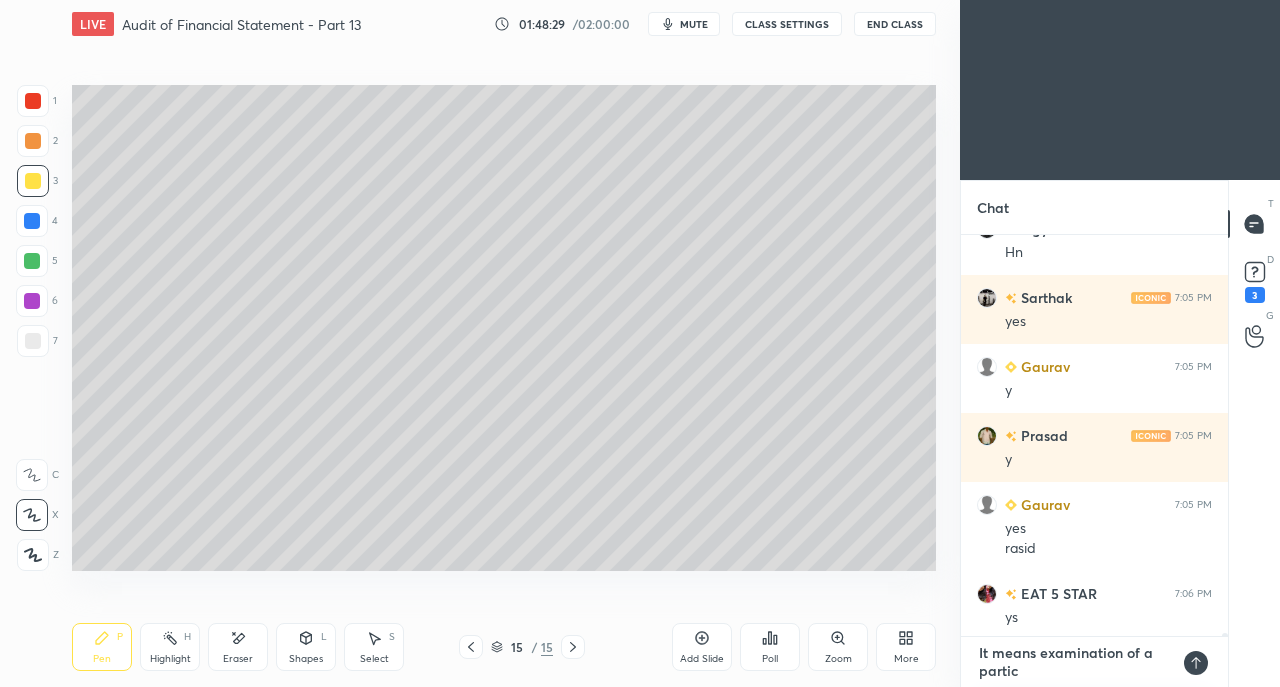 type on "It means examination of a particu" 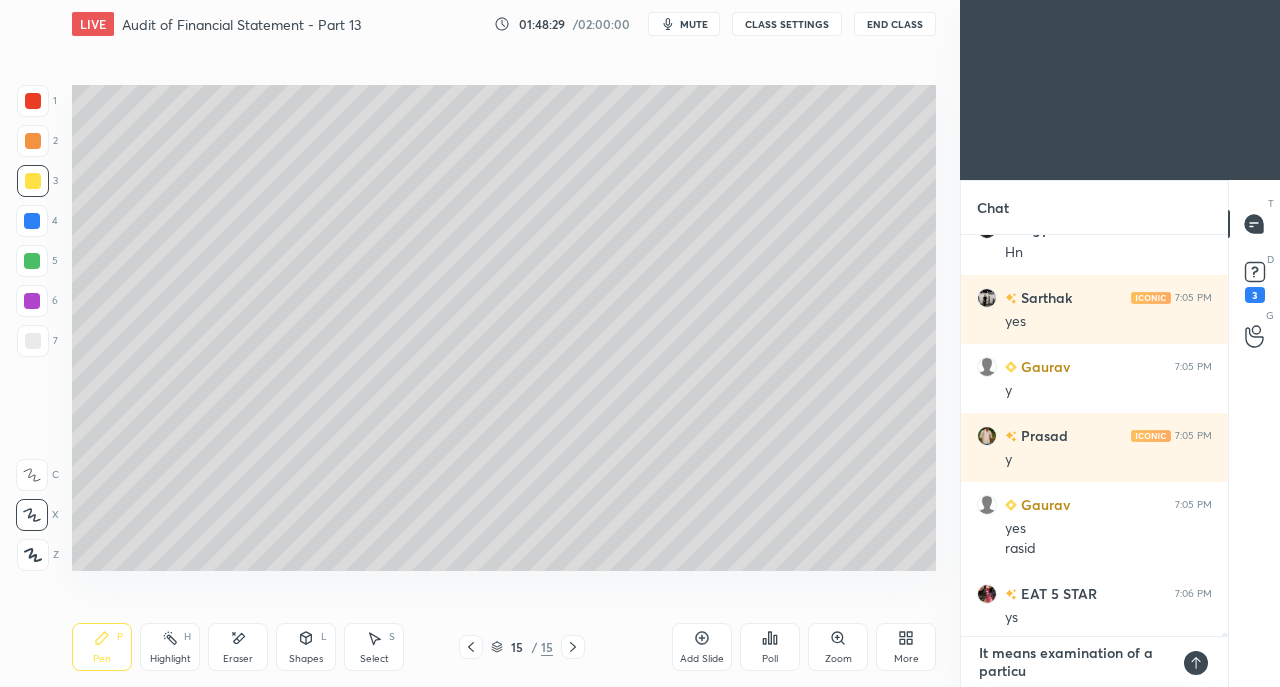 type on "It means examination of a particul" 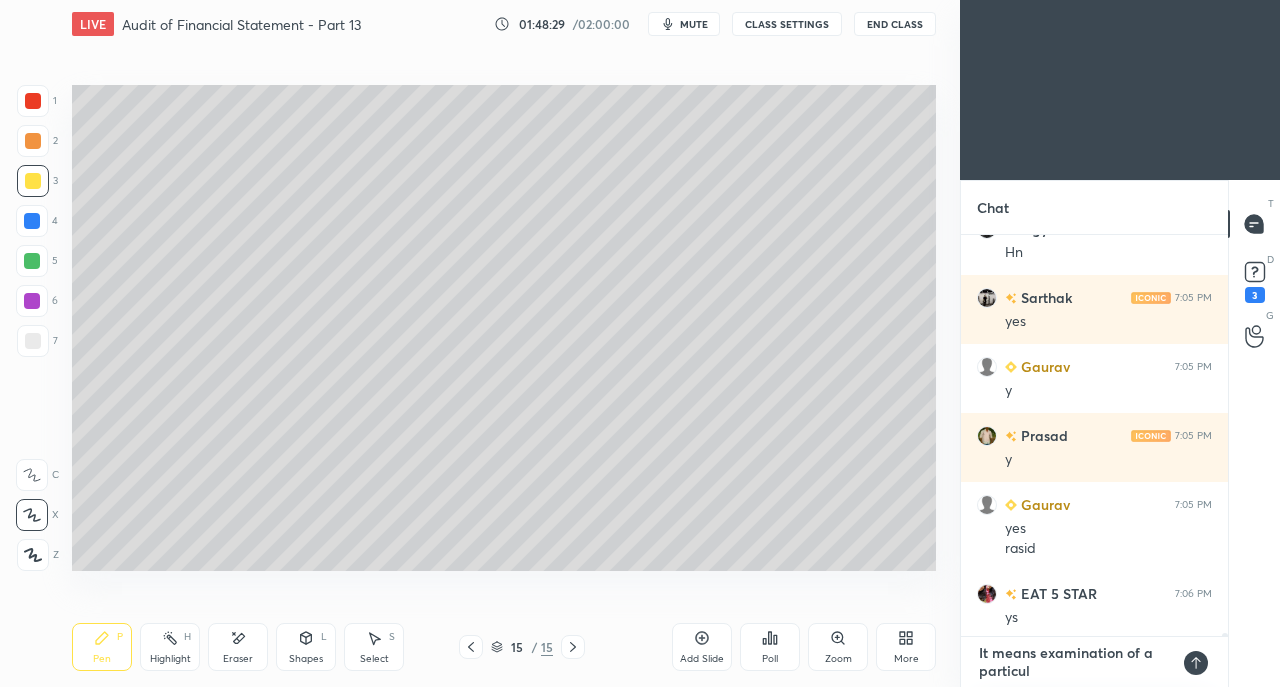 type on "It means examination of a particula" 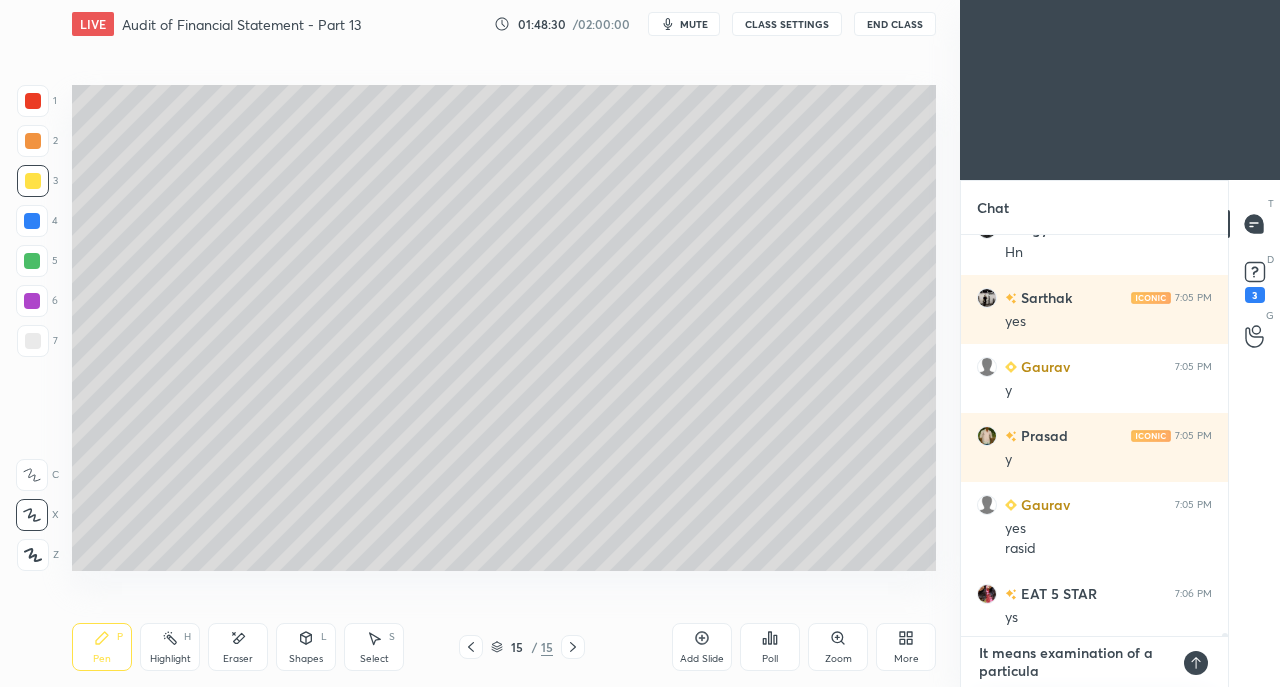 type on "It means examination of a particular" 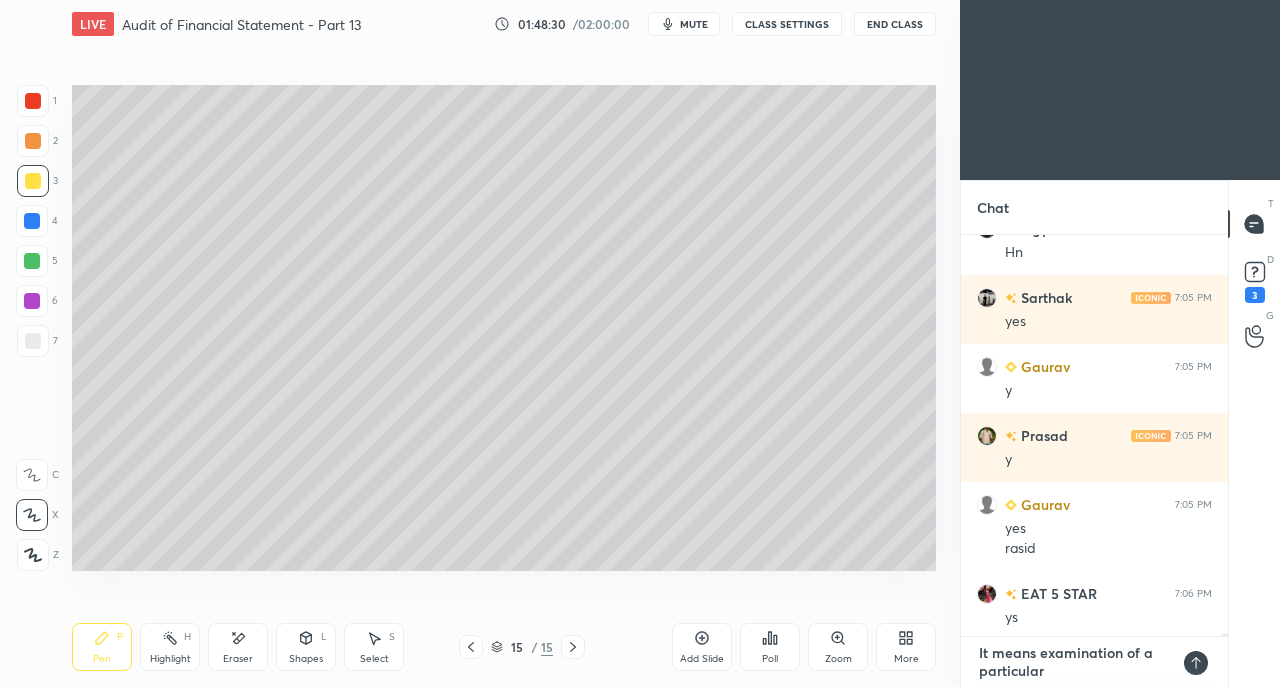 type on "It means examination of a particular" 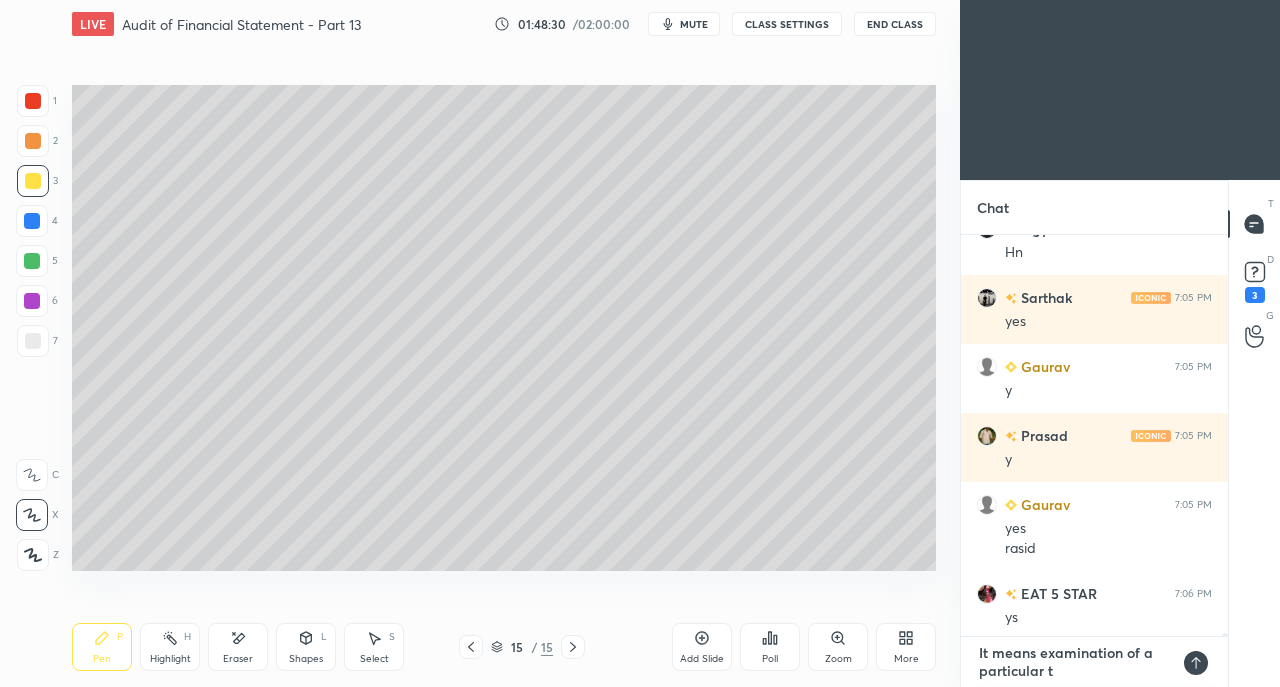 type on "It means examination of a particular tr" 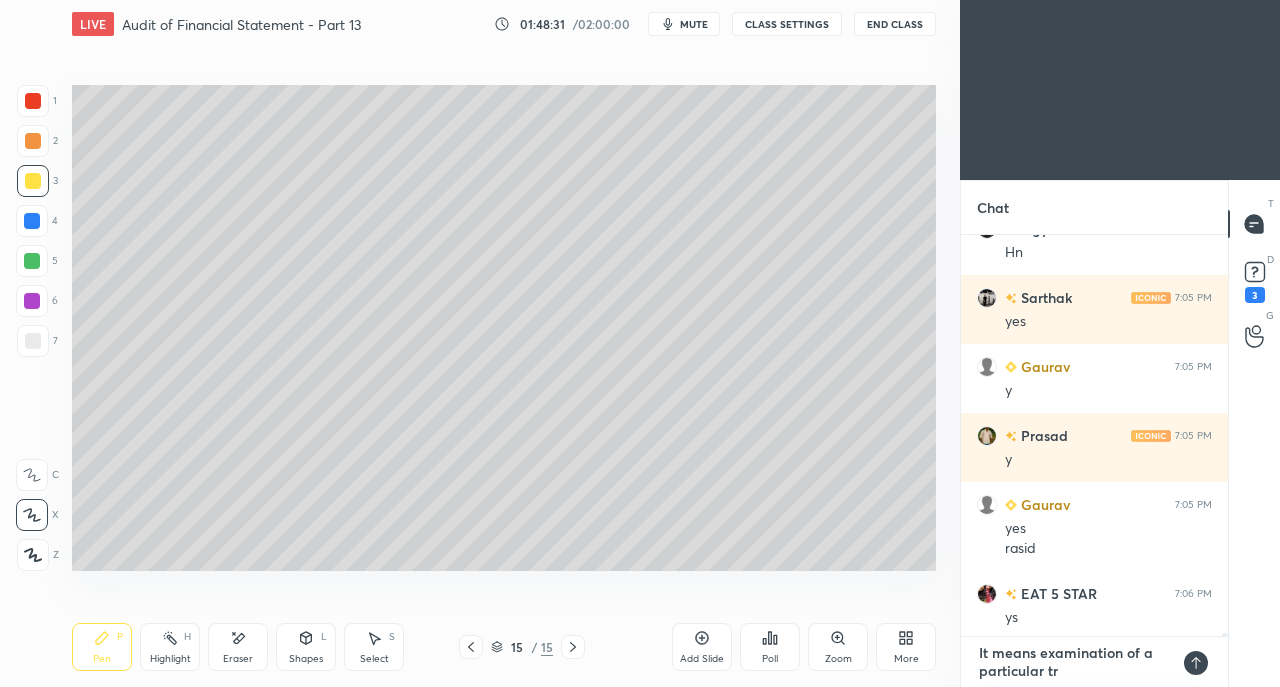 type on "It means examination of a particular tra" 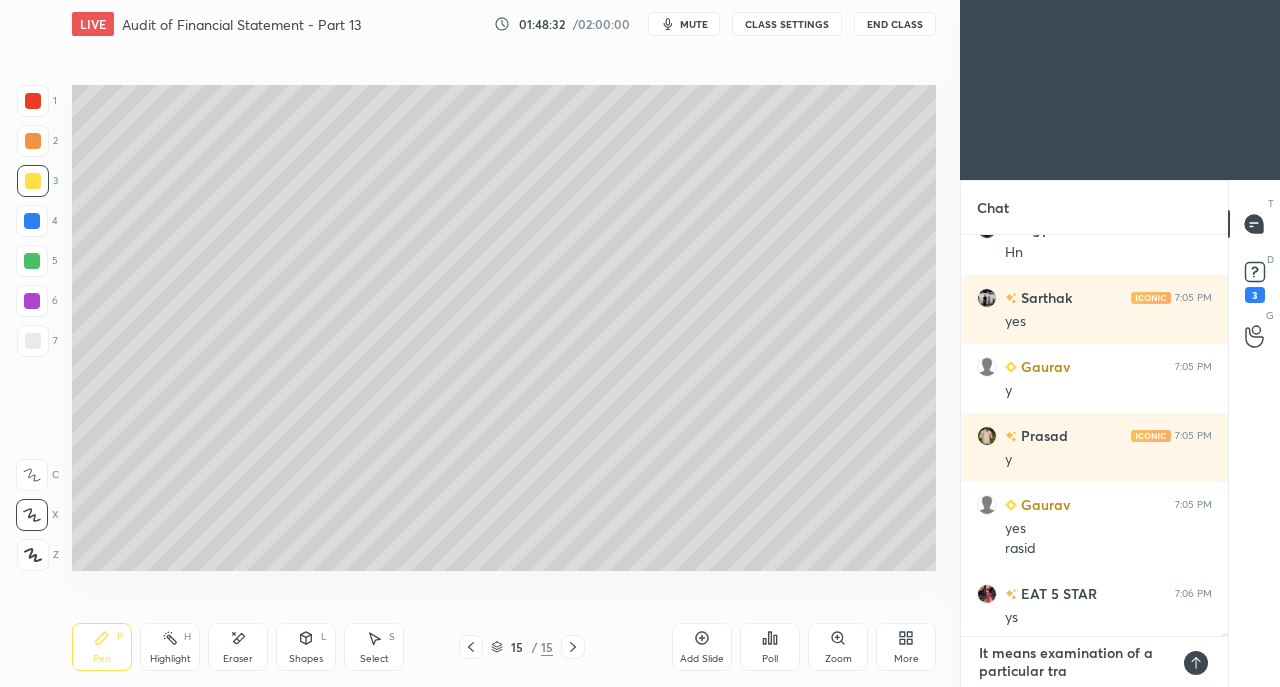 type on "It means examination of a particular tran" 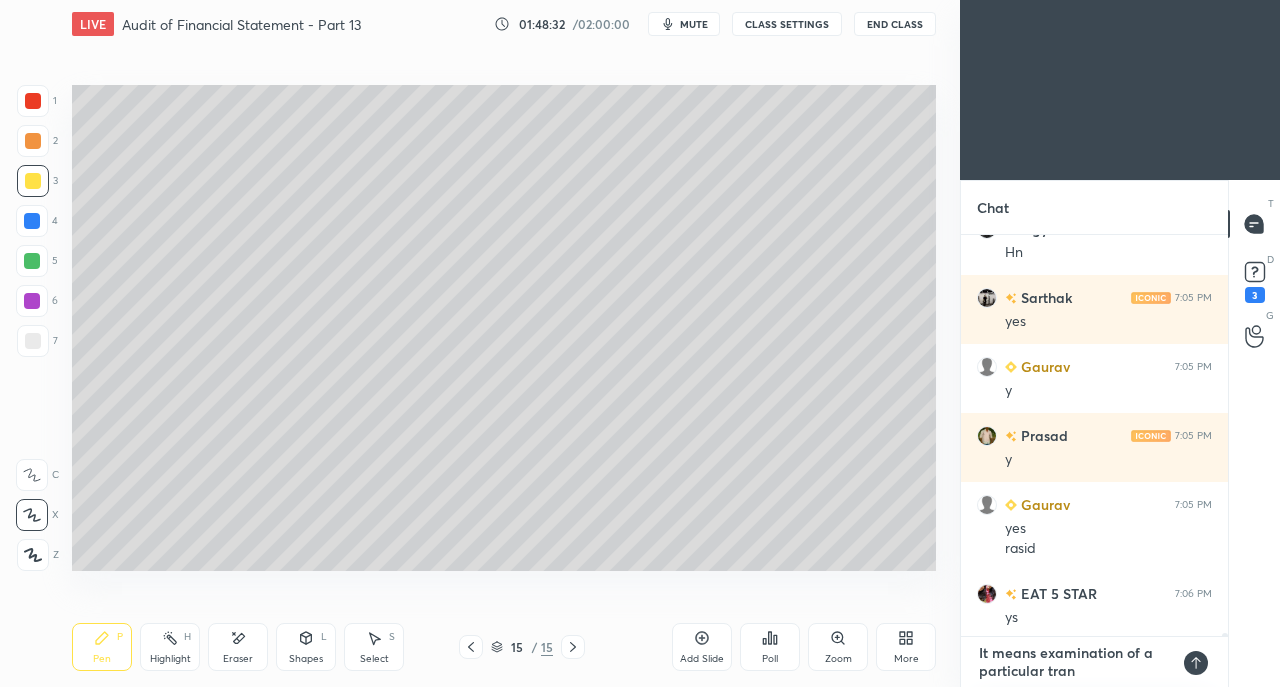 type on "It means examination of a particular trans" 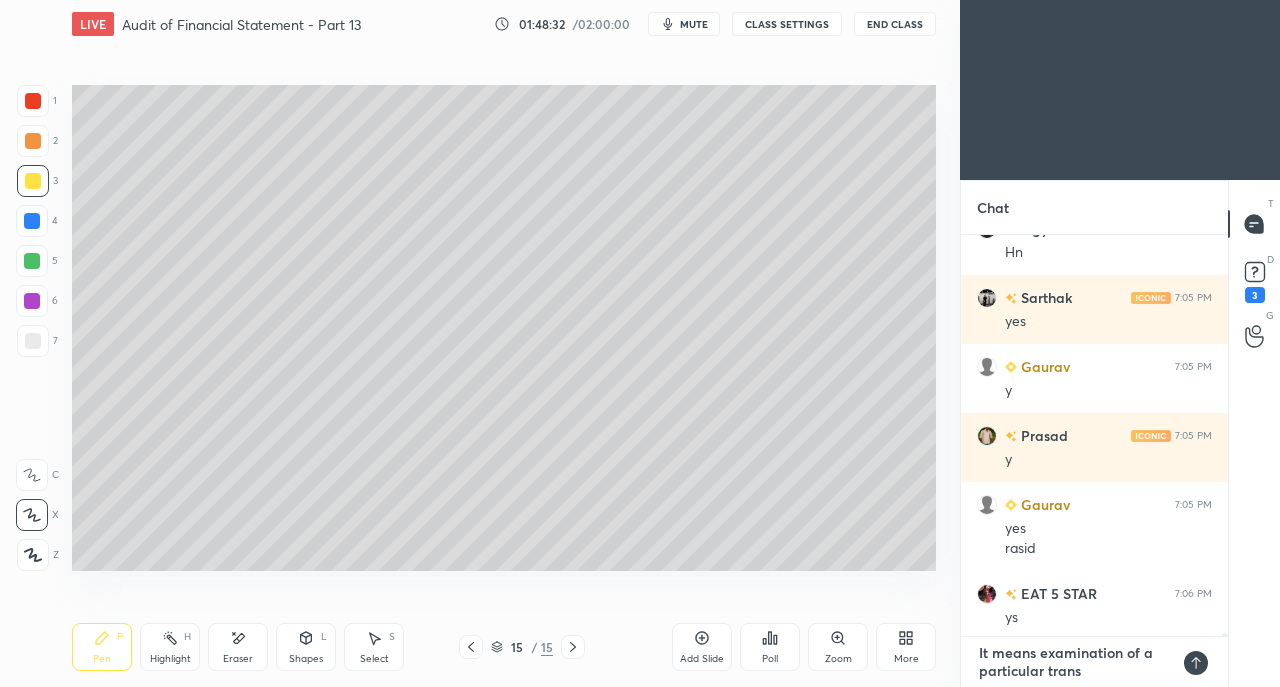 type on "It means examination of a particular transa" 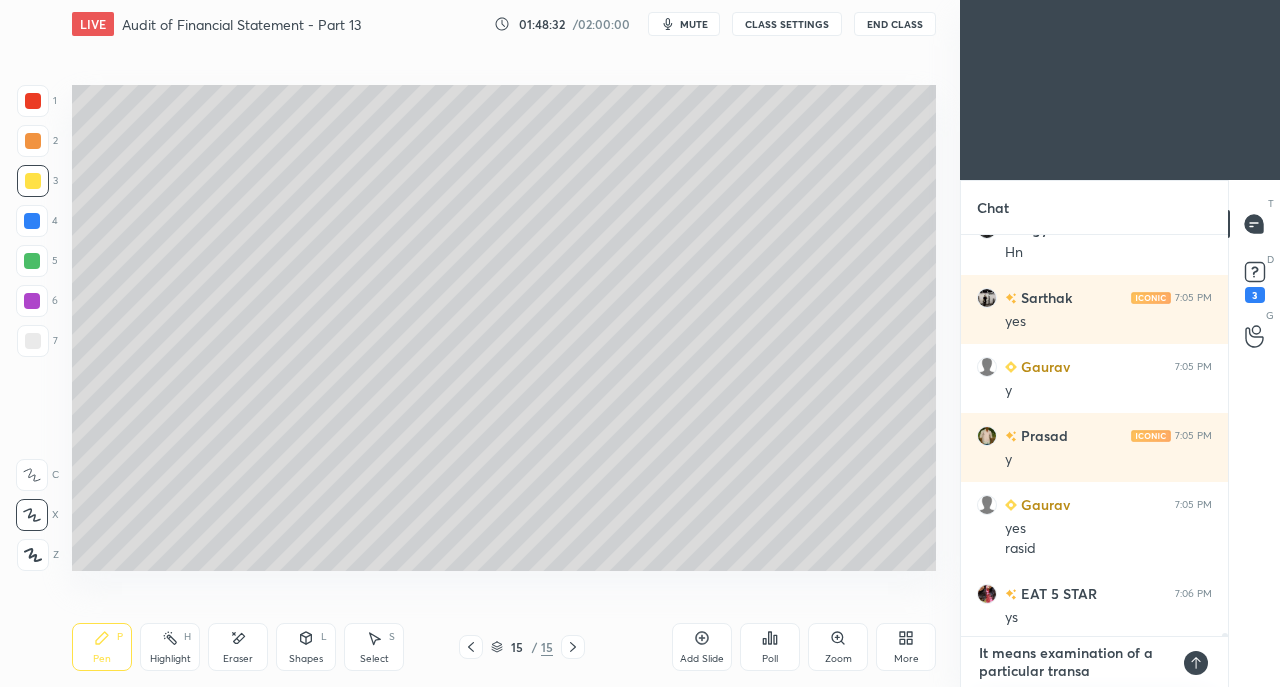 type on "It means examination of a particular transac" 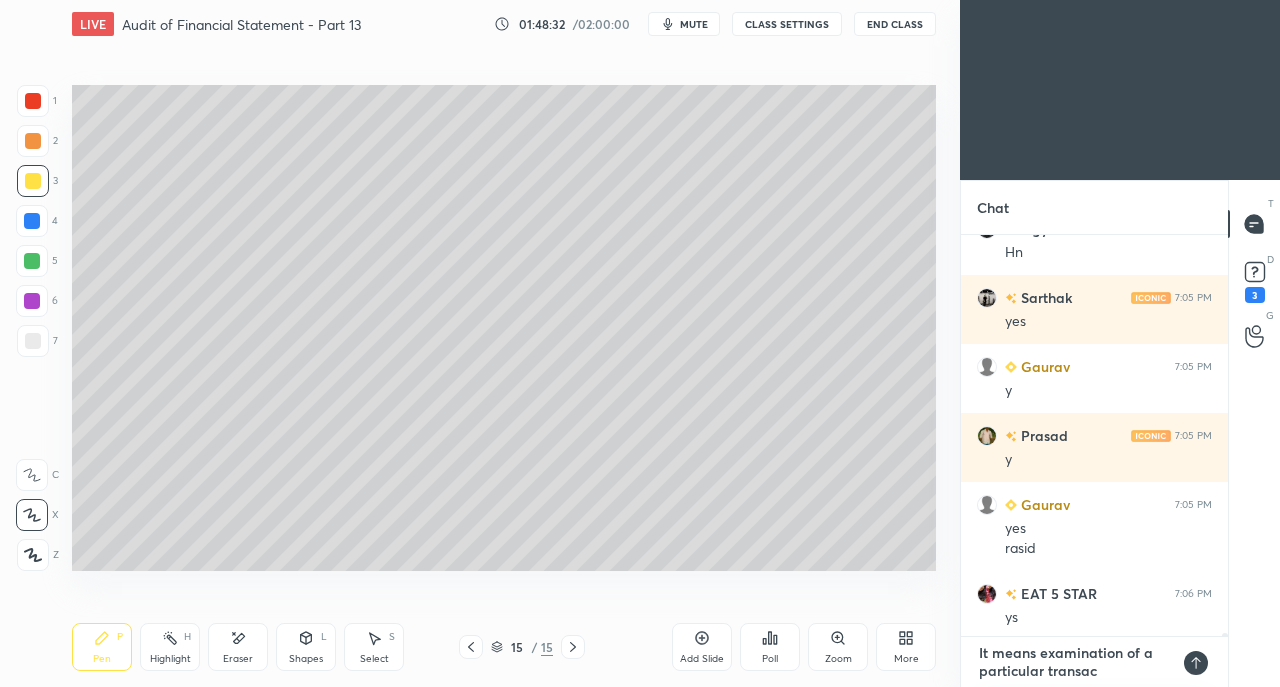 type on "x" 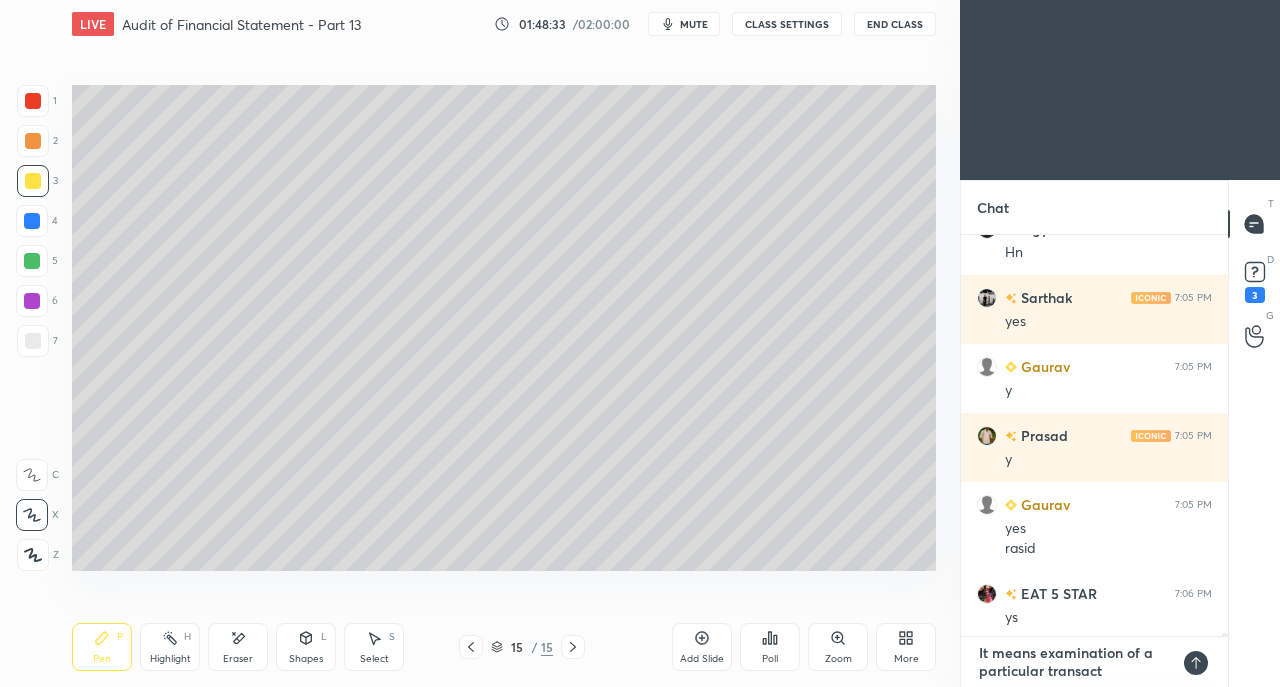 type on "It means examination of a particular transacti" 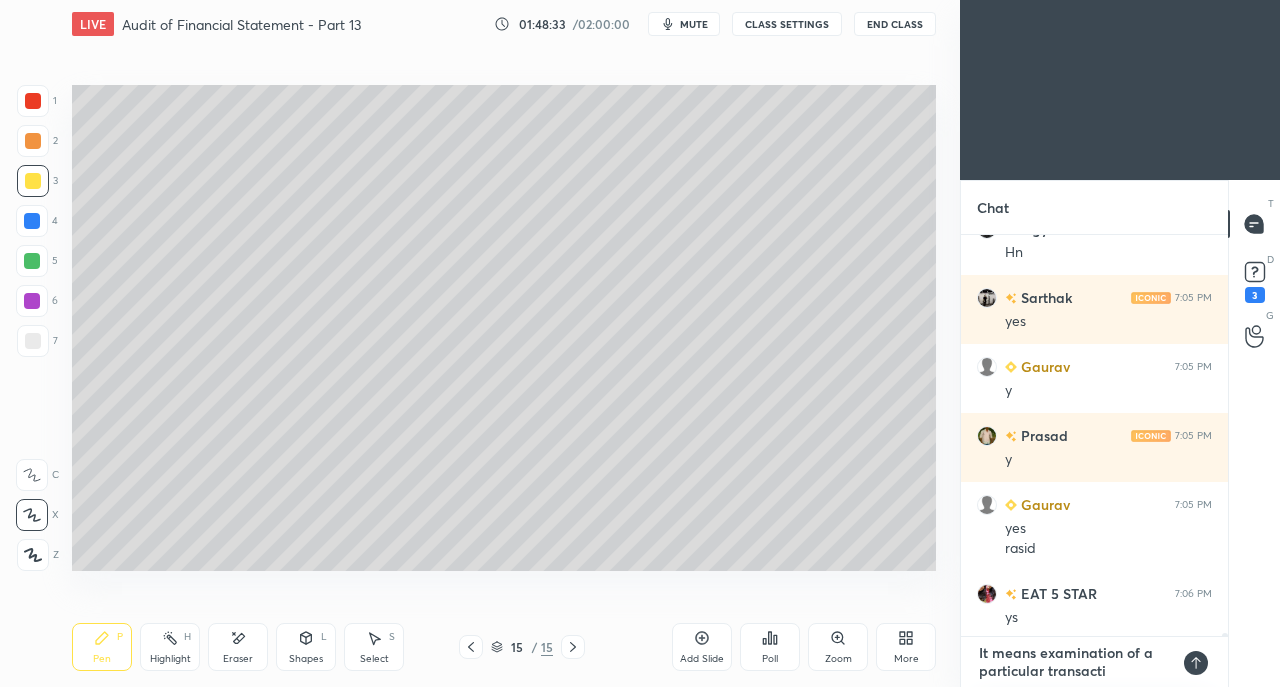 type on "It means examination of a particular transactio" 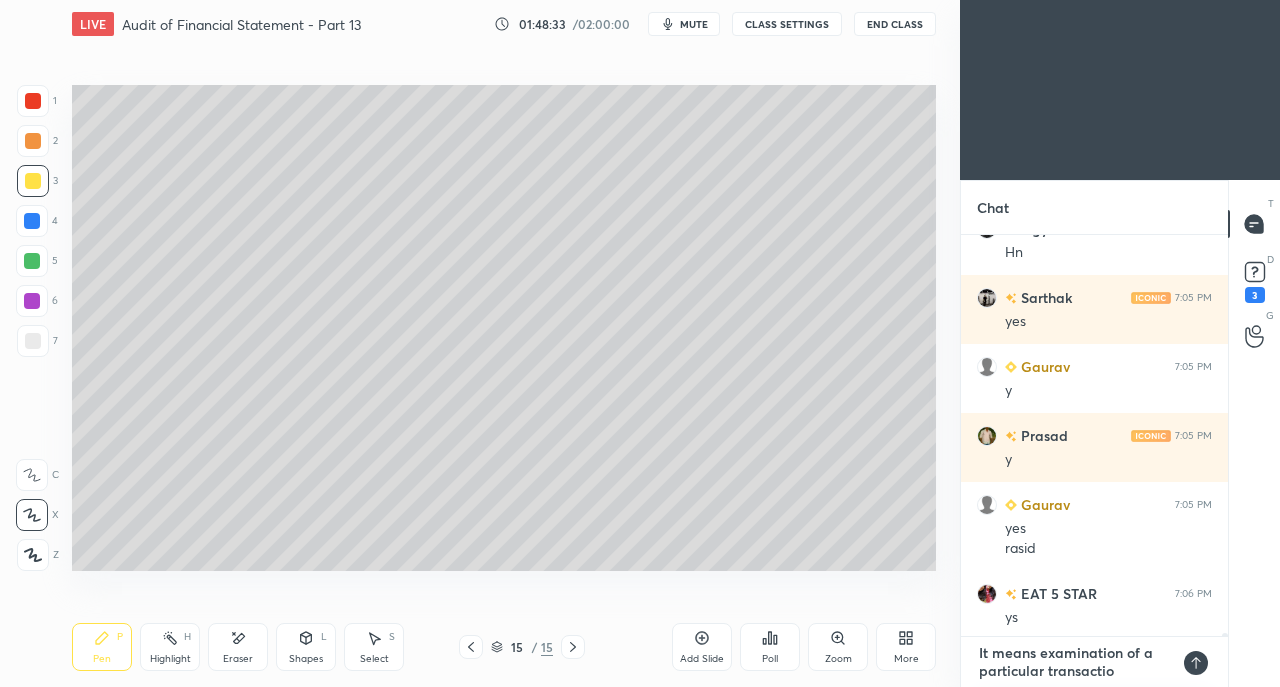 type on "It means examination of a particular transaction" 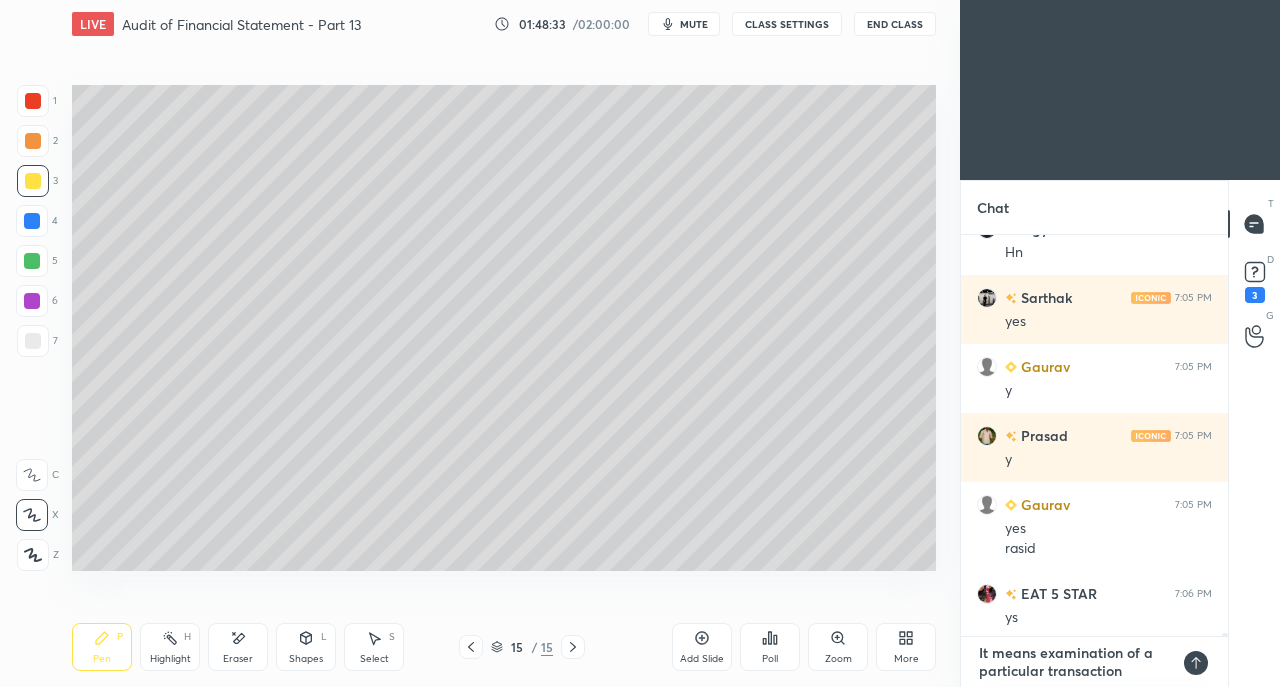type on "It means examination of a particular transaction" 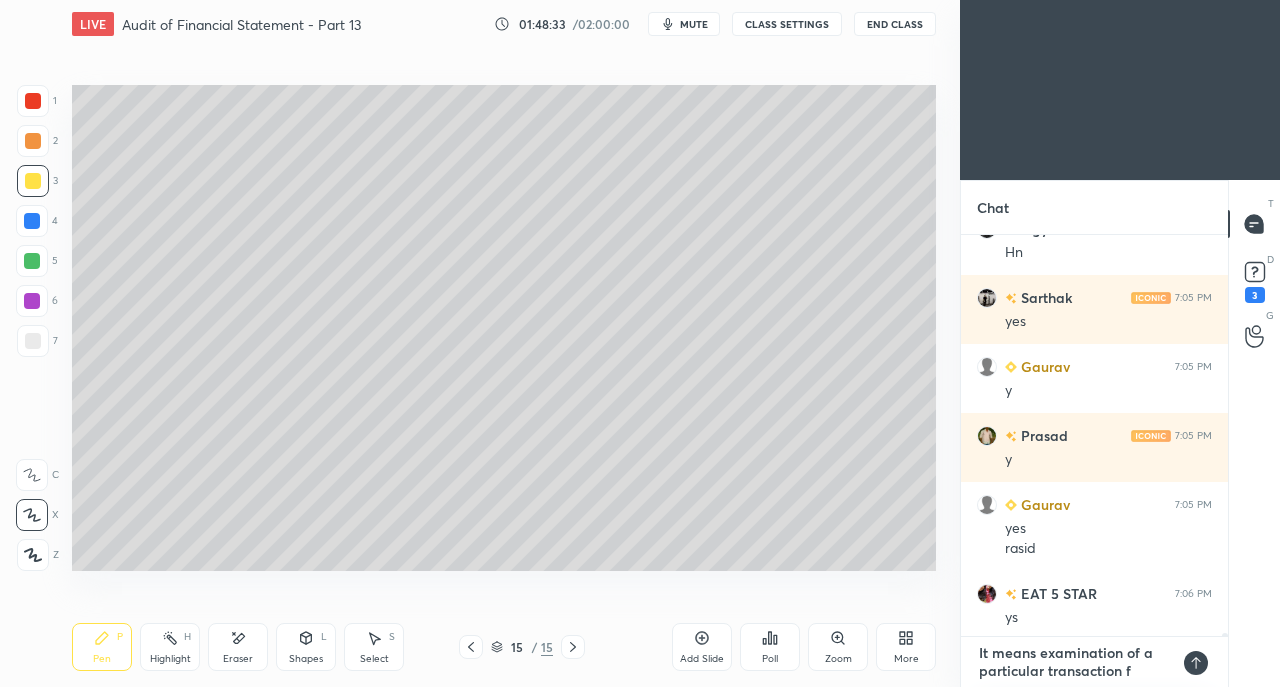 type on "It means examination of a particular transaction fr" 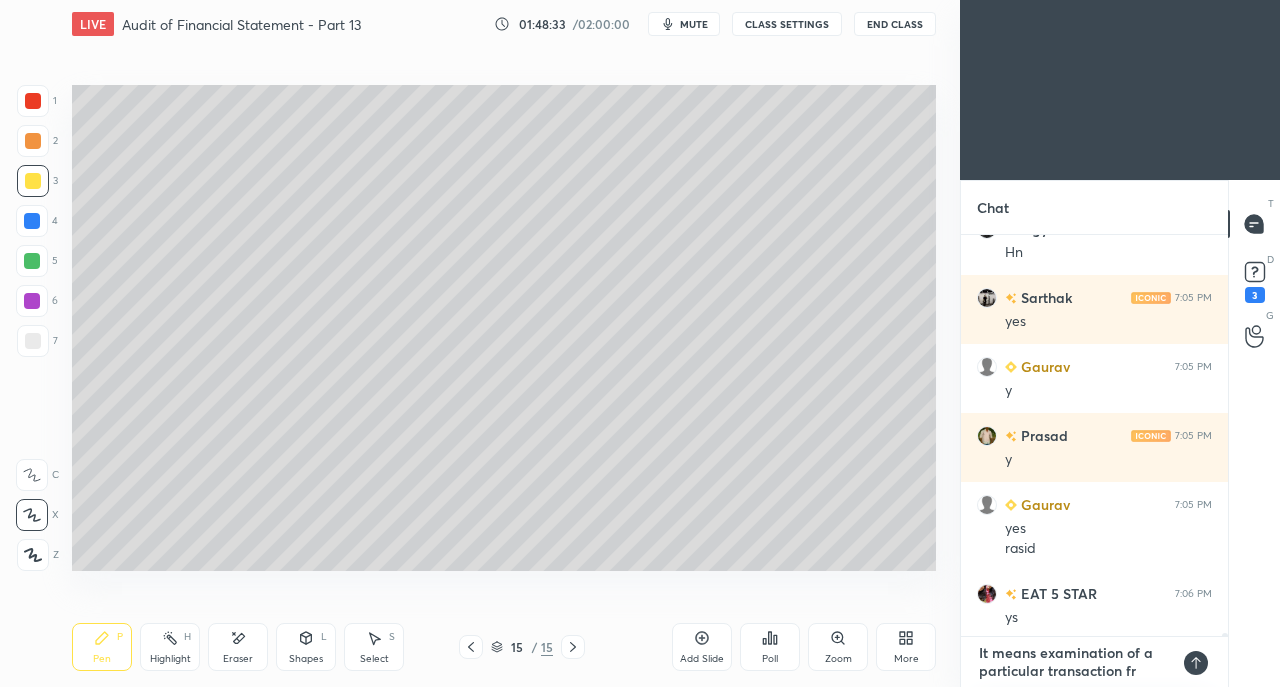 type on "It means examination of a particular transaction fro" 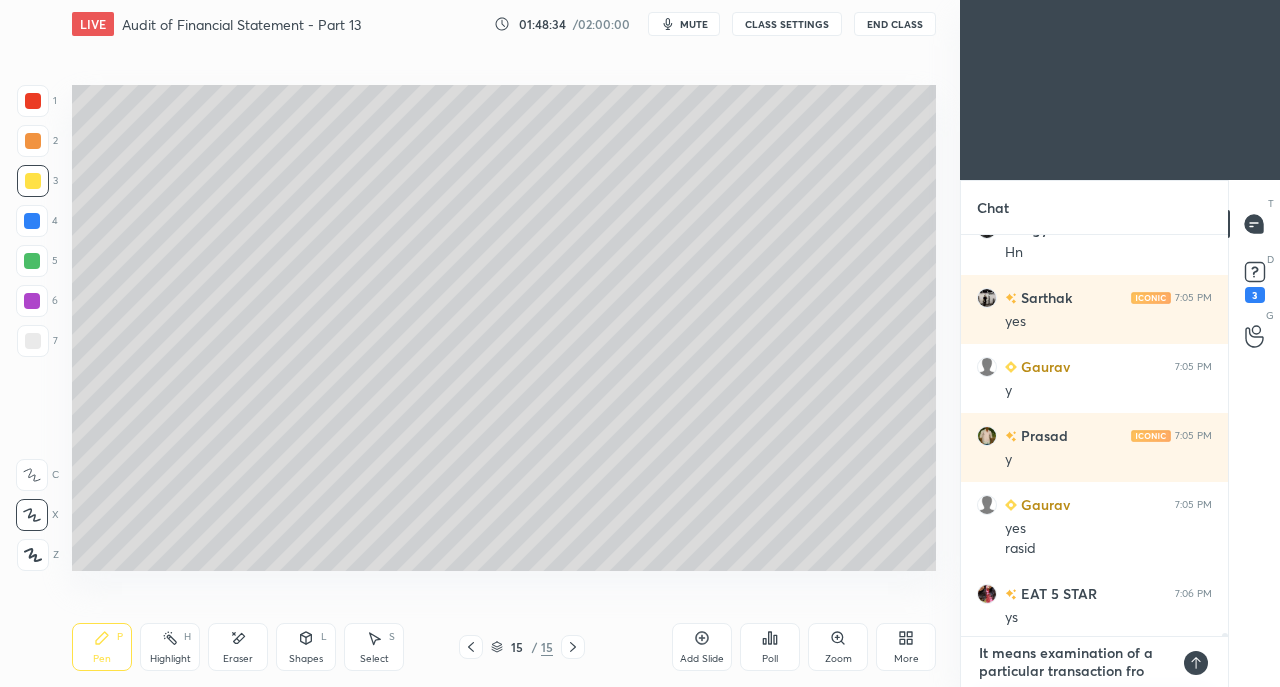 type on "It means examination of a particular transaction from" 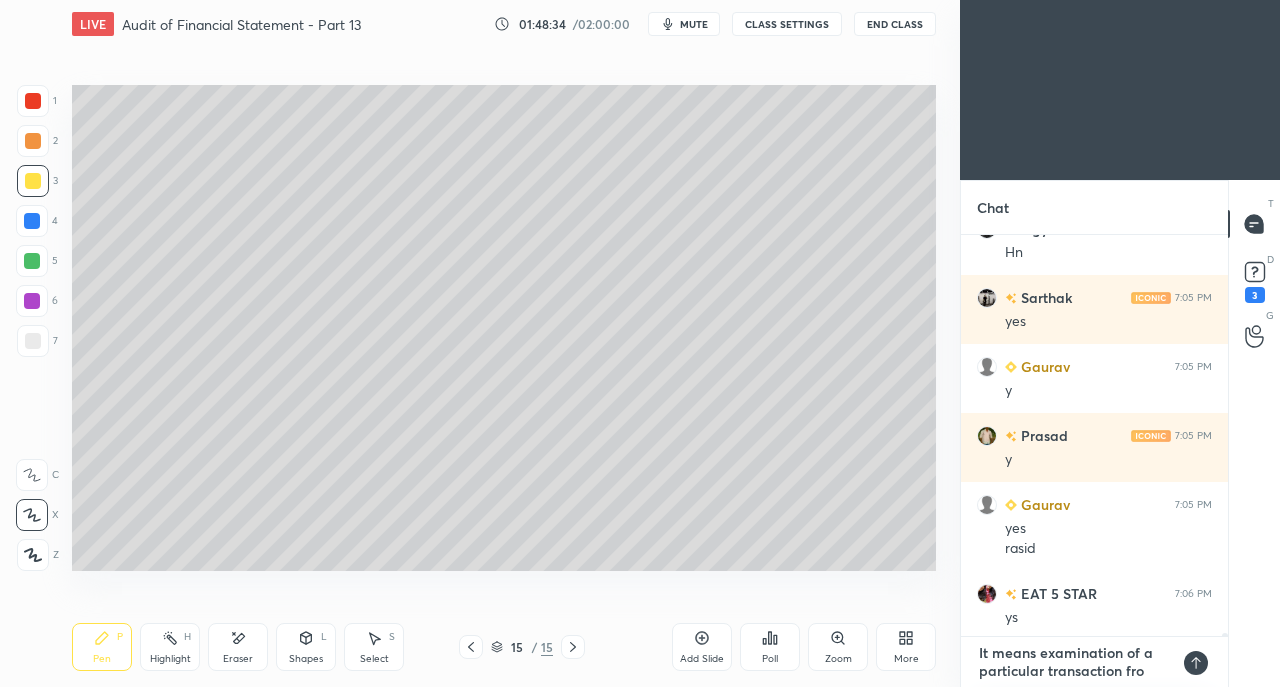 type on "x" 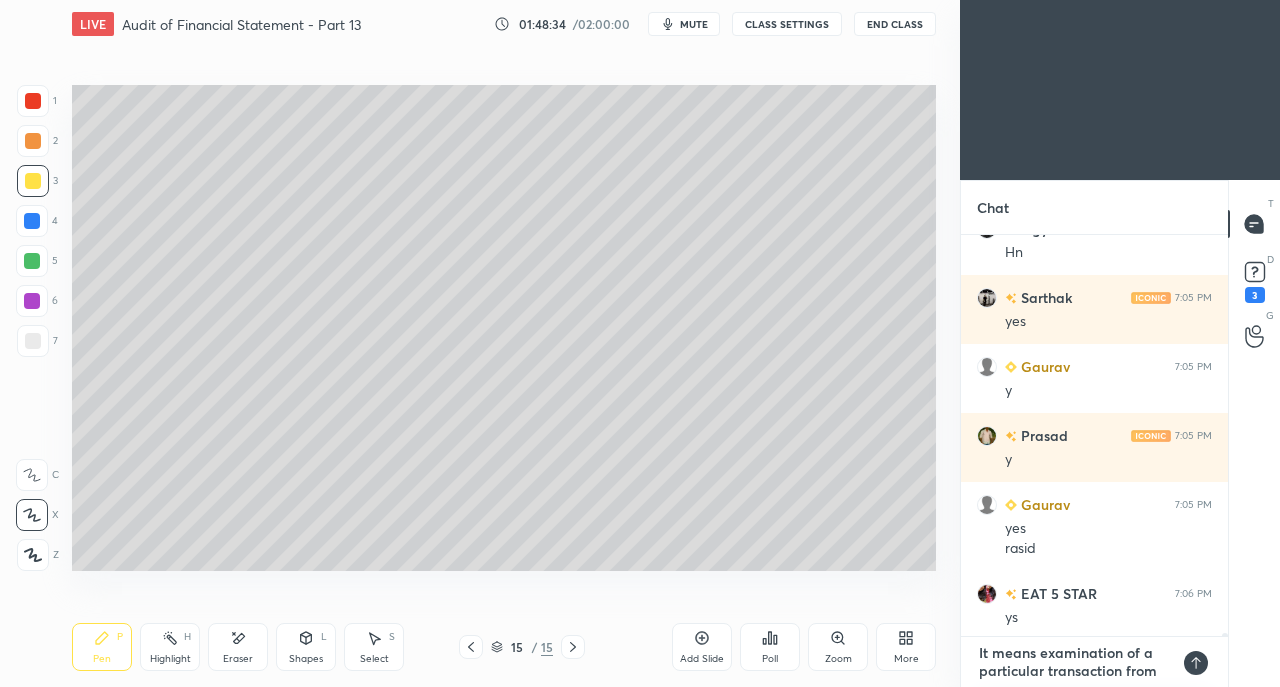 type on "It means examination of a particular transaction from" 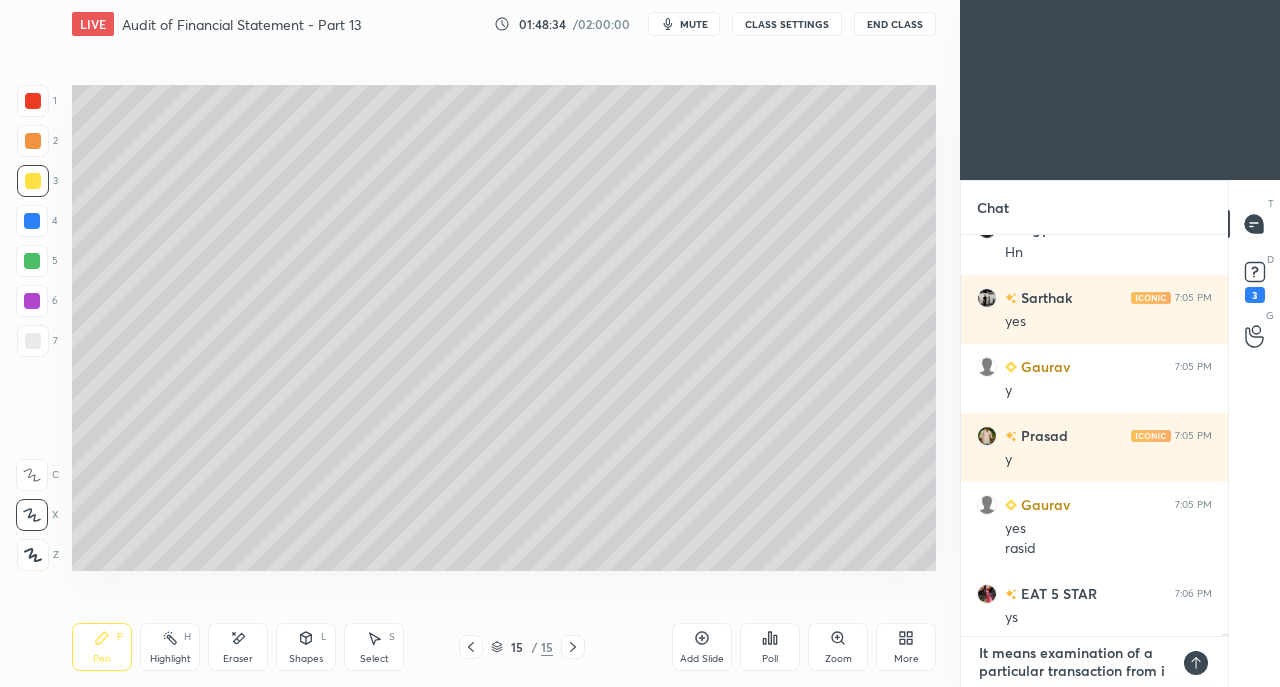 type on "It means examination of a particular transaction from in" 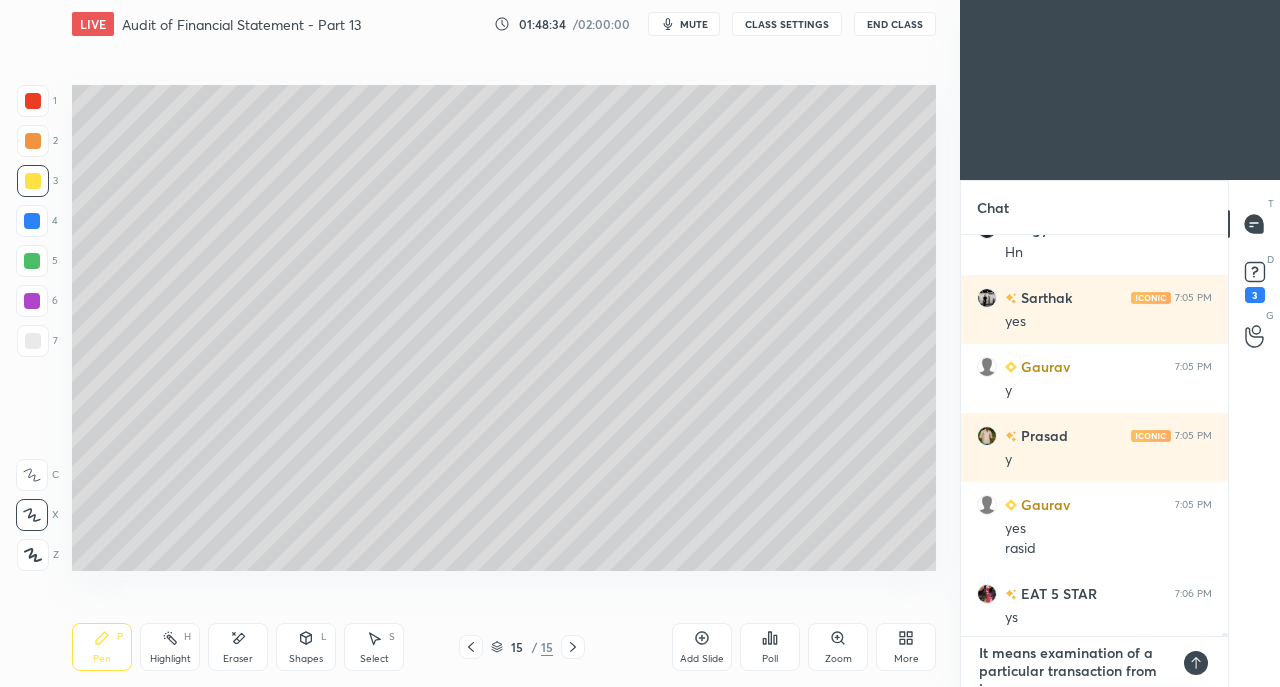 type on "x" 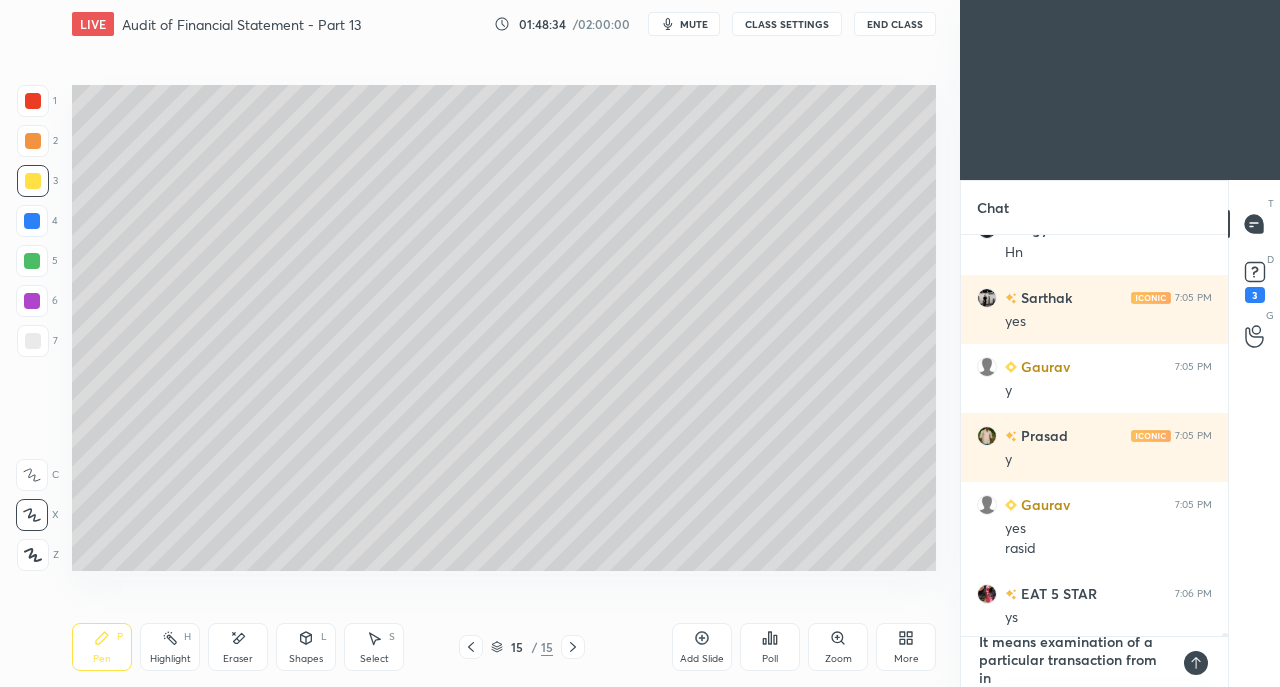 type on "It means examination of a particular transaction from inc" 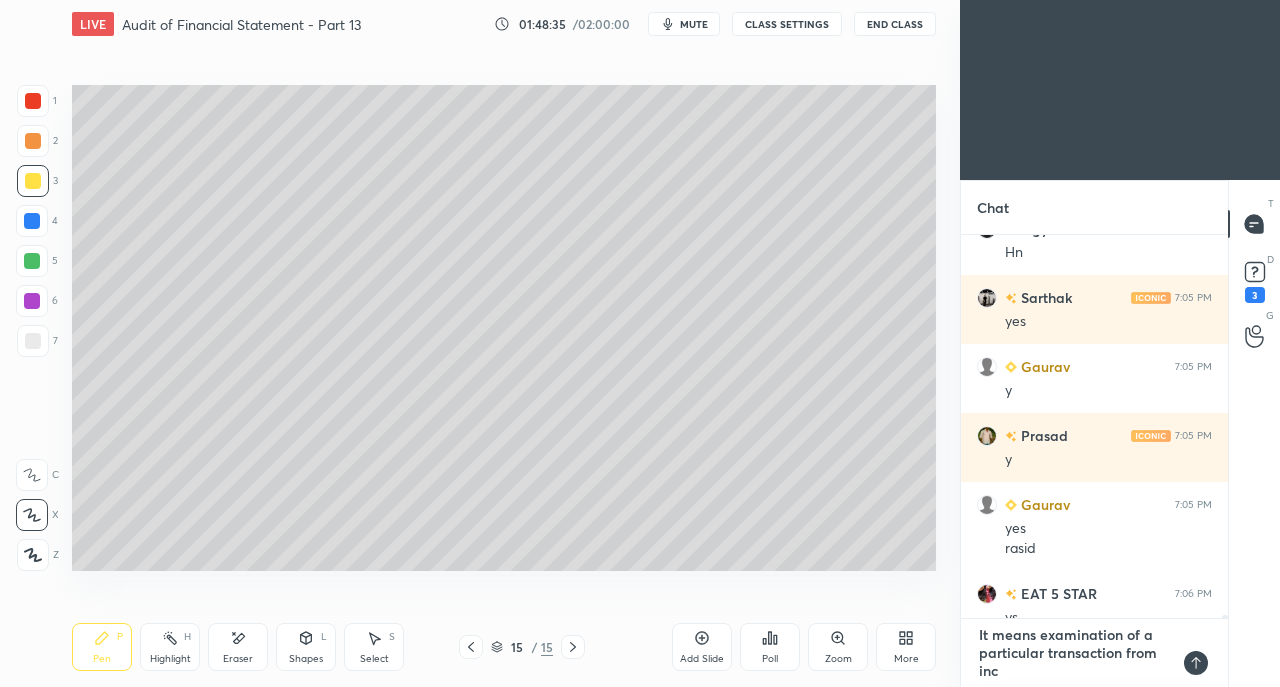 scroll, scrollTop: 377, scrollLeft: 261, axis: both 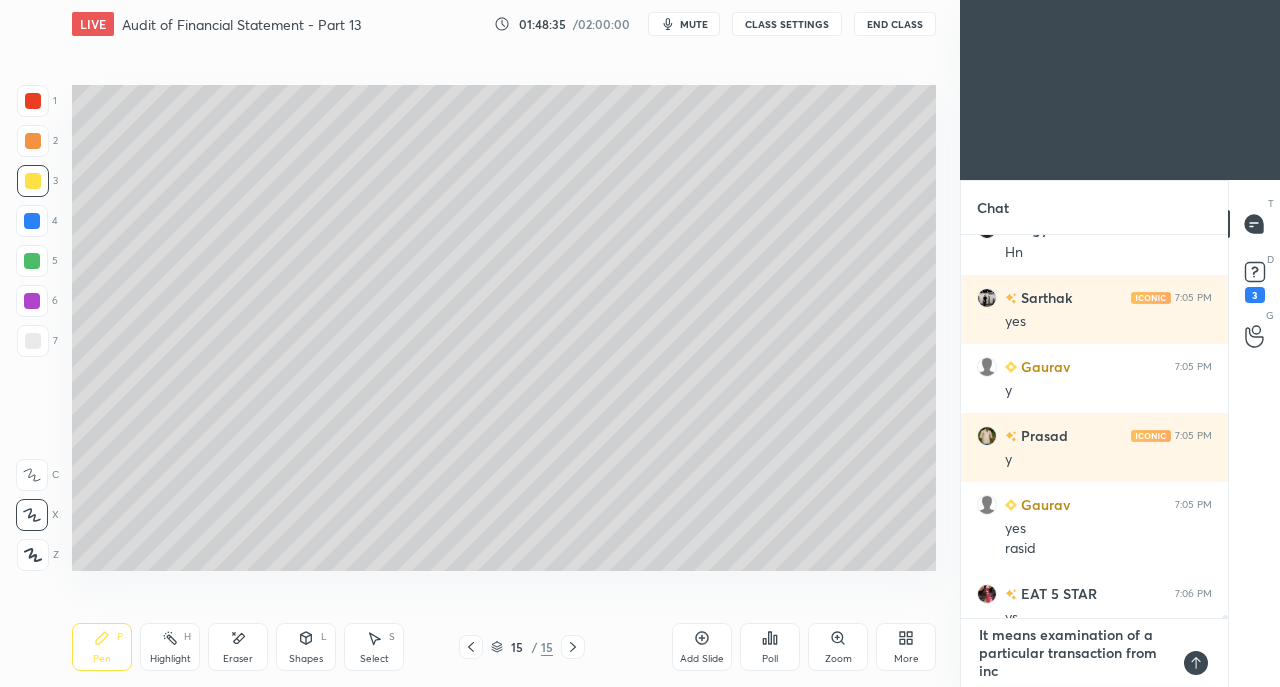 type on "It means examination of a particular transaction from ince" 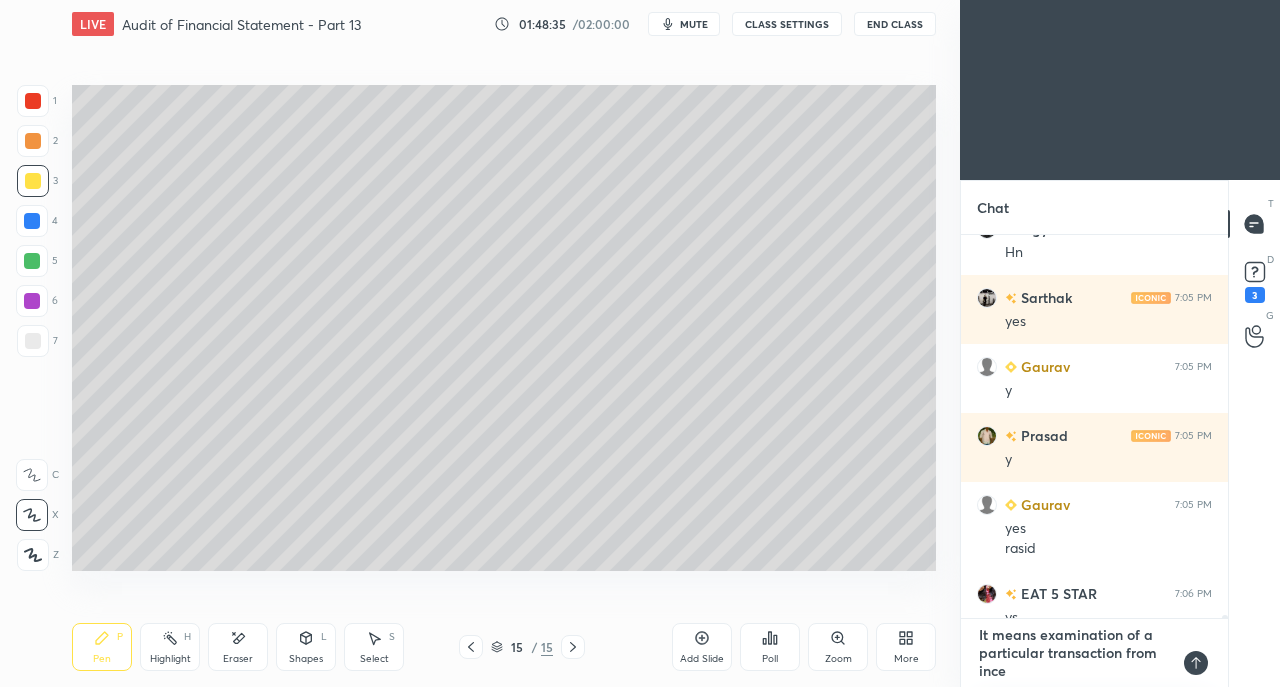 type on "It means examination of a particular transaction from incep" 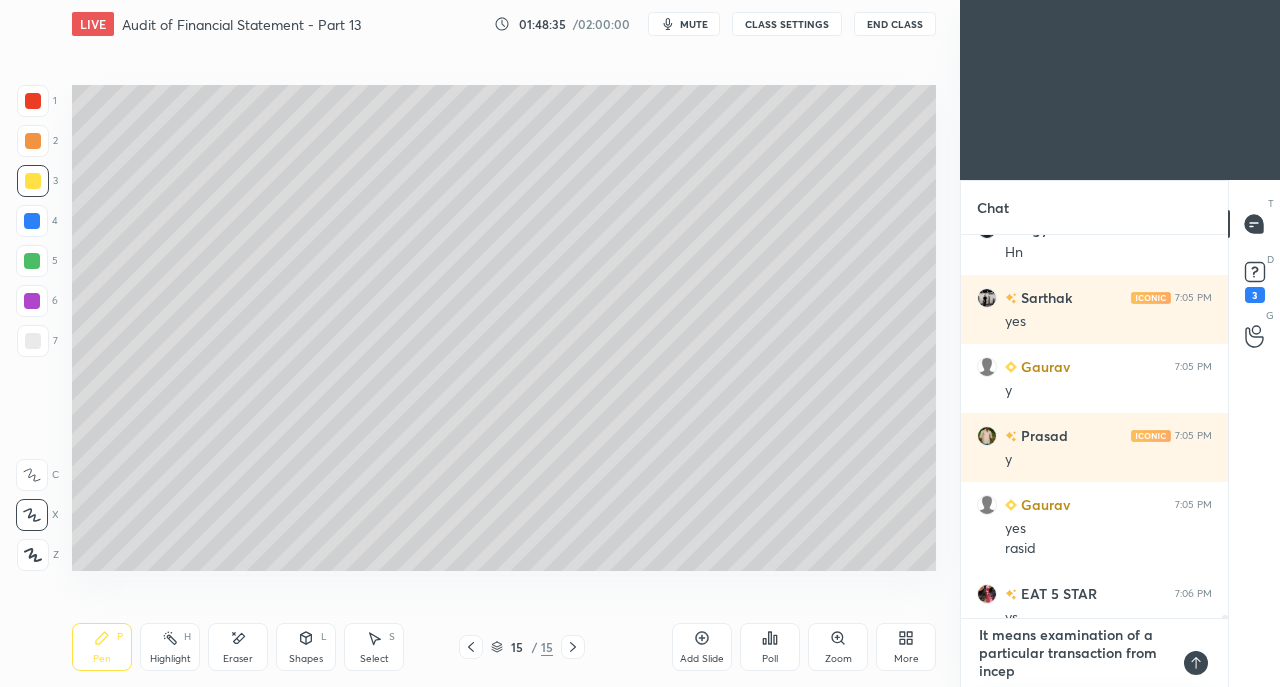 type on "It means examination of a particular transaction from incept" 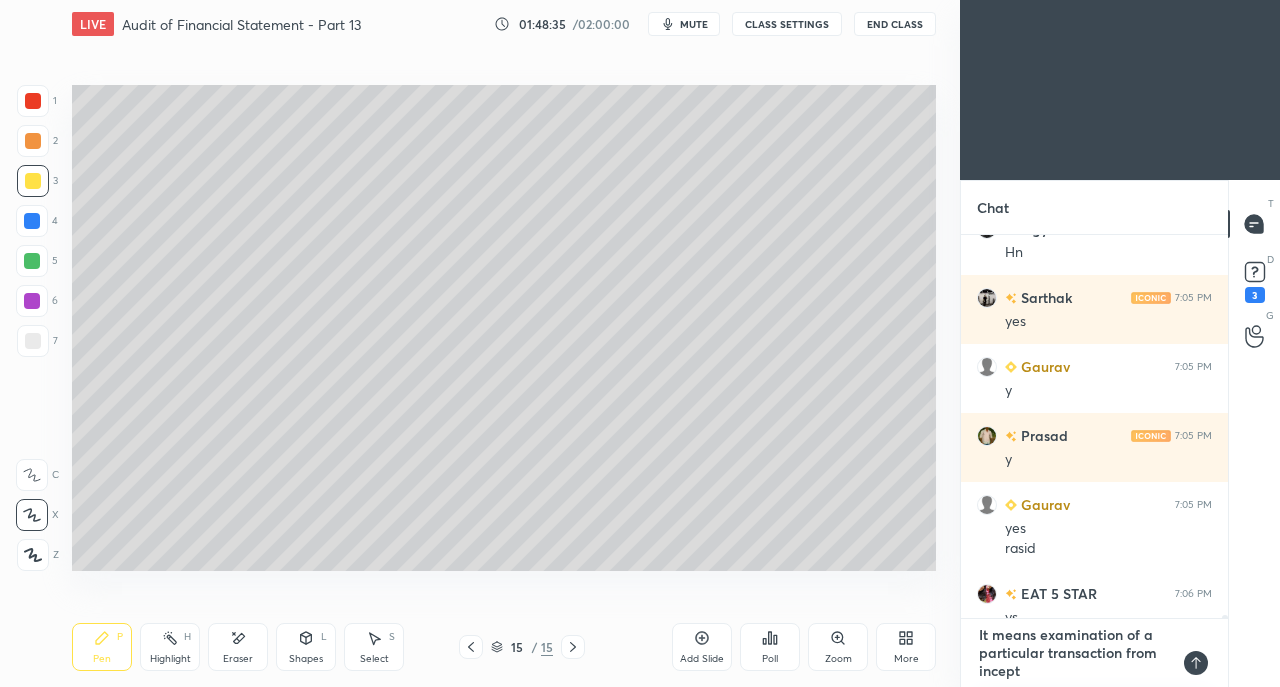 type on "x" 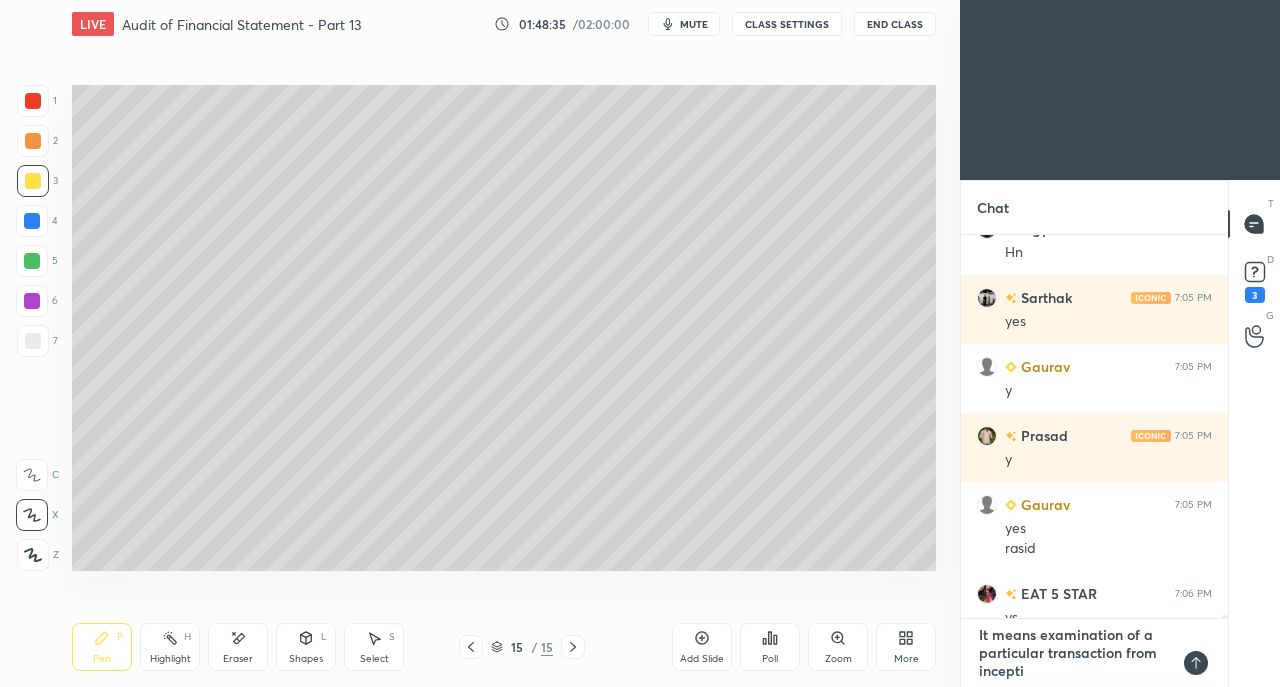 type on "It means examination of a particular transaction from inceptio" 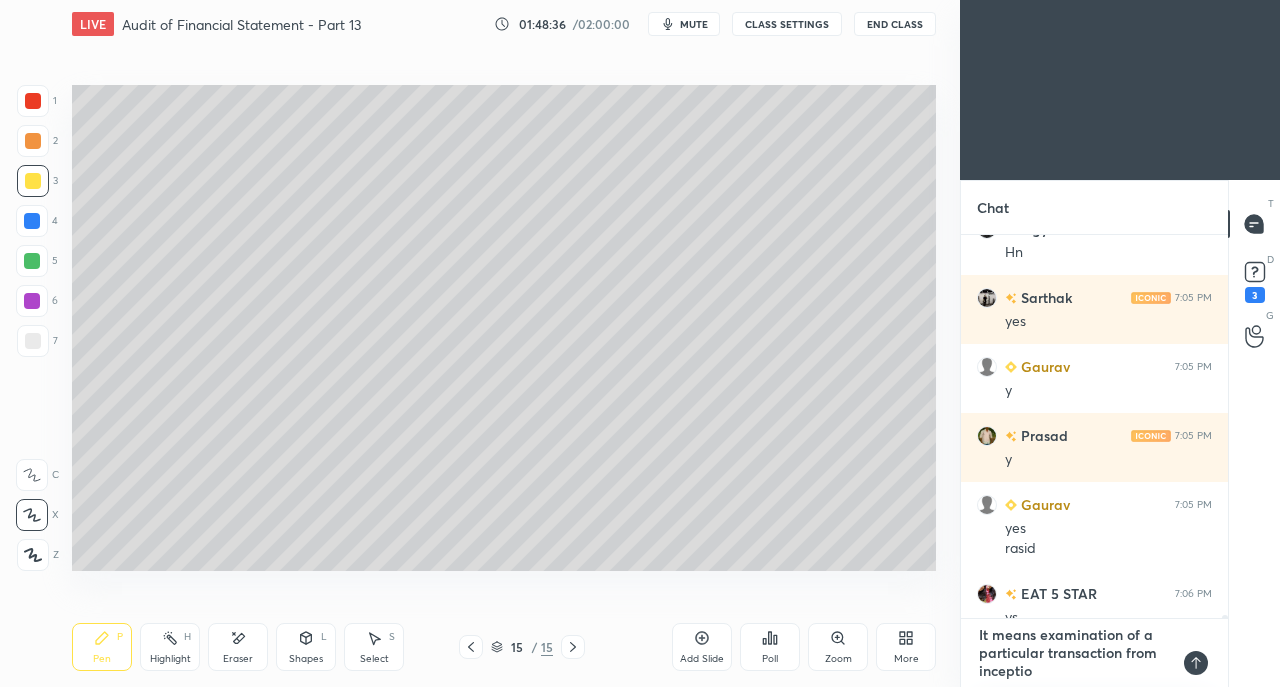 type on "It means examination of a particular transaction from inception" 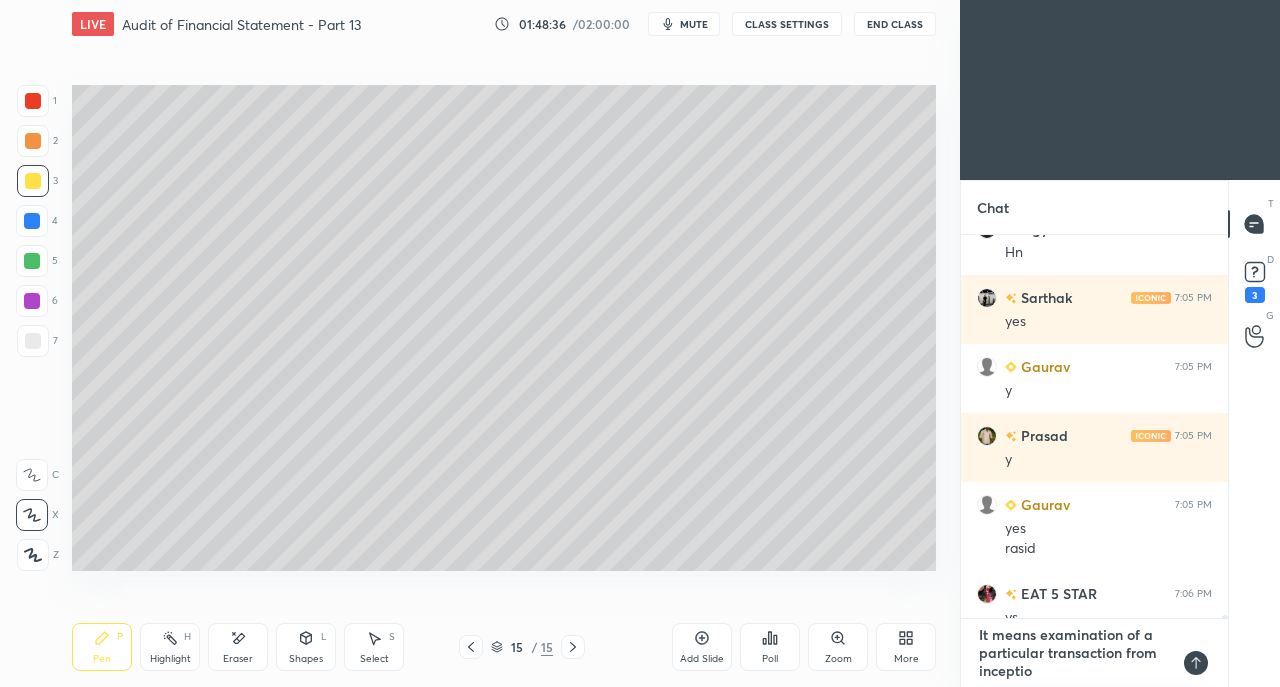 type on "x" 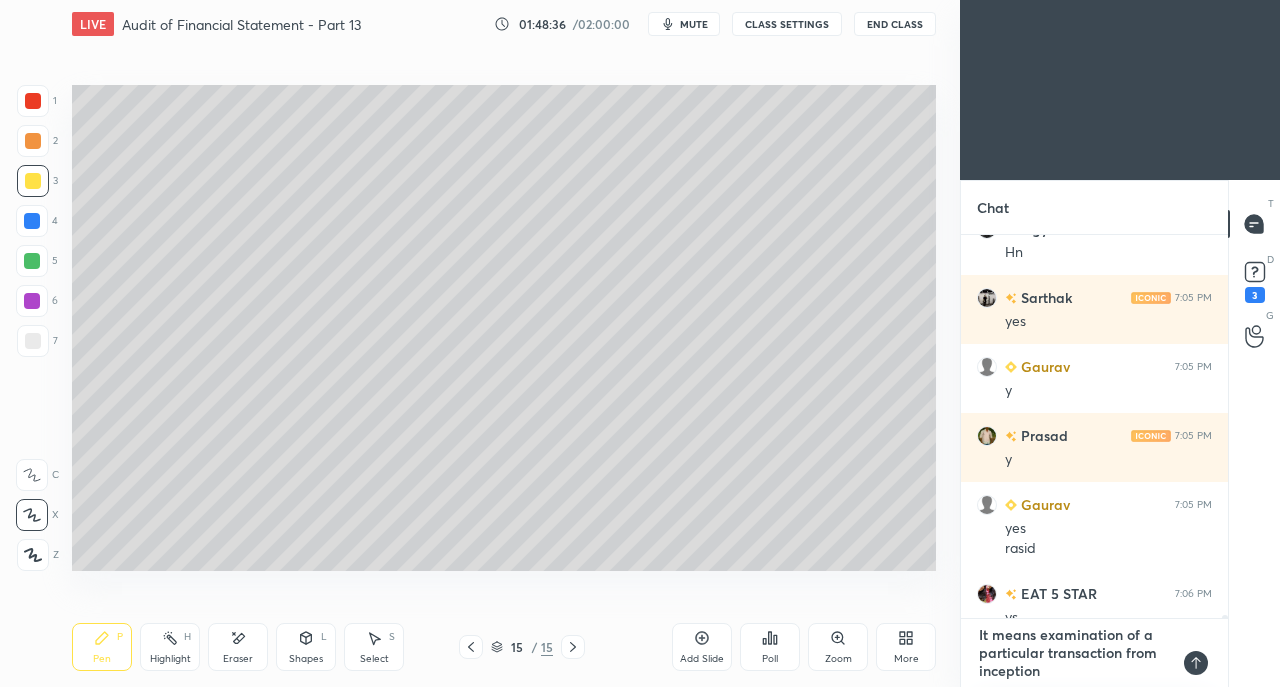 type on "It means examination of a particular transaction from inception" 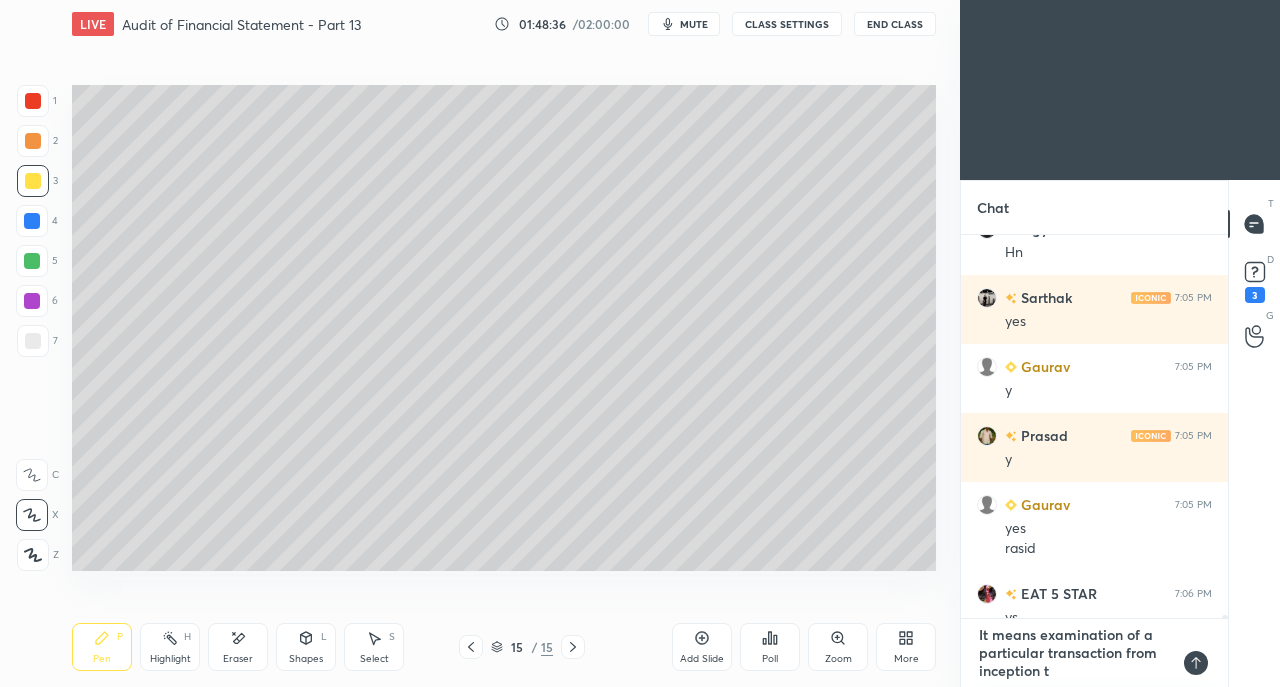 type on "It means examination of a particular transaction from inception to" 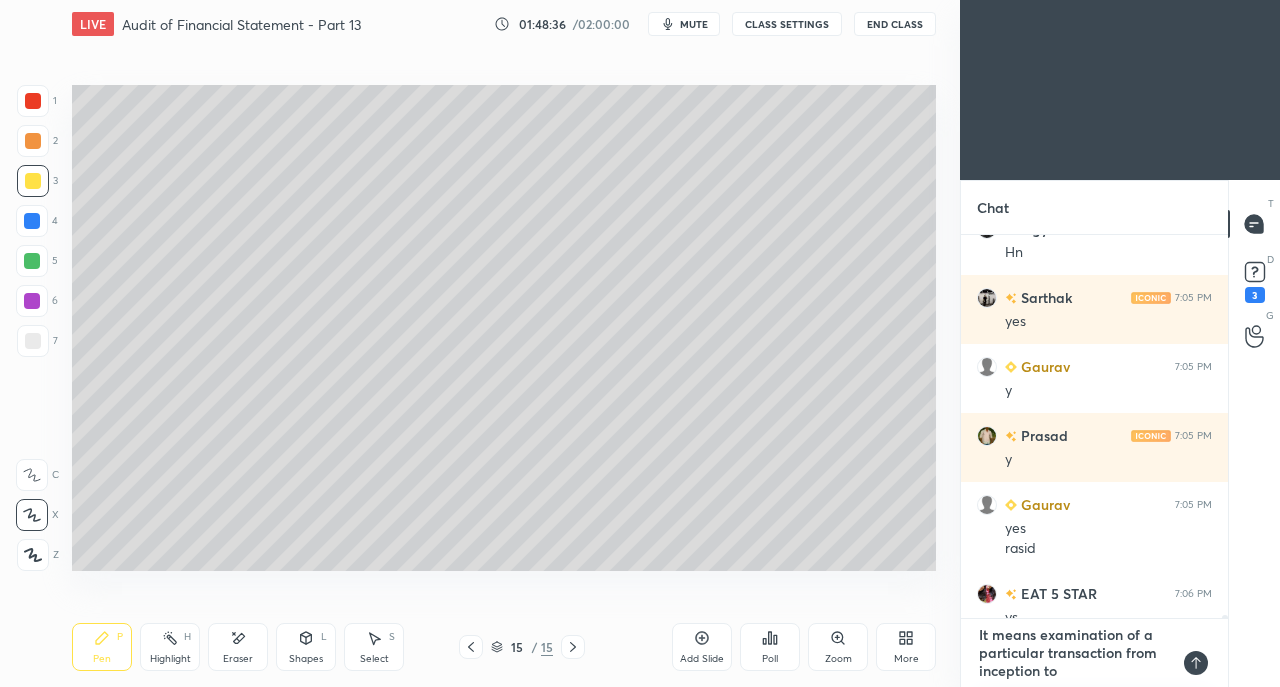 type on "It means examination of a particular transaction from inception to" 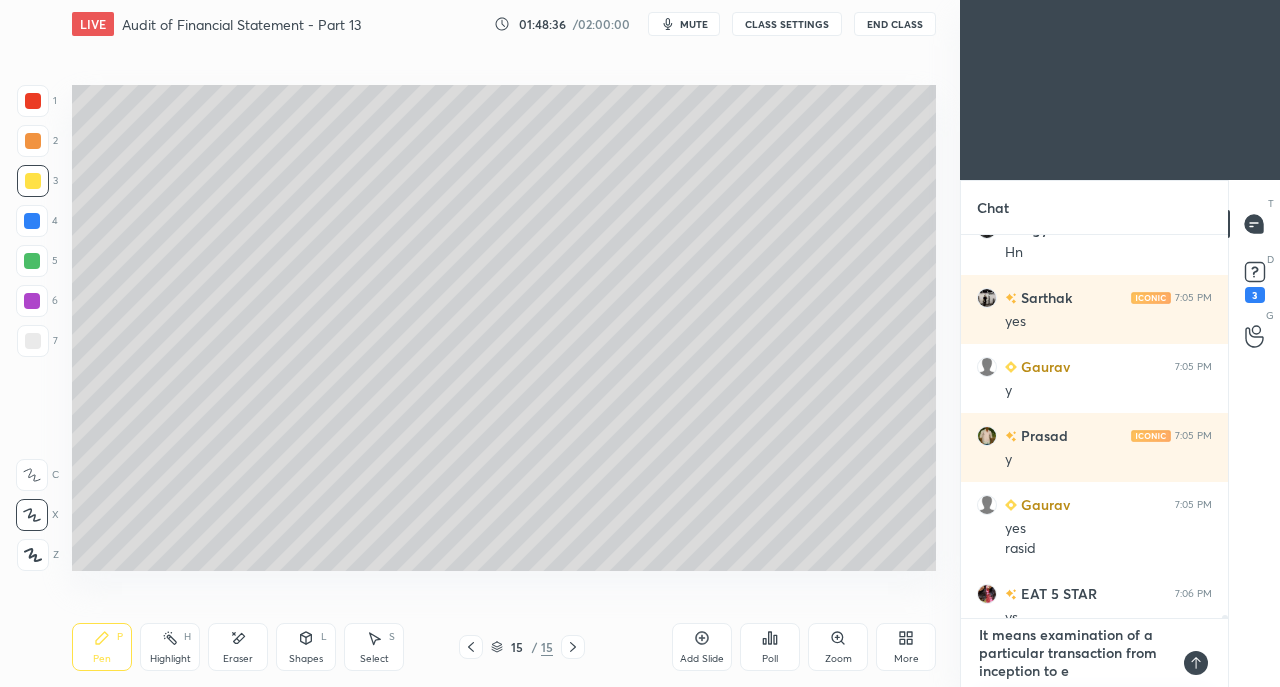 type on "It means examination of a particular transaction from inception to en" 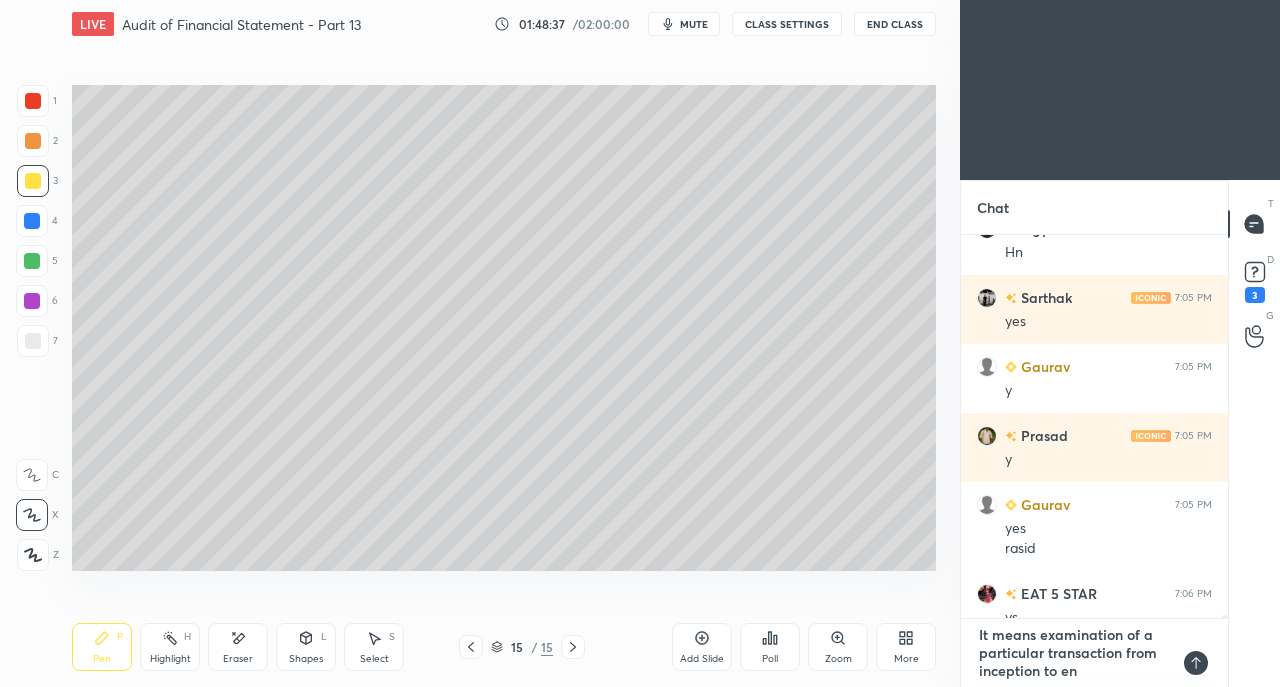 type on "It means examination of a particular transaction from inception to end" 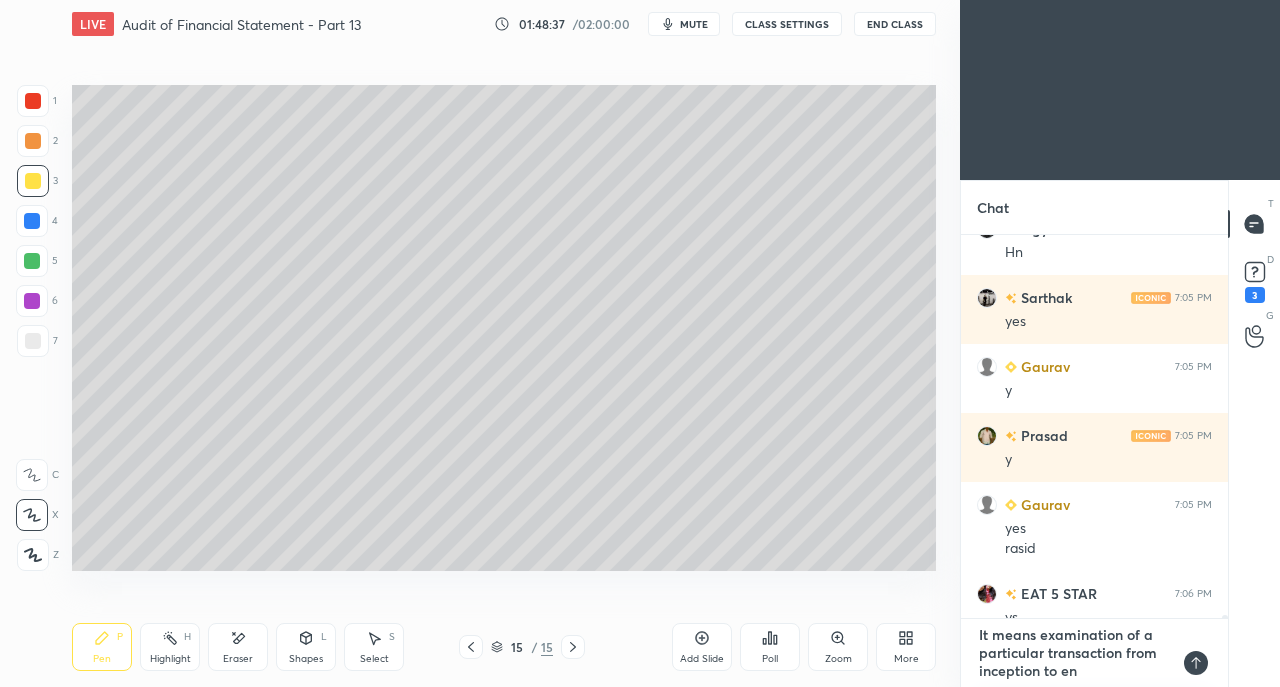 type on "x" 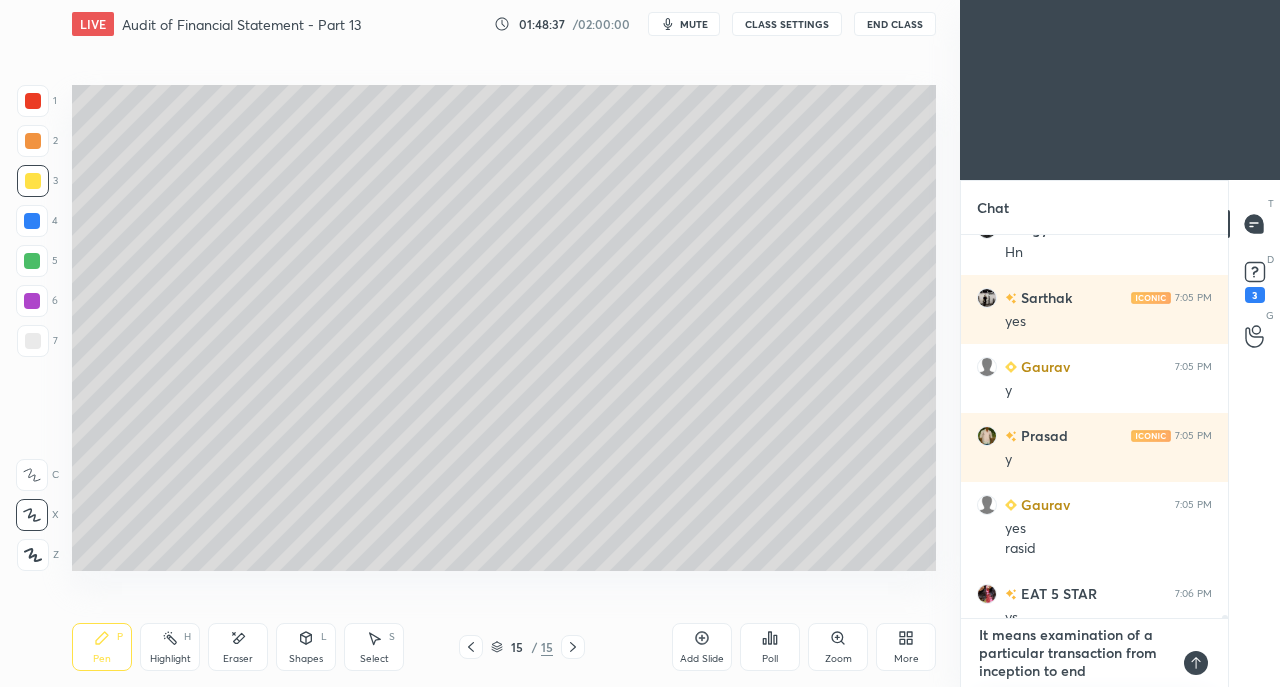 type on "It means examination of a particular transaction from inception to end" 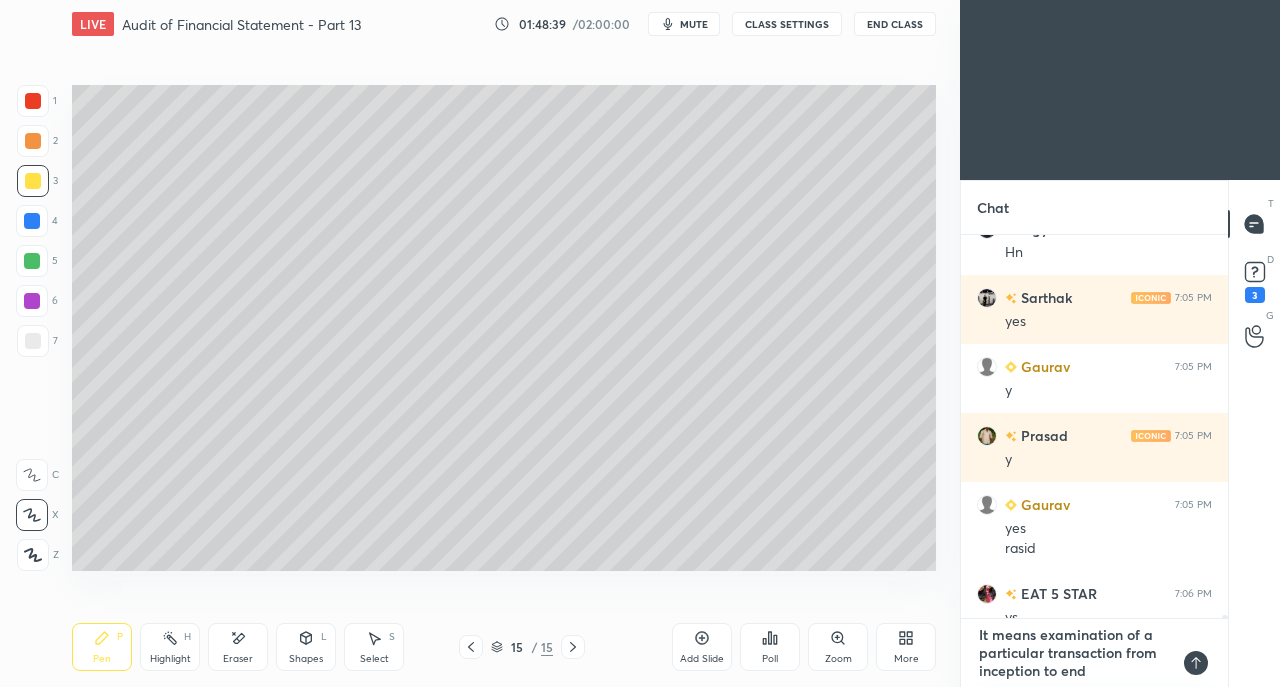 type on "It means examination of a particular transaction from inception to end t" 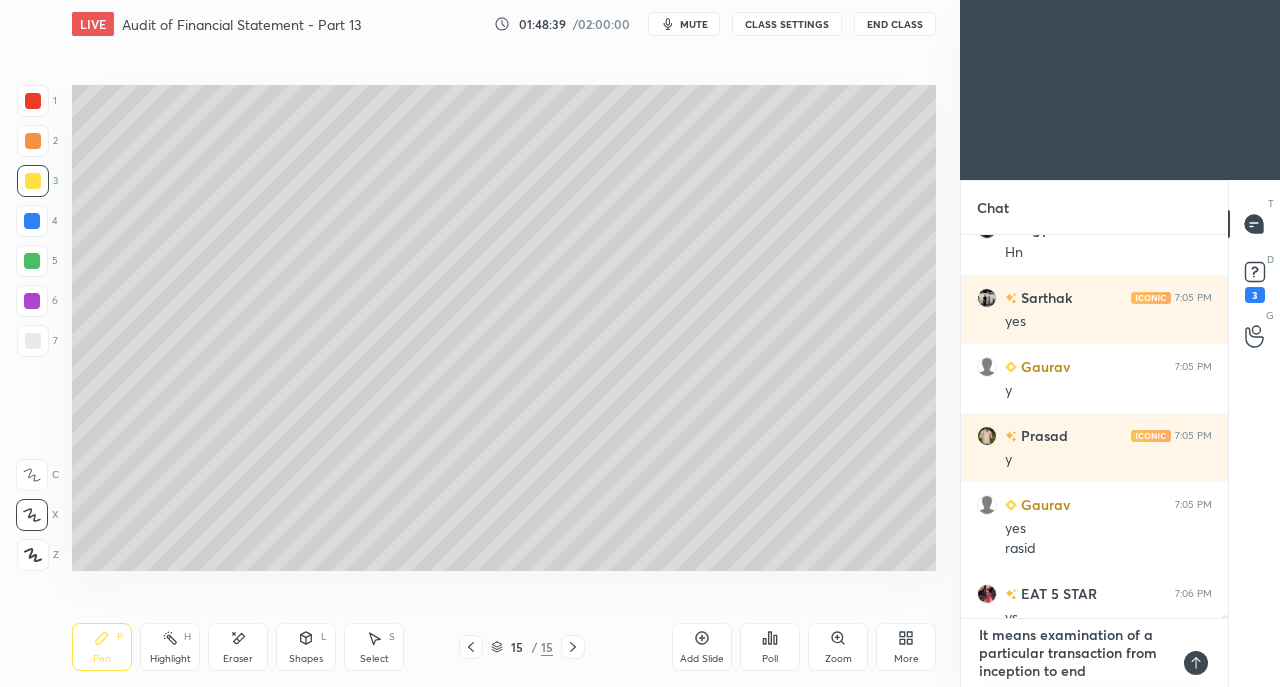 type on "x" 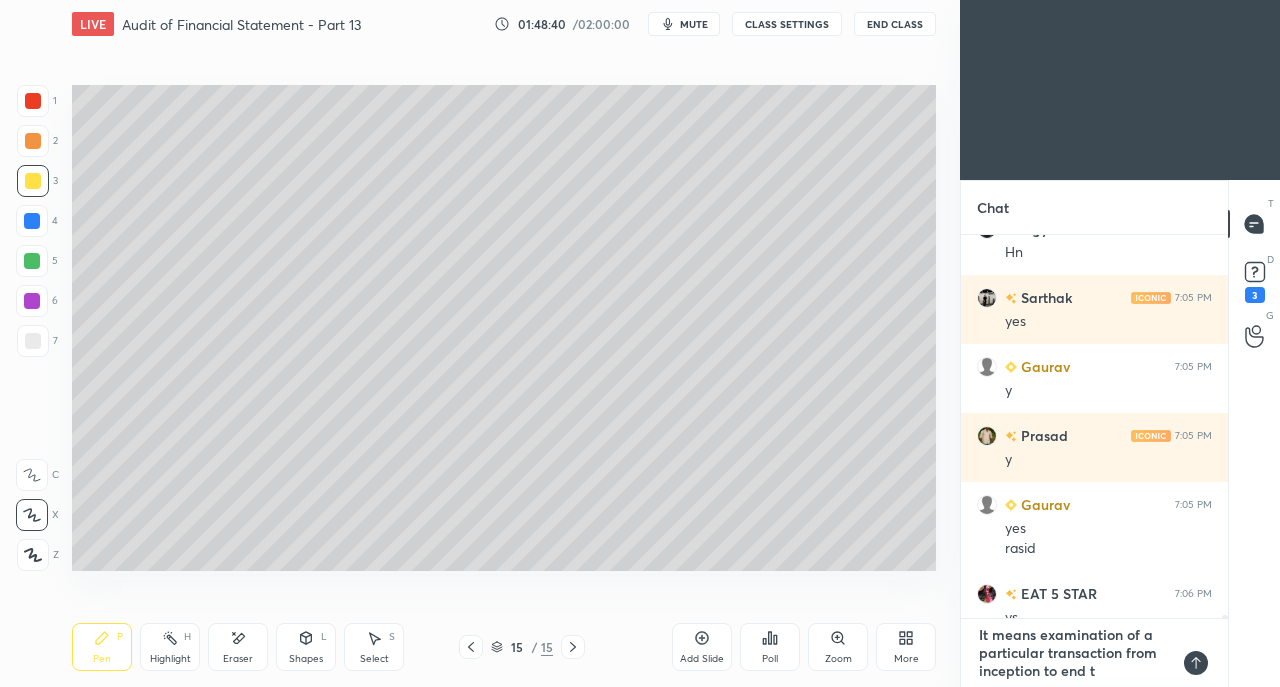 type on "It means examination of a particular transaction from inception to end to" 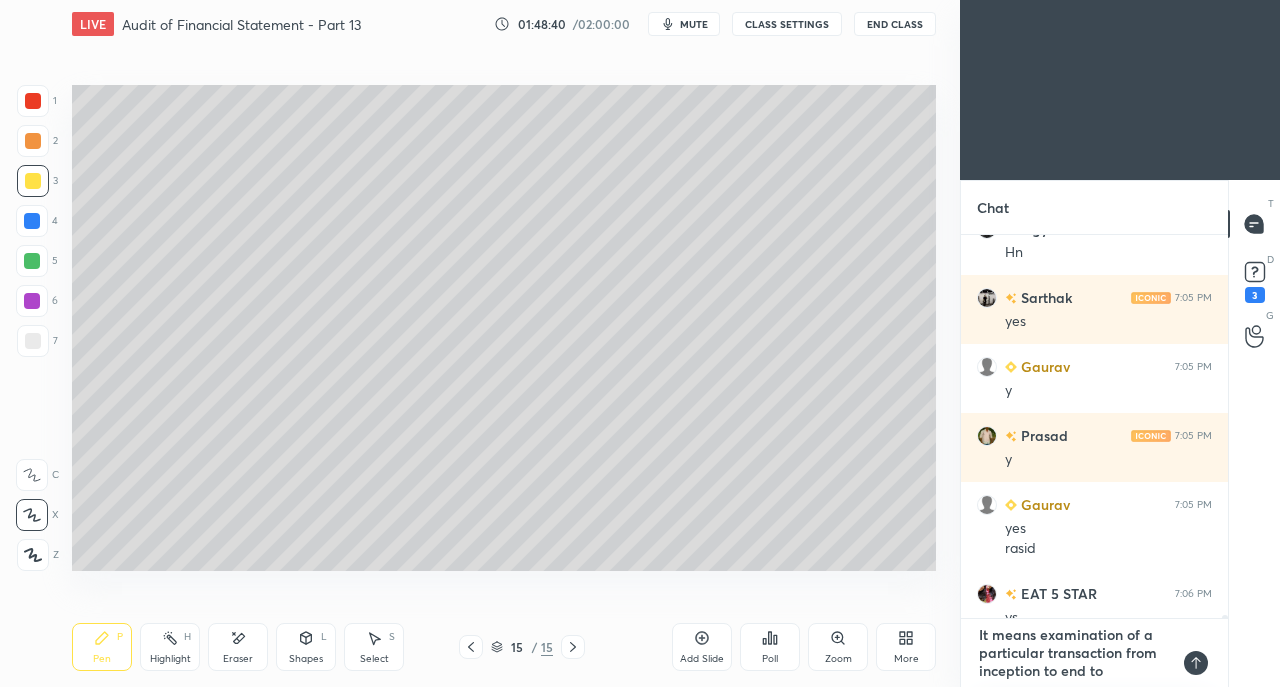 type on "It means examination of a particular transaction from inception to end to" 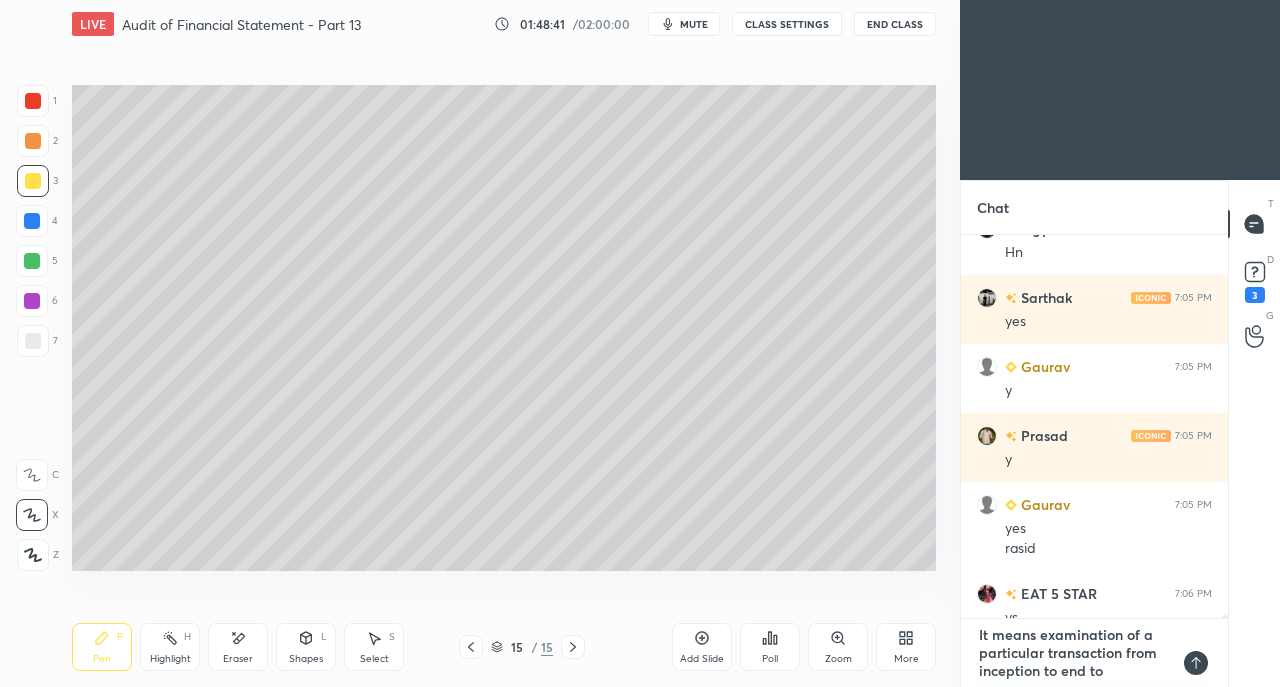 type on "It means examination of a particular transaction from inception to end to c" 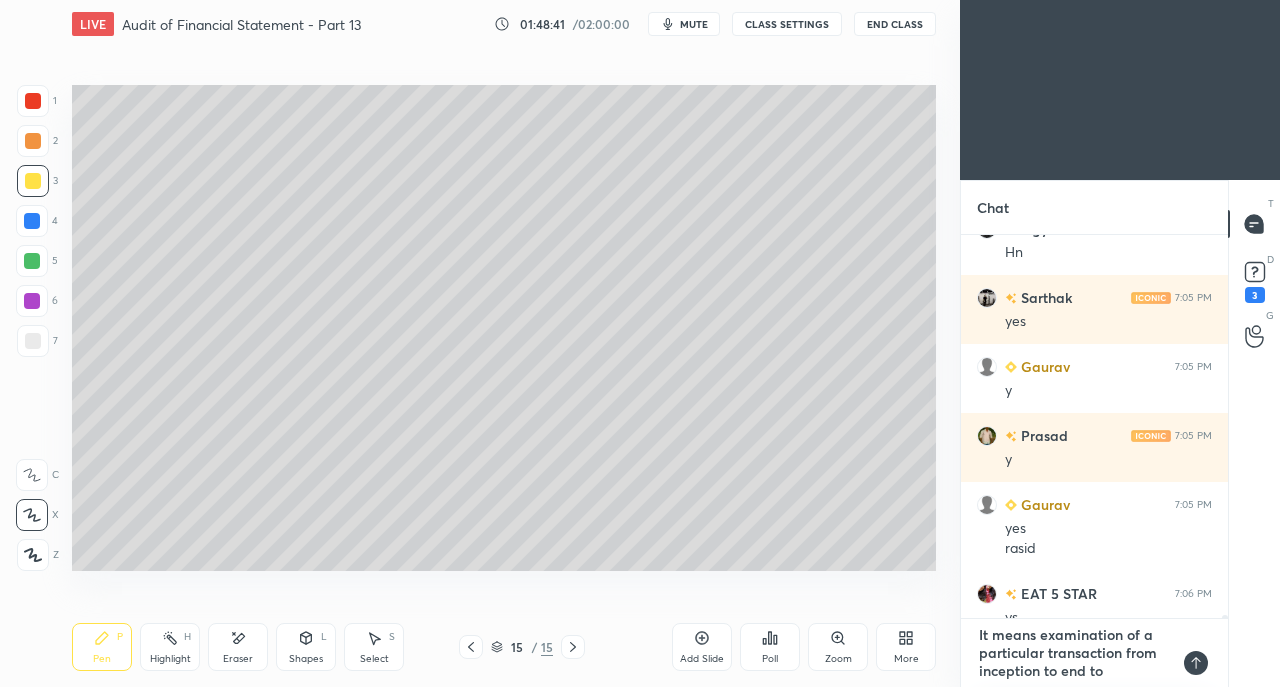 type on "x" 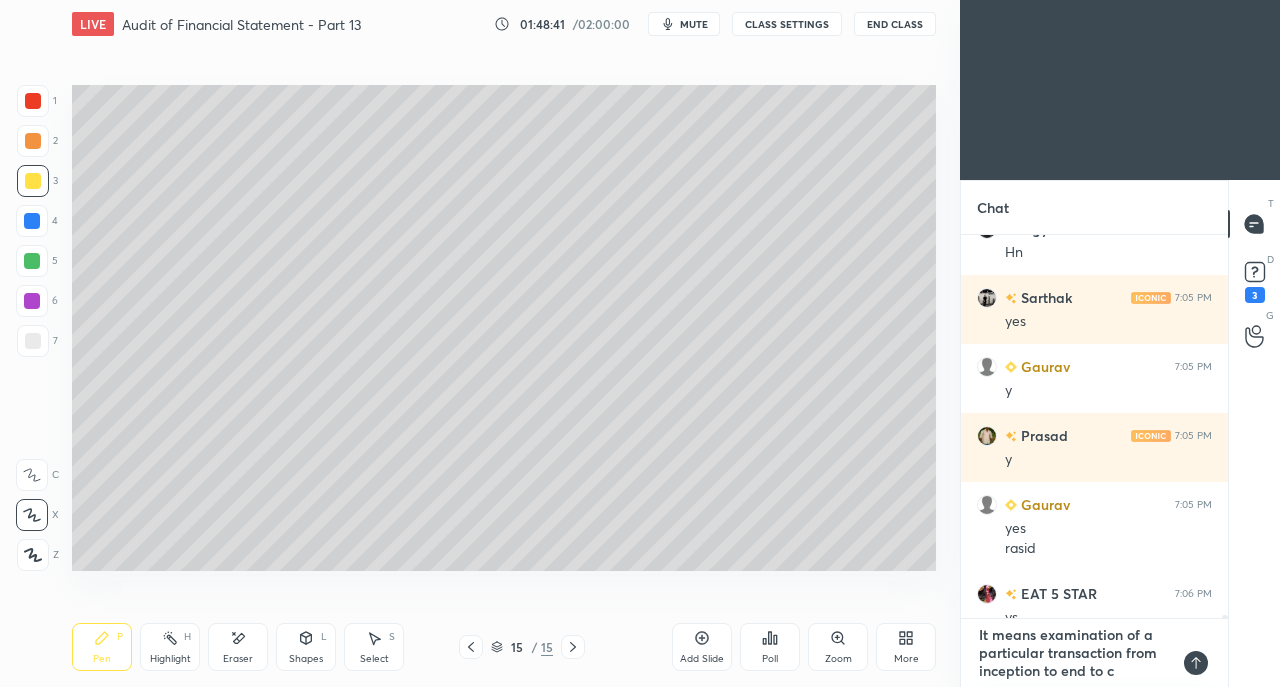type on "It means examination of a particular transaction from inception to end to ch" 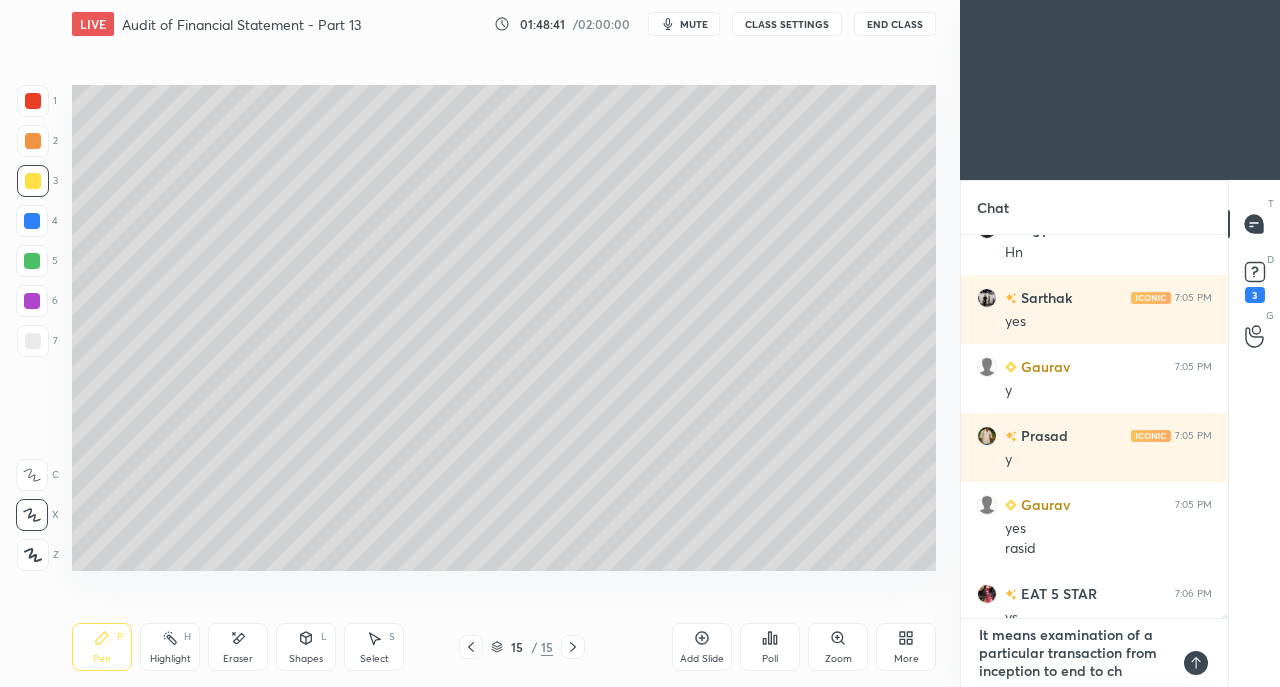 type on "It means examination of a particular transaction from inception to end to che" 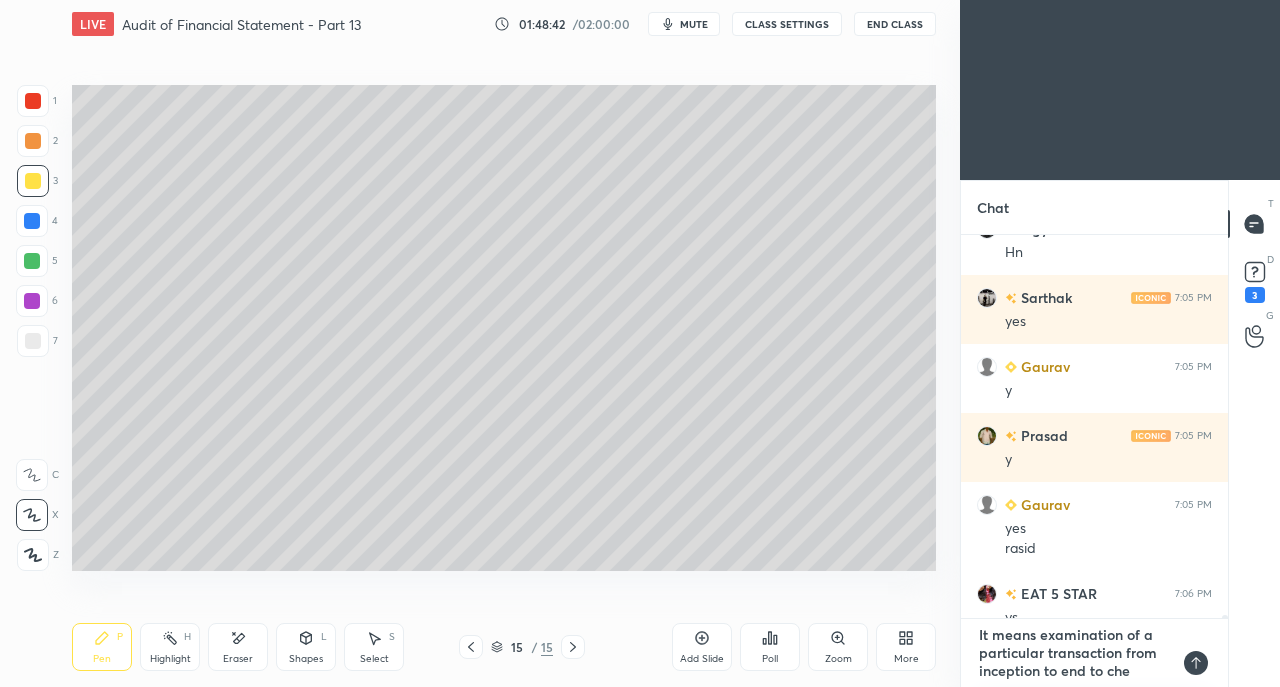 type on "It means examination of a particular transaction from inception to end to chec" 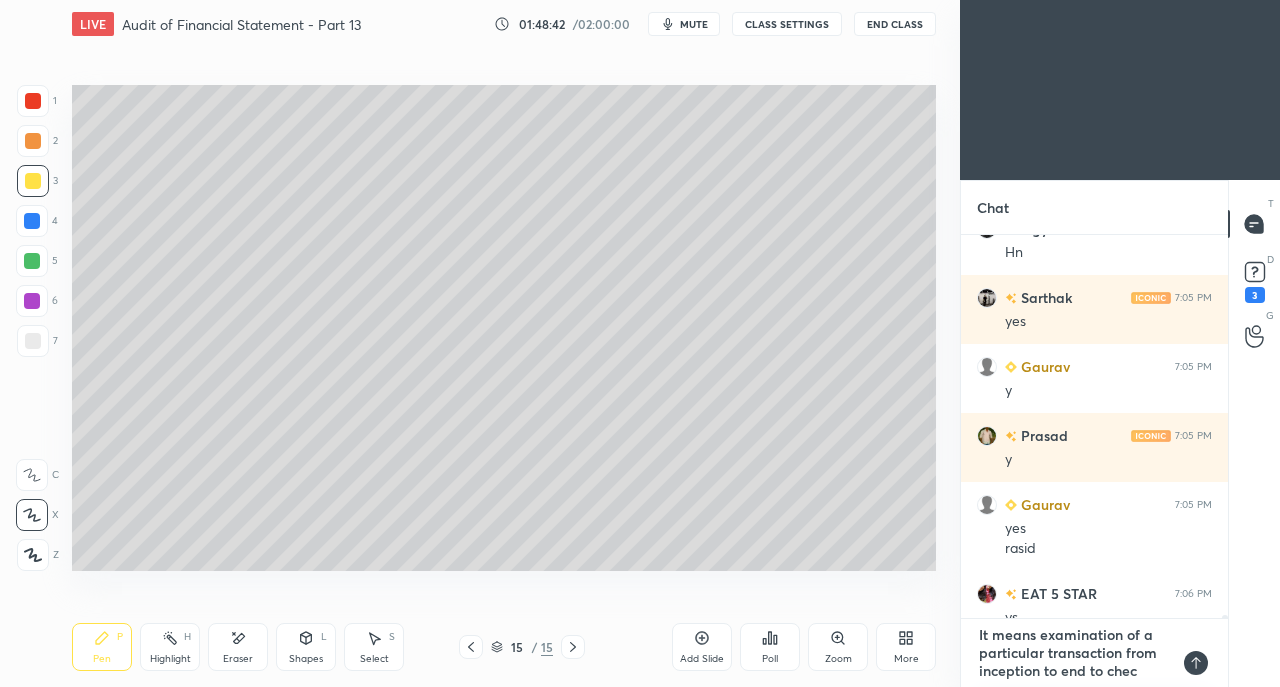 type on "It means examination of a particular transaction from inception to end to check" 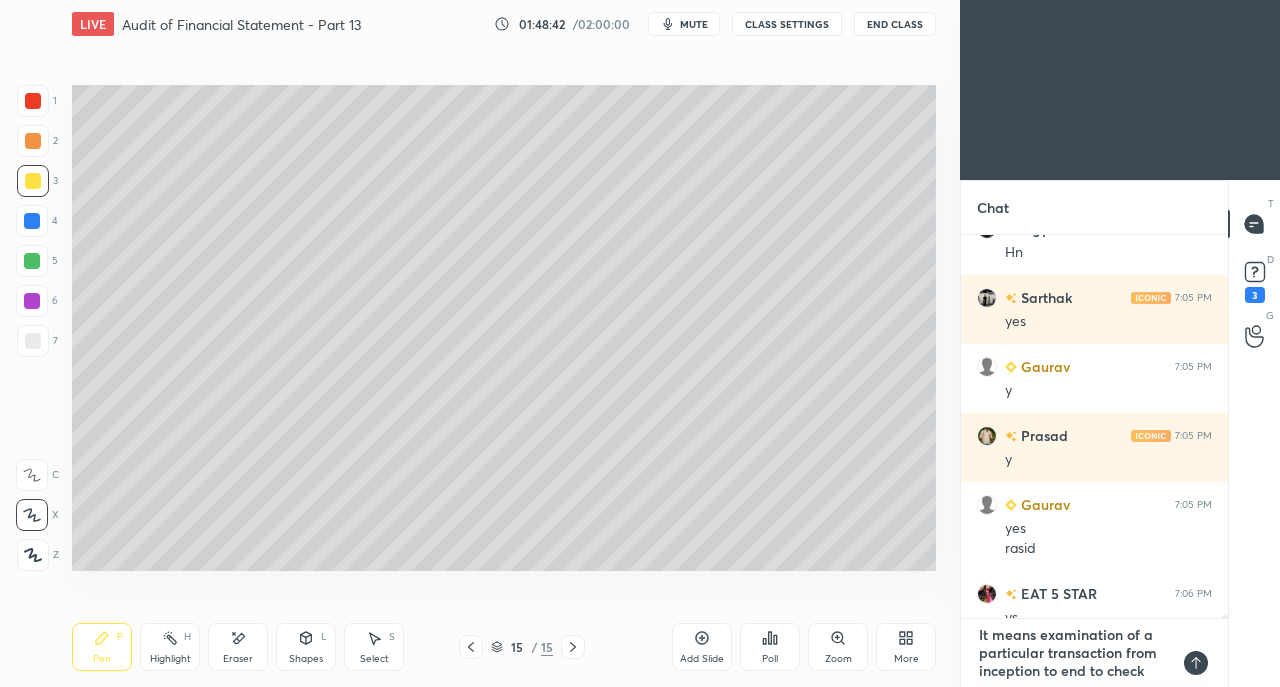 type on "It means examination of a particular transaction from inception to end to check" 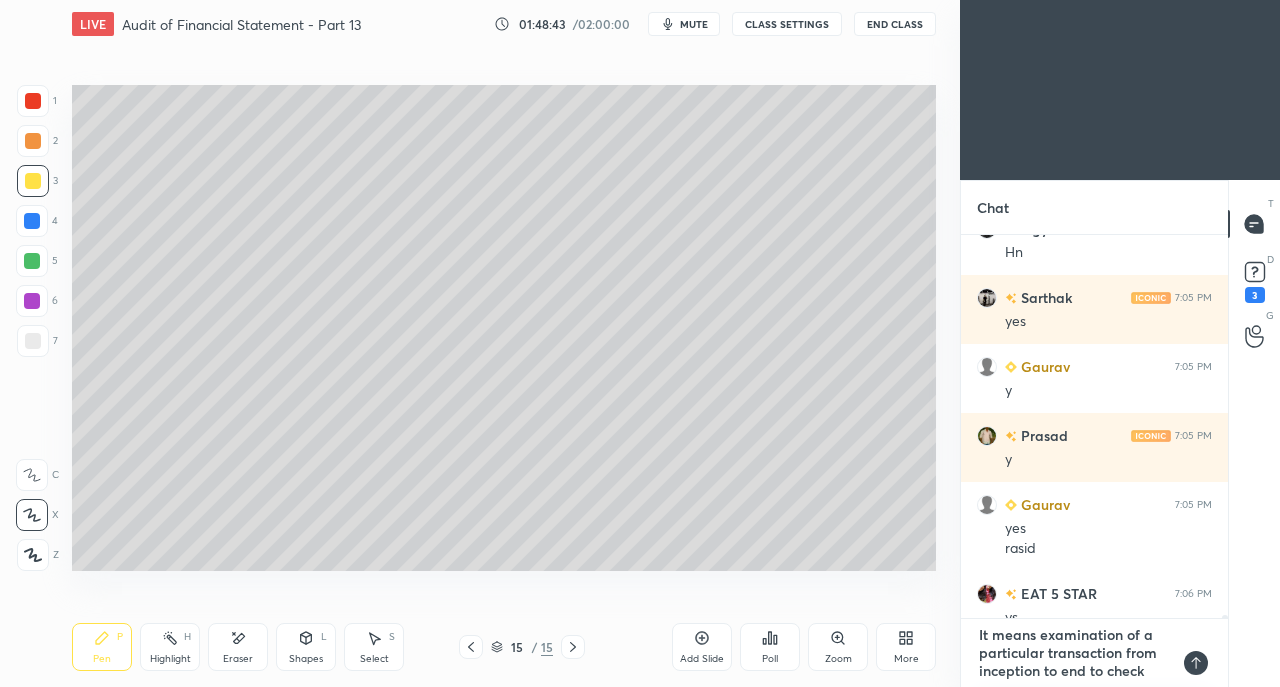 type on "It means examination of a particular transaction from inception to end to check t" 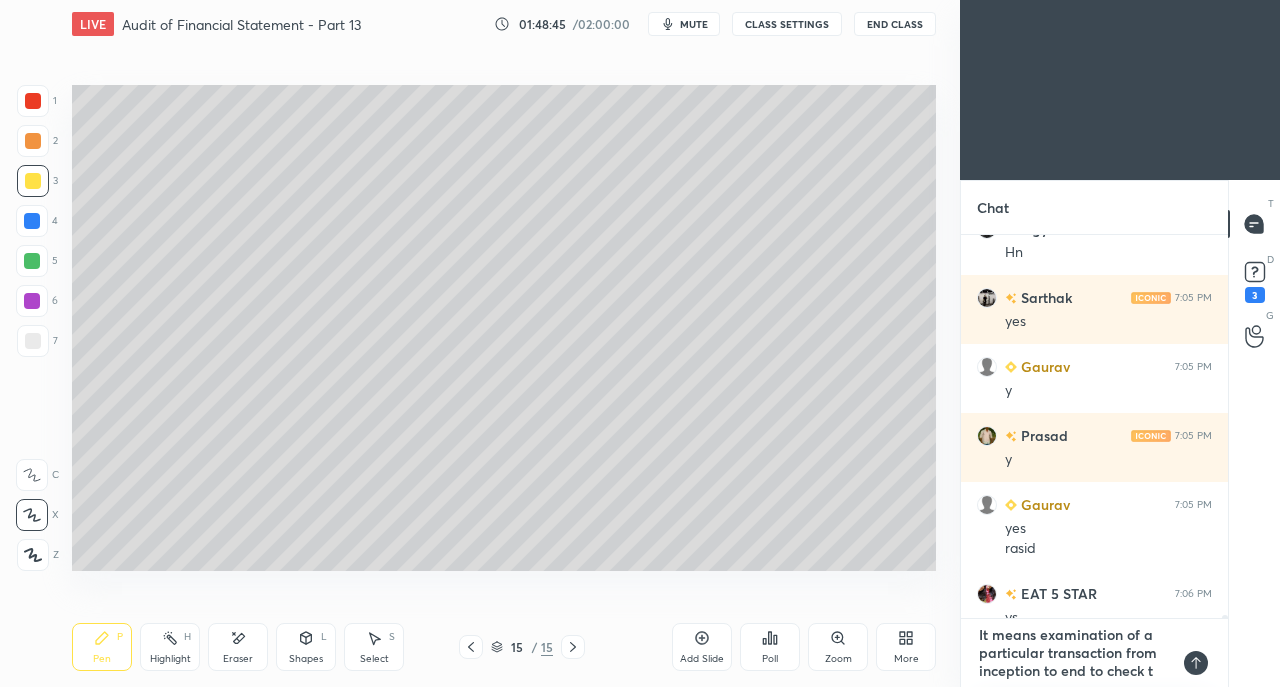type on "It means examination of a particular transaction from inception to end to check" 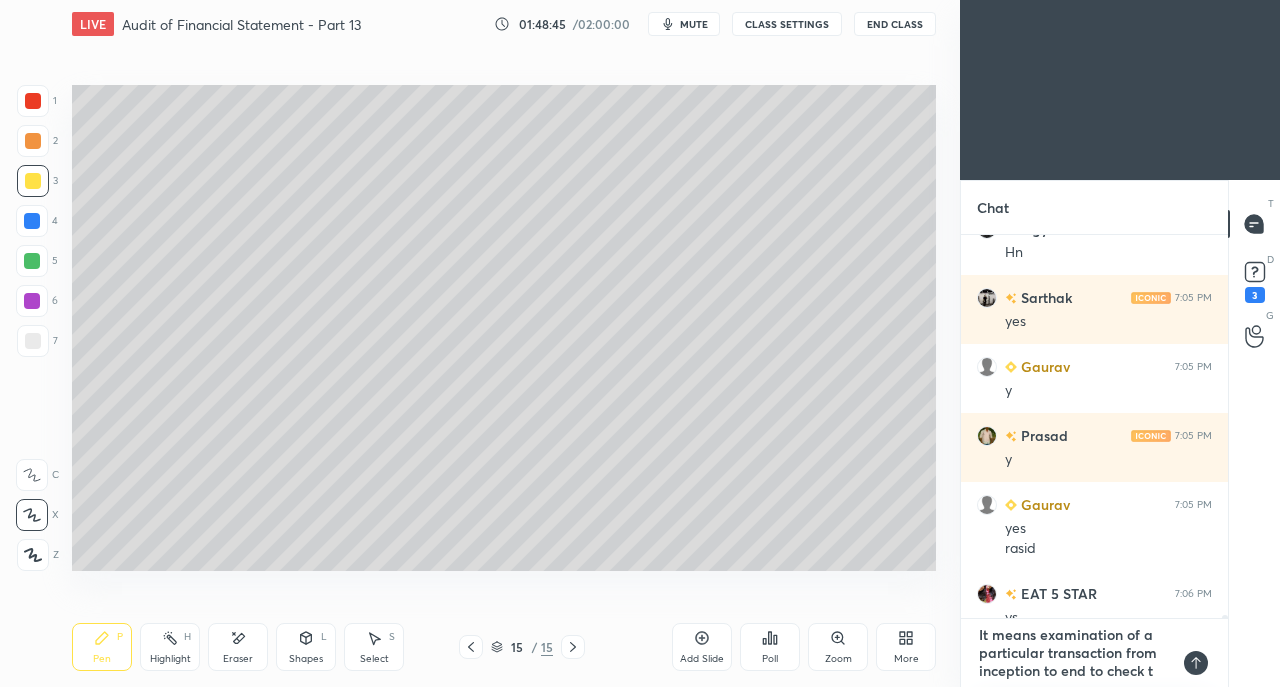 type on "x" 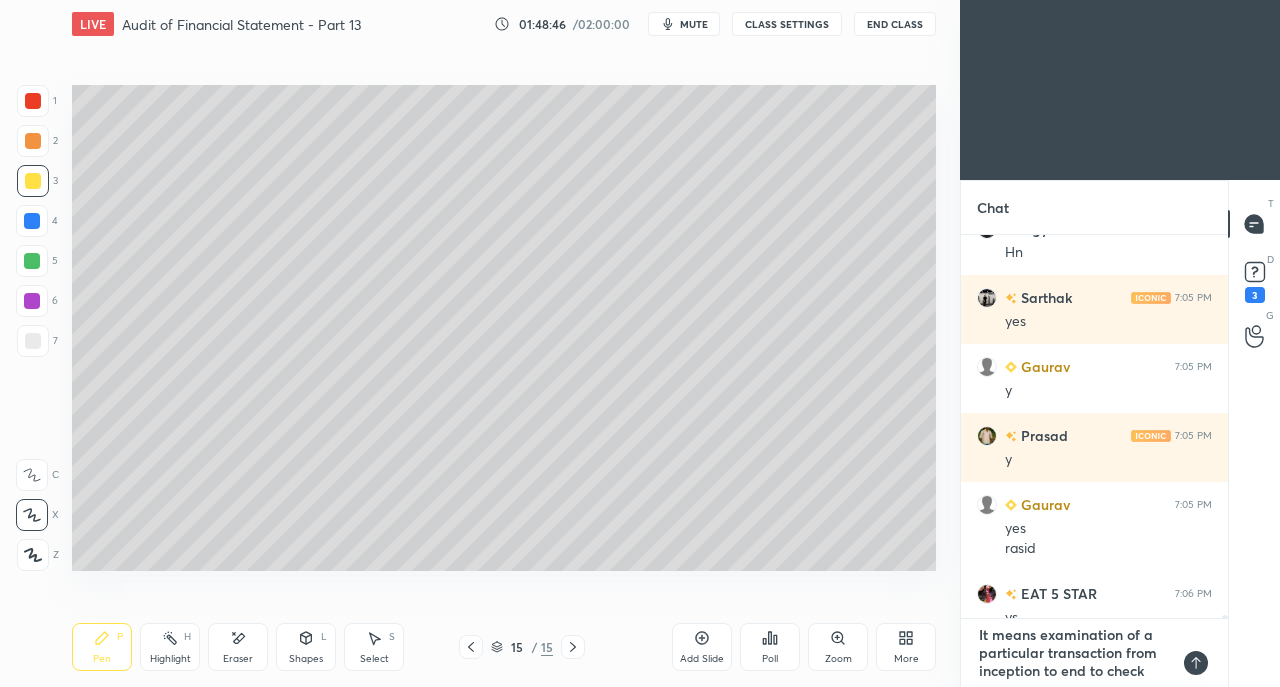 type on "It means examination of a particular transaction from inception to end to check" 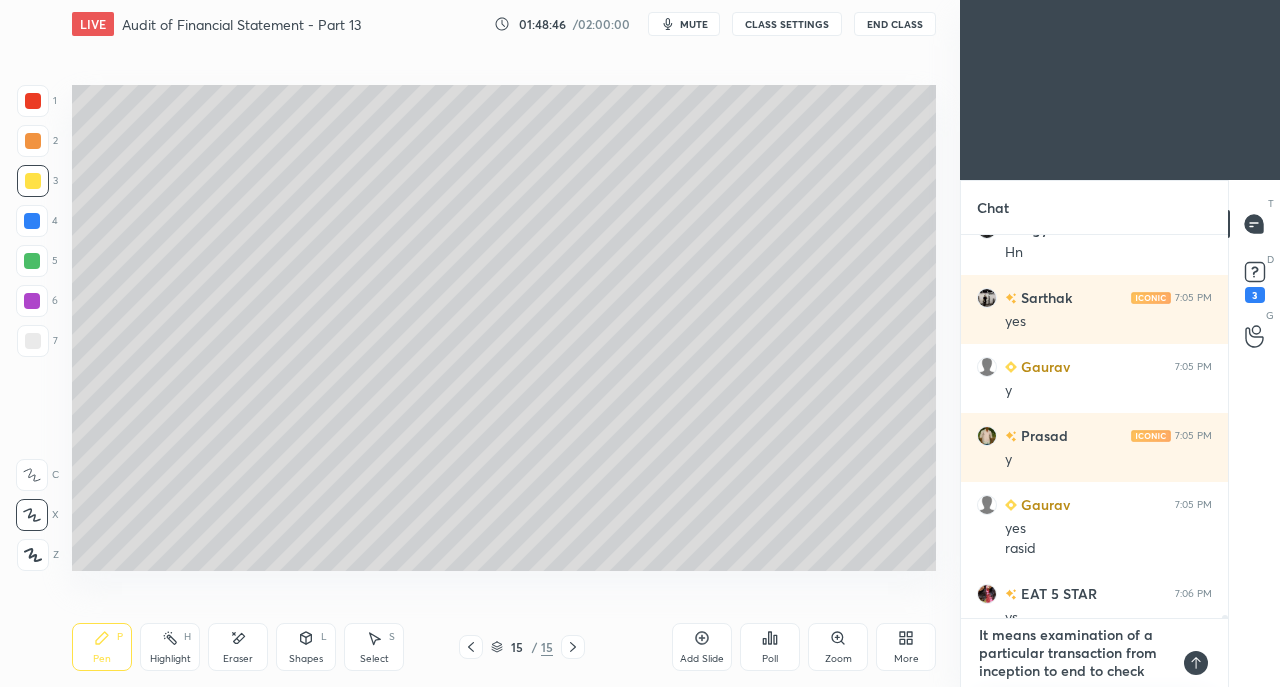 type on "x" 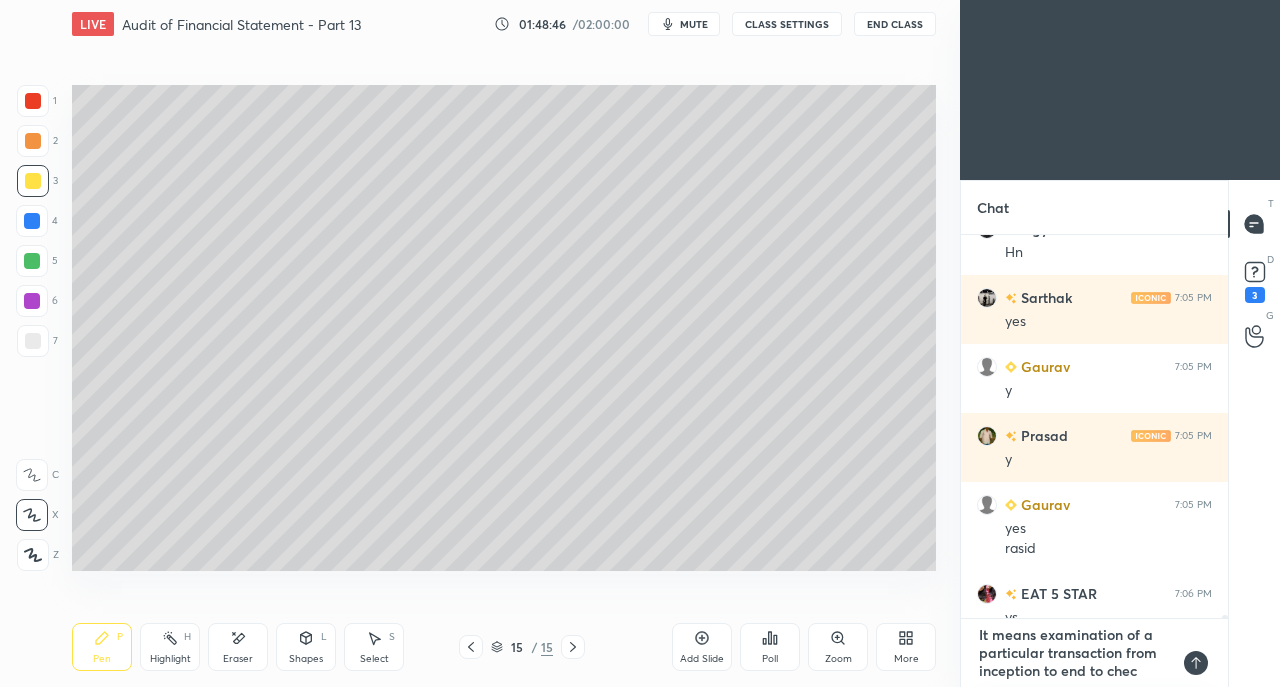 type on "It means examination of a particular transaction from inception to end to che" 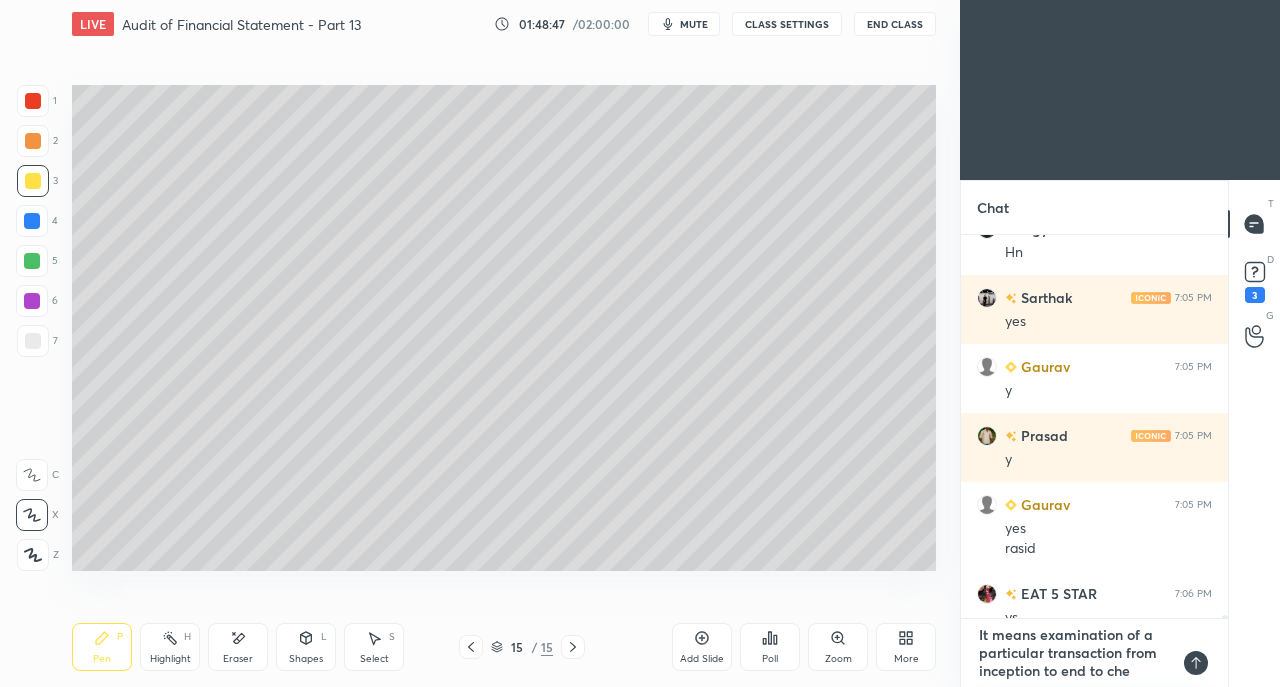 type on "It means examination of a particular transaction from inception to end to ch" 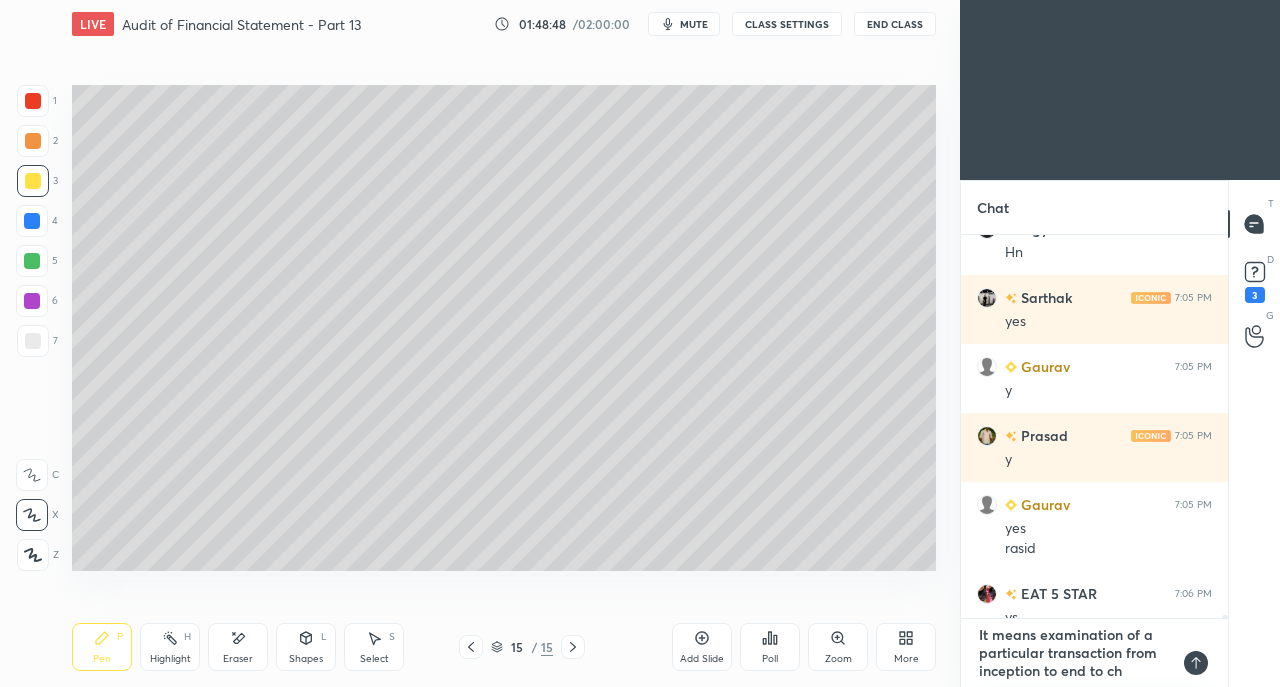 type on "It means examination of a particular transaction from inception to end to che" 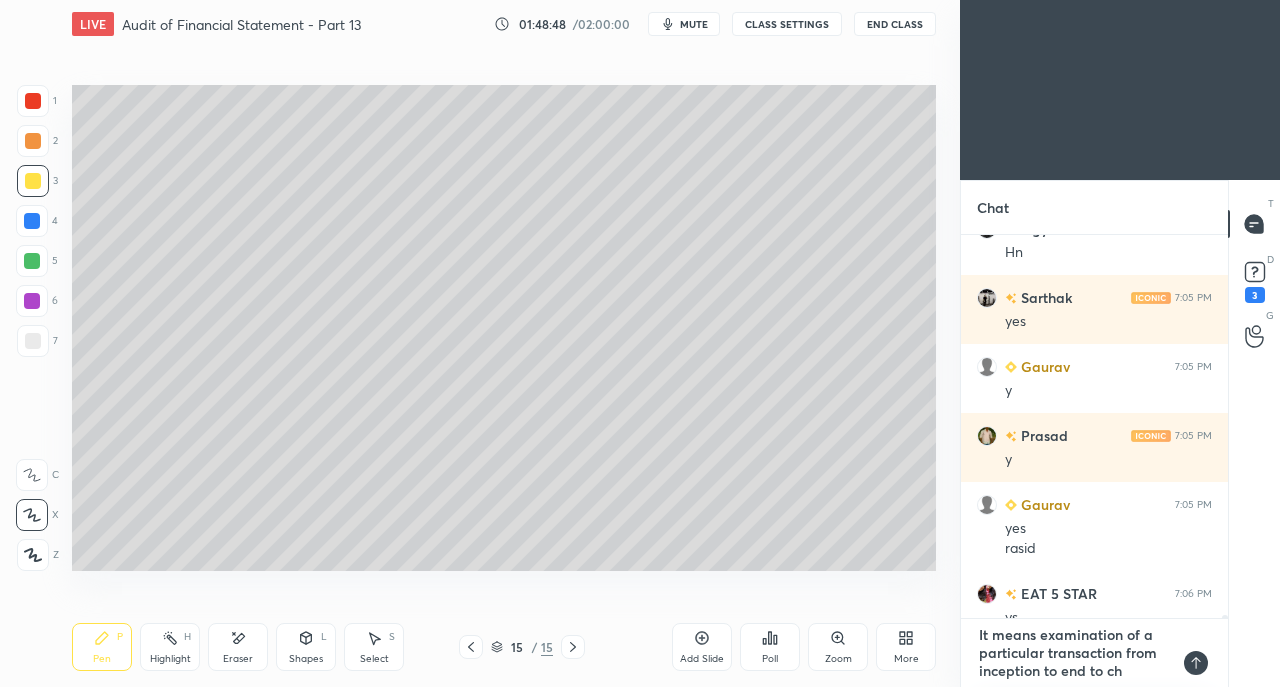 type on "x" 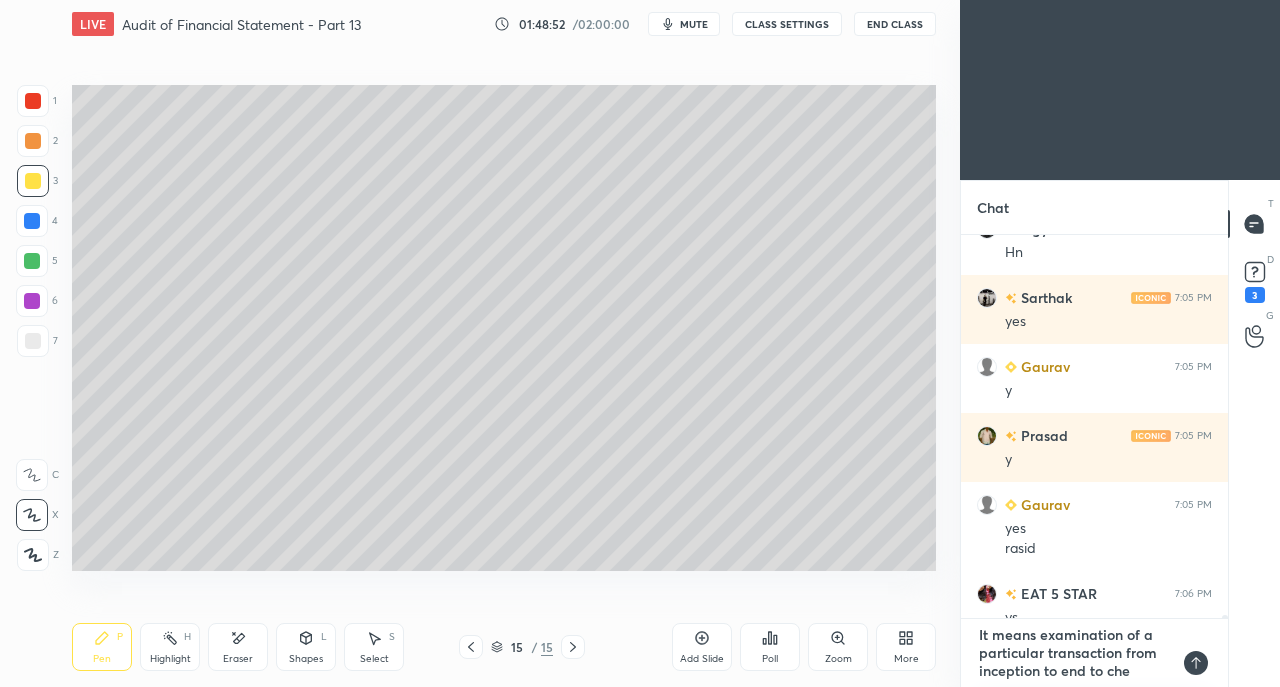 type on "It means examination of a particular transaction from inception to end to chec" 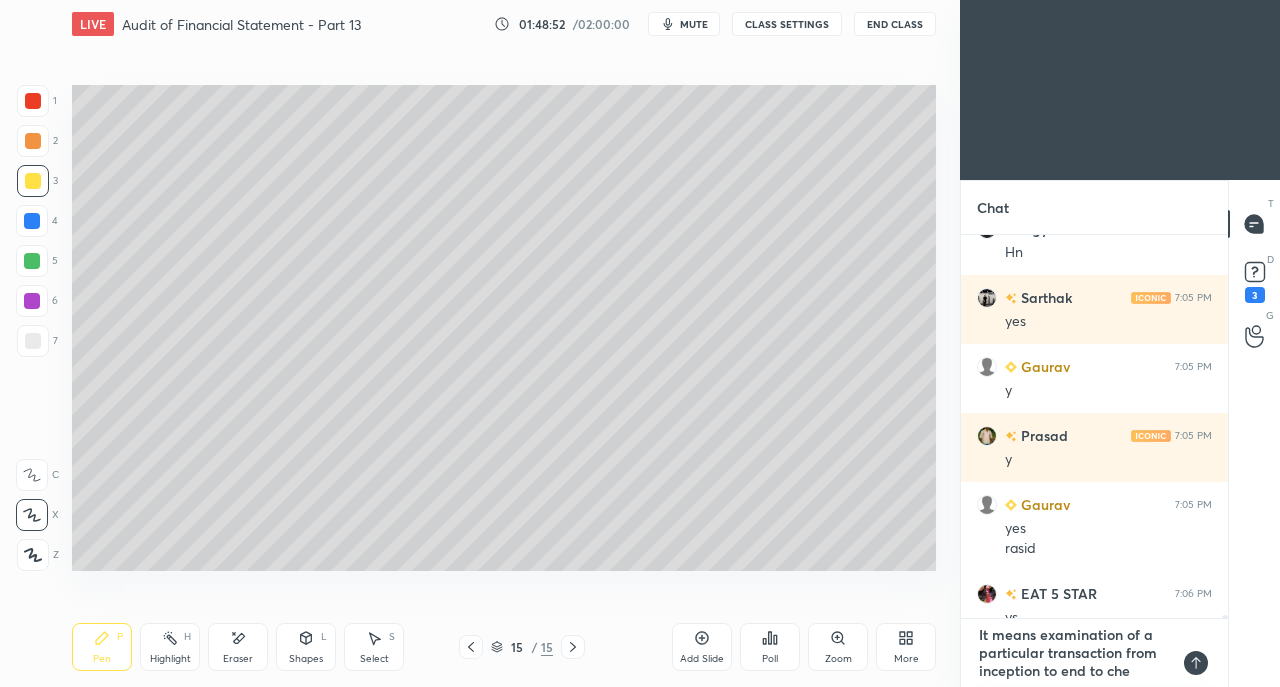 type on "x" 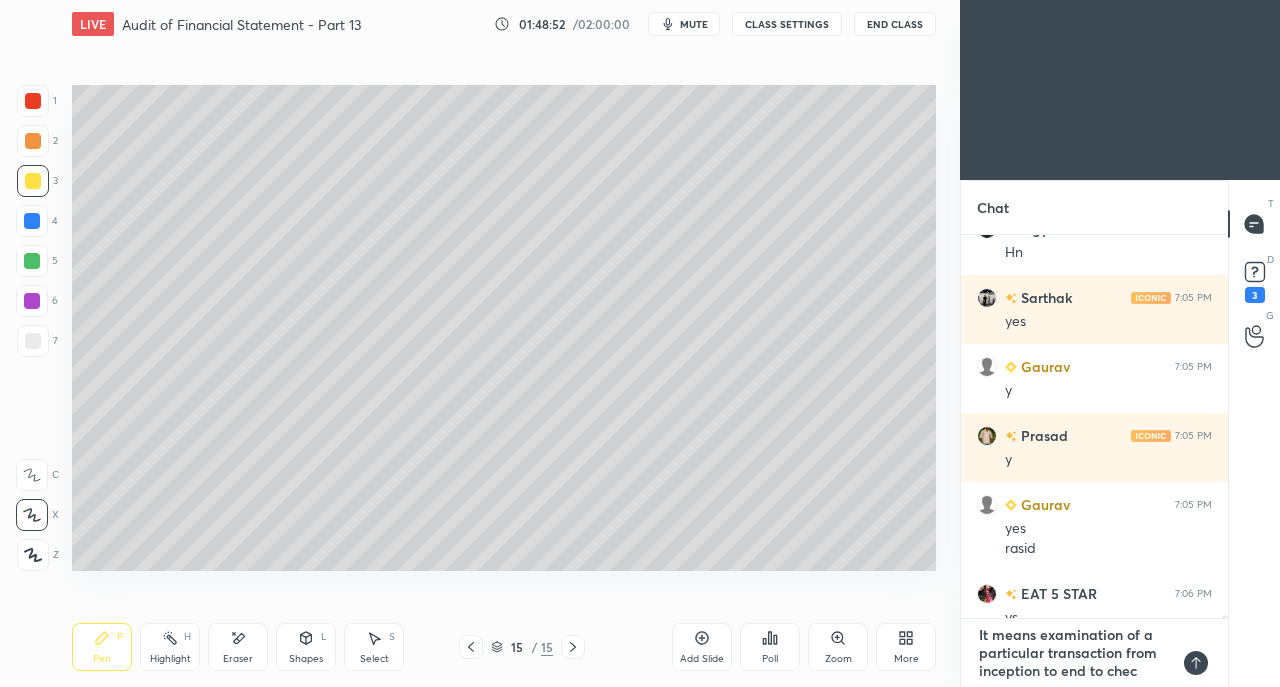type on "It means examination of a particular transaction from inception to end to check" 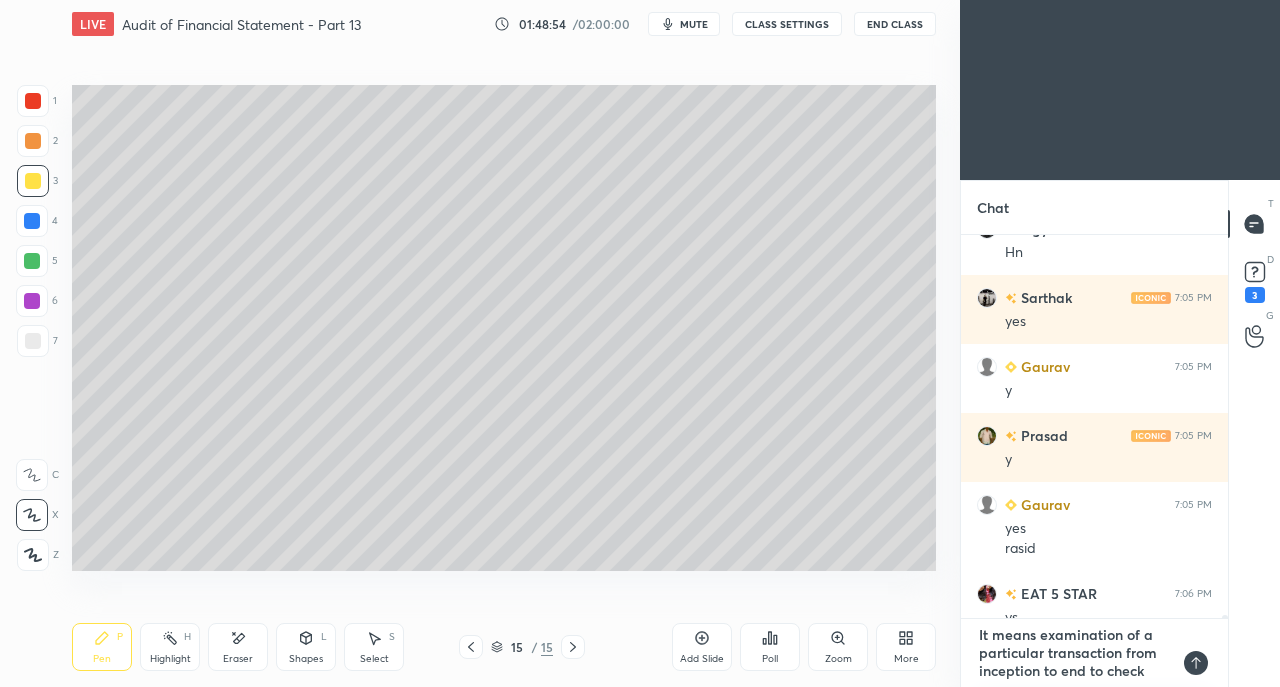 type on "It means examination of a particular transaction from inception to end to check" 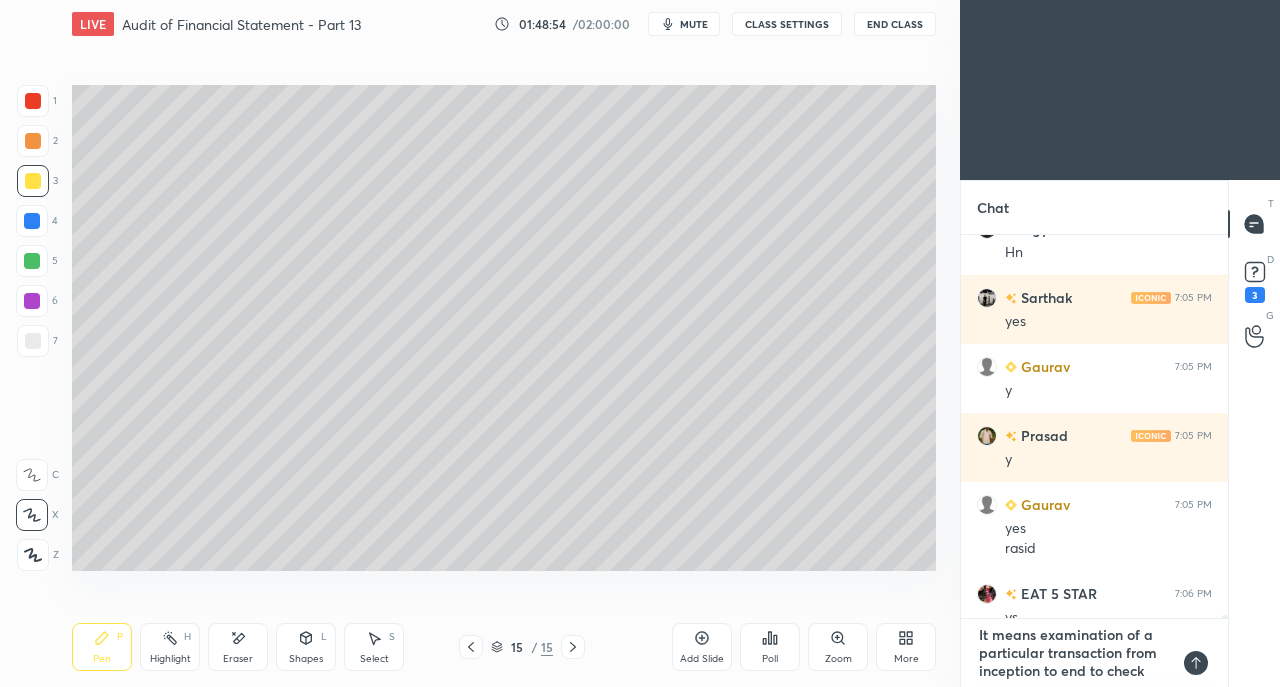type on "x" 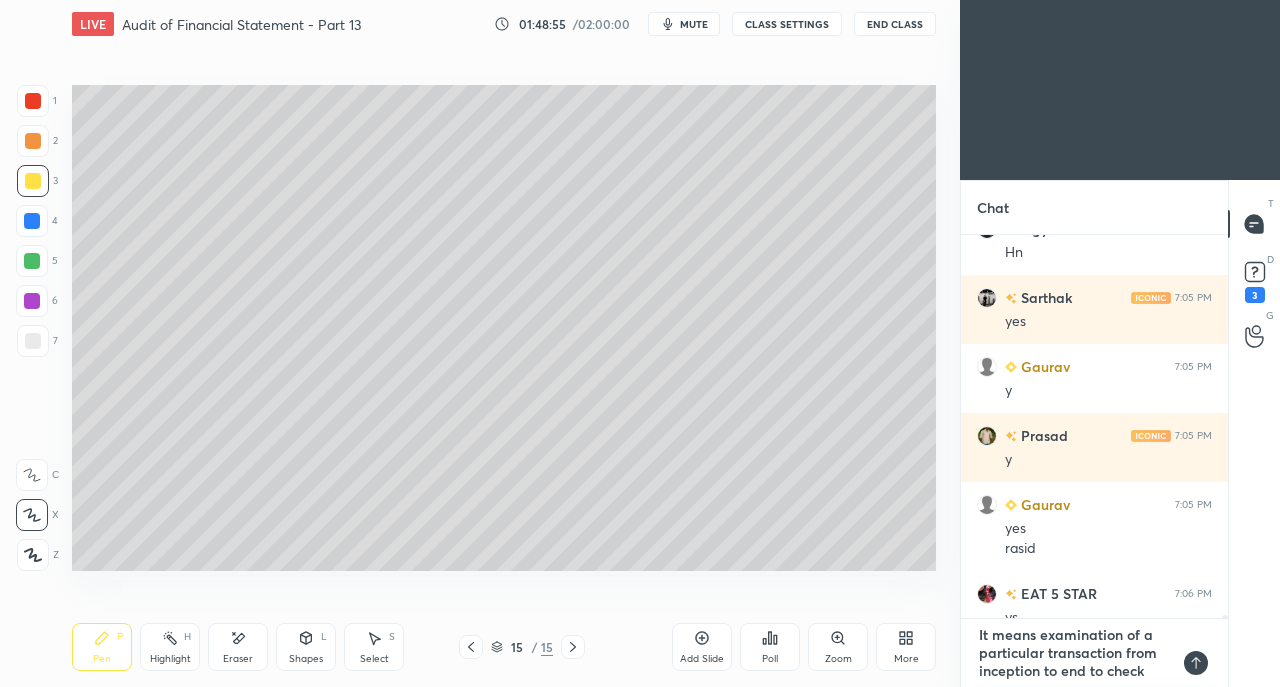 type on "It means examination of a particular transaction from inception to end to check v" 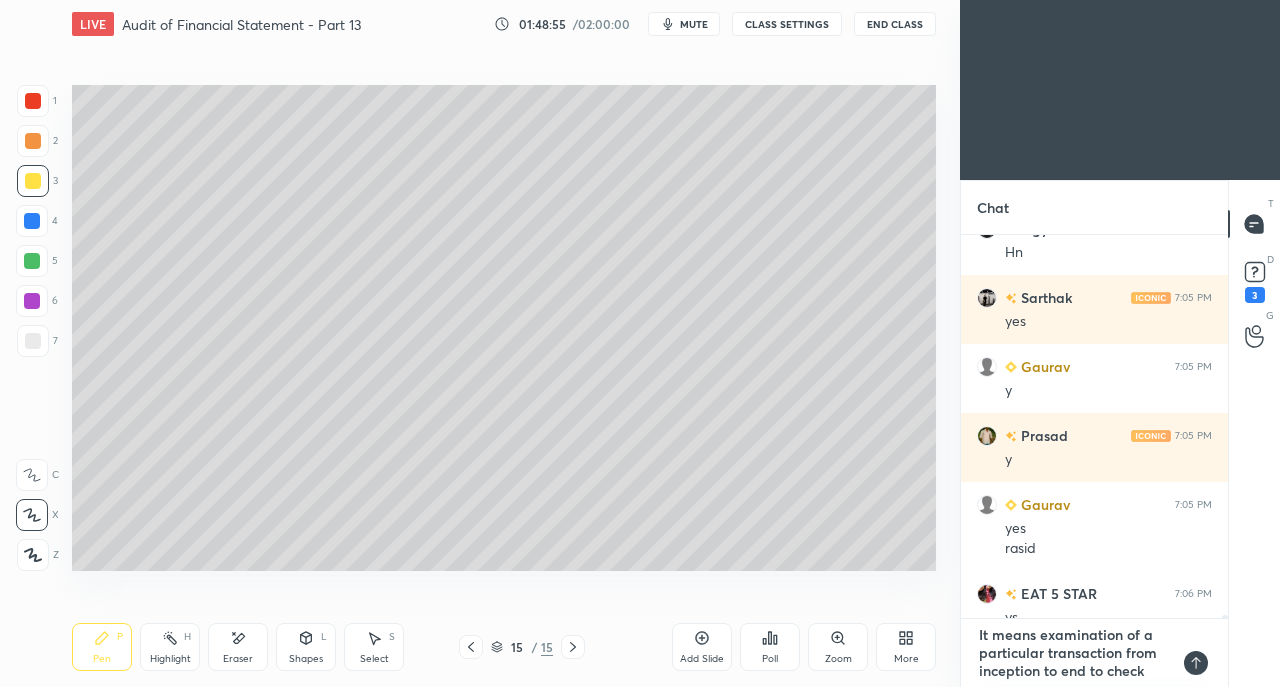 type on "x" 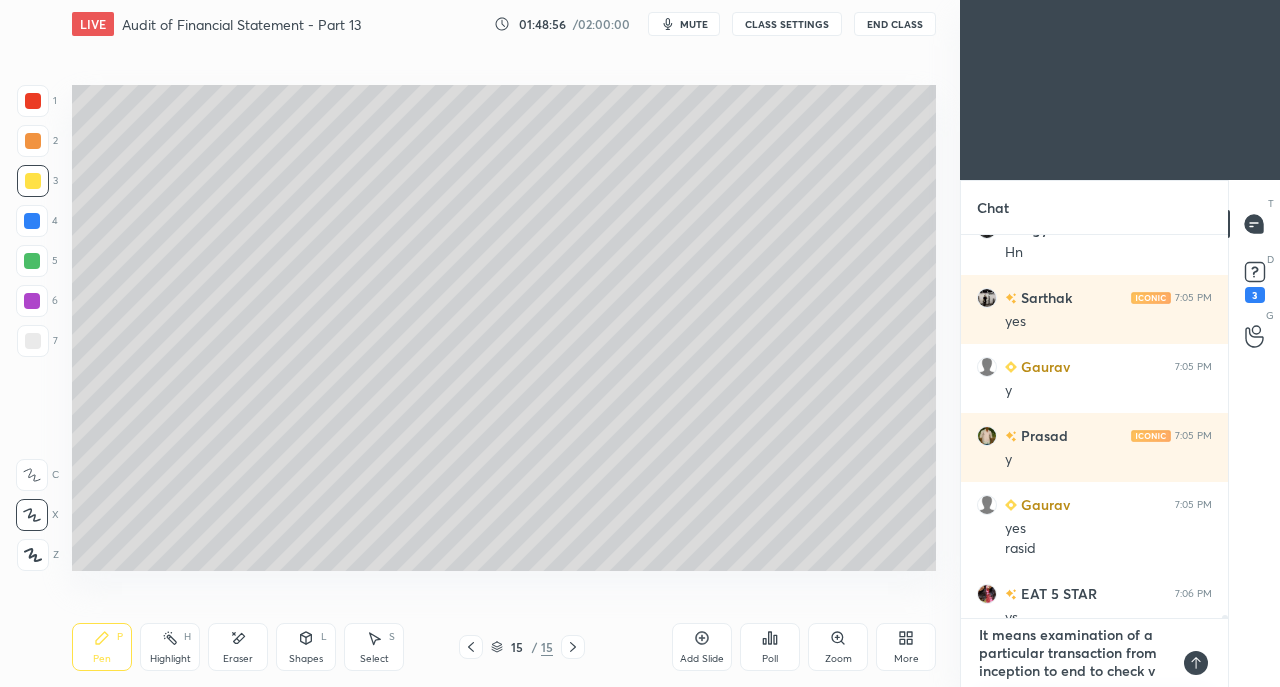 type on "It means examination of a particular transaction from inception to end to check va" 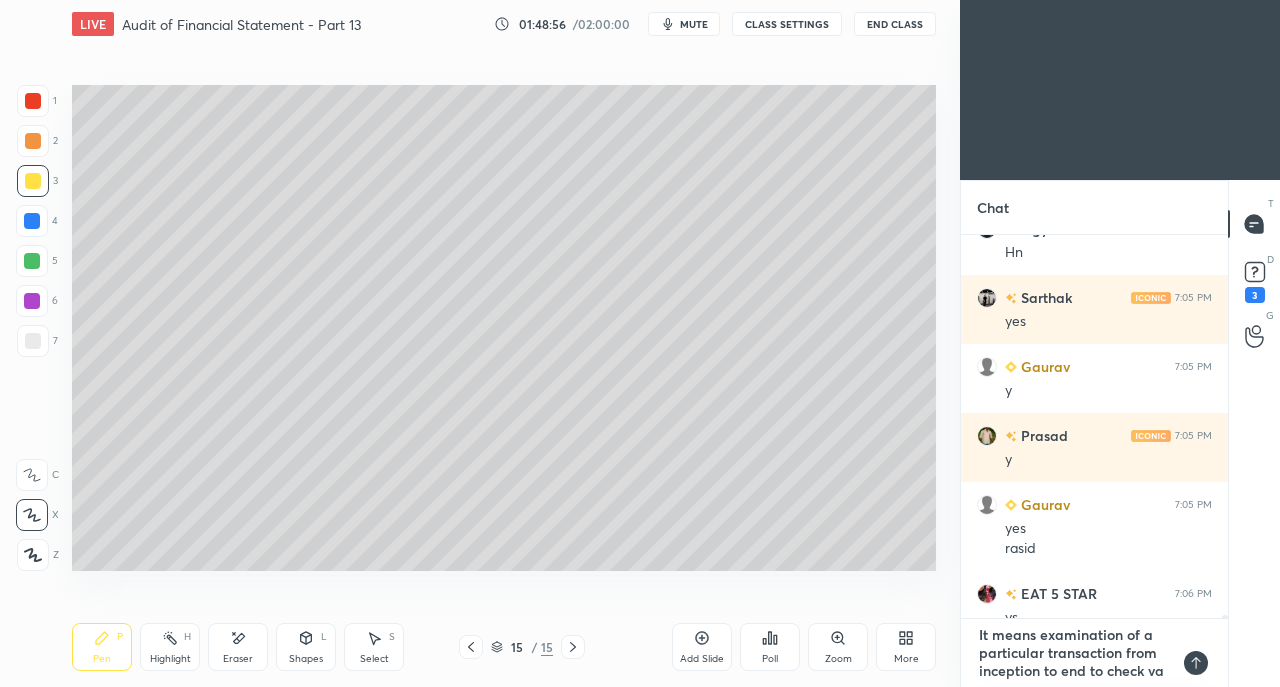 type on "It means examination of a particular transaction from inception to end to check var" 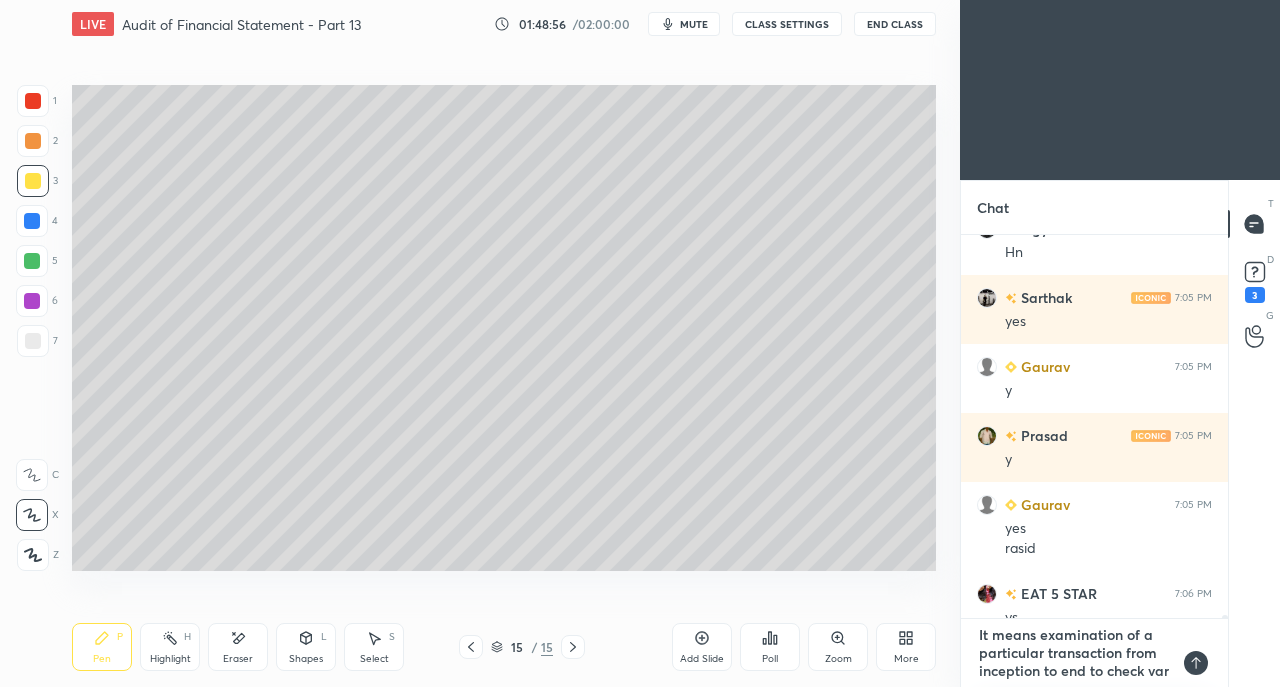 type on "It means examination of a particular transaction from inception to end to check vari" 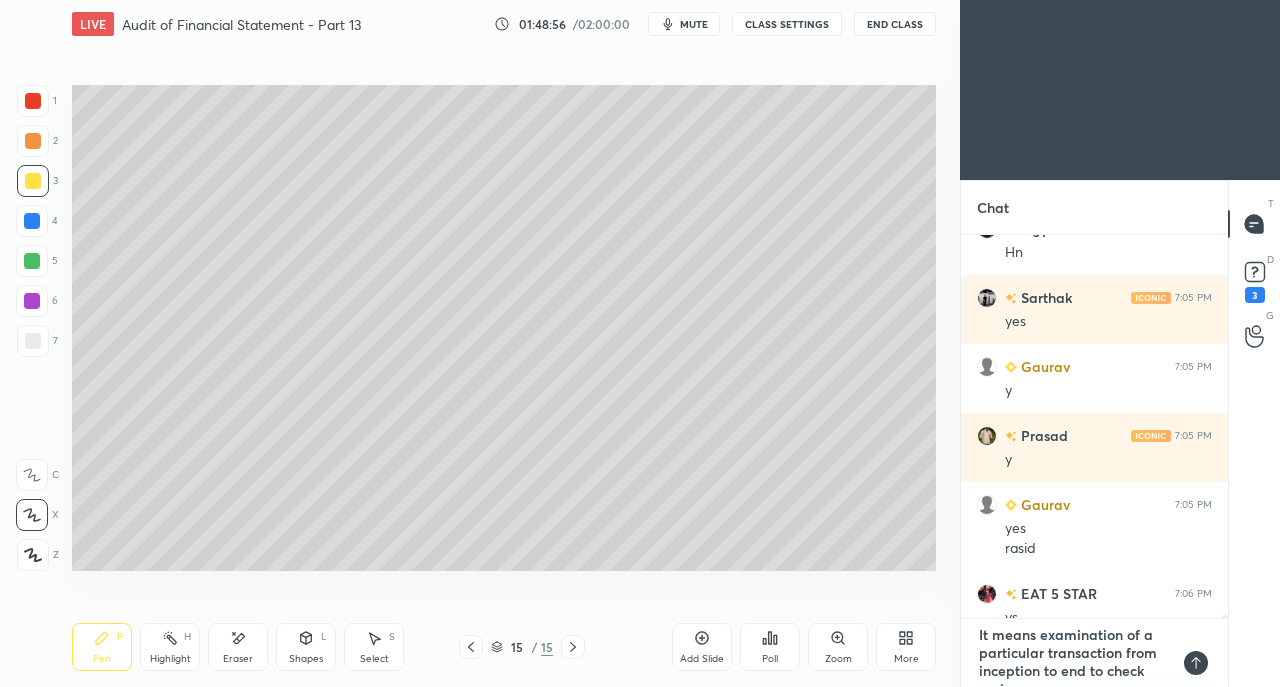 scroll, scrollTop: 11, scrollLeft: 0, axis: vertical 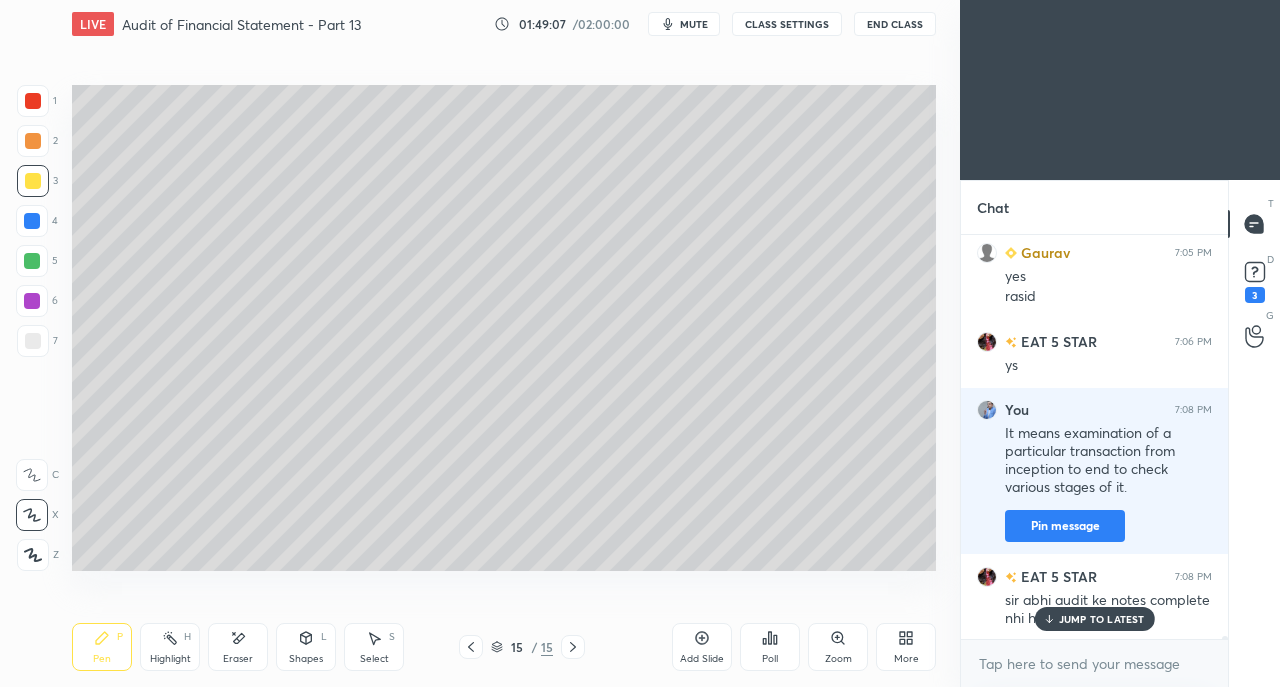 click on "JUMP TO LATEST" at bounding box center (1102, 619) 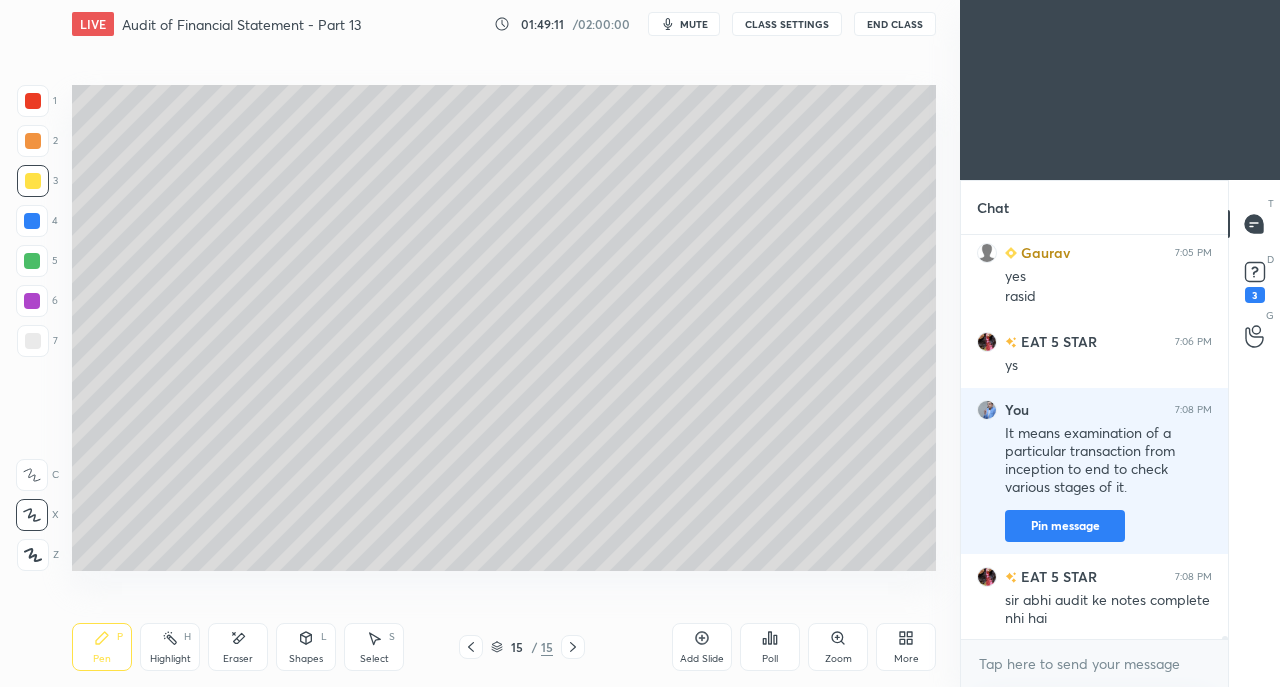 scroll, scrollTop: 58128, scrollLeft: 0, axis: vertical 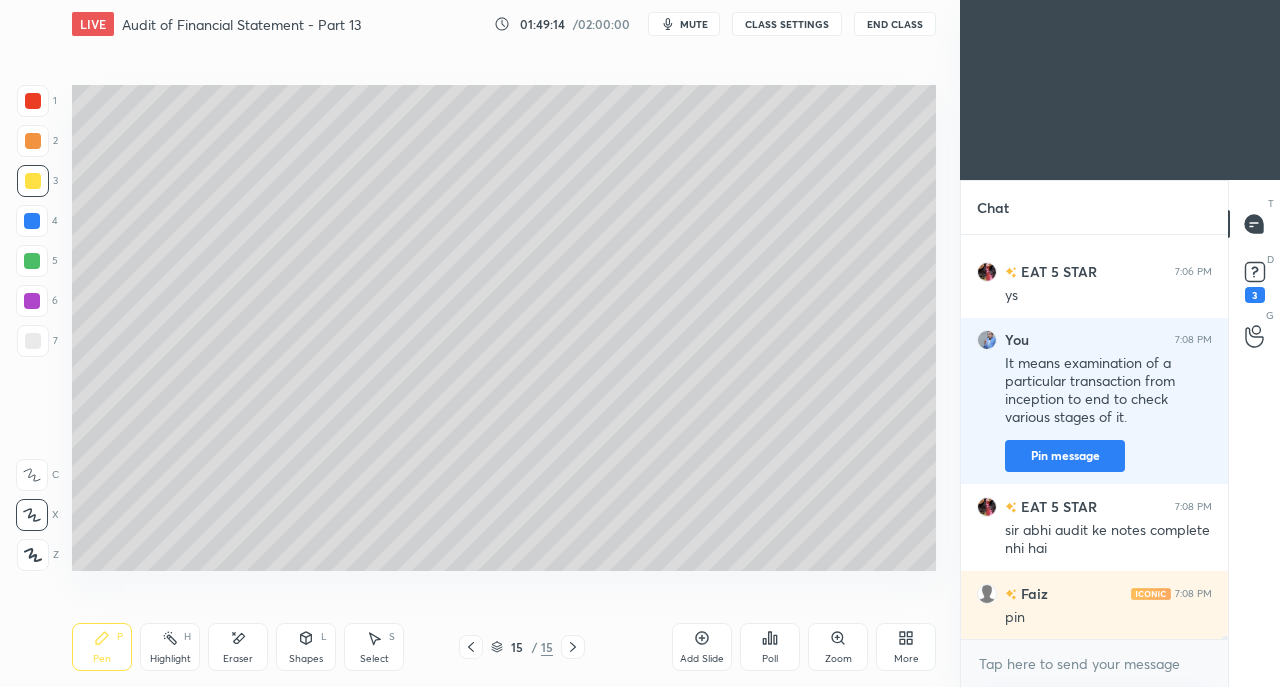 click on "Pin message" at bounding box center (1065, 456) 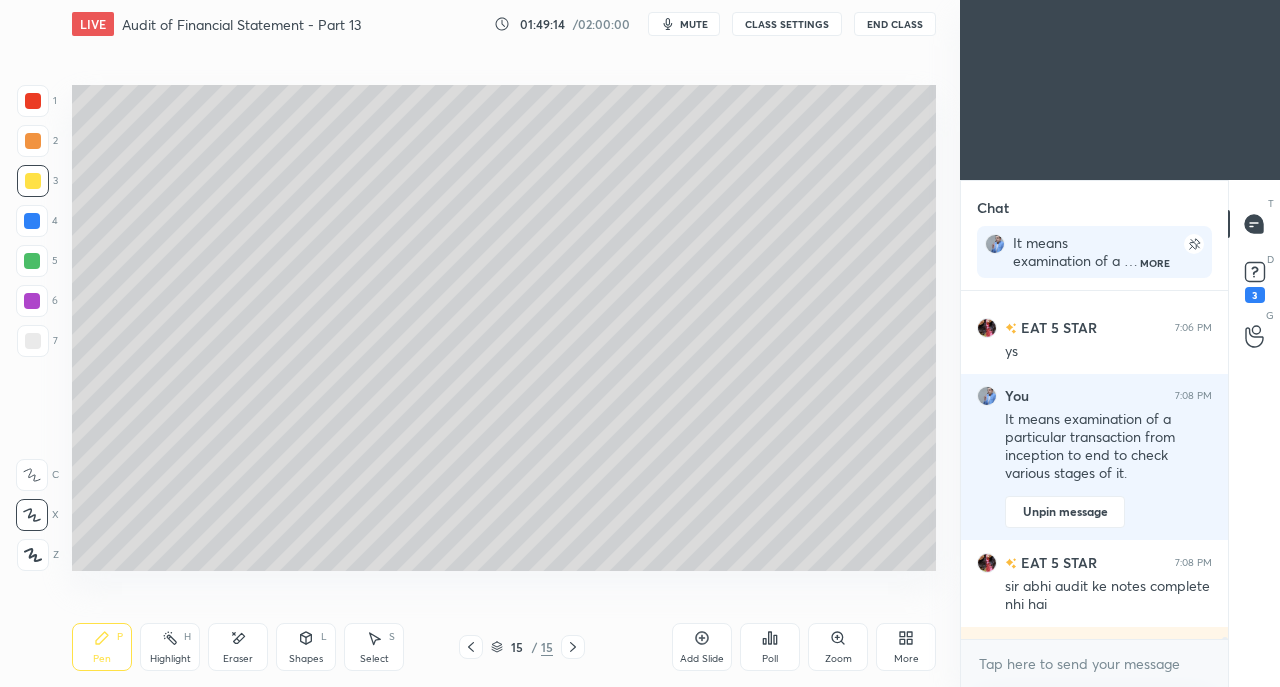 scroll, scrollTop: 342, scrollLeft: 261, axis: both 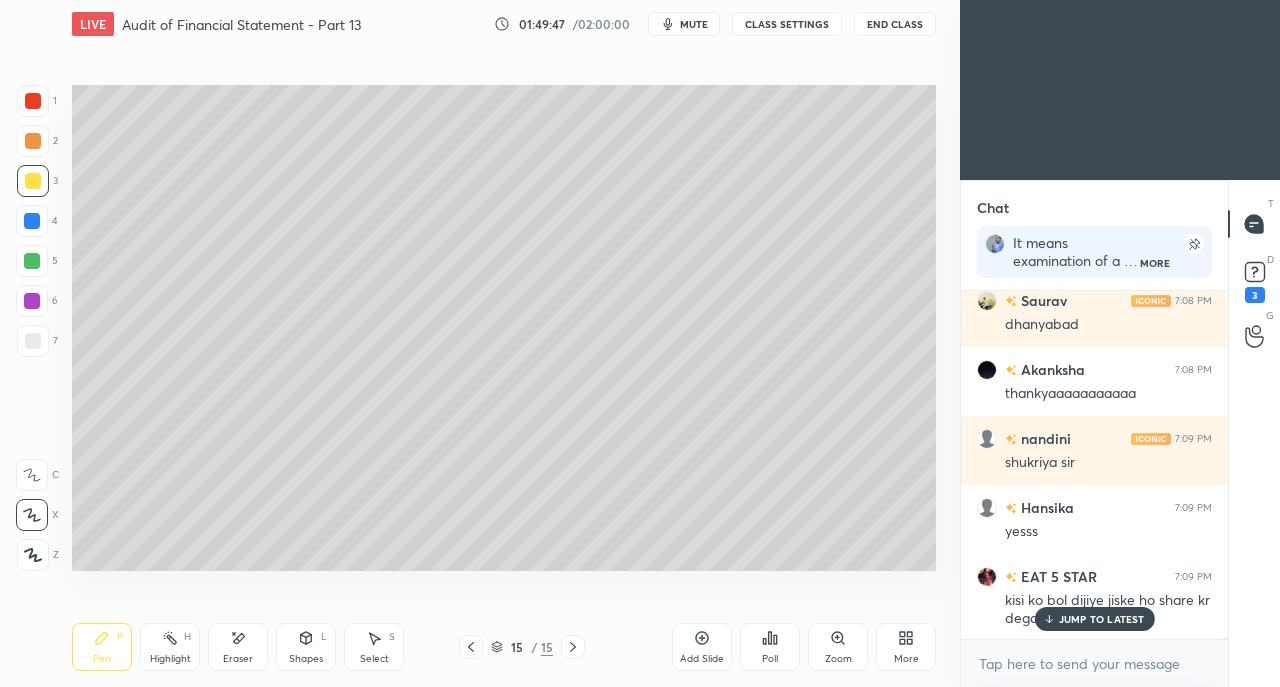 click on "JUMP TO LATEST" at bounding box center (1102, 619) 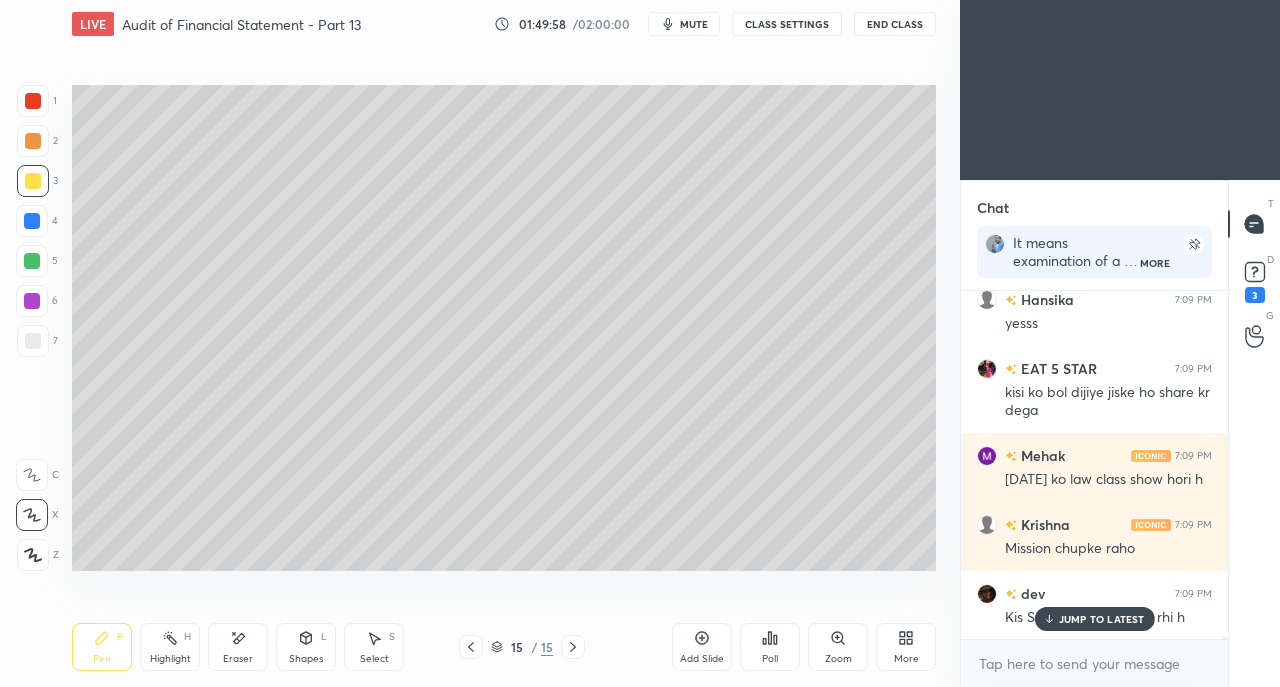 scroll, scrollTop: 59686, scrollLeft: 0, axis: vertical 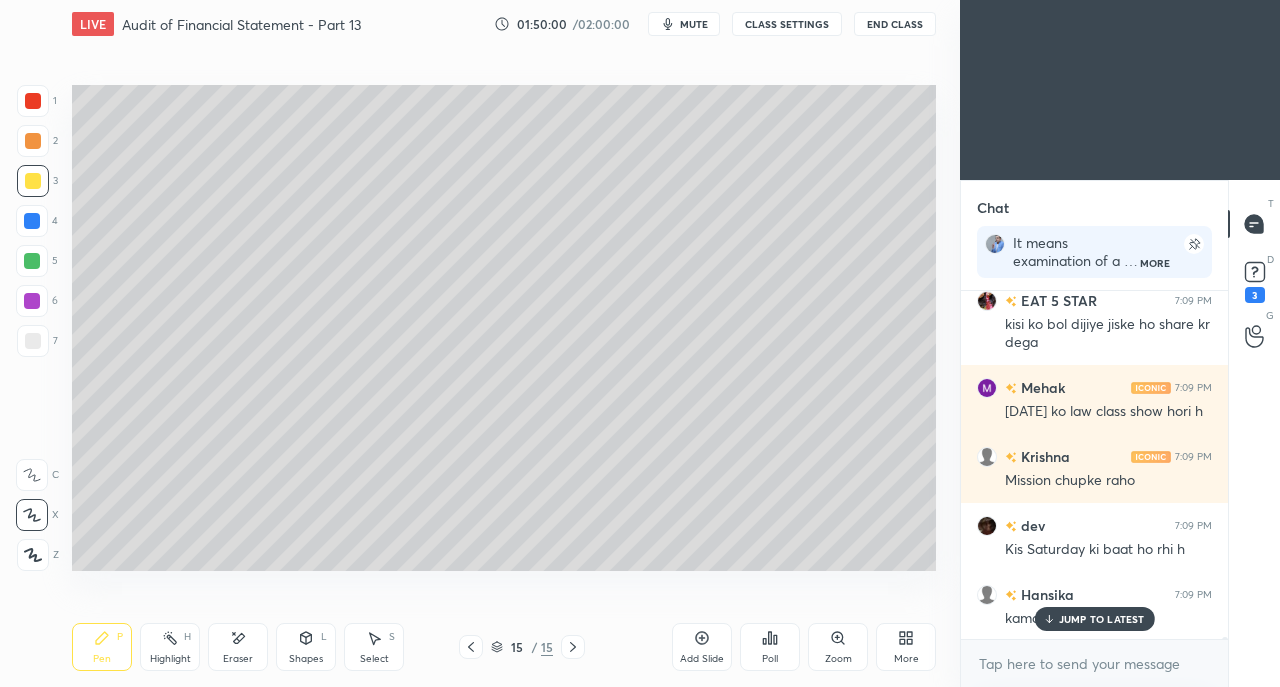 click on "JUMP TO LATEST" at bounding box center [1102, 619] 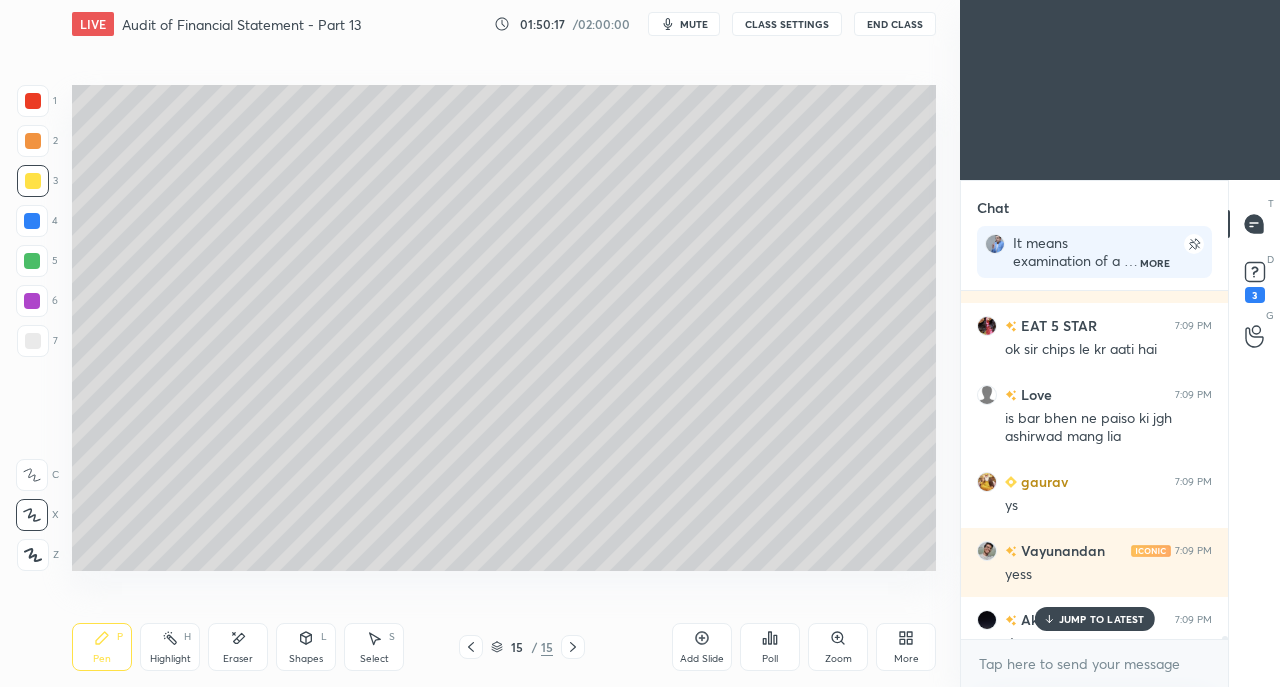 scroll, scrollTop: 60256, scrollLeft: 0, axis: vertical 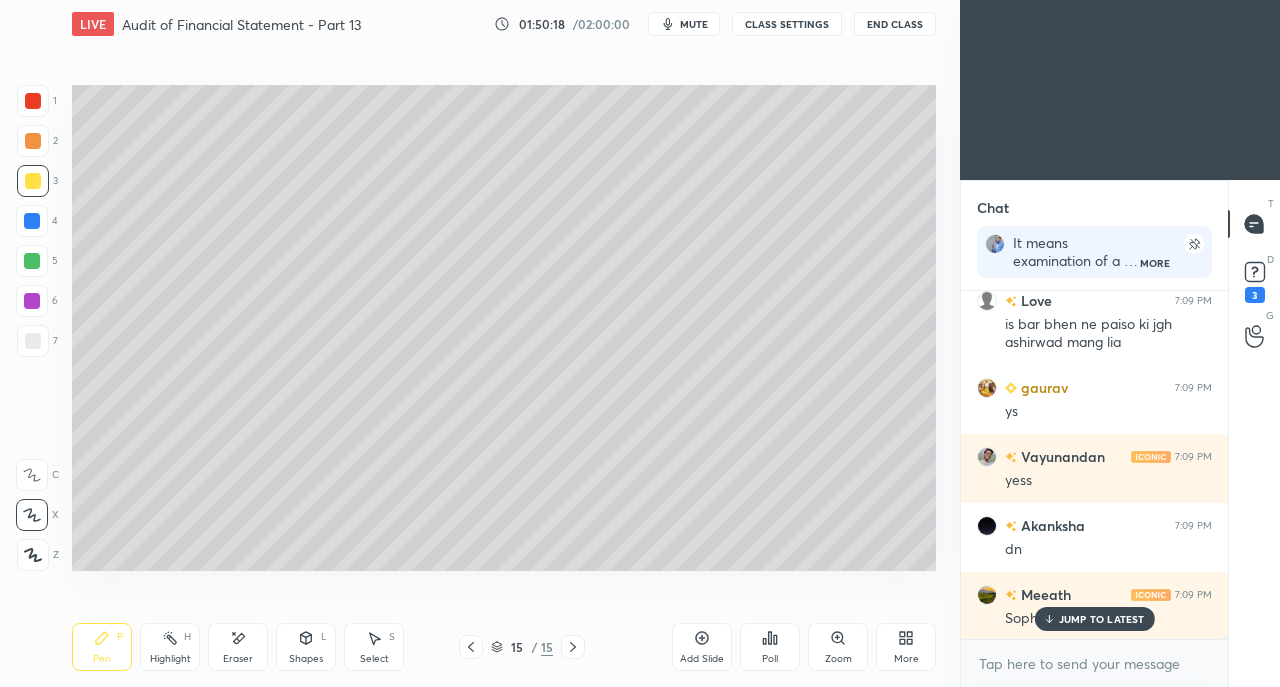 click on "JUMP TO LATEST" at bounding box center [1102, 619] 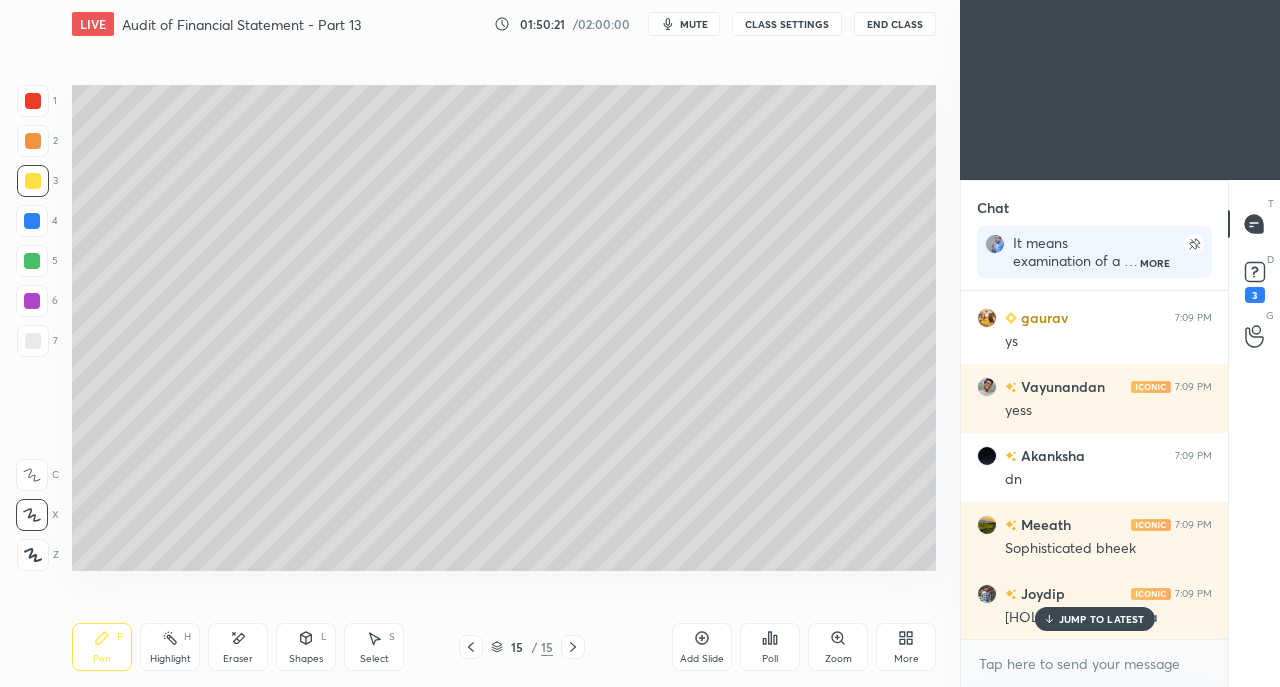 scroll, scrollTop: 60412, scrollLeft: 0, axis: vertical 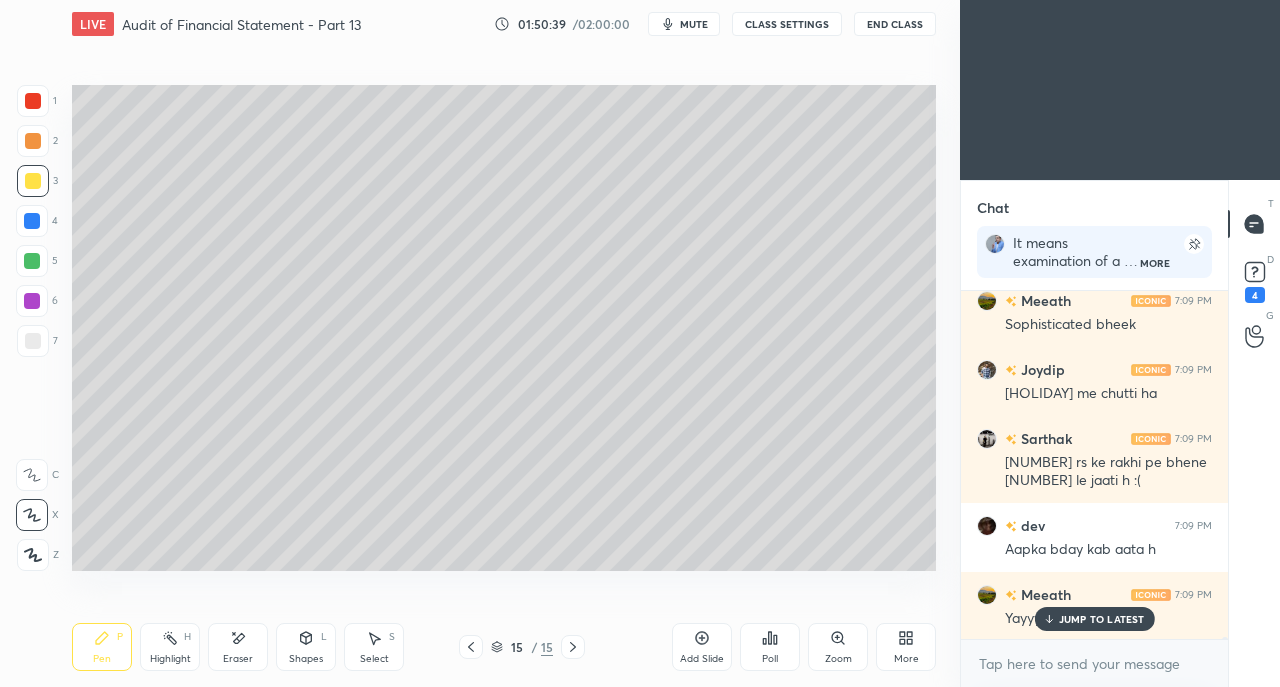 click on "JUMP TO LATEST" at bounding box center (1102, 619) 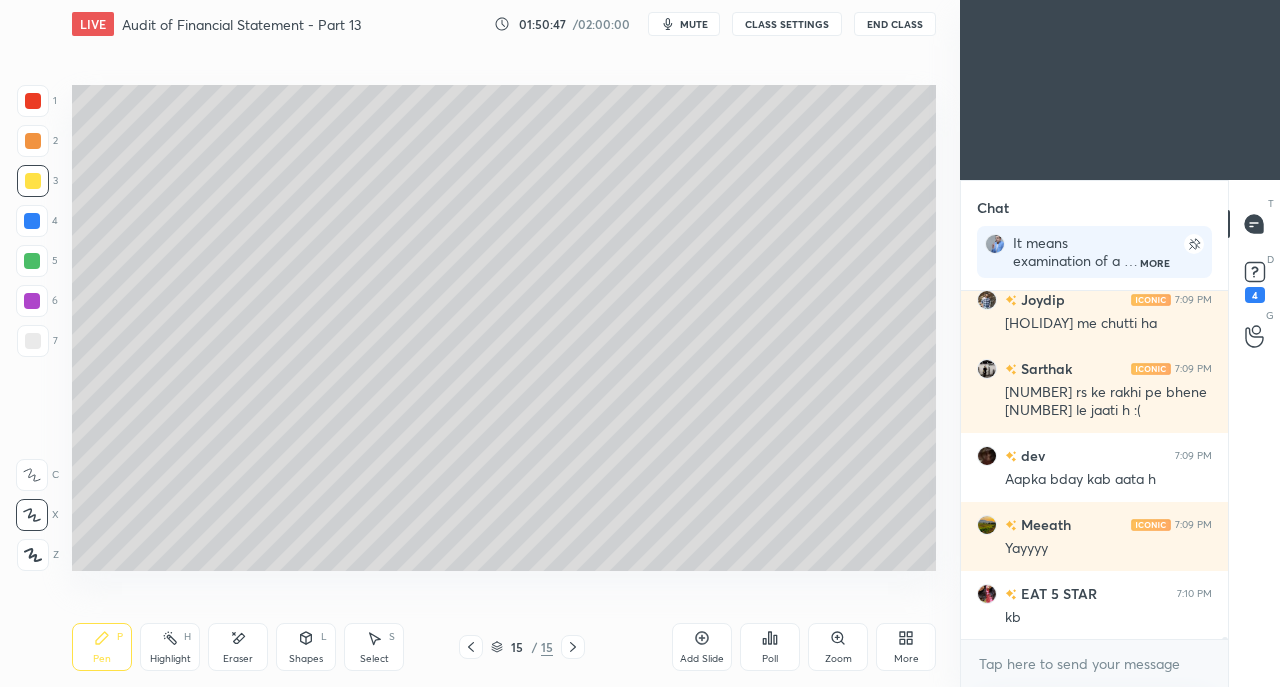 scroll, scrollTop: 60688, scrollLeft: 0, axis: vertical 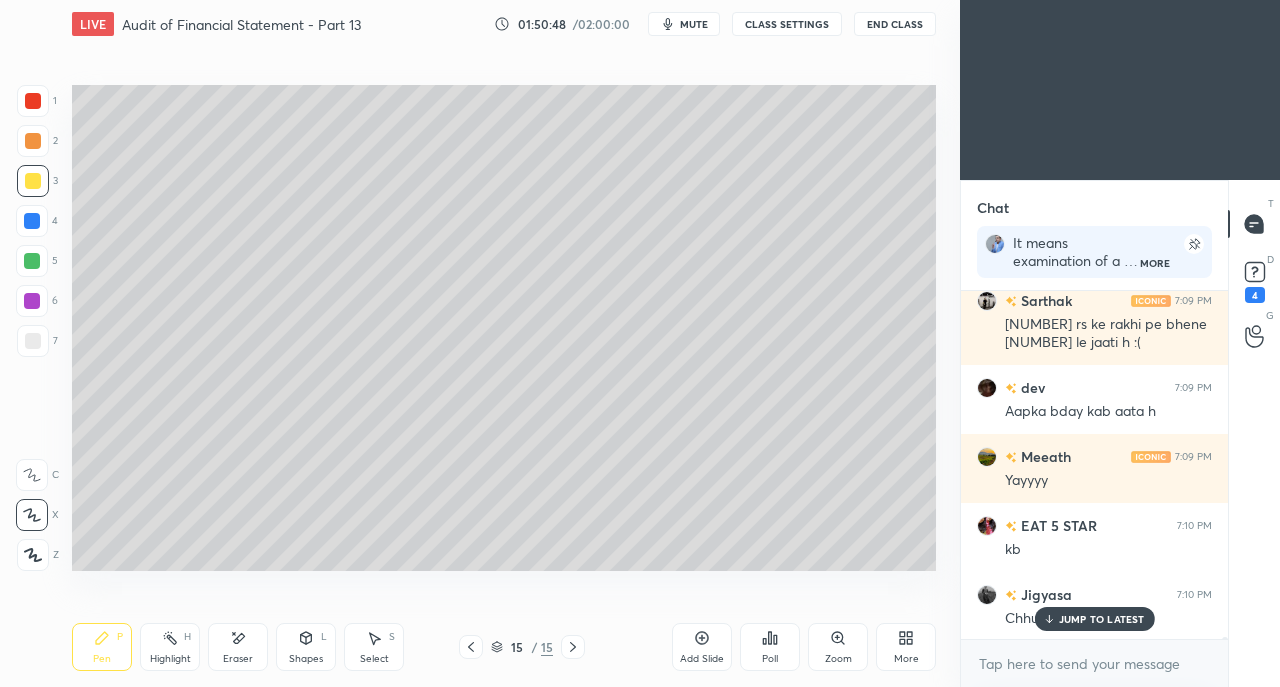 click on "JUMP TO LATEST" at bounding box center [1094, 619] 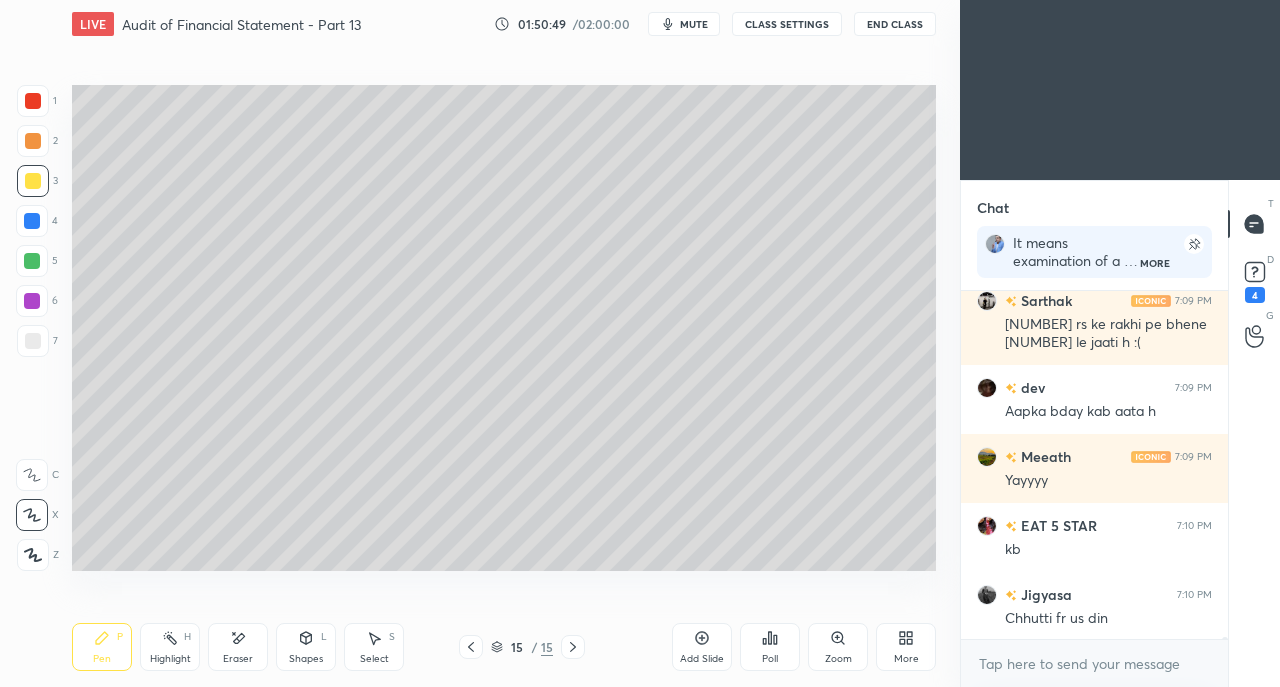 scroll, scrollTop: 60758, scrollLeft: 0, axis: vertical 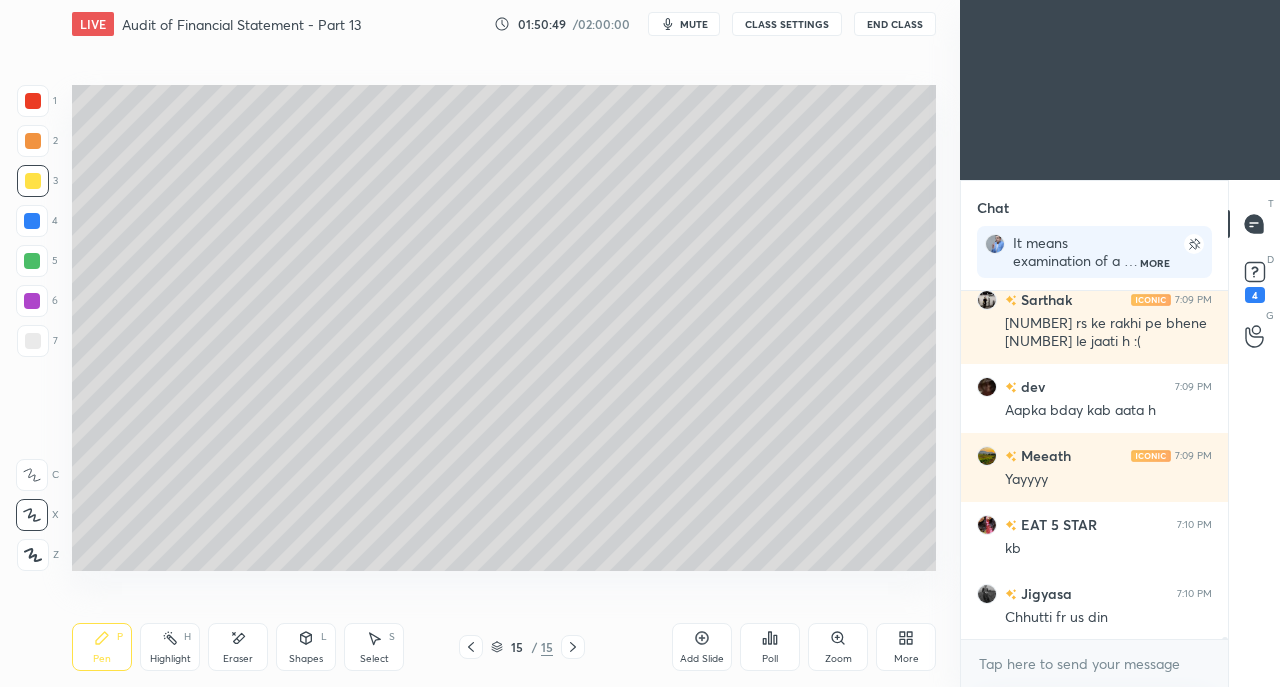 click on "More" at bounding box center (906, 647) 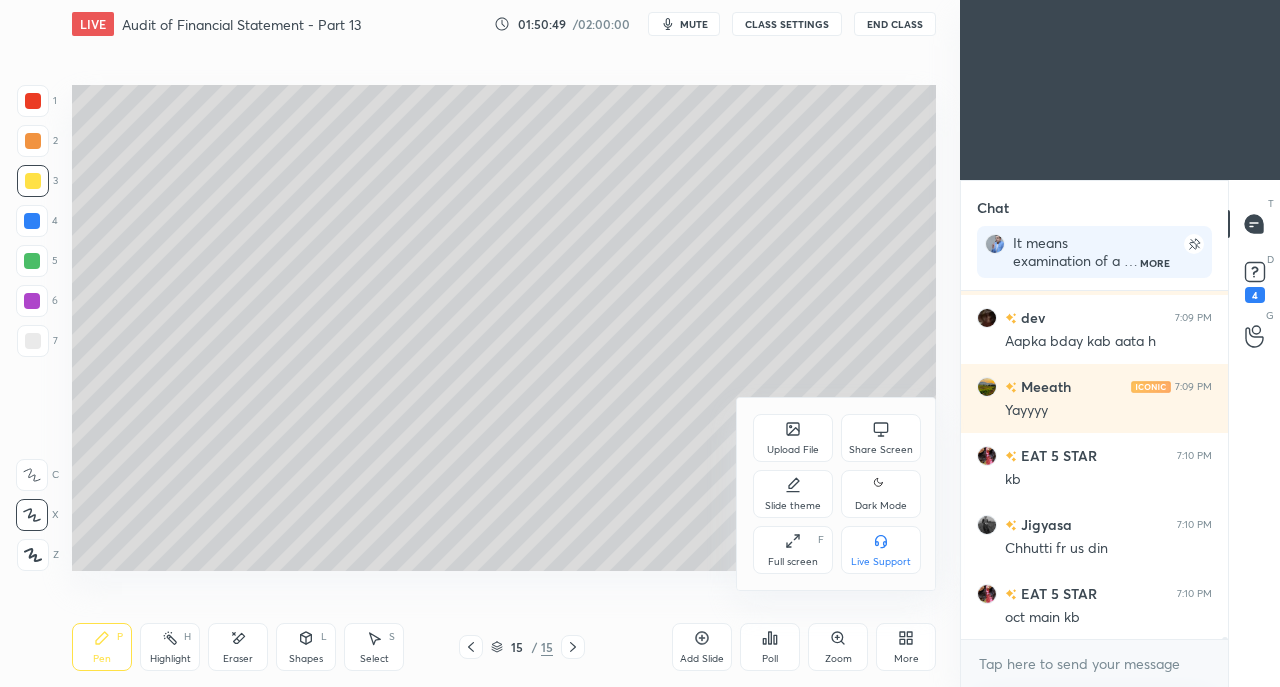 click on "Share Screen" at bounding box center (881, 438) 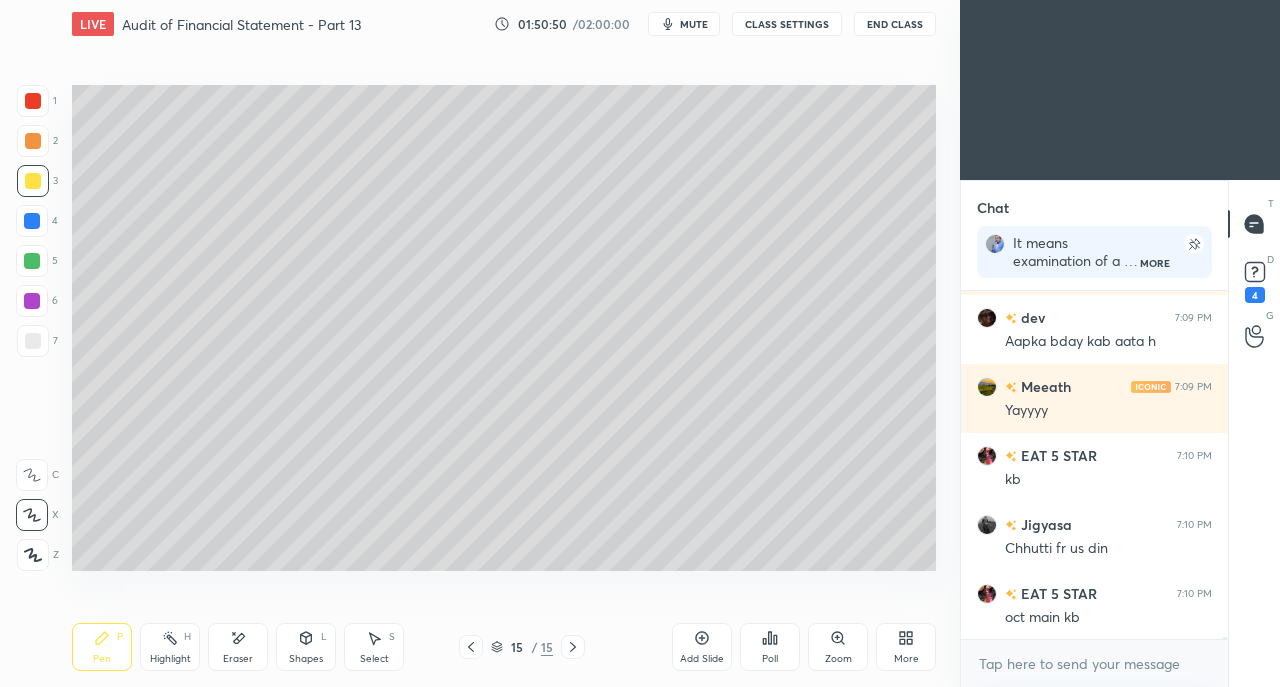 scroll, scrollTop: 60826, scrollLeft: 0, axis: vertical 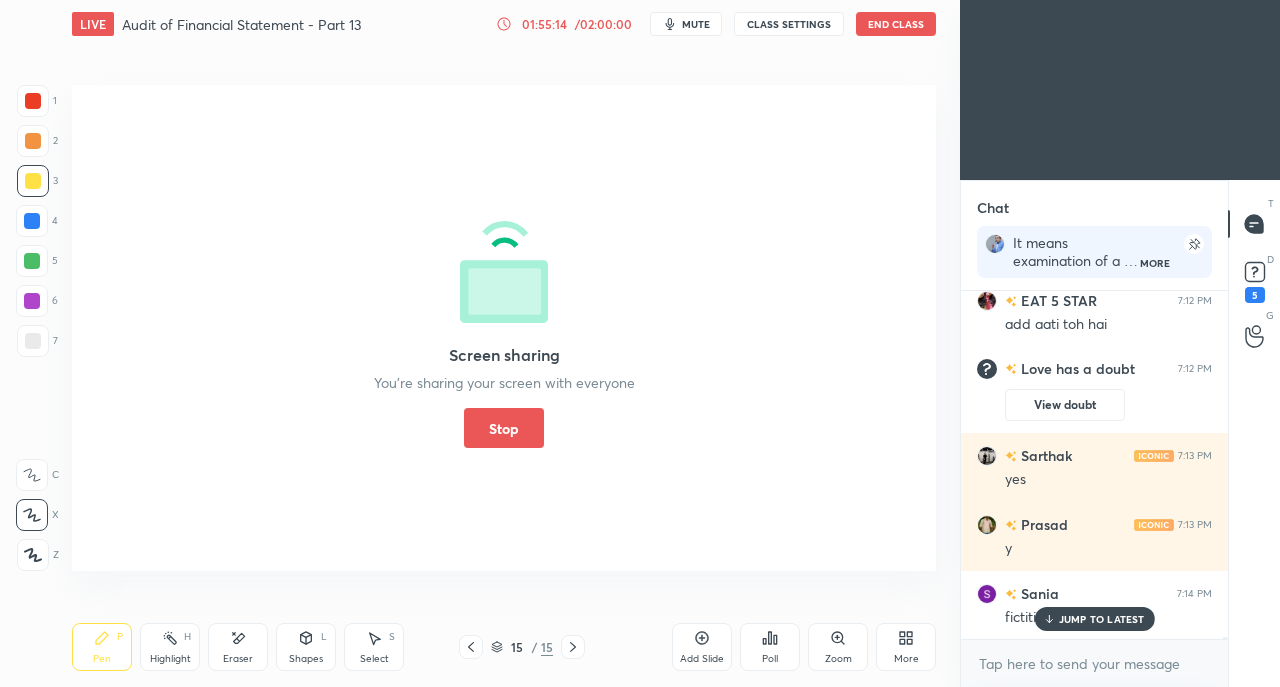 click on "Stop" at bounding box center [504, 428] 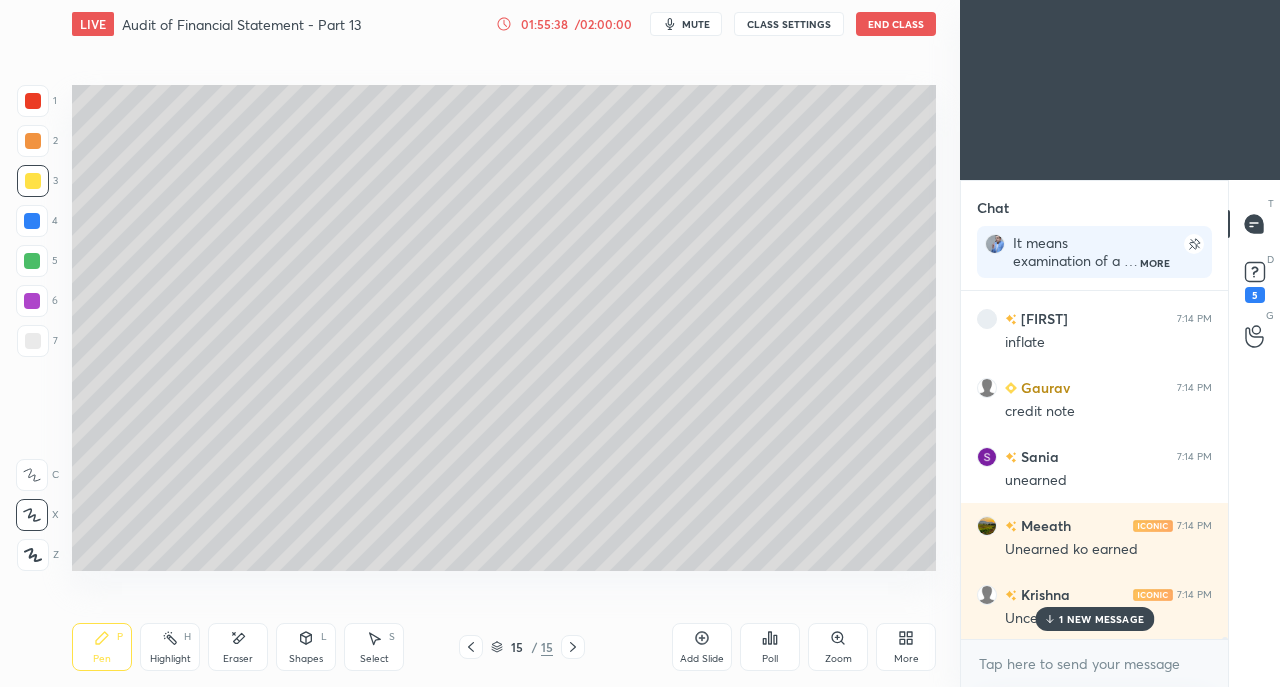 scroll, scrollTop: 63006, scrollLeft: 0, axis: vertical 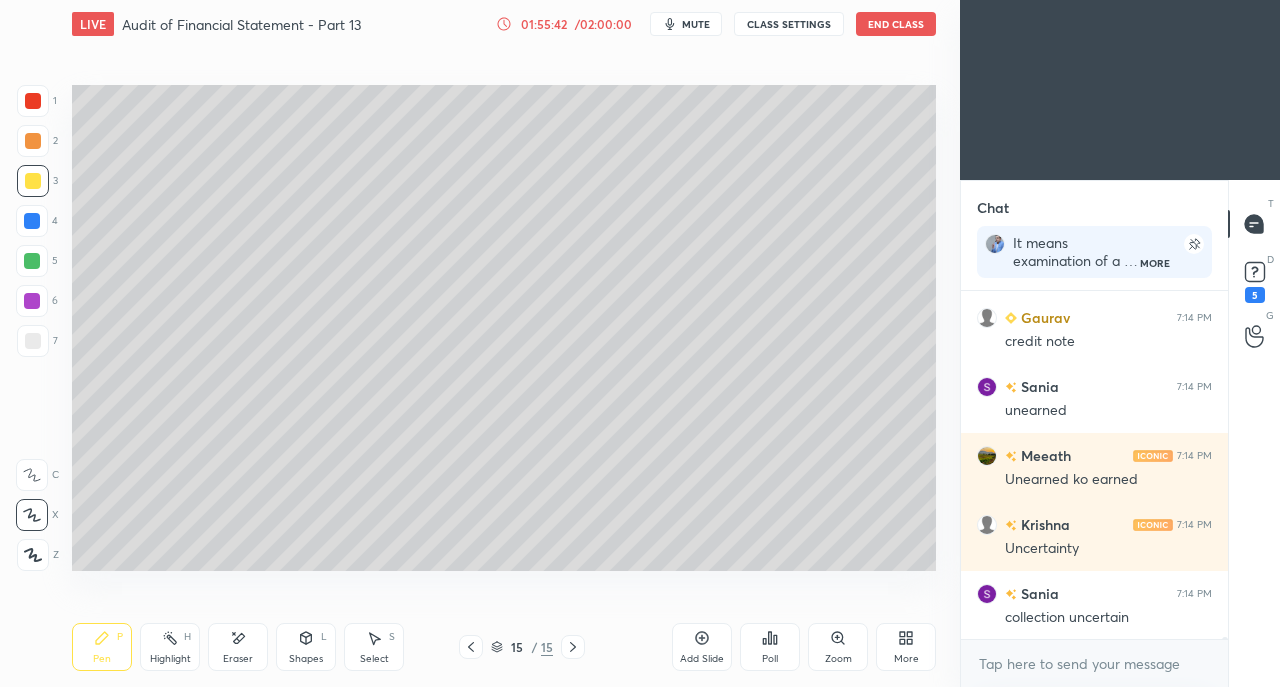 click 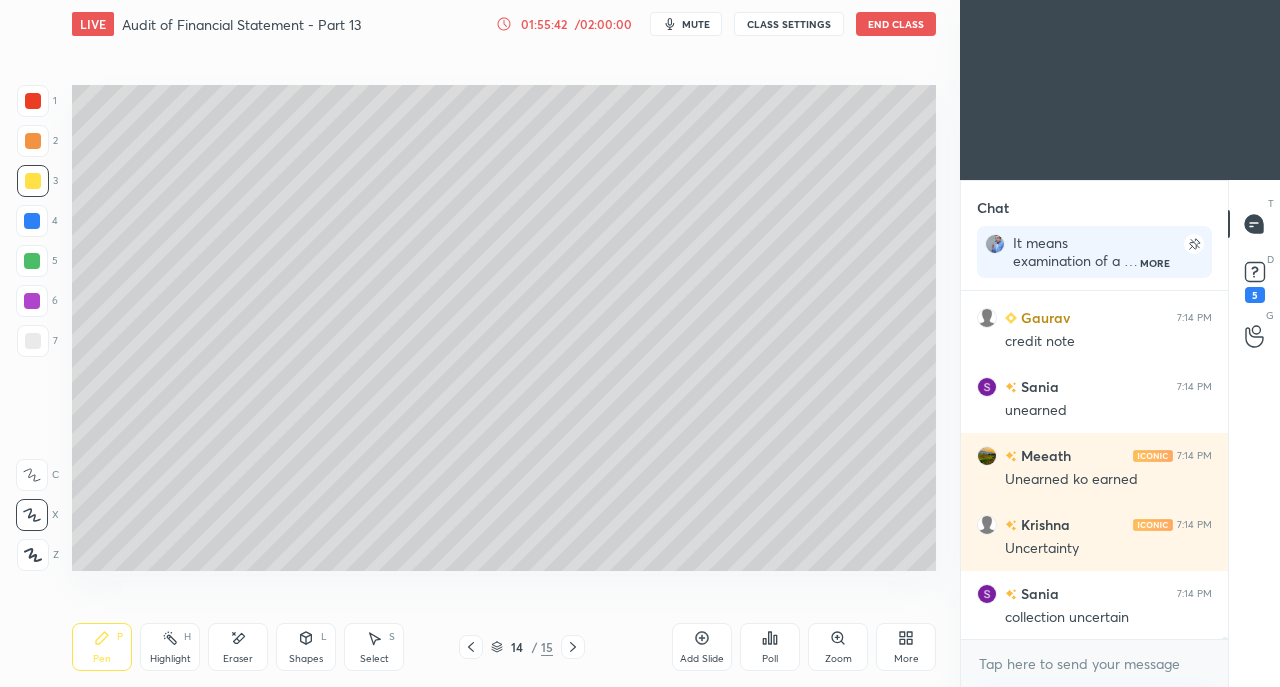 scroll, scrollTop: 63074, scrollLeft: 0, axis: vertical 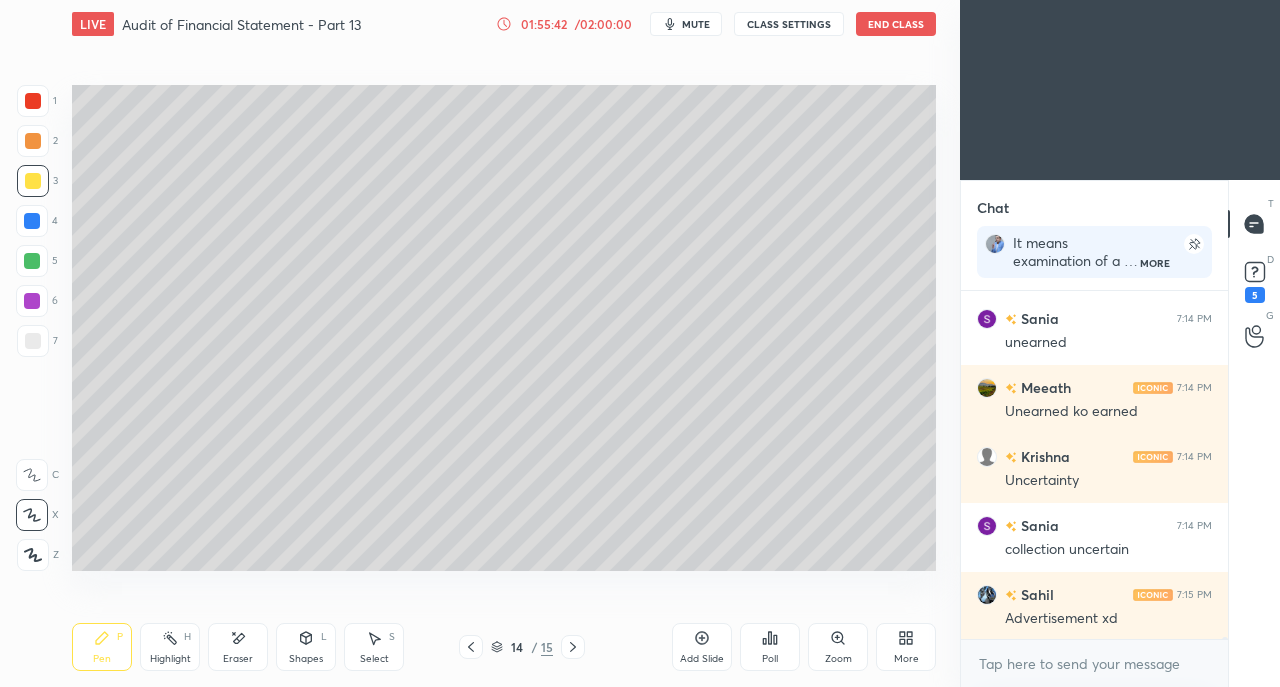 click 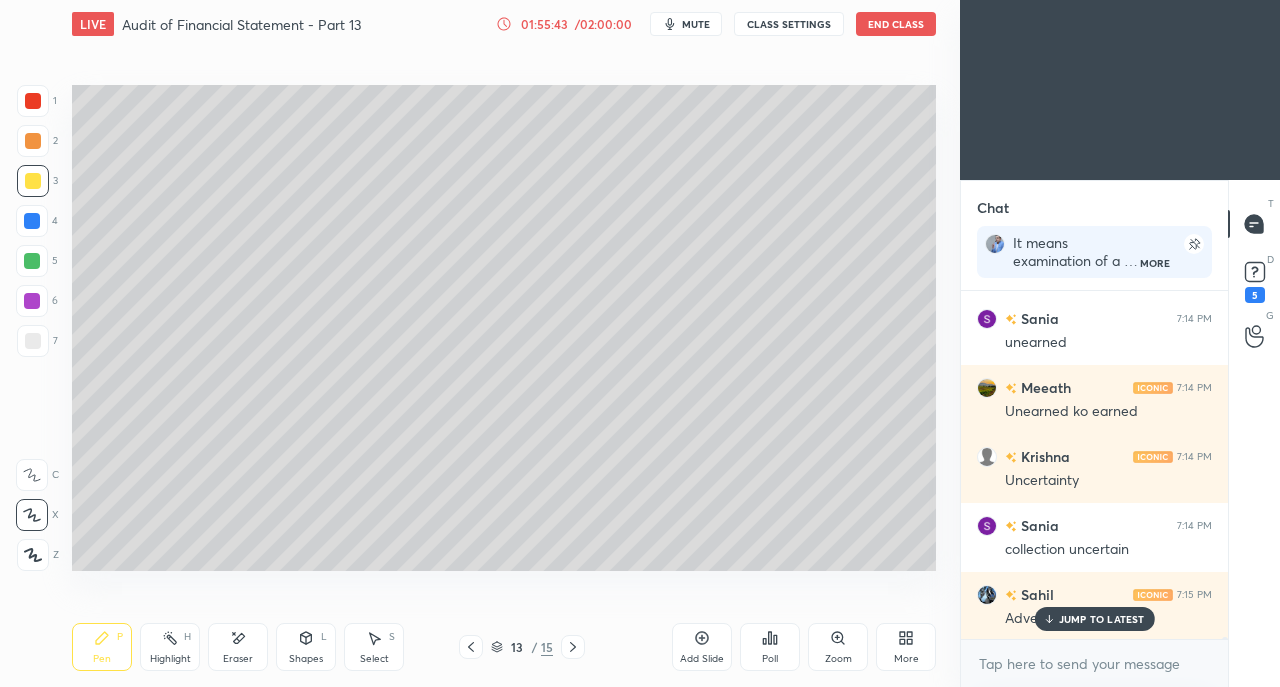 click 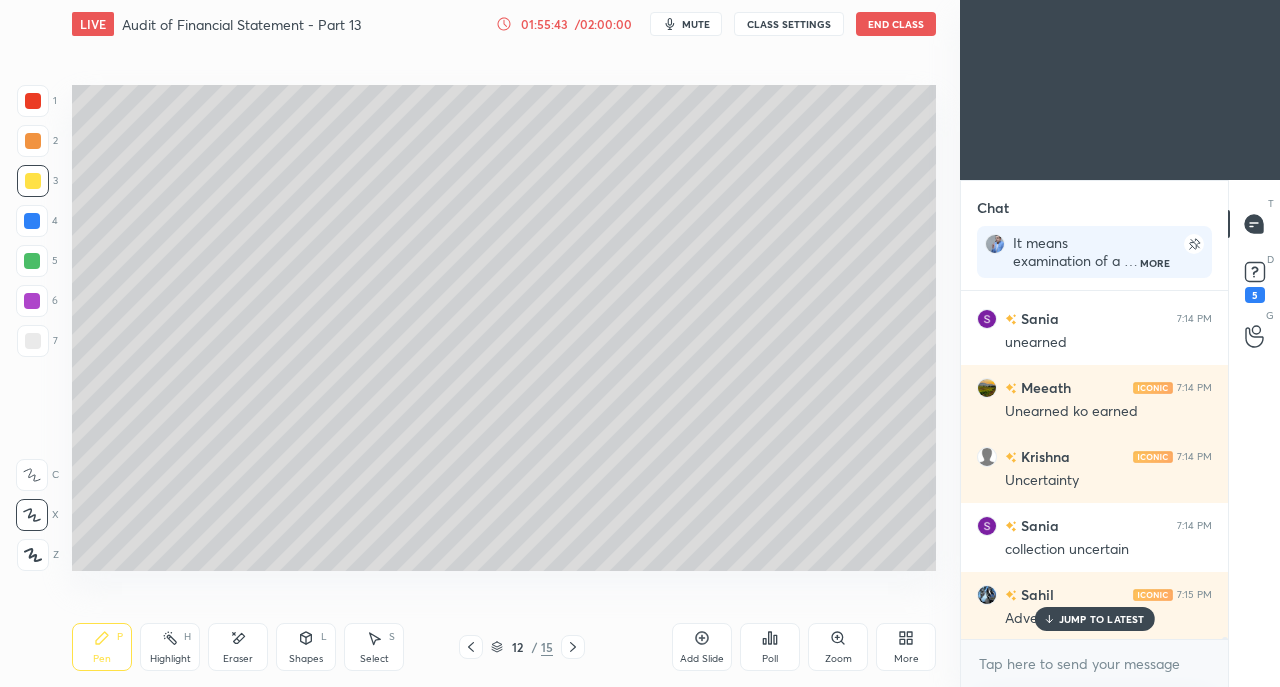 scroll, scrollTop: 63144, scrollLeft: 0, axis: vertical 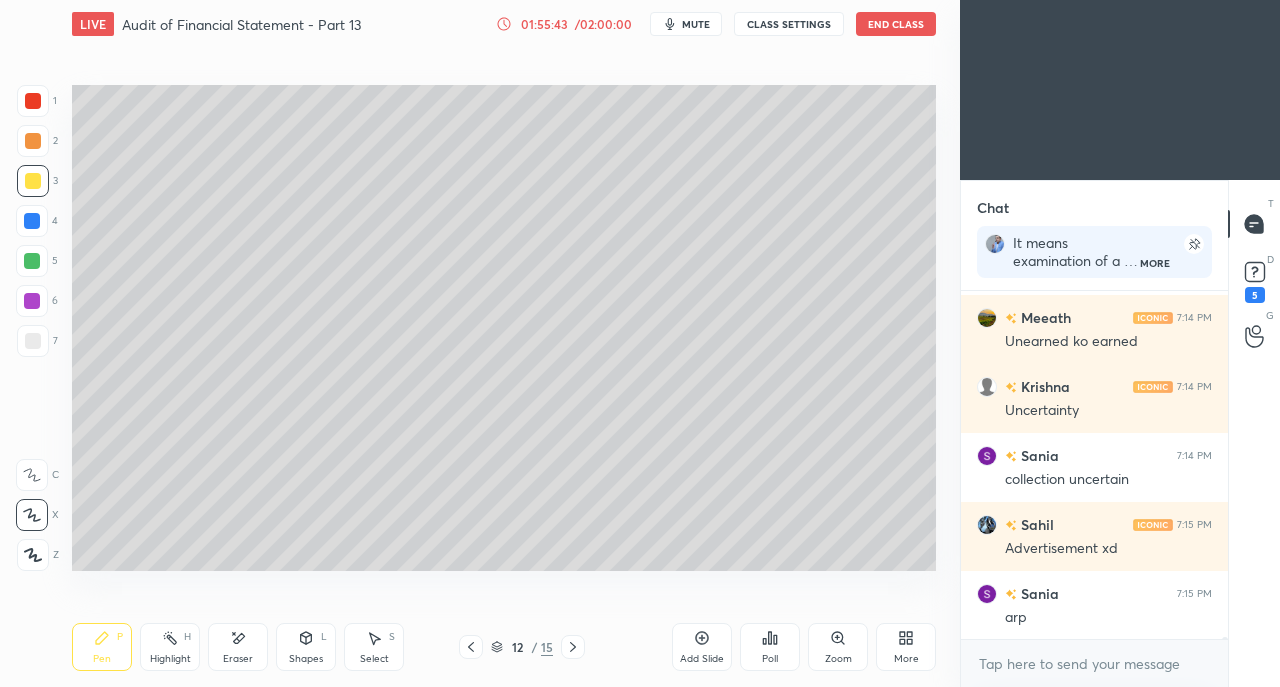 click 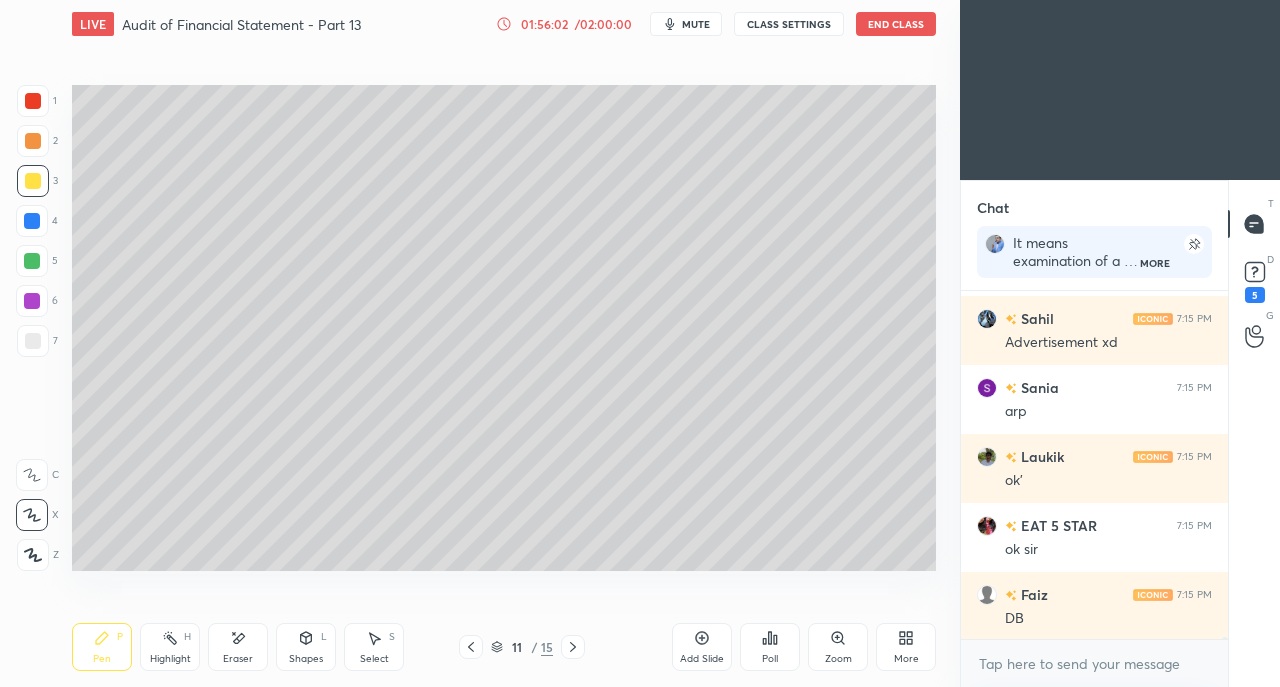 scroll, scrollTop: 63420, scrollLeft: 0, axis: vertical 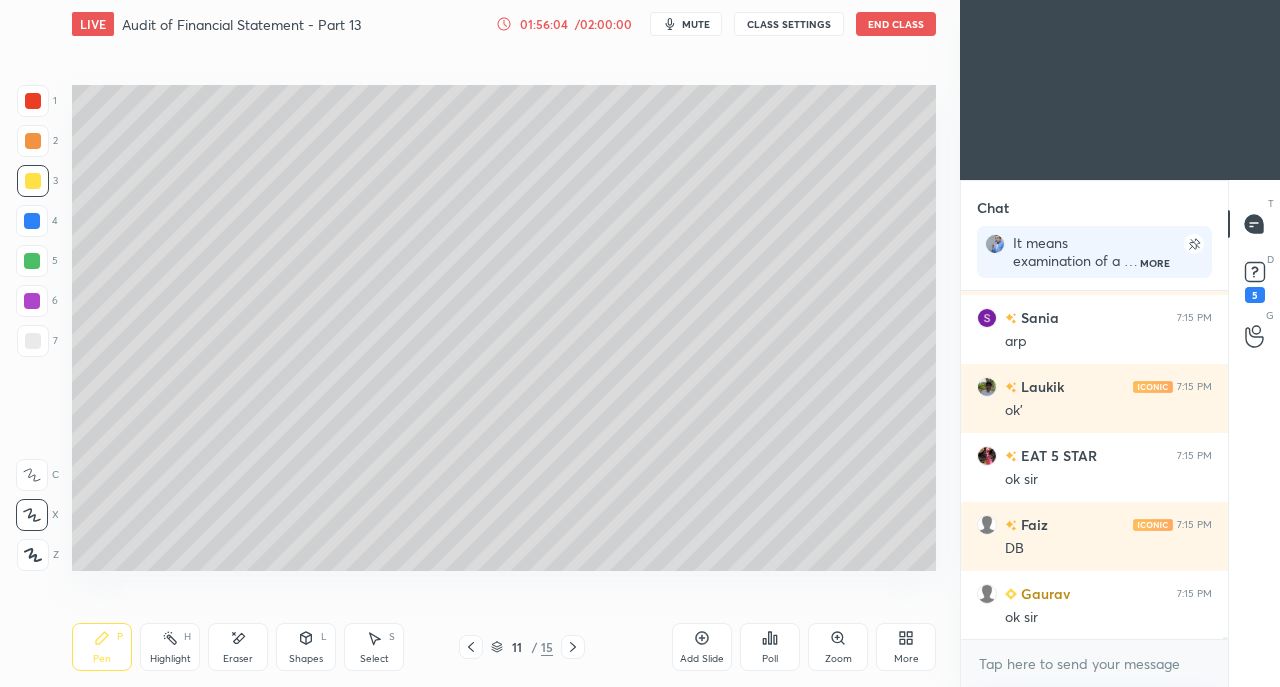 click at bounding box center [573, 647] 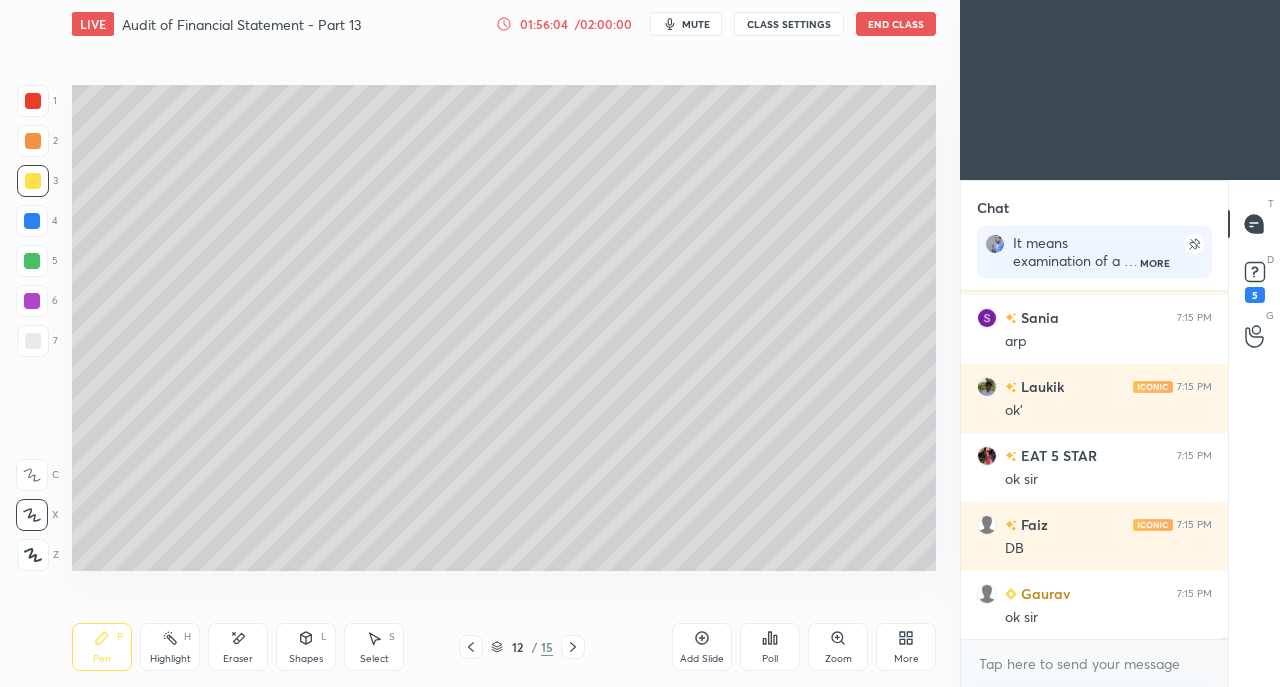 click at bounding box center [573, 647] 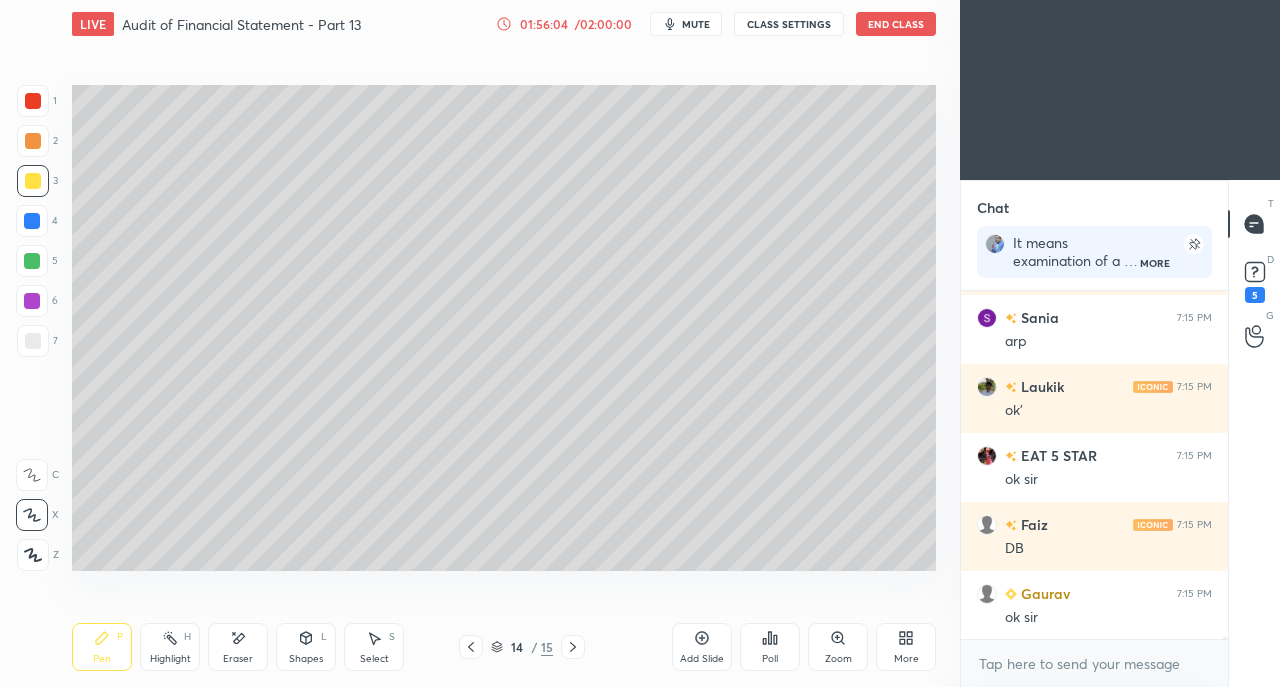 click at bounding box center (573, 647) 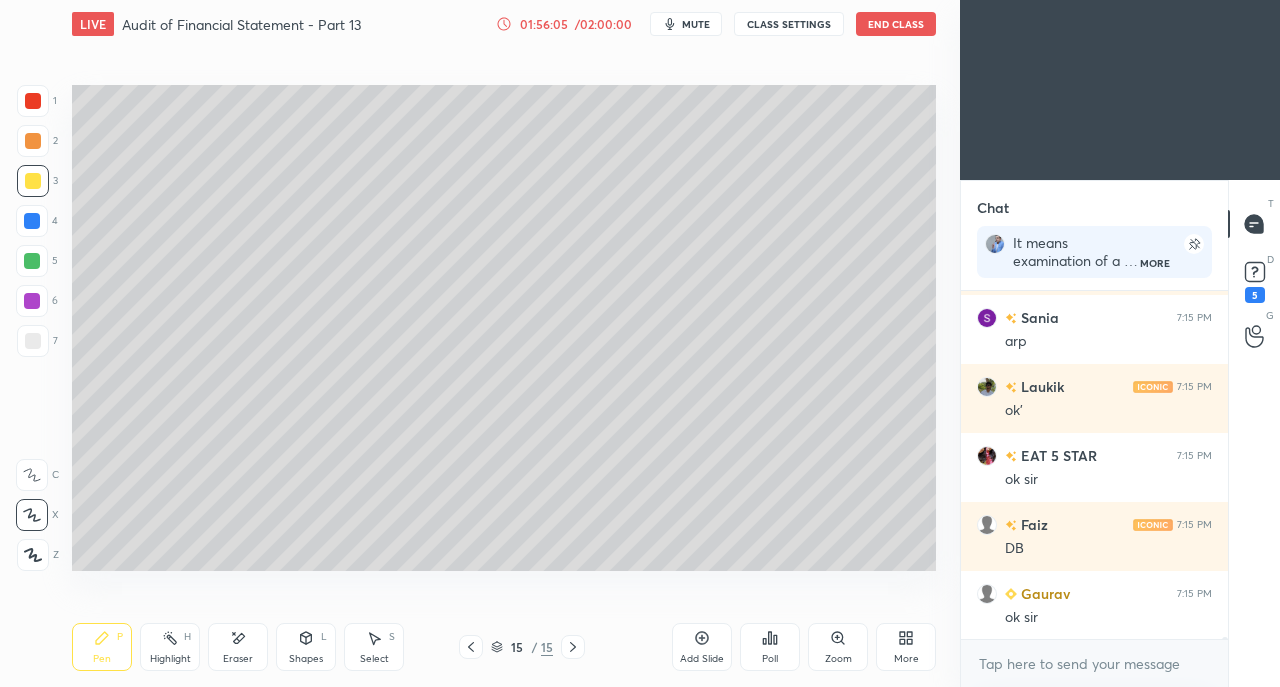 click at bounding box center (573, 647) 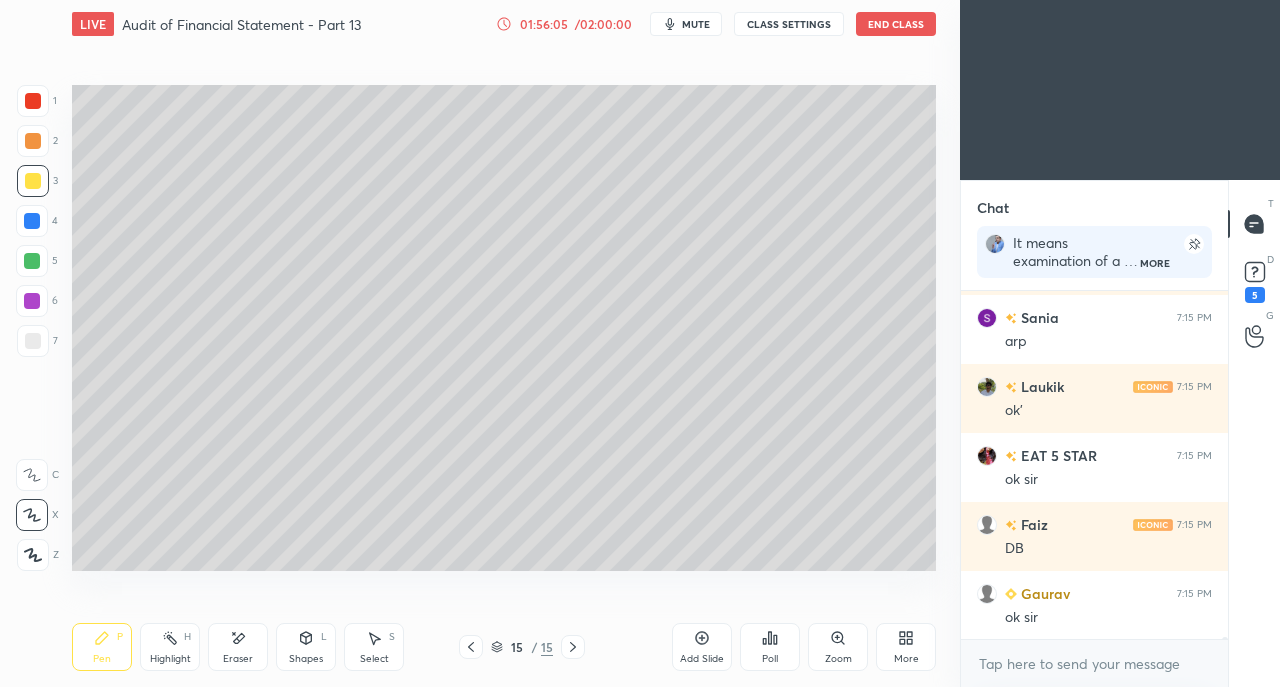 scroll, scrollTop: 63506, scrollLeft: 0, axis: vertical 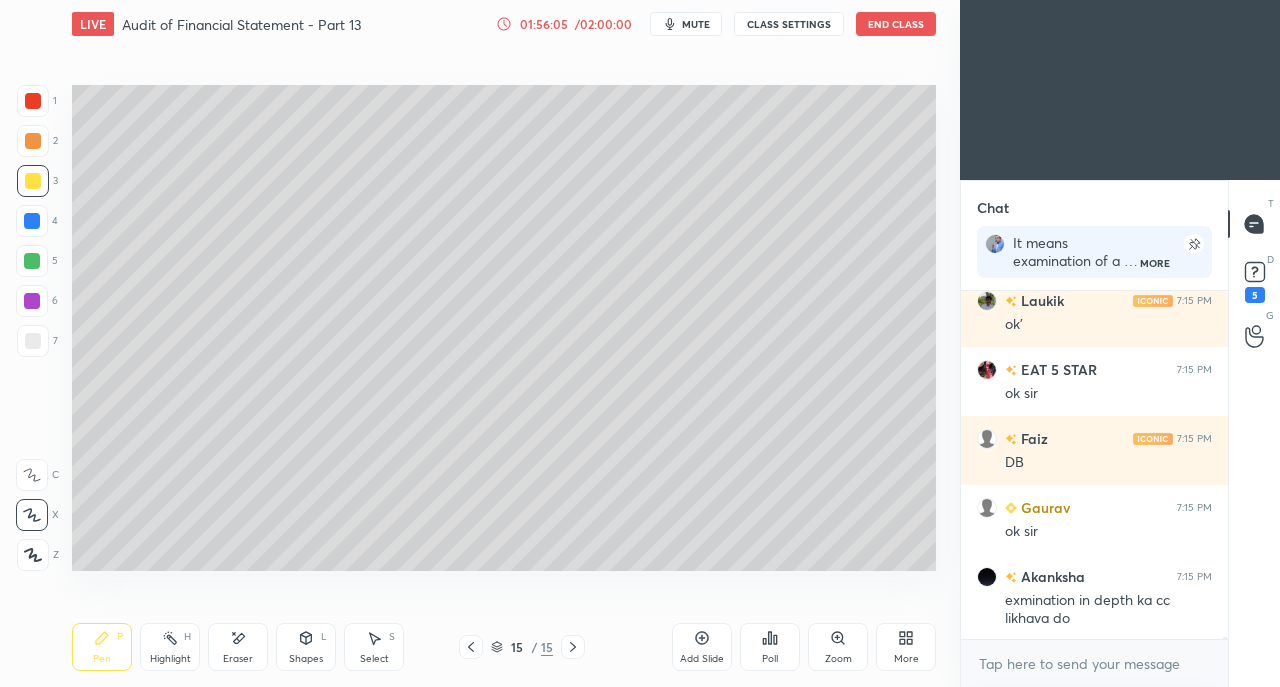 click at bounding box center [573, 647] 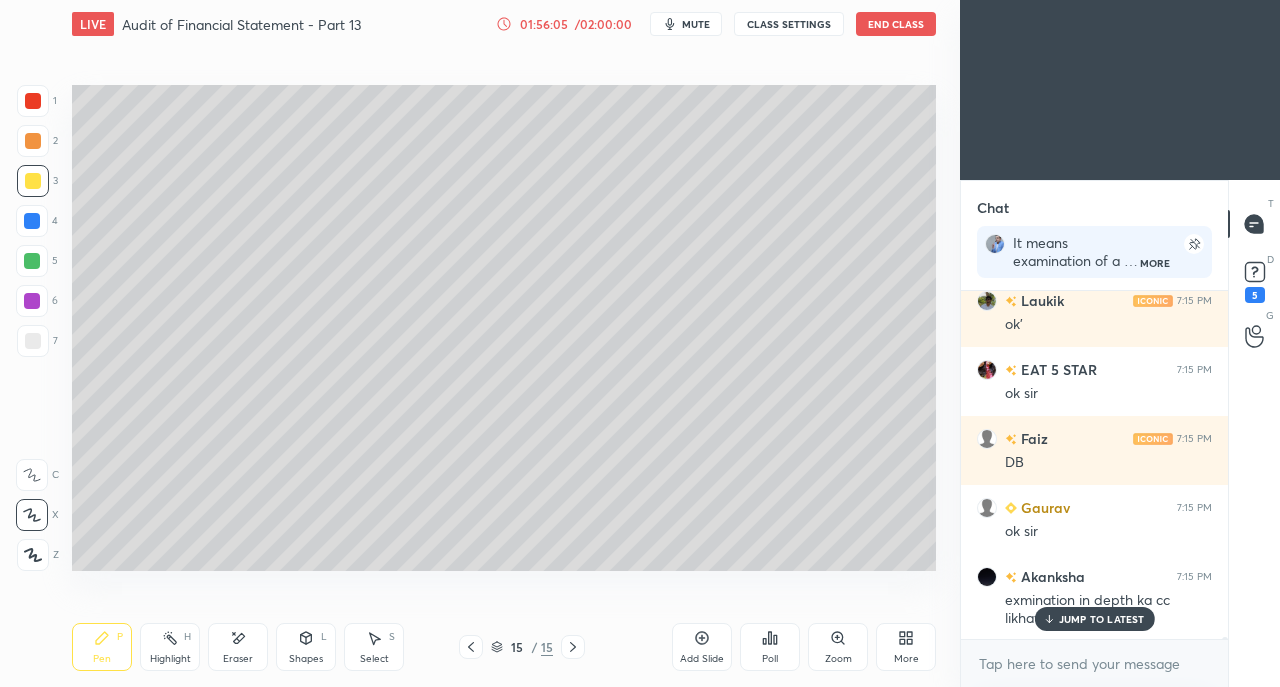 click at bounding box center [573, 647] 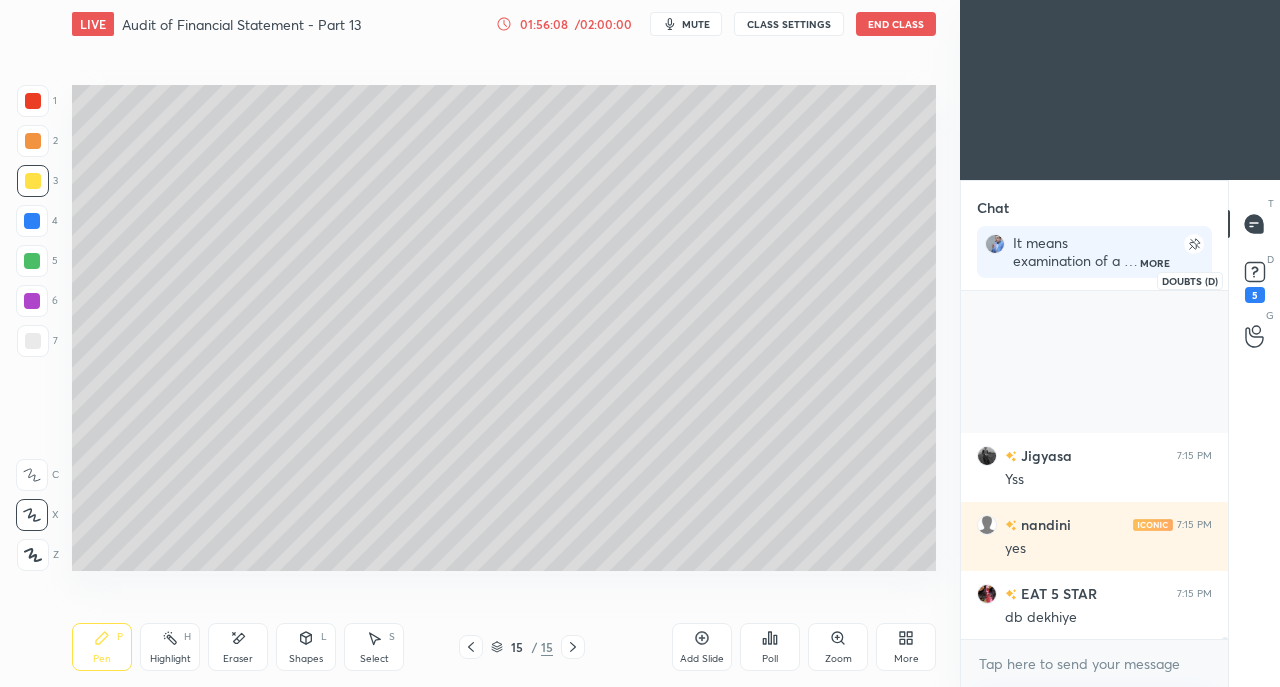 scroll, scrollTop: 64128, scrollLeft: 0, axis: vertical 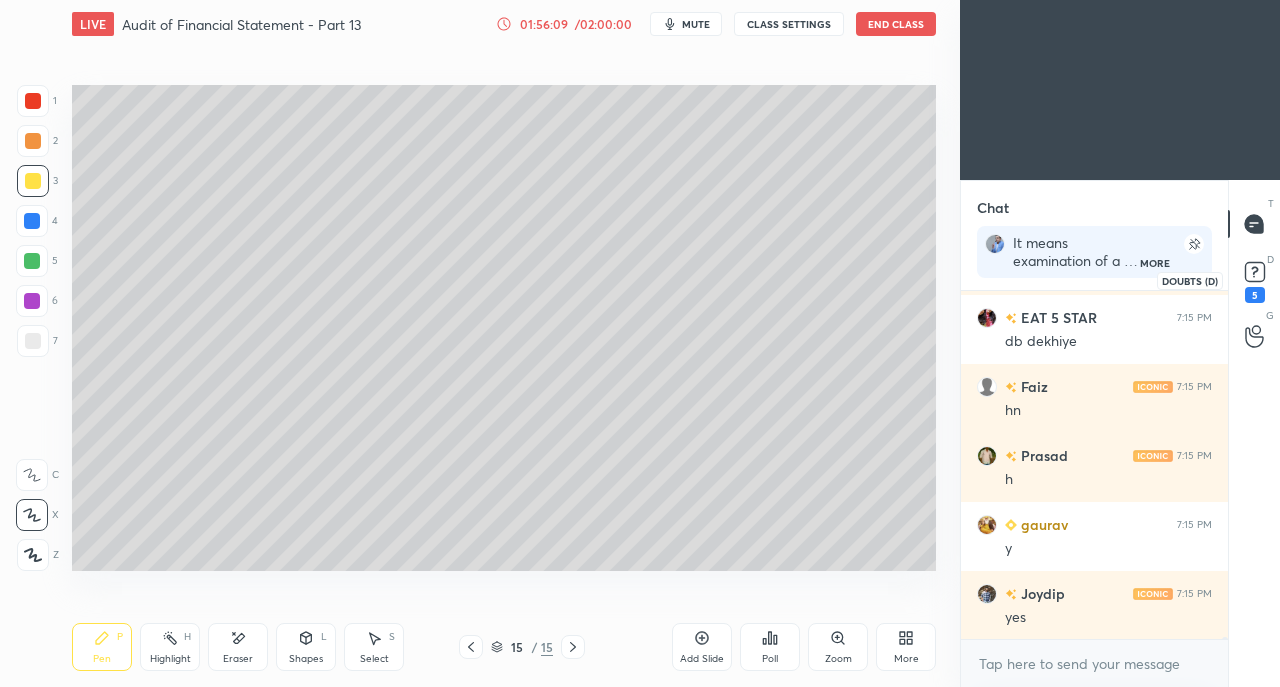click 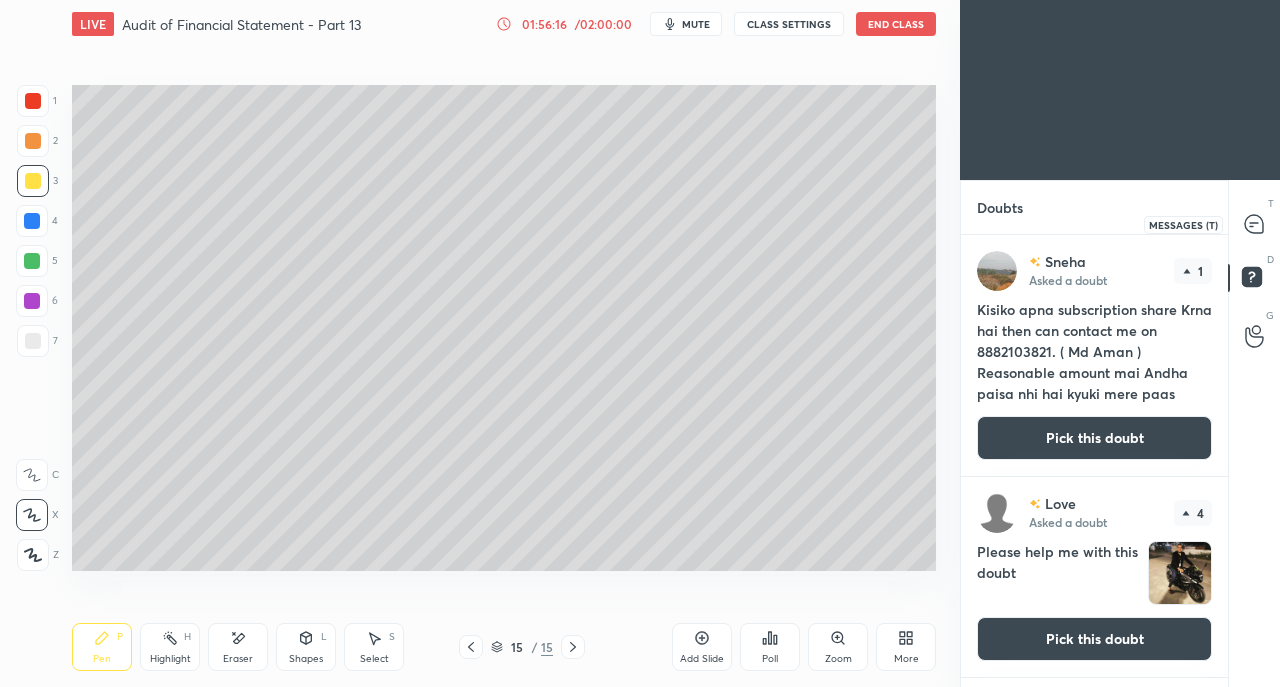 click 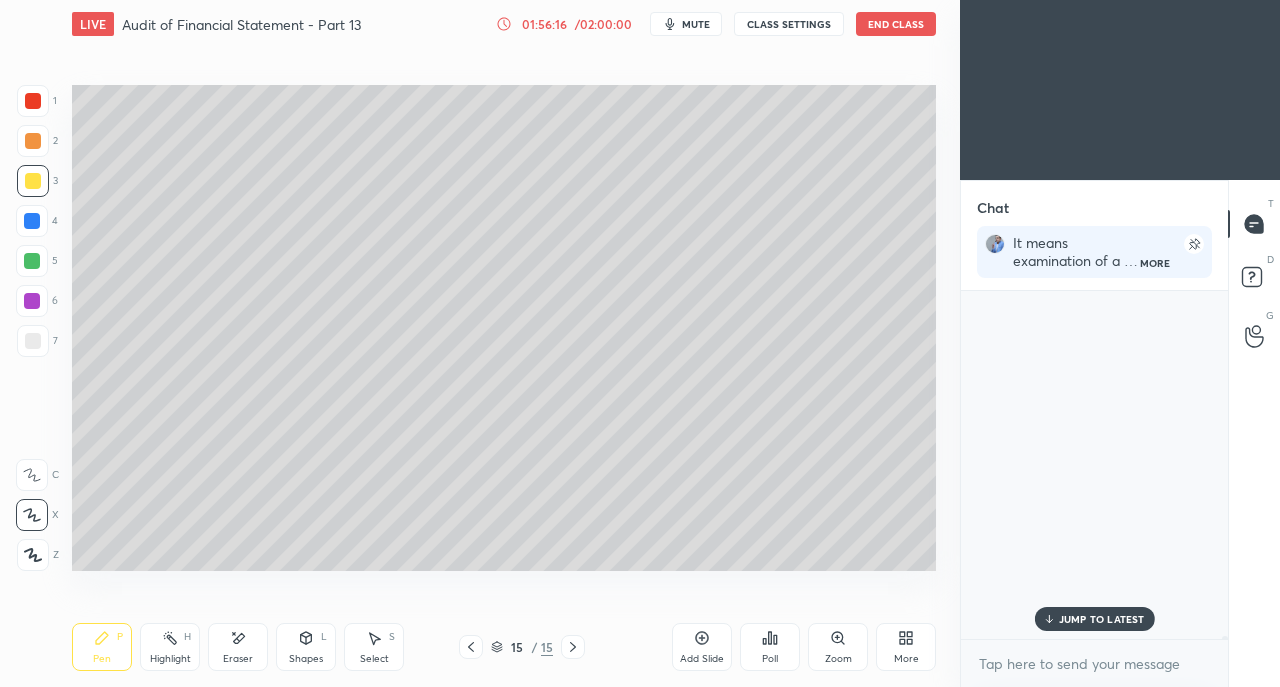 scroll, scrollTop: 64887, scrollLeft: 0, axis: vertical 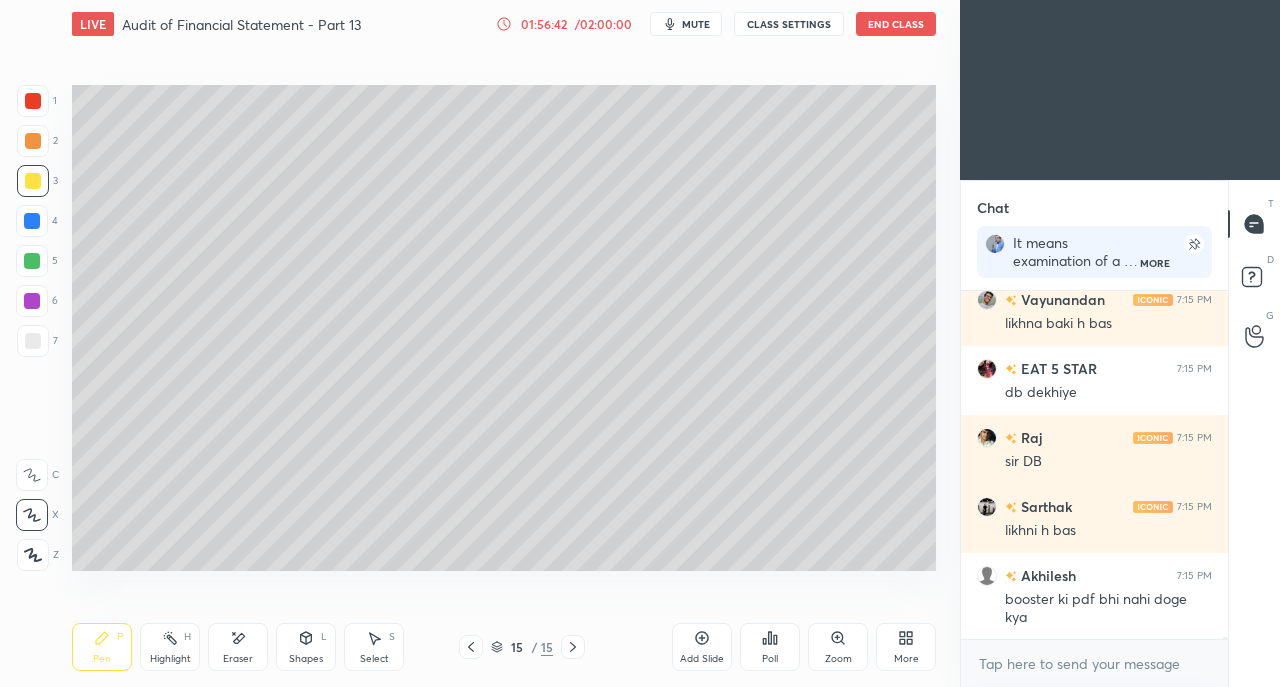 click on "More" at bounding box center [906, 647] 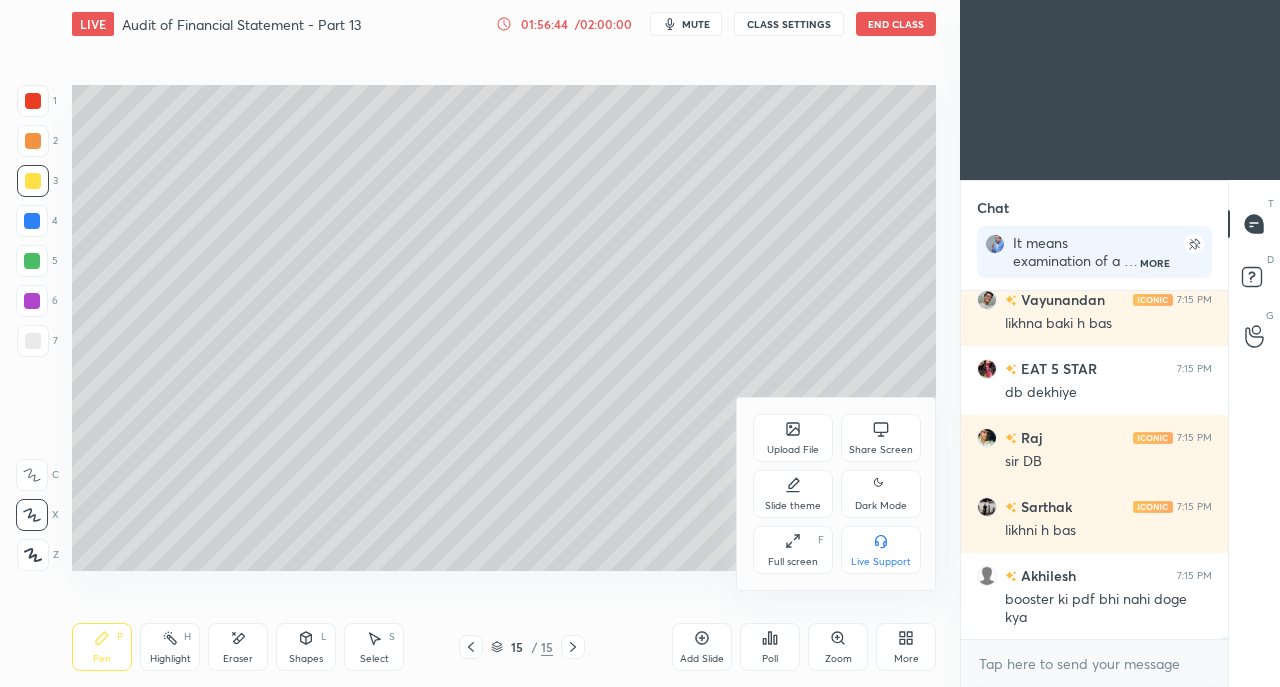 click on "Share Screen" at bounding box center [881, 438] 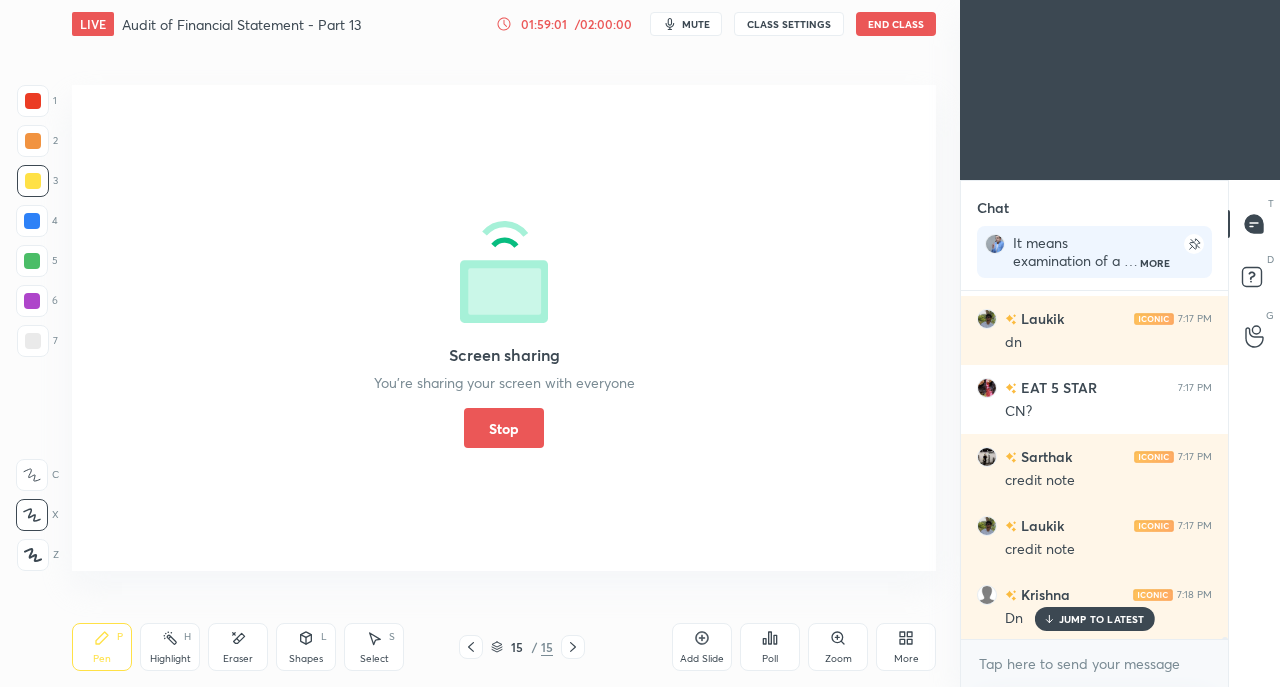 scroll, scrollTop: 66460, scrollLeft: 0, axis: vertical 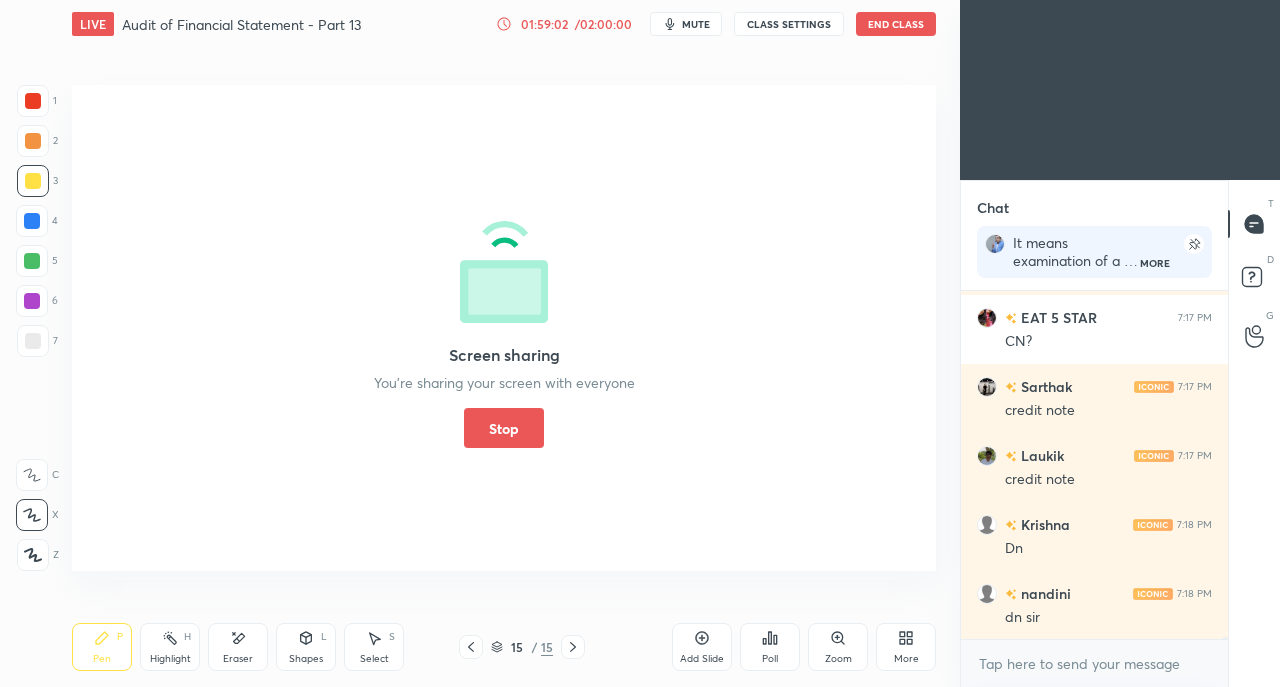 click on "Stop" at bounding box center [504, 428] 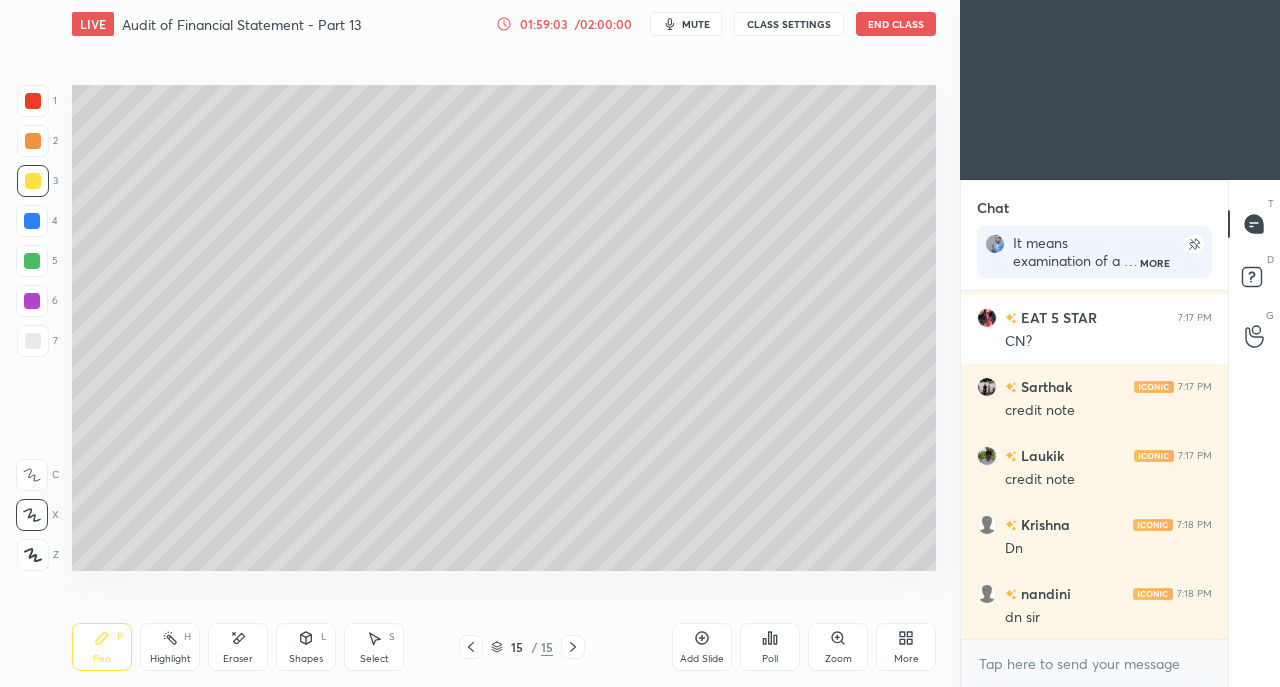 click 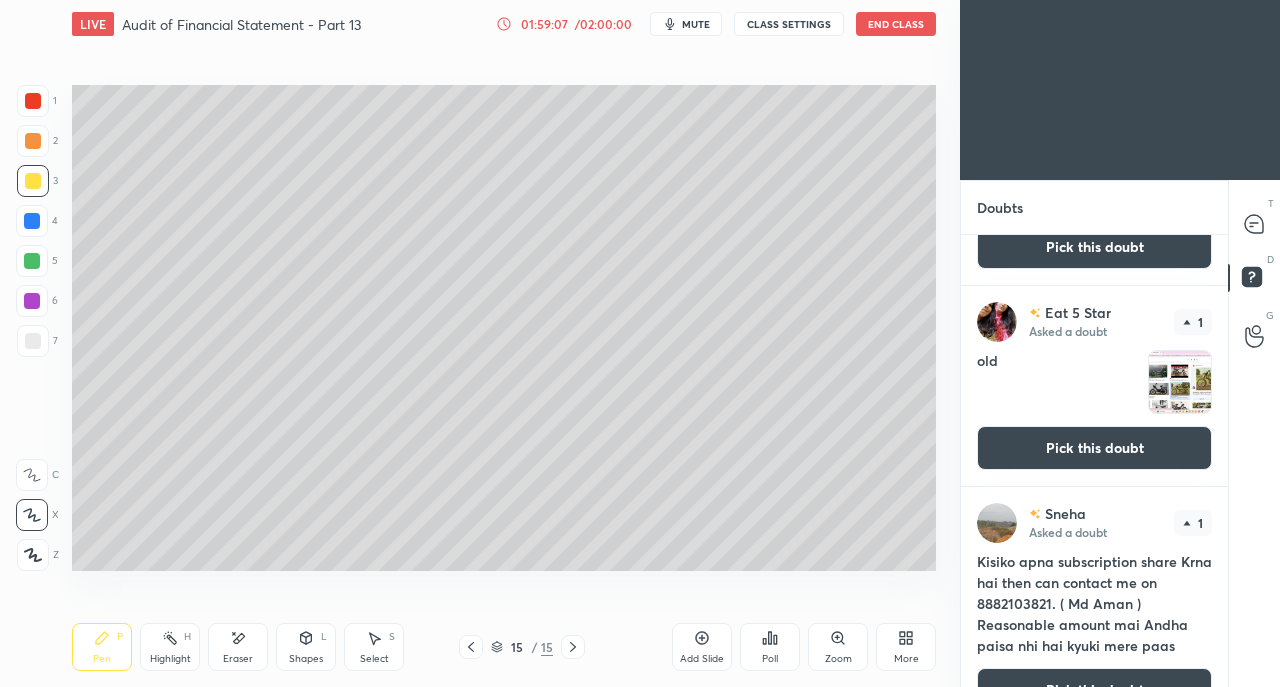 scroll, scrollTop: 834, scrollLeft: 0, axis: vertical 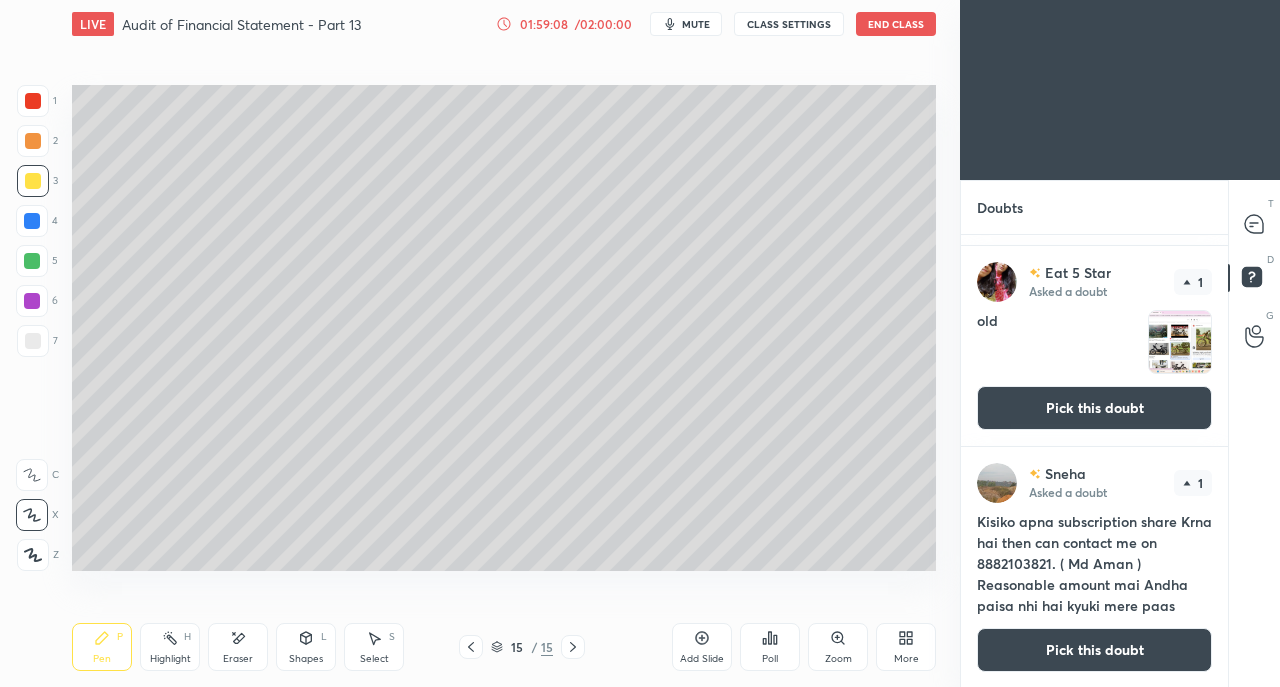 click on "Pick this doubt" at bounding box center (1094, 408) 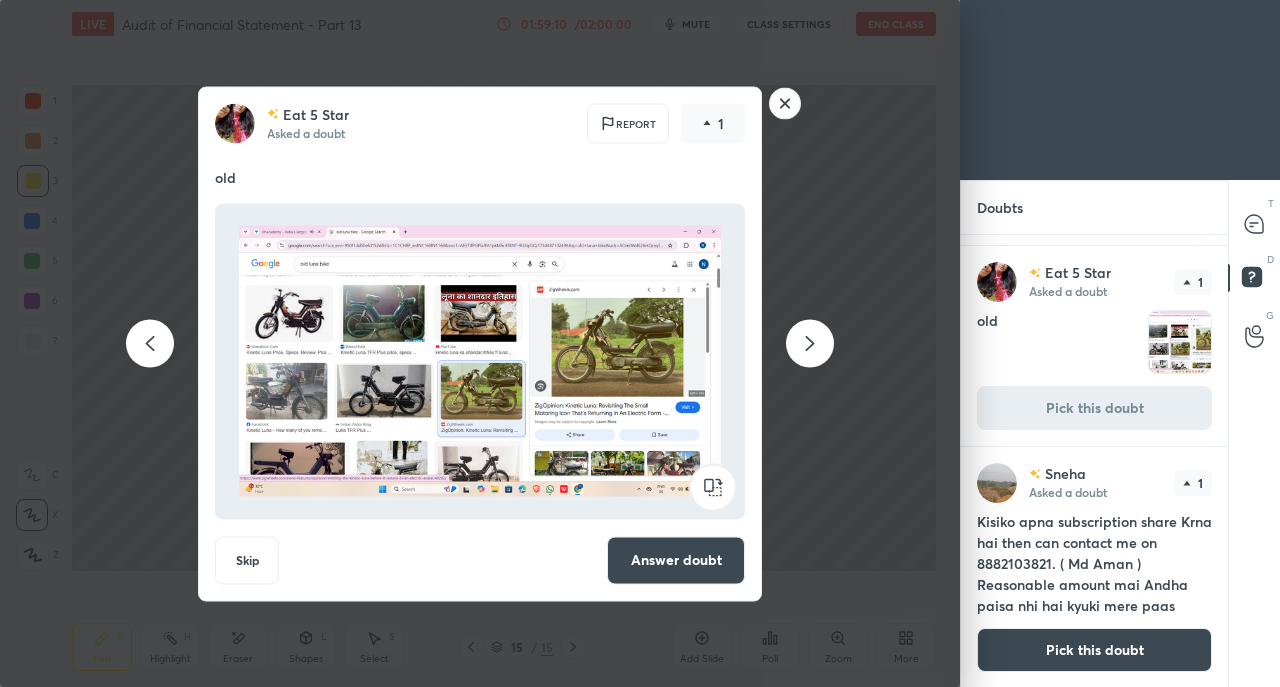 click on "Answer doubt" at bounding box center (676, 560) 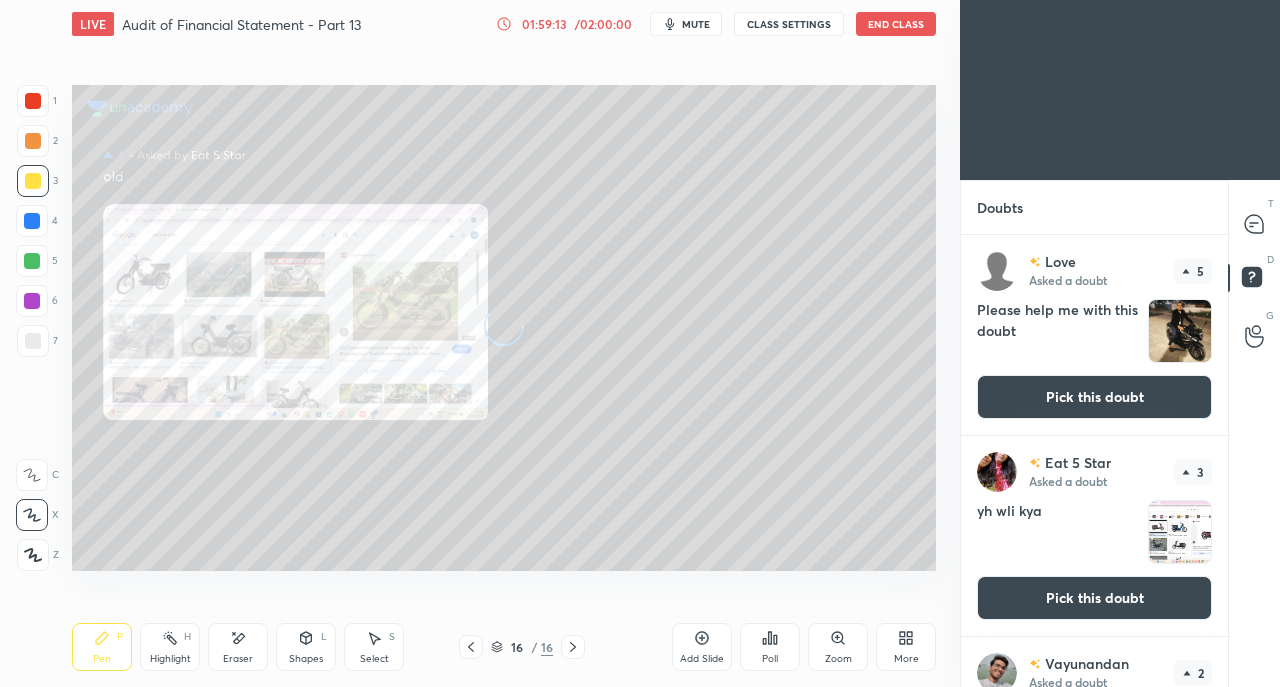 click 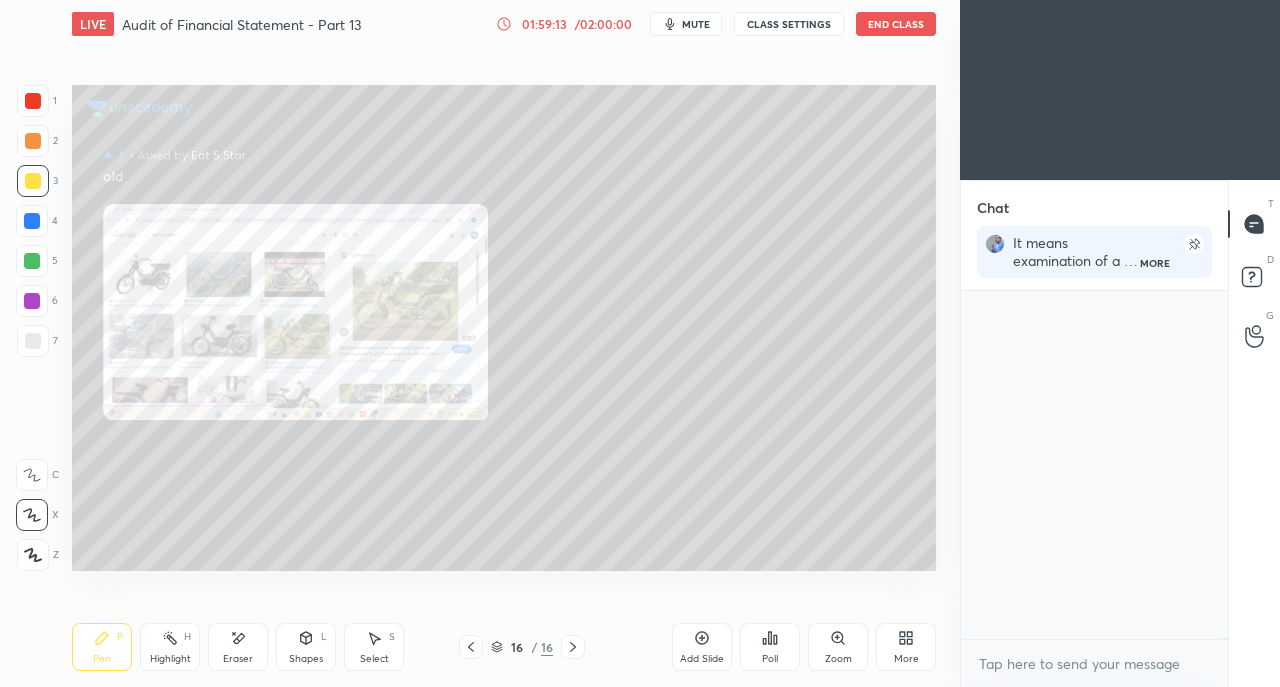 scroll, scrollTop: 66610, scrollLeft: 0, axis: vertical 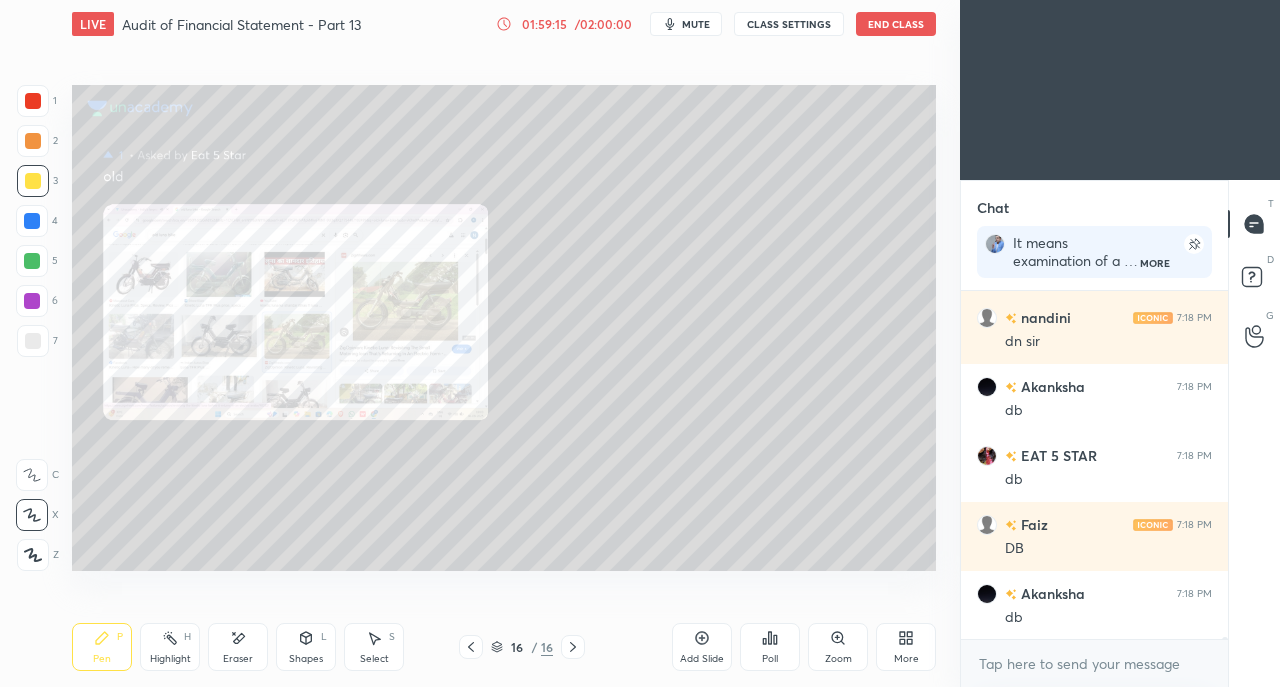 click on "Zoom" at bounding box center (838, 647) 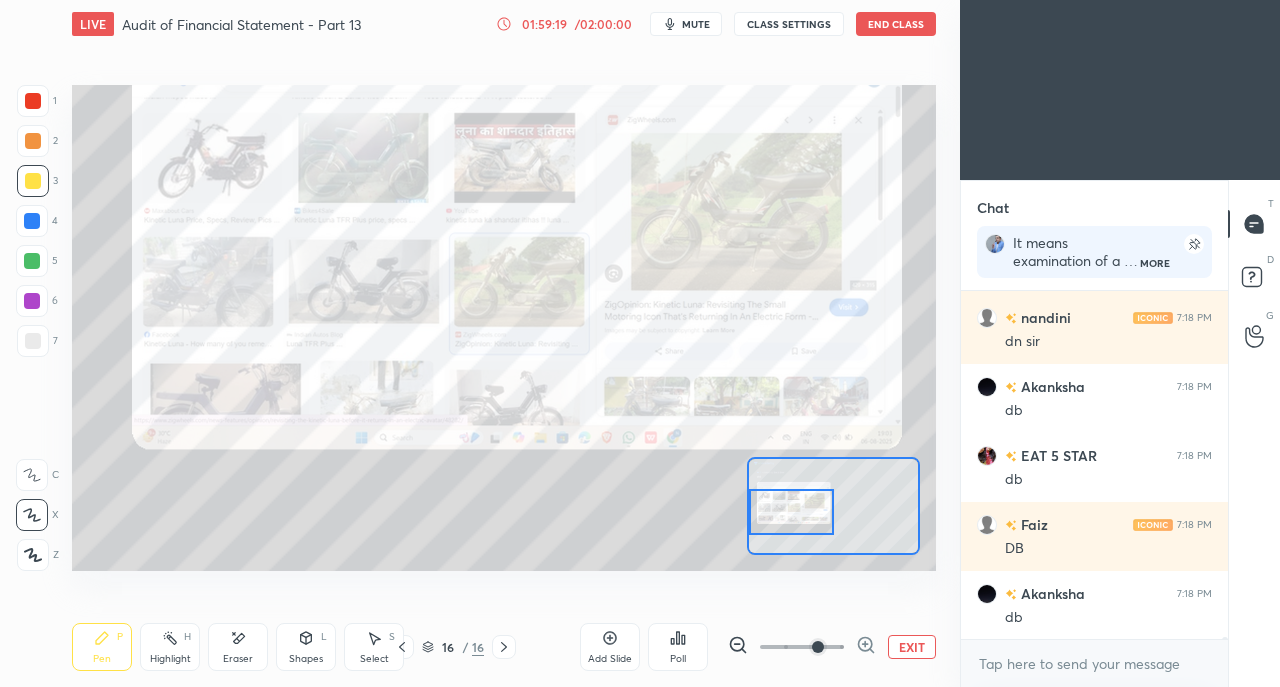 click at bounding box center [33, 101] 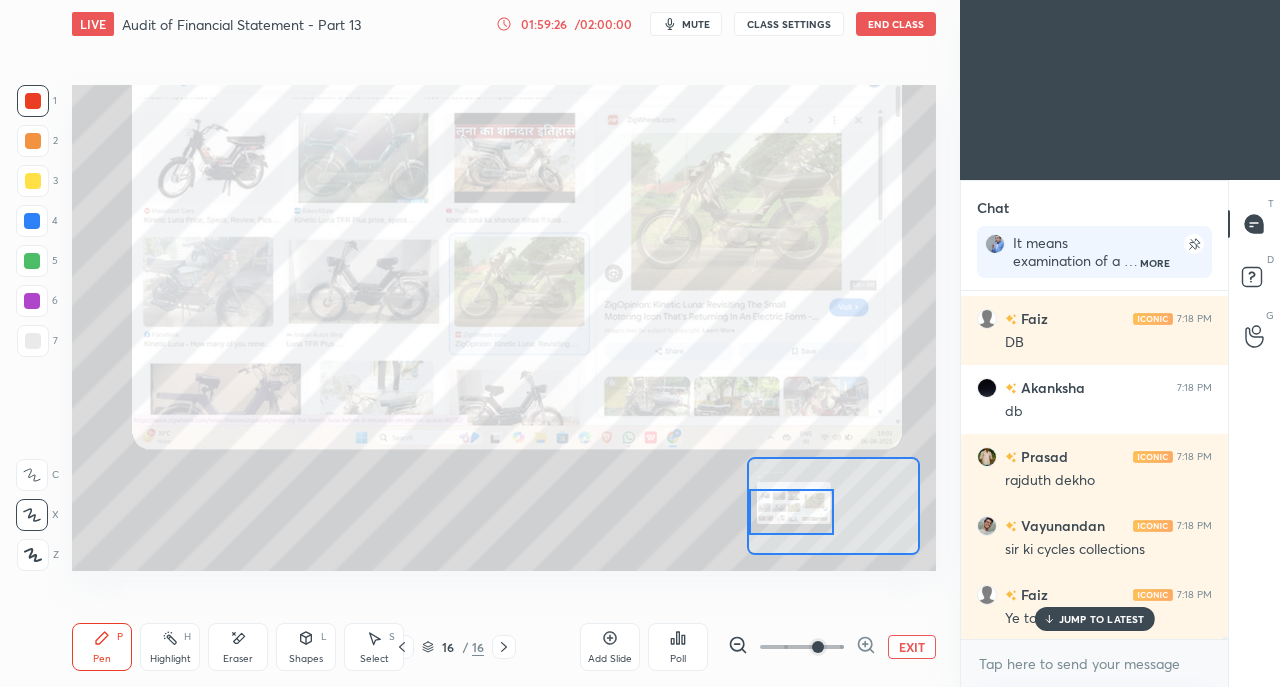 scroll, scrollTop: 66962, scrollLeft: 0, axis: vertical 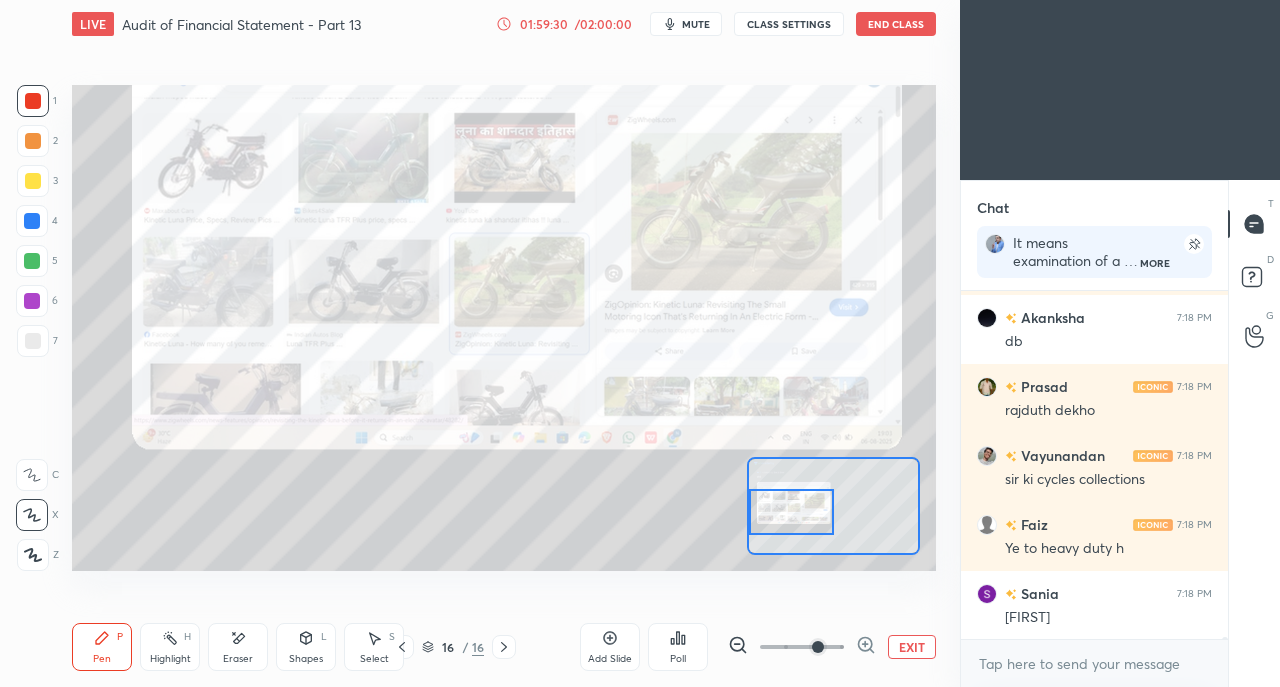 click 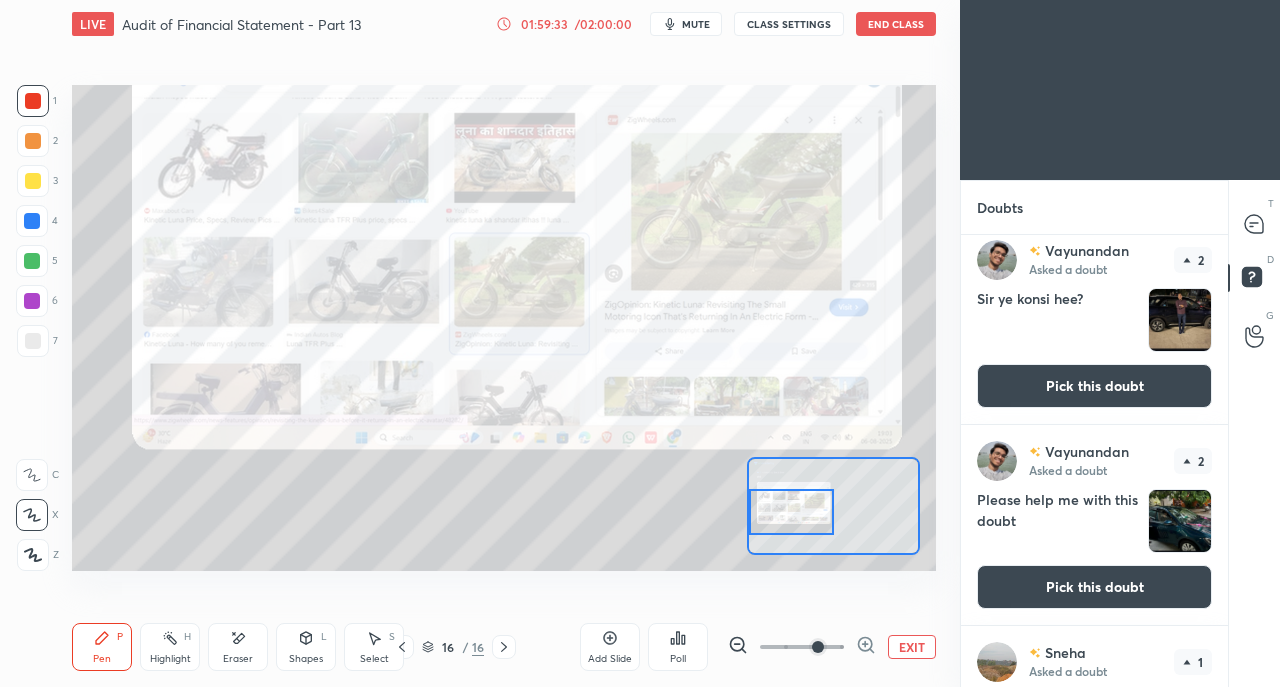 click on "Pick this doubt" at bounding box center [1094, 386] 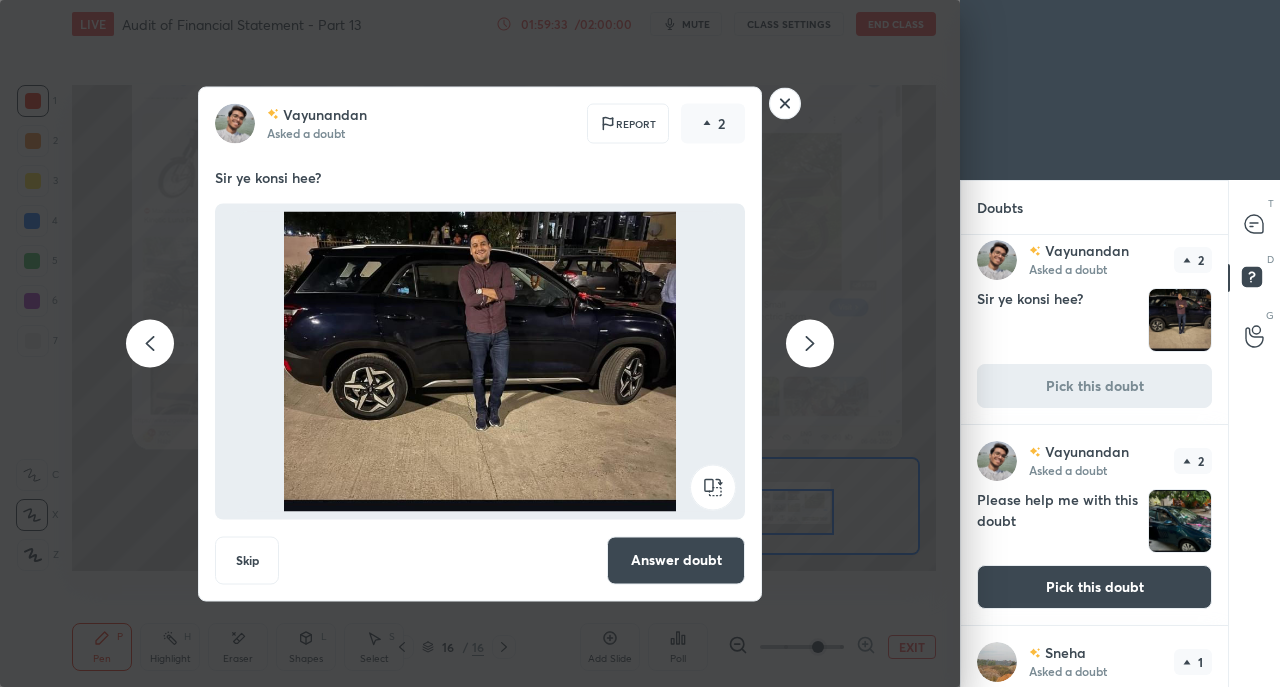 scroll, scrollTop: 402, scrollLeft: 0, axis: vertical 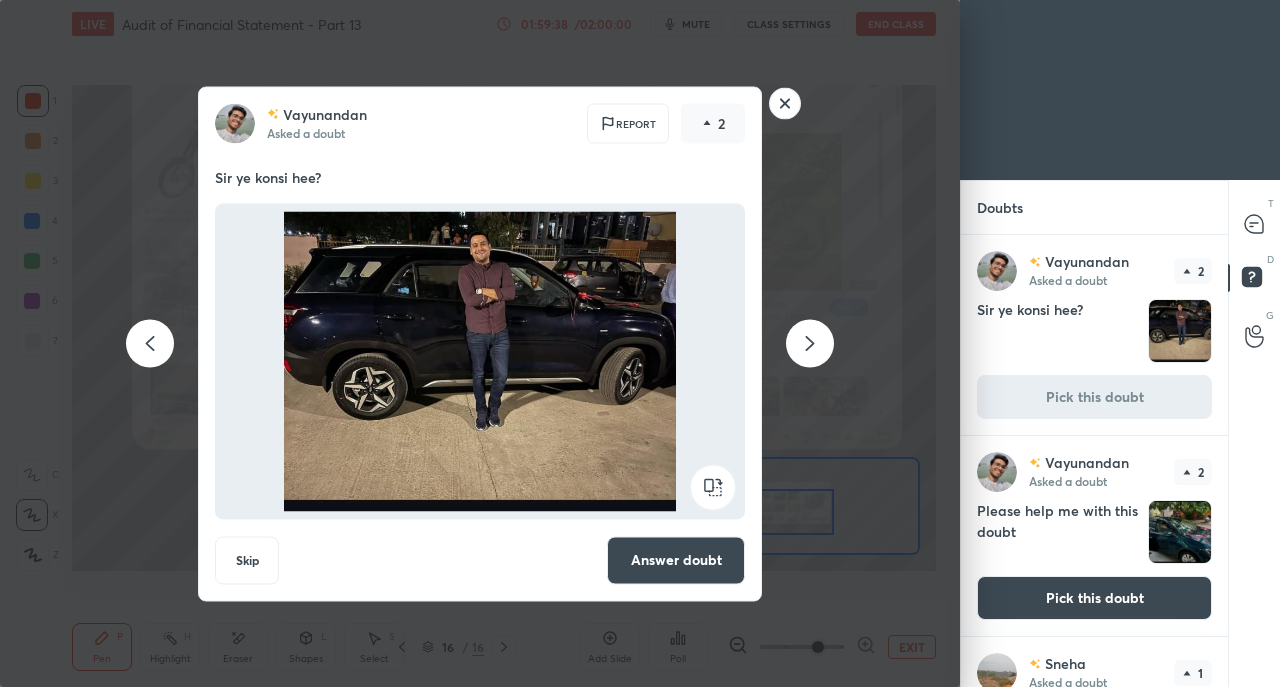 click on "Answer doubt" at bounding box center (676, 560) 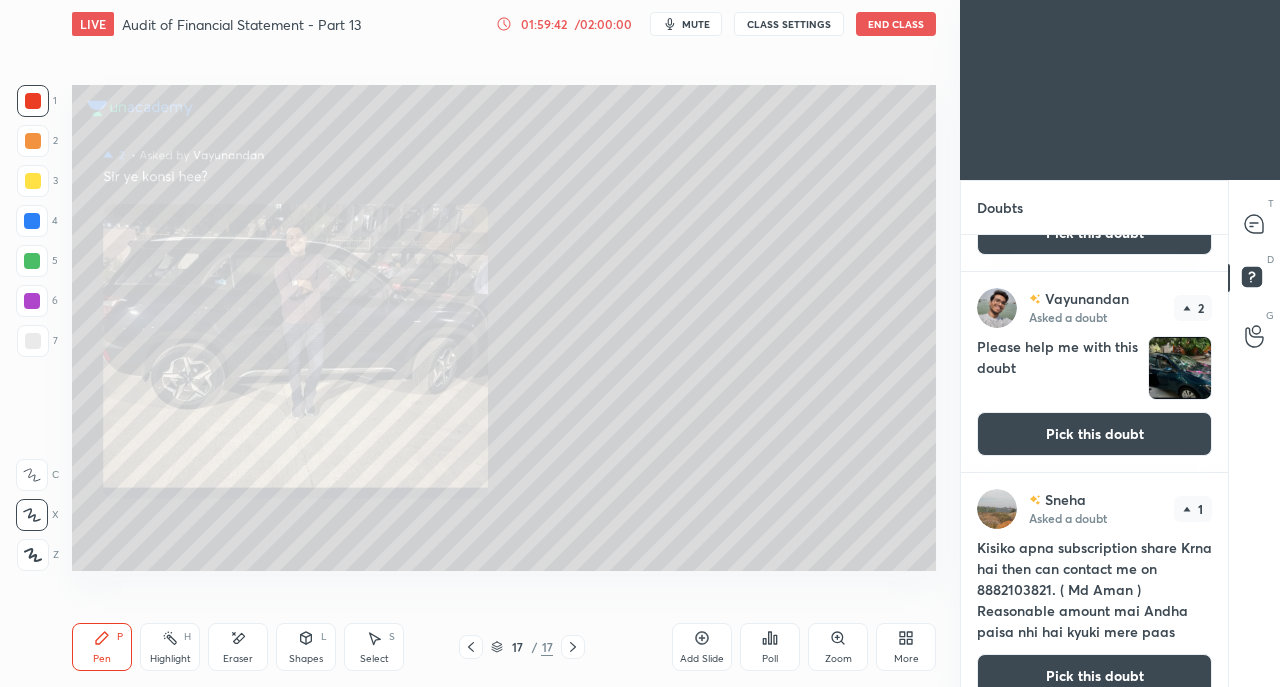 scroll, scrollTop: 362, scrollLeft: 0, axis: vertical 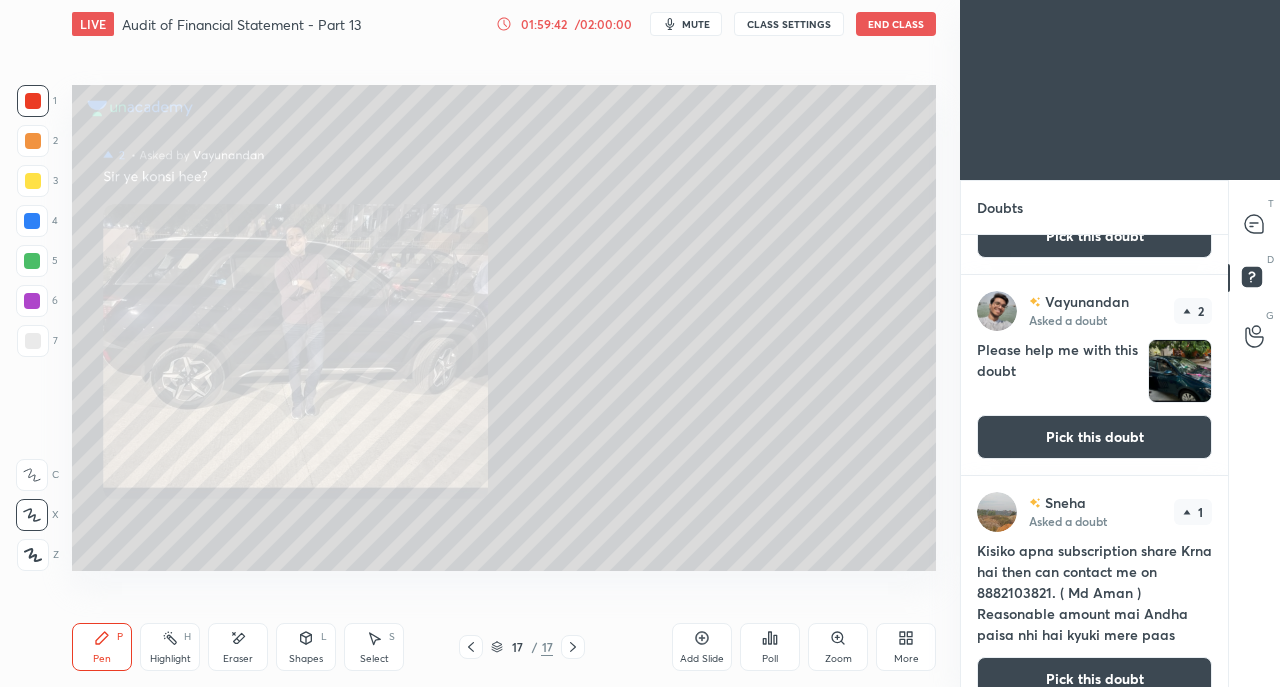 click on "Pick this doubt" at bounding box center [1094, 437] 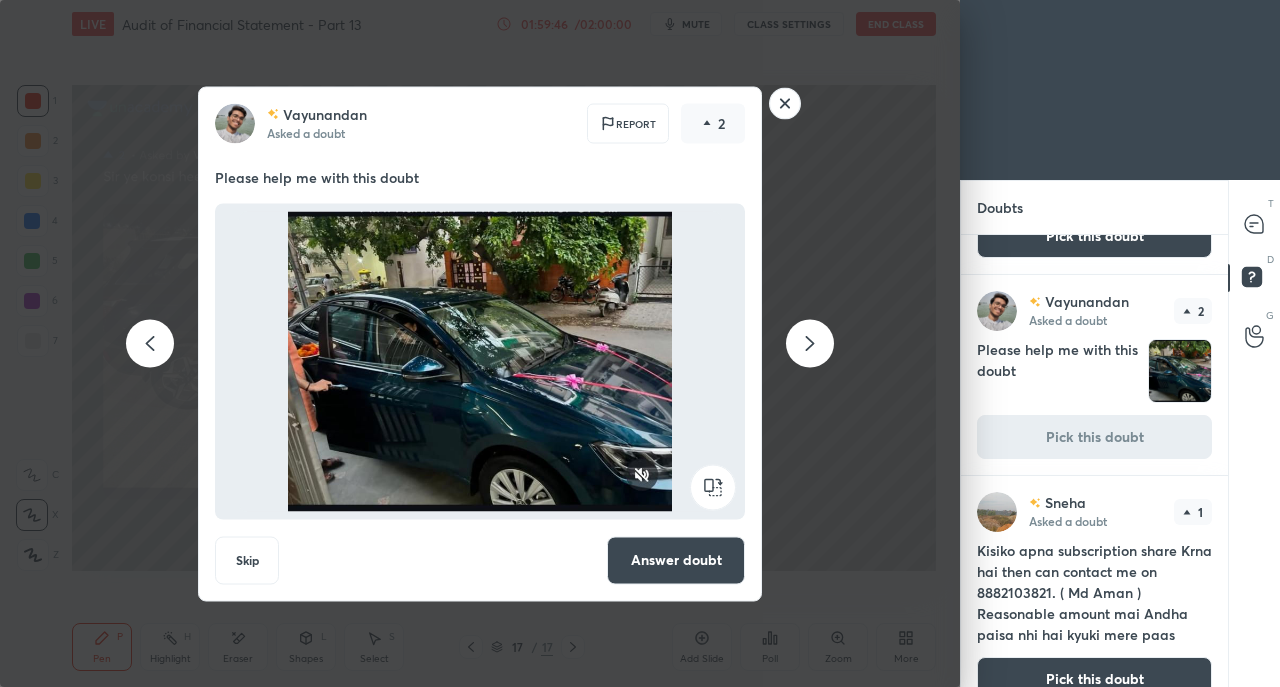 click on "Answer doubt" at bounding box center [676, 560] 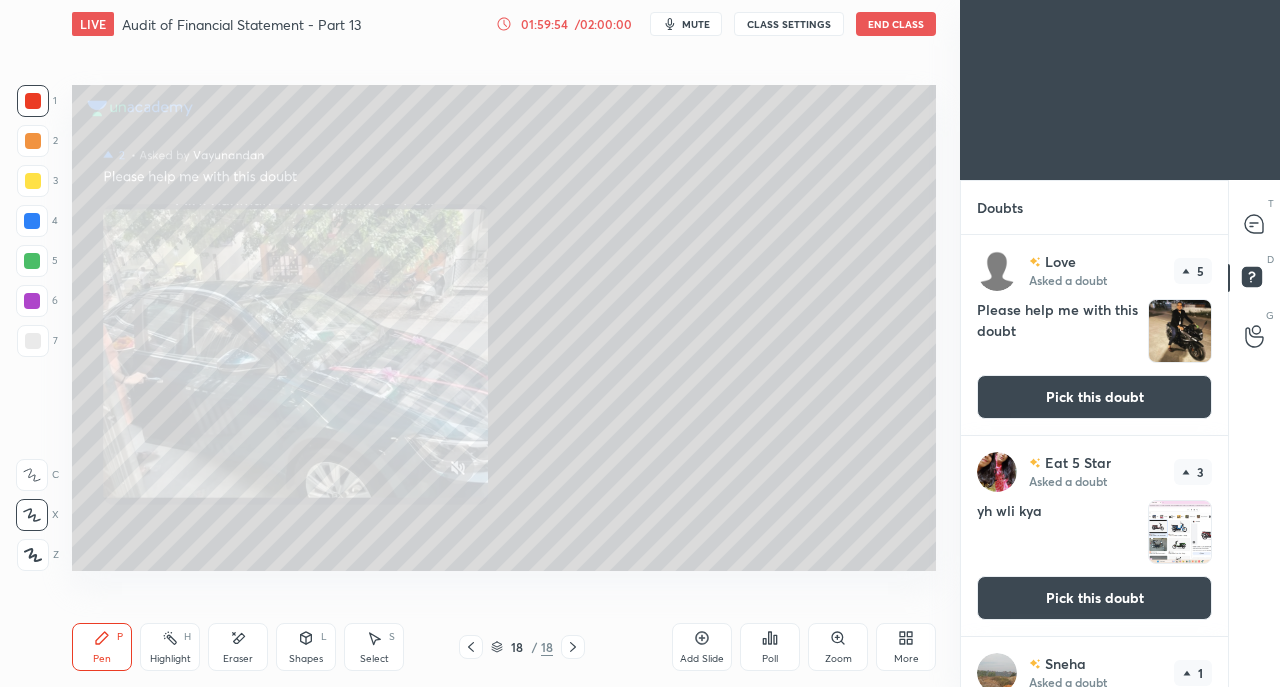 click on "Pick this doubt" at bounding box center [1094, 397] 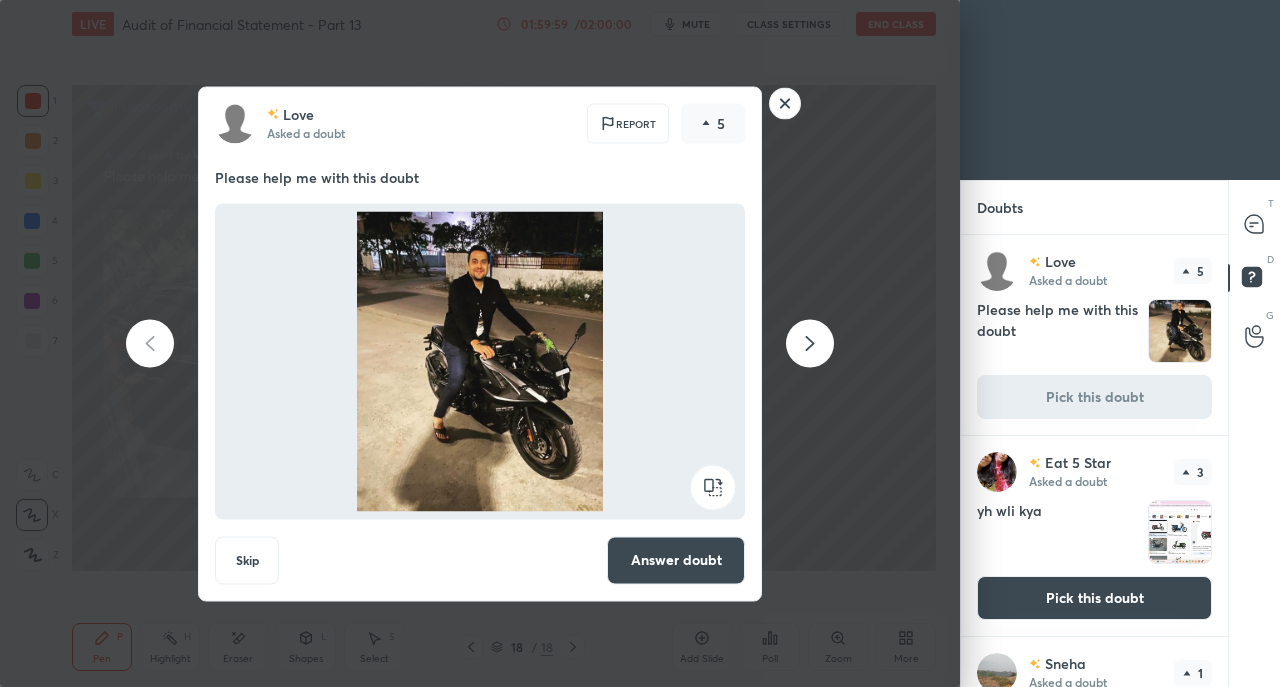 click 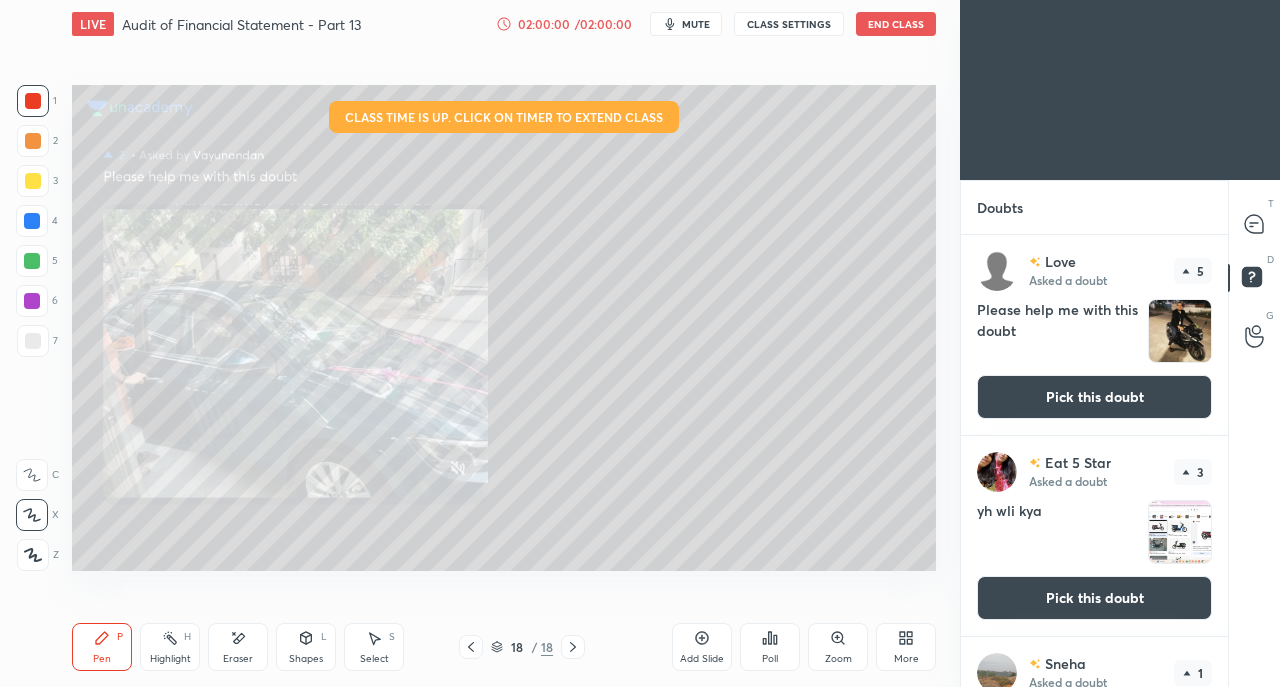 click 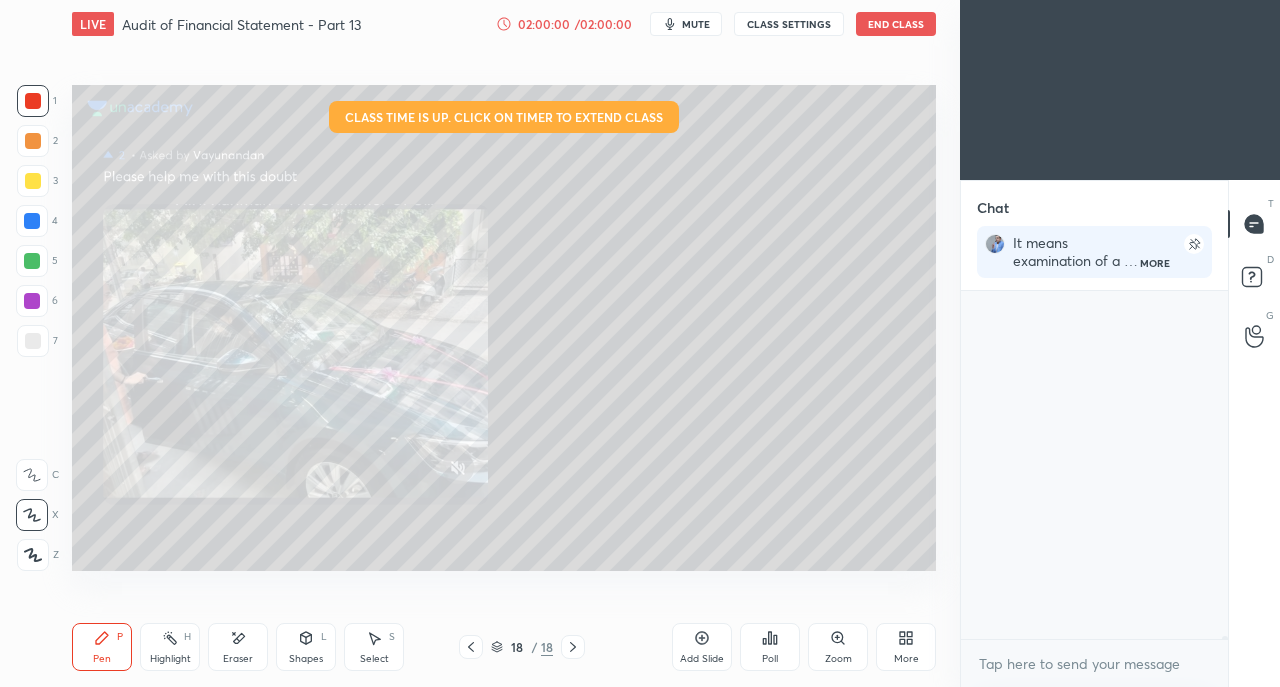 scroll, scrollTop: 390, scrollLeft: 261, axis: both 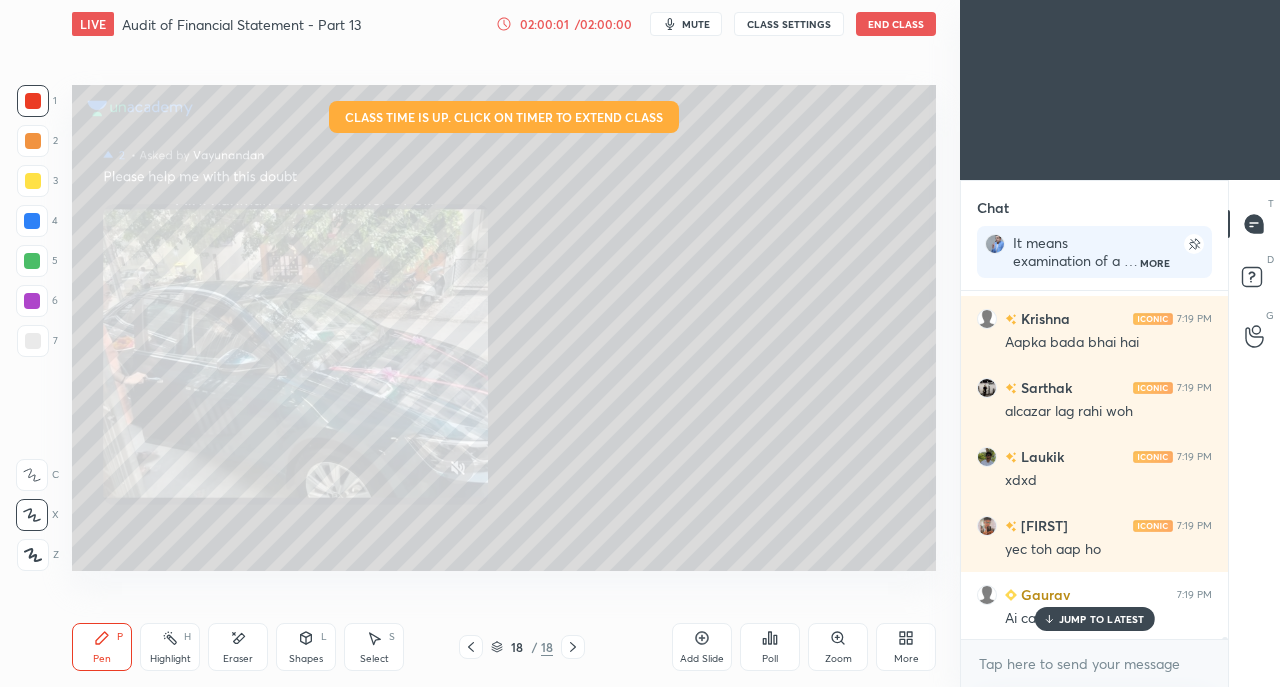 click on "JUMP TO LATEST" at bounding box center [1102, 619] 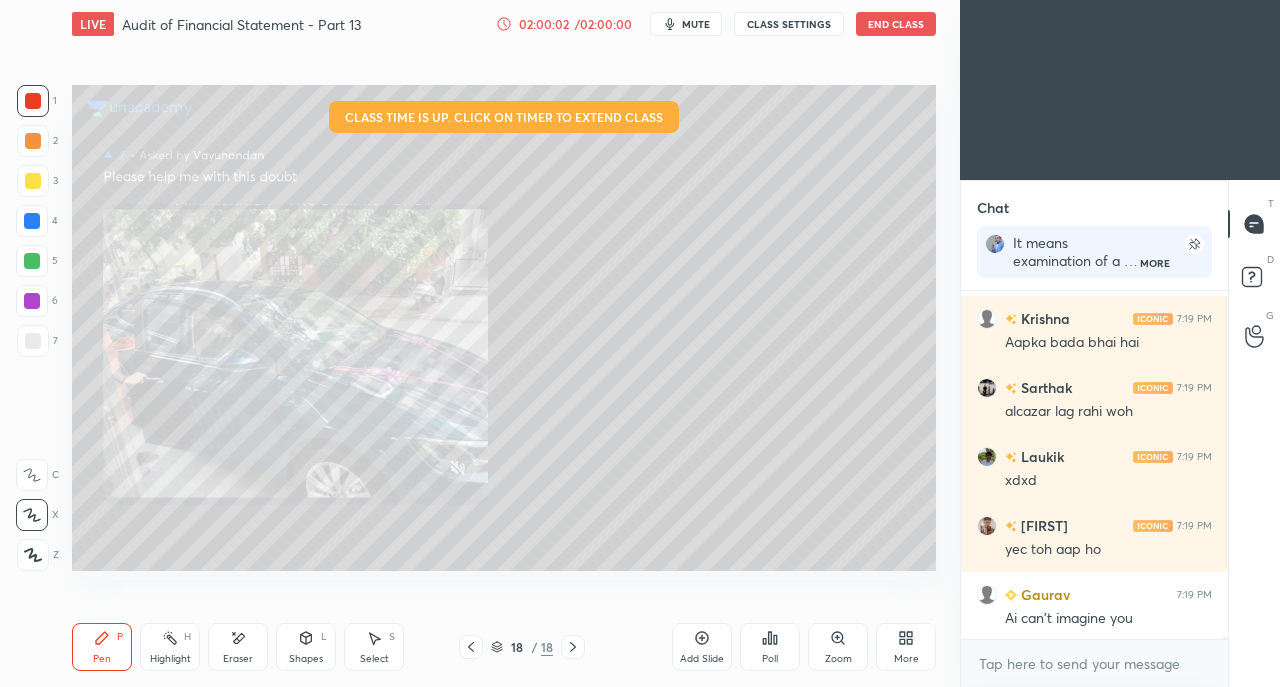 click 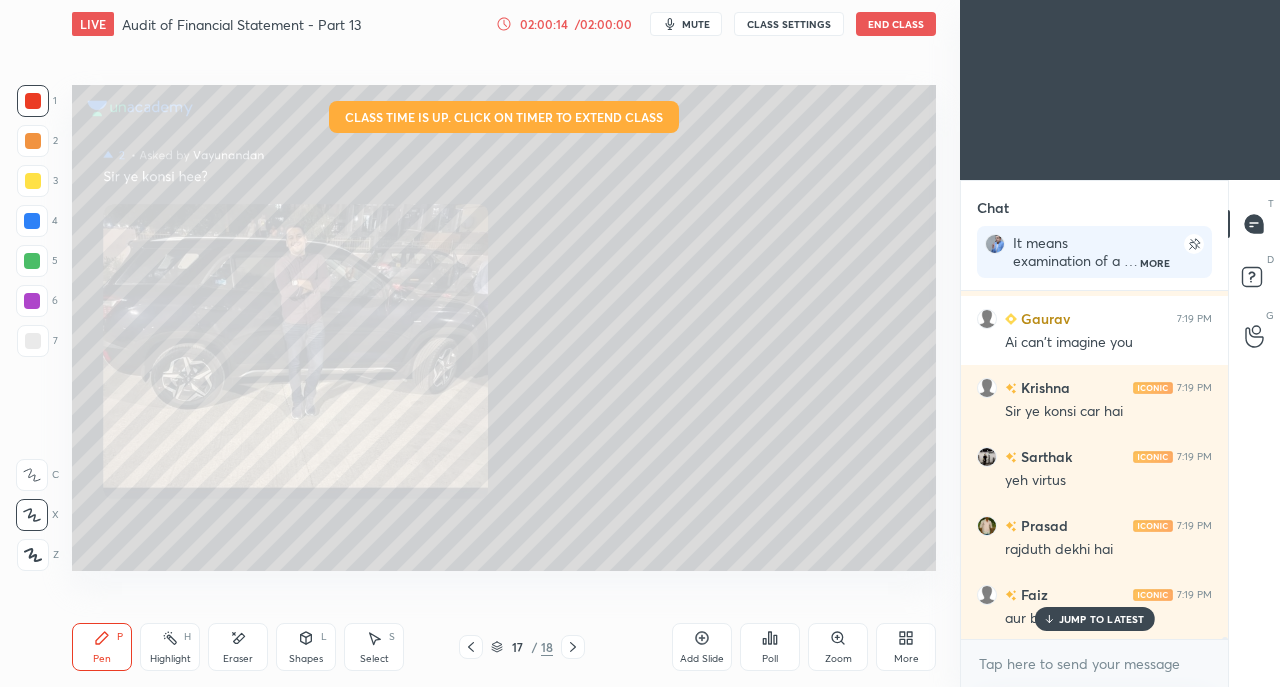 scroll, scrollTop: 67828, scrollLeft: 0, axis: vertical 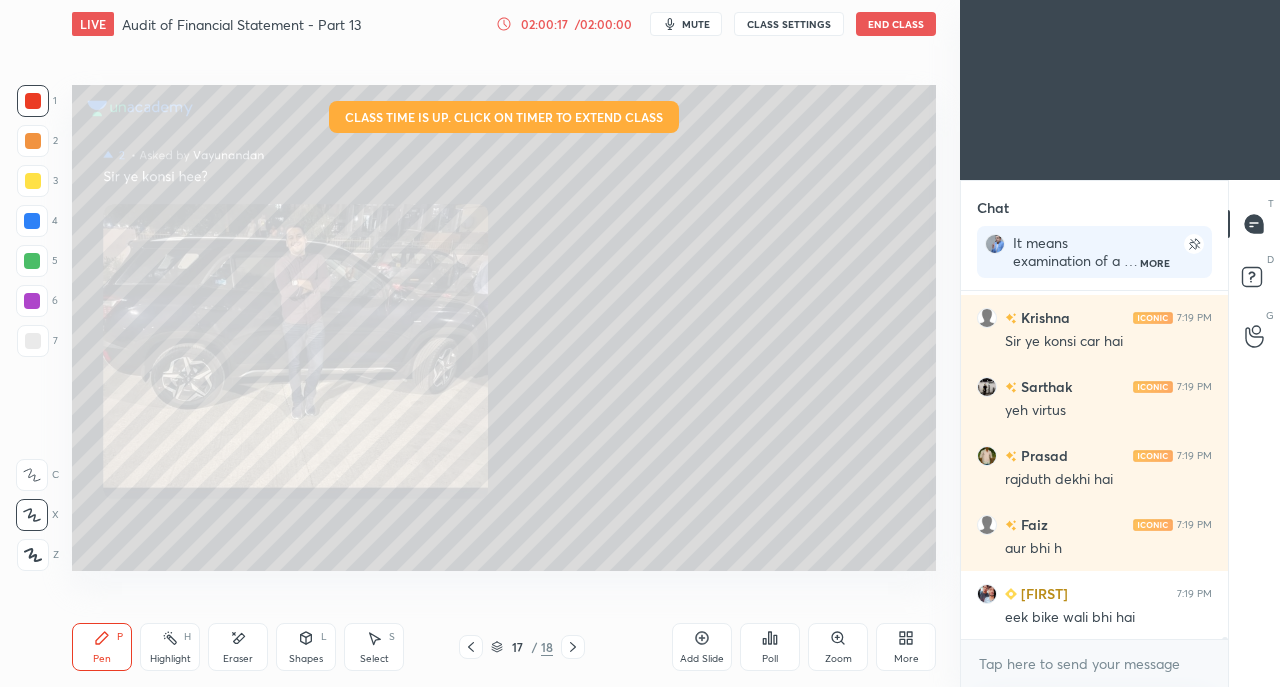click 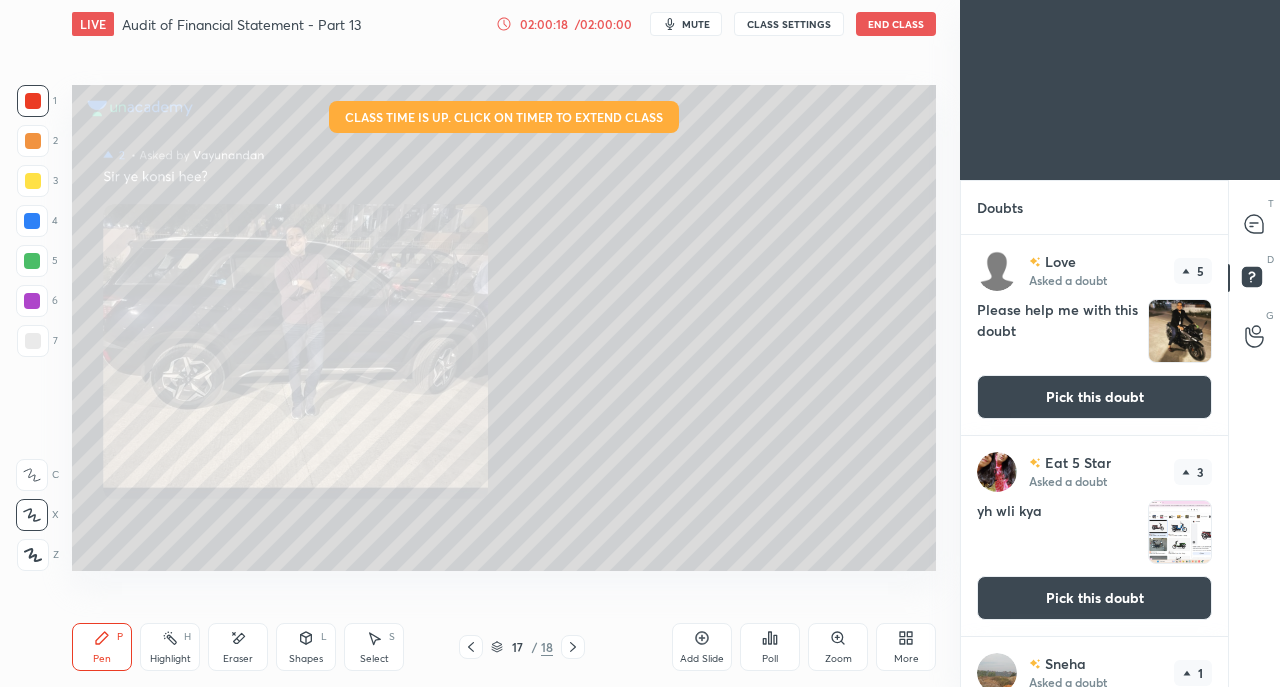 click on "Pick this doubt" at bounding box center (1094, 397) 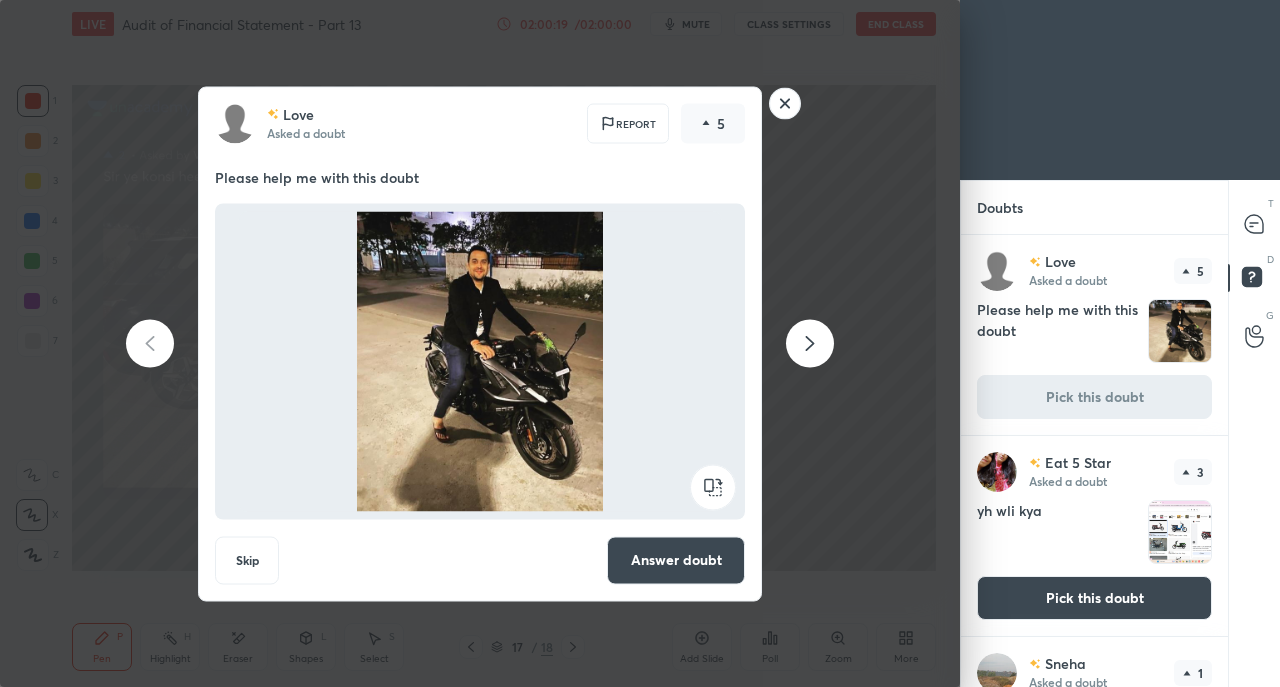 click on "Answer doubt" at bounding box center [676, 560] 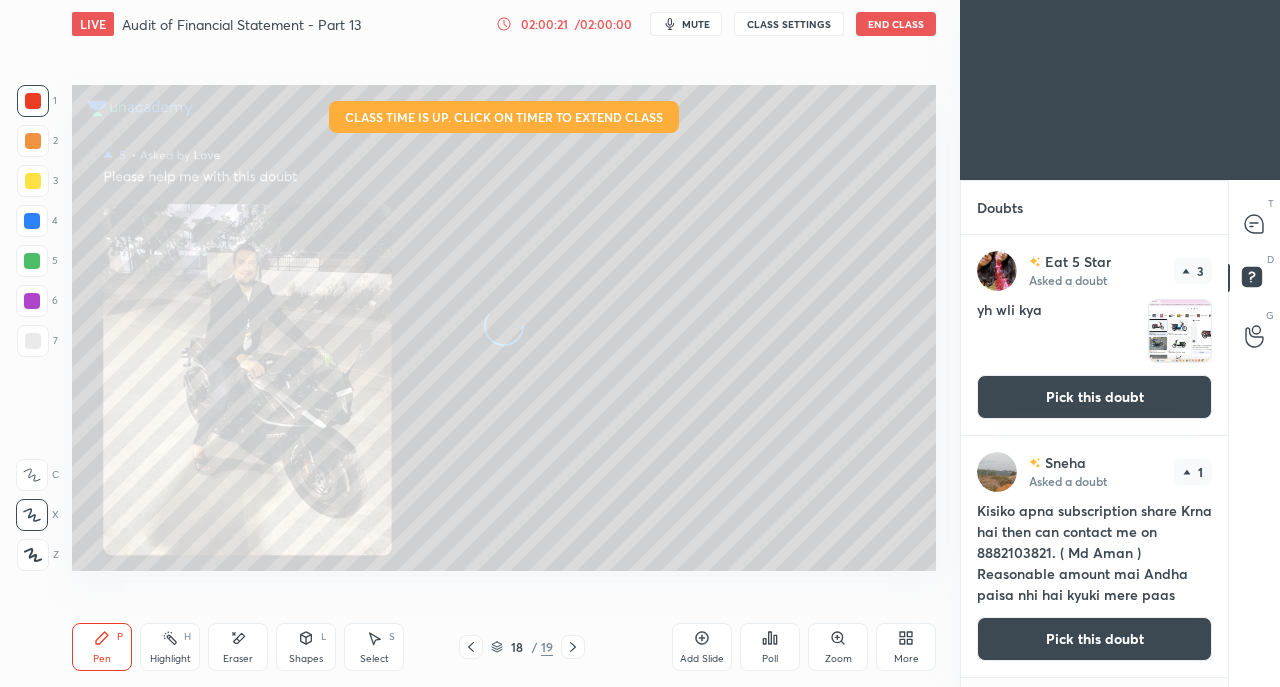 click 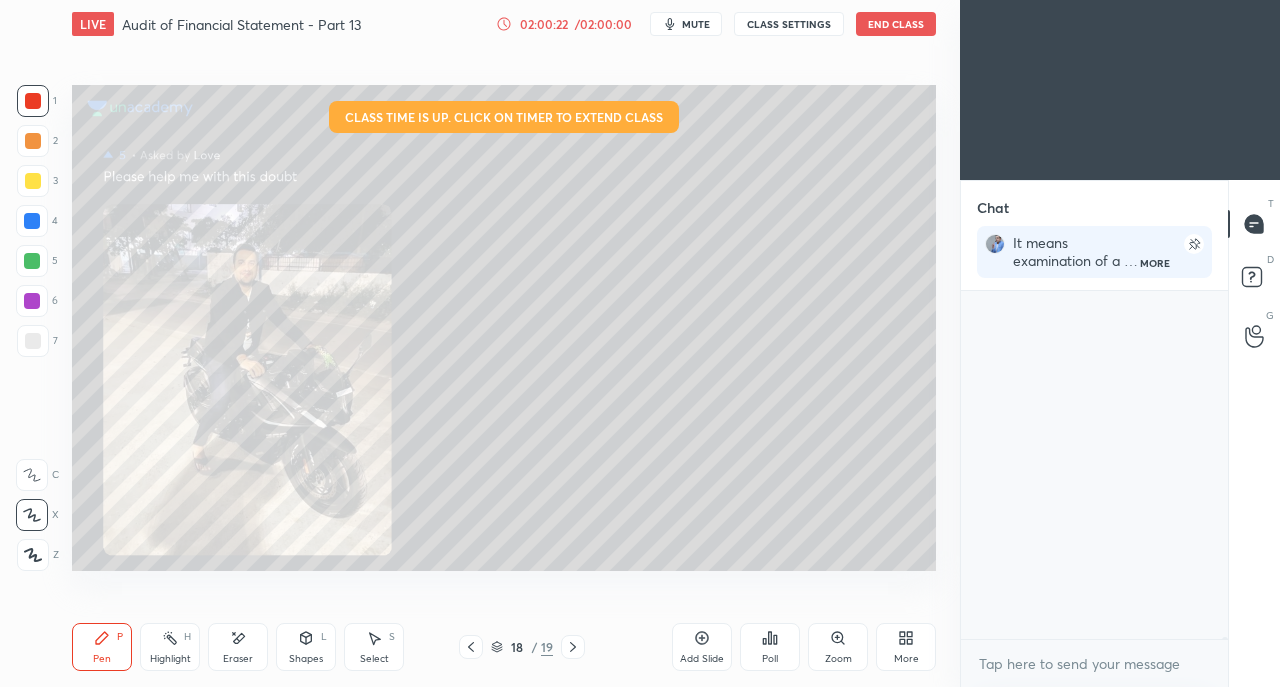 scroll, scrollTop: 67792, scrollLeft: 0, axis: vertical 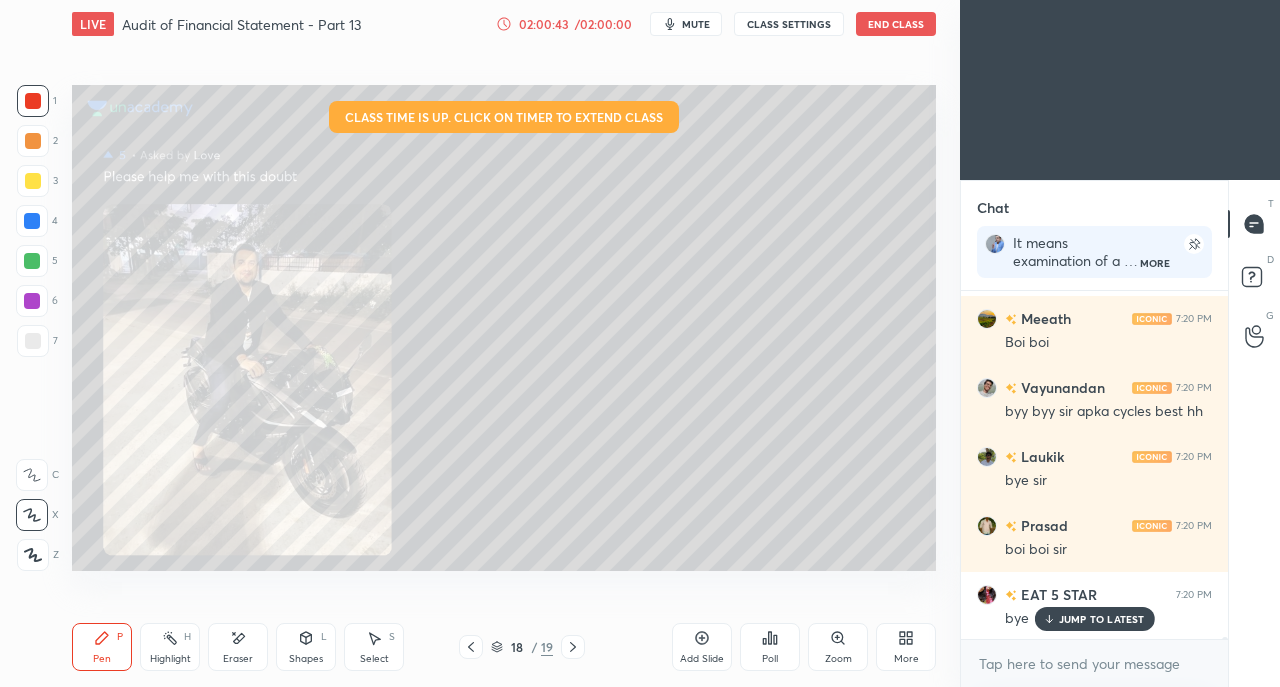 click on "End Class" at bounding box center (896, 24) 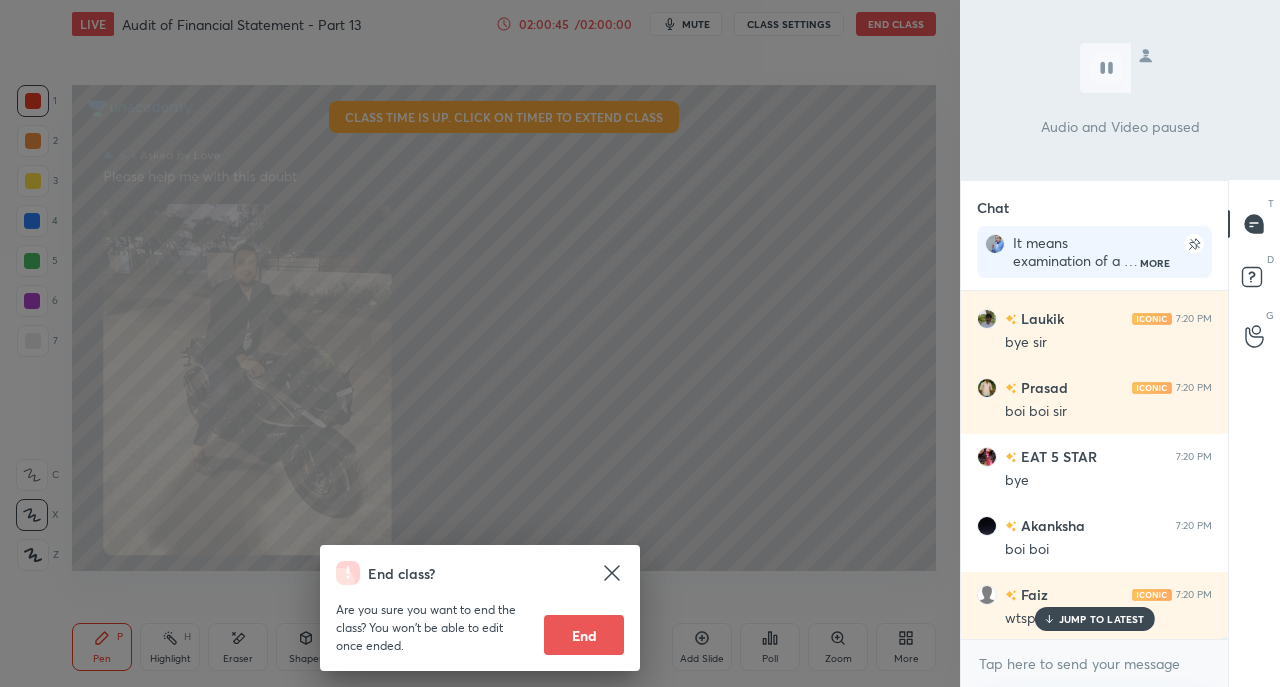 click on "End" at bounding box center (584, 635) 